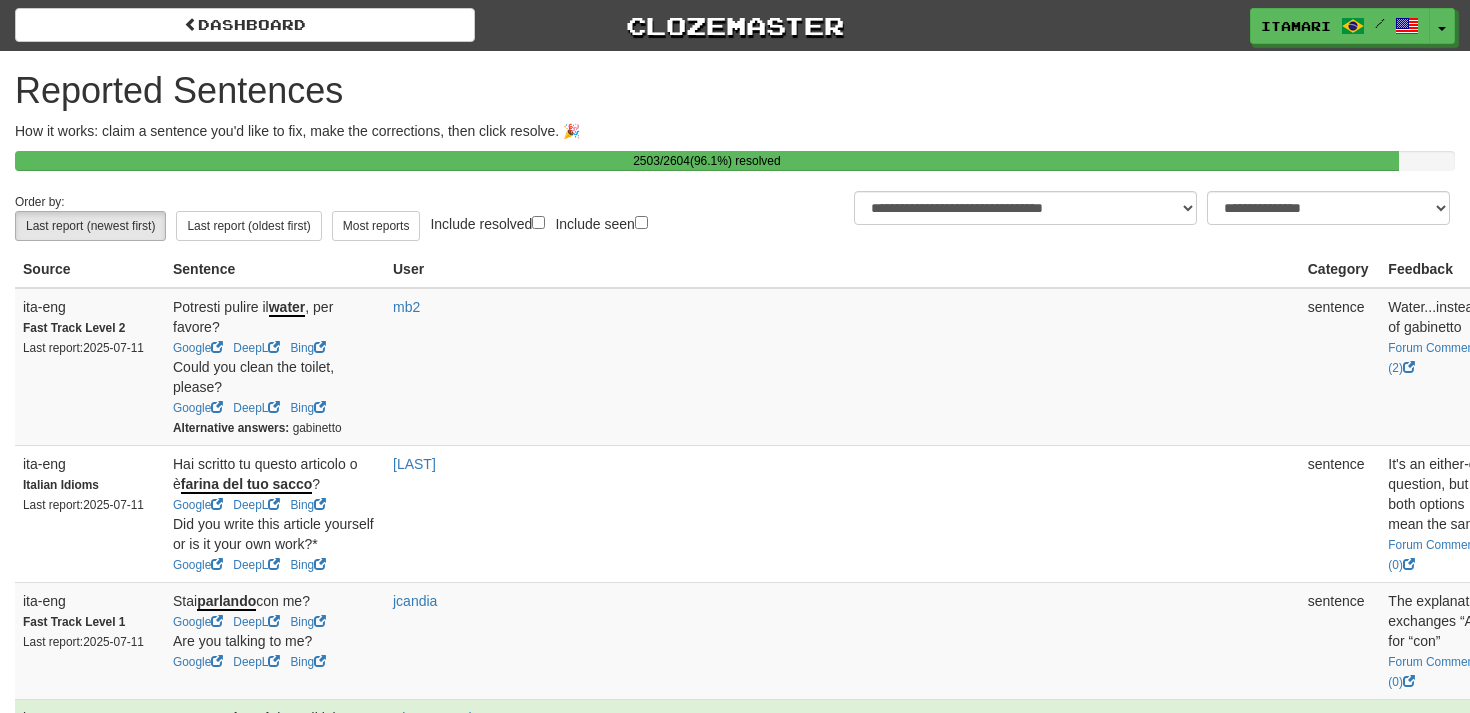 select on "**" 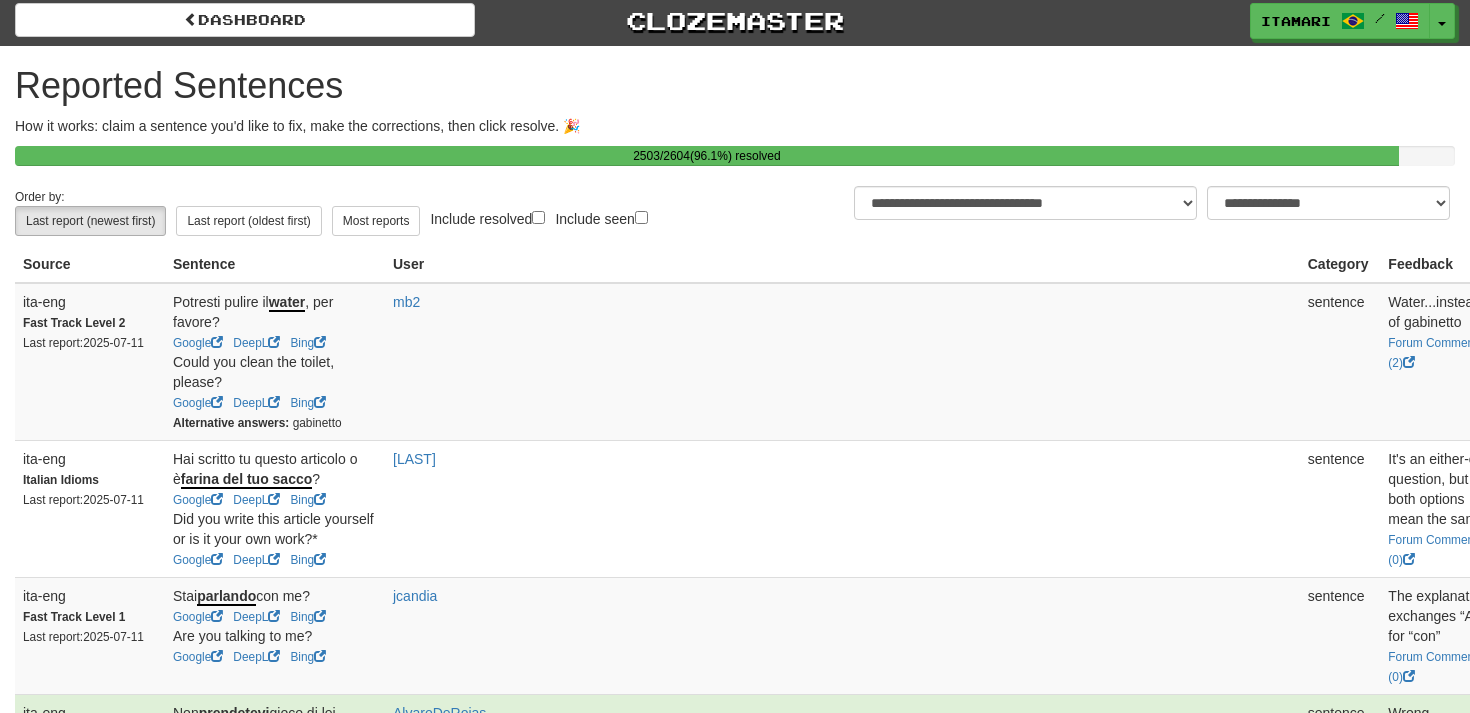 scroll, scrollTop: 0, scrollLeft: 0, axis: both 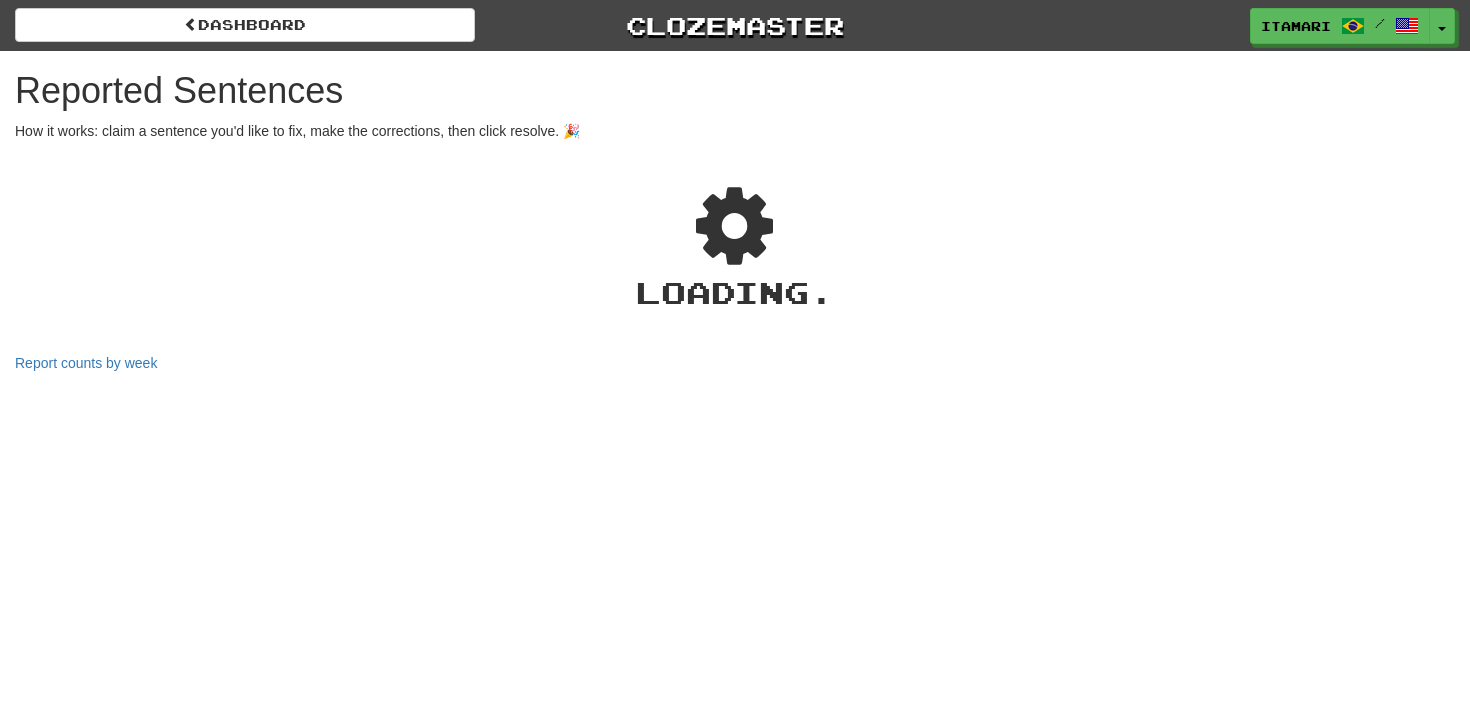select on "**" 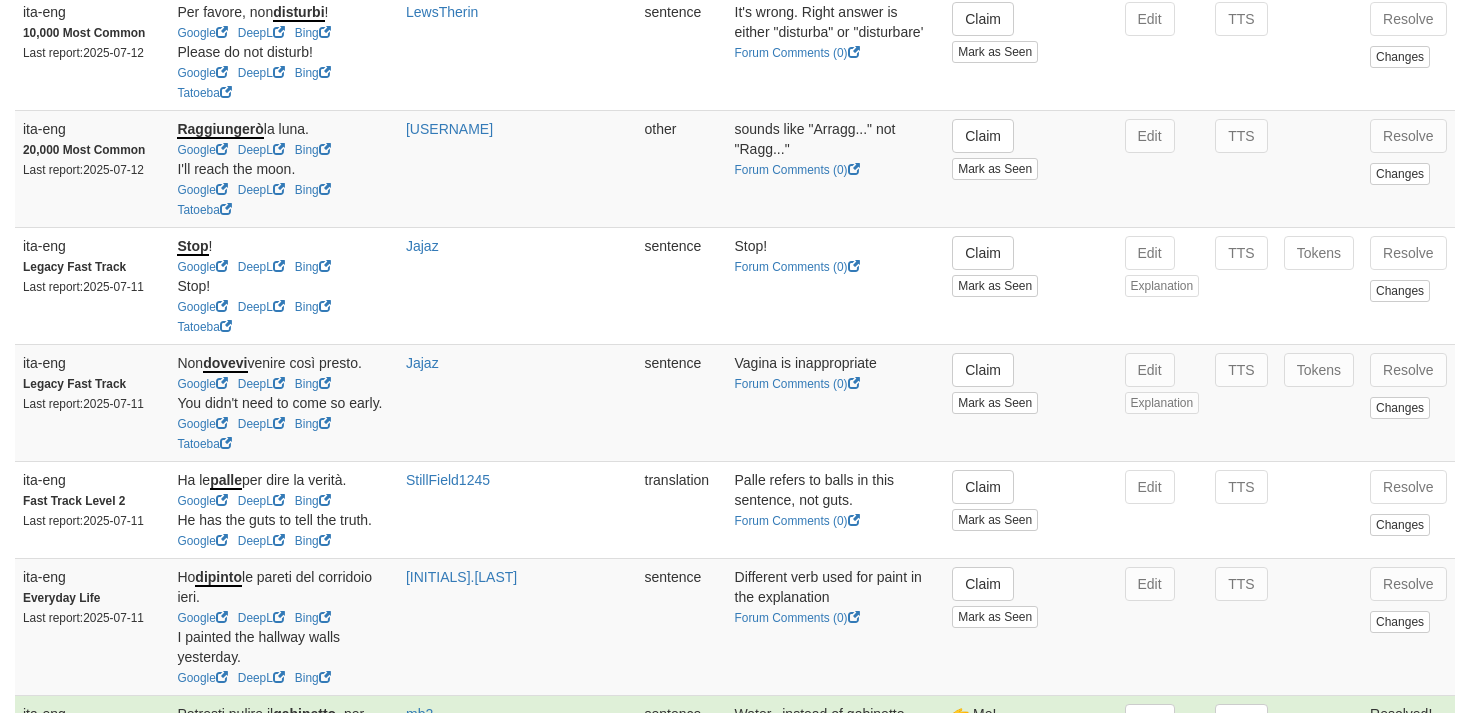 scroll, scrollTop: 1038, scrollLeft: 0, axis: vertical 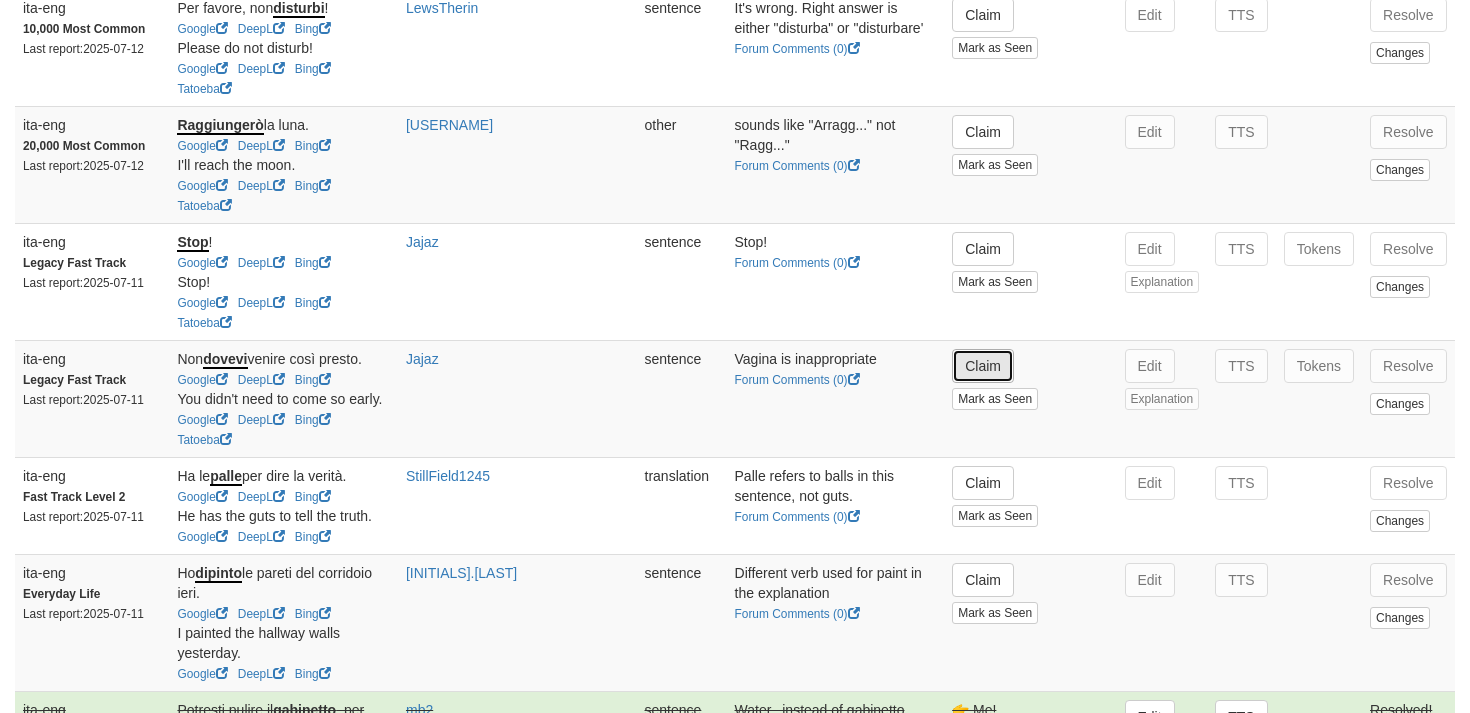 click on "Claim" at bounding box center [983, 366] 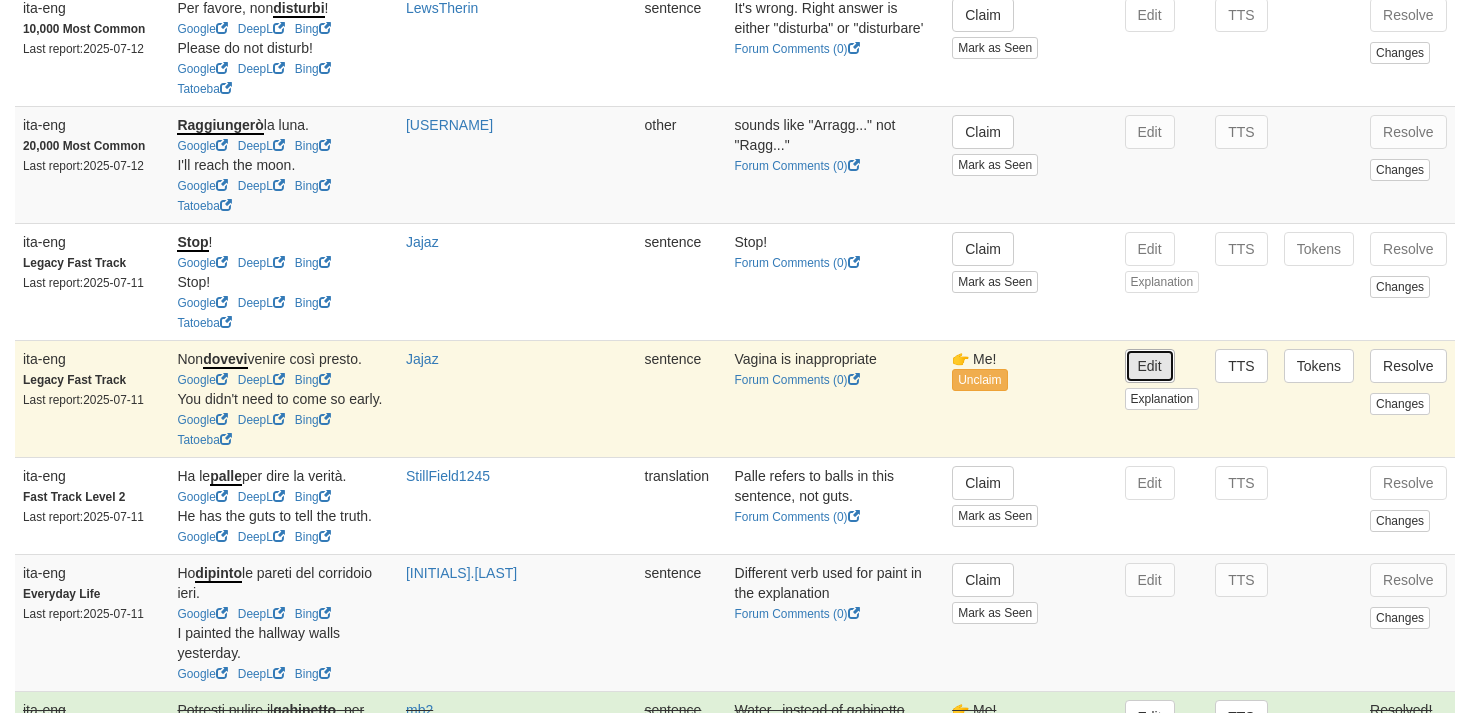 click on "Edit" at bounding box center (1150, 366) 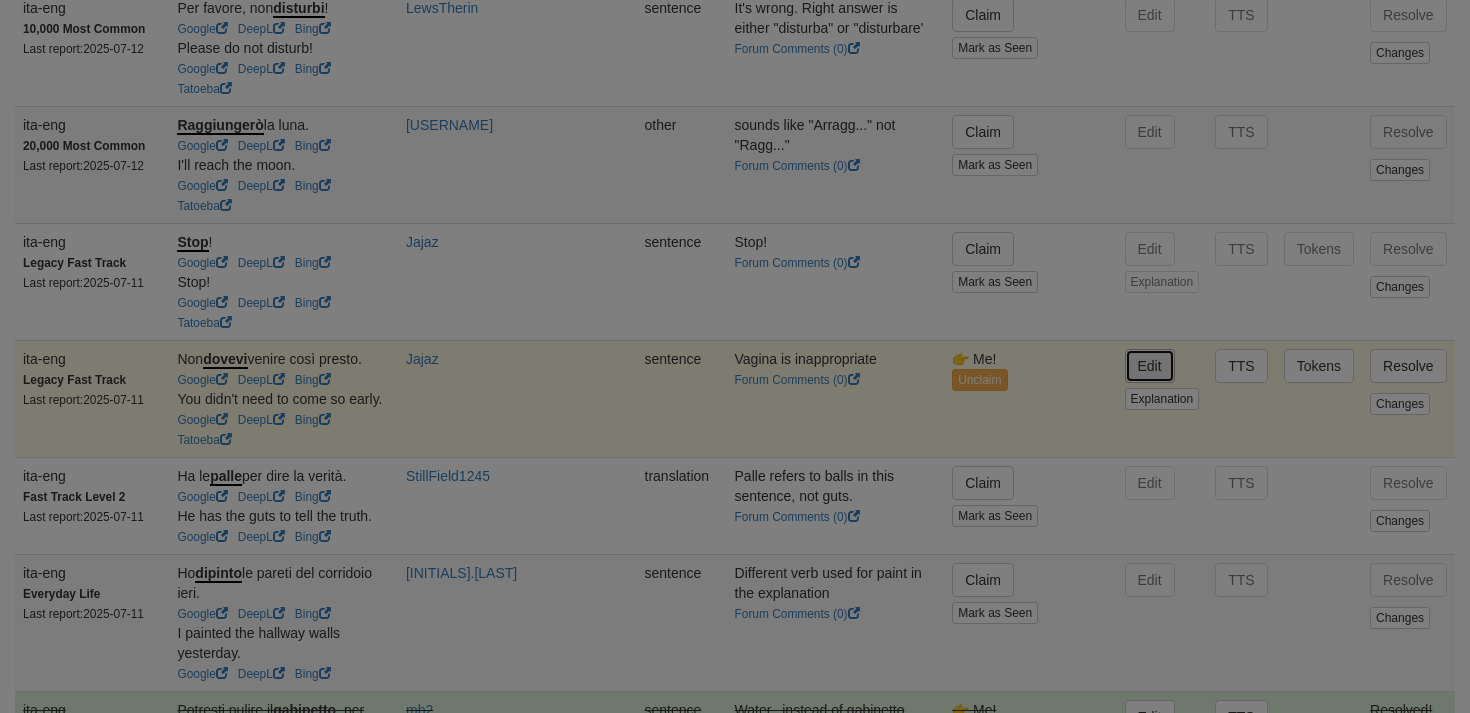 type on "**********" 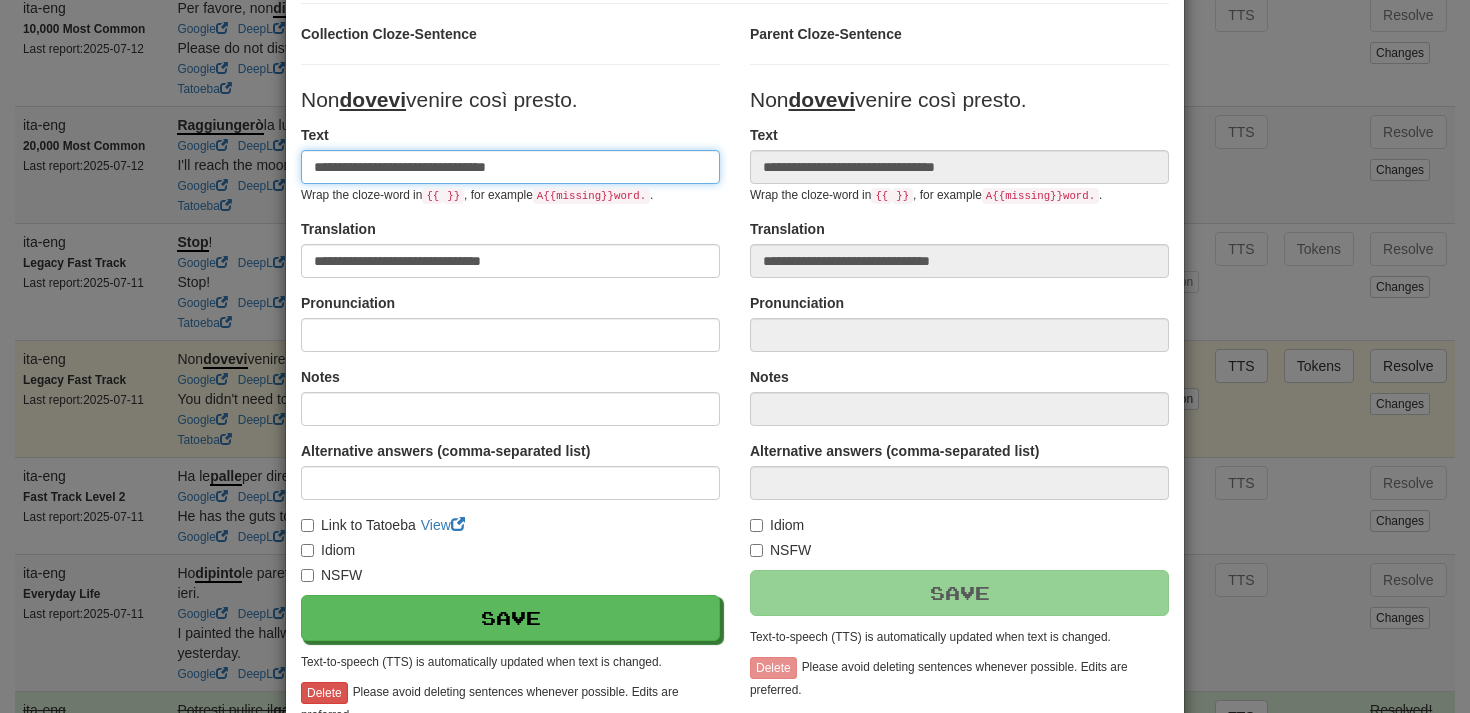 scroll, scrollTop: 0, scrollLeft: 0, axis: both 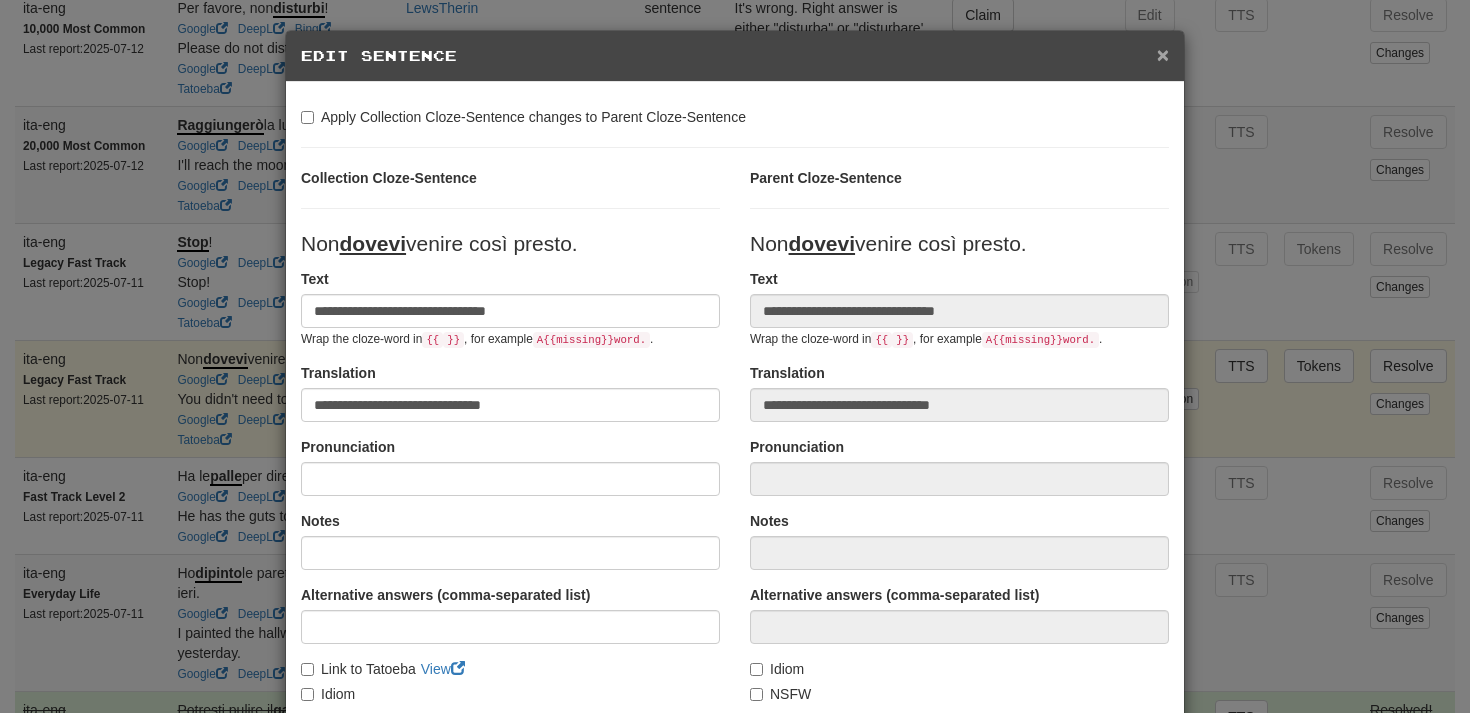 click on "×" at bounding box center [1163, 54] 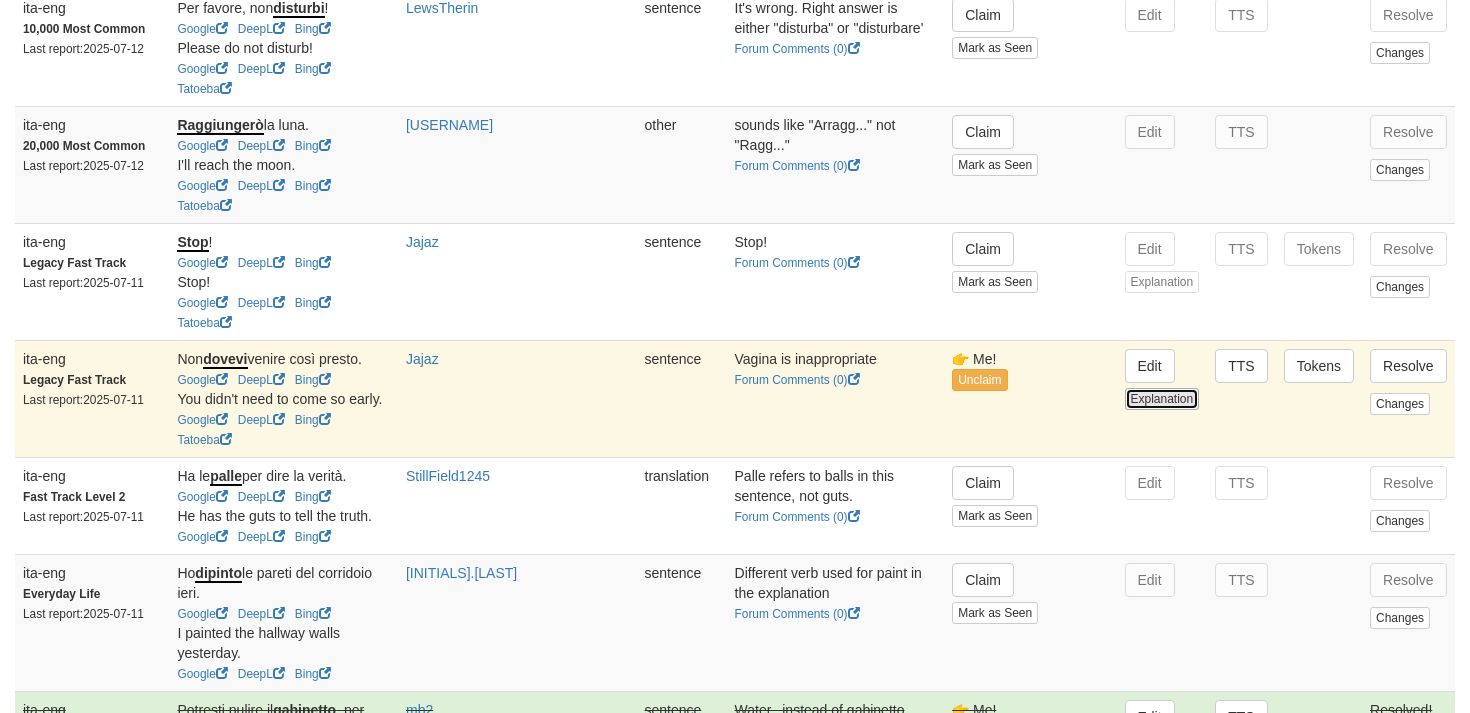 click on "Explanation" at bounding box center [1162, 399] 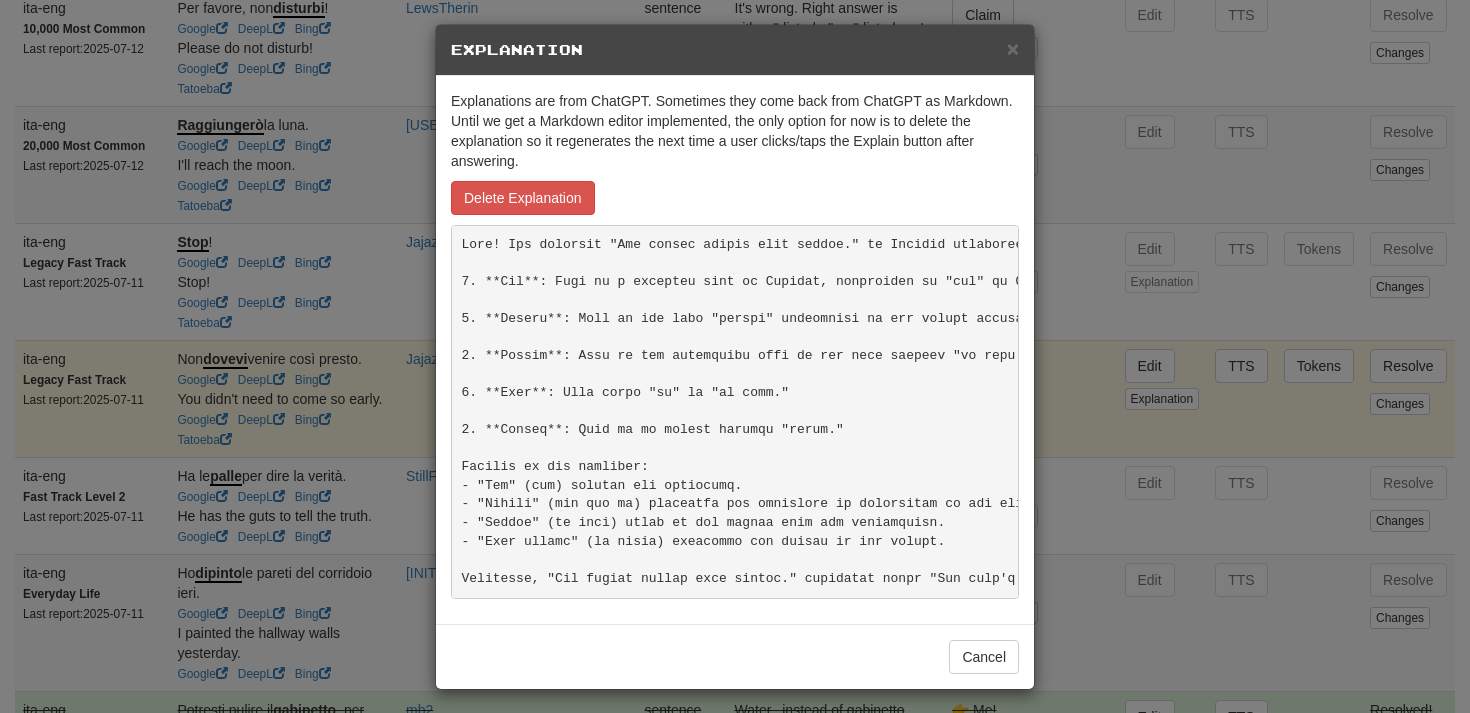 scroll, scrollTop: 0, scrollLeft: 0, axis: both 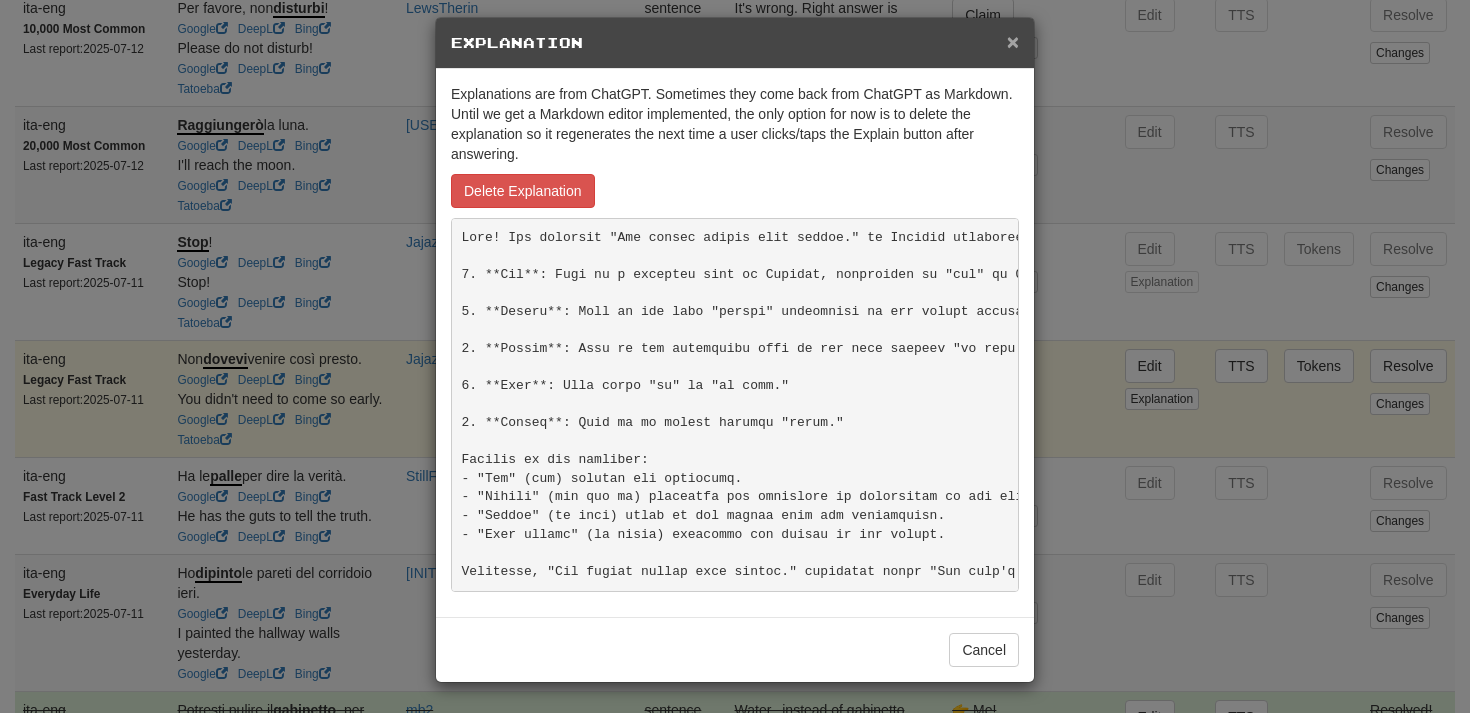 click on "×" at bounding box center [1013, 41] 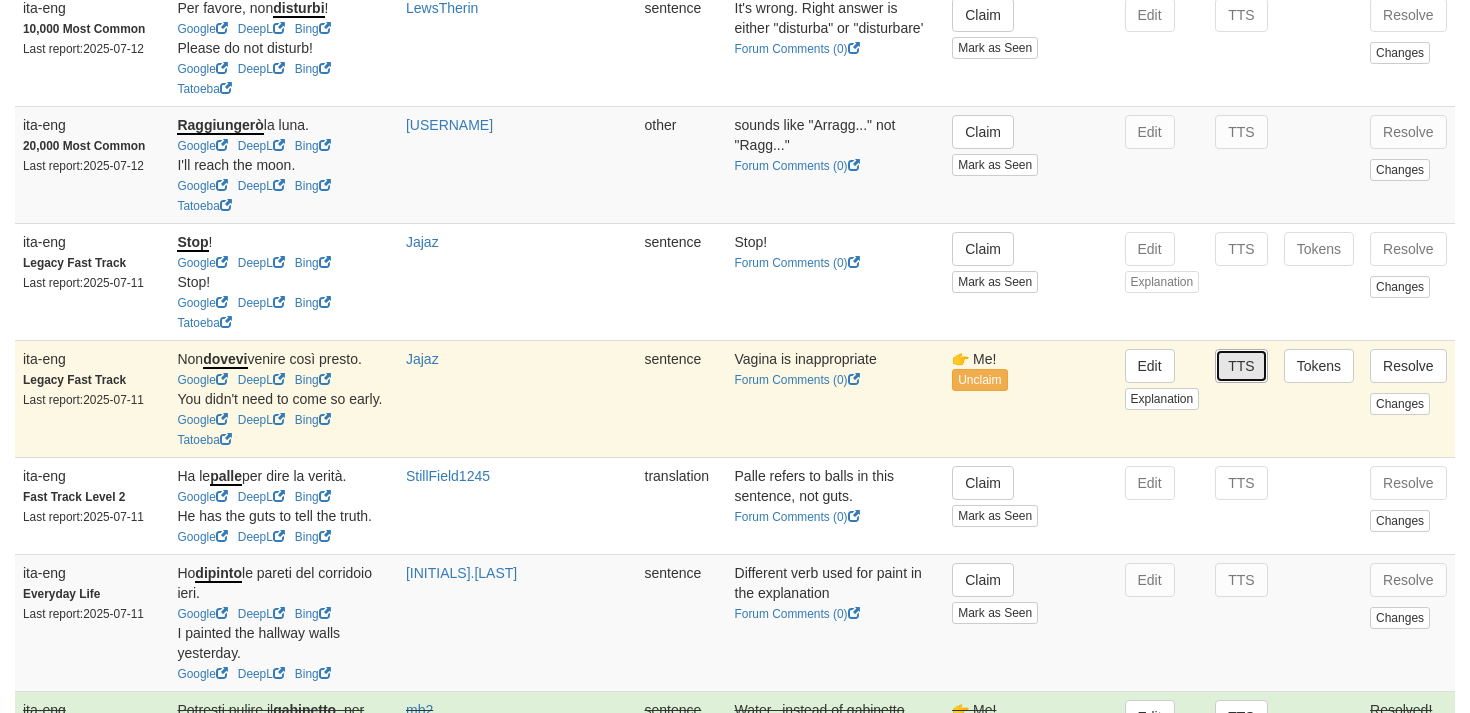 click on "TTS" at bounding box center (1241, 366) 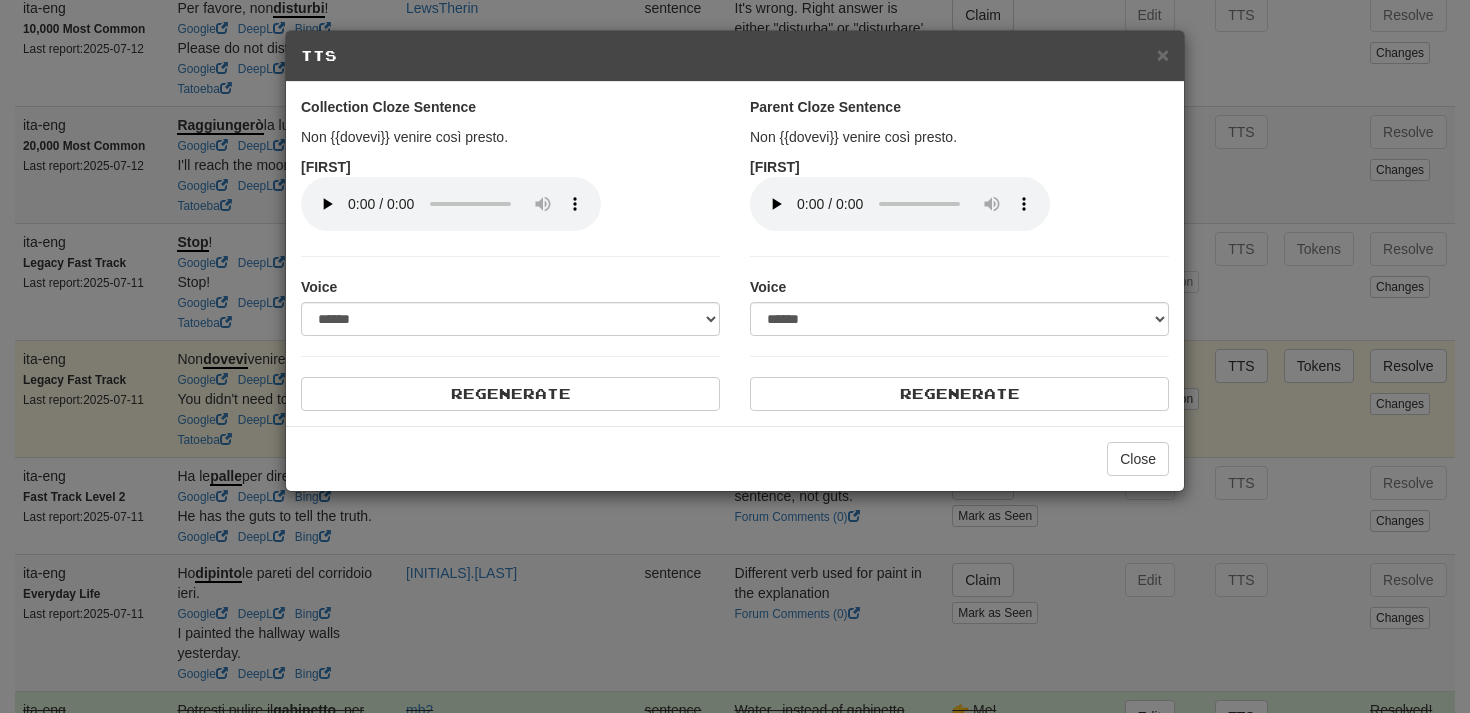 click on "TTS" at bounding box center [735, 56] 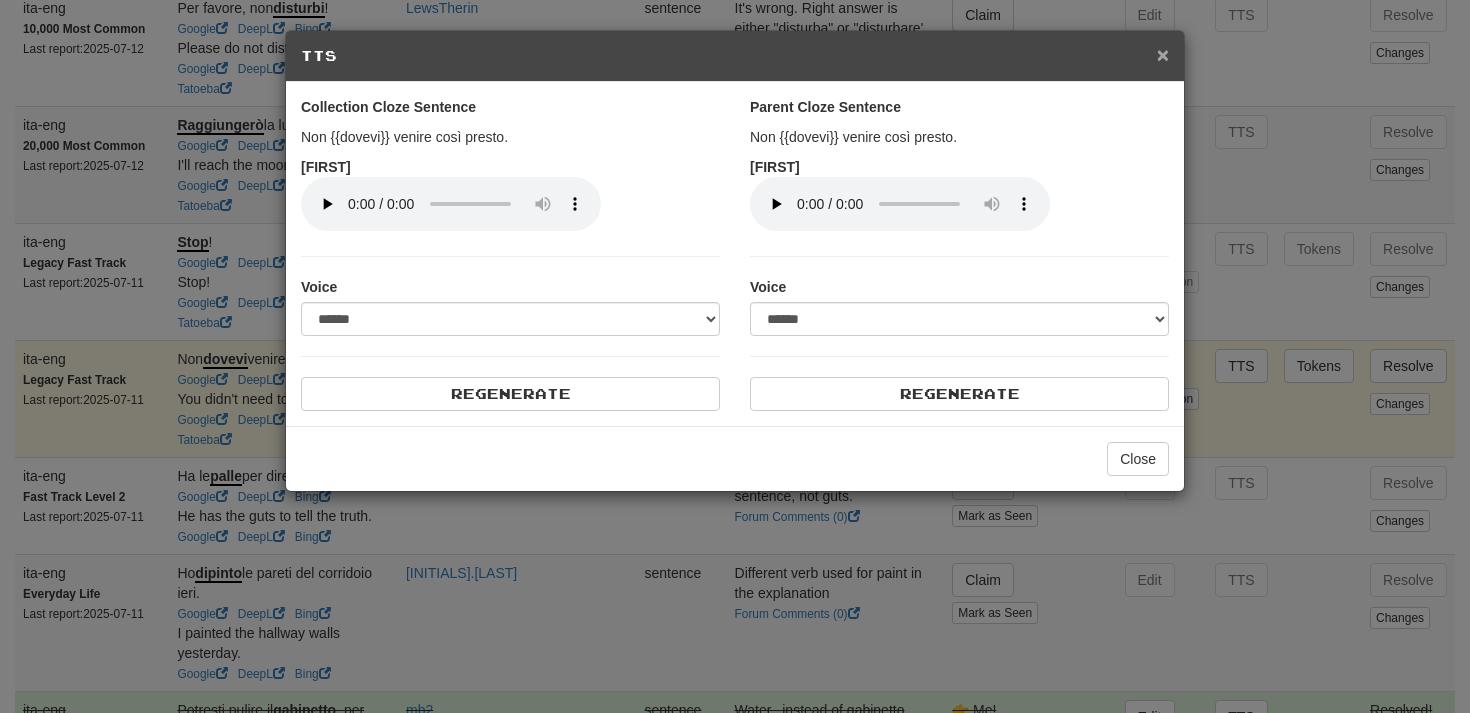 click on "×" at bounding box center [1163, 54] 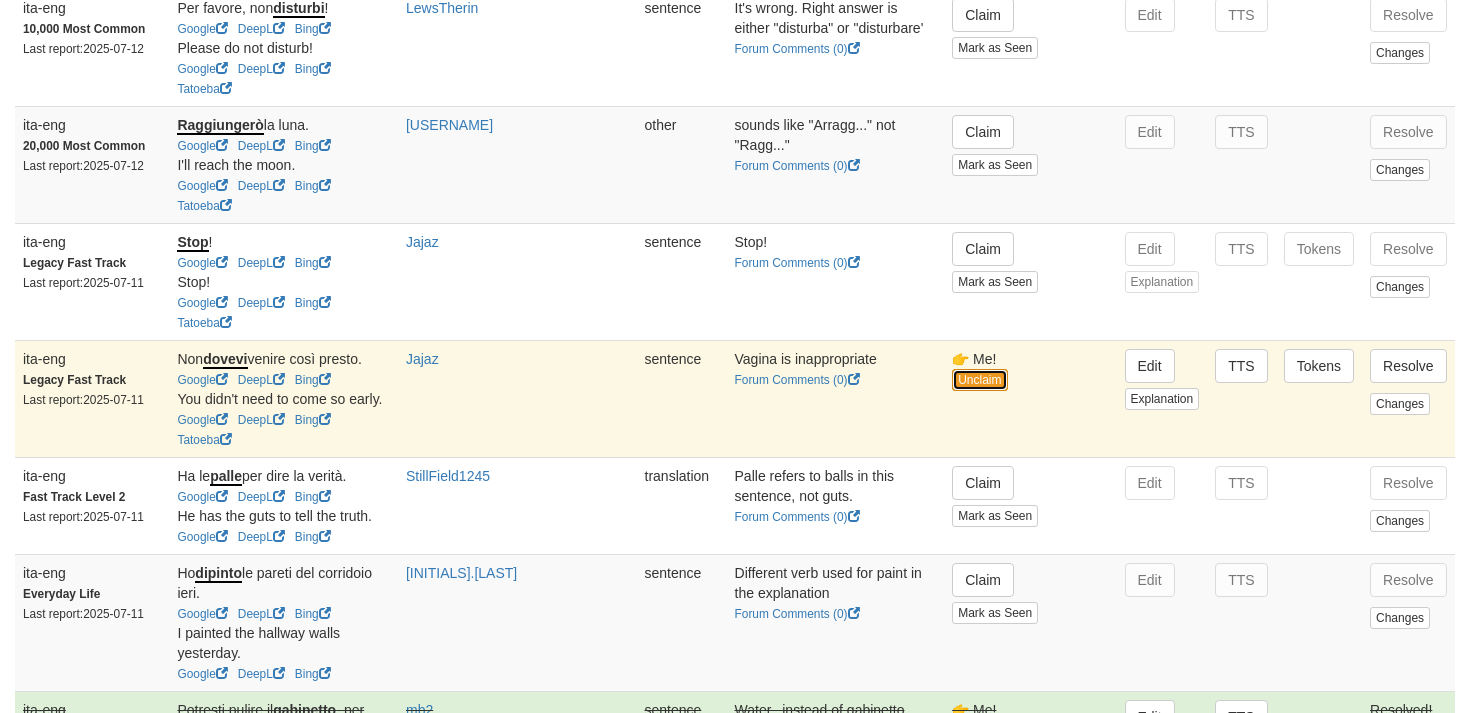 click on "Unclaim" at bounding box center (979, 380) 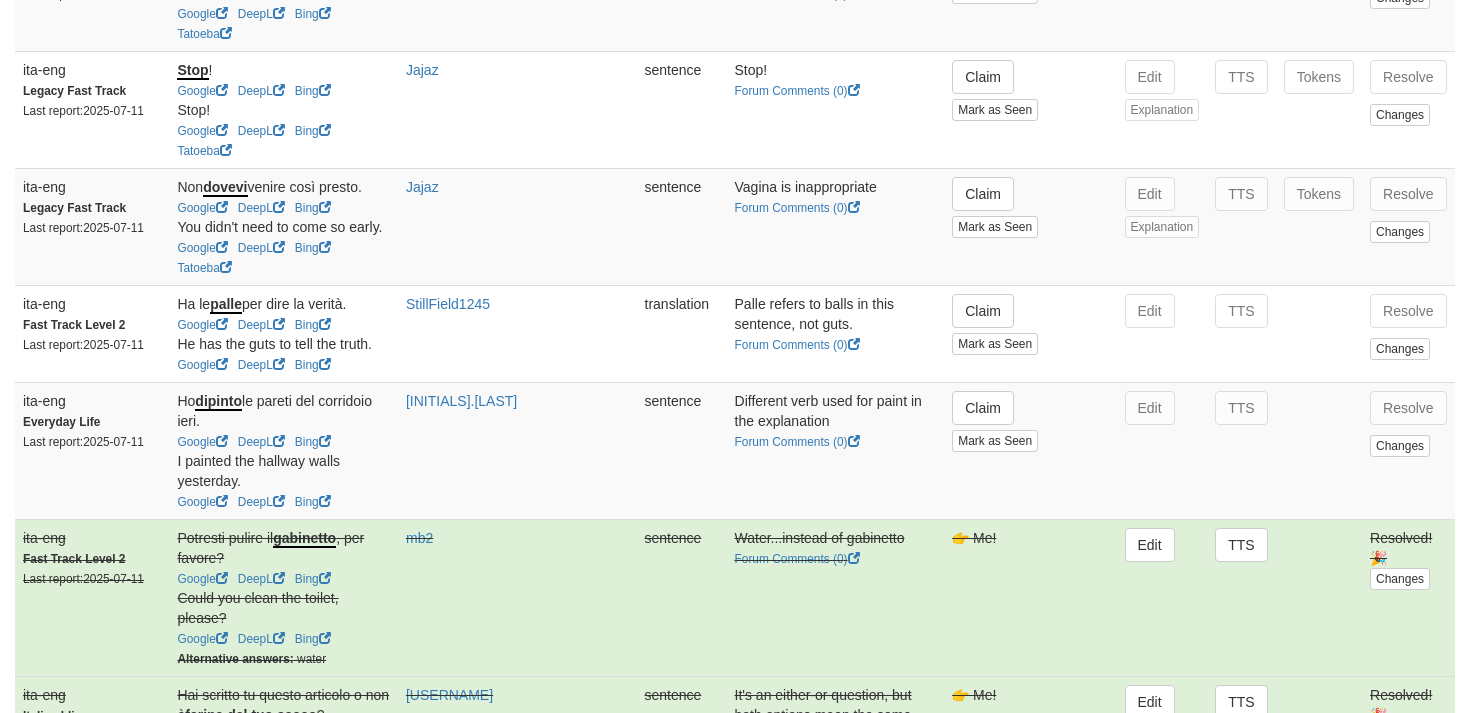 scroll, scrollTop: 1217, scrollLeft: 0, axis: vertical 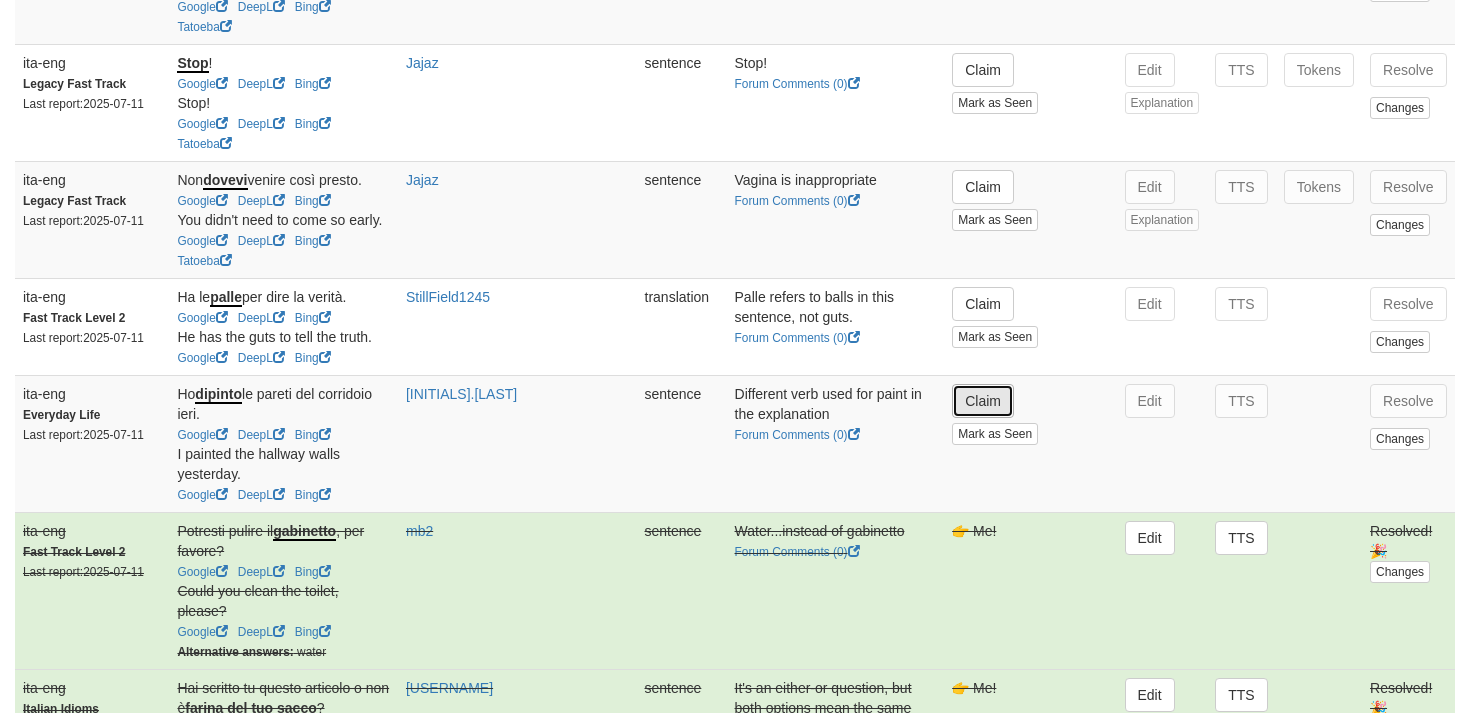 click on "Claim" at bounding box center (983, 401) 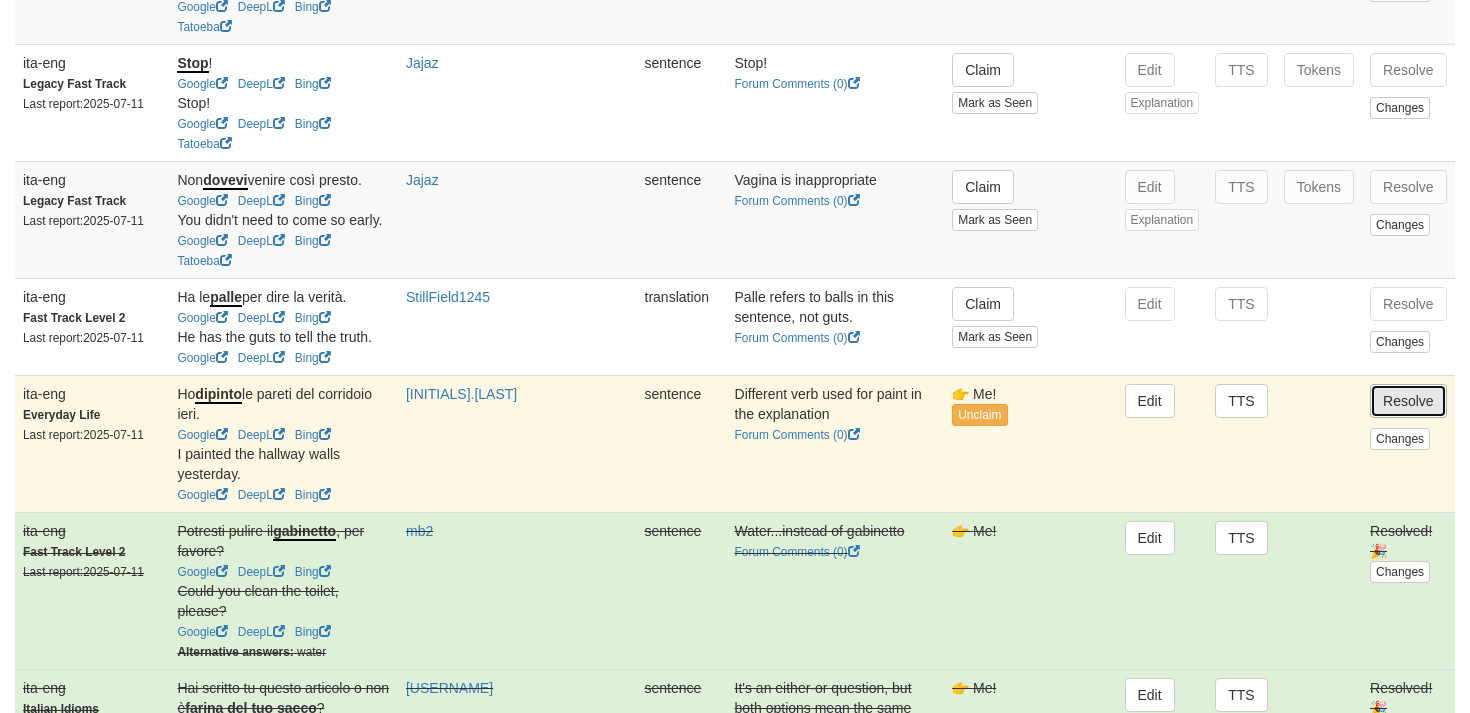 click on "Resolve" at bounding box center (1408, 401) 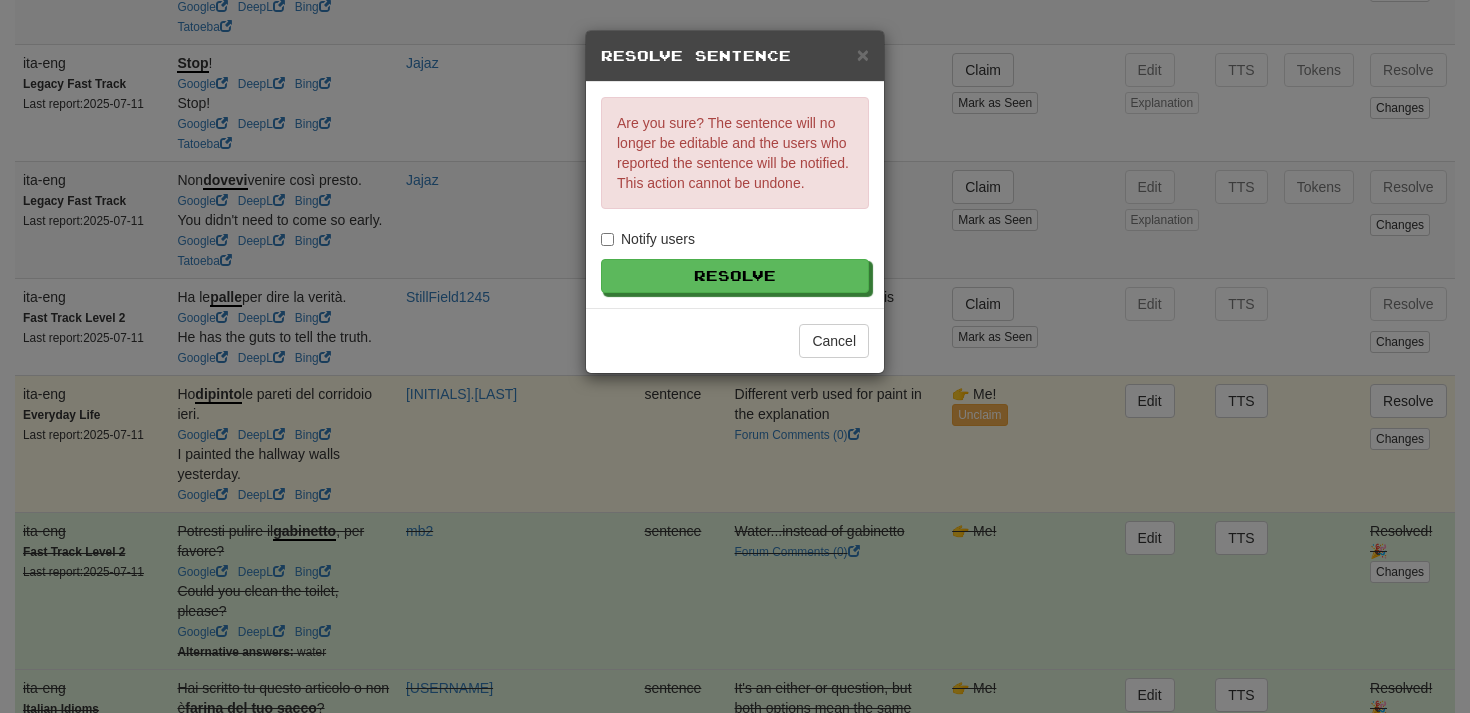click on "Notify users" at bounding box center (648, 239) 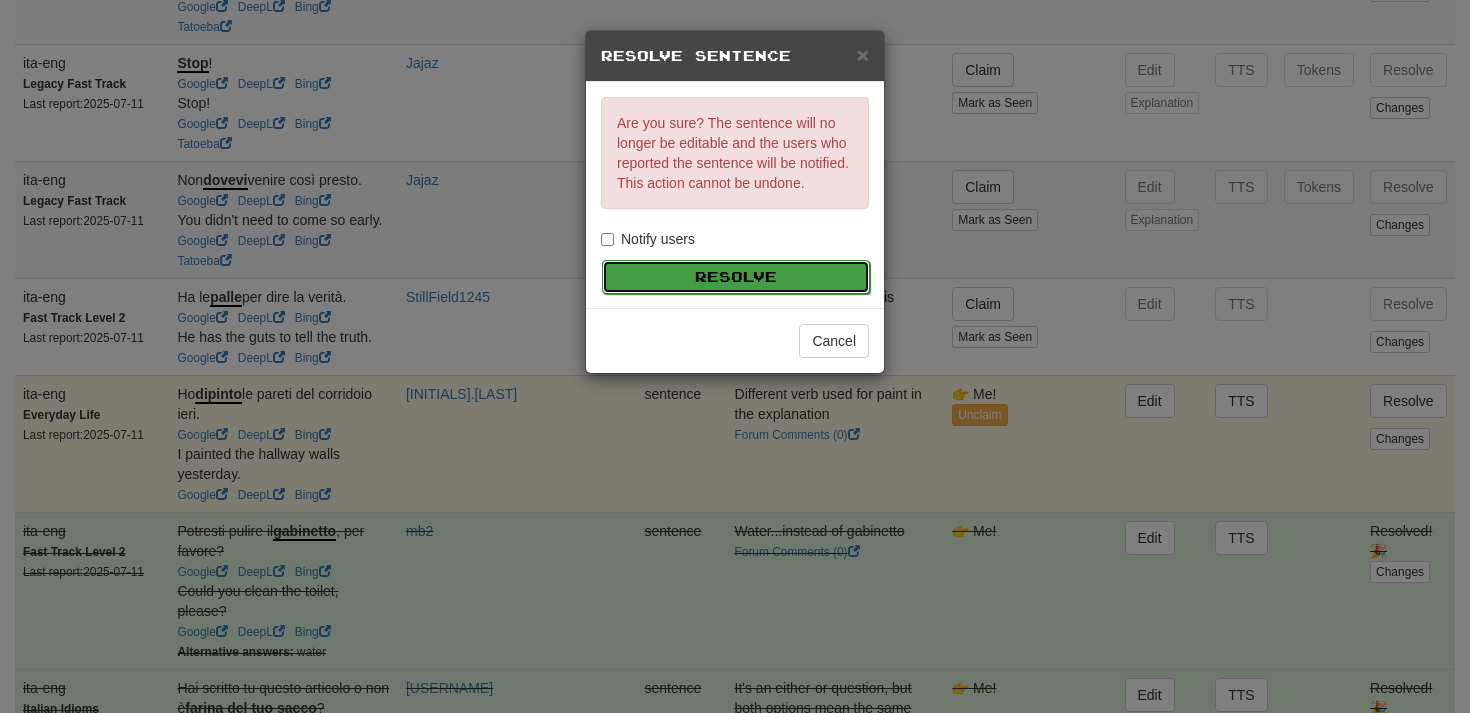 click on "Resolve" at bounding box center (736, 277) 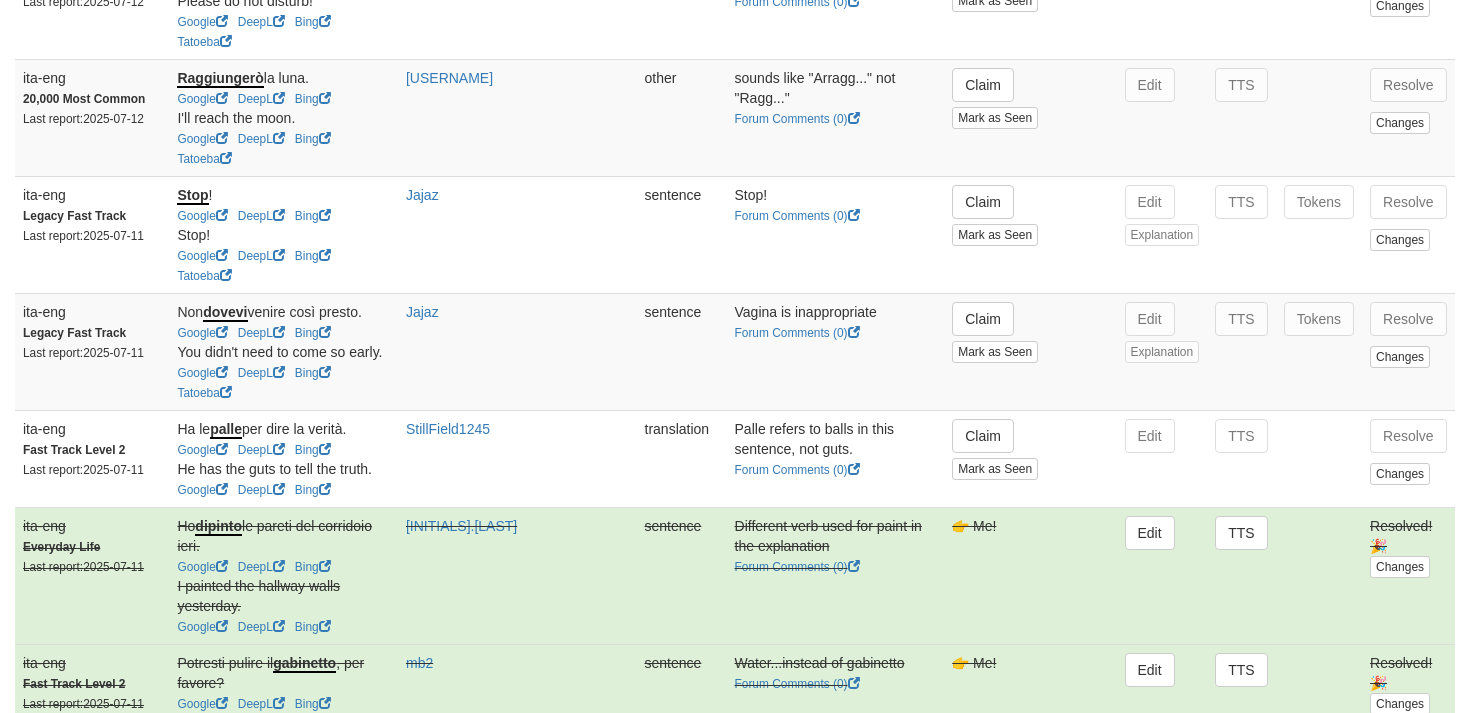 scroll, scrollTop: 1080, scrollLeft: 0, axis: vertical 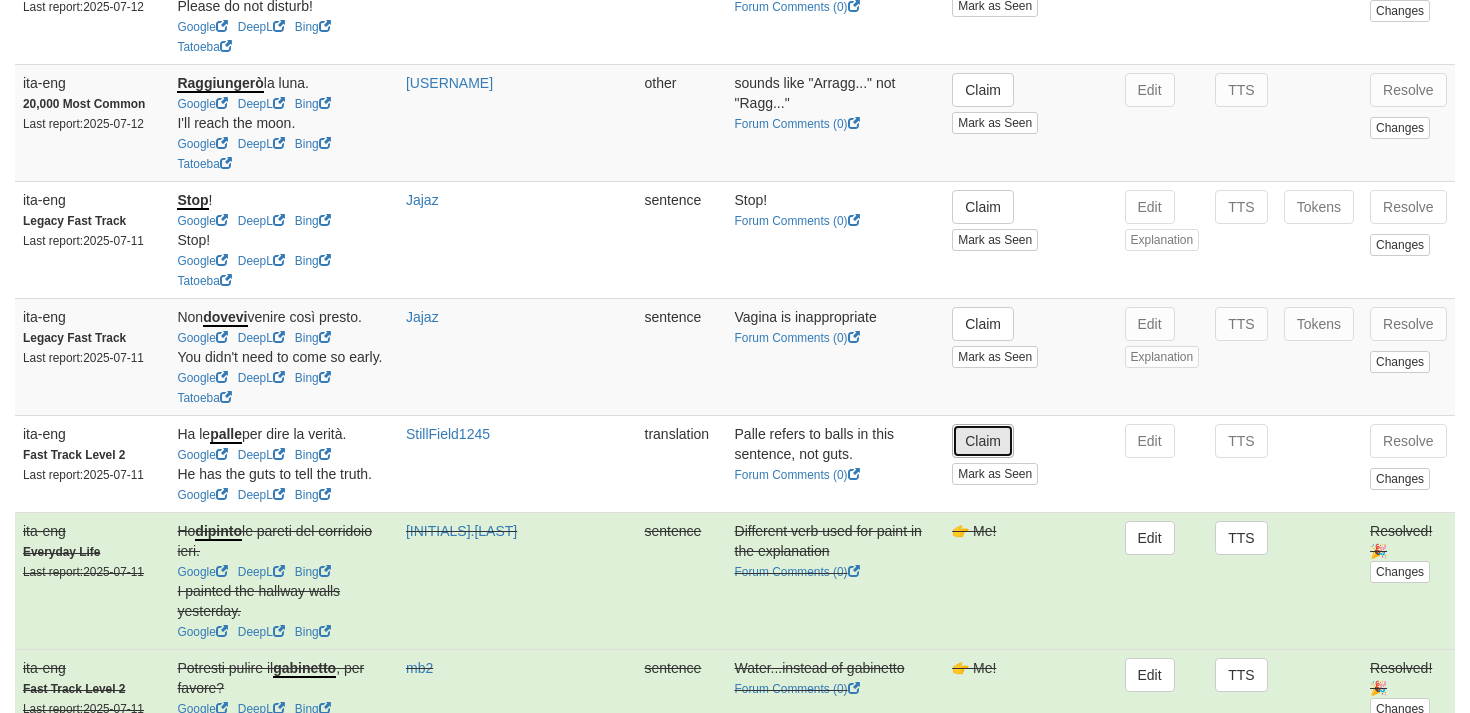 click on "Claim" at bounding box center (983, 441) 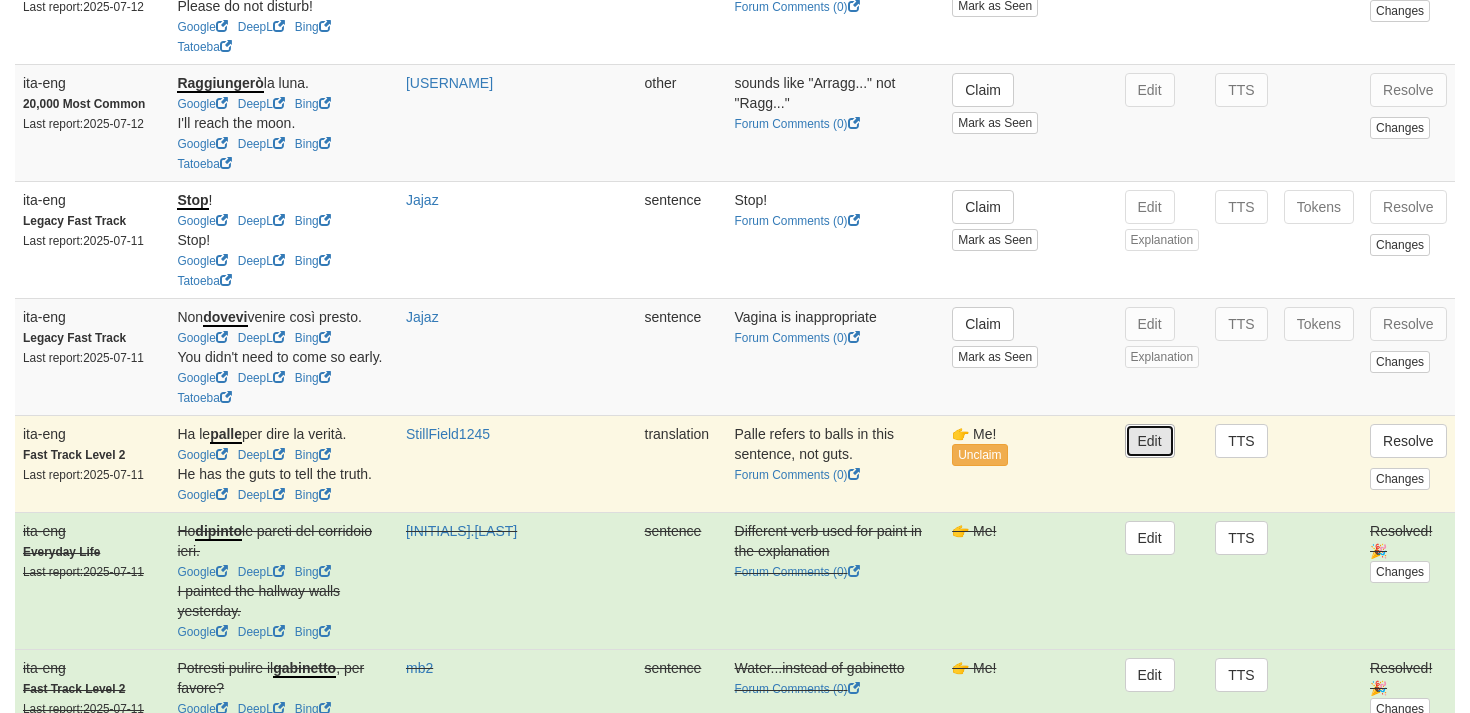 click on "Edit" at bounding box center (1150, 441) 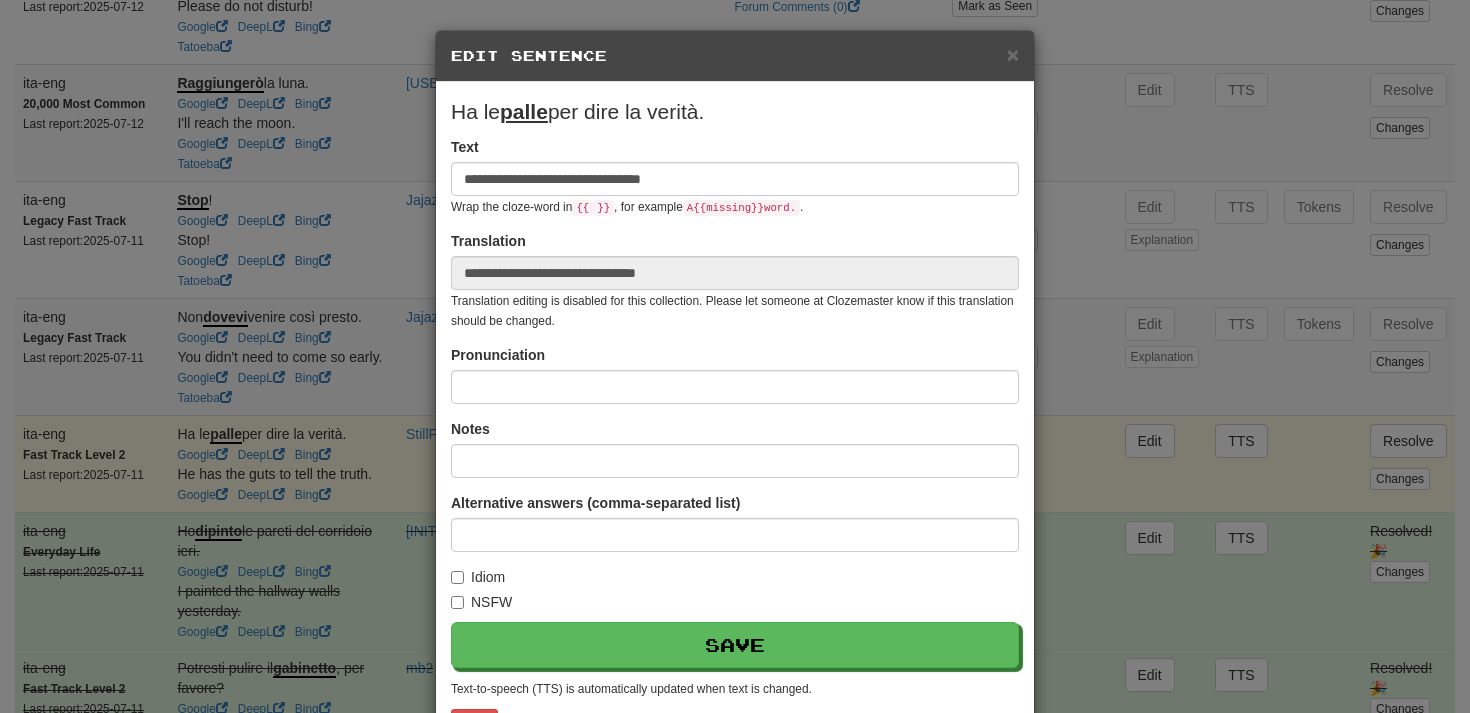 click on "Idiom" at bounding box center [478, 577] 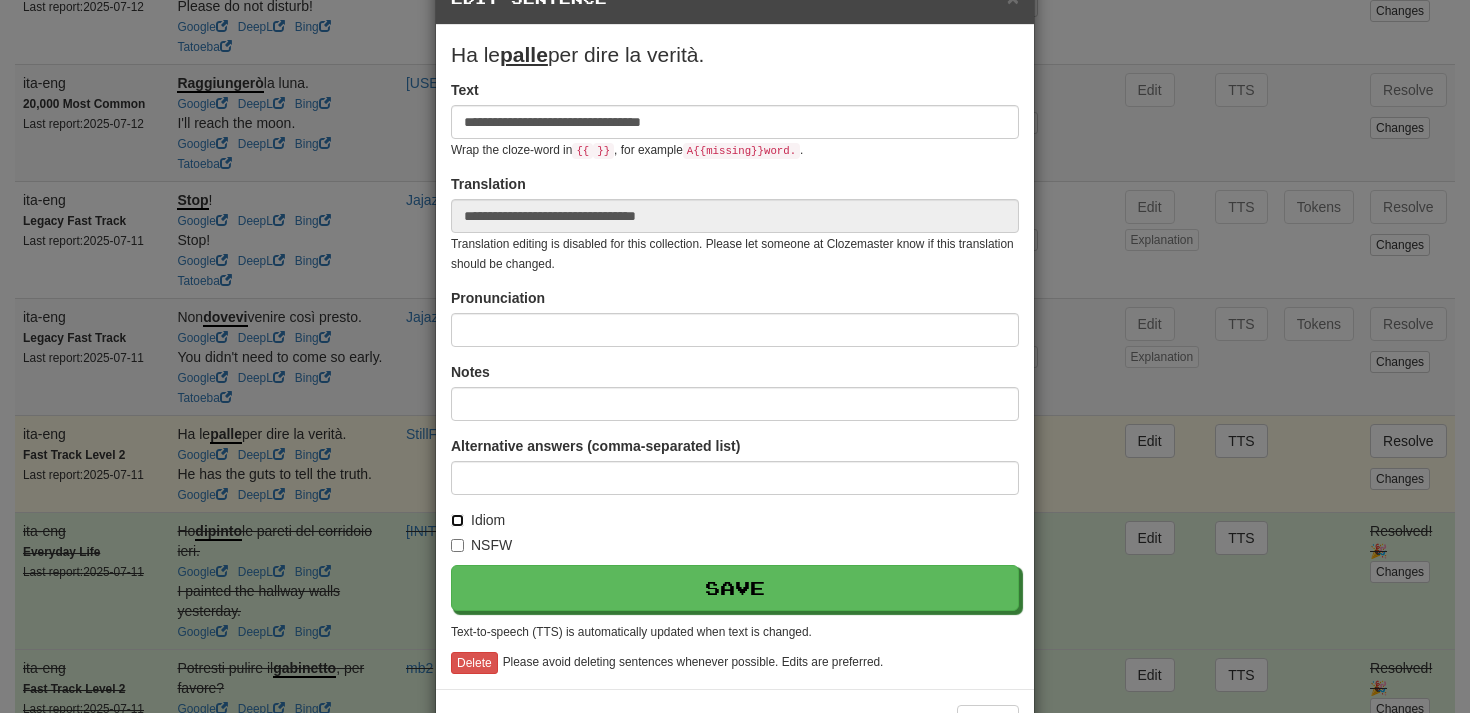 scroll, scrollTop: 129, scrollLeft: 0, axis: vertical 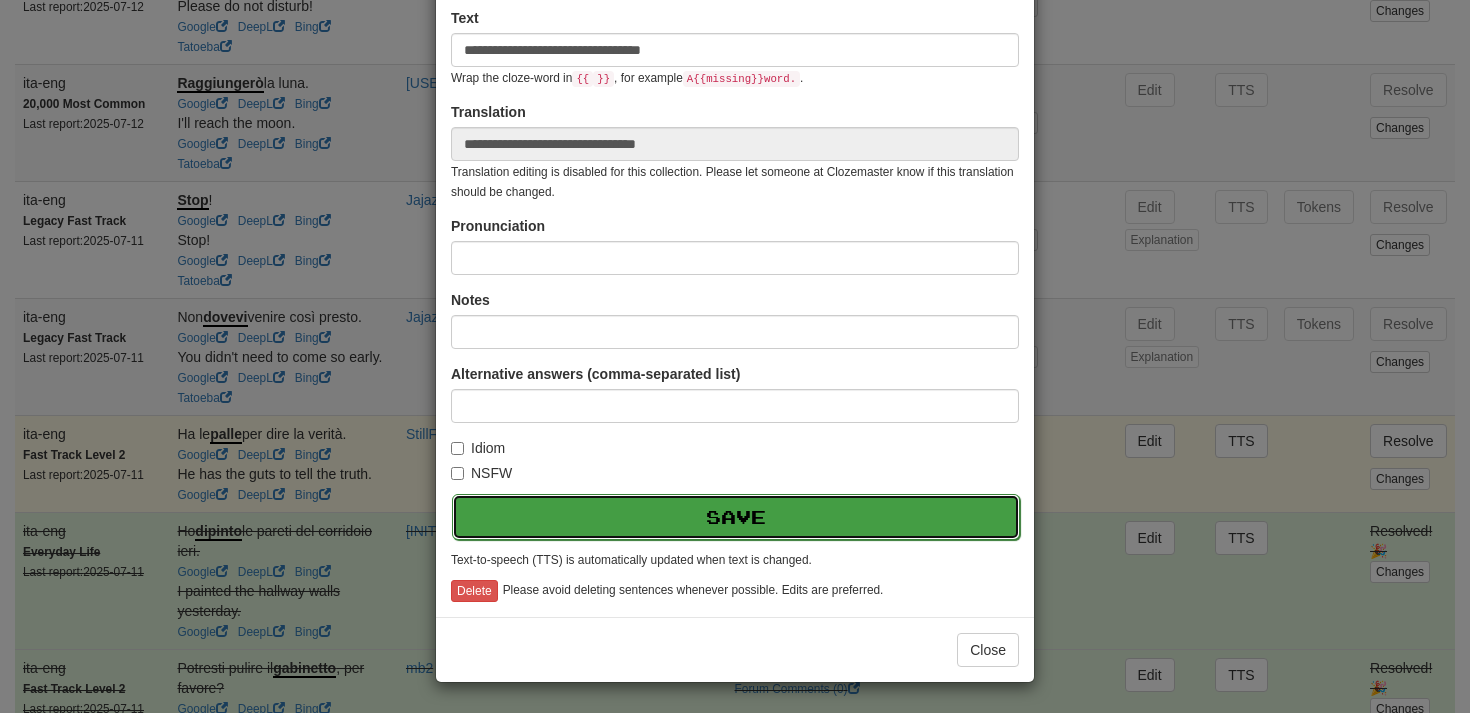 click on "Save" at bounding box center [736, 517] 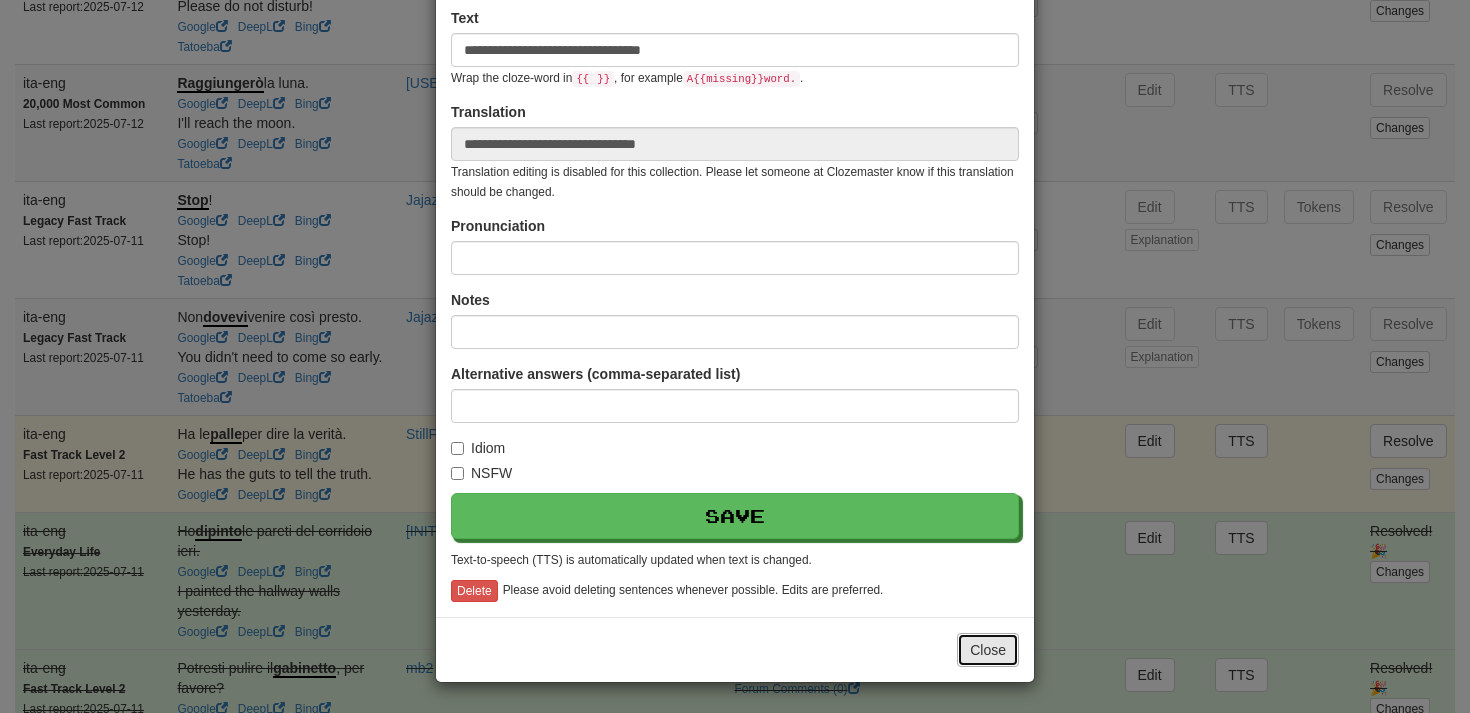 click on "Close" at bounding box center [988, 650] 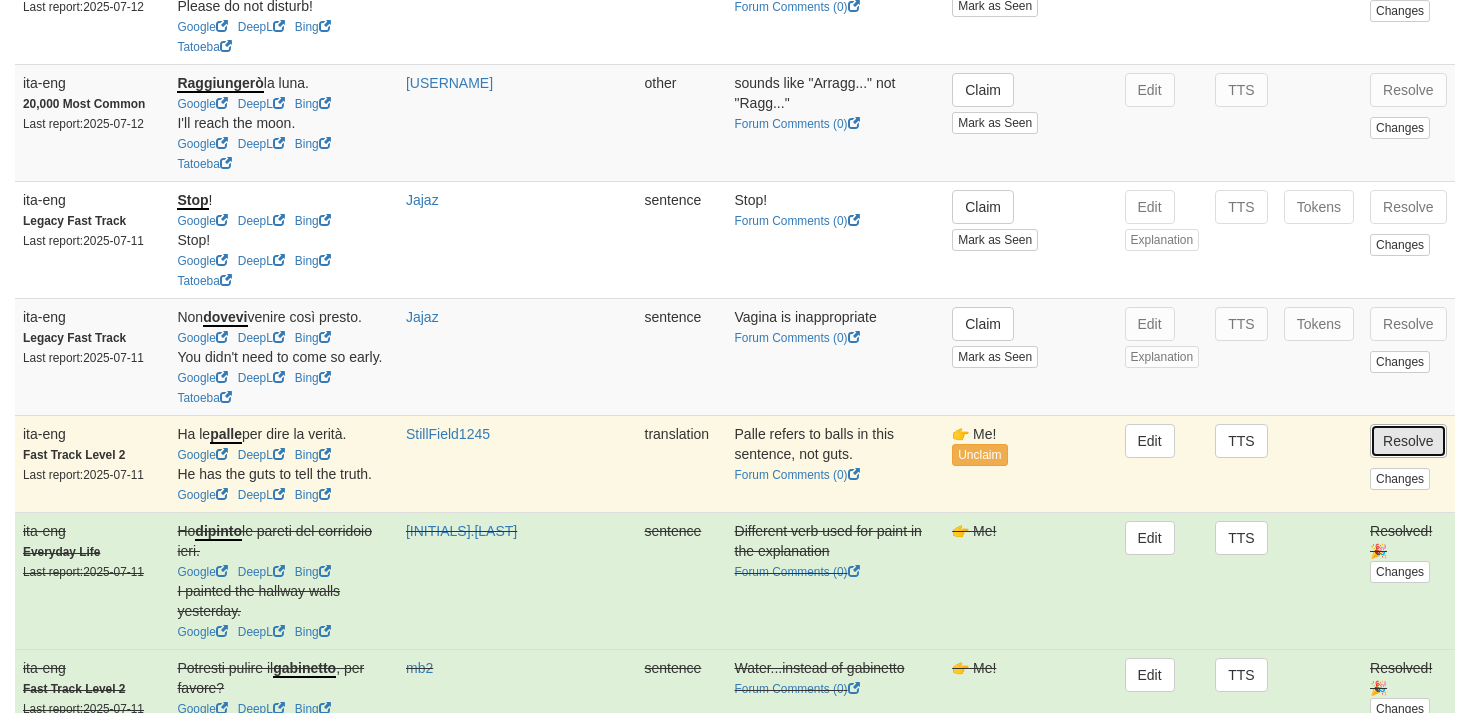click on "Resolve" at bounding box center [1408, 441] 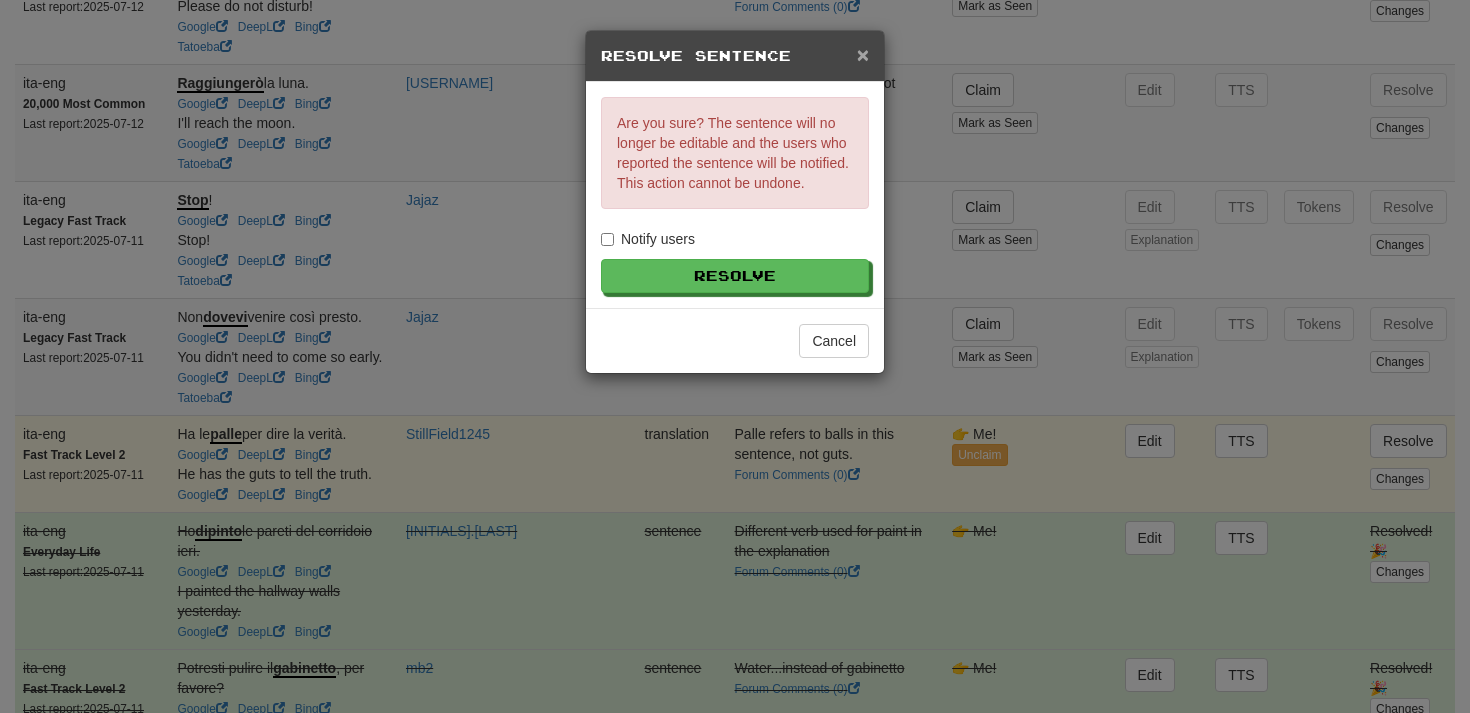 click on "×" at bounding box center (863, 54) 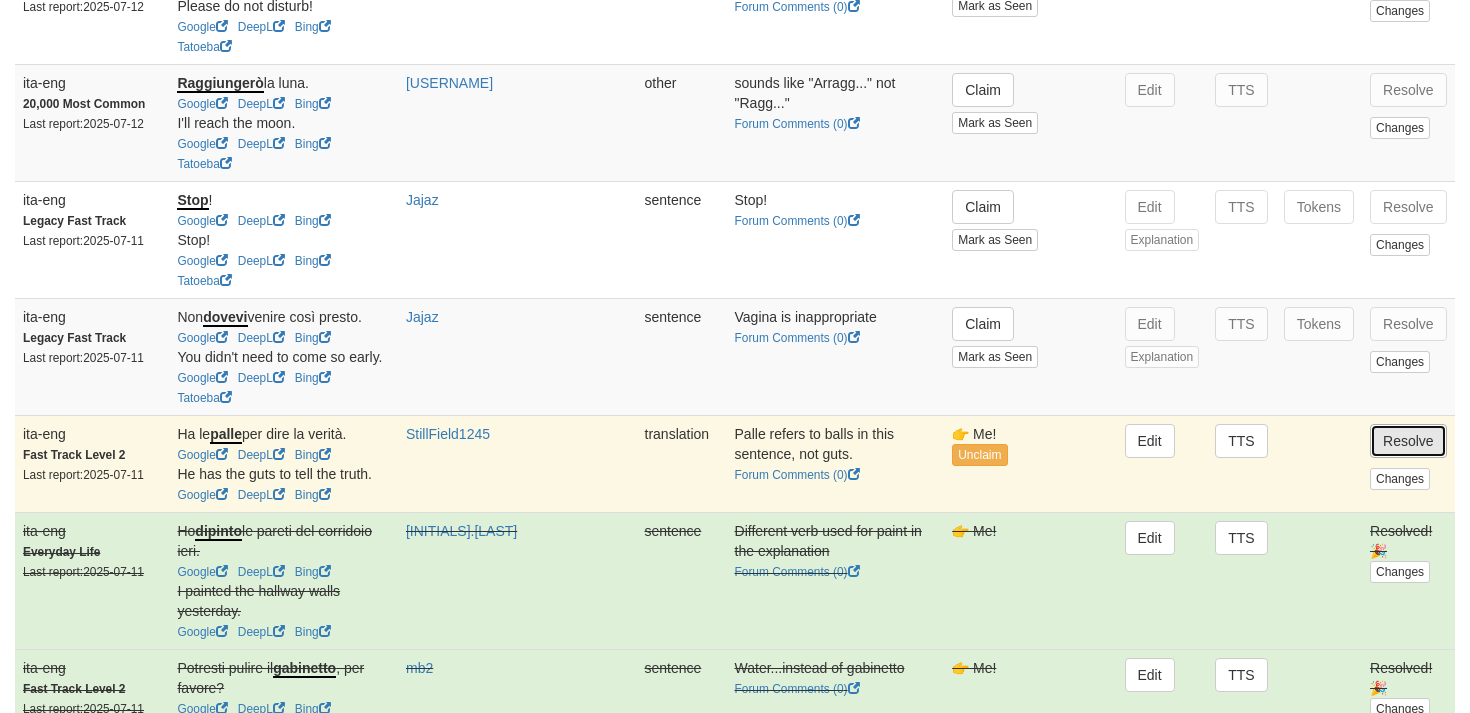 click on "Resolve" at bounding box center (1408, 441) 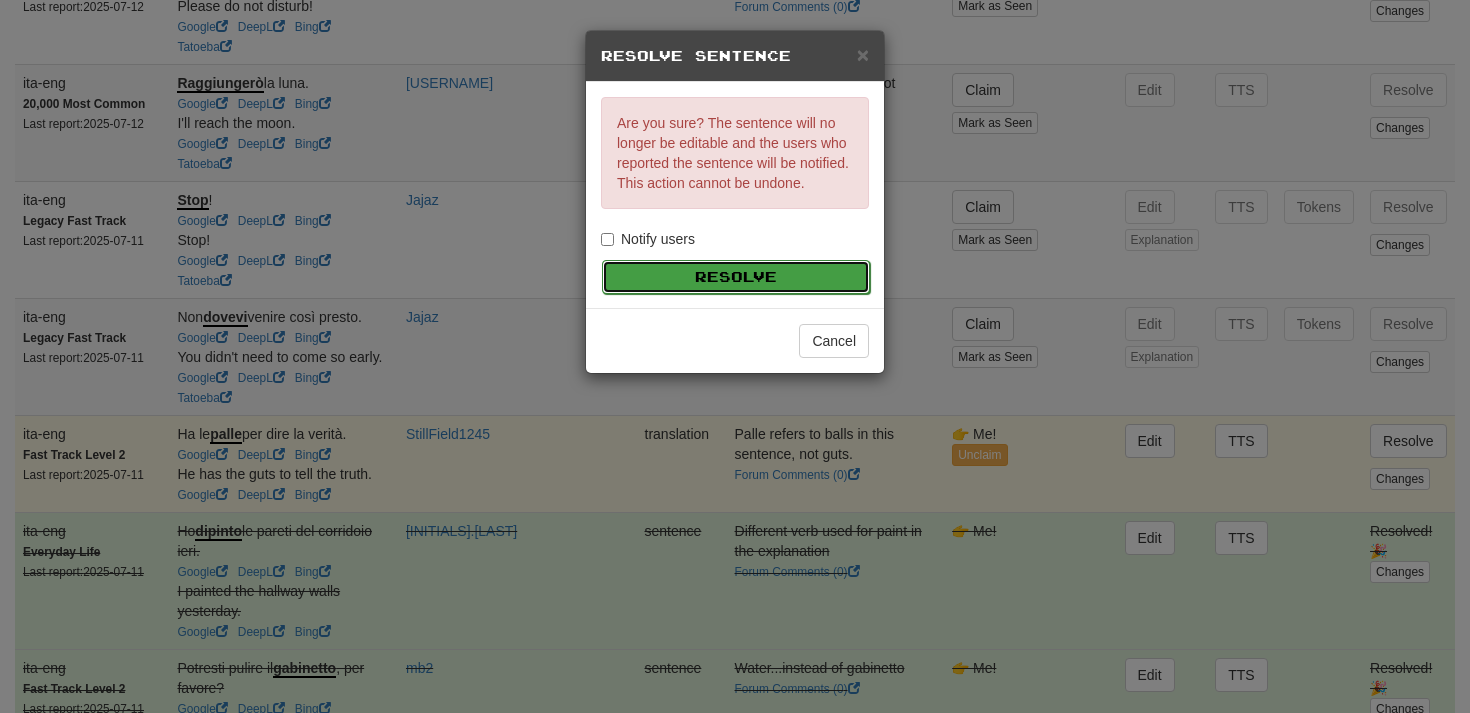 click on "Resolve" at bounding box center [736, 277] 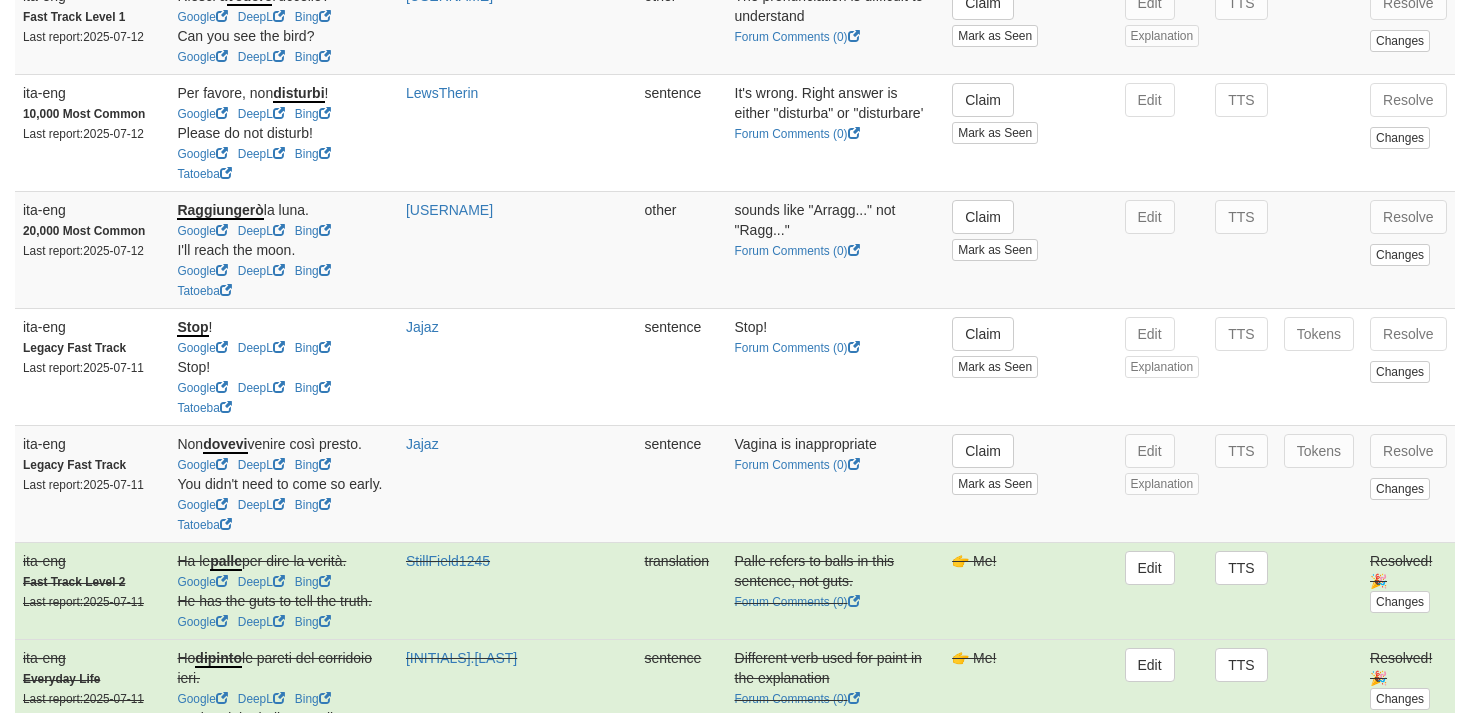scroll, scrollTop: 912, scrollLeft: 0, axis: vertical 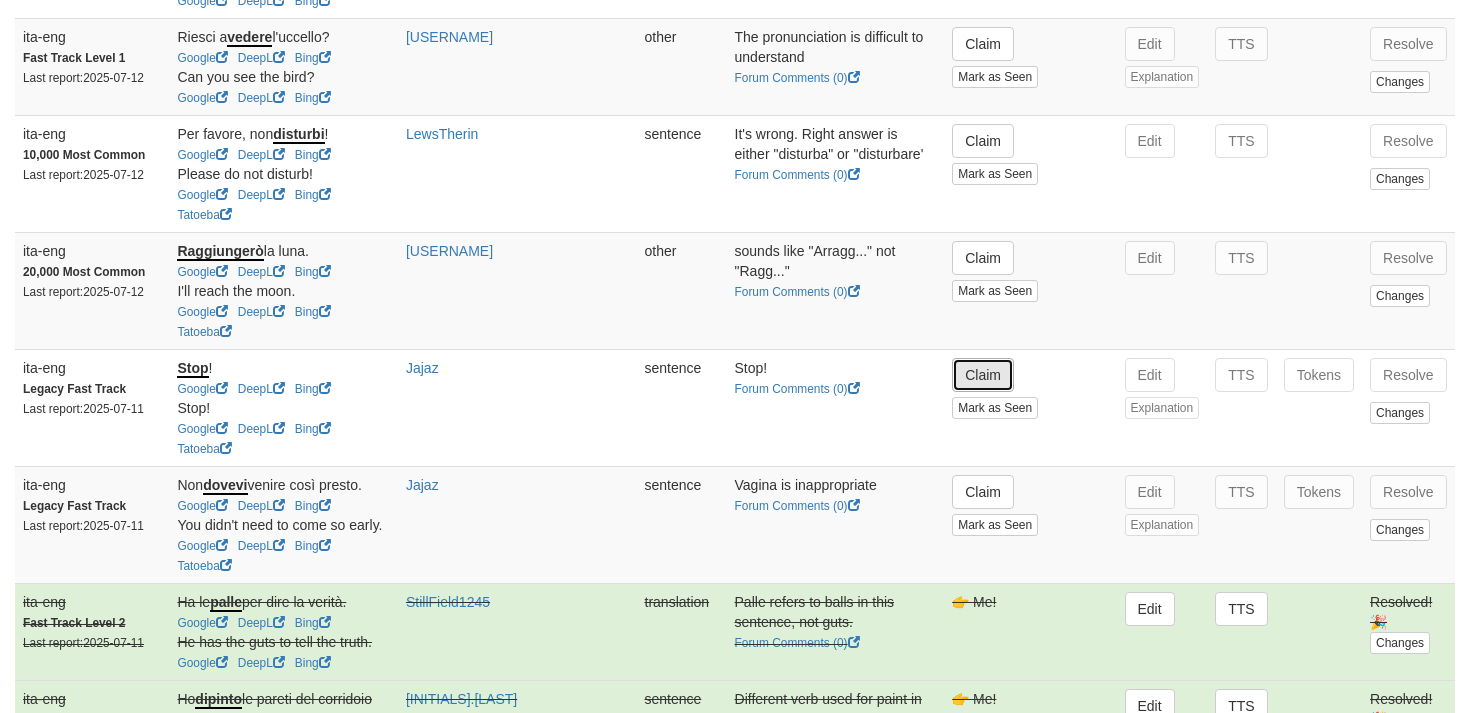 click on "Claim" at bounding box center [983, 375] 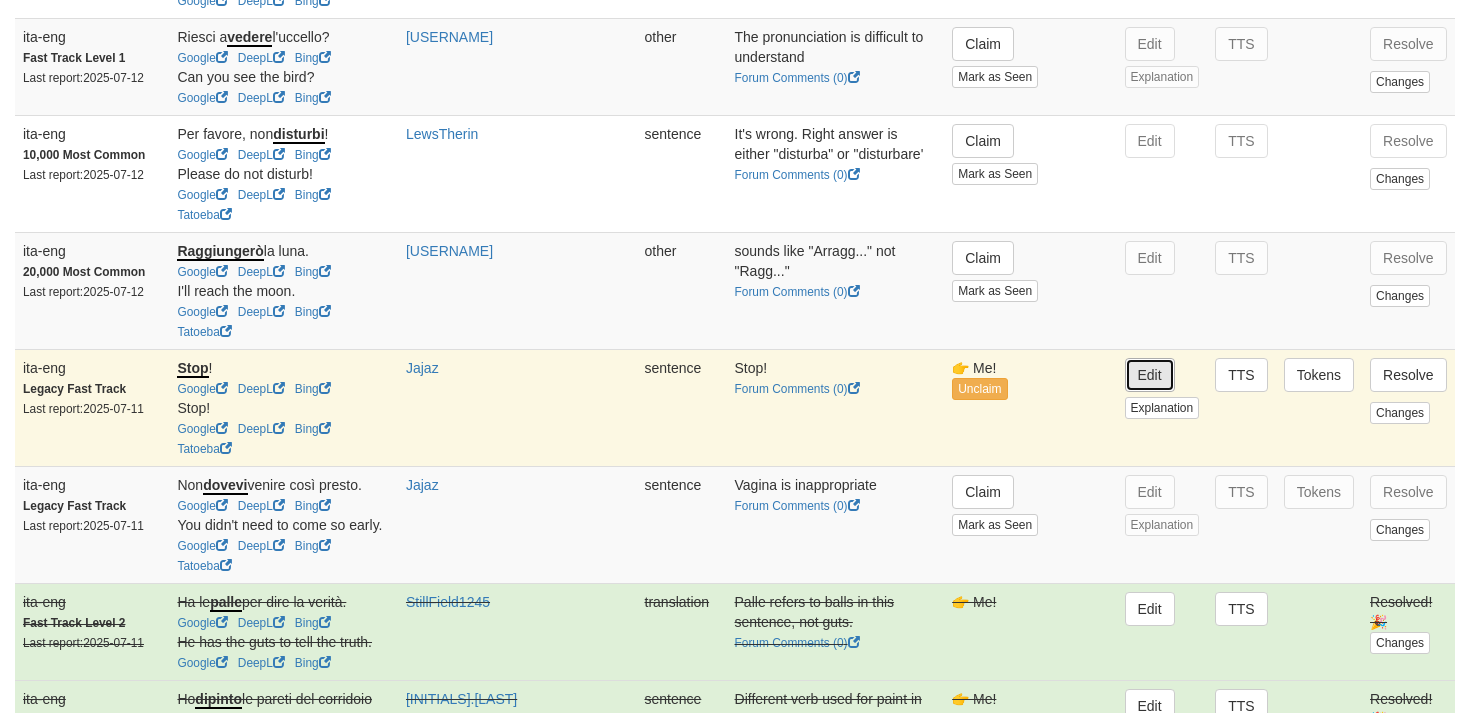 click on "Edit" at bounding box center (1150, 375) 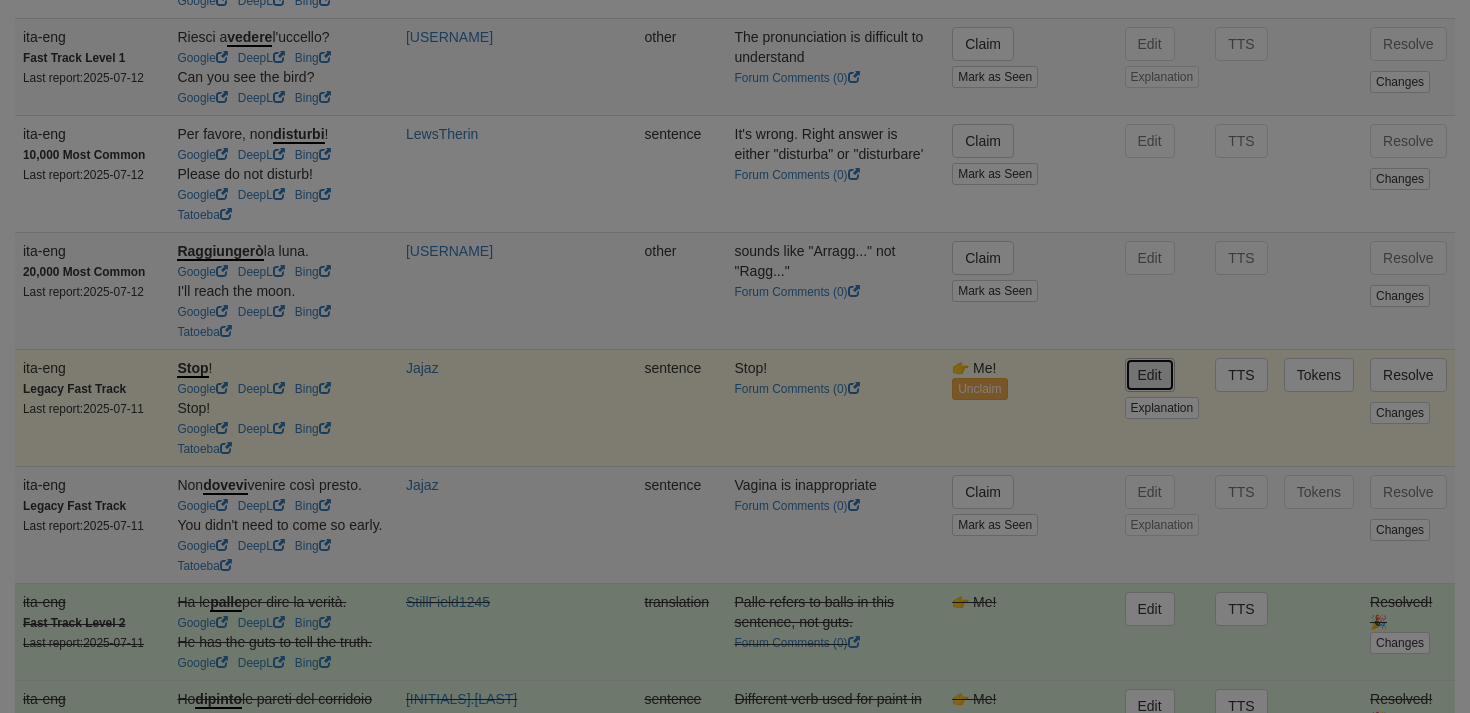 type on "*********" 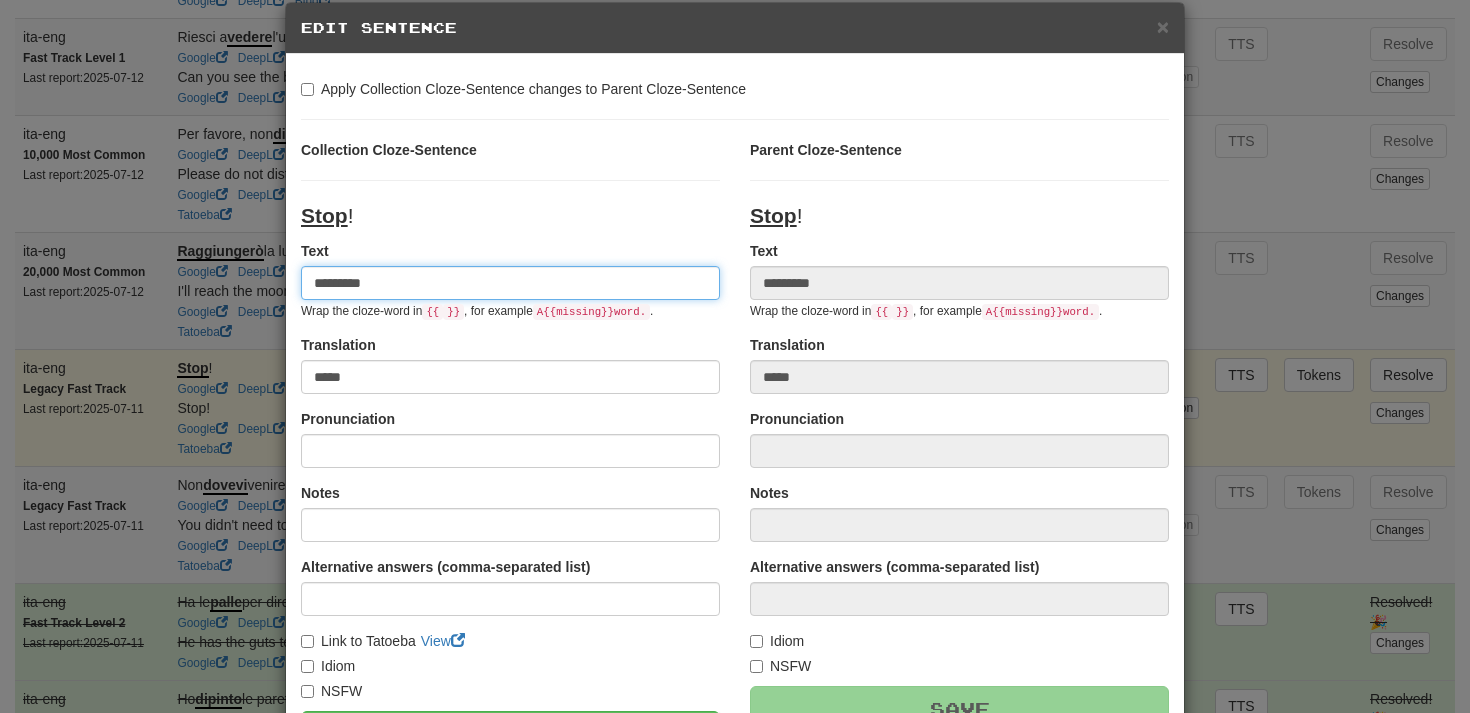 scroll, scrollTop: 9, scrollLeft: 0, axis: vertical 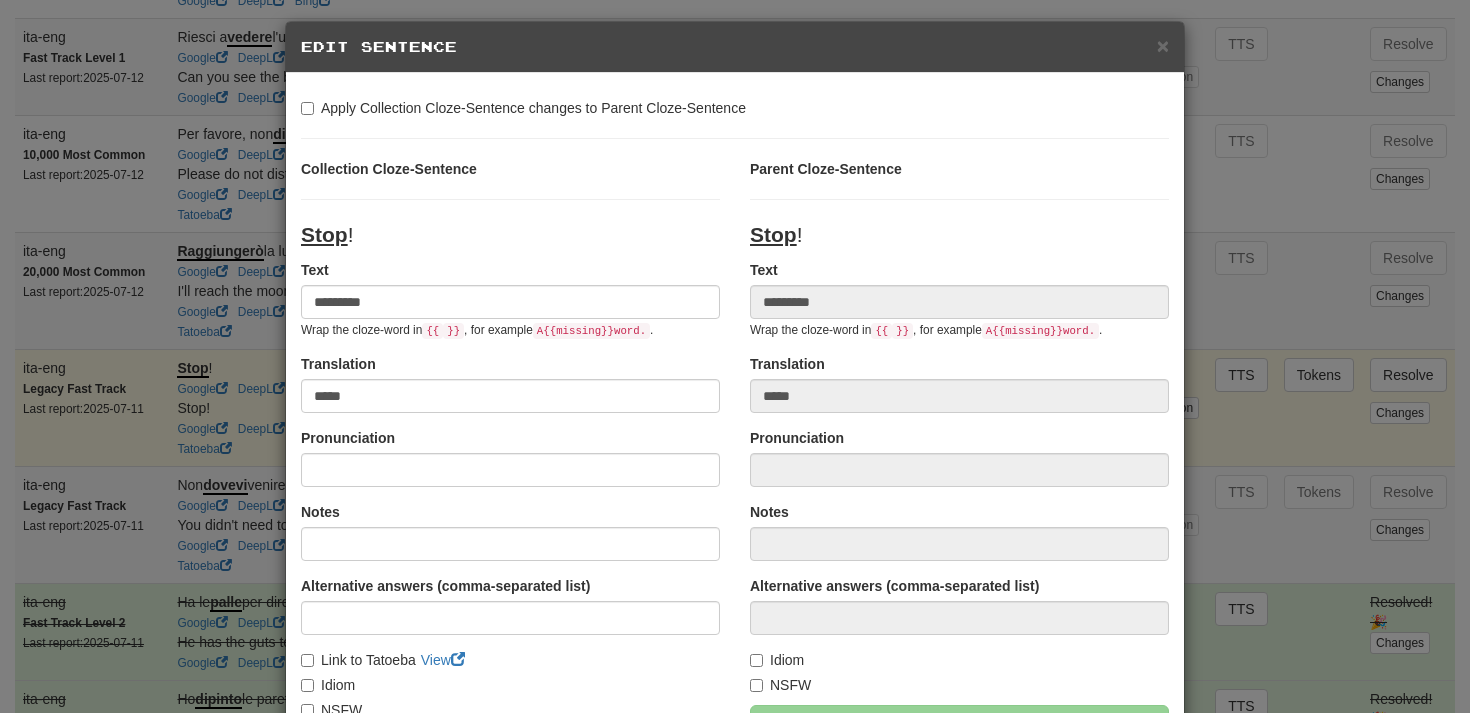 click on "× Edit Sentence" at bounding box center [735, 47] 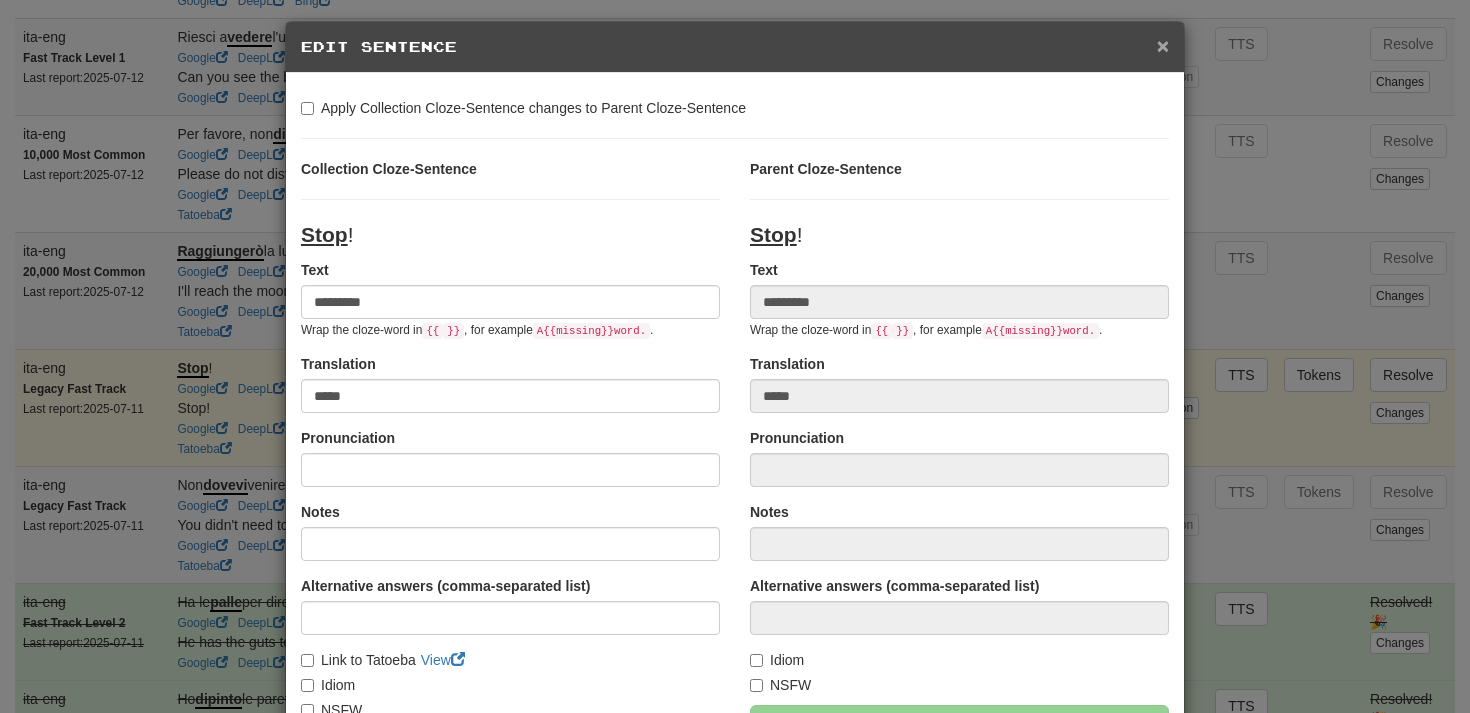 click on "×" at bounding box center [1163, 45] 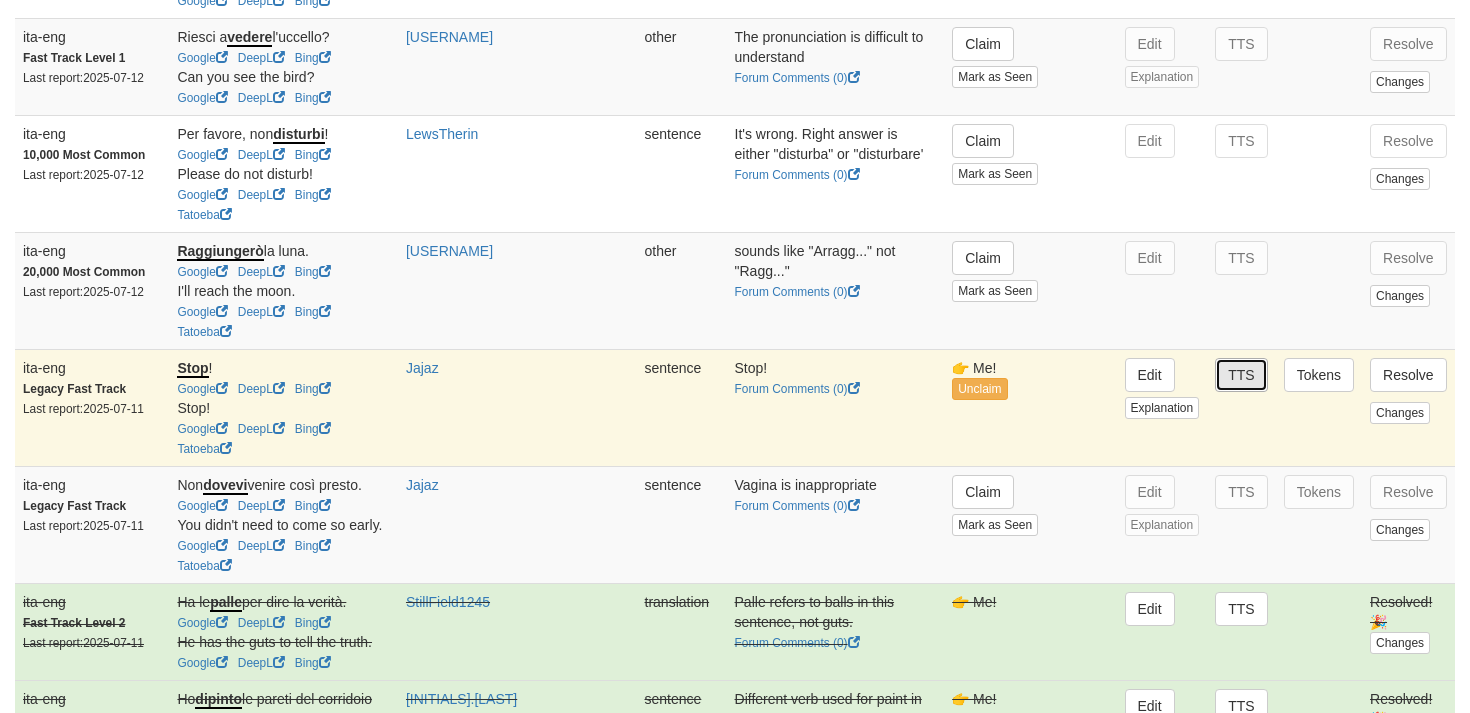click on "TTS" at bounding box center [1241, 375] 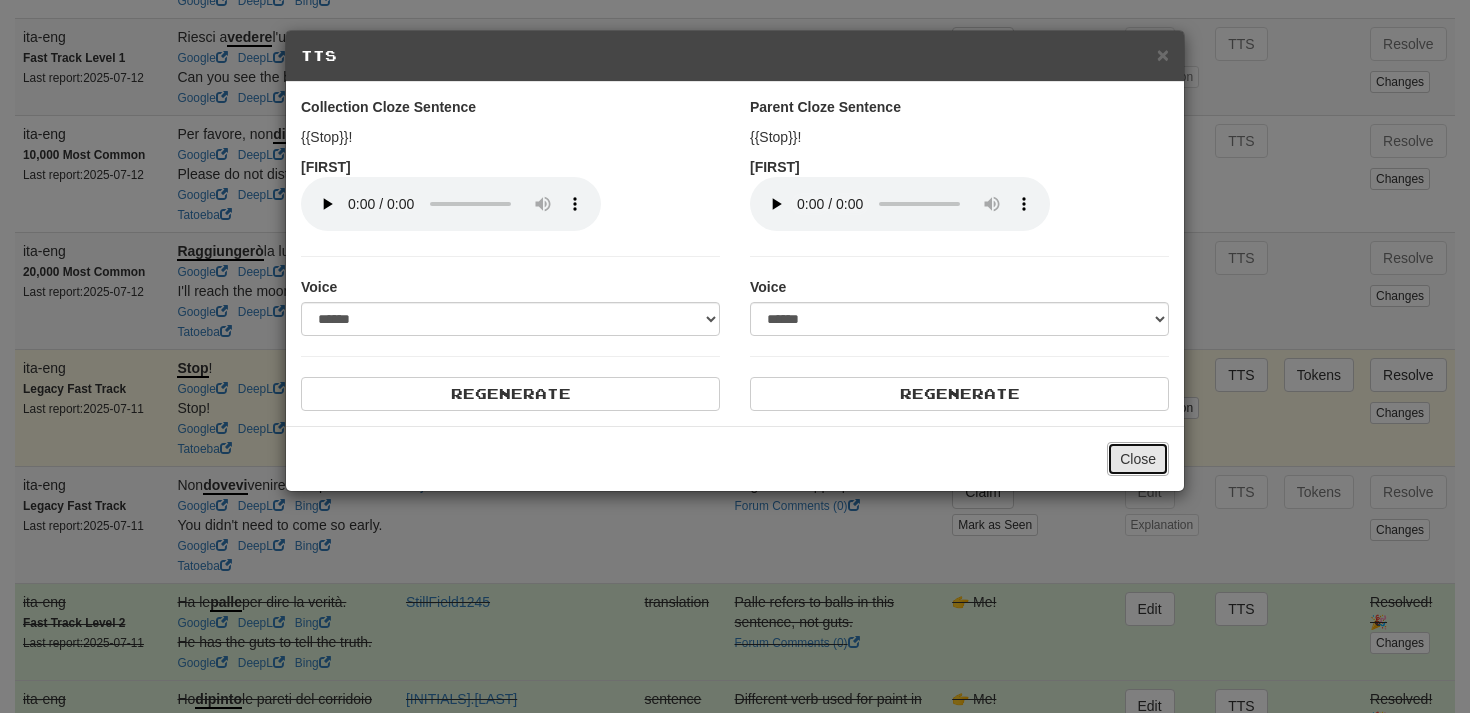 click on "Close" at bounding box center [1138, 459] 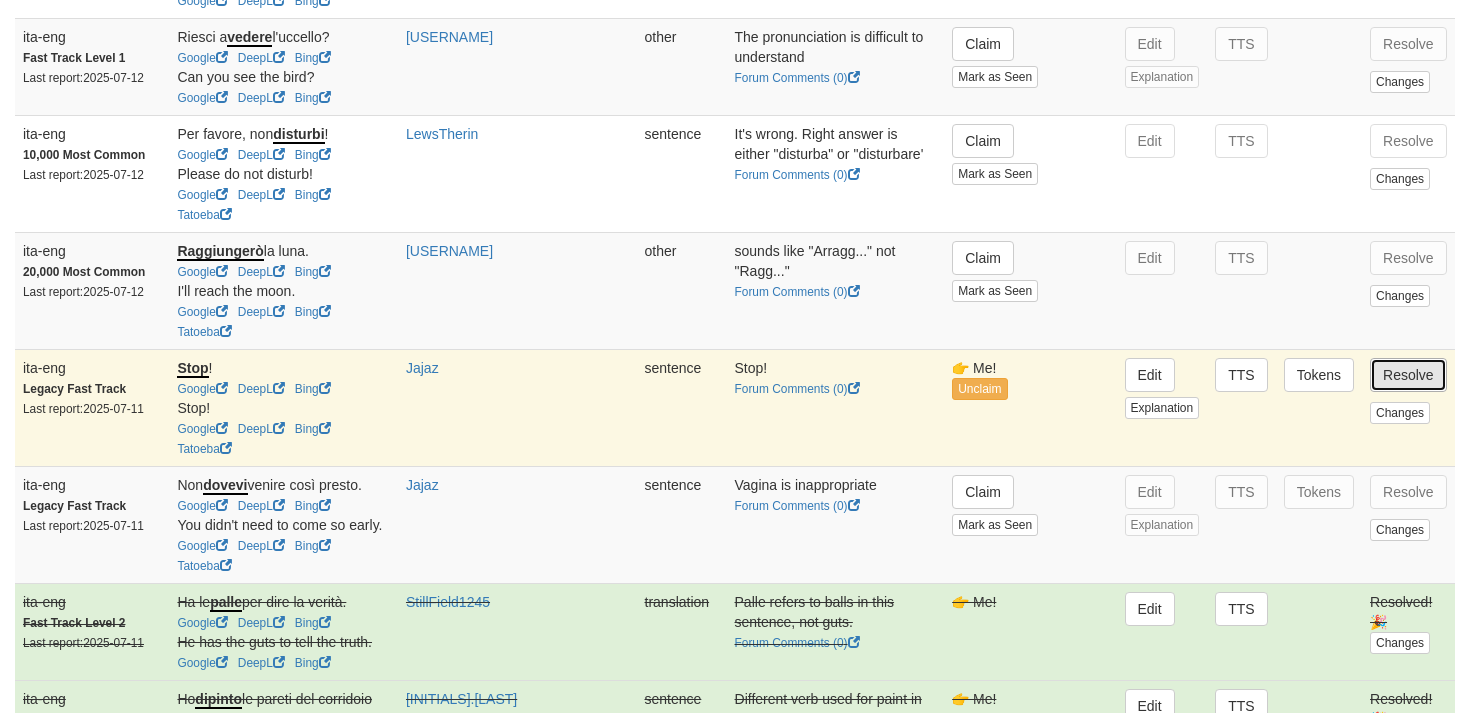 click on "Resolve" at bounding box center (1408, 375) 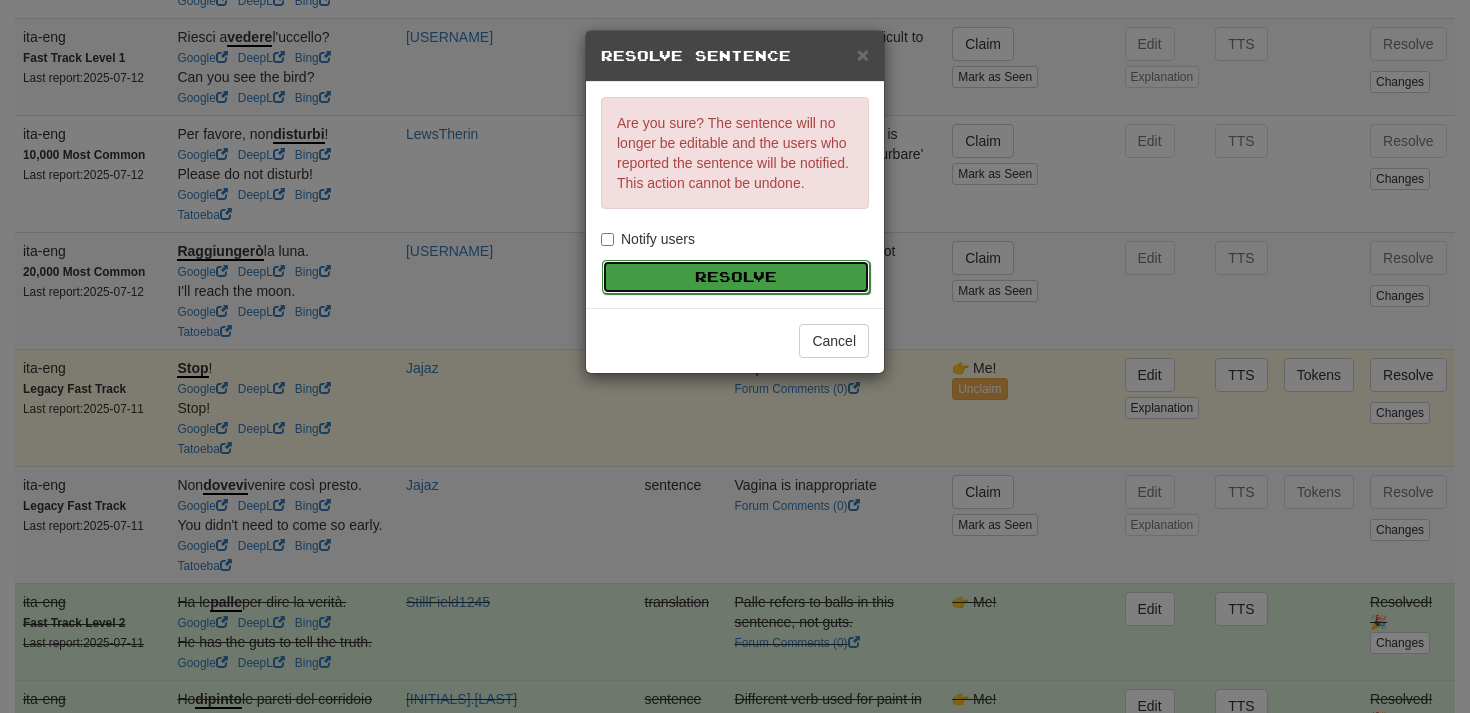 click on "Resolve" at bounding box center (736, 277) 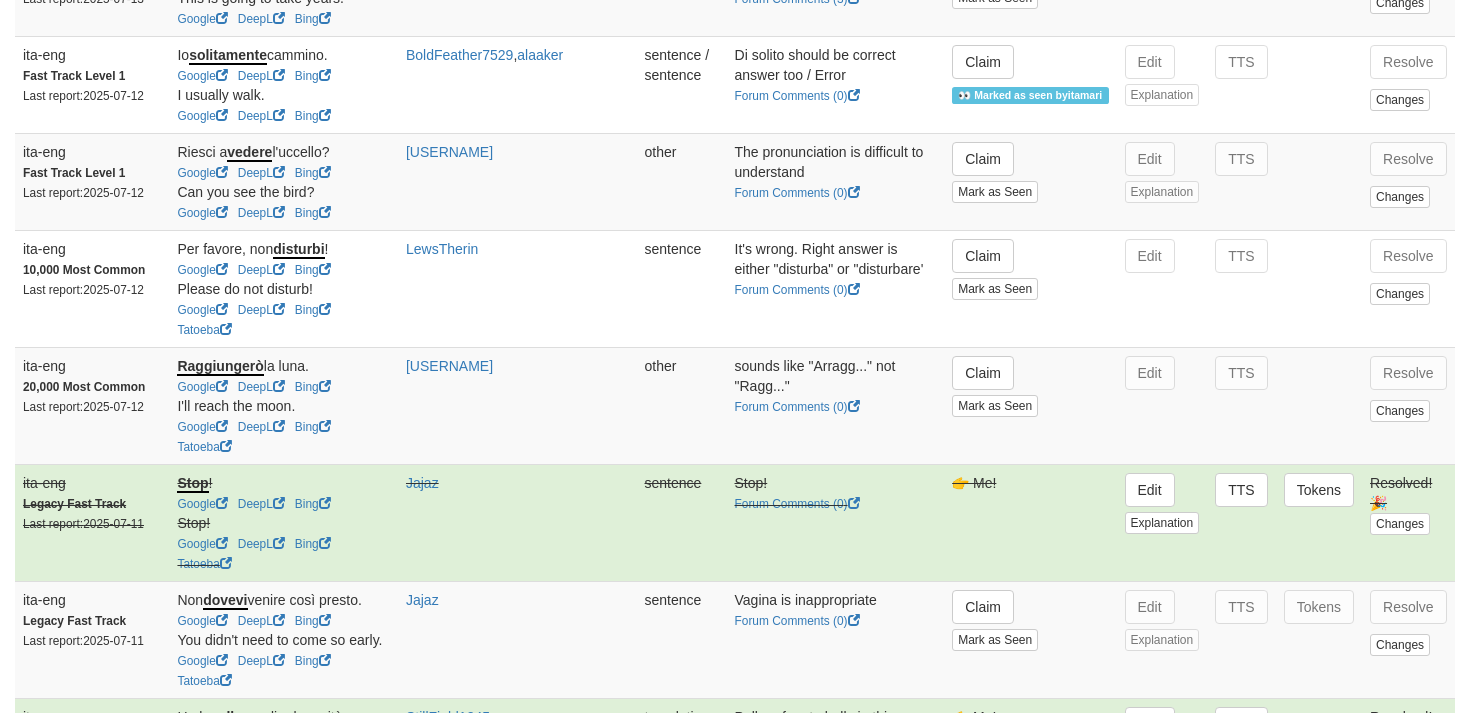 scroll, scrollTop: 787, scrollLeft: 0, axis: vertical 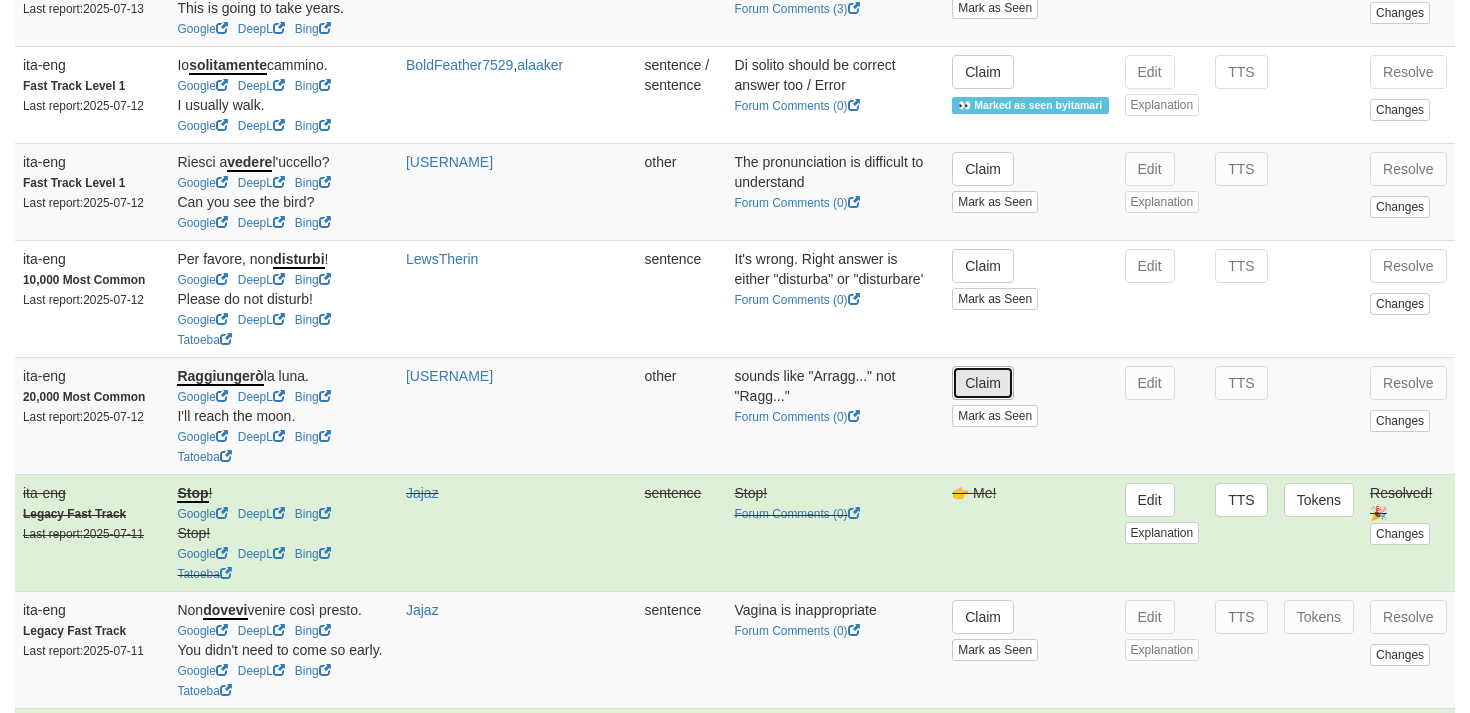 click on "Claim" at bounding box center [983, 383] 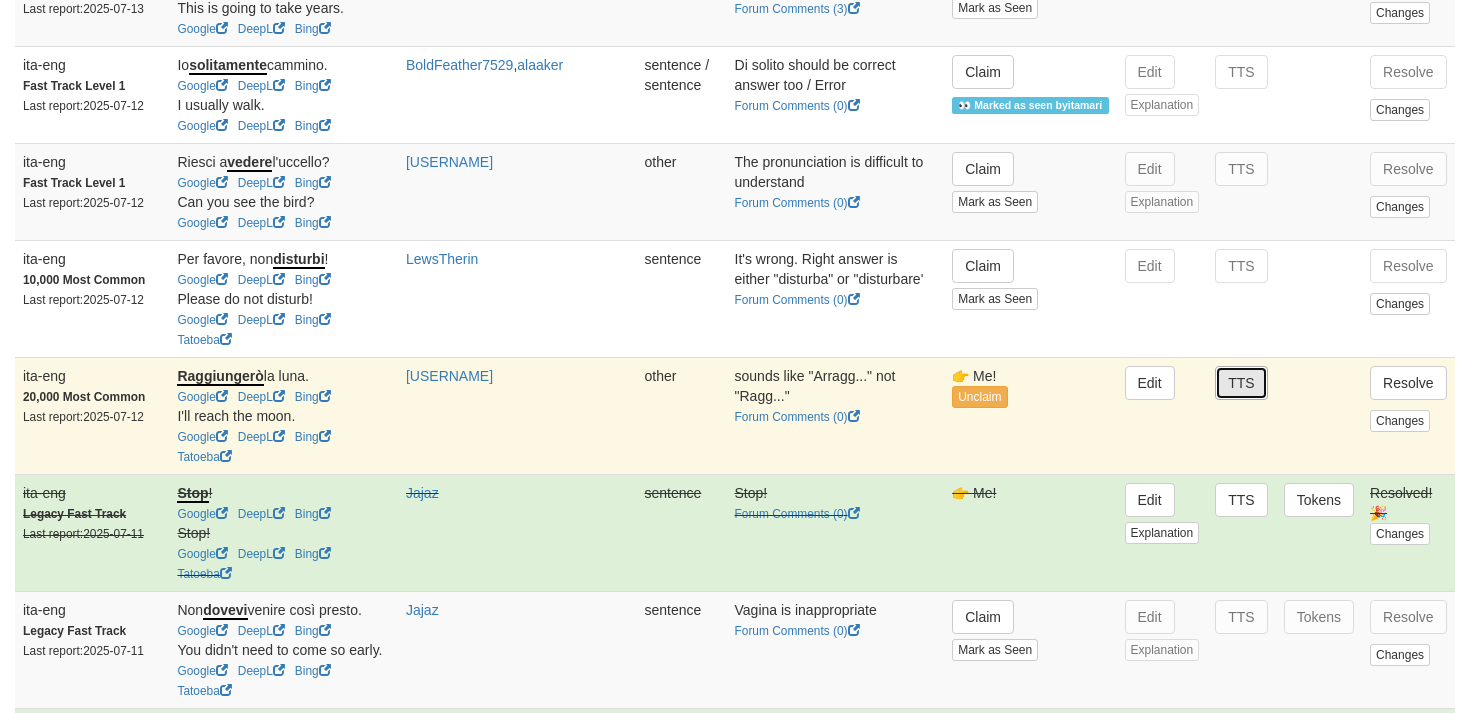 click on "TTS" at bounding box center (1241, 383) 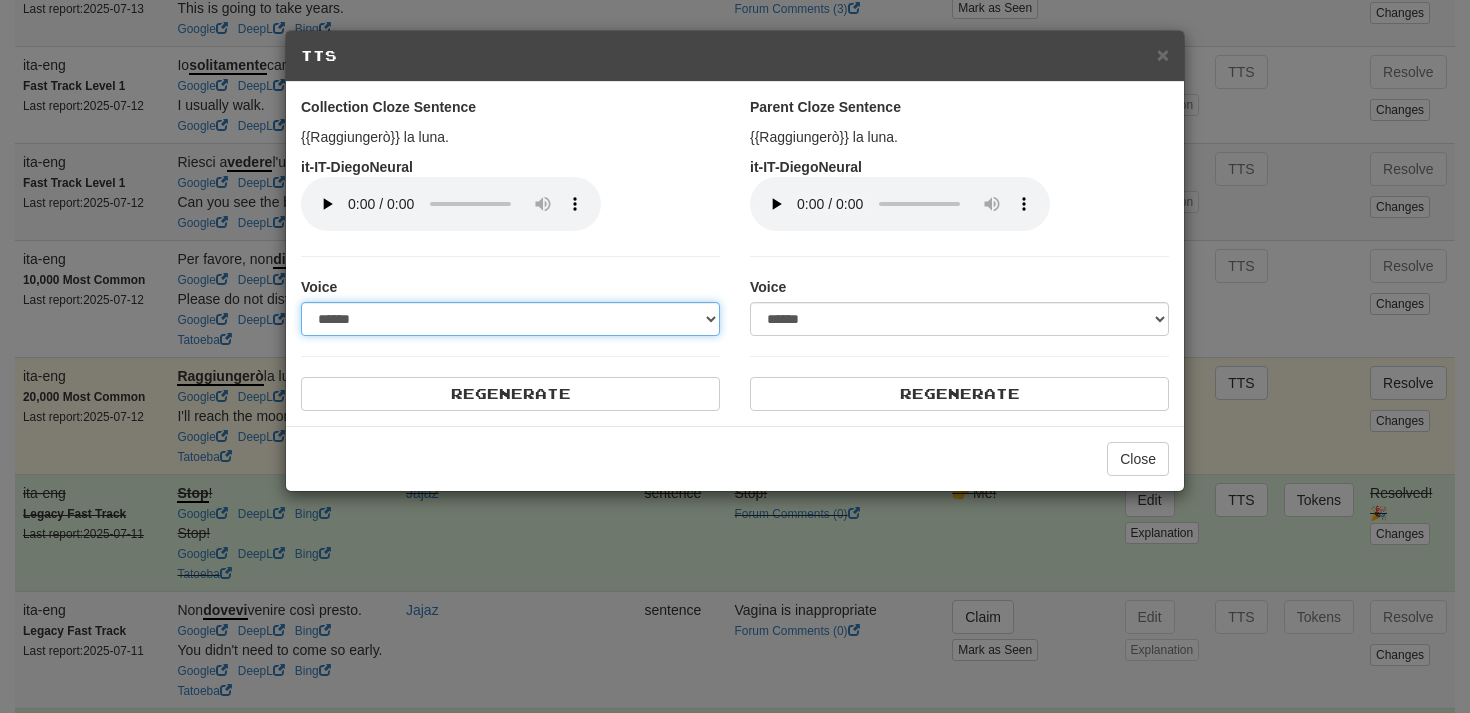 click on "**********" at bounding box center [510, 319] 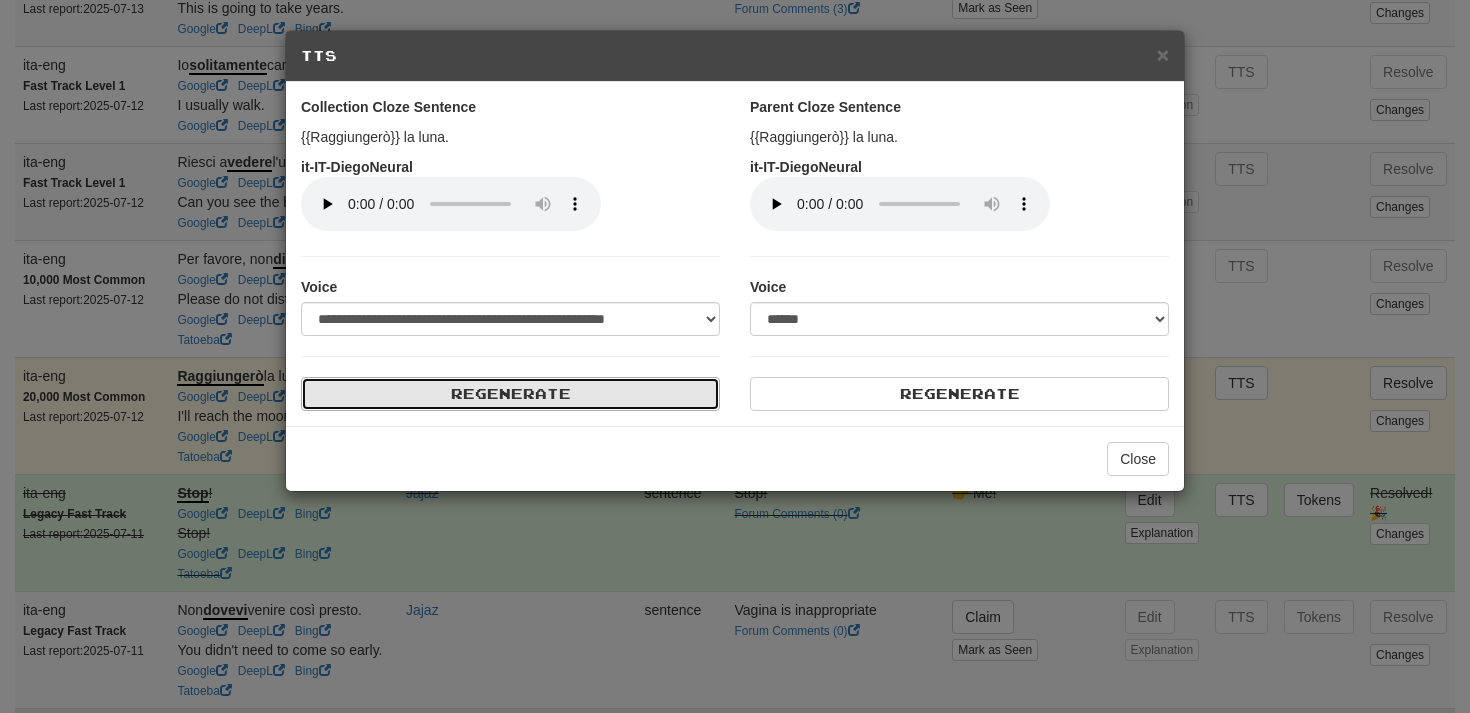 click on "Regenerate" at bounding box center [510, 394] 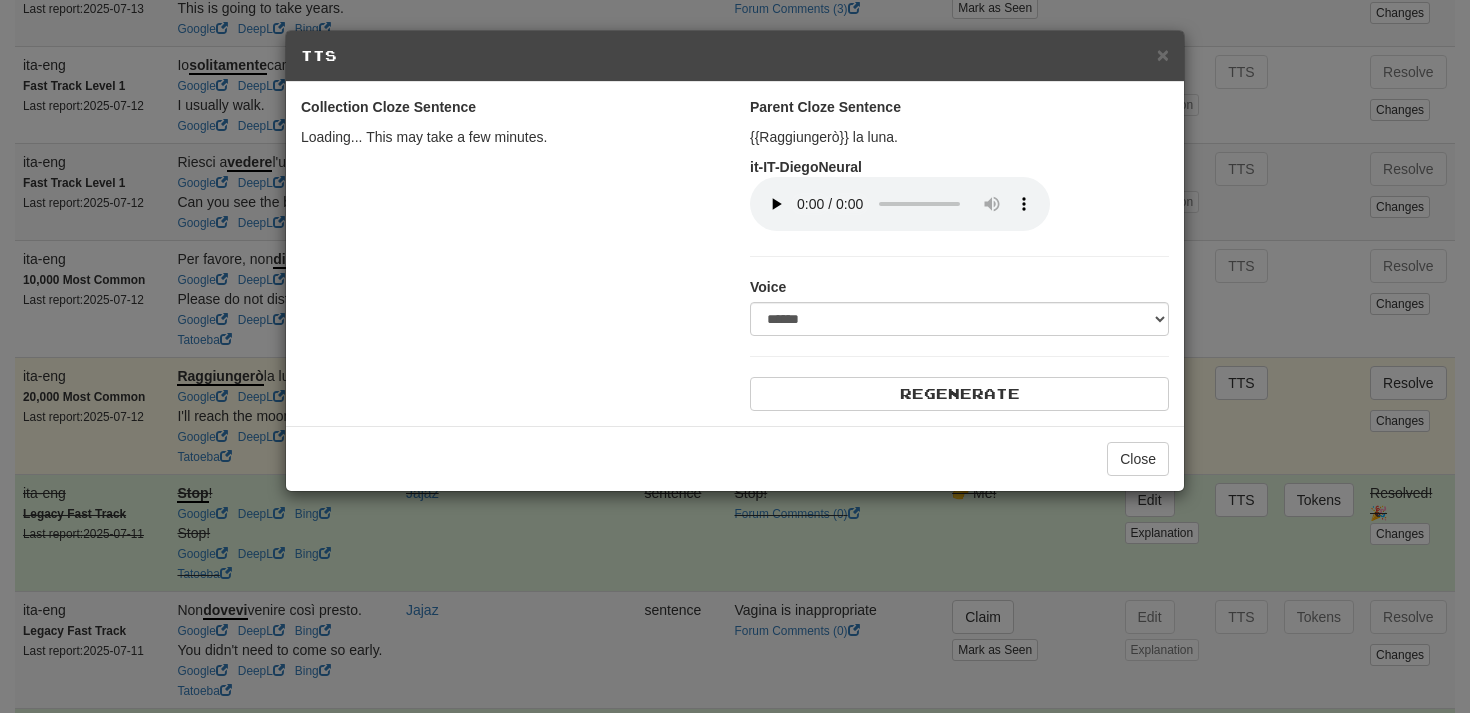 click on "**********" at bounding box center [959, 269] 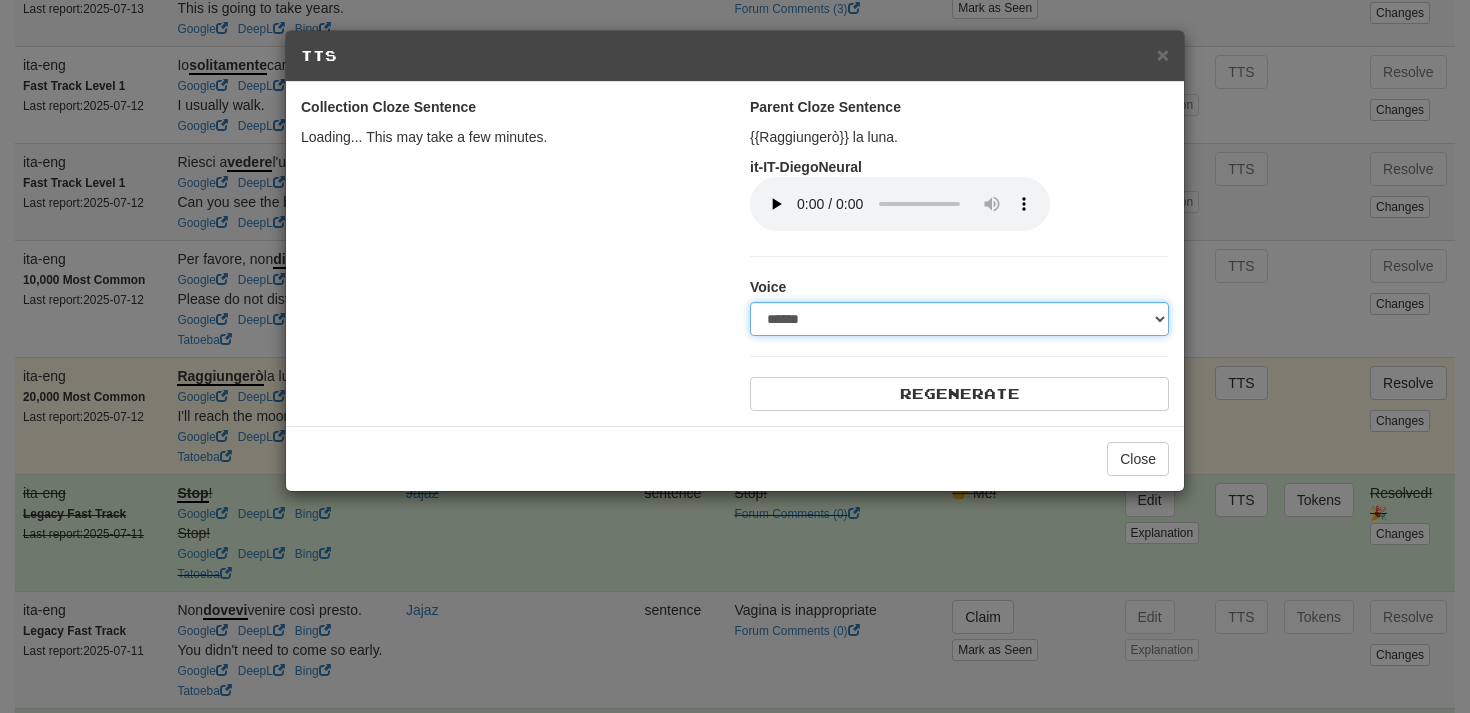 click on "**********" at bounding box center (959, 319) 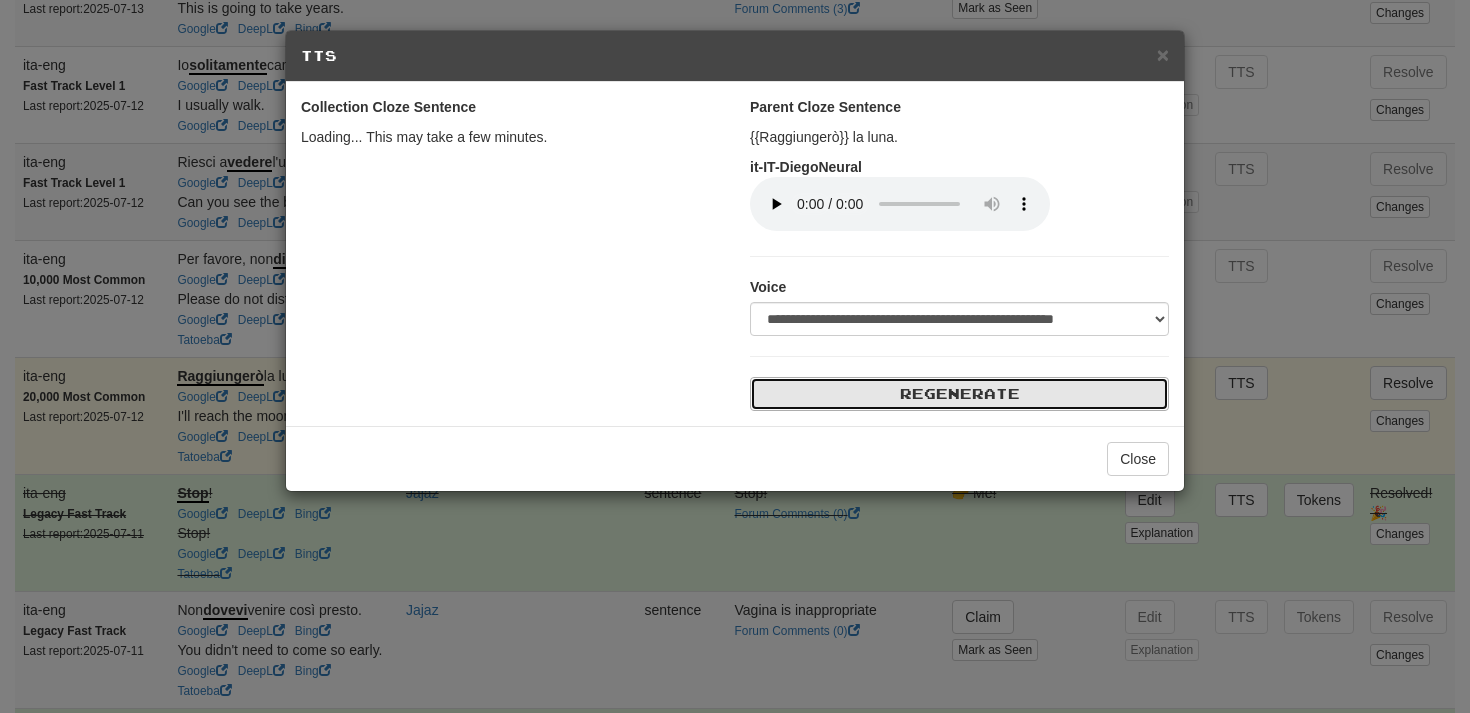 click on "Regenerate" at bounding box center (959, 394) 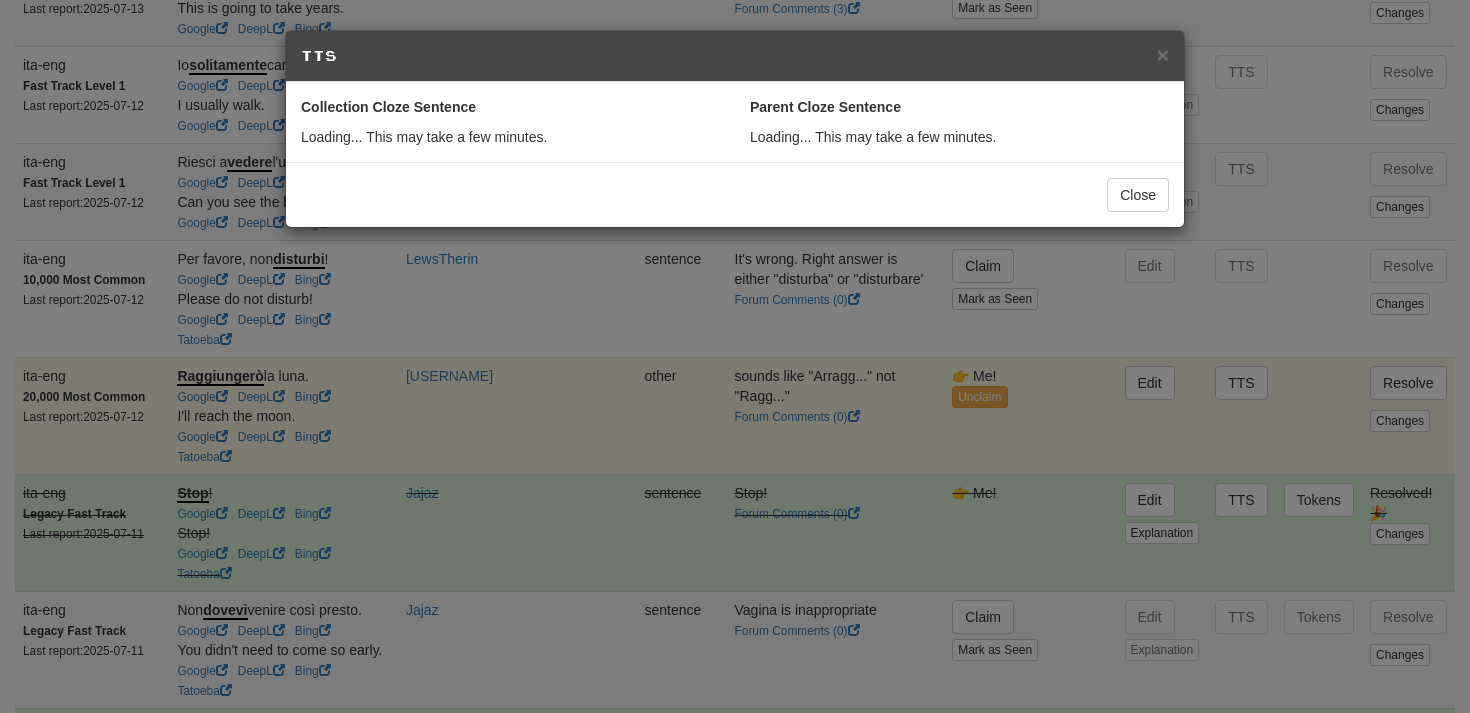 select on "***" 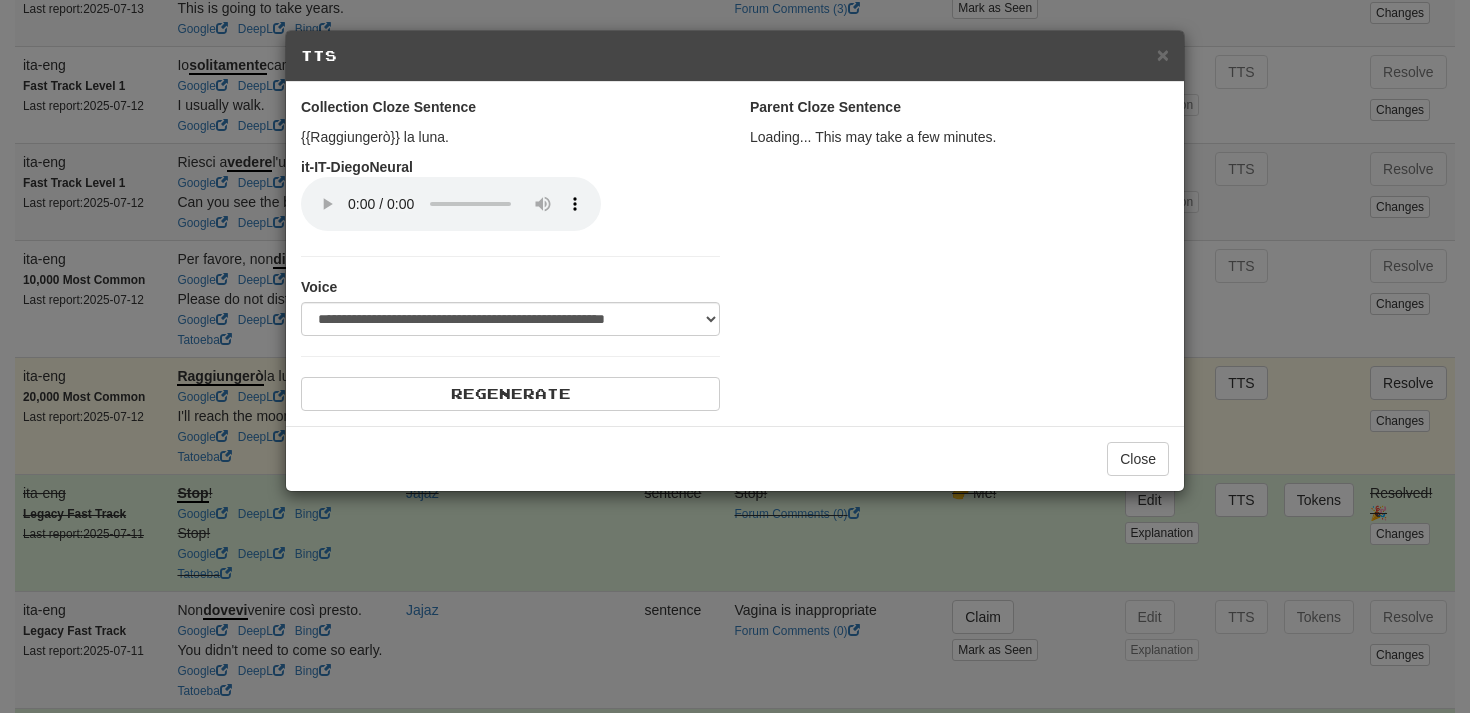 select on "***" 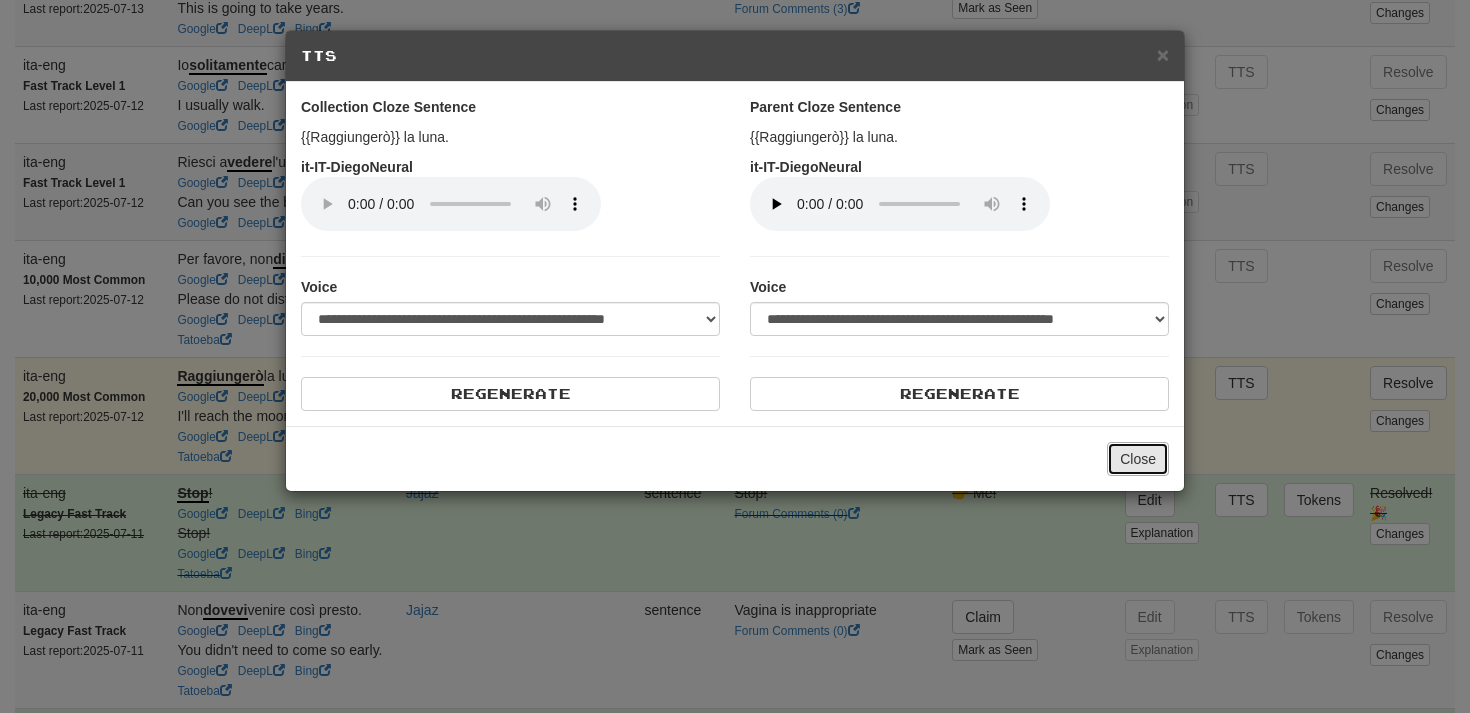 click on "Close" at bounding box center [1138, 459] 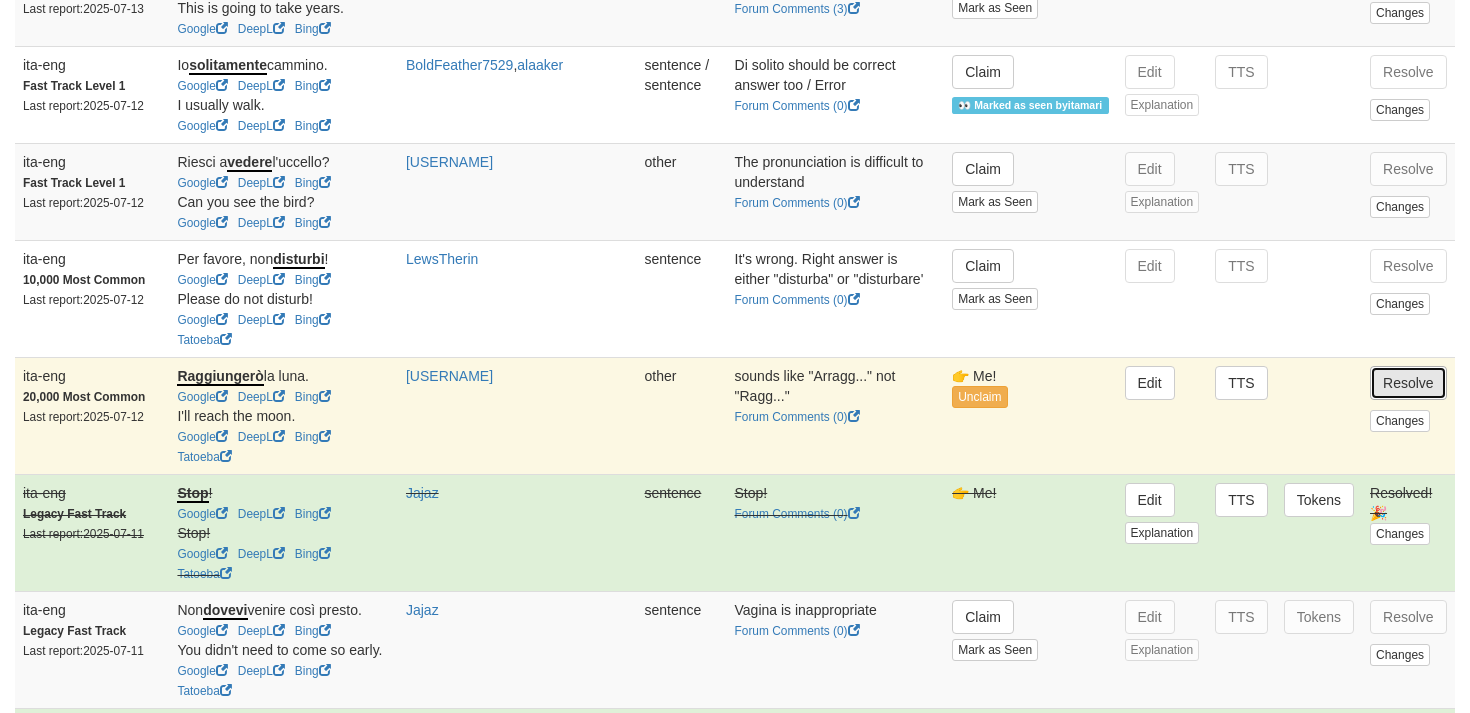 click on "Resolve" at bounding box center (1408, 383) 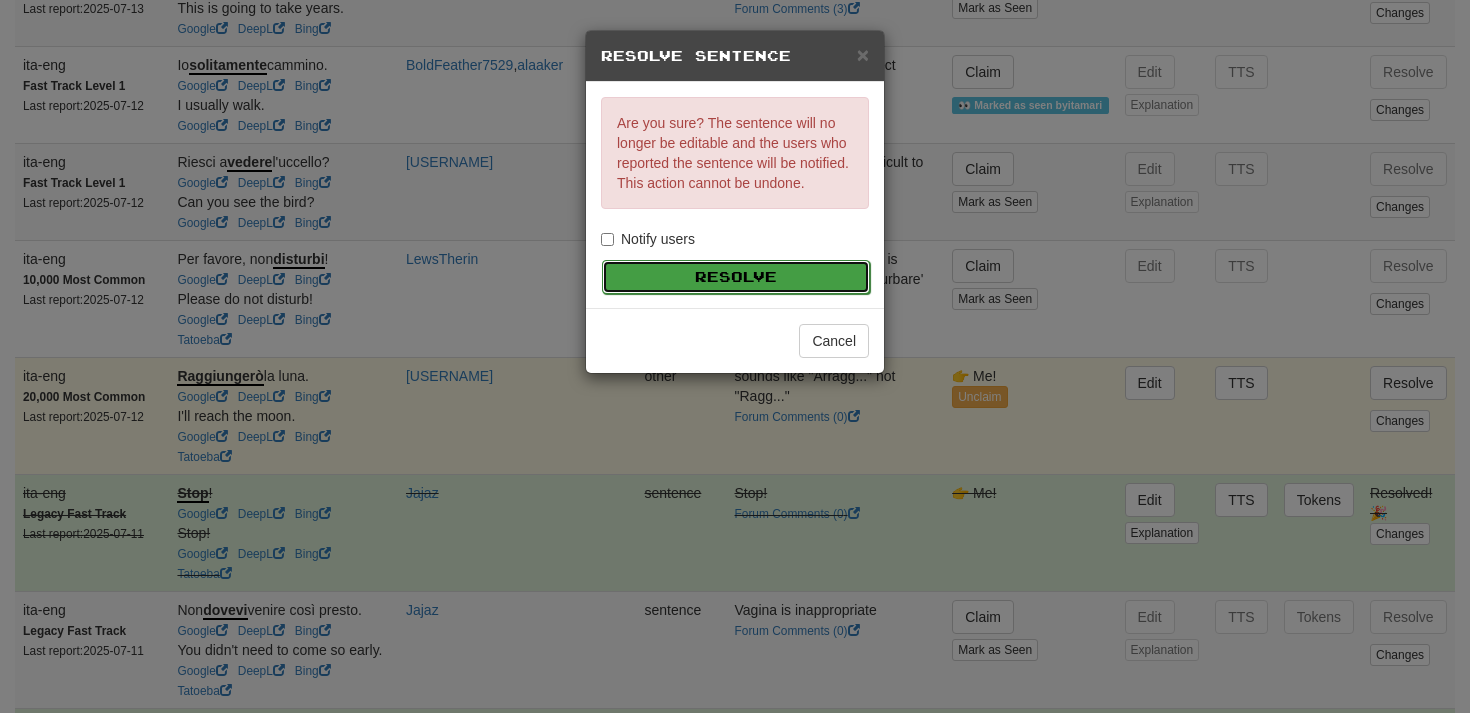 click on "Resolve" at bounding box center (736, 277) 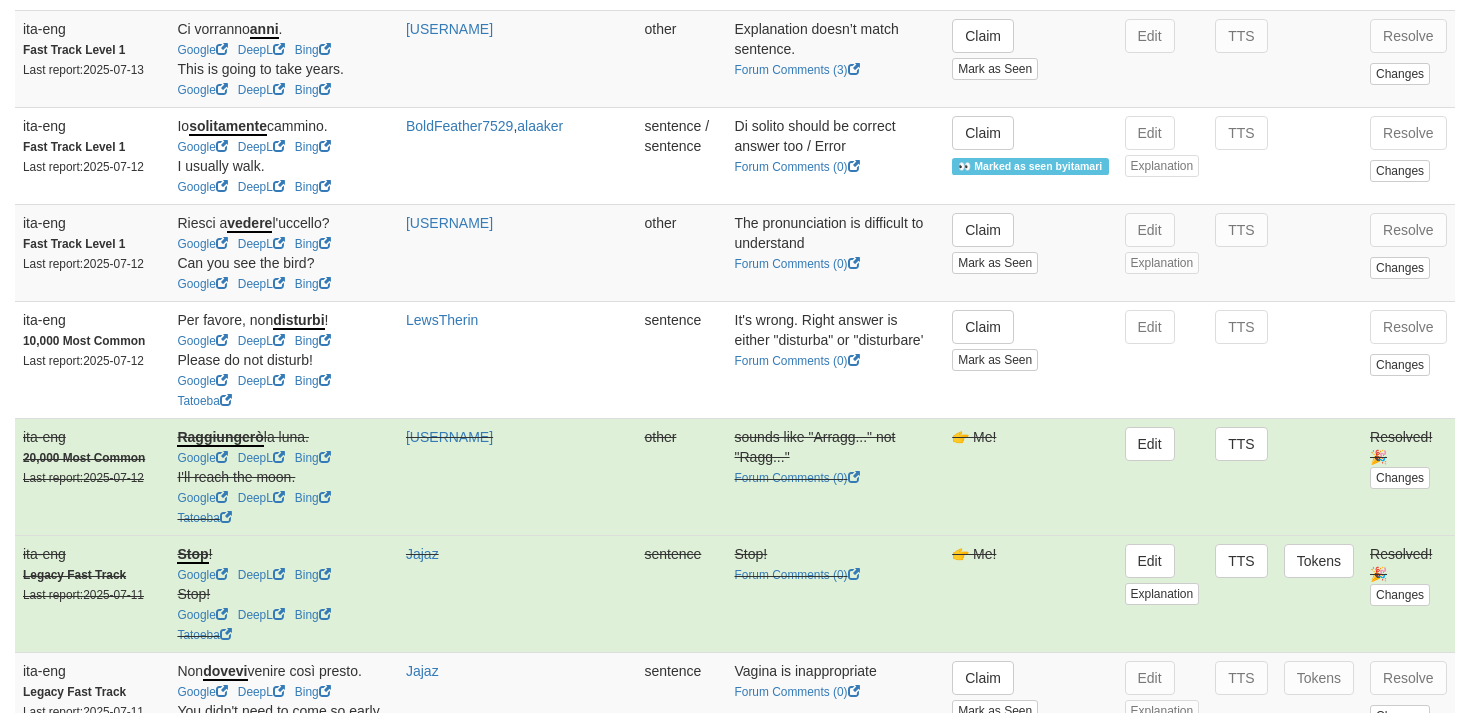 scroll, scrollTop: 715, scrollLeft: 0, axis: vertical 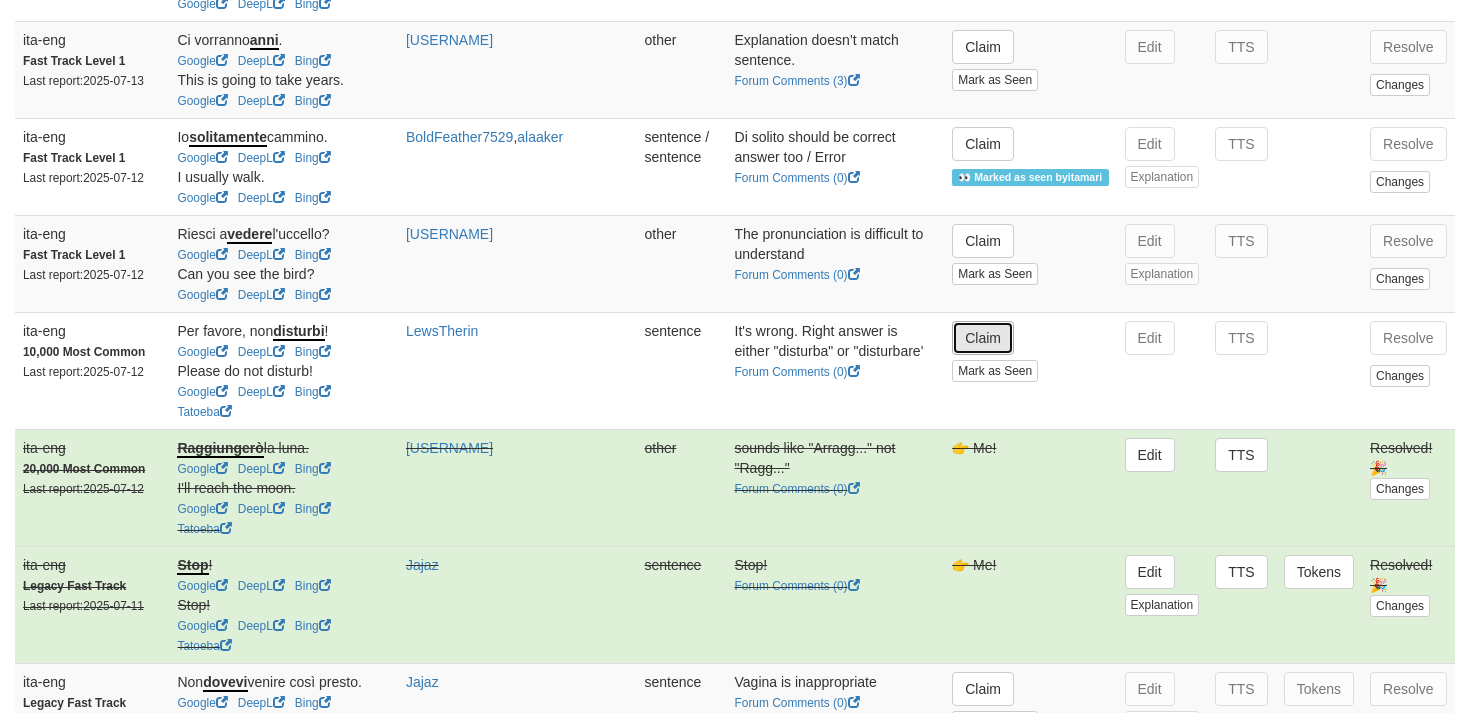 click on "Claim" at bounding box center (983, 338) 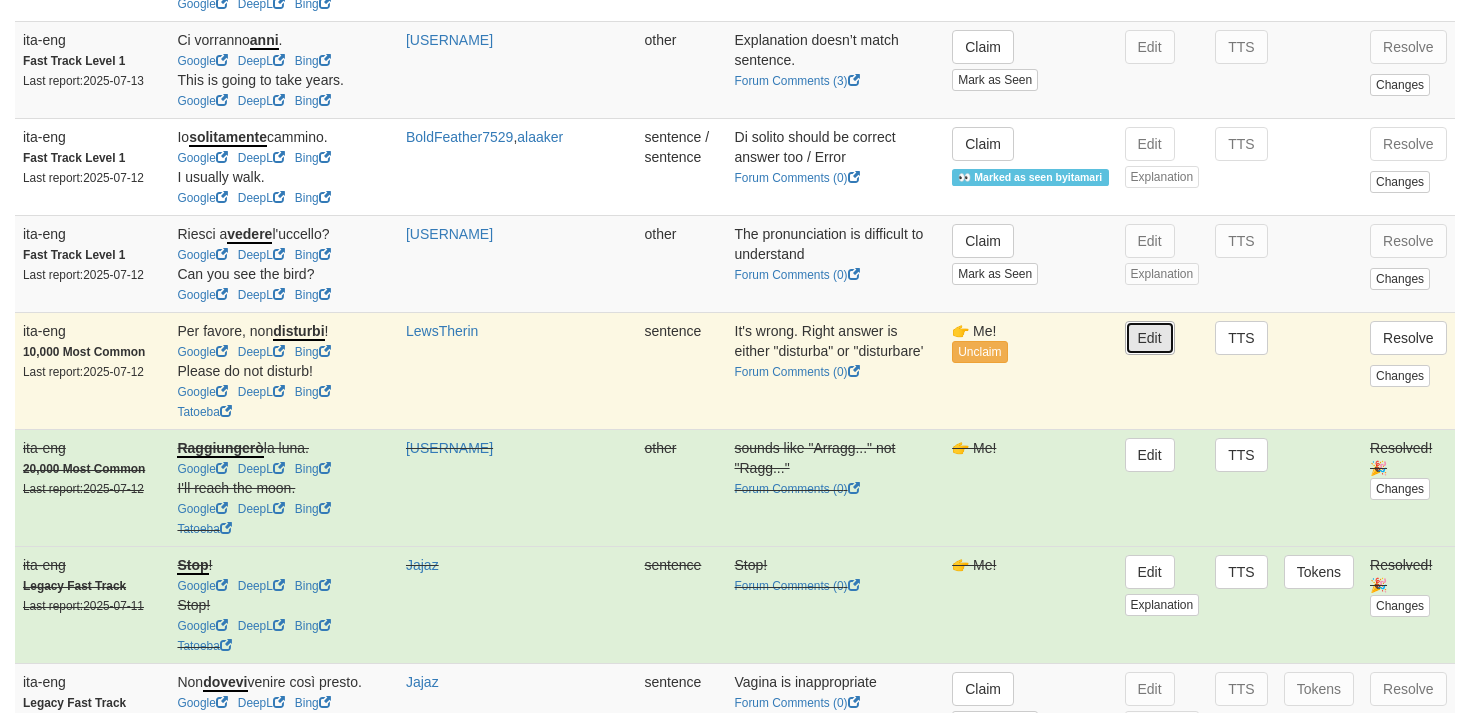 click on "Edit" at bounding box center (1150, 338) 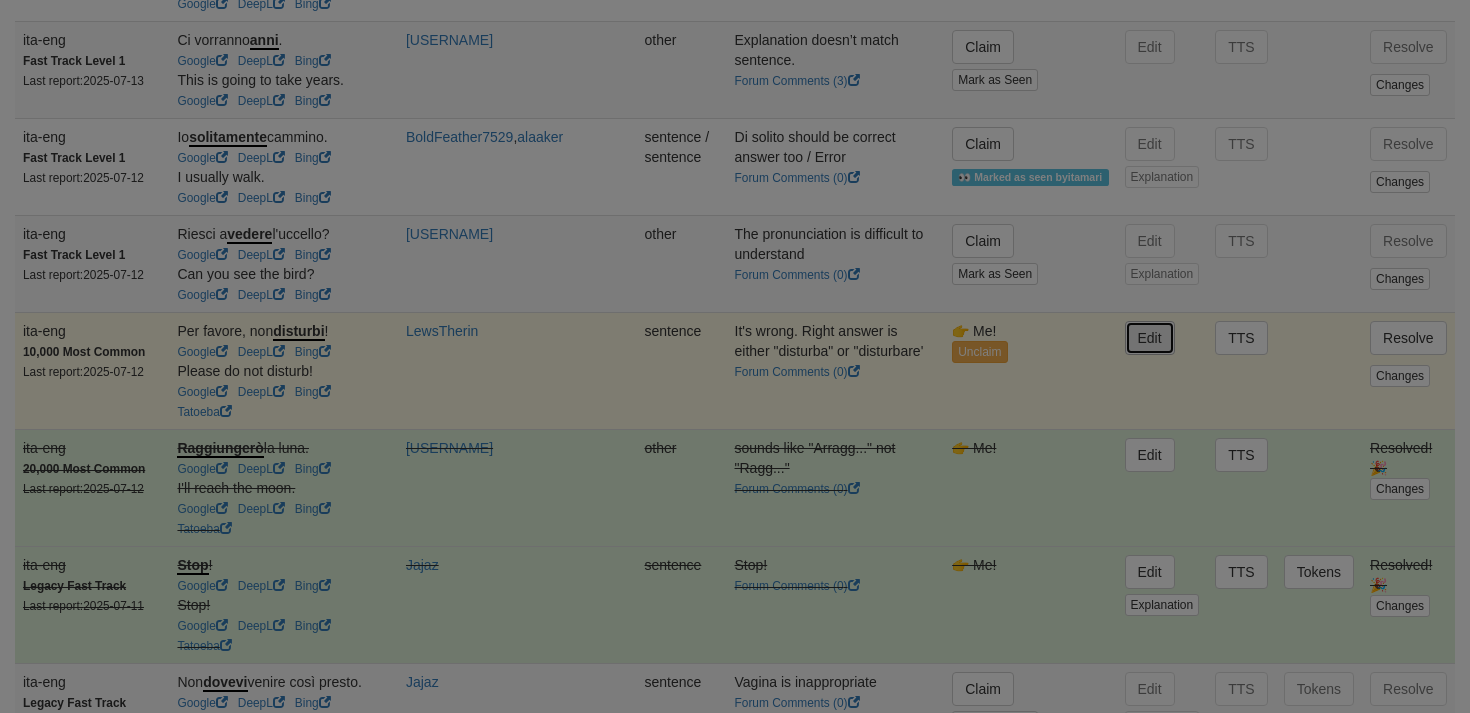type on "**********" 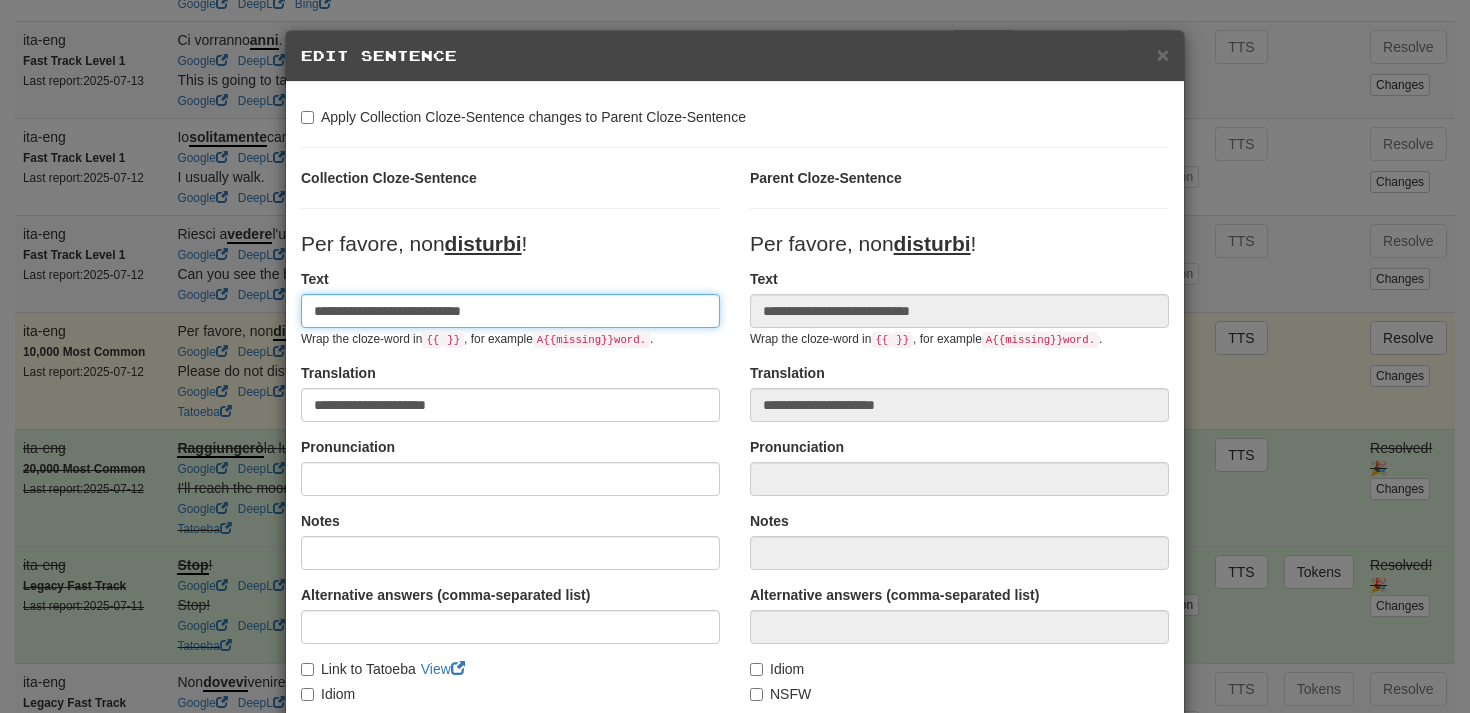 scroll, scrollTop: 50, scrollLeft: 0, axis: vertical 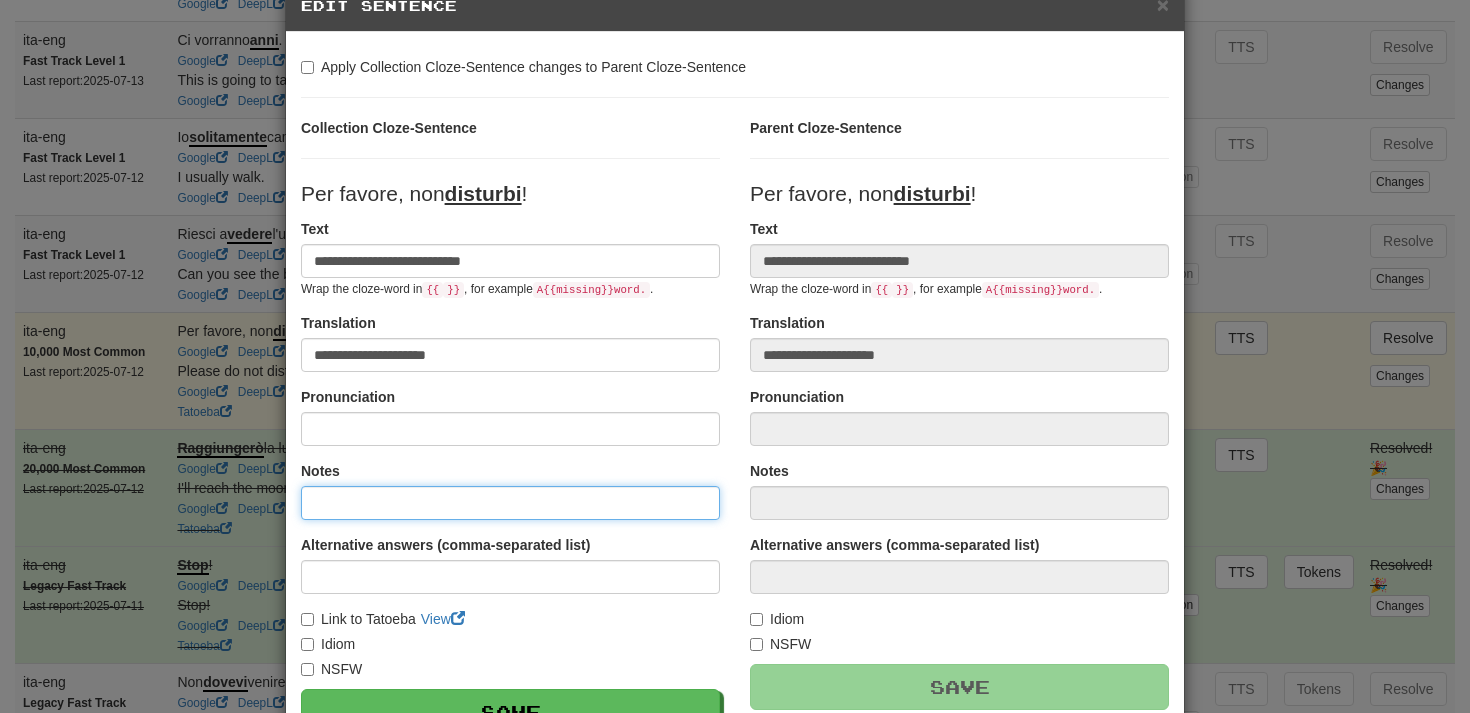 click at bounding box center (510, 503) 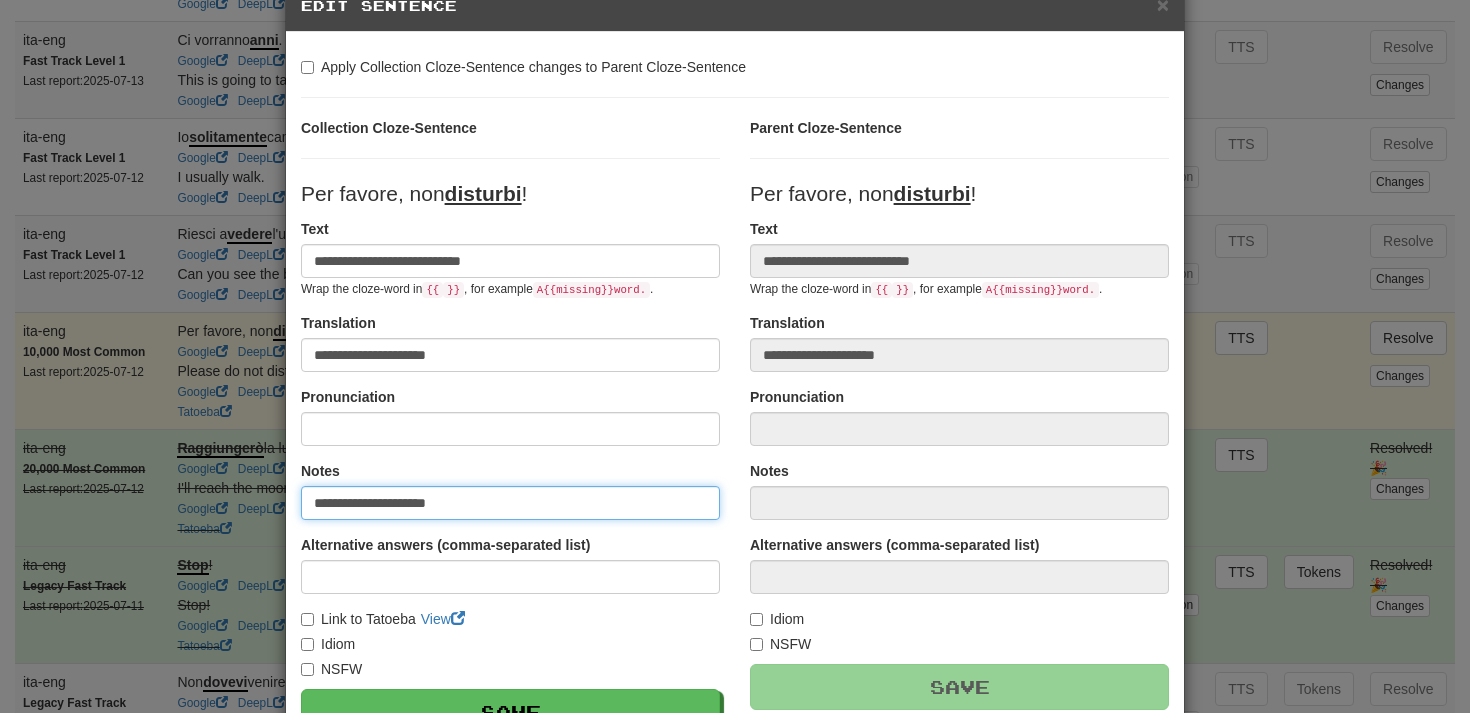 click on "**********" at bounding box center (510, 503) 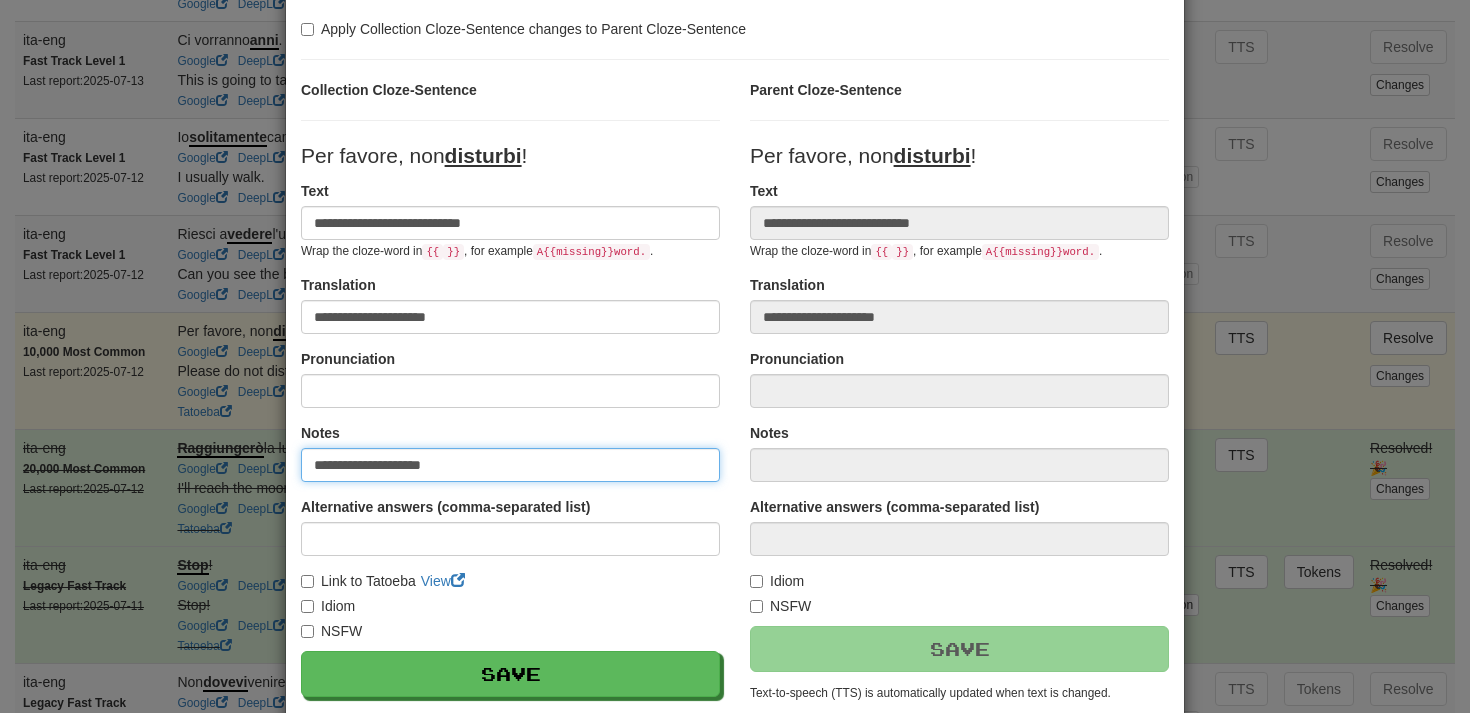 scroll, scrollTop: 90, scrollLeft: 0, axis: vertical 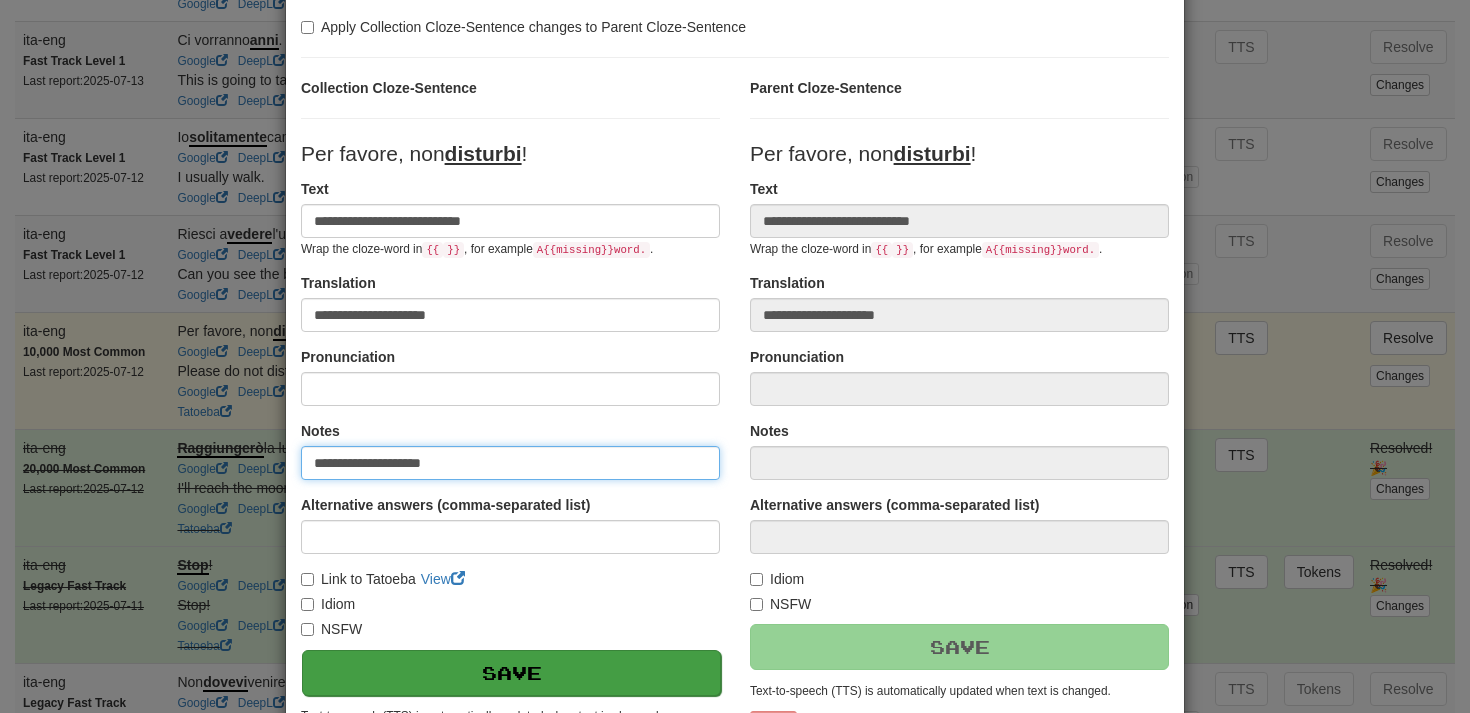 type on "**********" 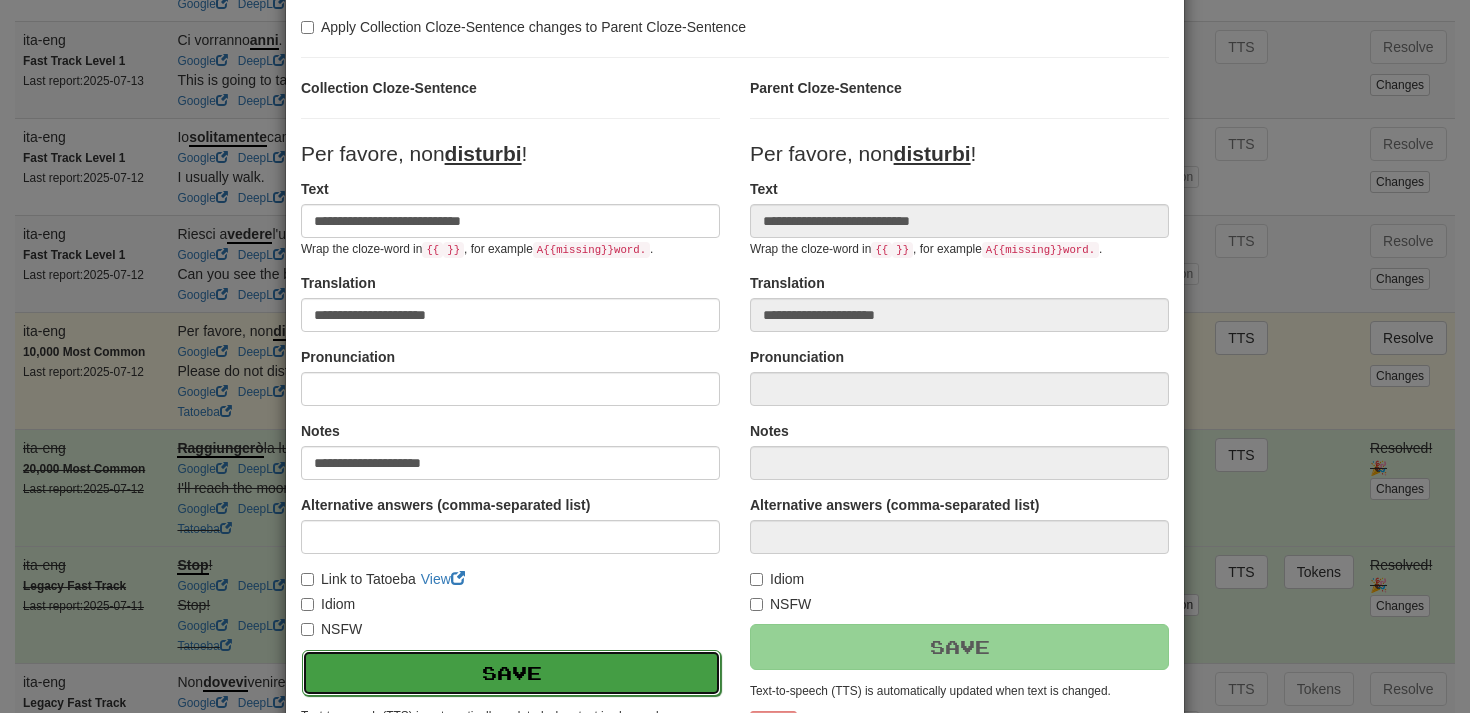 click on "Save" at bounding box center [511, 673] 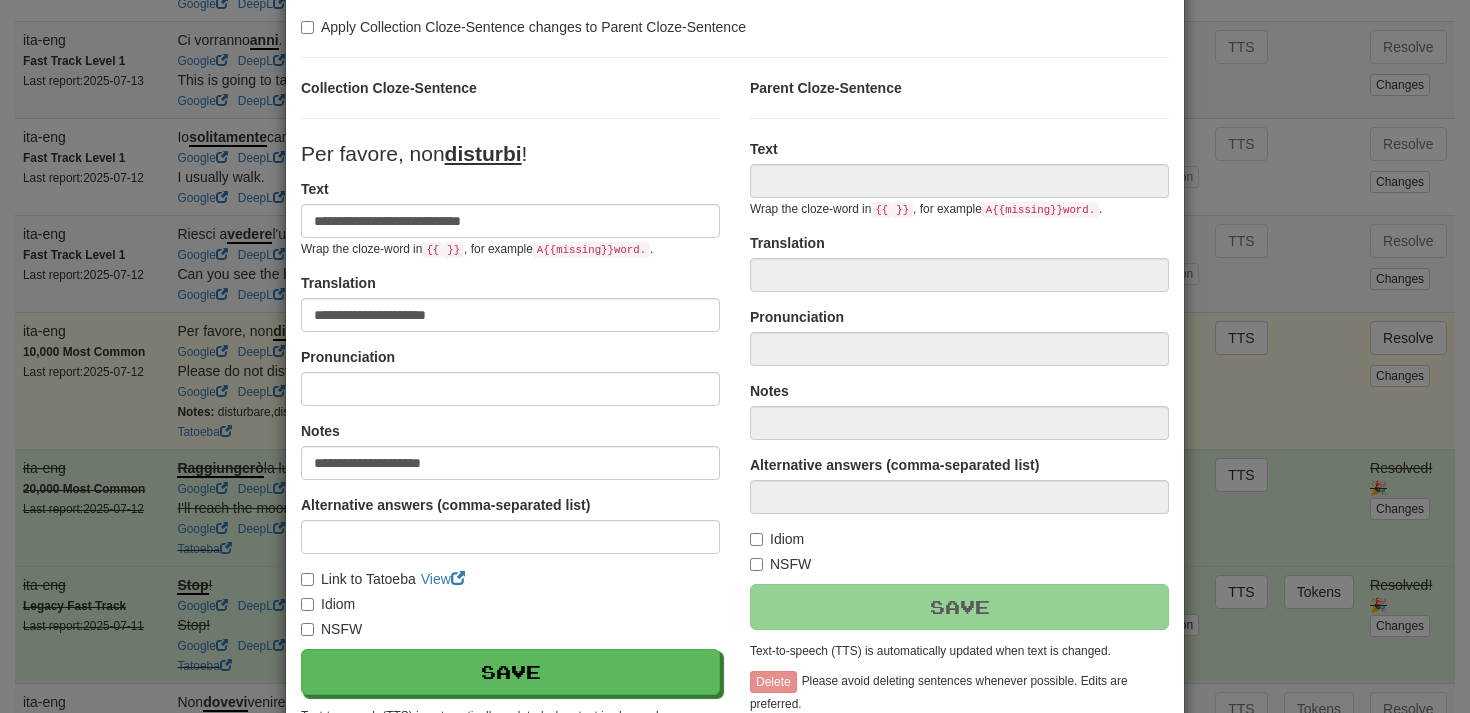 type on "**********" 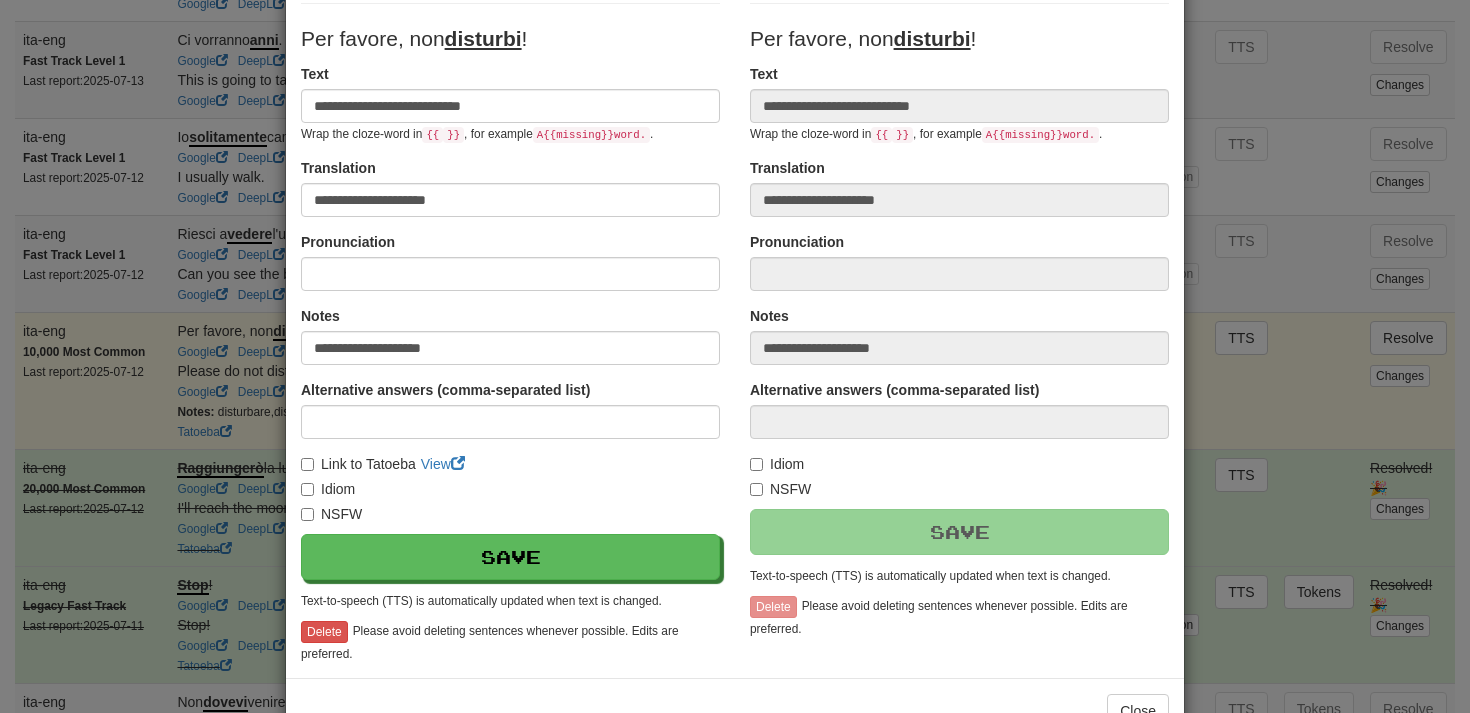 scroll, scrollTop: 266, scrollLeft: 0, axis: vertical 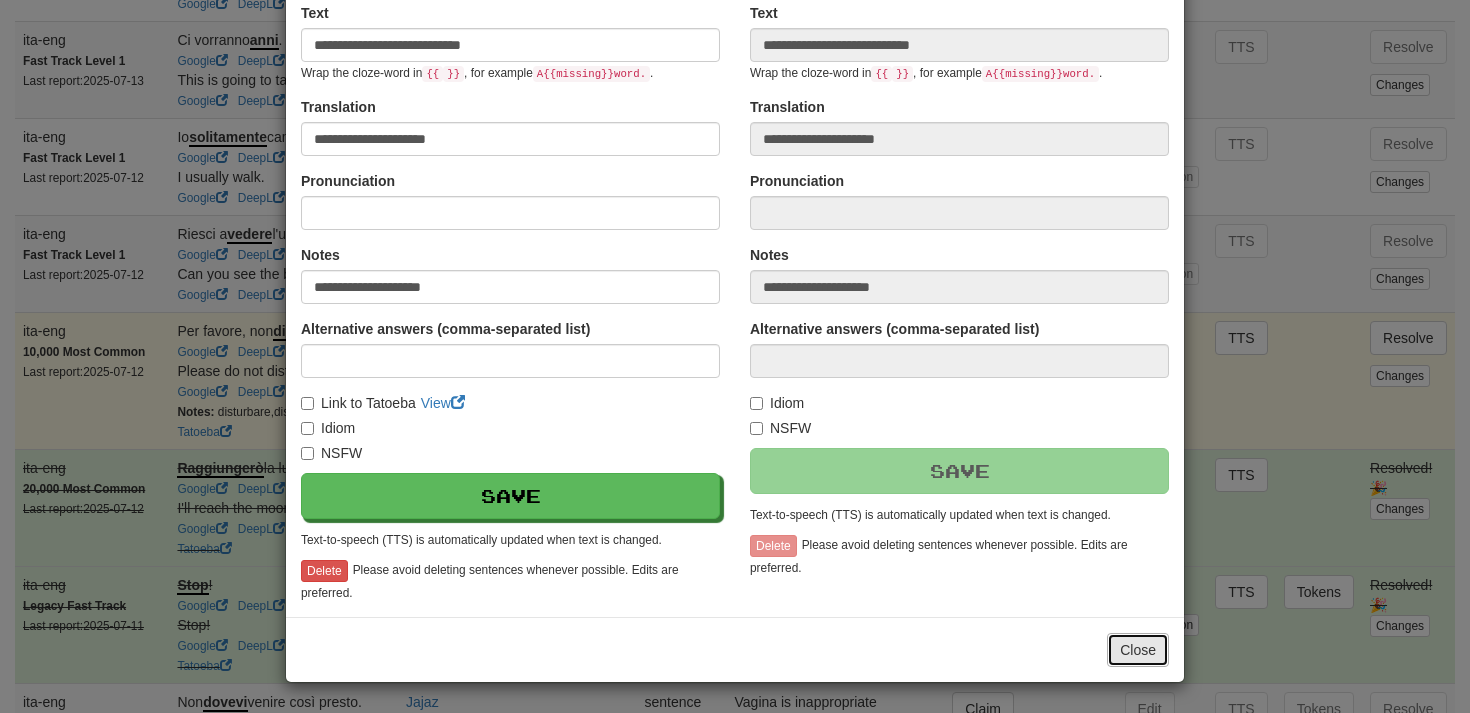 click on "Close" at bounding box center [1138, 650] 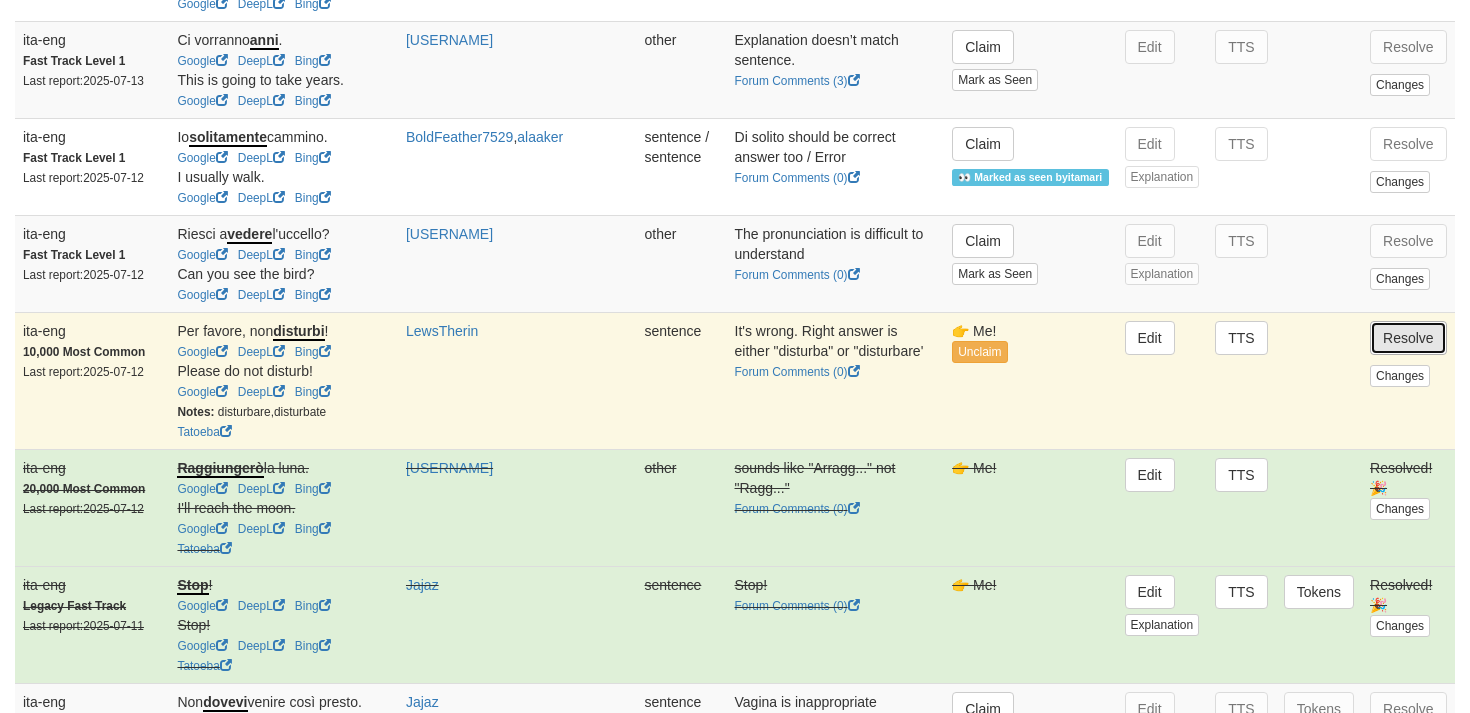 click on "Resolve" at bounding box center (1408, 338) 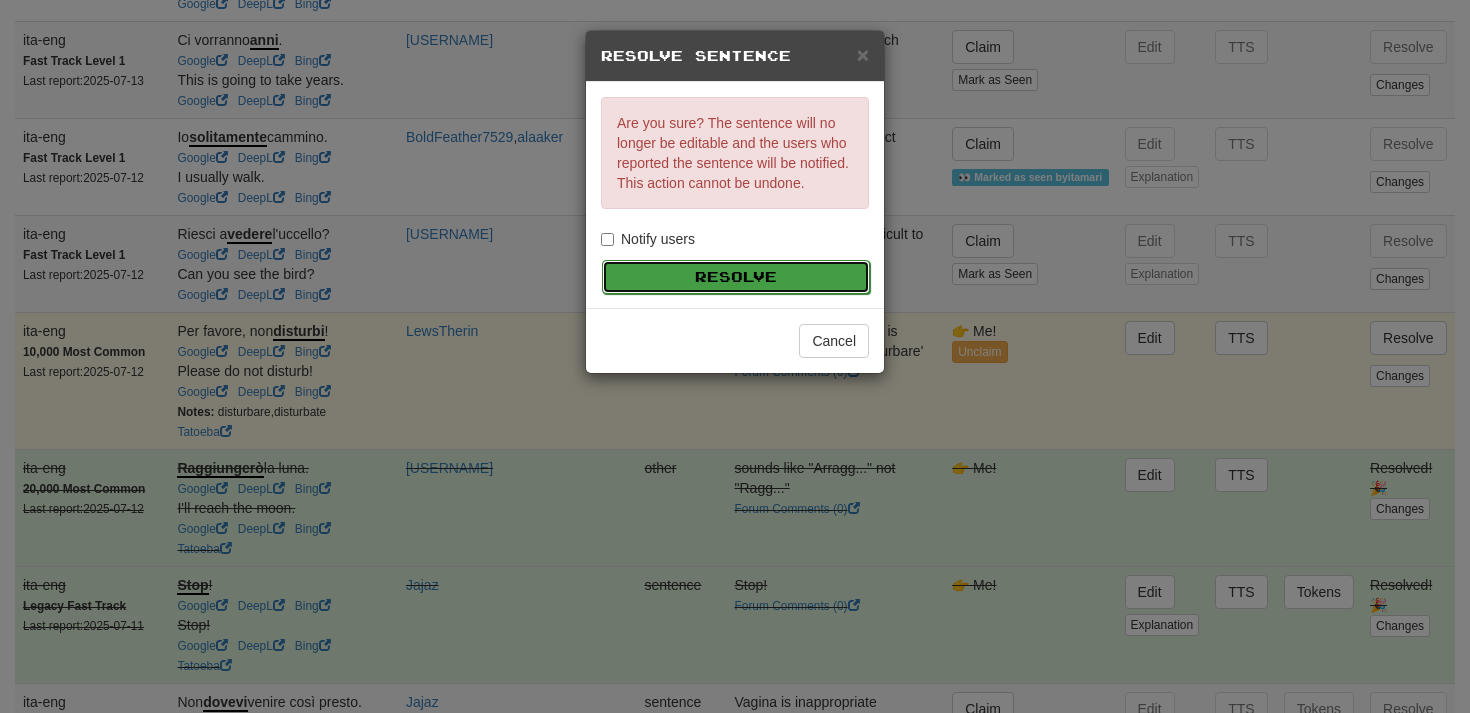 click on "Resolve" at bounding box center [736, 277] 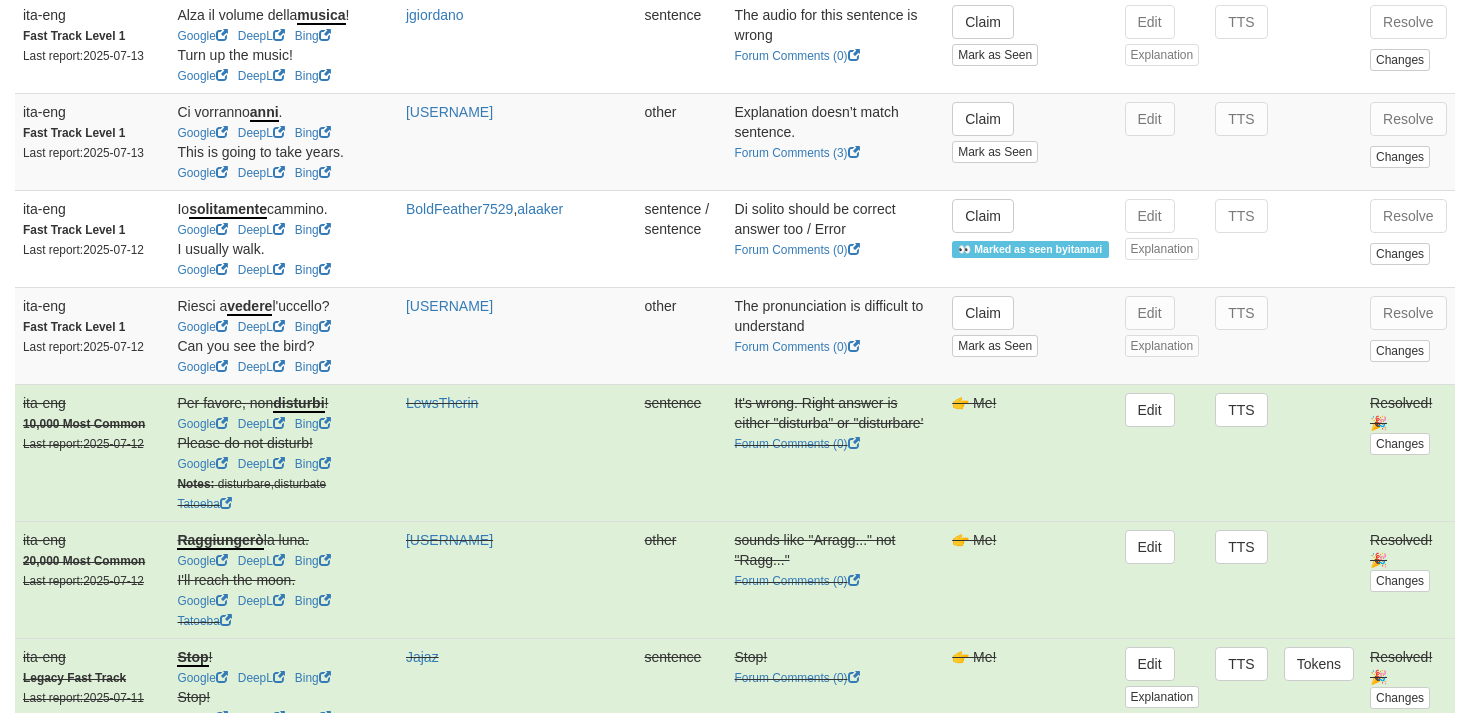 scroll, scrollTop: 640, scrollLeft: 0, axis: vertical 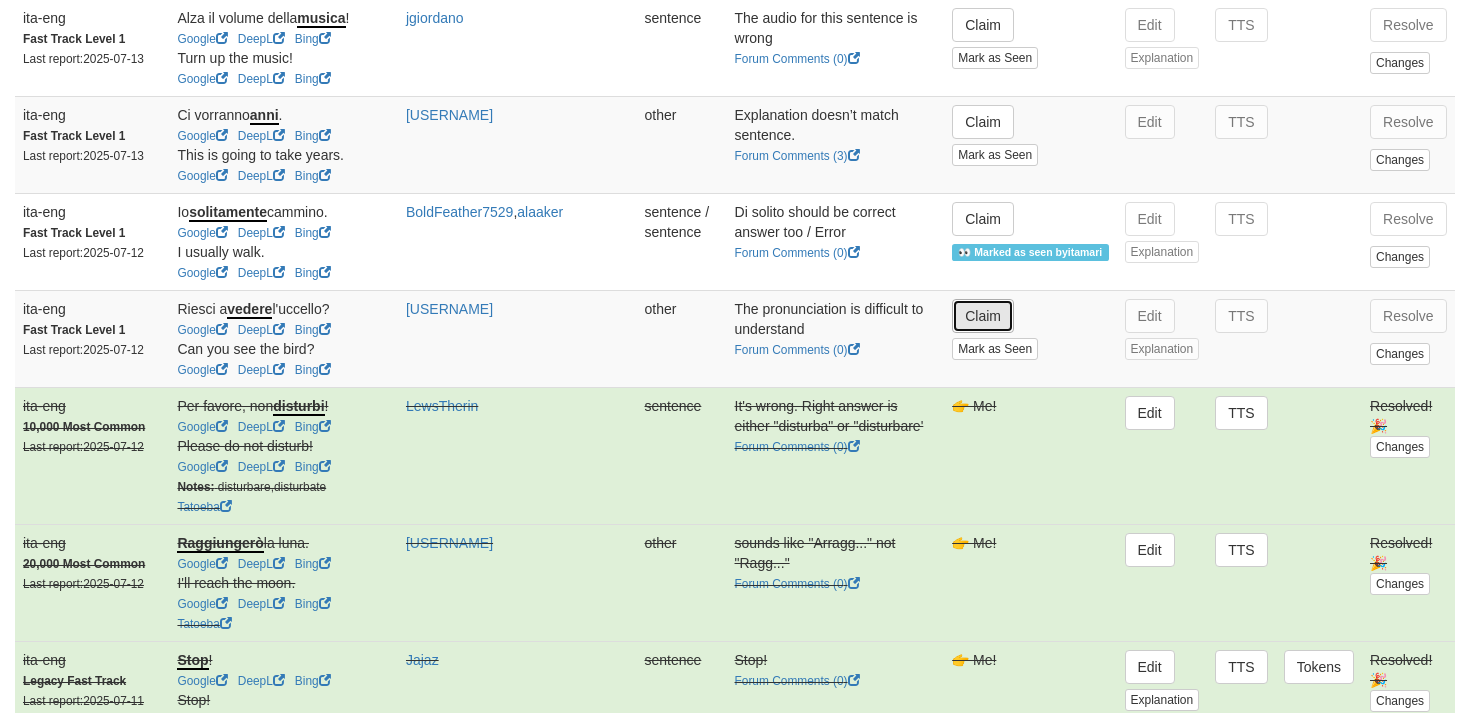 click on "Claim" at bounding box center [983, 316] 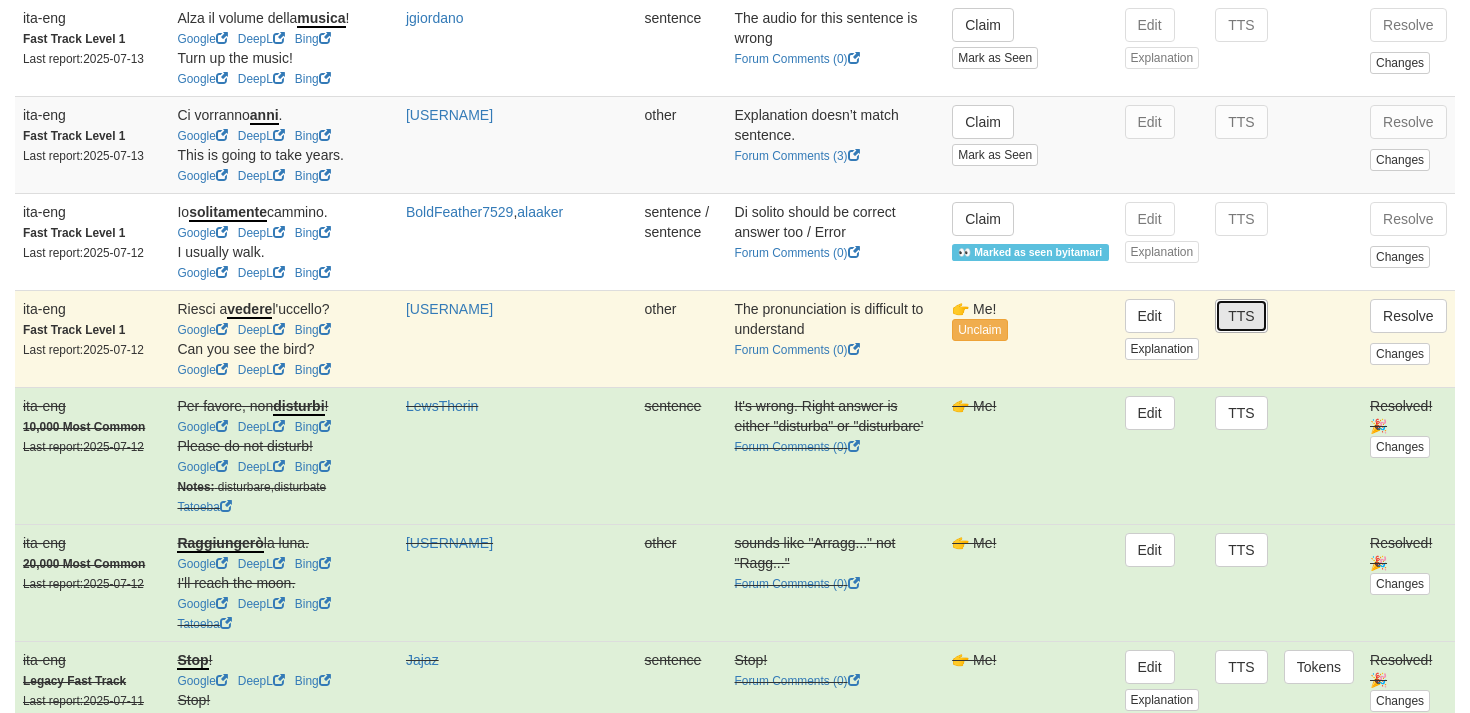 click on "TTS" at bounding box center (1241, 316) 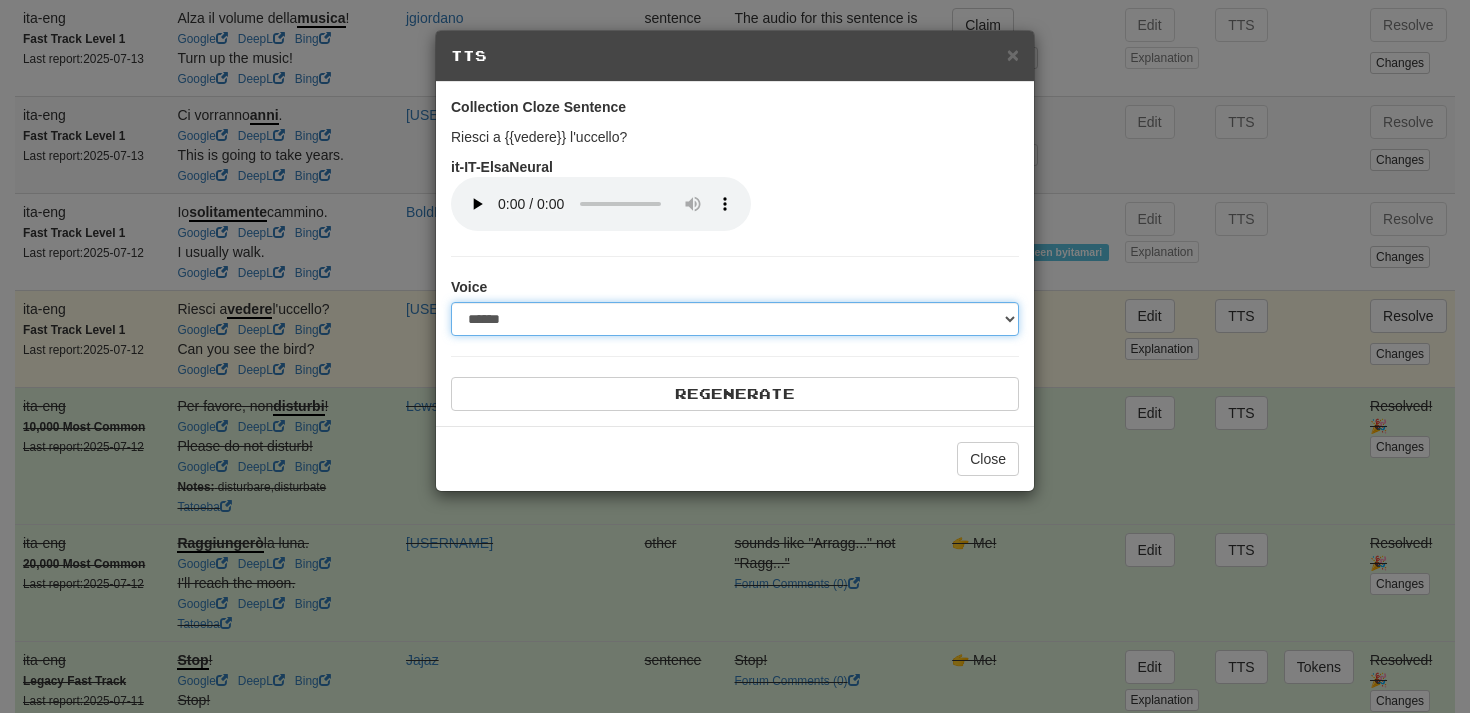 click on "**********" at bounding box center (735, 319) 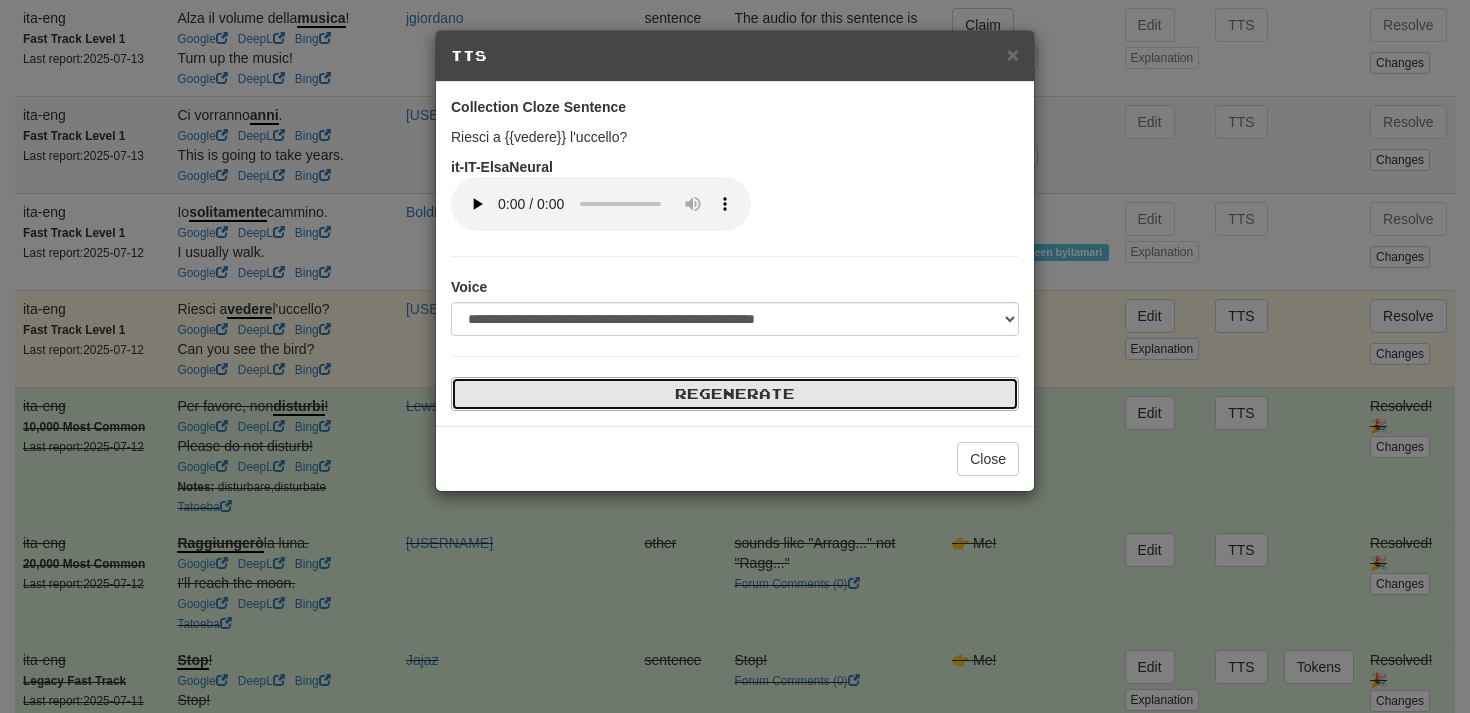 click on "Regenerate" at bounding box center [735, 394] 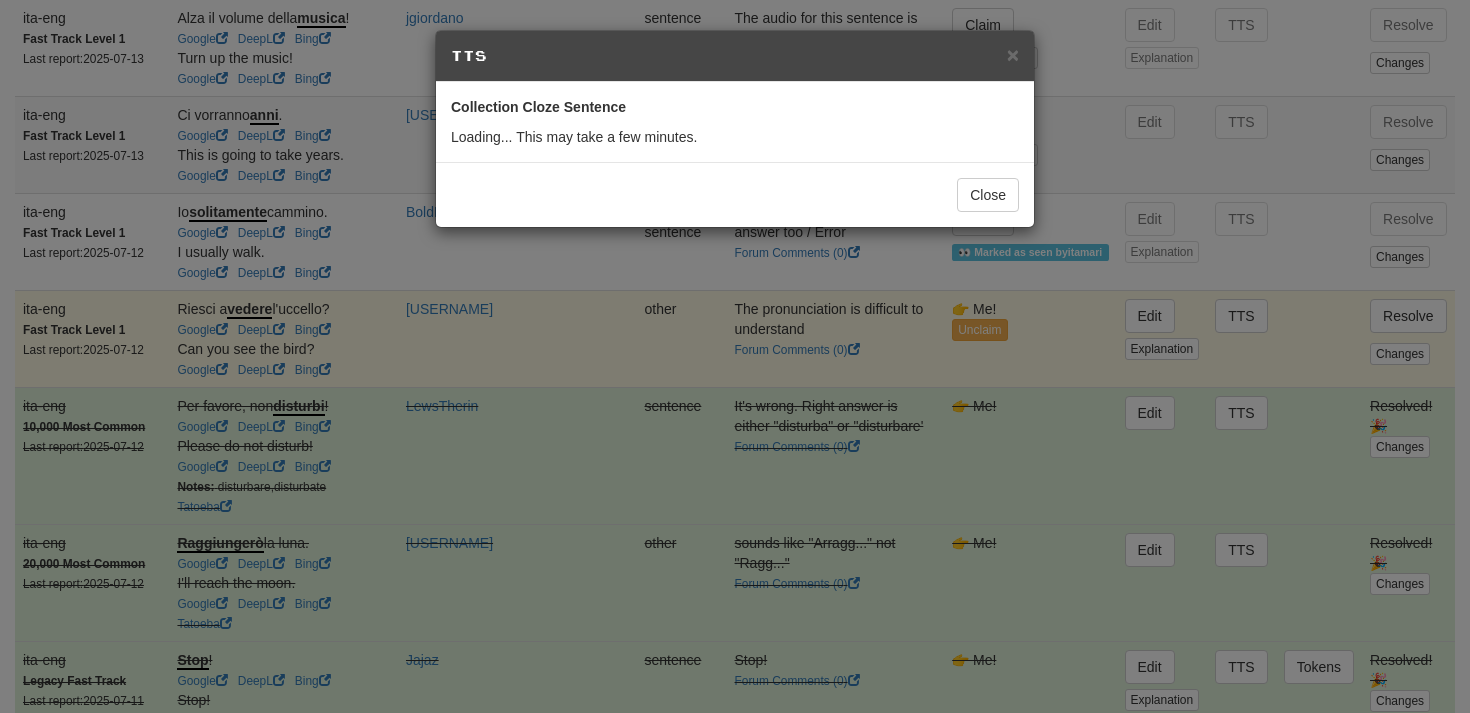 select on "***" 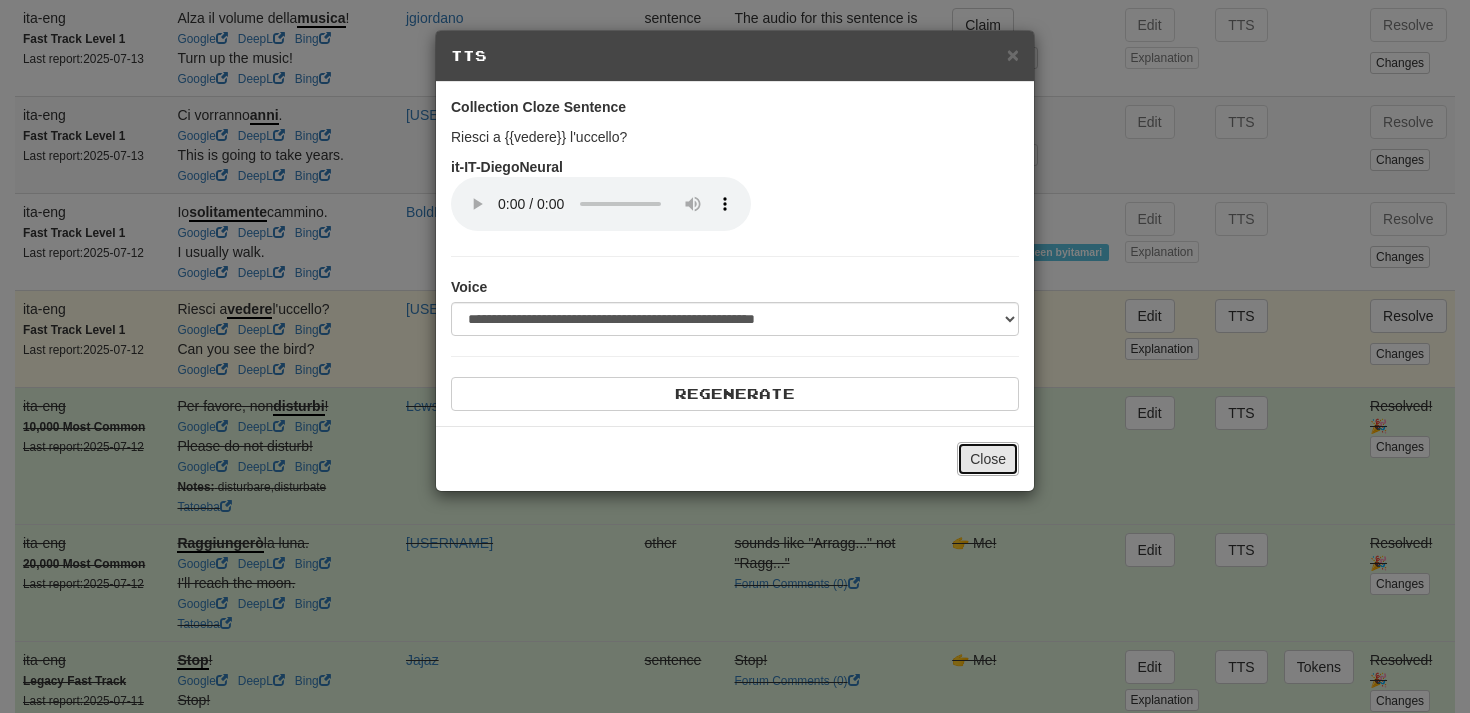 click on "Close" at bounding box center (988, 459) 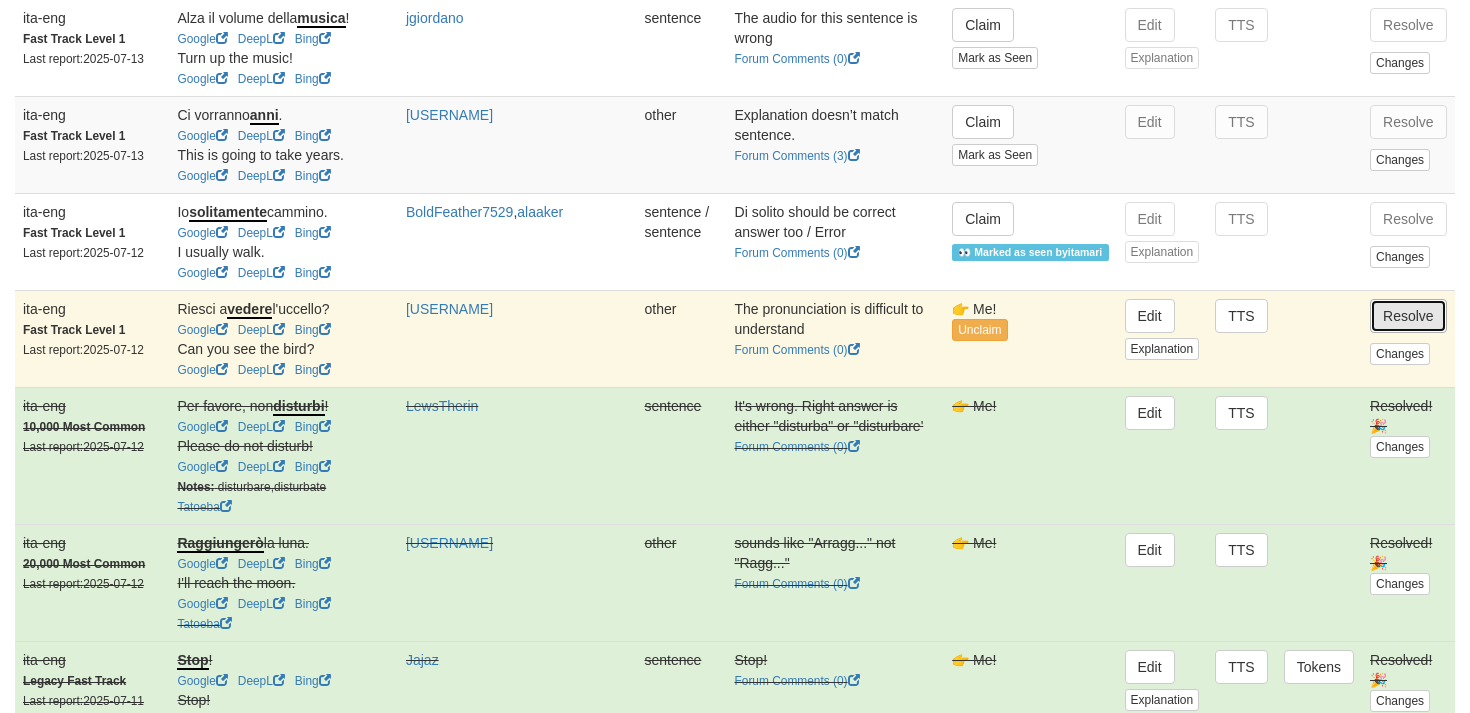 click on "Resolve" at bounding box center (1408, 316) 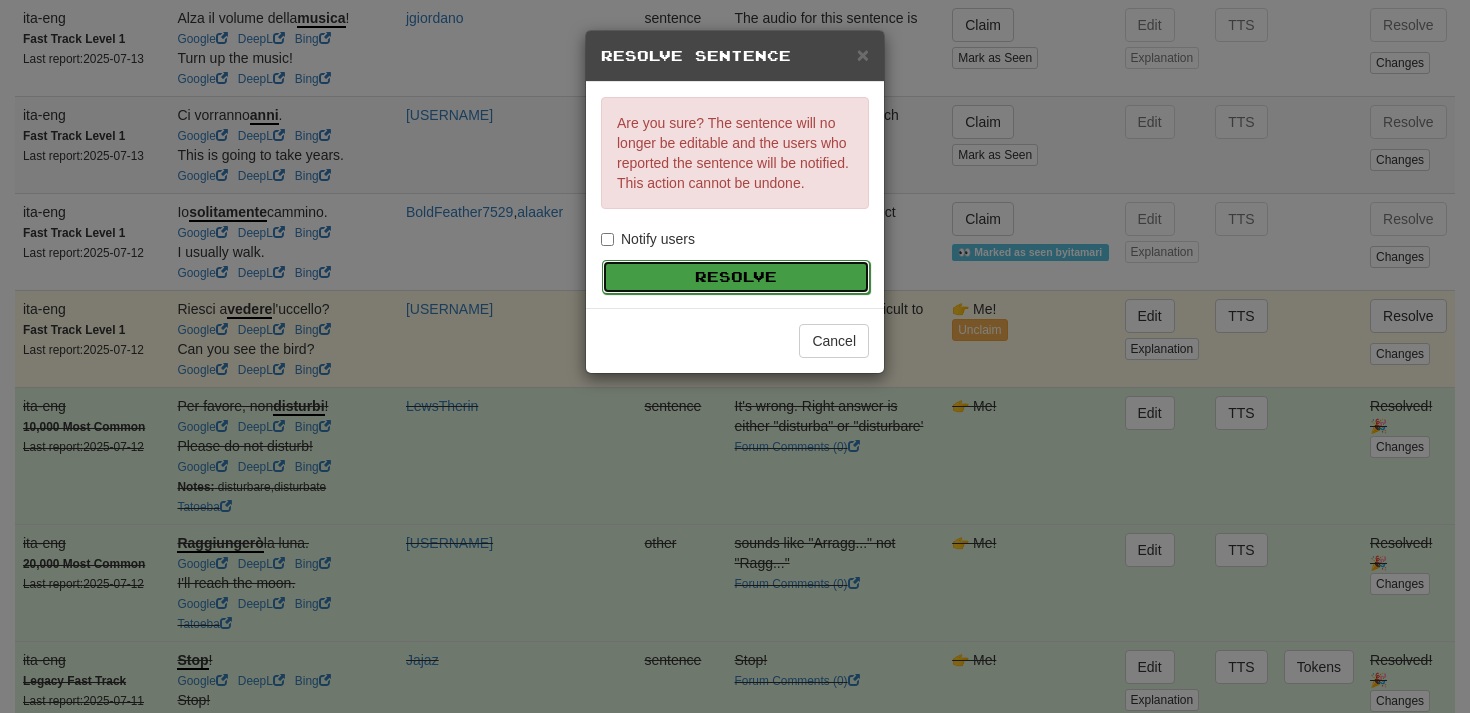 click on "Resolve" at bounding box center (736, 277) 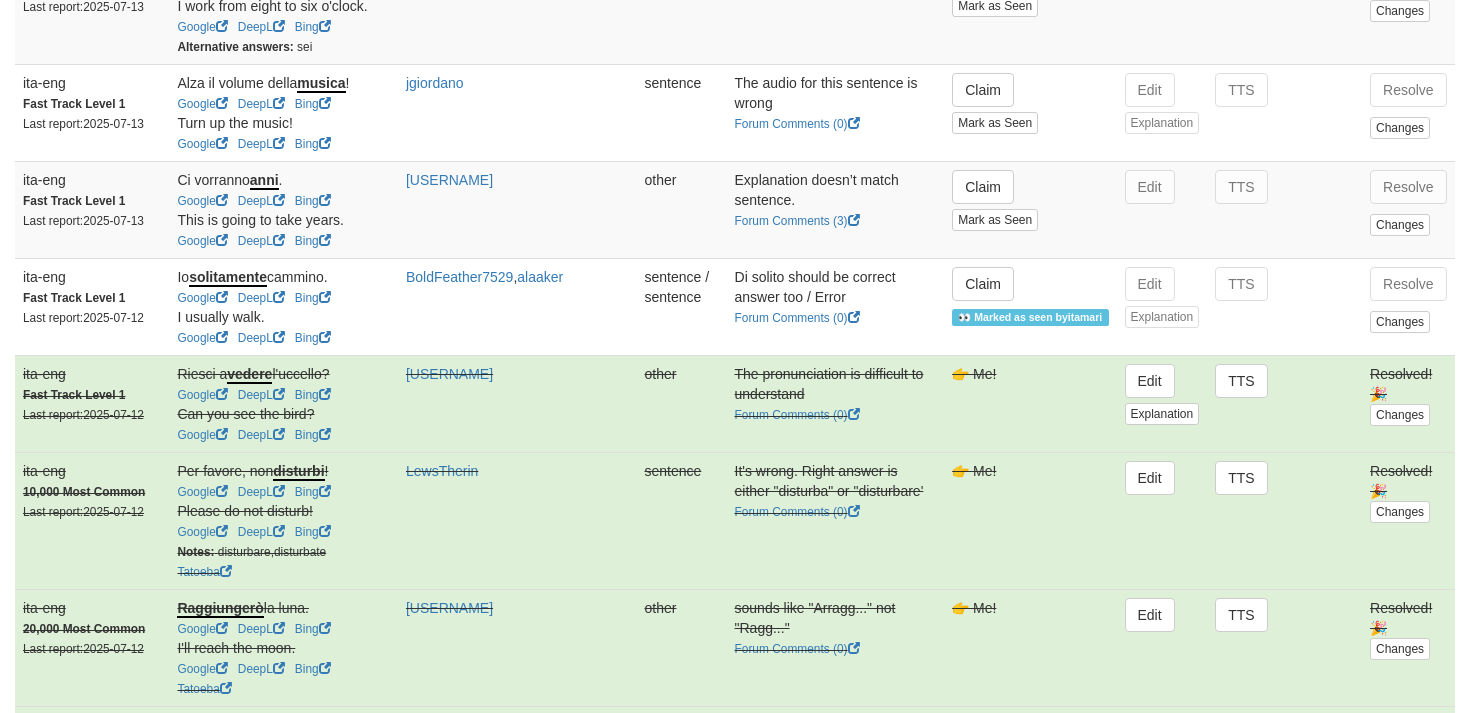 scroll, scrollTop: 565, scrollLeft: 0, axis: vertical 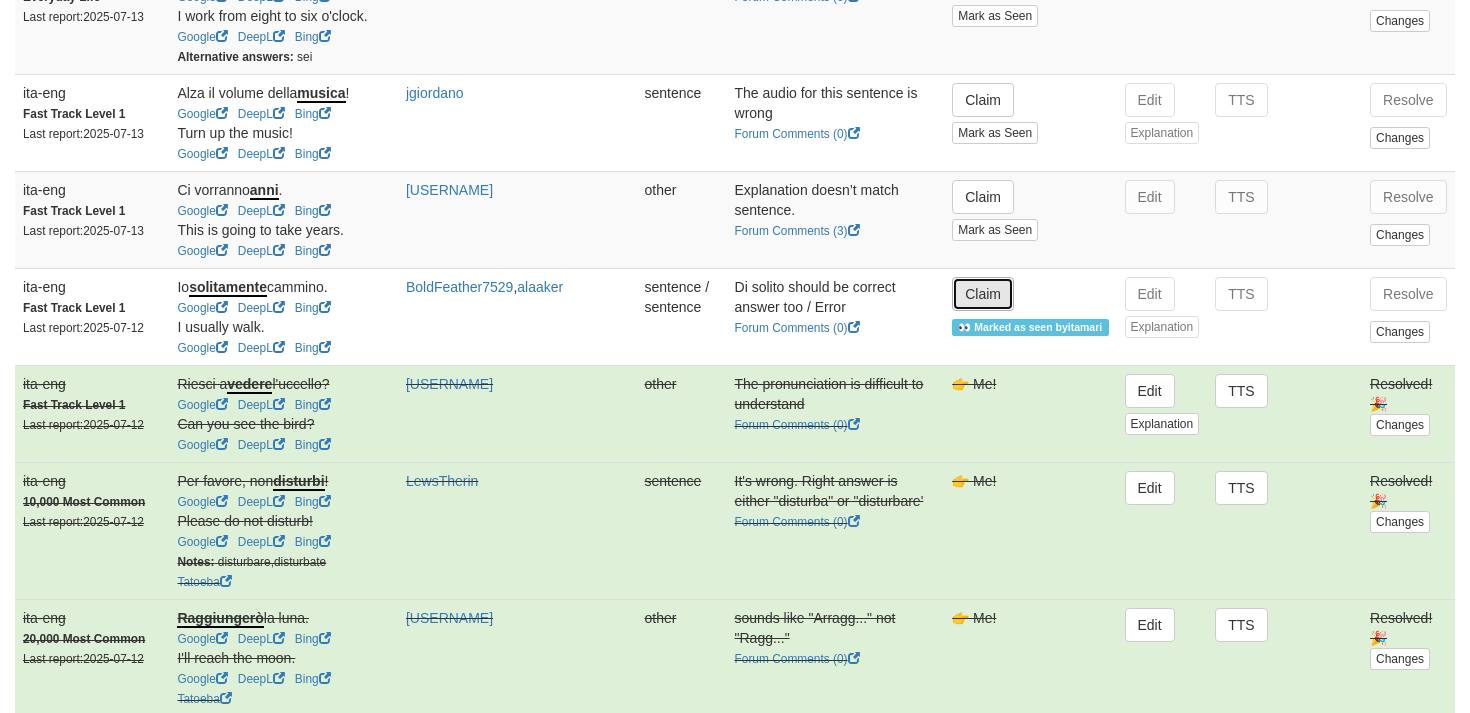 click on "Claim" at bounding box center [983, 294] 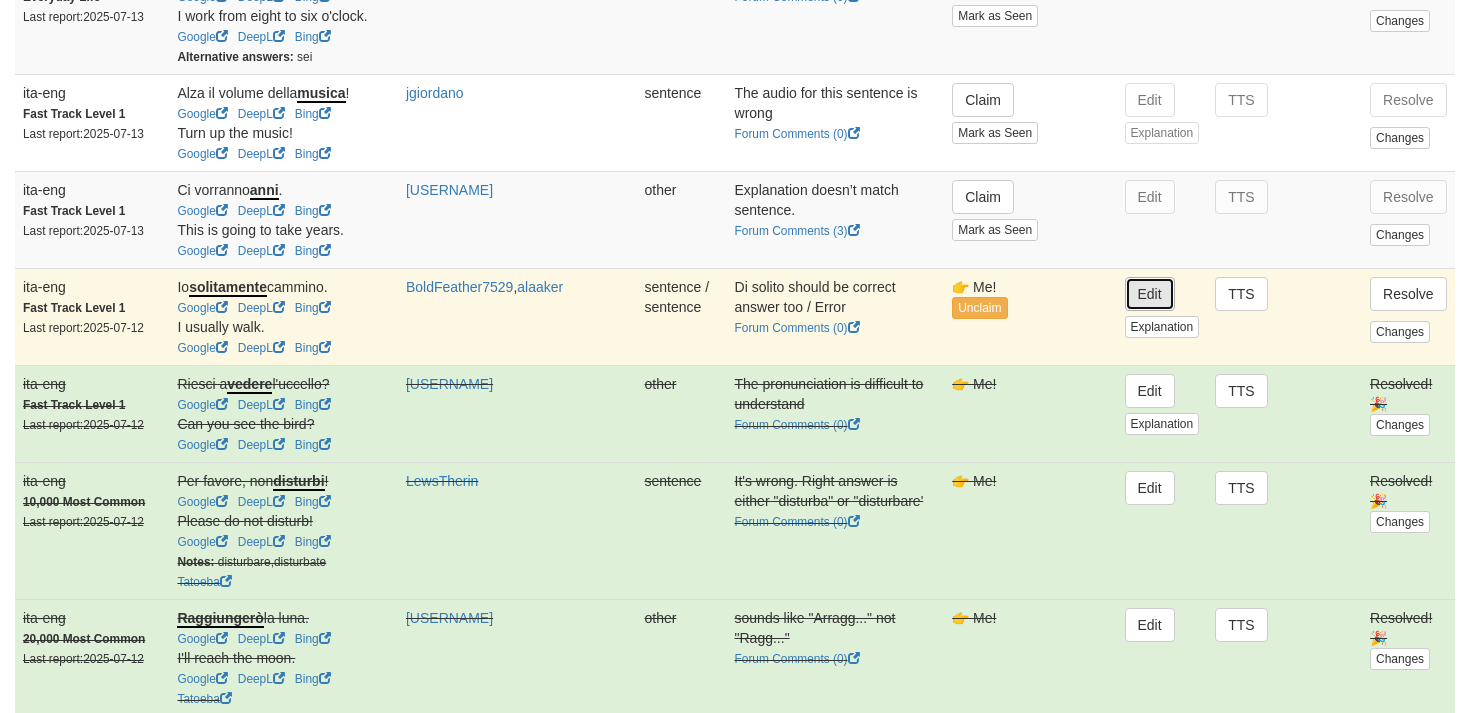 click on "Edit" at bounding box center [1150, 294] 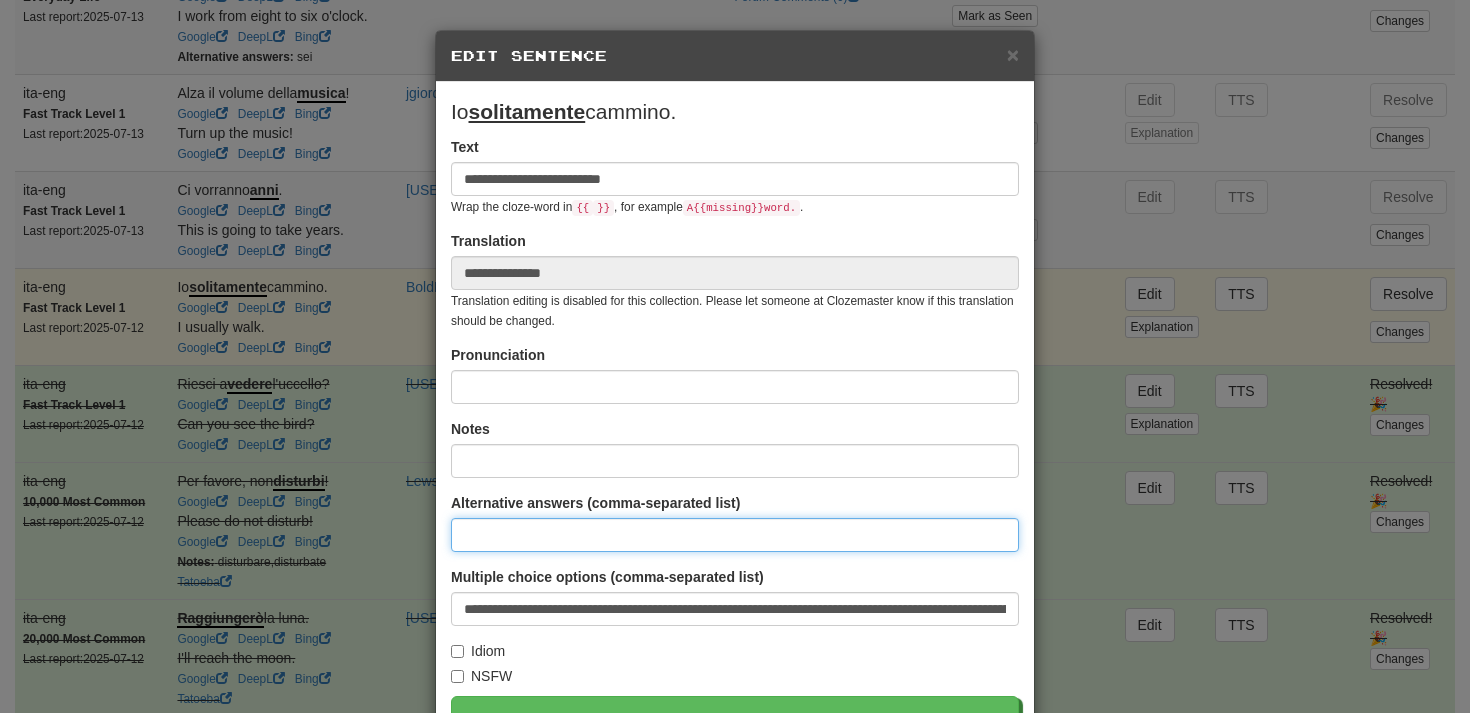 click at bounding box center [735, 535] 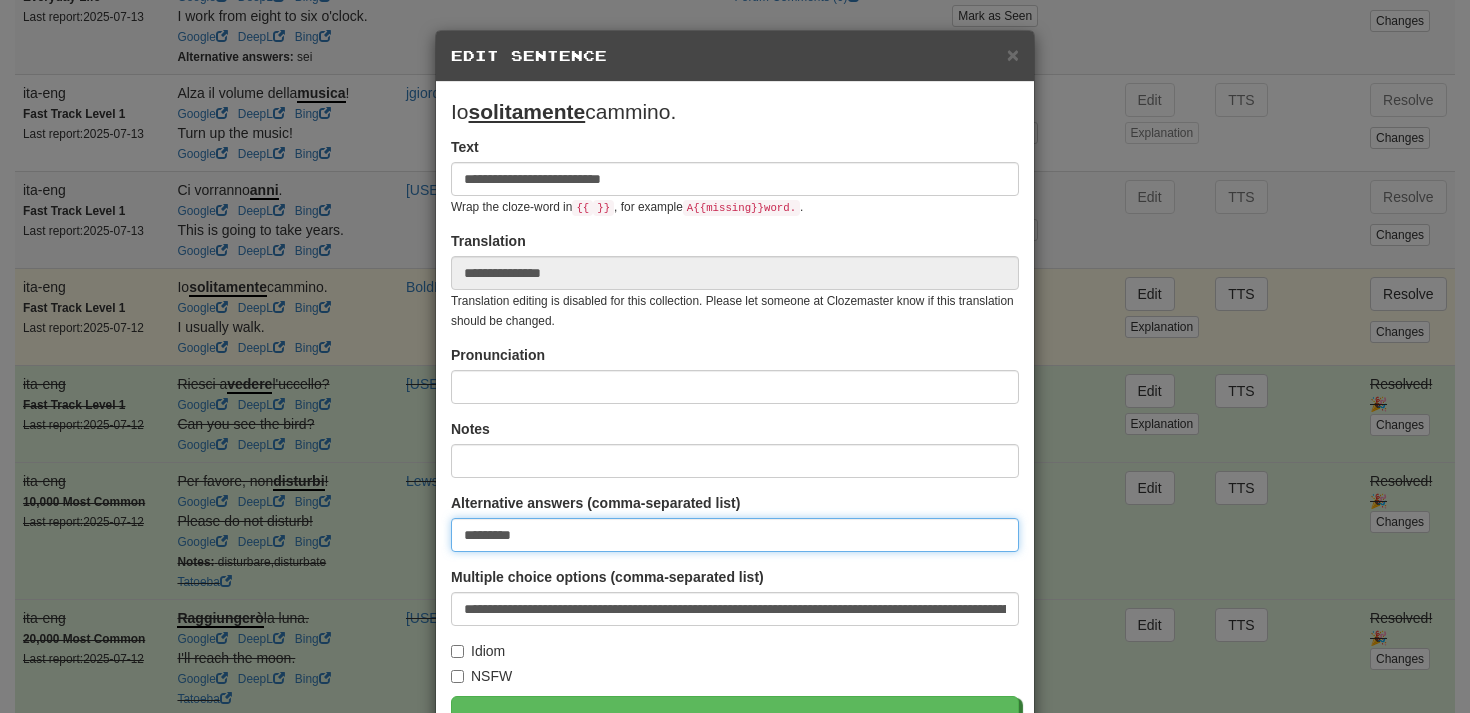type on "*********" 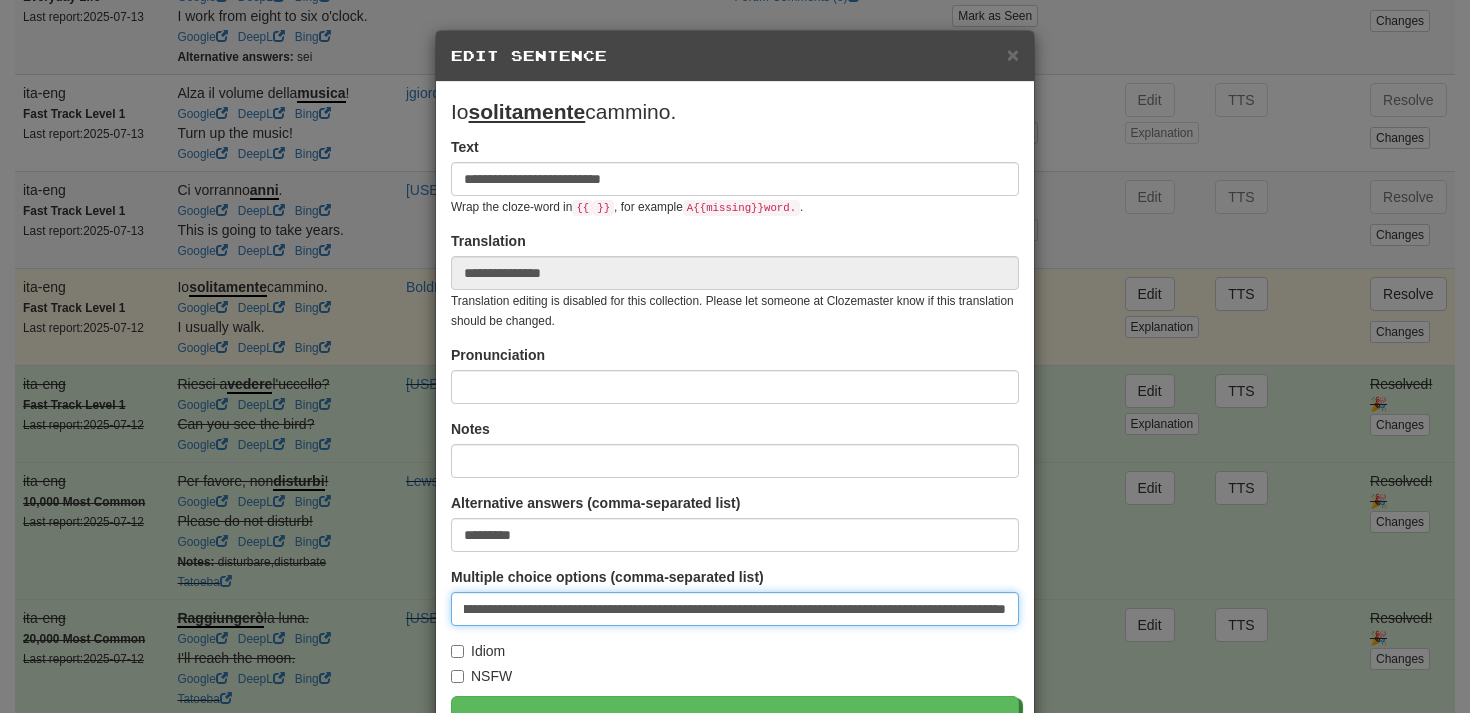 drag, startPoint x: 685, startPoint y: 609, endPoint x: 1002, endPoint y: 600, distance: 317.12775 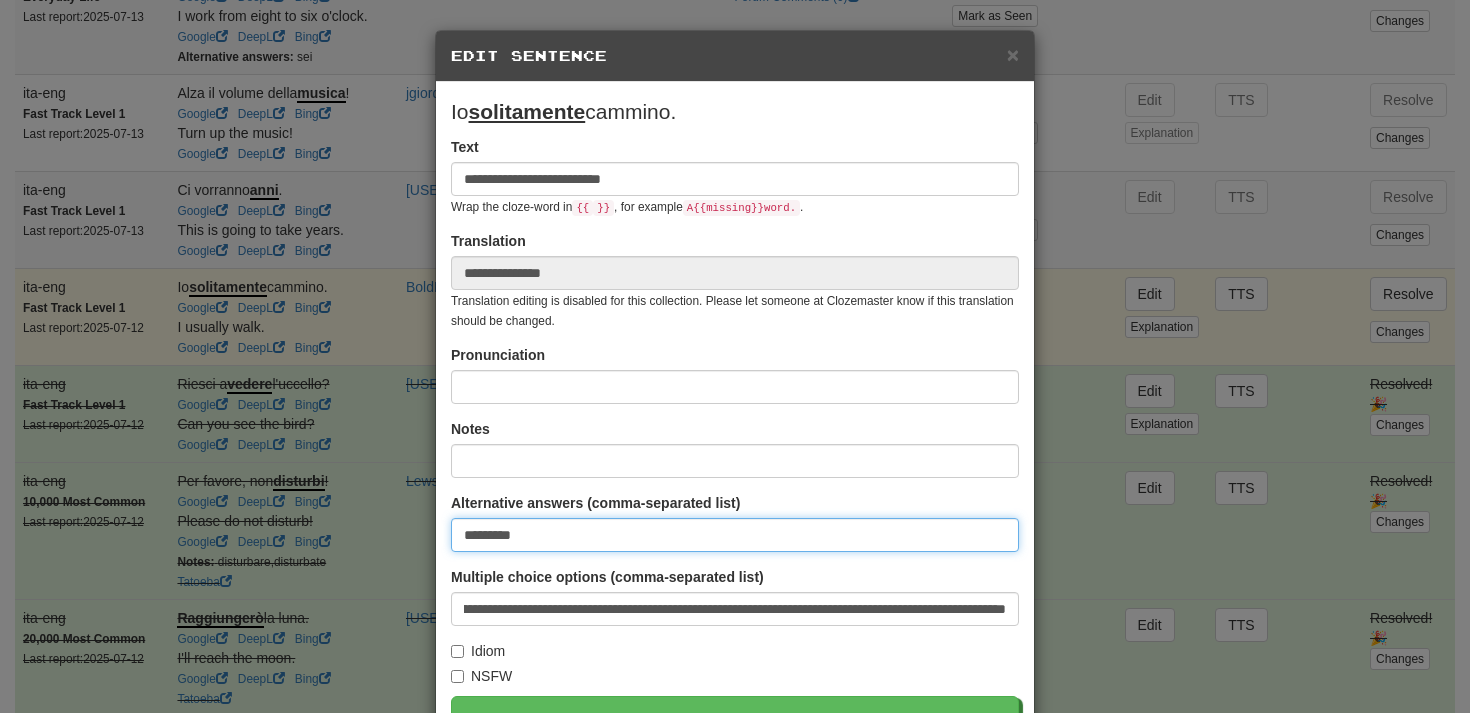 click on "*********" at bounding box center (735, 535) 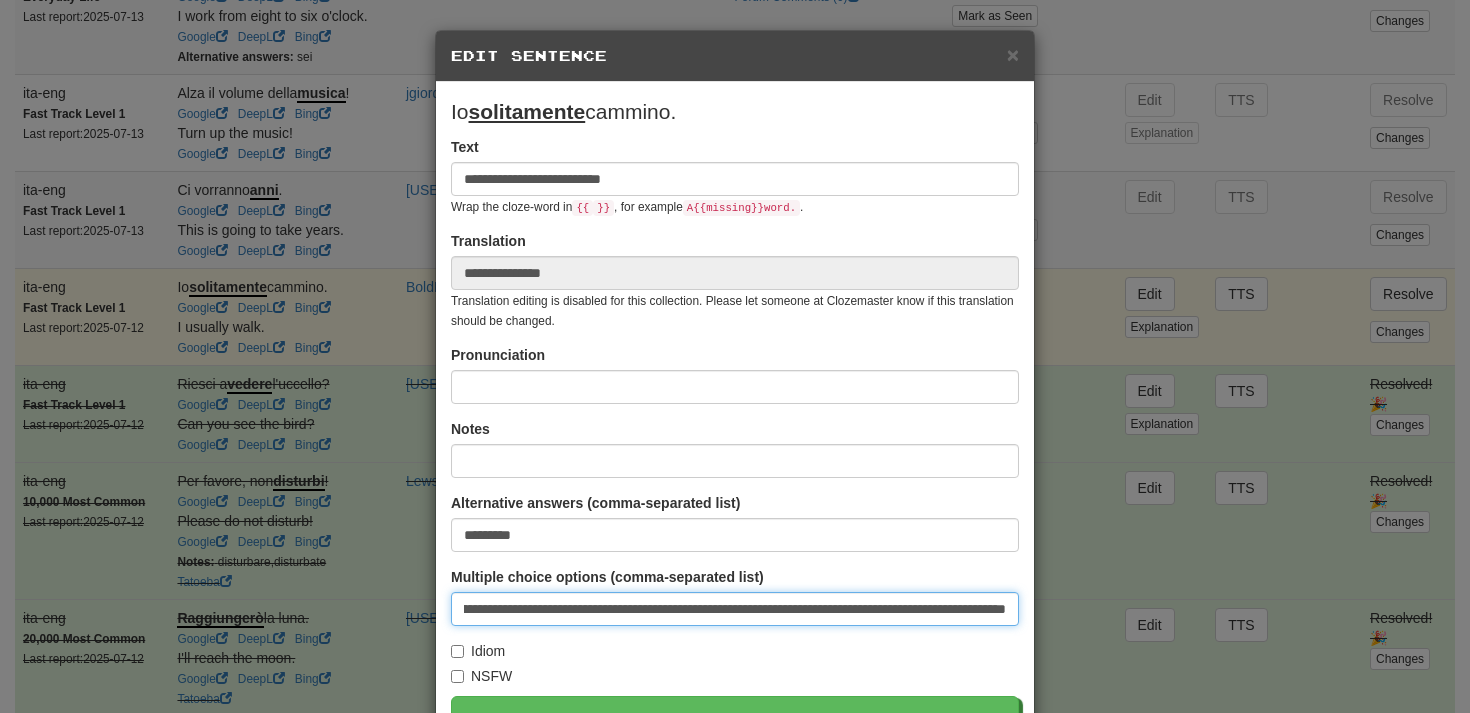 scroll, scrollTop: 0, scrollLeft: 263, axis: horizontal 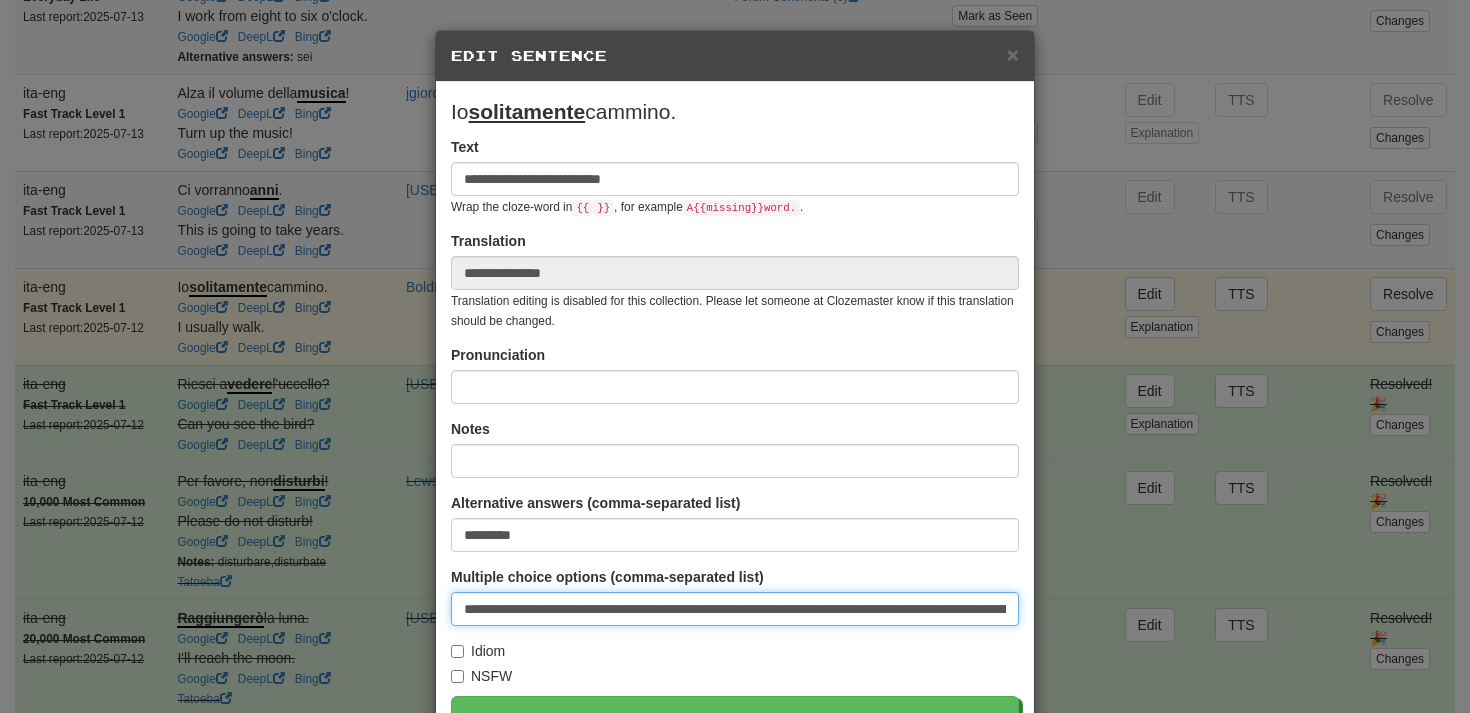 drag, startPoint x: 724, startPoint y: 613, endPoint x: 381, endPoint y: 587, distance: 343.984 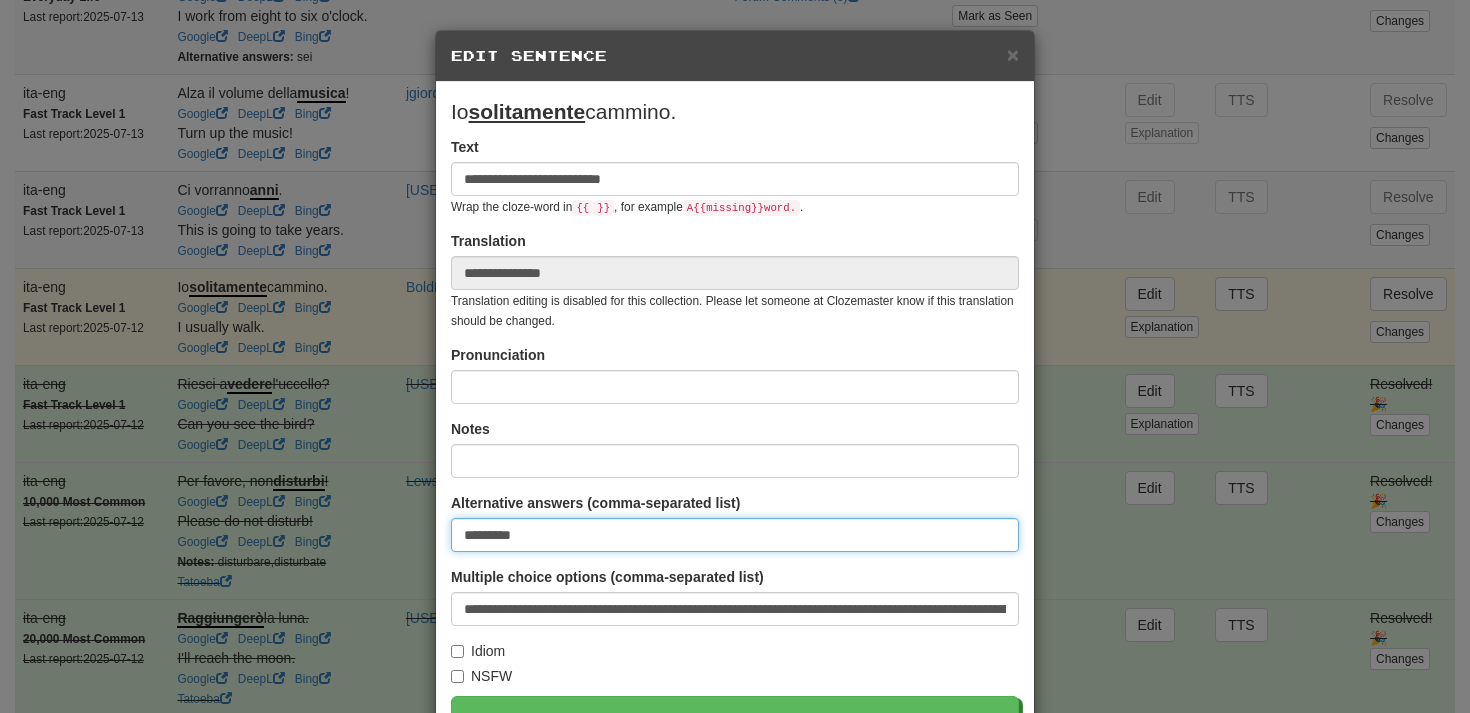 click on "*********" at bounding box center [735, 535] 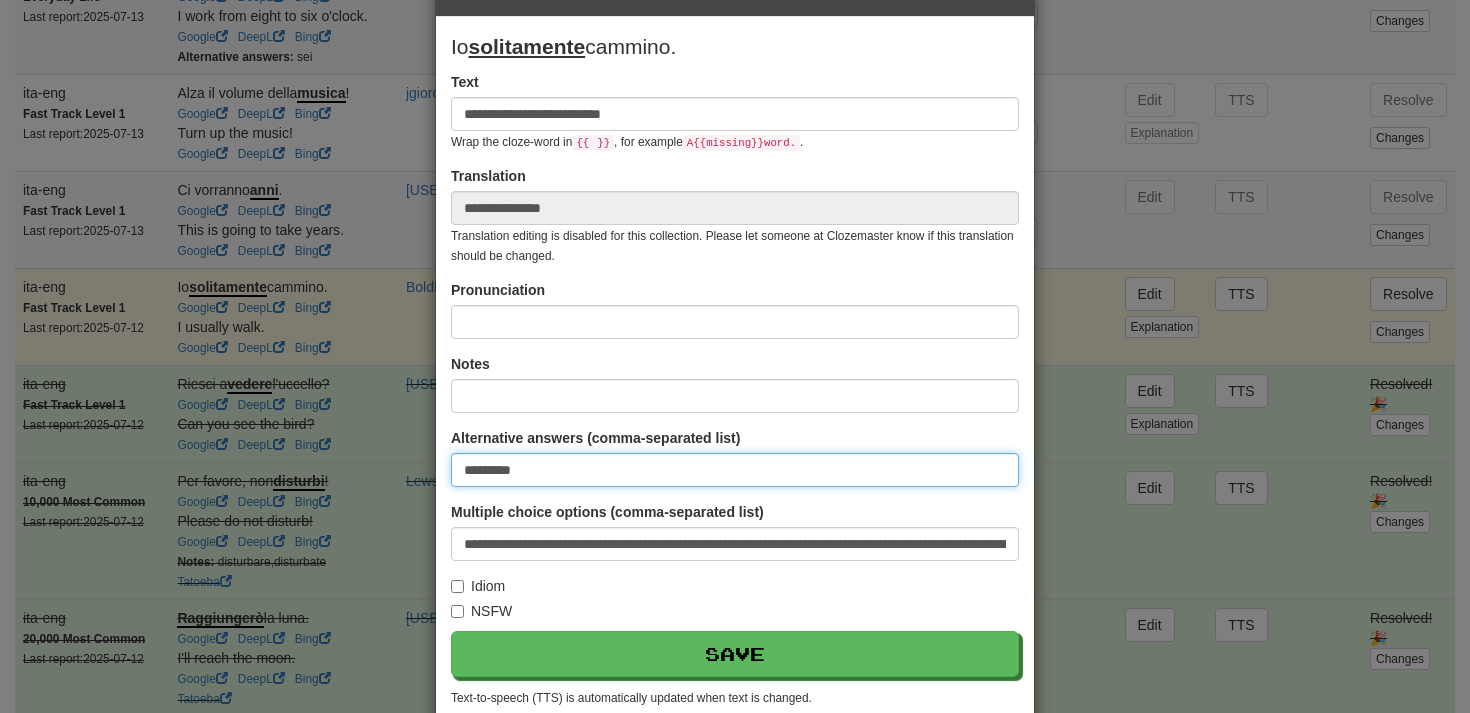 scroll, scrollTop: 66, scrollLeft: 0, axis: vertical 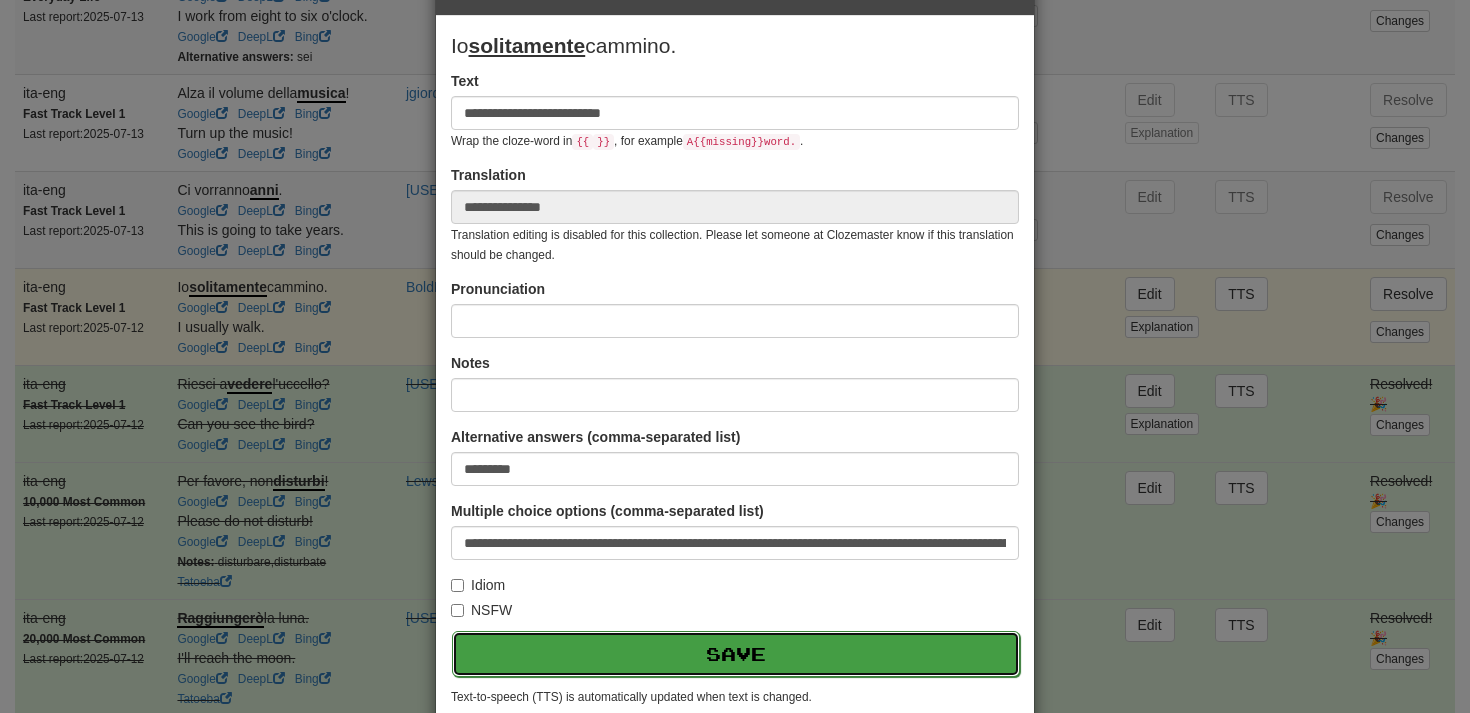 click on "Save" at bounding box center [736, 654] 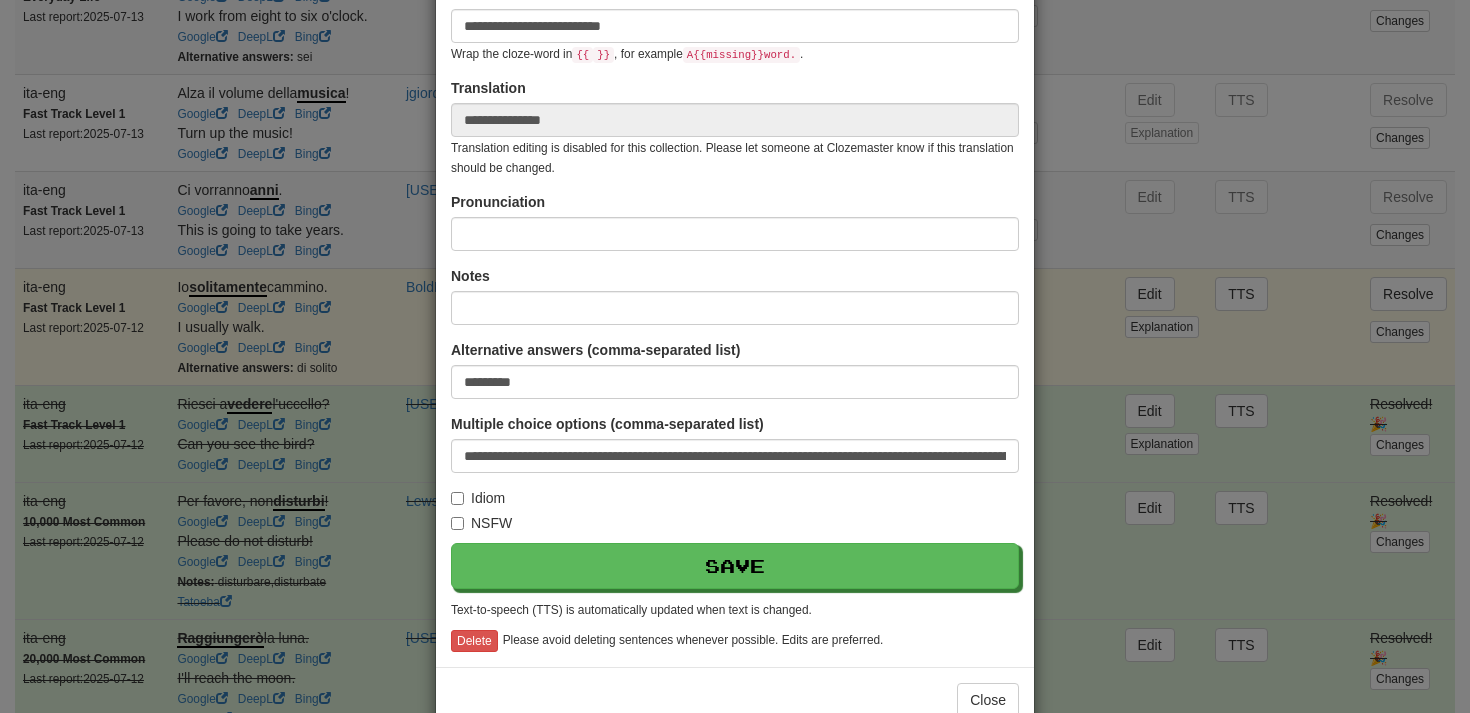 scroll, scrollTop: 191, scrollLeft: 0, axis: vertical 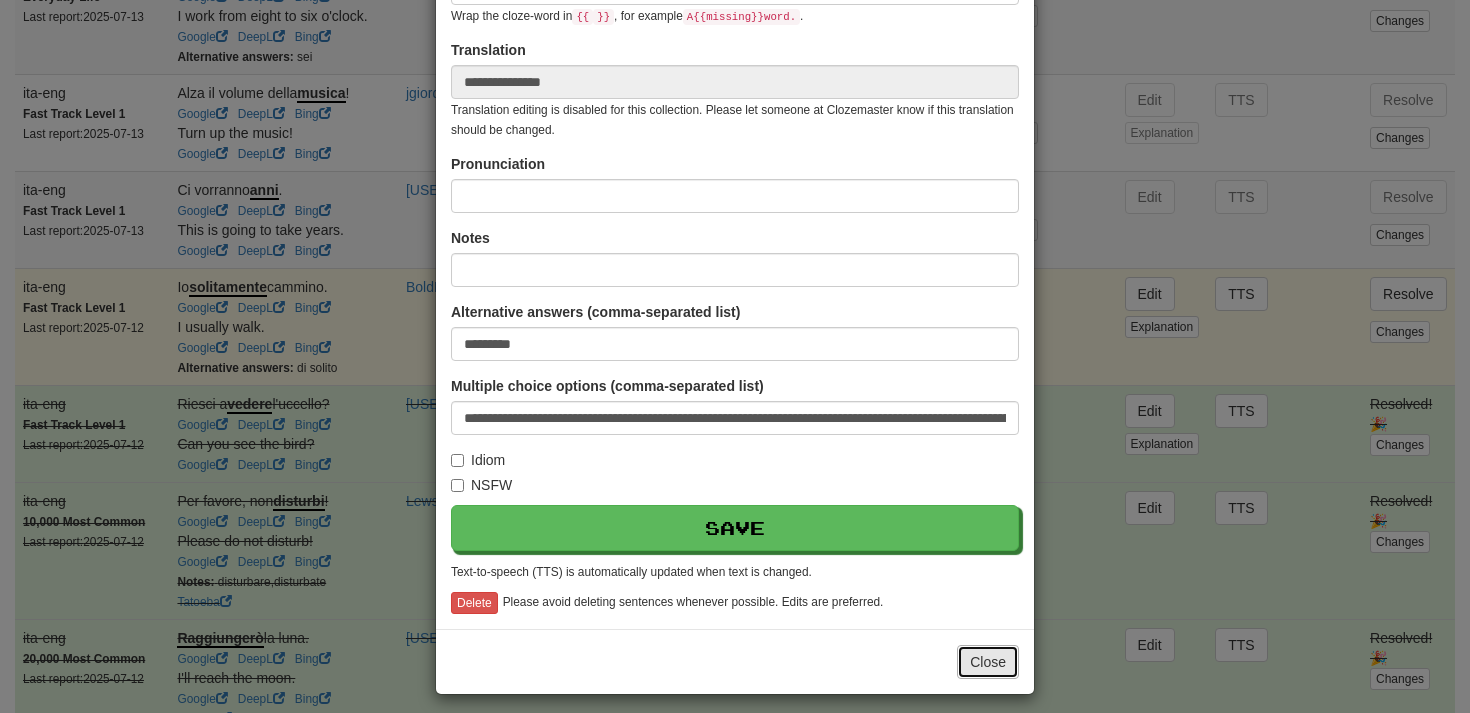 click on "Close" at bounding box center [988, 662] 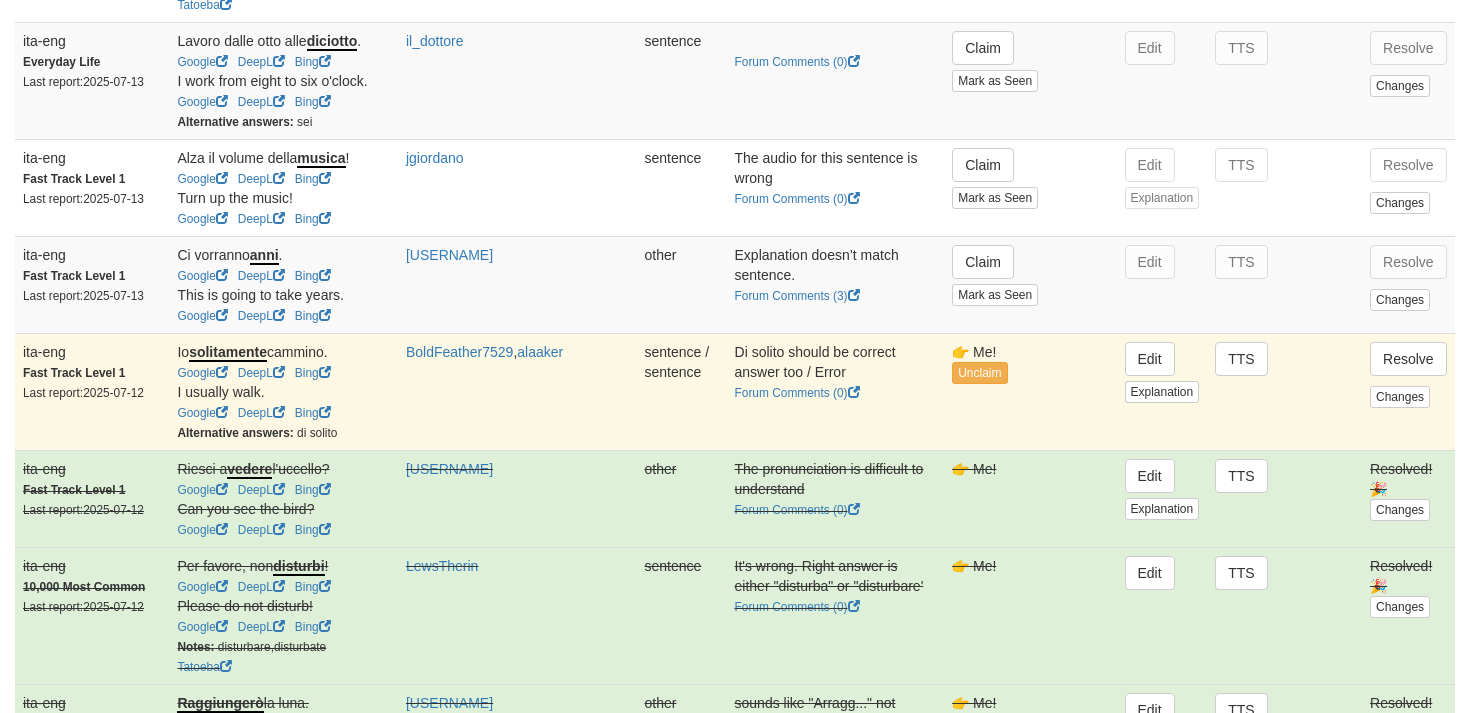 scroll, scrollTop: 498, scrollLeft: 0, axis: vertical 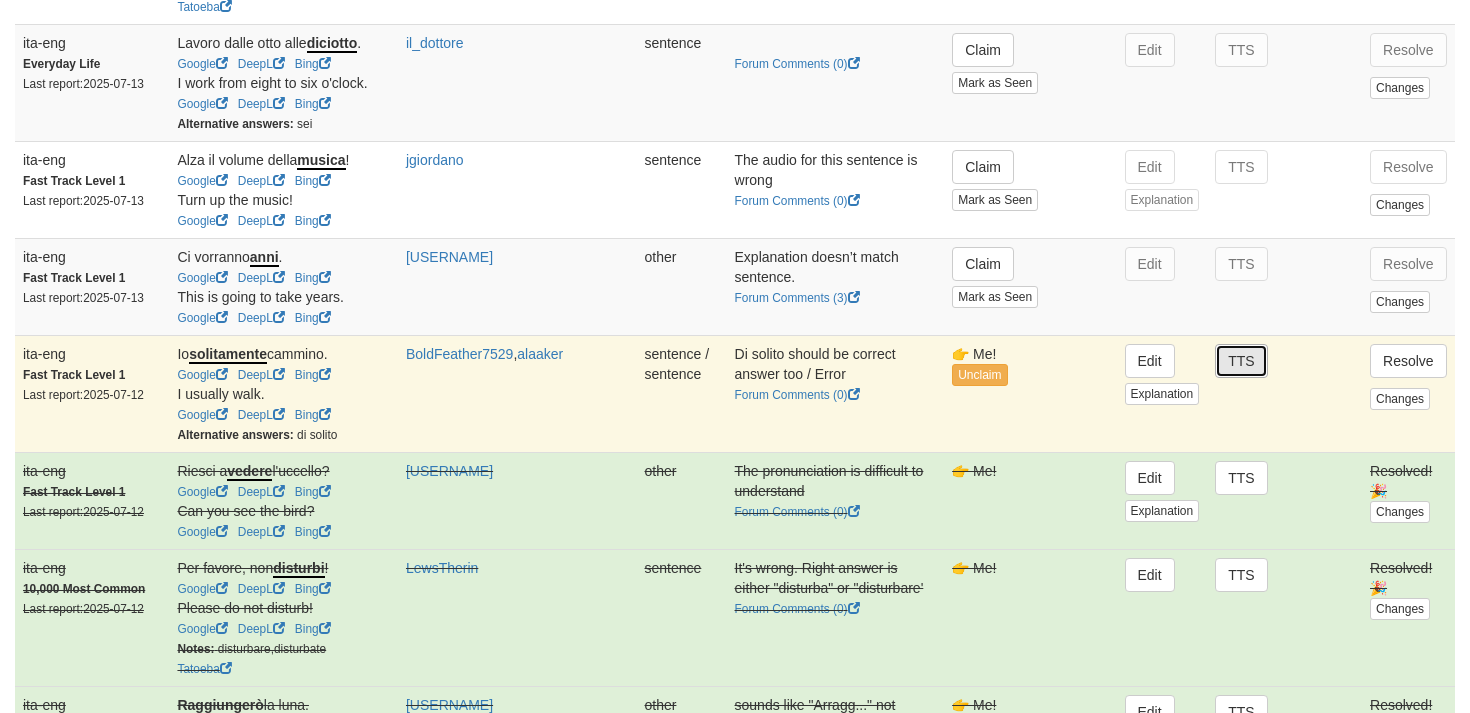 click on "TTS" at bounding box center (1241, 361) 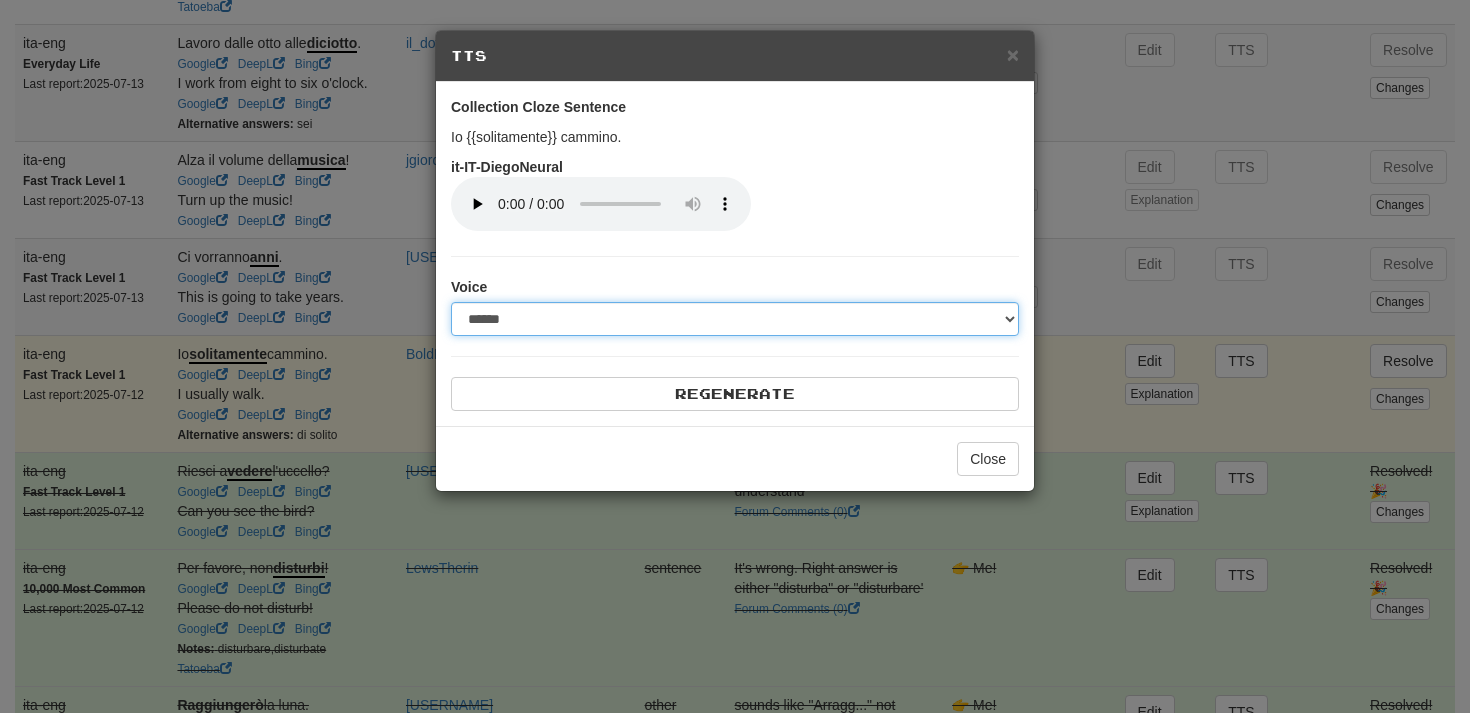 click on "**********" at bounding box center [735, 319] 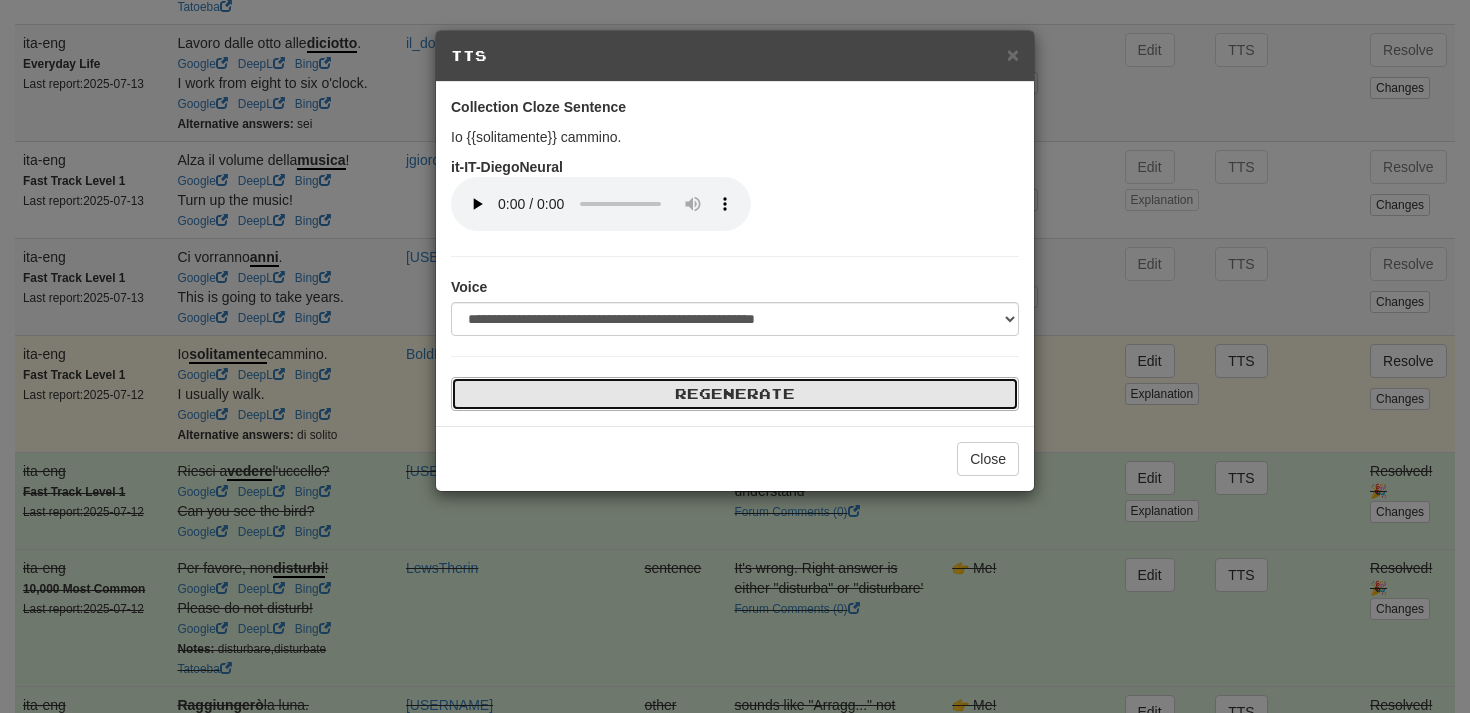 click on "Regenerate" at bounding box center [735, 394] 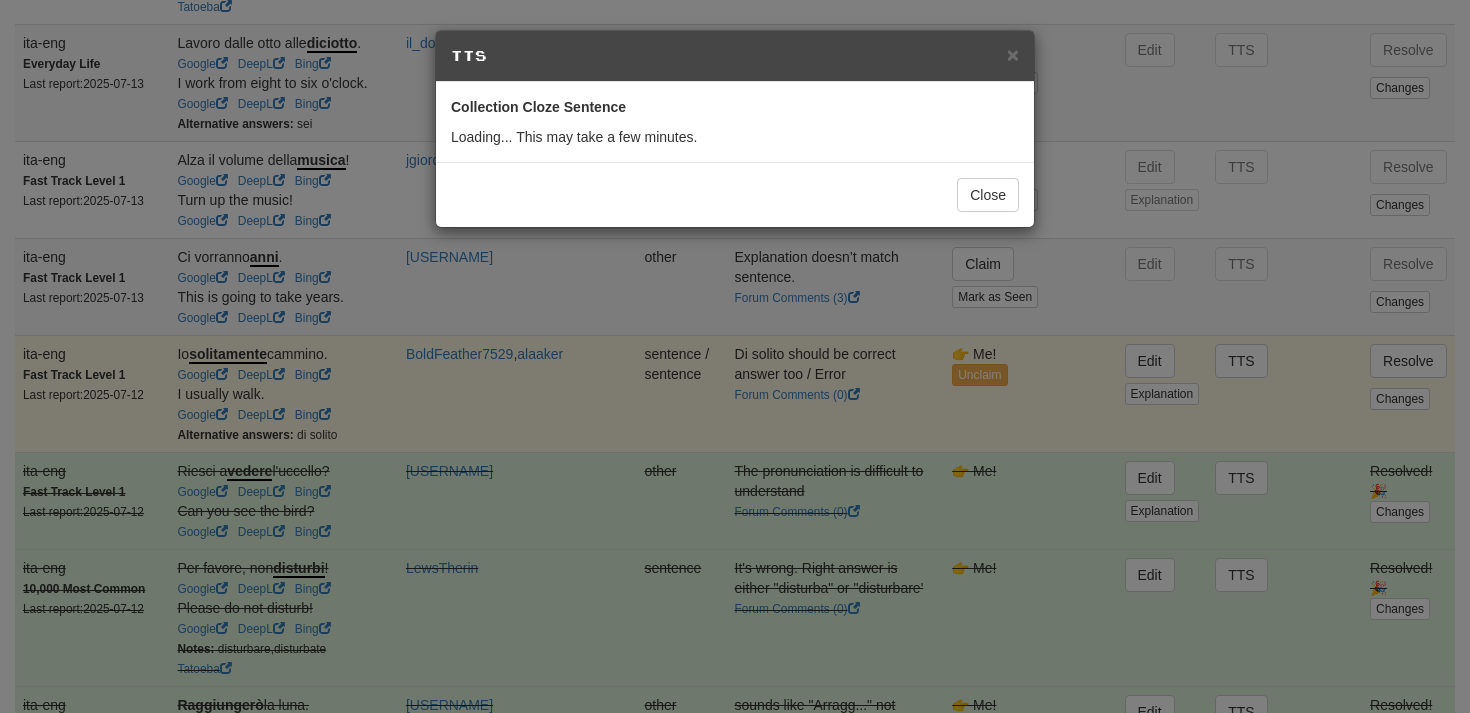 select on "***" 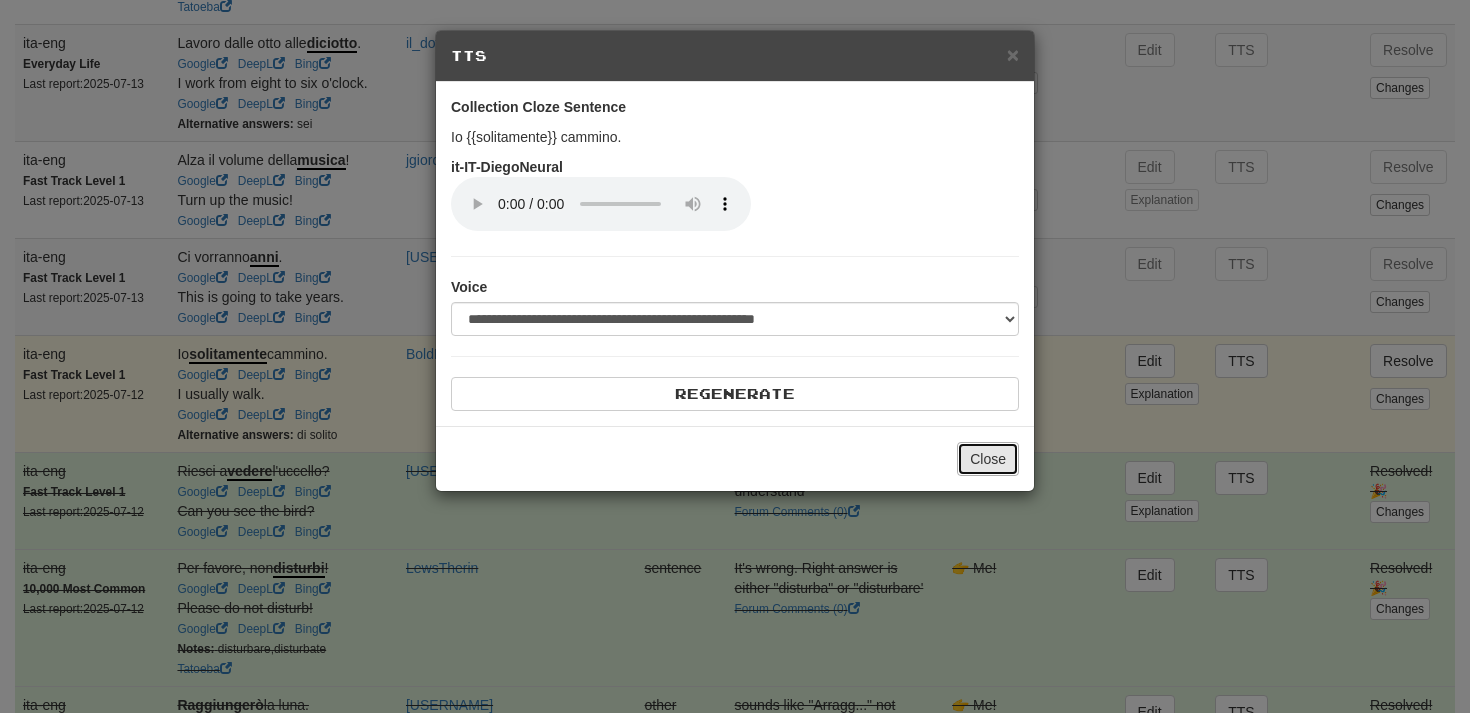click on "Close" at bounding box center (988, 459) 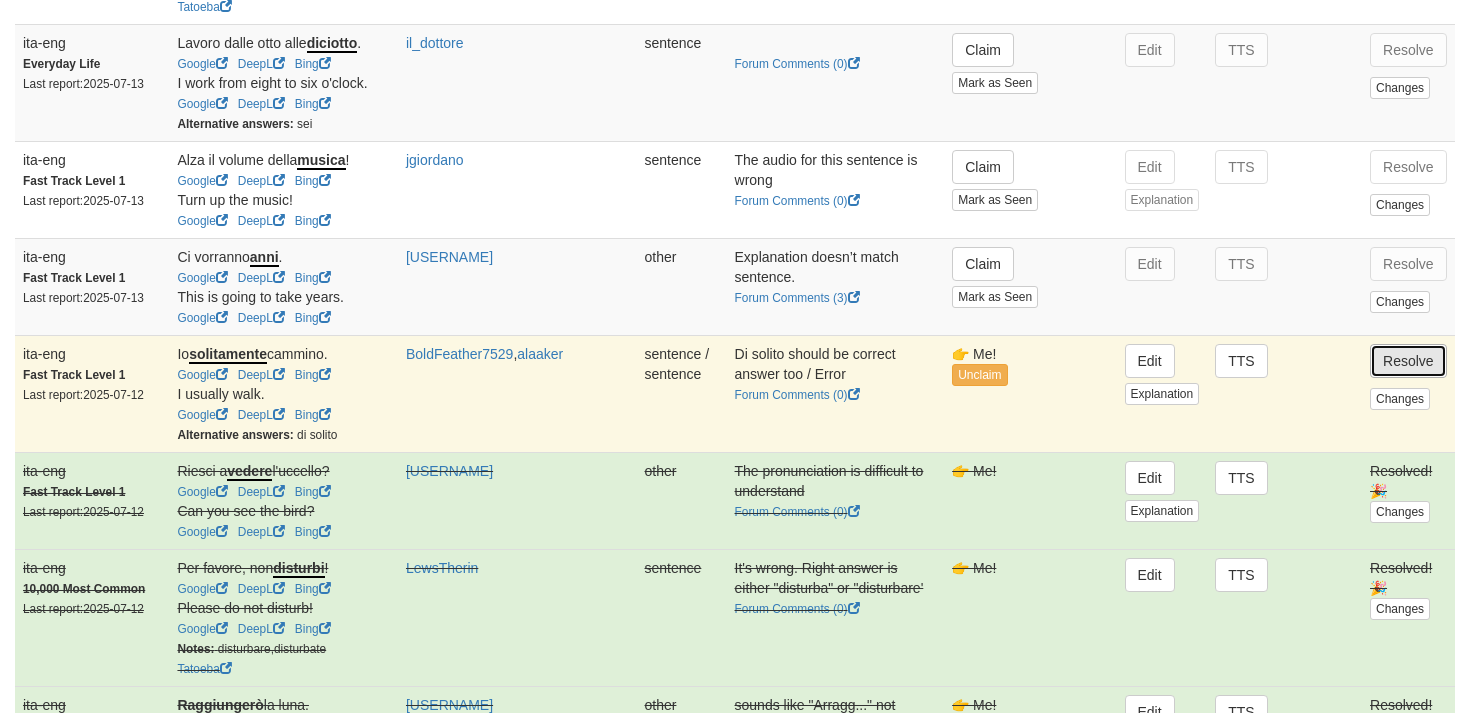 click on "Resolve" at bounding box center [1408, 361] 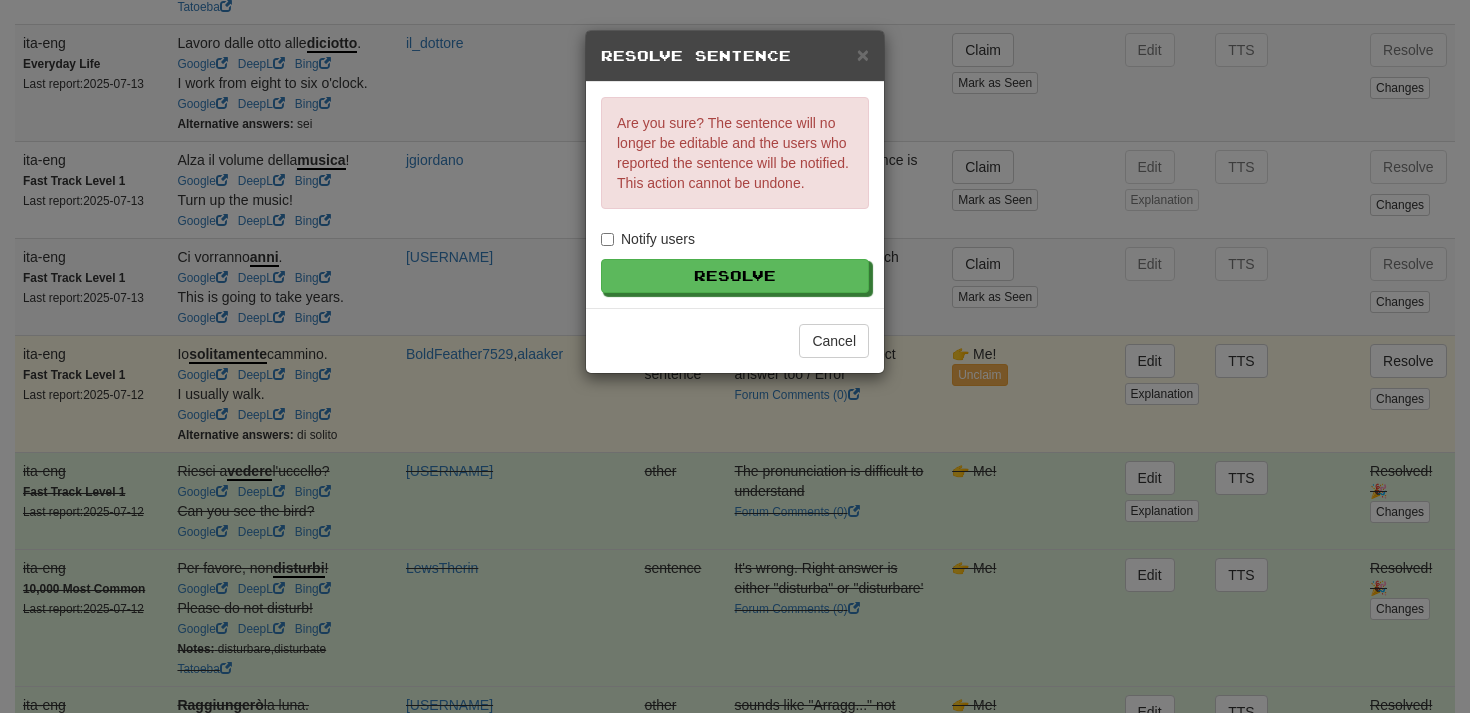 click on "Notify users" at bounding box center [648, 239] 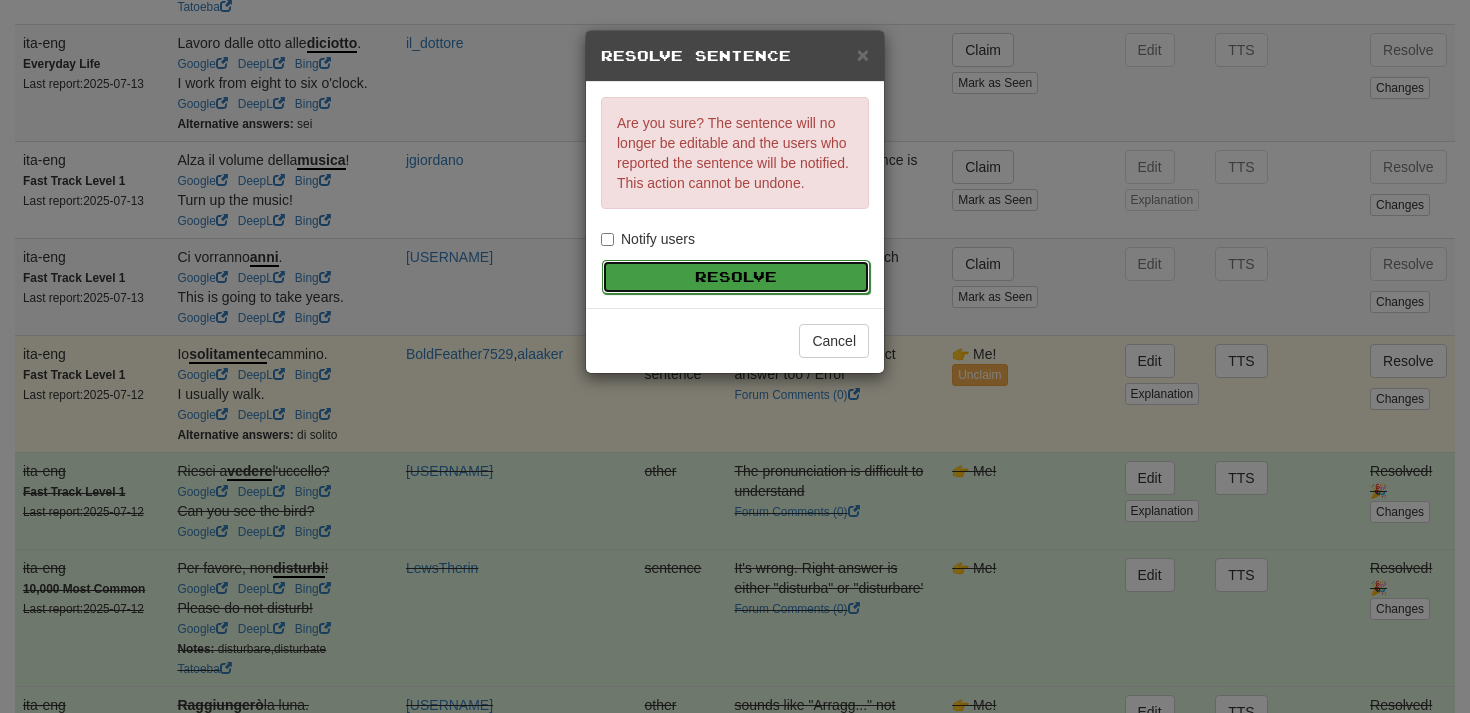 click on "Resolve" at bounding box center [736, 277] 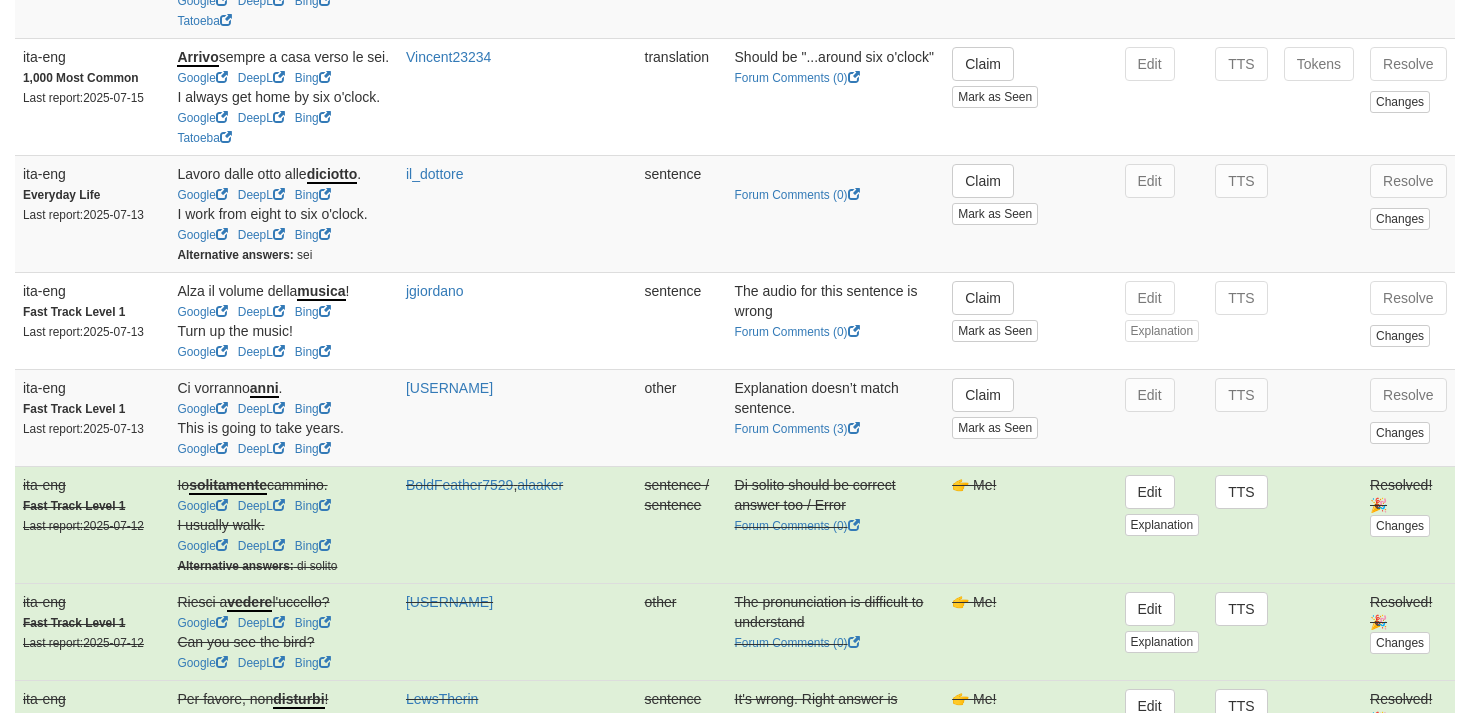 scroll, scrollTop: 354, scrollLeft: 0, axis: vertical 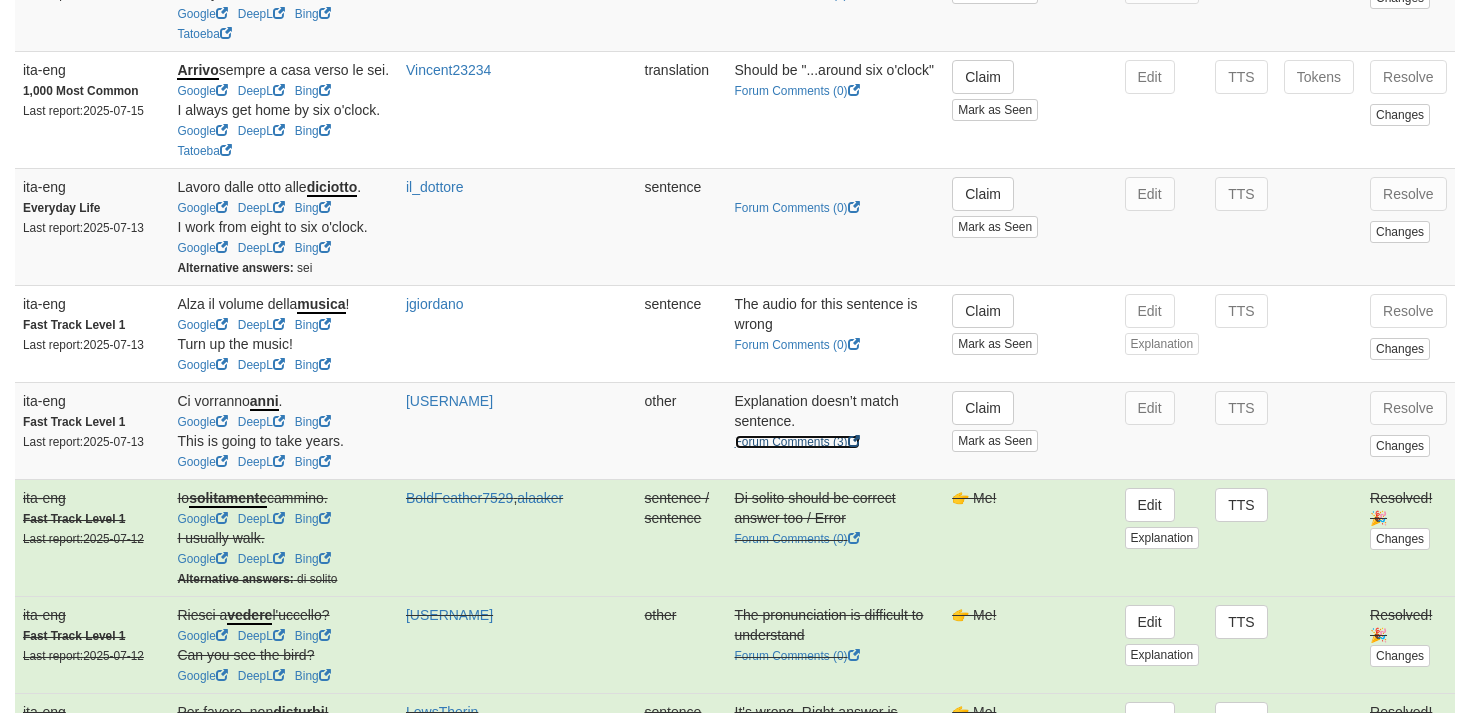 click on "Forum Comments ( 3 )" at bounding box center (797, 442) 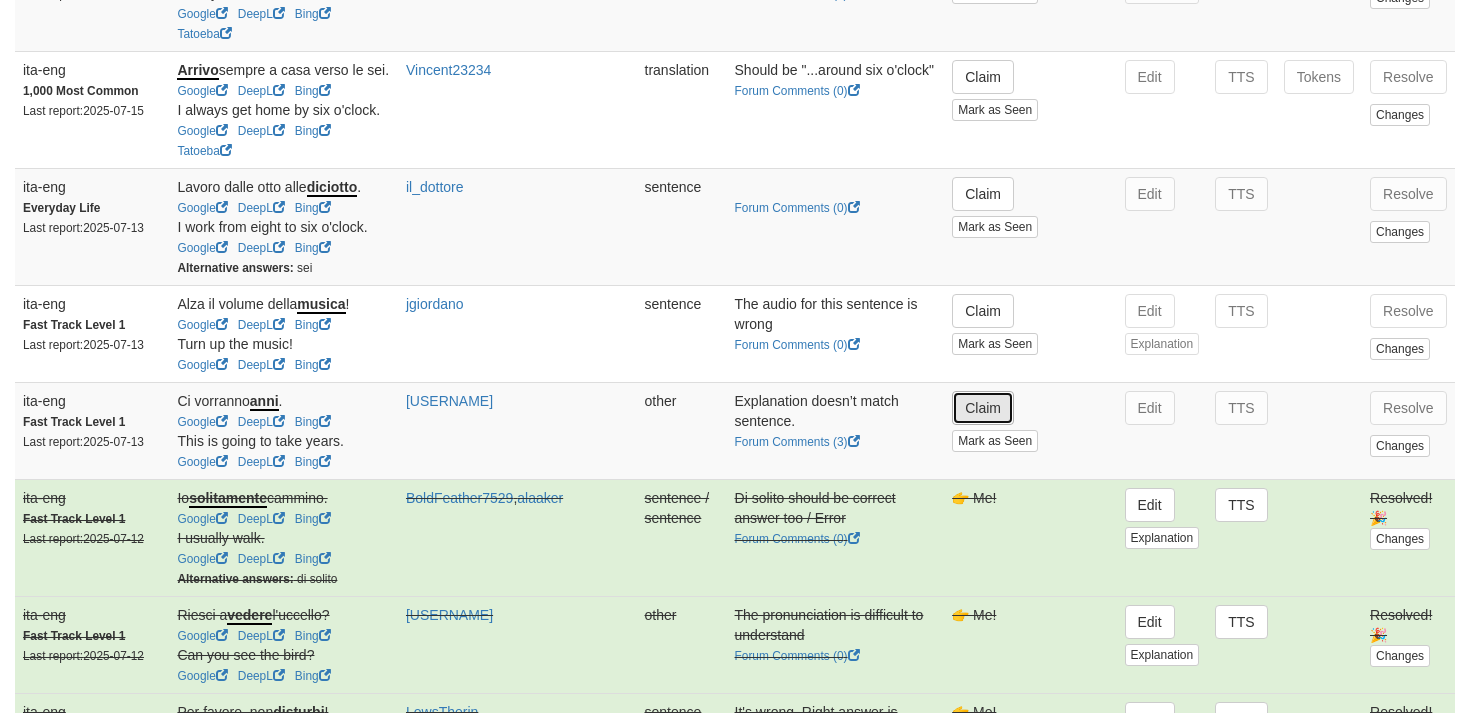 click on "Claim" at bounding box center [983, 408] 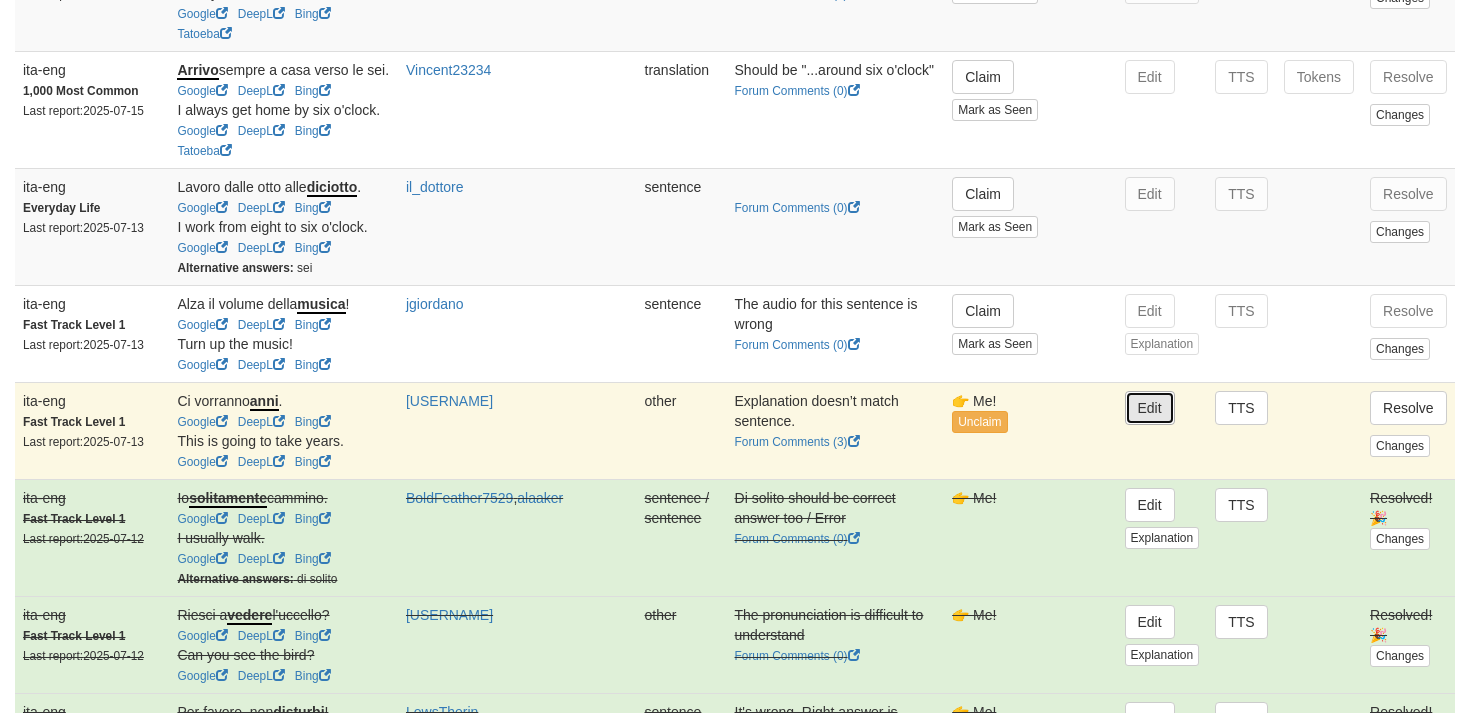 click on "Edit" at bounding box center (1150, 408) 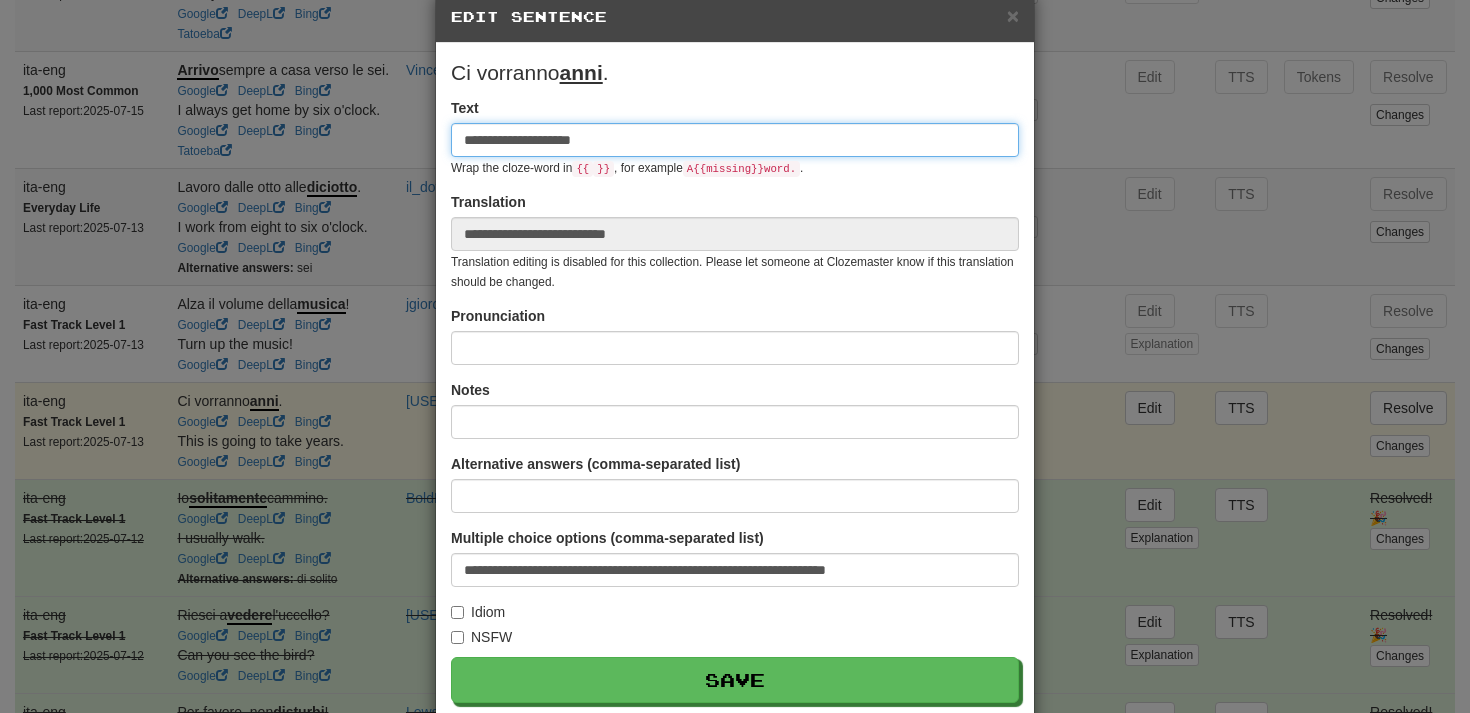 scroll, scrollTop: 41, scrollLeft: 0, axis: vertical 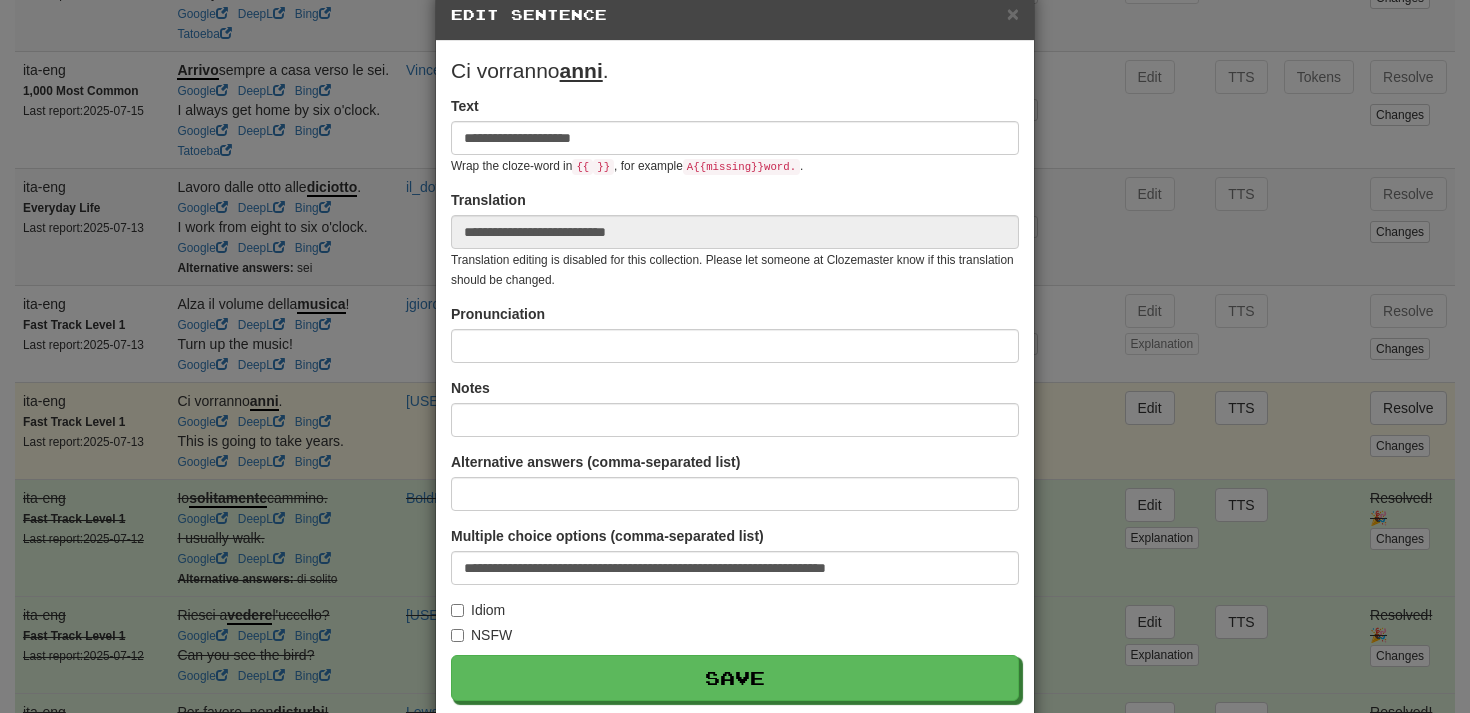 click on "× Edit Sentence" at bounding box center [735, 15] 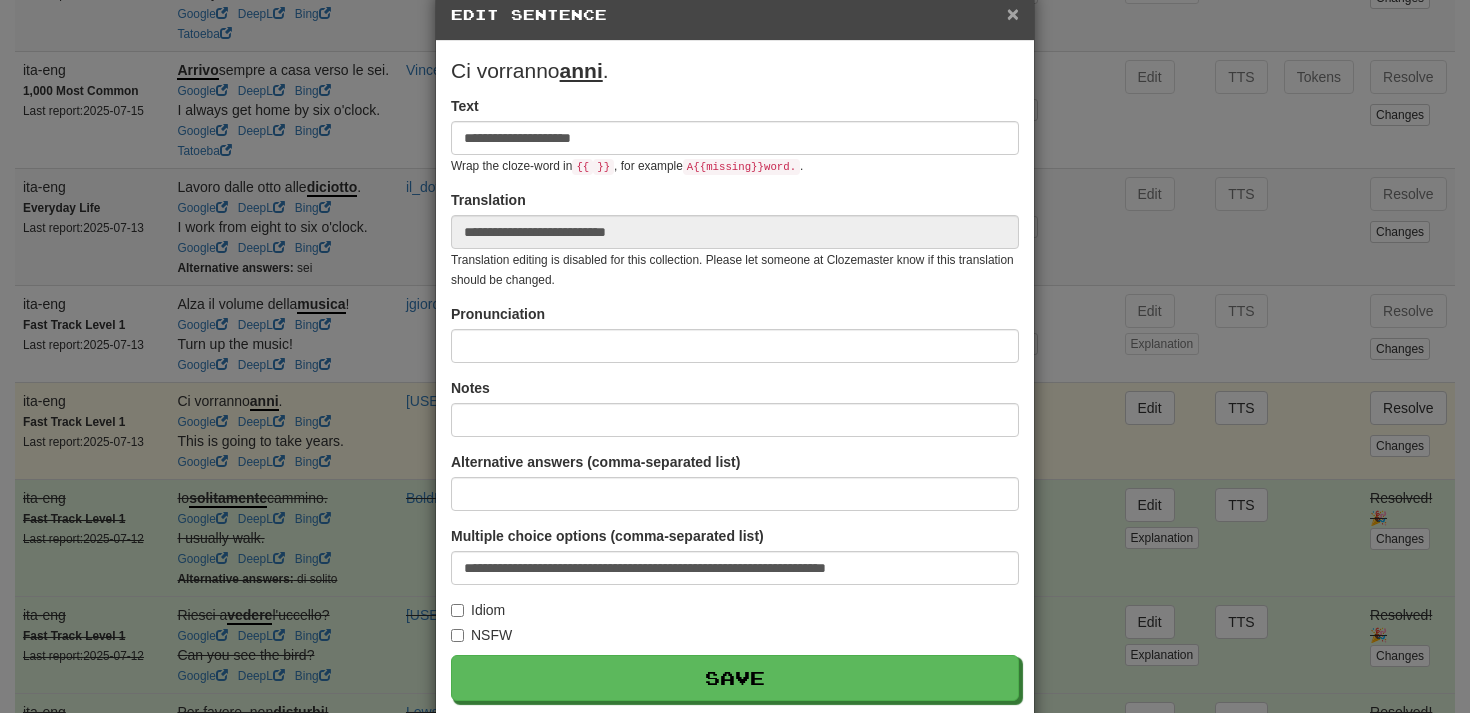 click on "×" at bounding box center [1013, 13] 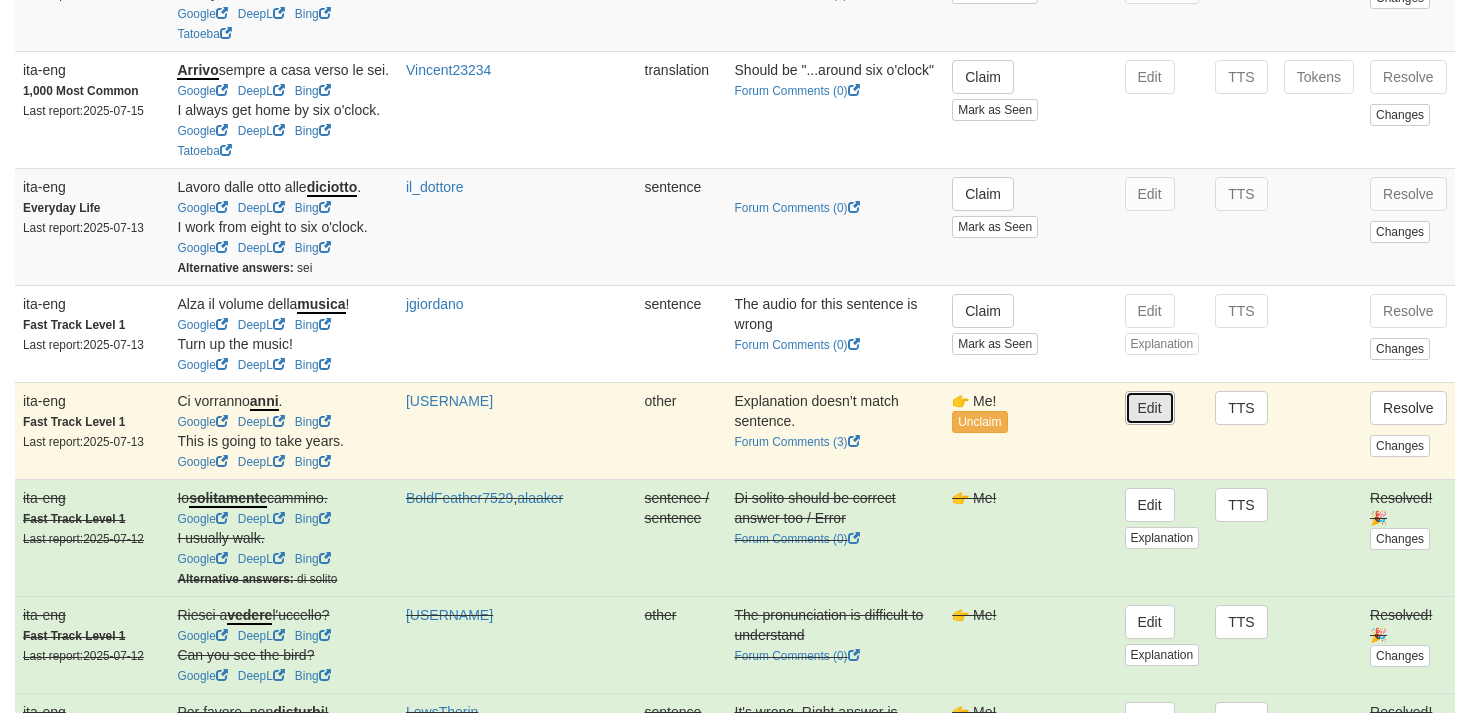 click on "Edit" at bounding box center [1150, 408] 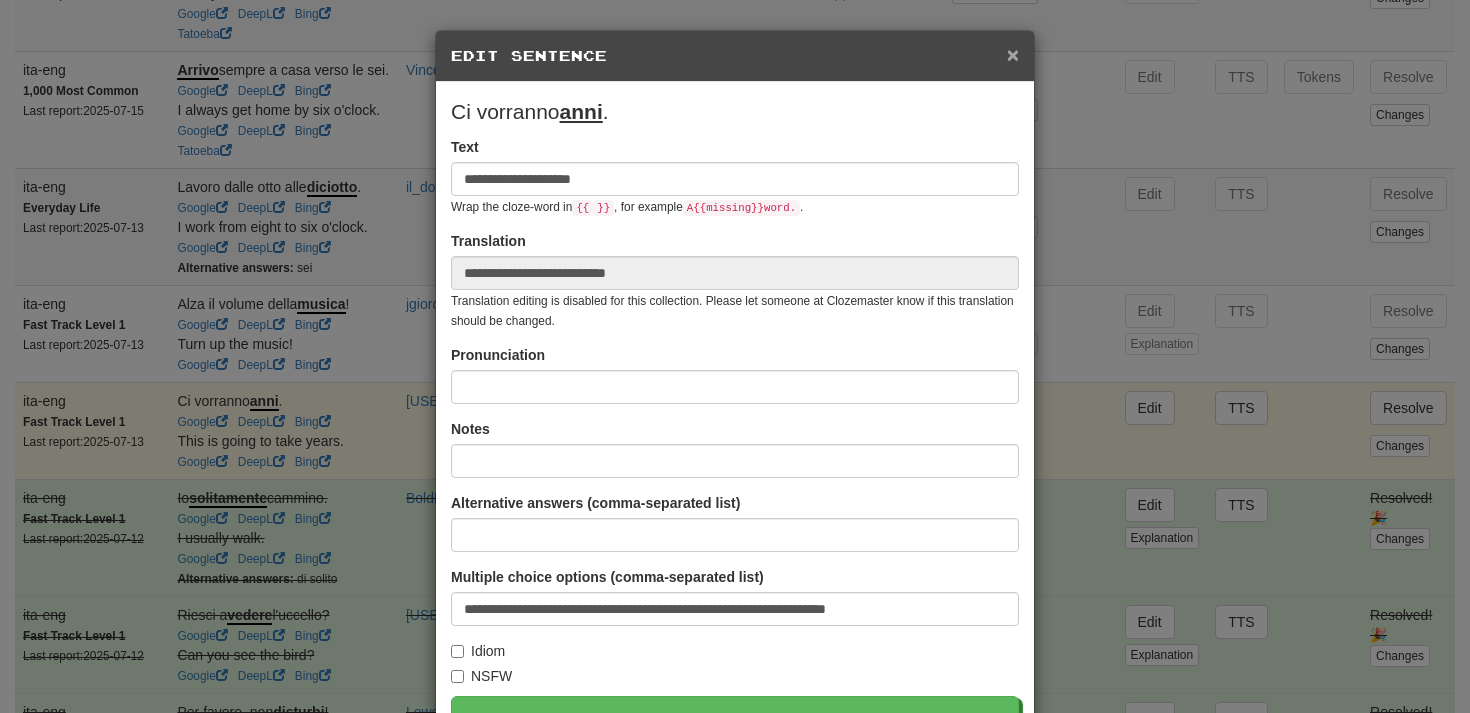 click on "×" at bounding box center [1013, 54] 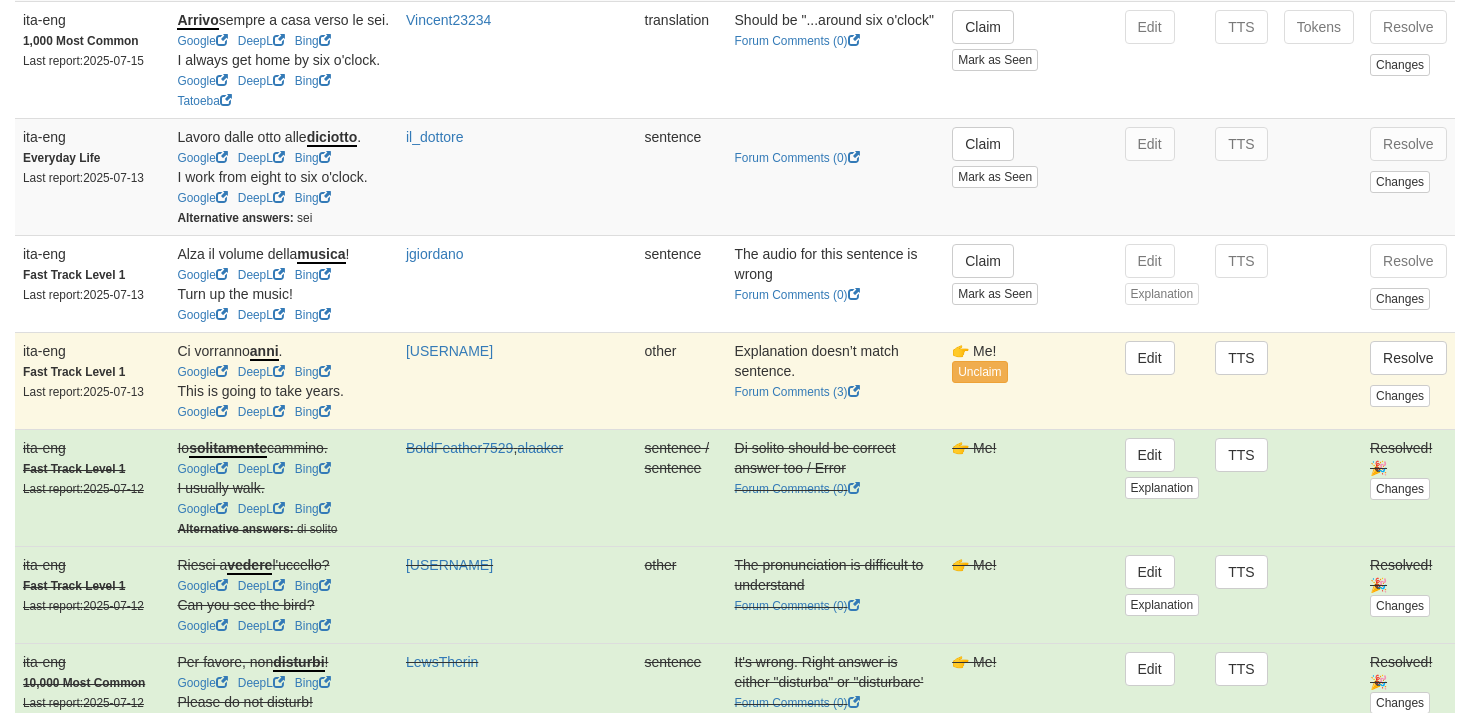 scroll, scrollTop: 406, scrollLeft: 0, axis: vertical 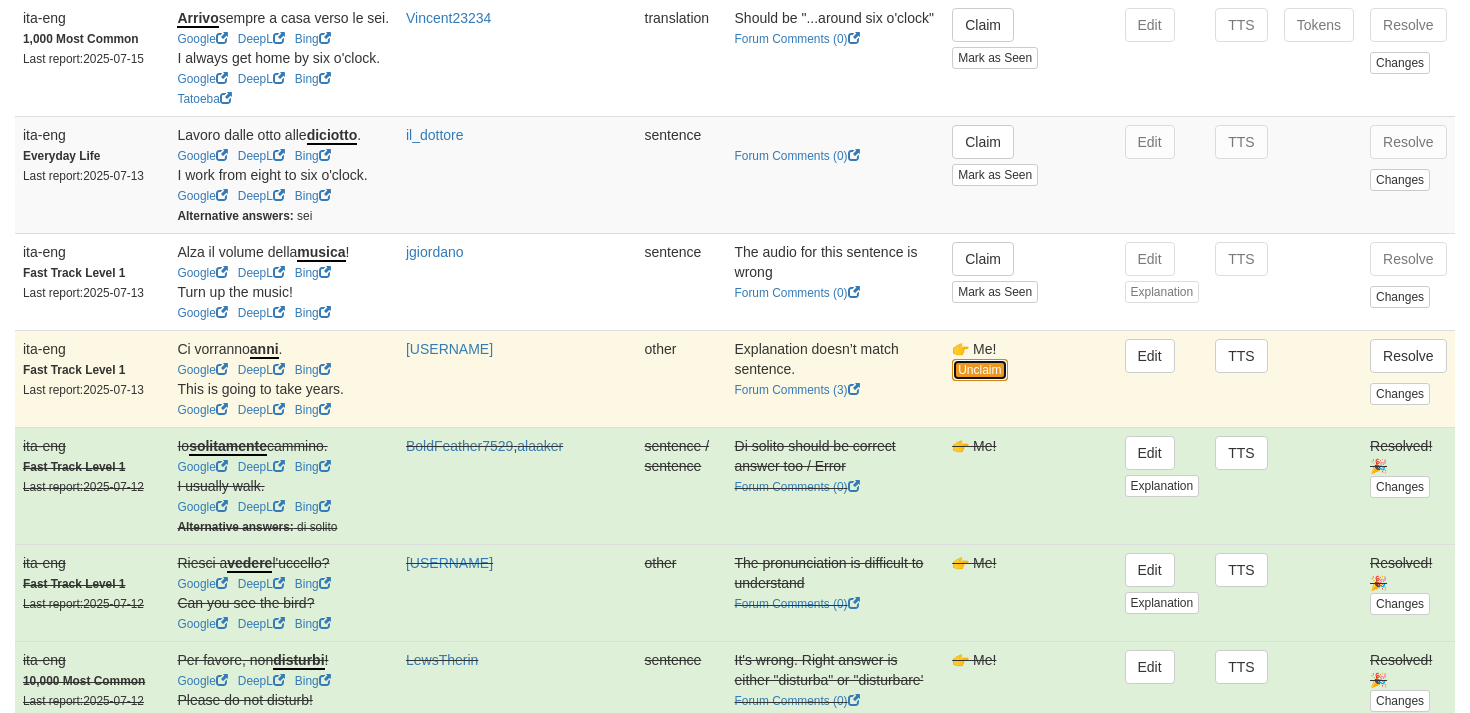 click on "Unclaim" at bounding box center (979, 370) 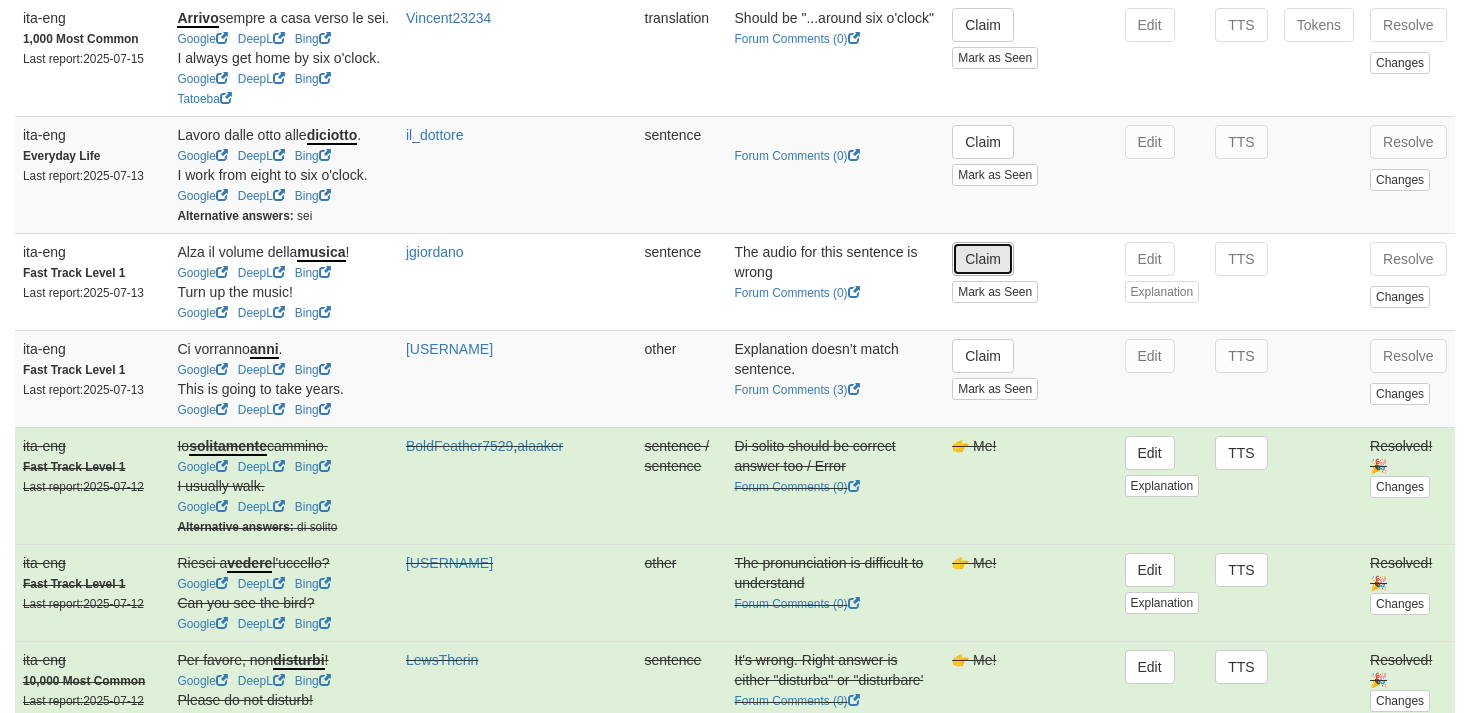 click on "Claim" at bounding box center (983, 259) 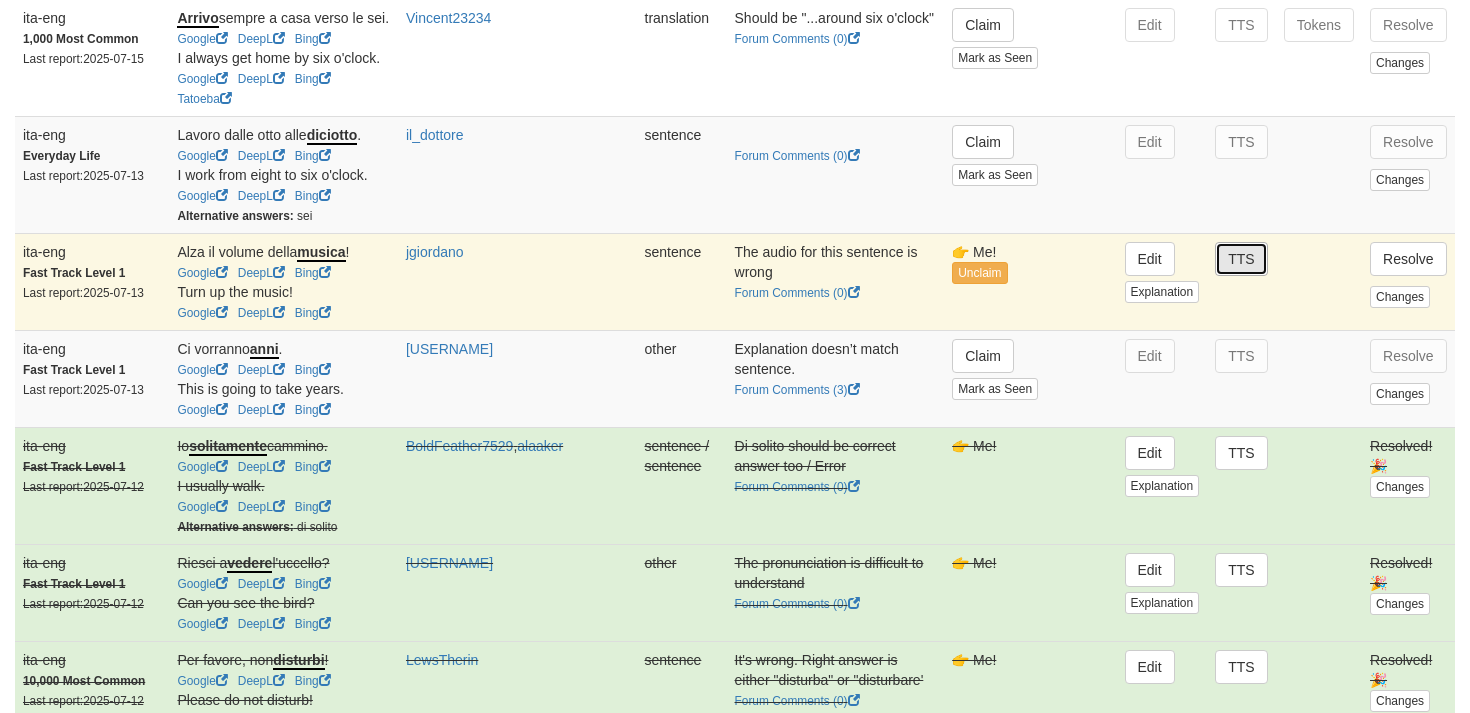 click on "TTS" at bounding box center [1241, 259] 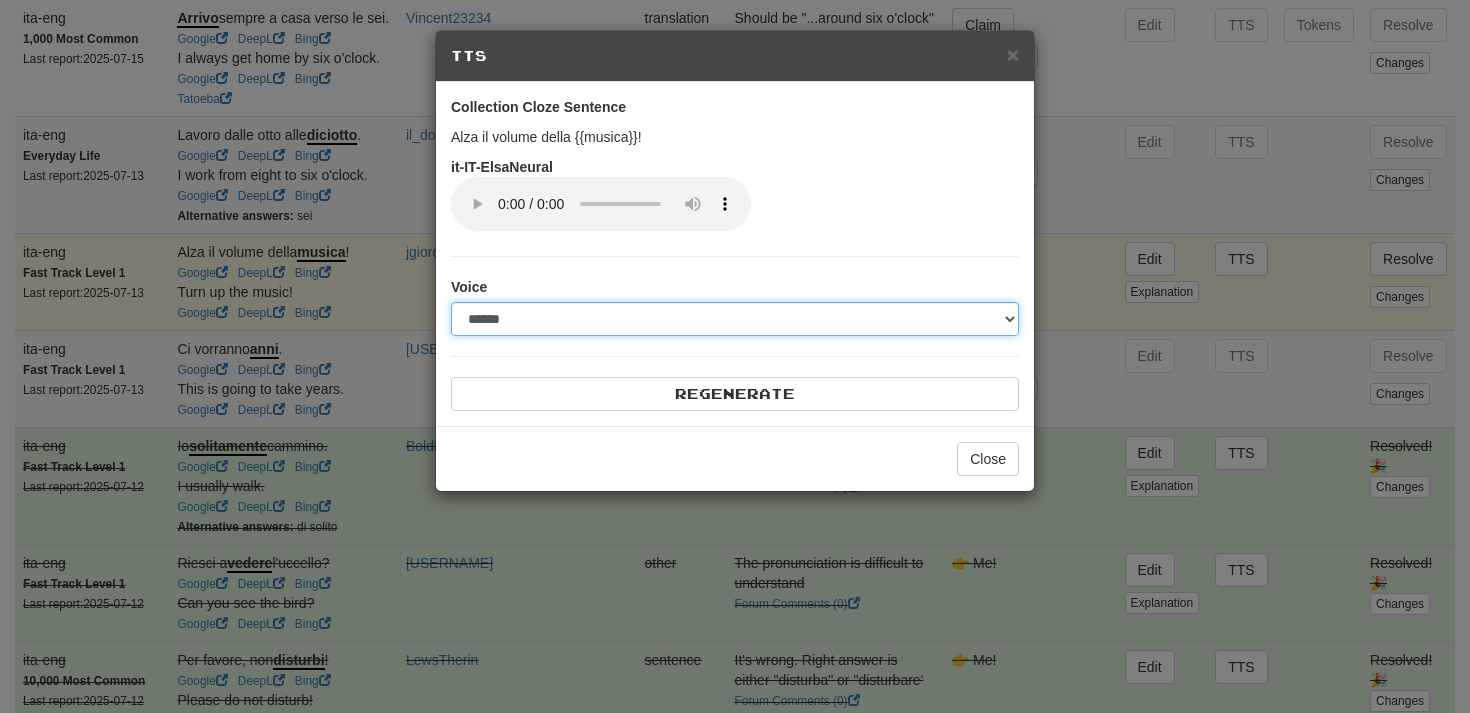 click on "**********" at bounding box center (735, 319) 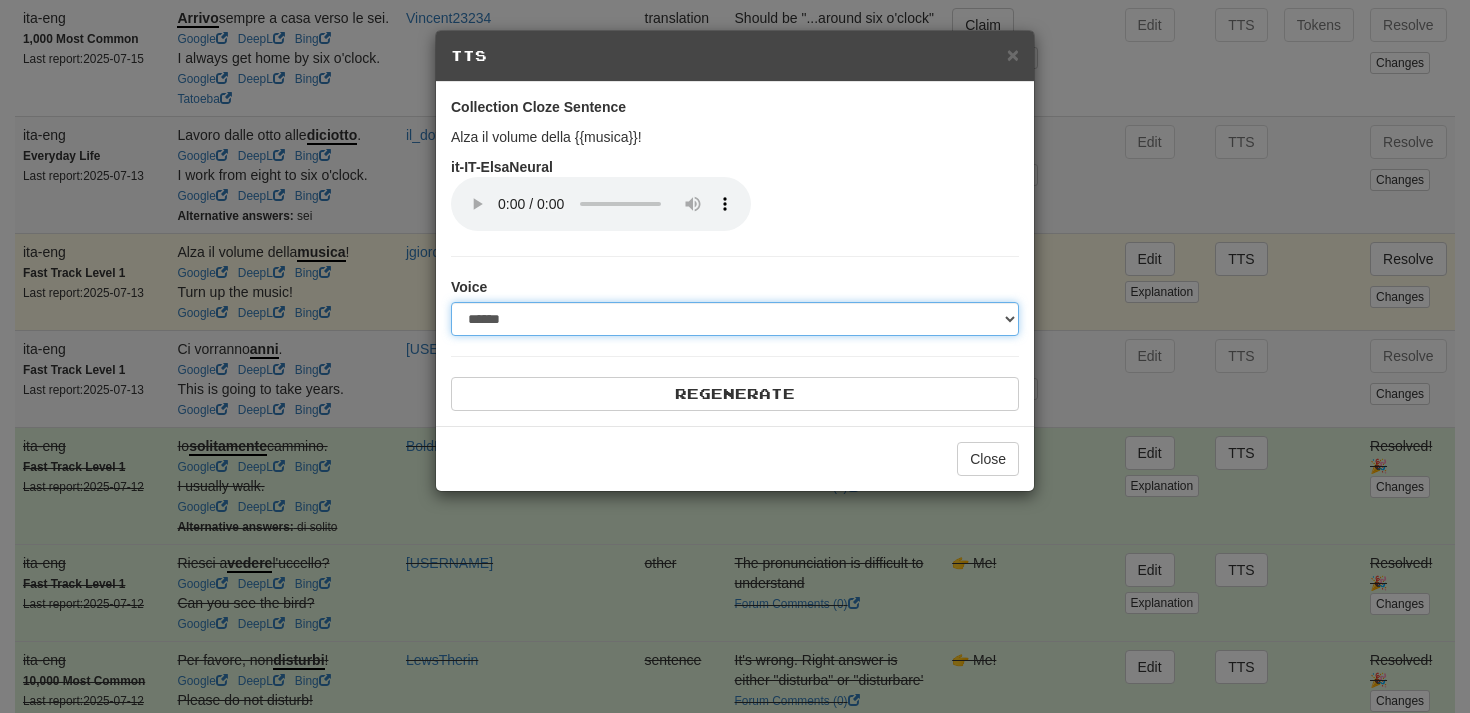 select on "**" 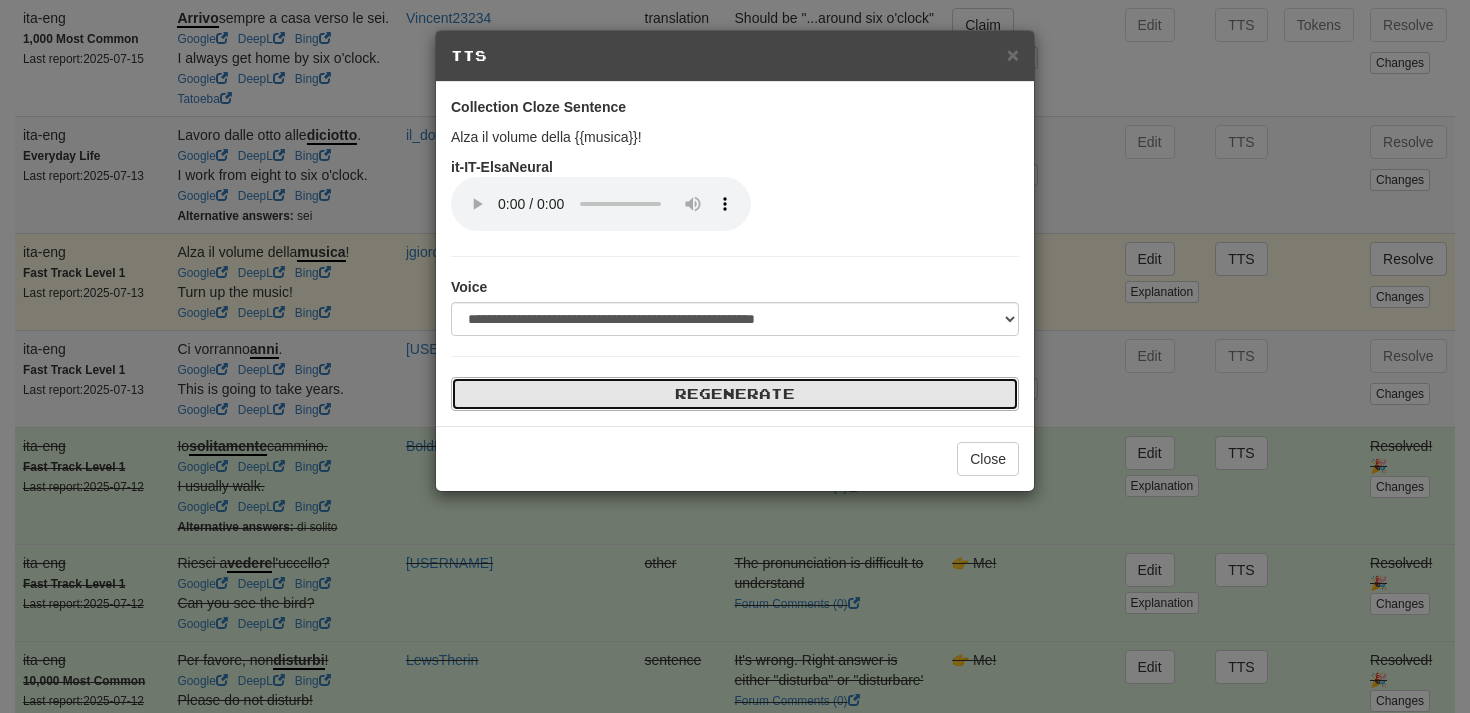 click on "Regenerate" at bounding box center [735, 394] 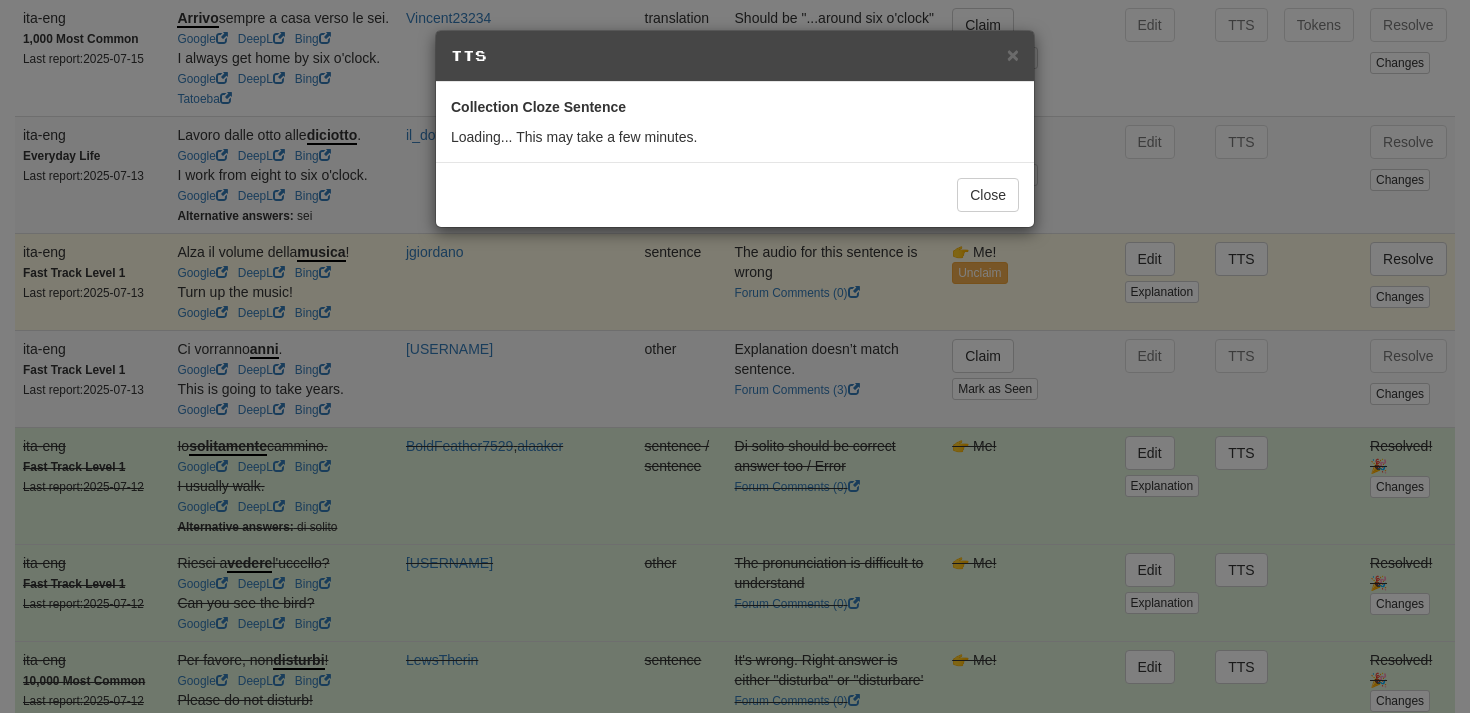 select on "**" 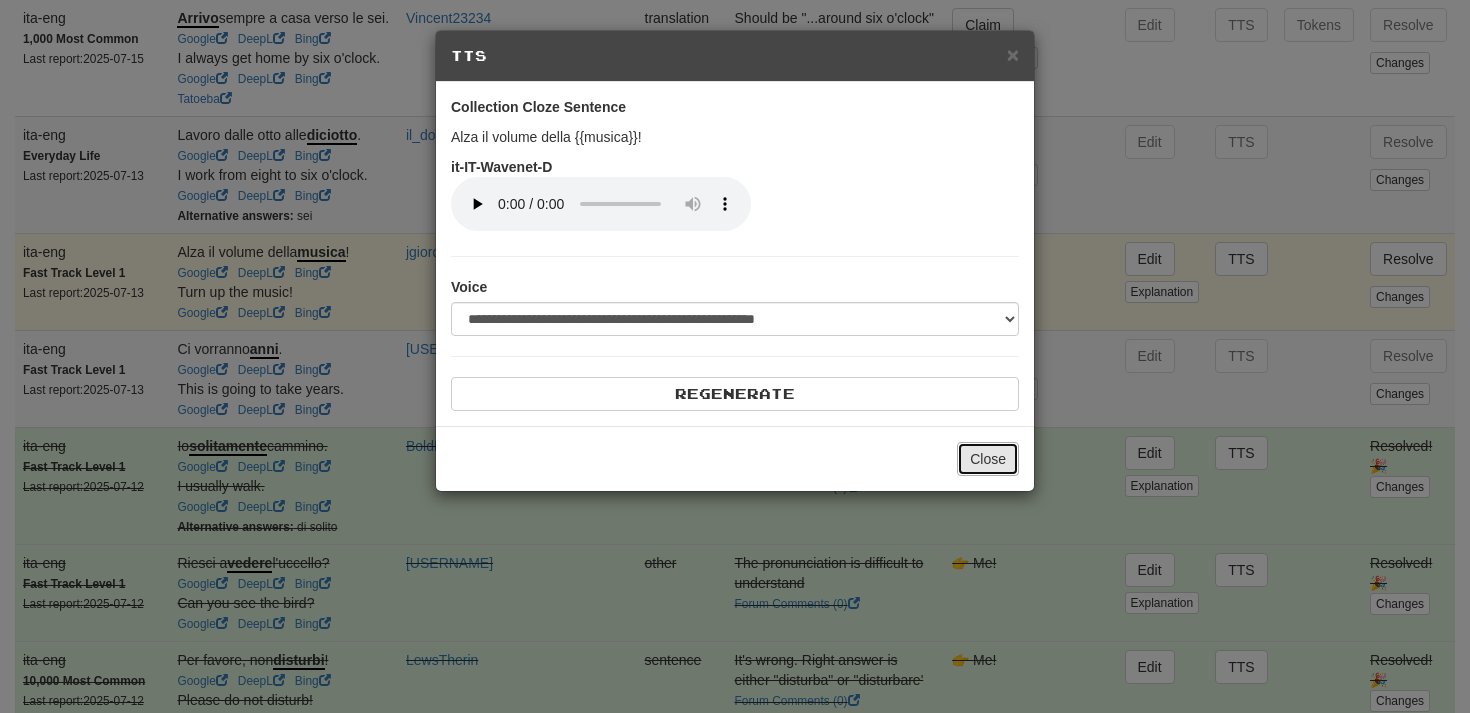 click on "Close" at bounding box center (988, 459) 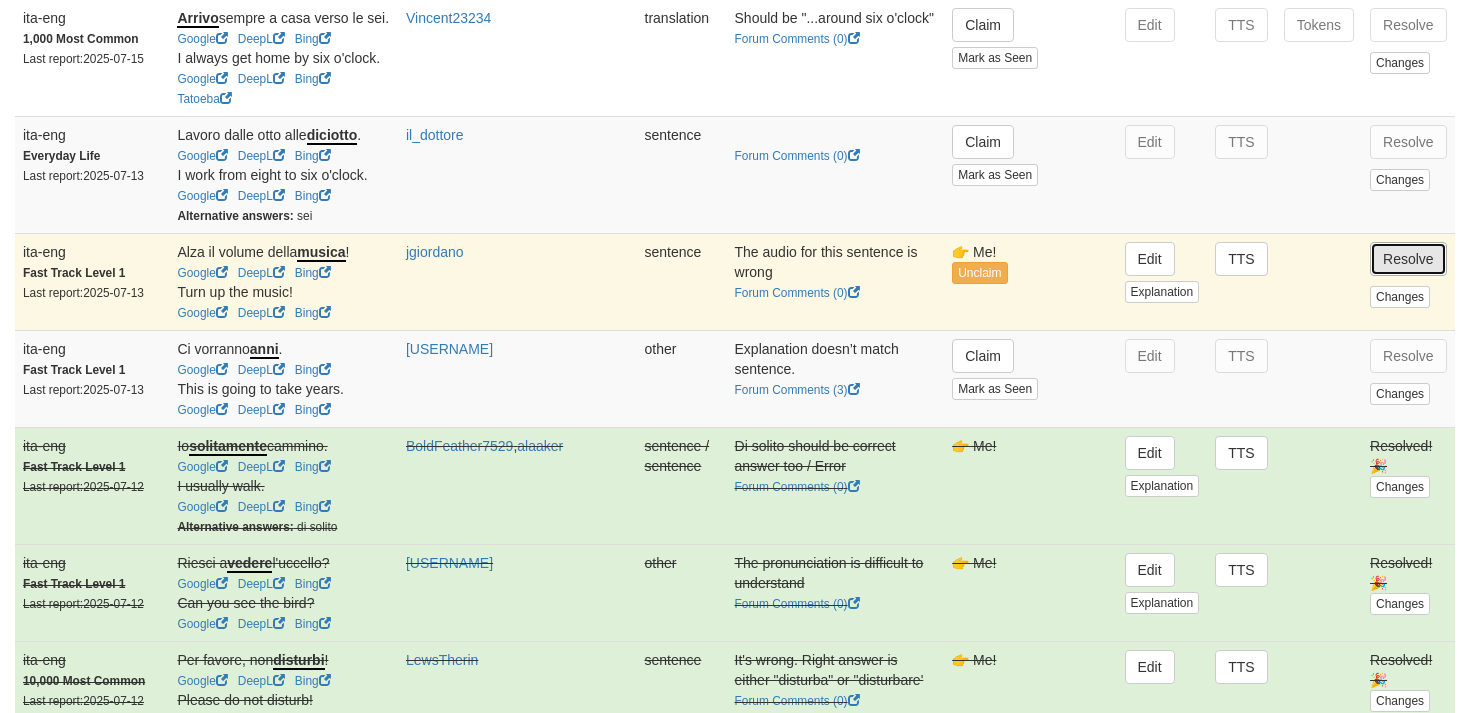 click on "Resolve" at bounding box center [1408, 259] 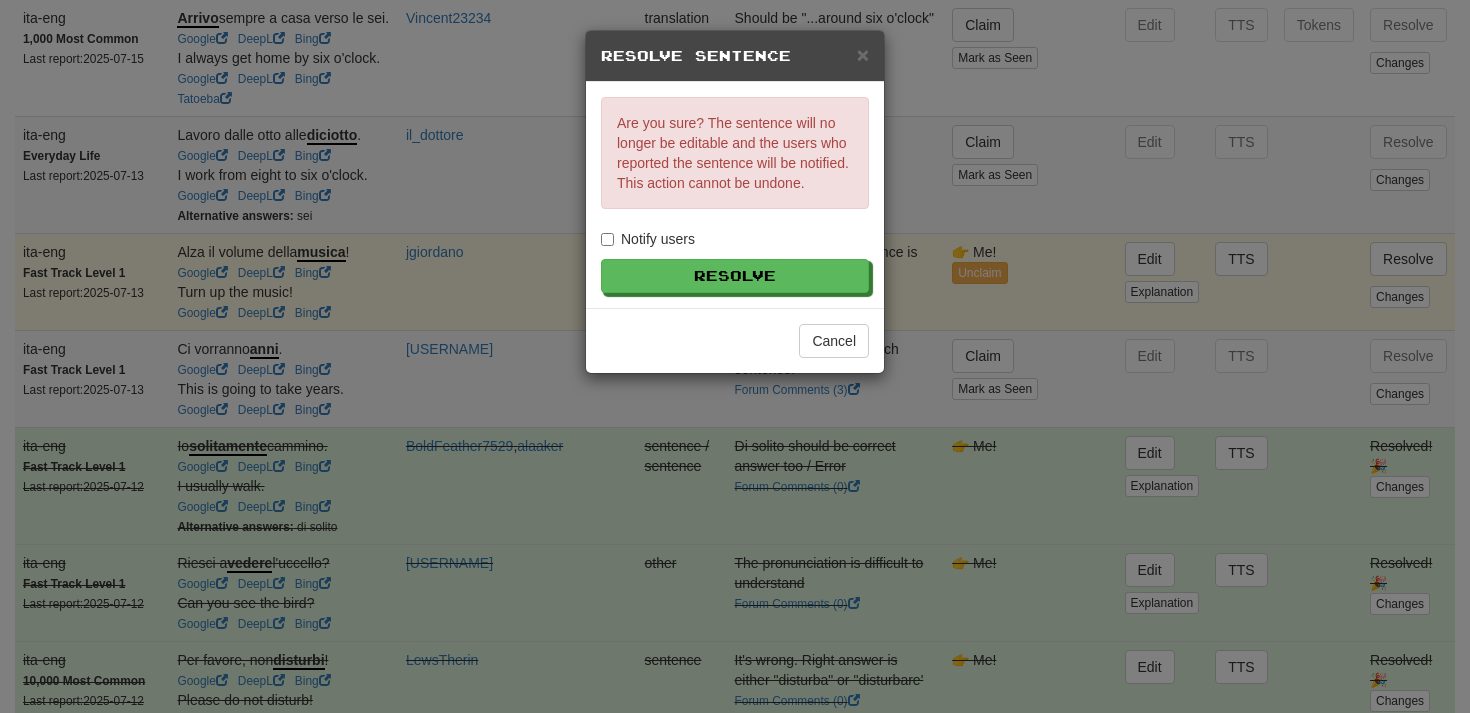 click on "Notify users" at bounding box center (648, 239) 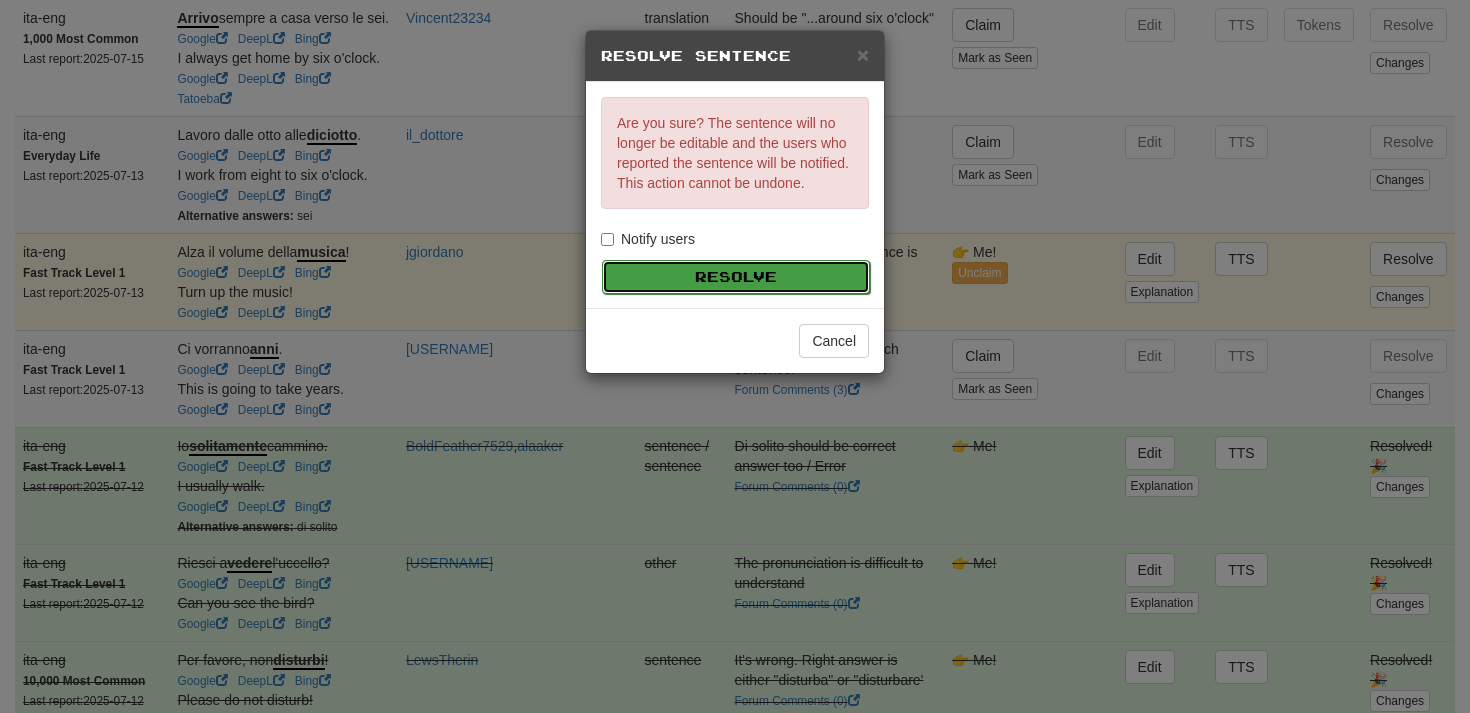 click on "Resolve" at bounding box center [736, 277] 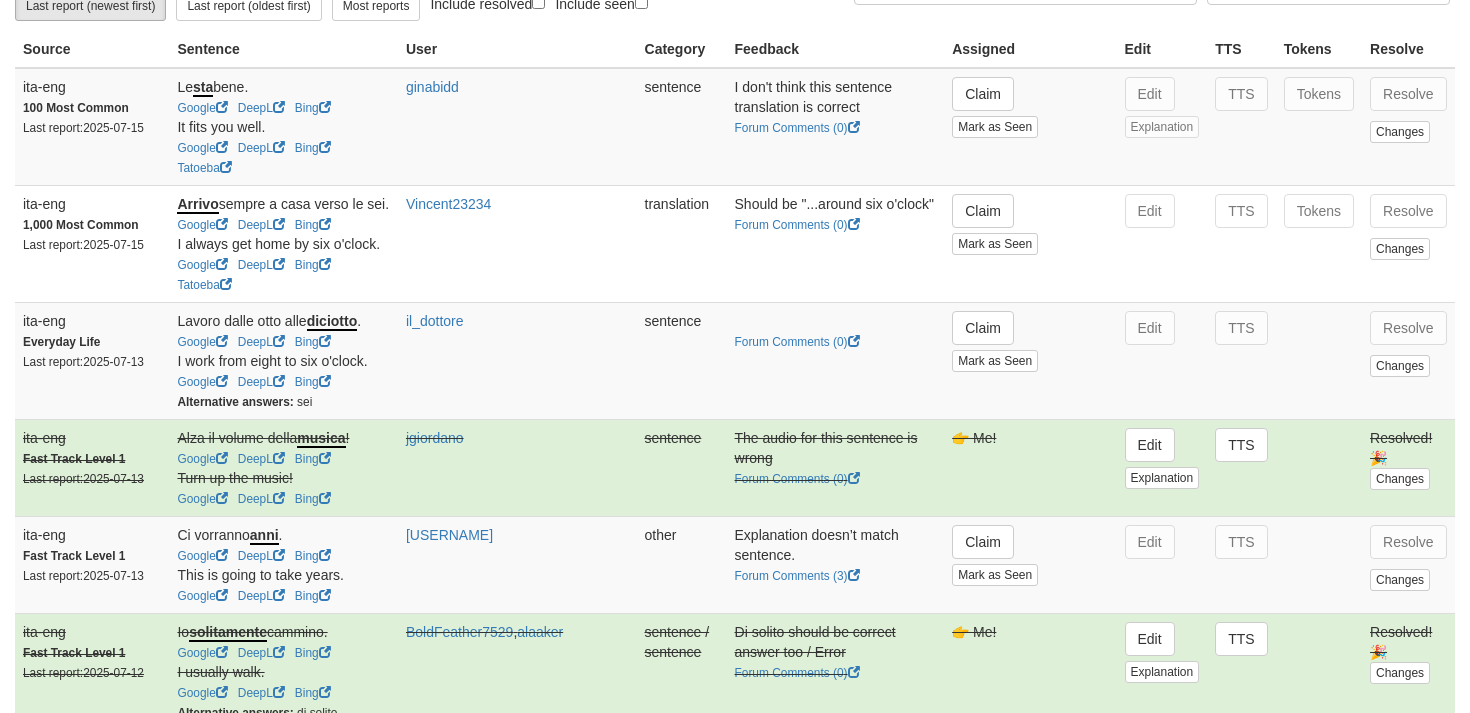 scroll, scrollTop: 214, scrollLeft: 0, axis: vertical 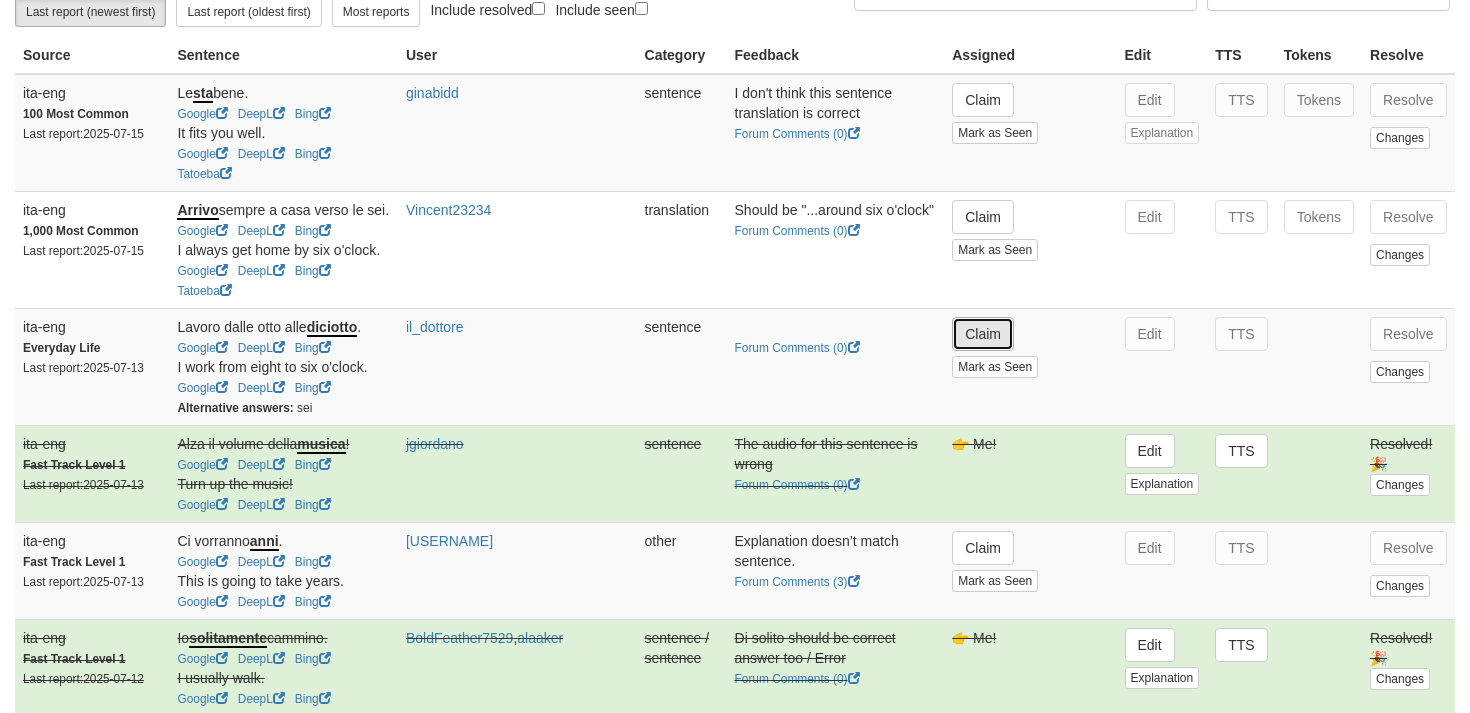 click on "Claim" at bounding box center [983, 334] 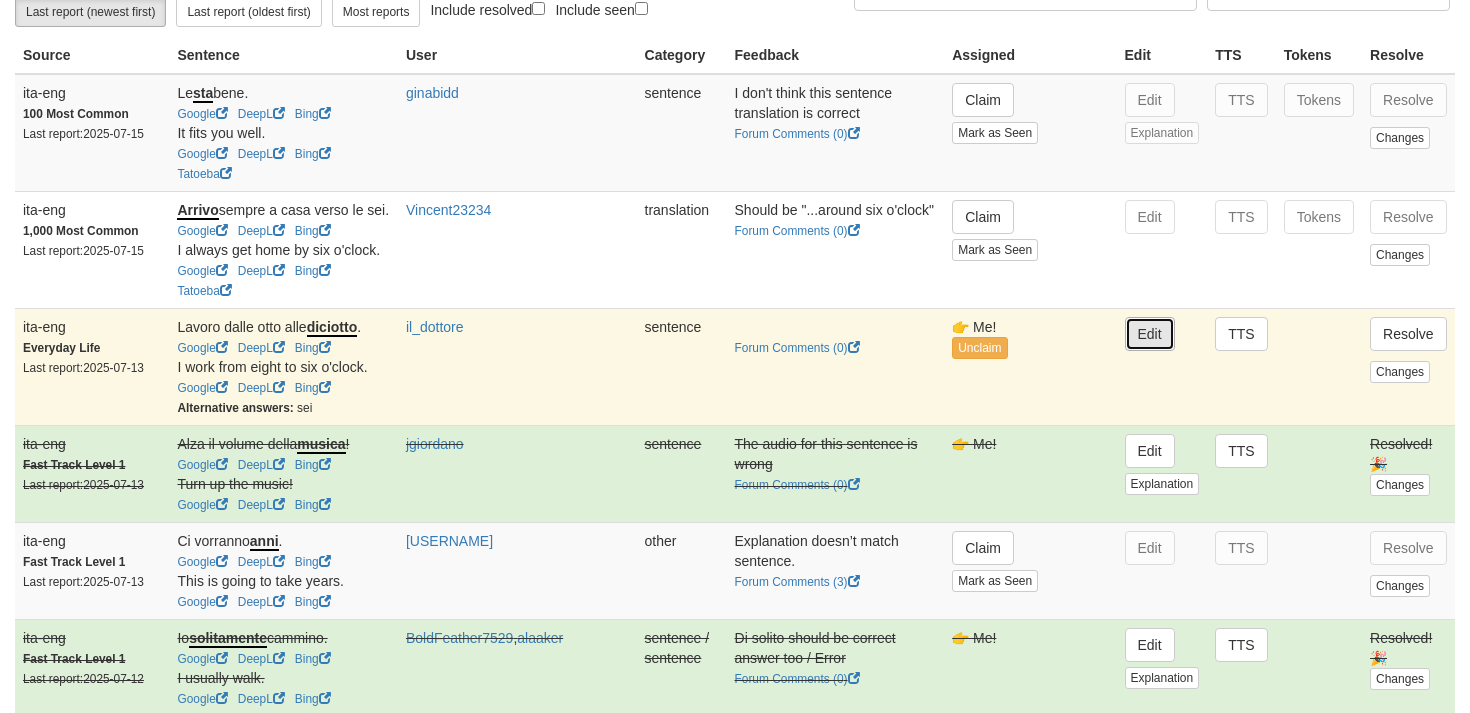 click on "Edit" at bounding box center [1150, 334] 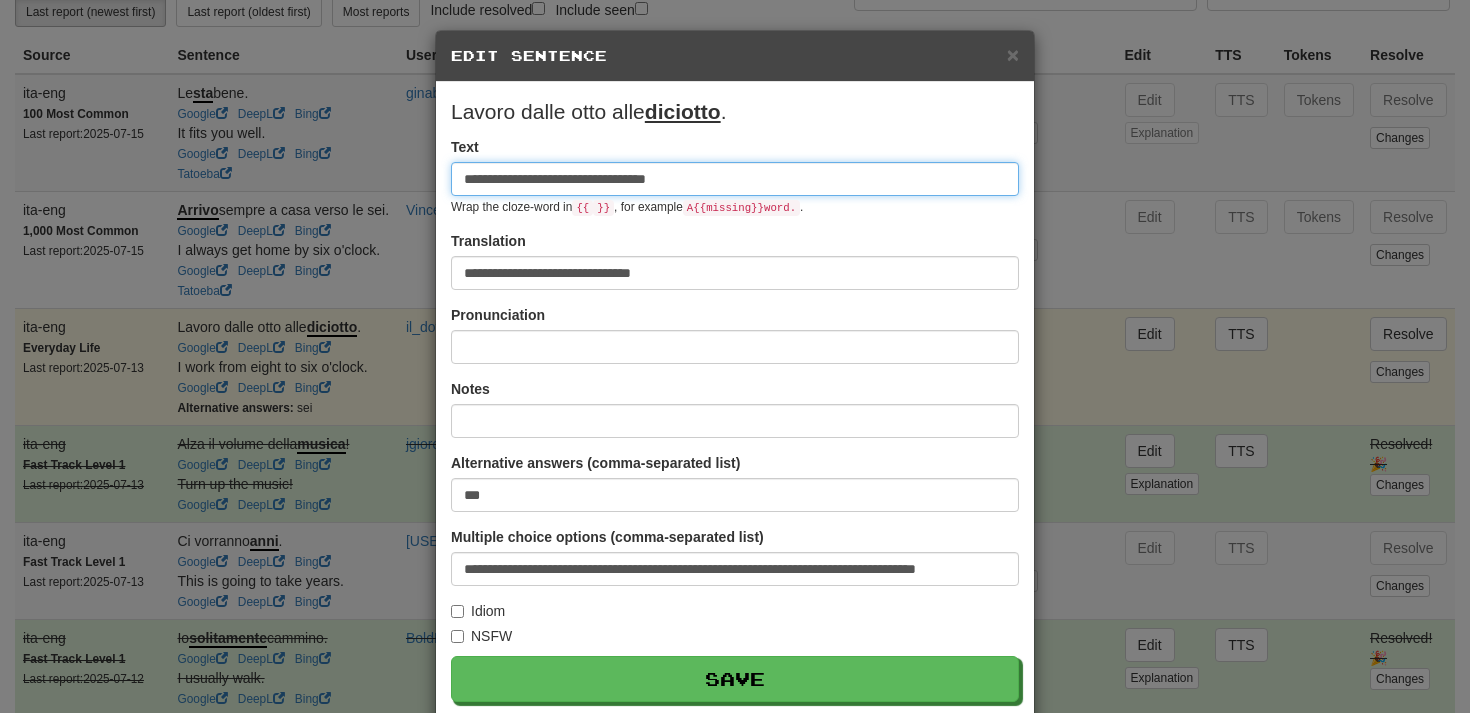 click on "**********" at bounding box center [735, 179] 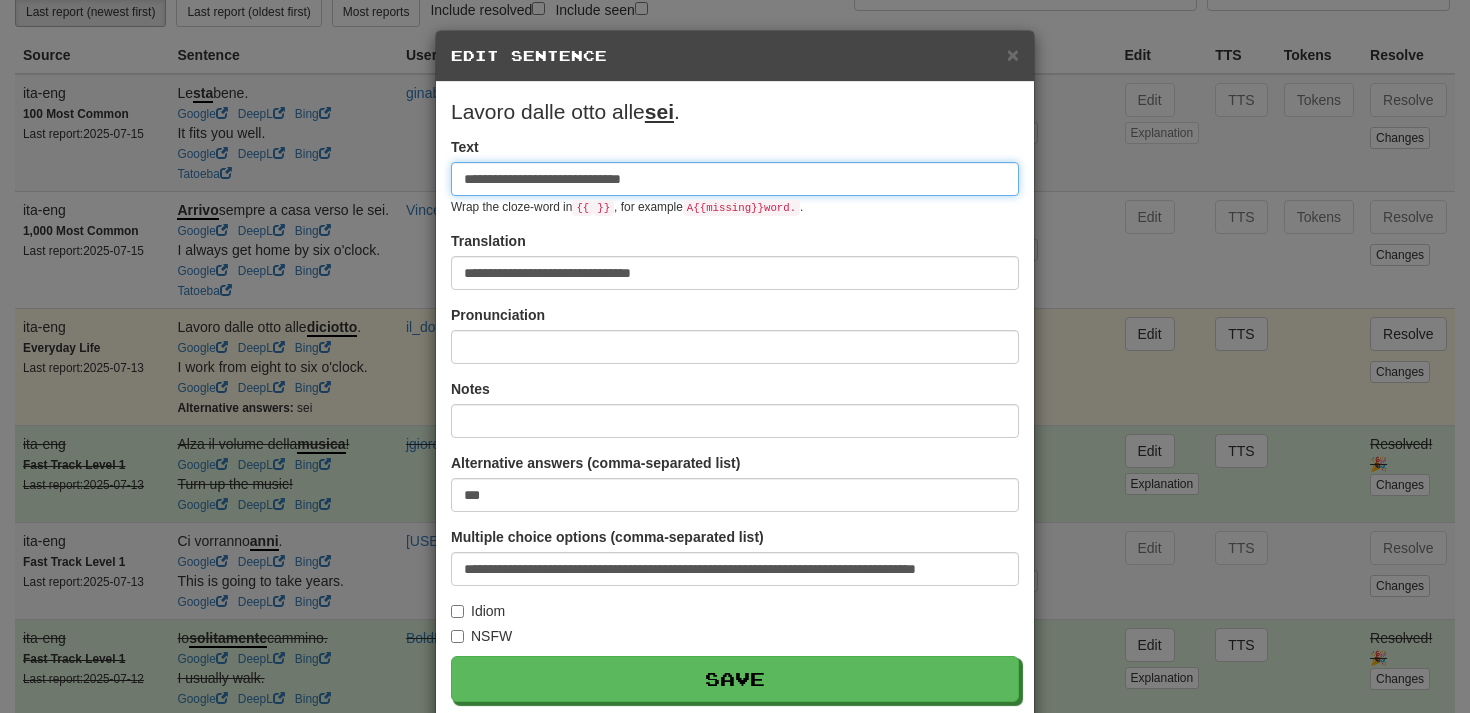 type on "**********" 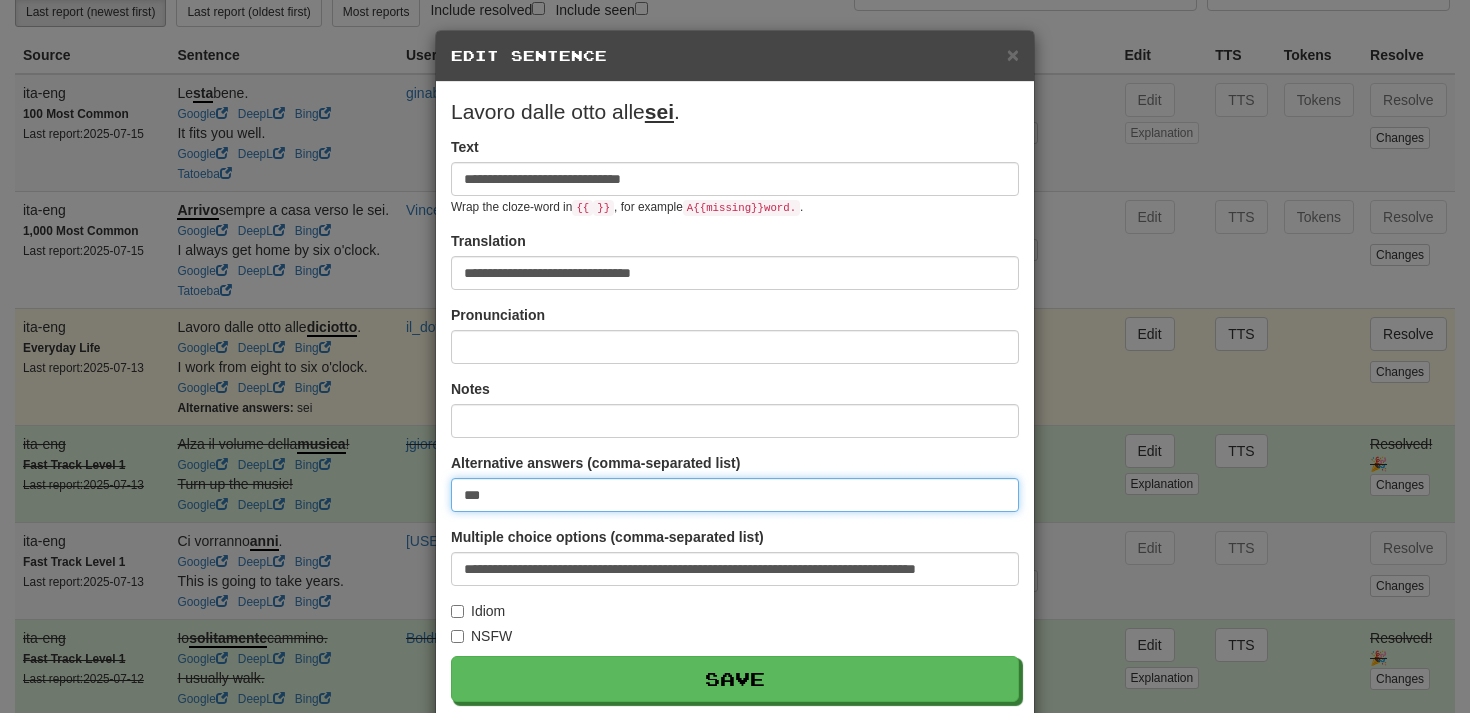 click on "***" at bounding box center (735, 495) 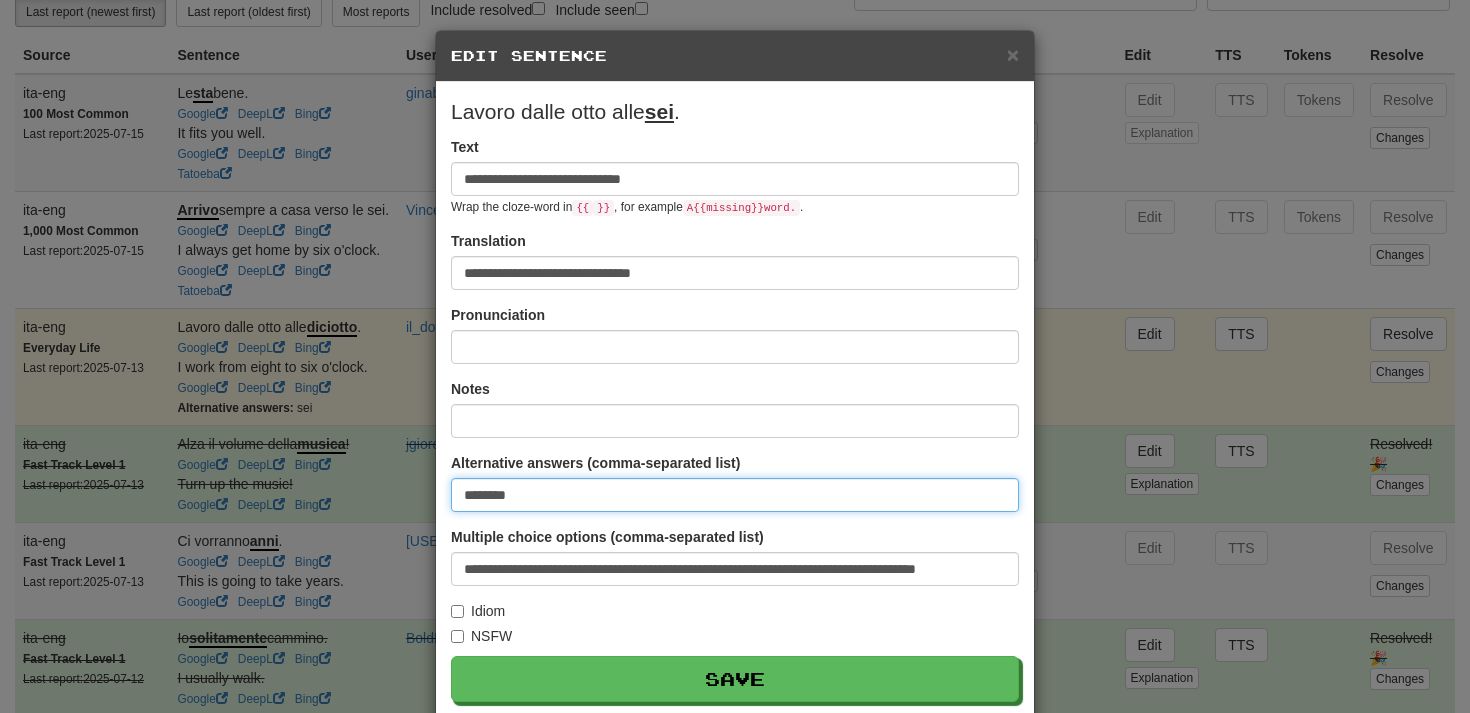click on "********" at bounding box center (735, 495) 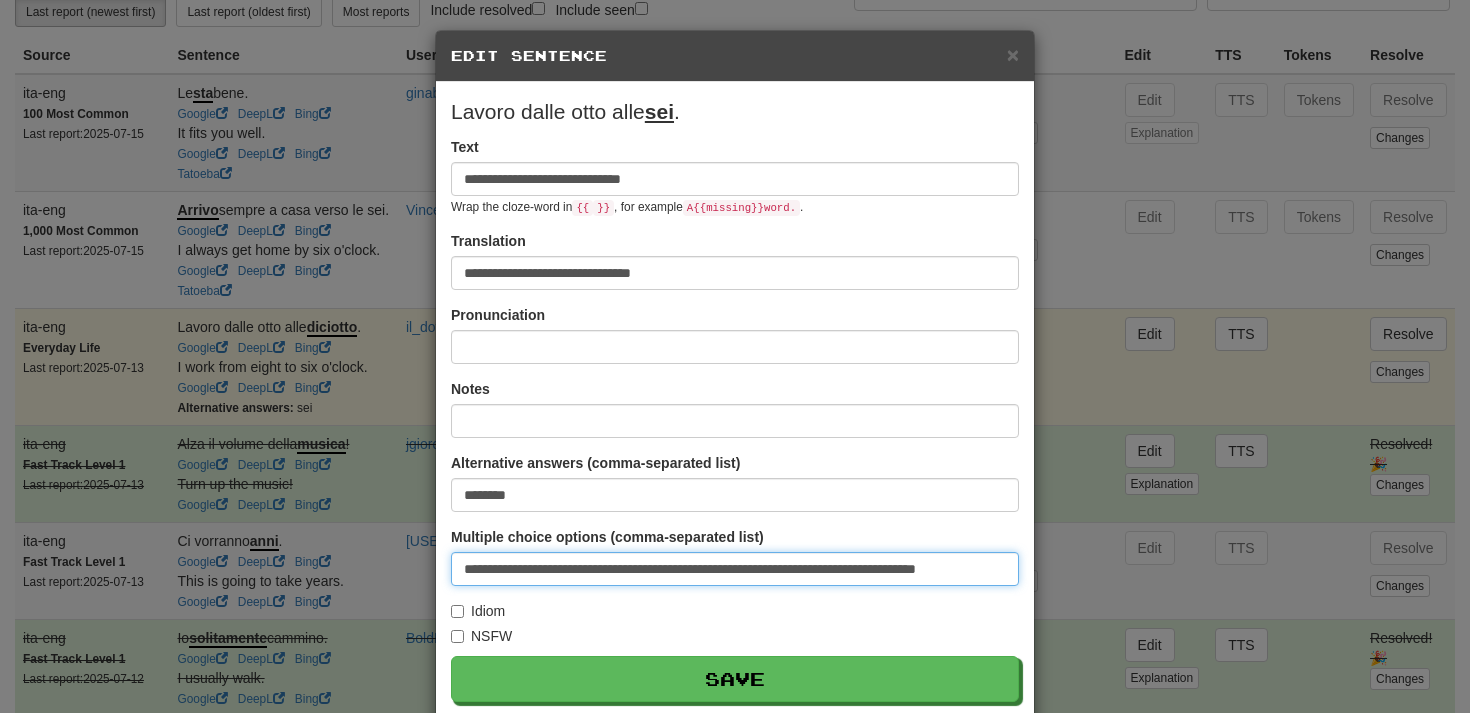 scroll, scrollTop: 0, scrollLeft: 1, axis: horizontal 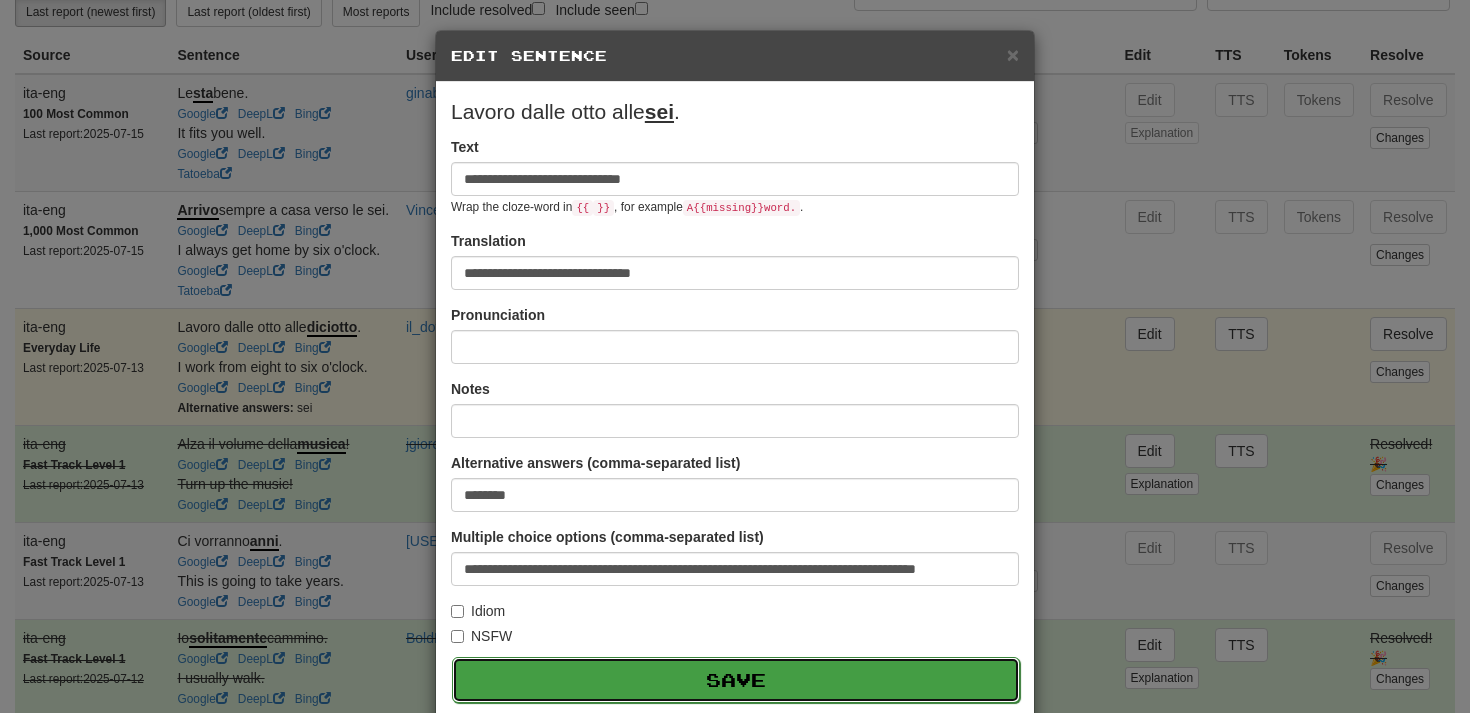 click on "Save" at bounding box center [736, 680] 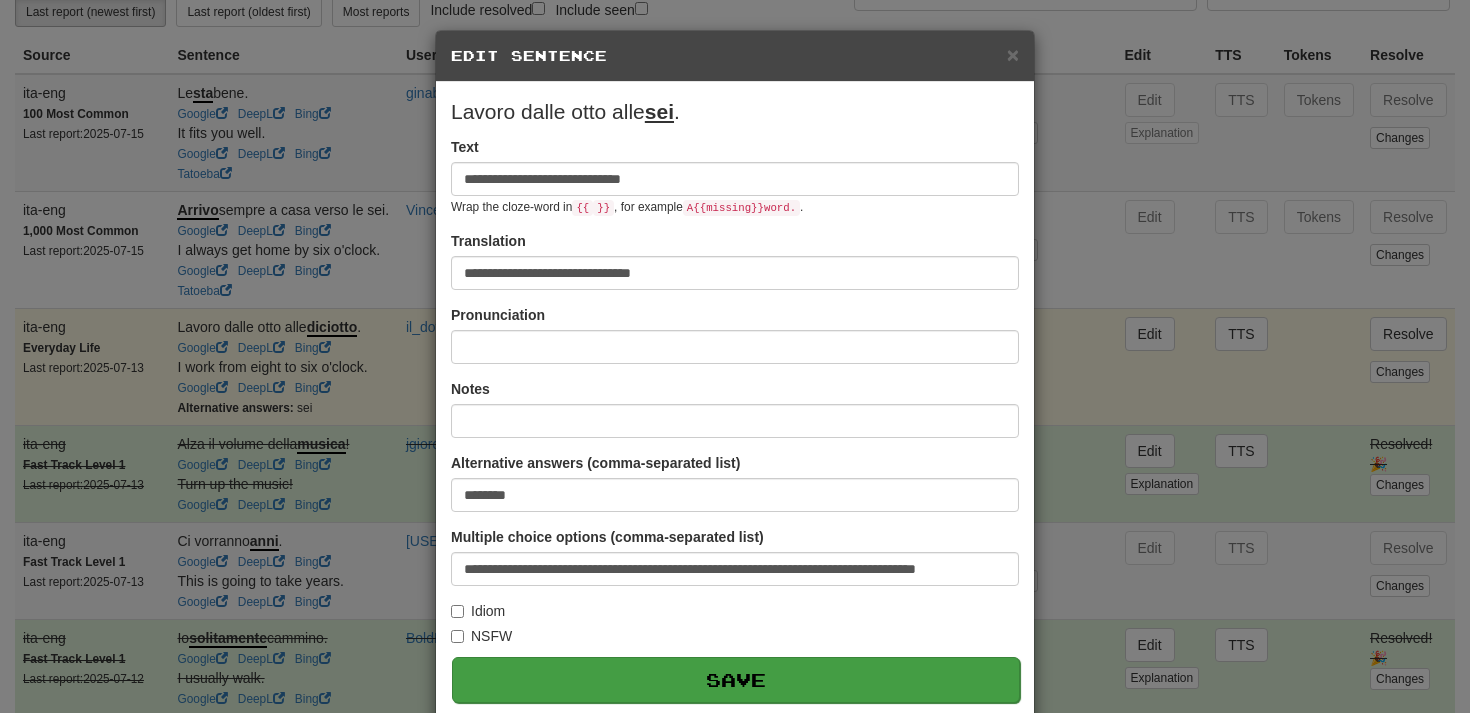scroll, scrollTop: 0, scrollLeft: 0, axis: both 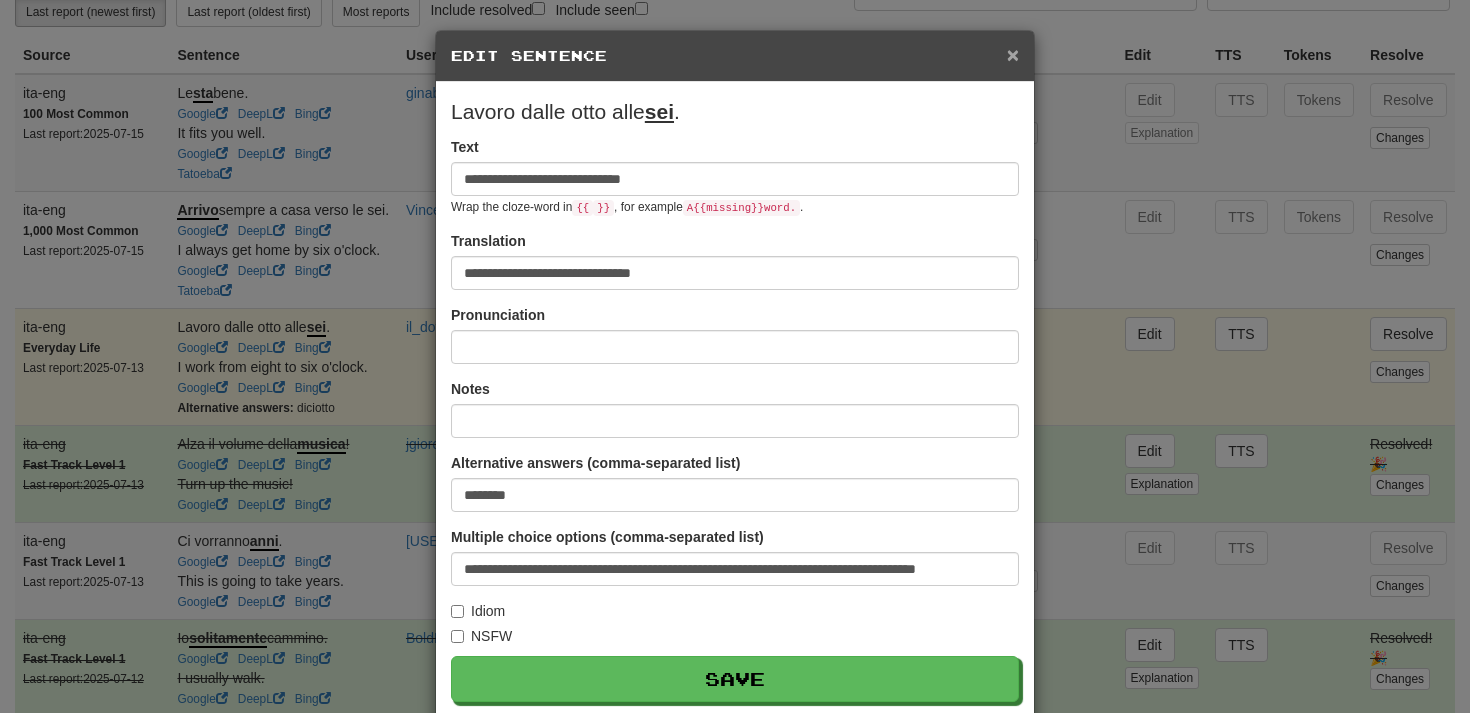 click on "×" at bounding box center (1013, 54) 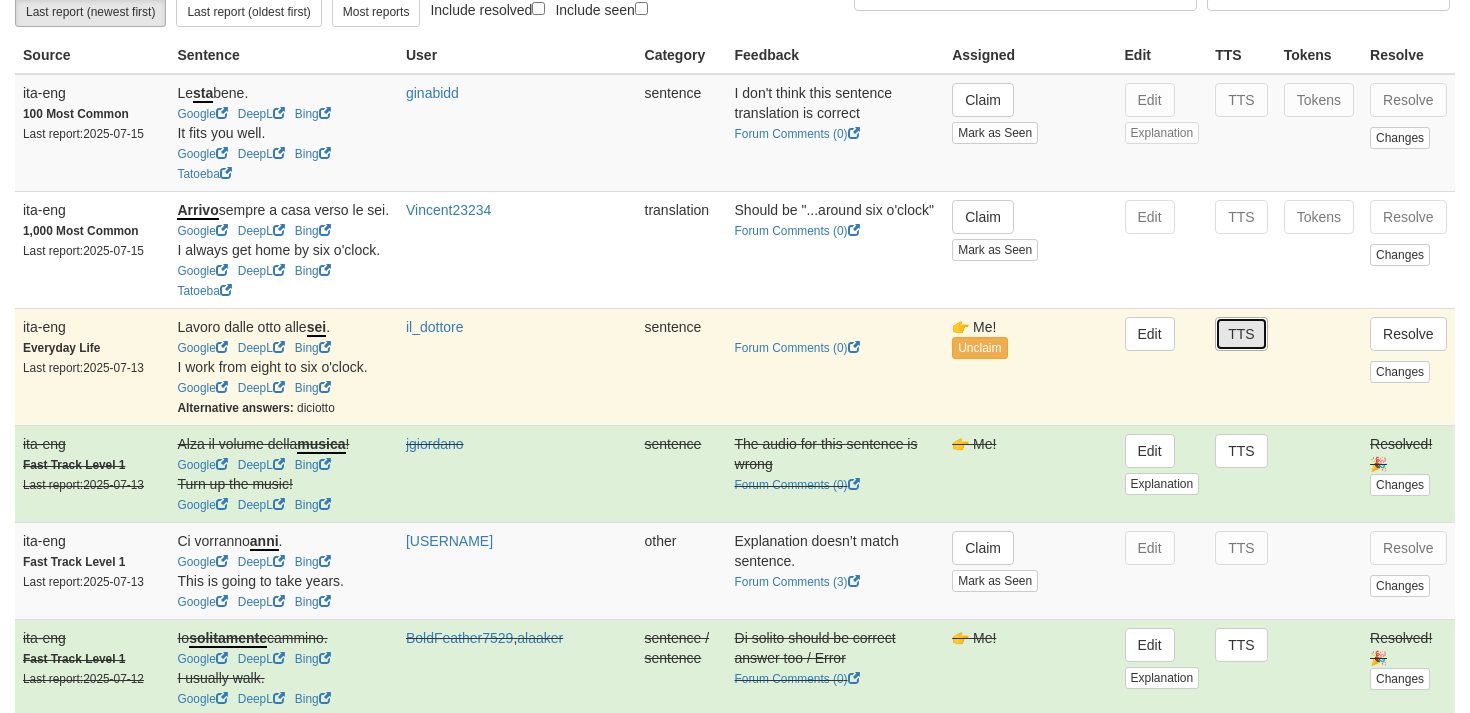 click on "TTS" at bounding box center (1241, 334) 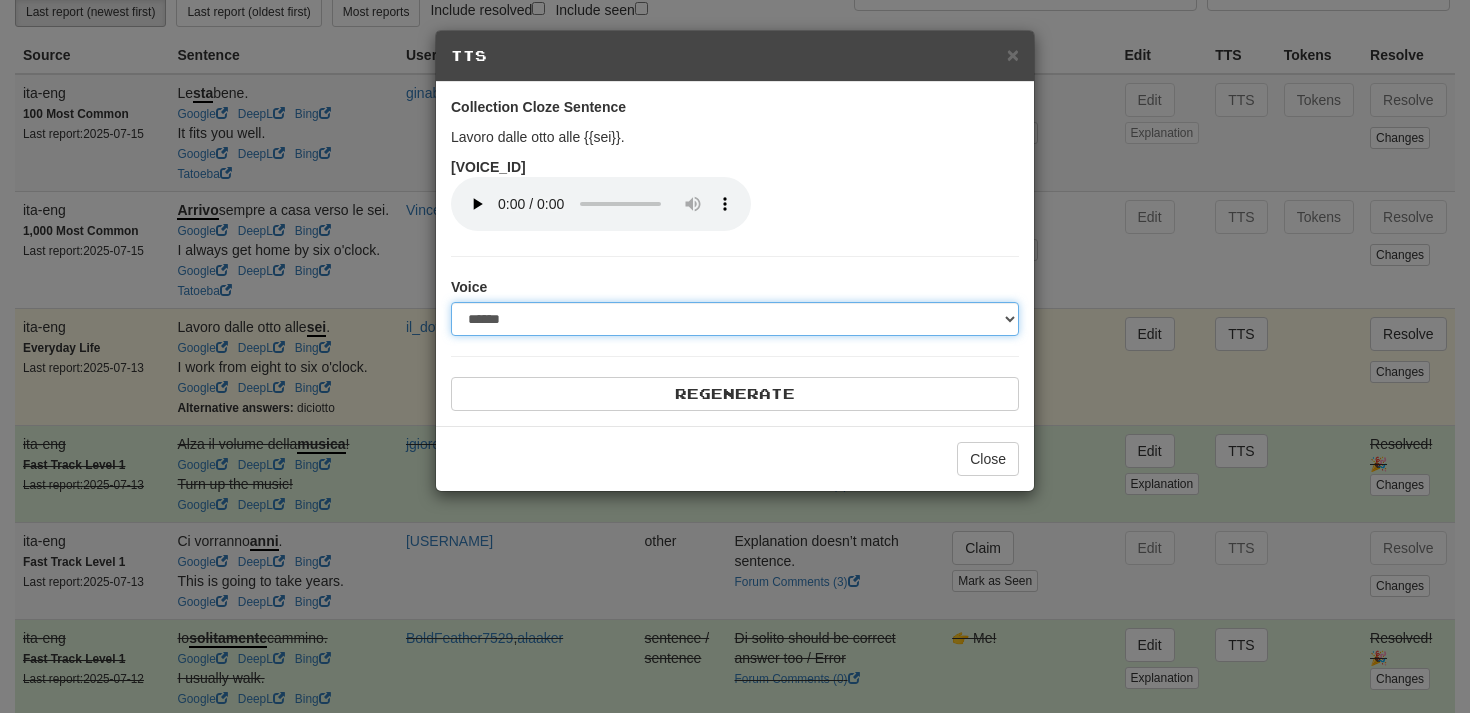 click on "**********" at bounding box center [735, 319] 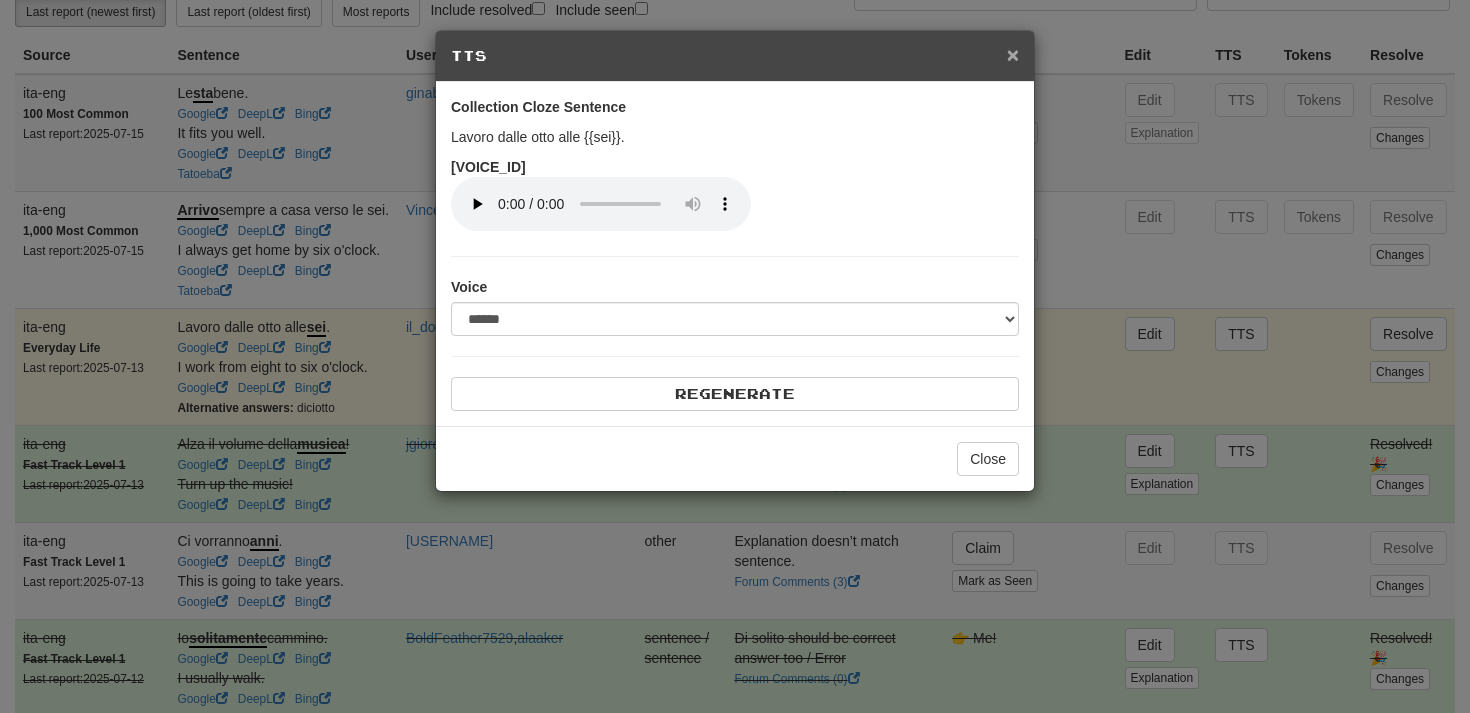 click on "×" at bounding box center [1013, 54] 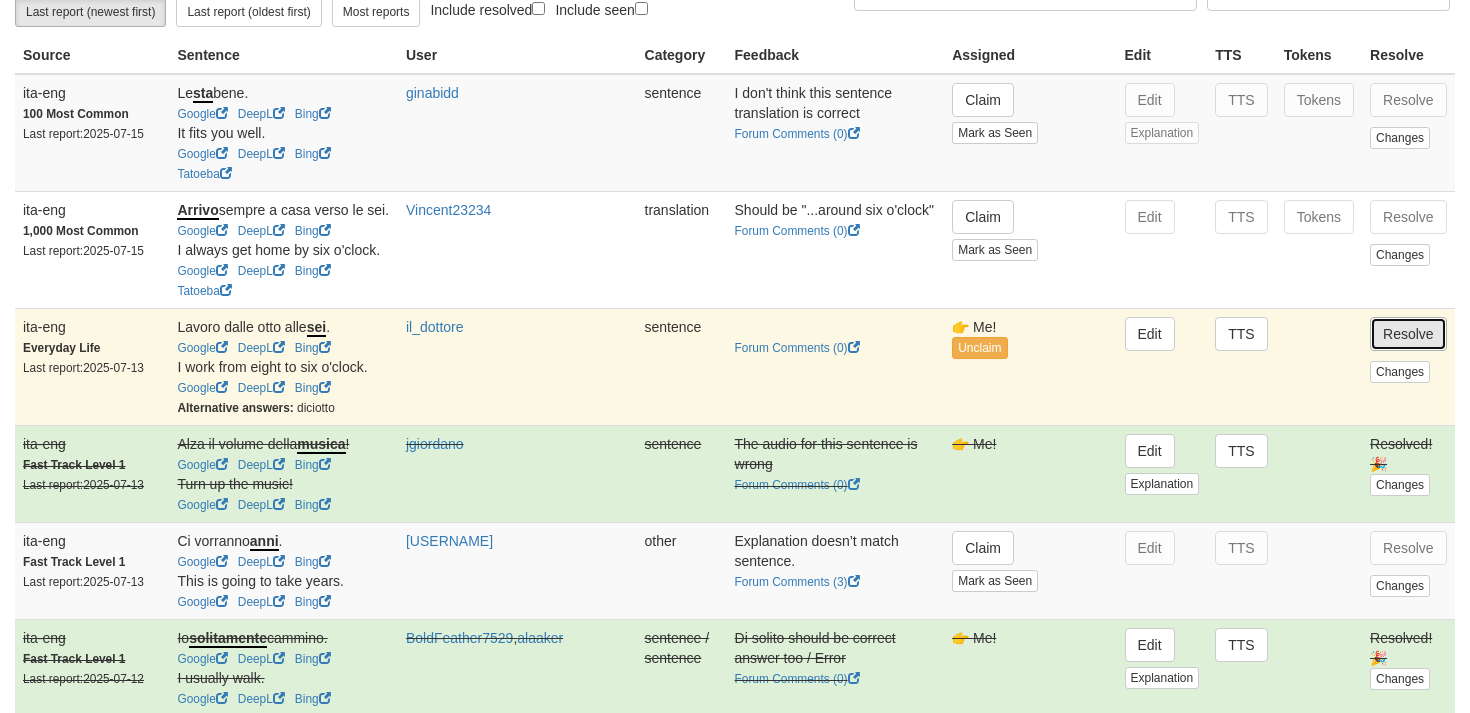 click on "Resolve" at bounding box center (1408, 334) 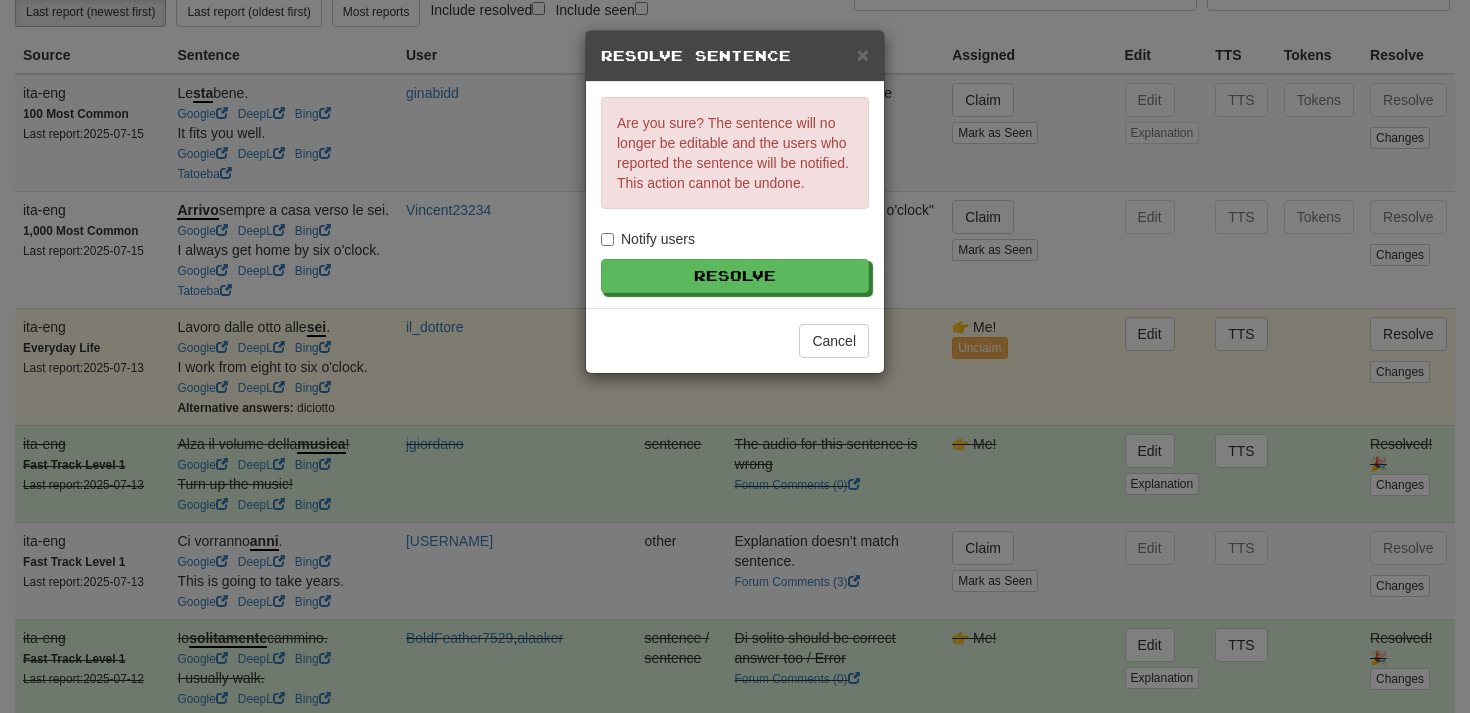 click on "Notify users" at bounding box center [648, 239] 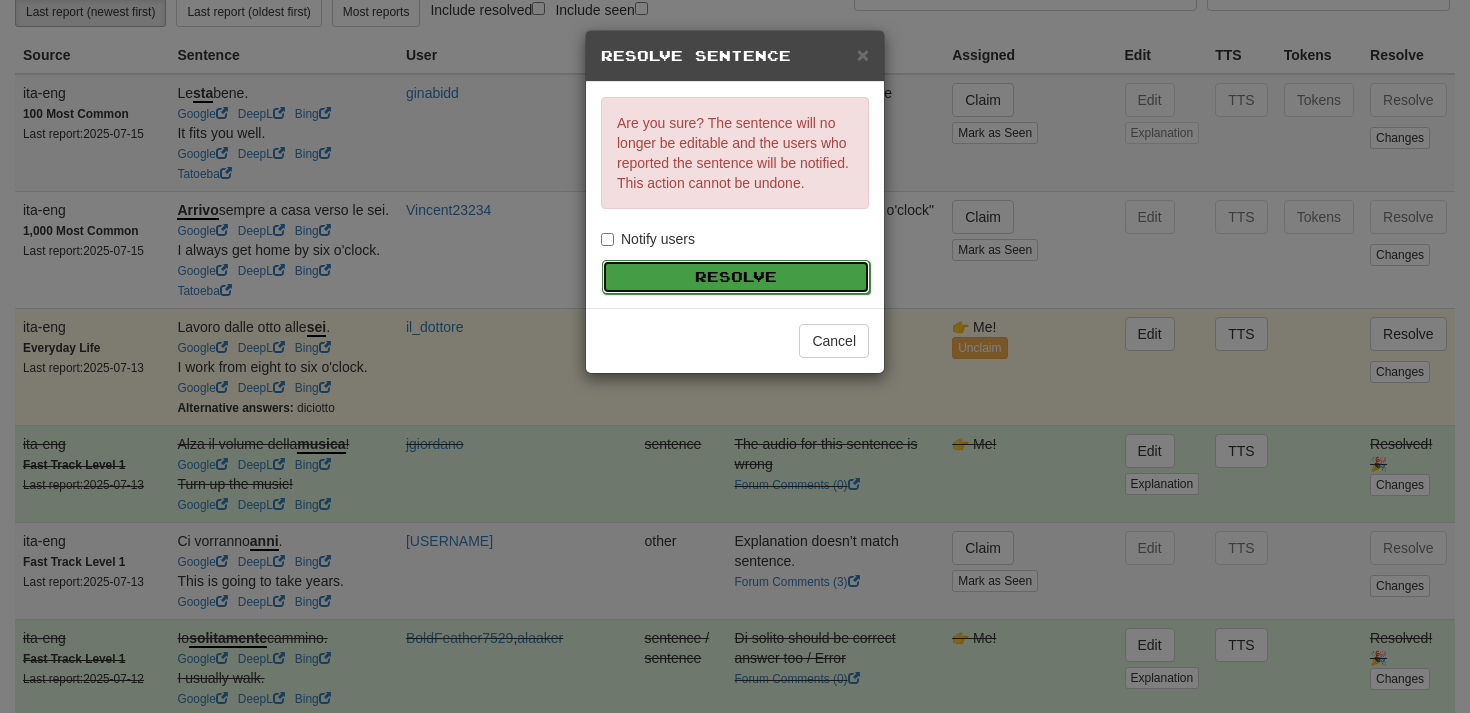 click on "Resolve" at bounding box center (736, 277) 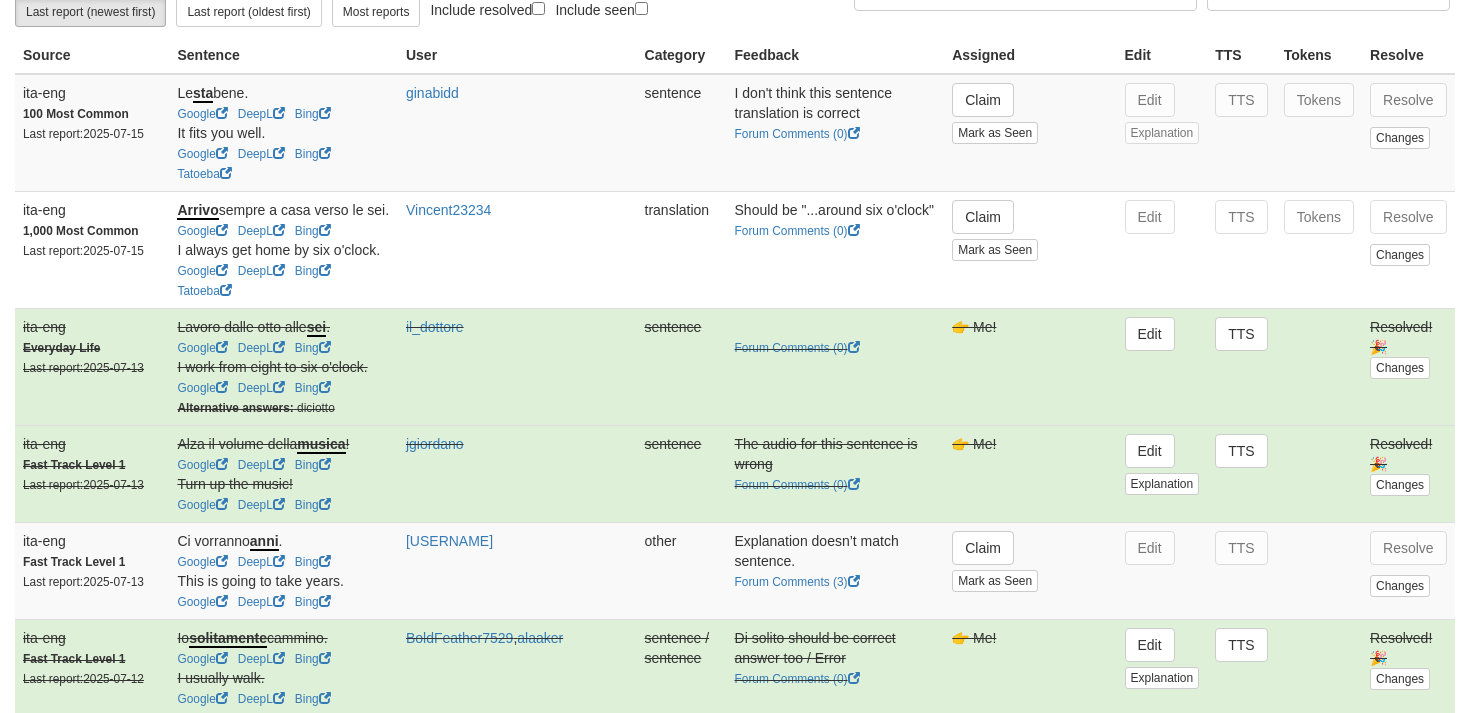 scroll, scrollTop: 178, scrollLeft: 0, axis: vertical 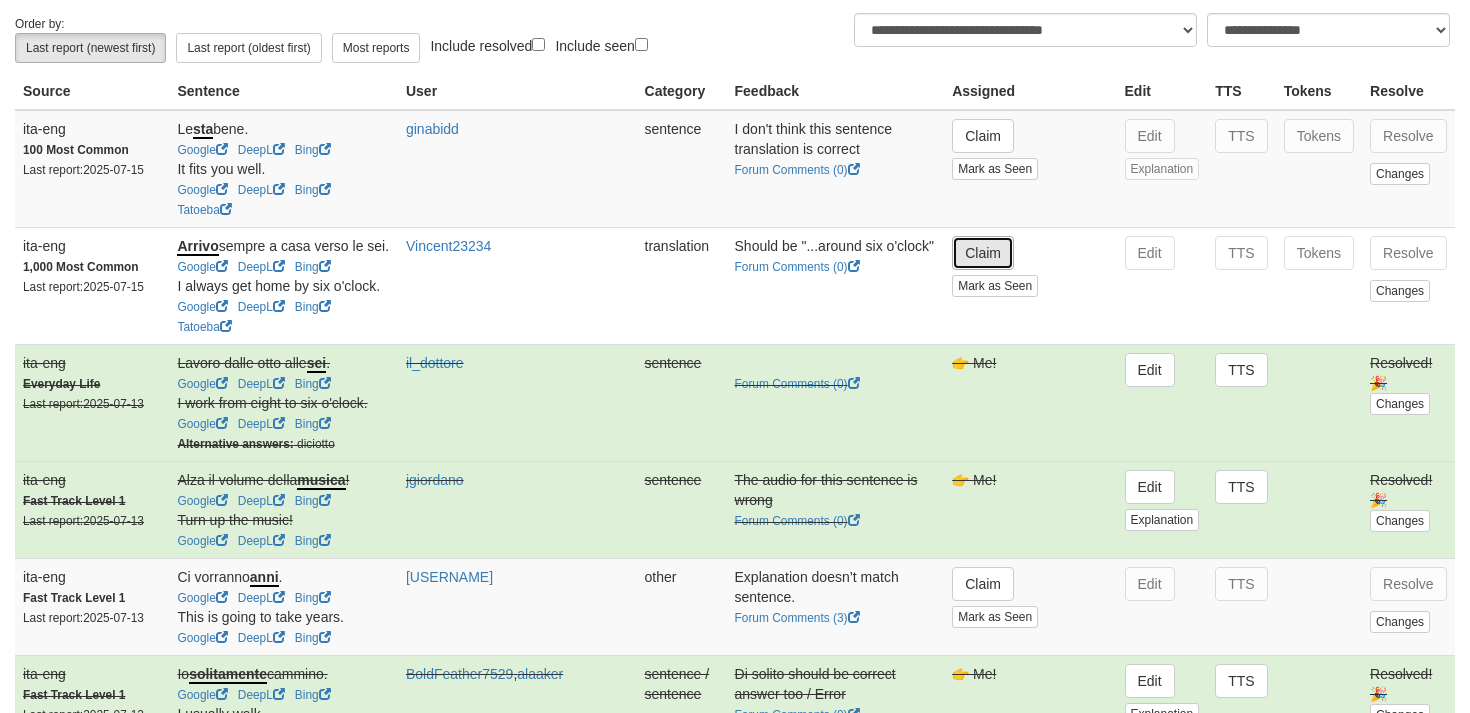 click on "Claim" at bounding box center (983, 253) 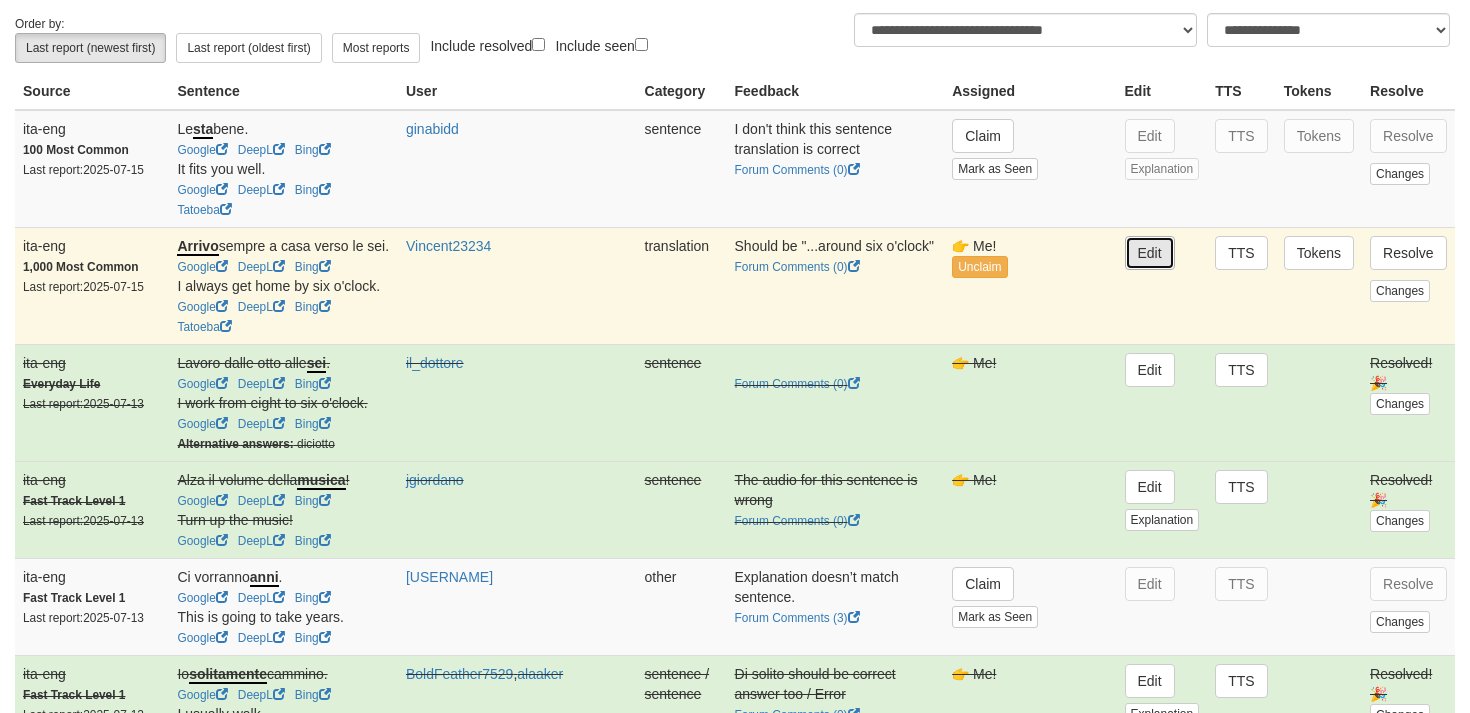 click on "Edit" at bounding box center [1150, 253] 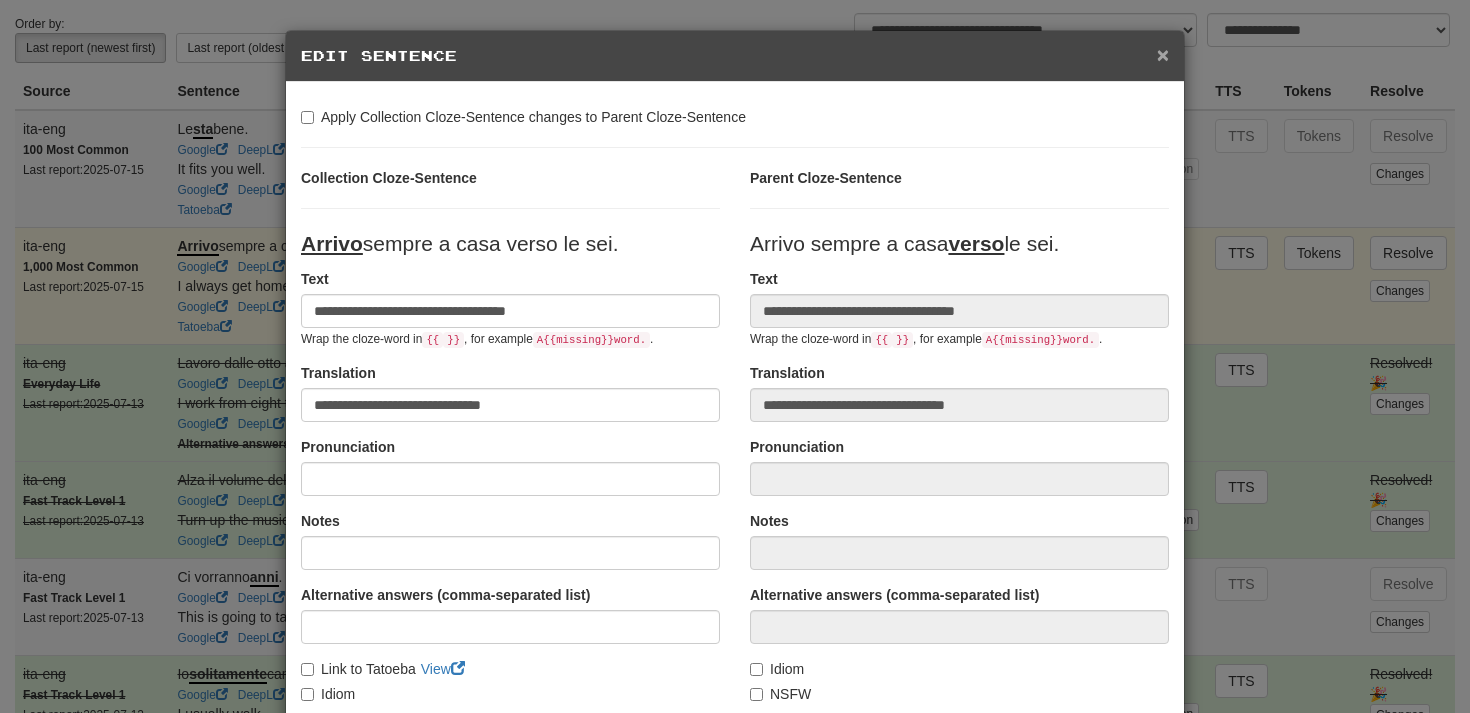 click on "×" at bounding box center (1163, 54) 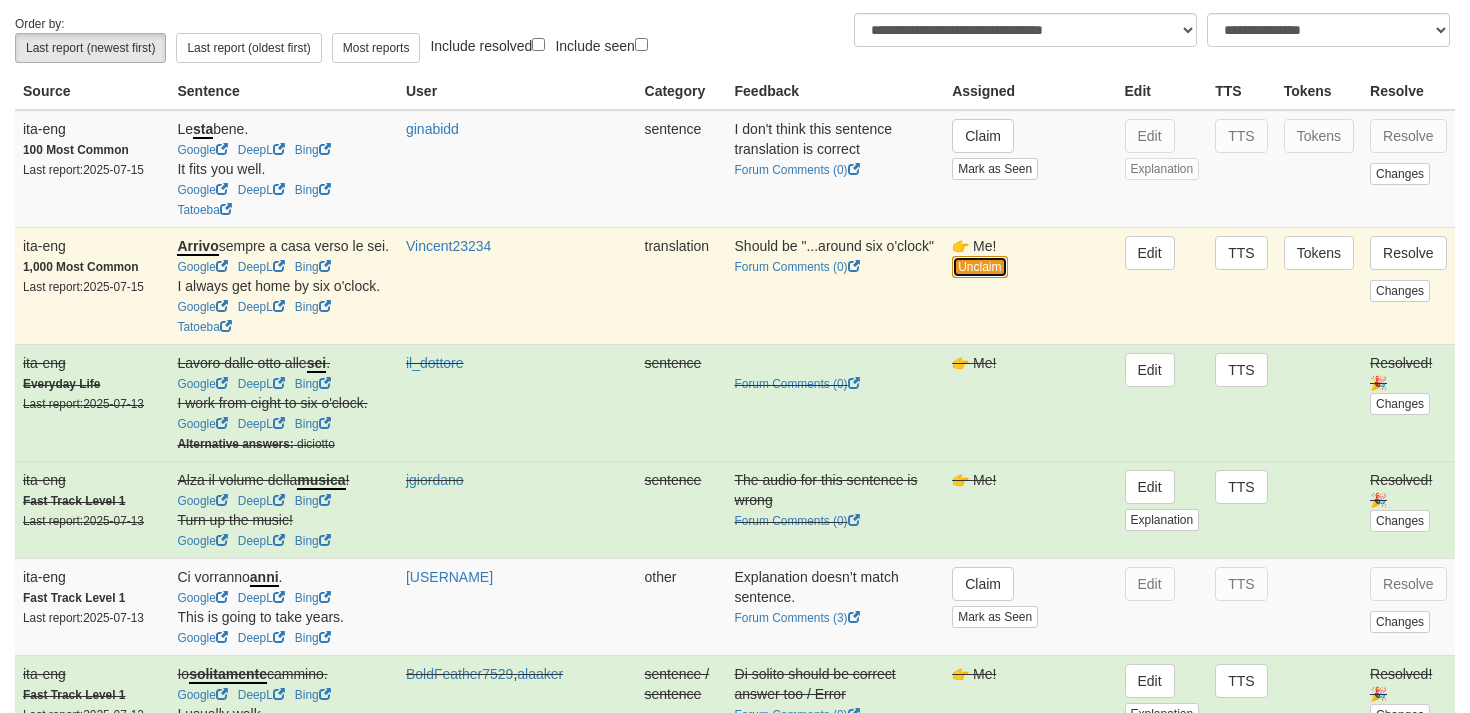 click on "Unclaim" at bounding box center (979, 267) 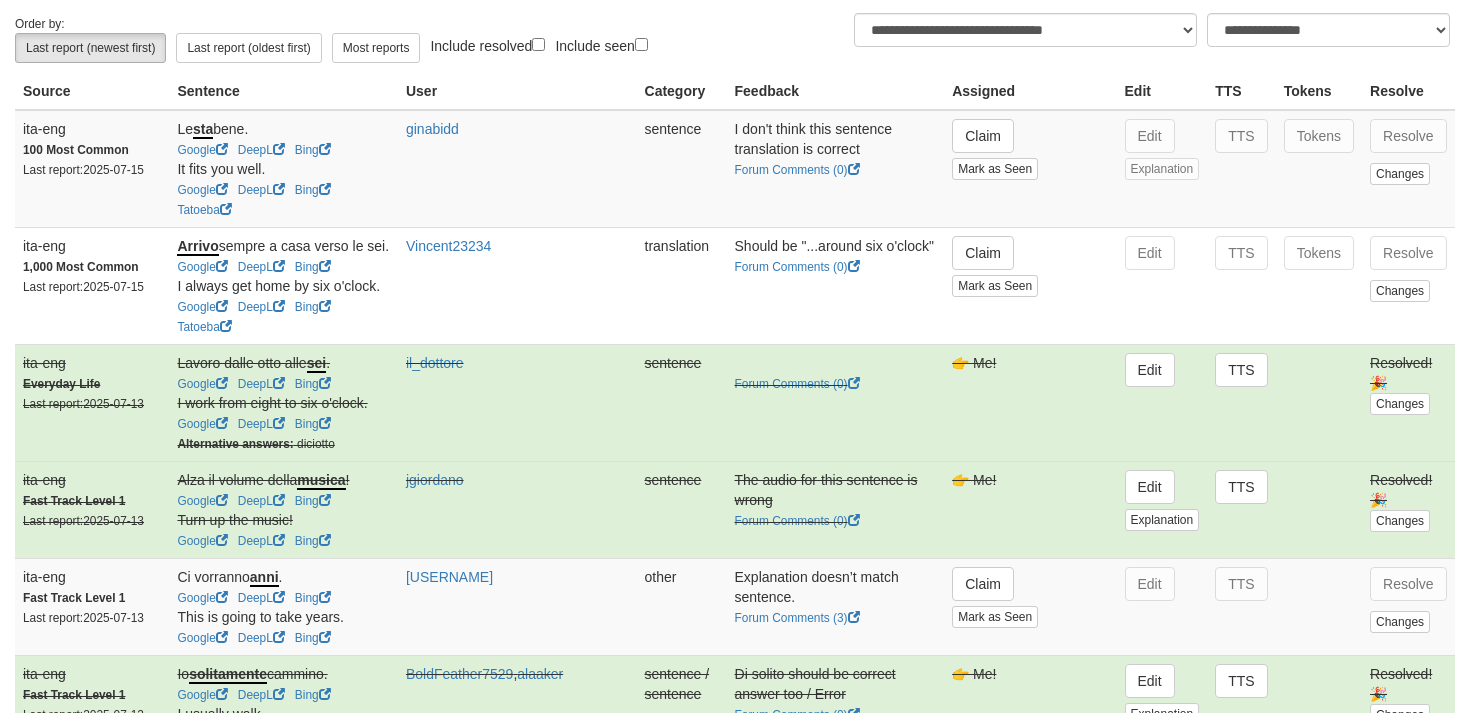 scroll, scrollTop: 172, scrollLeft: 0, axis: vertical 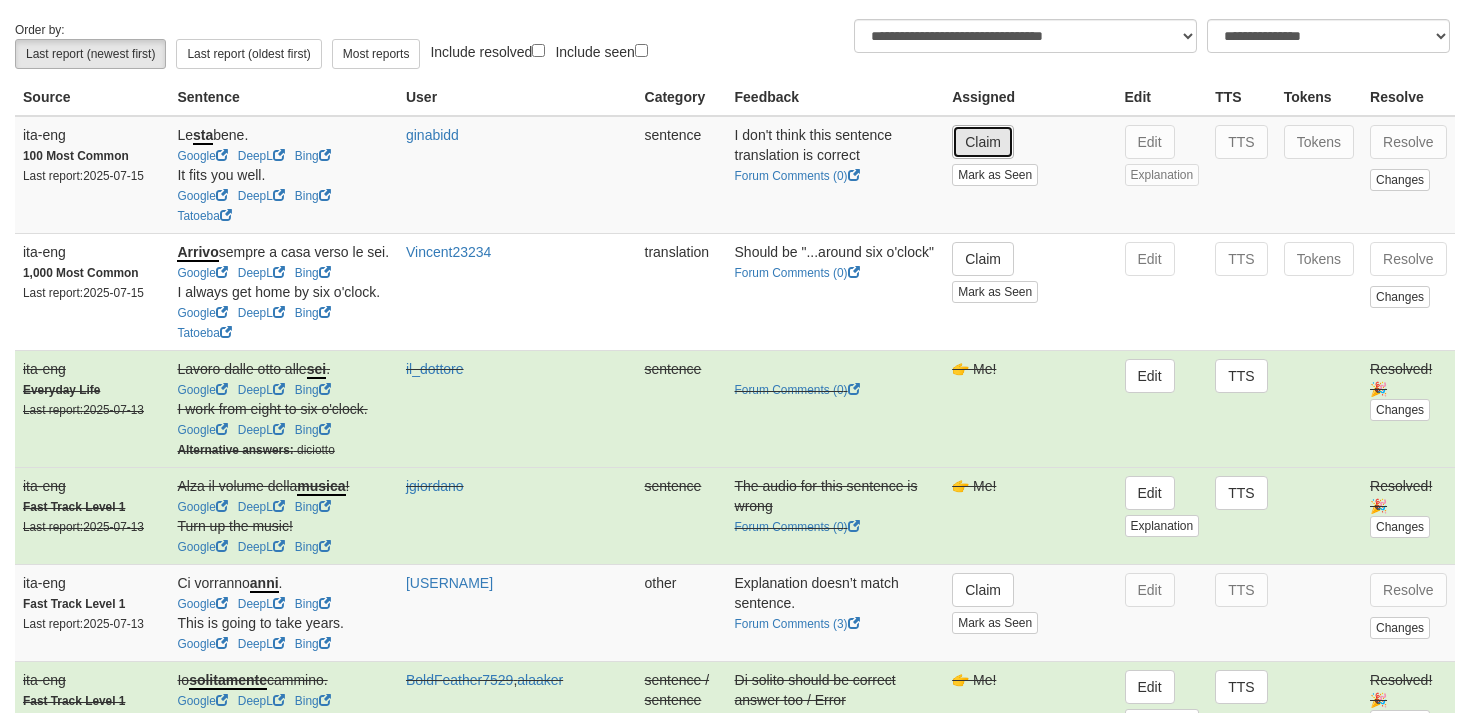 click on "Claim" at bounding box center [983, 142] 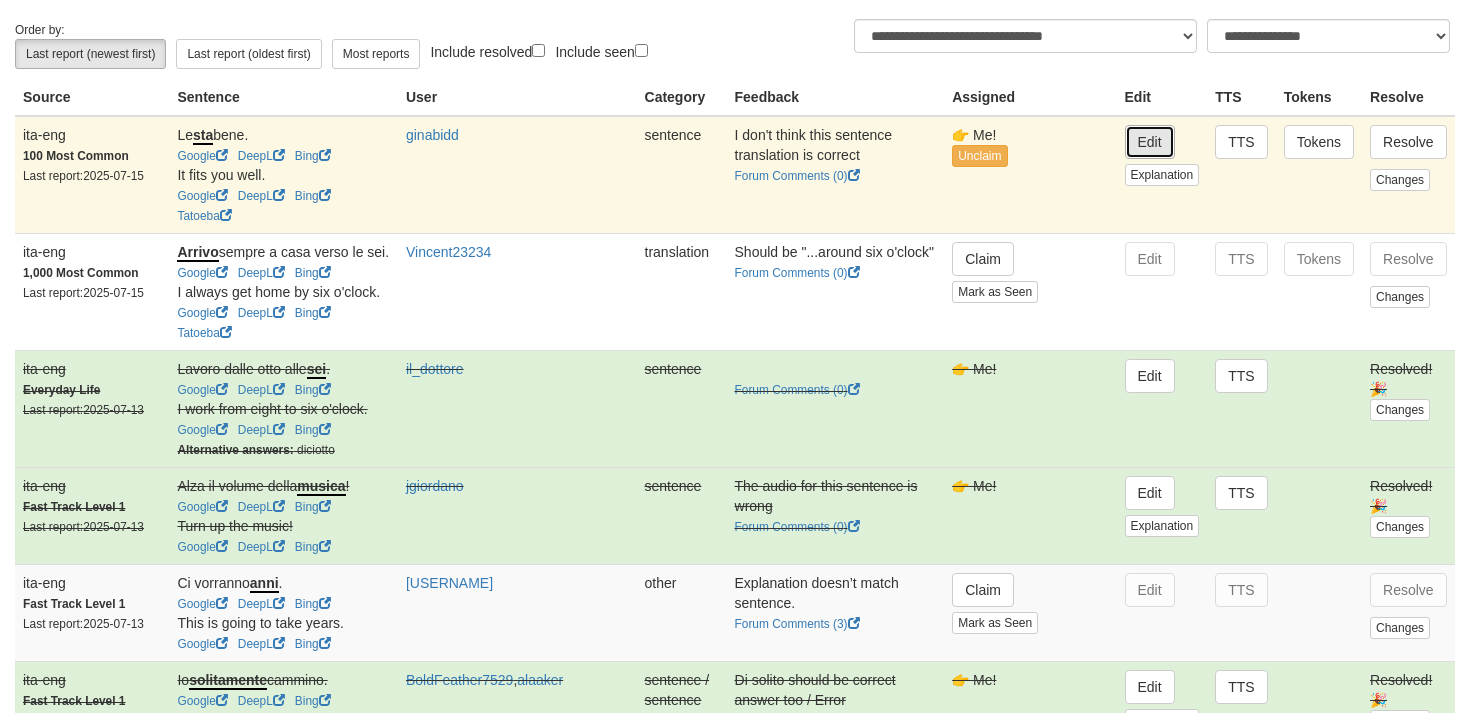 click on "Edit" at bounding box center (1150, 142) 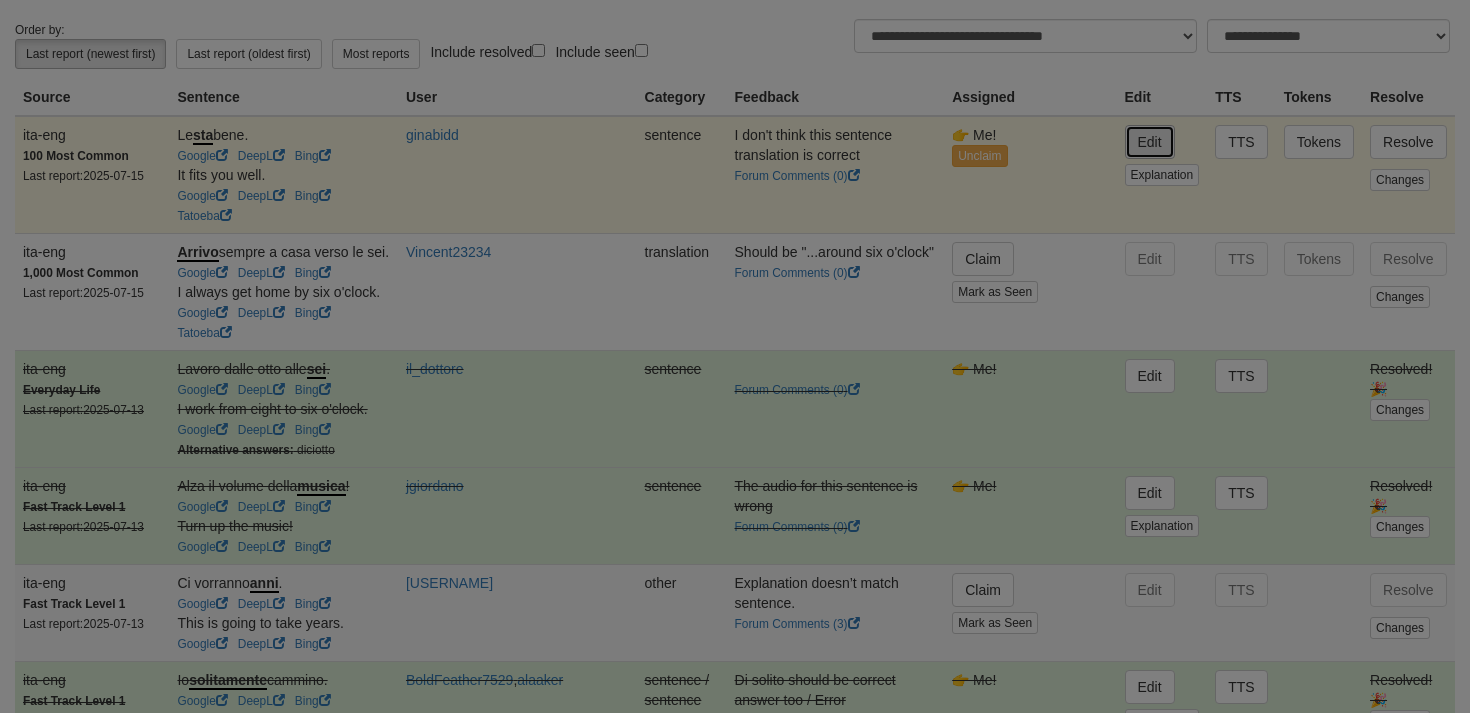 type on "**********" 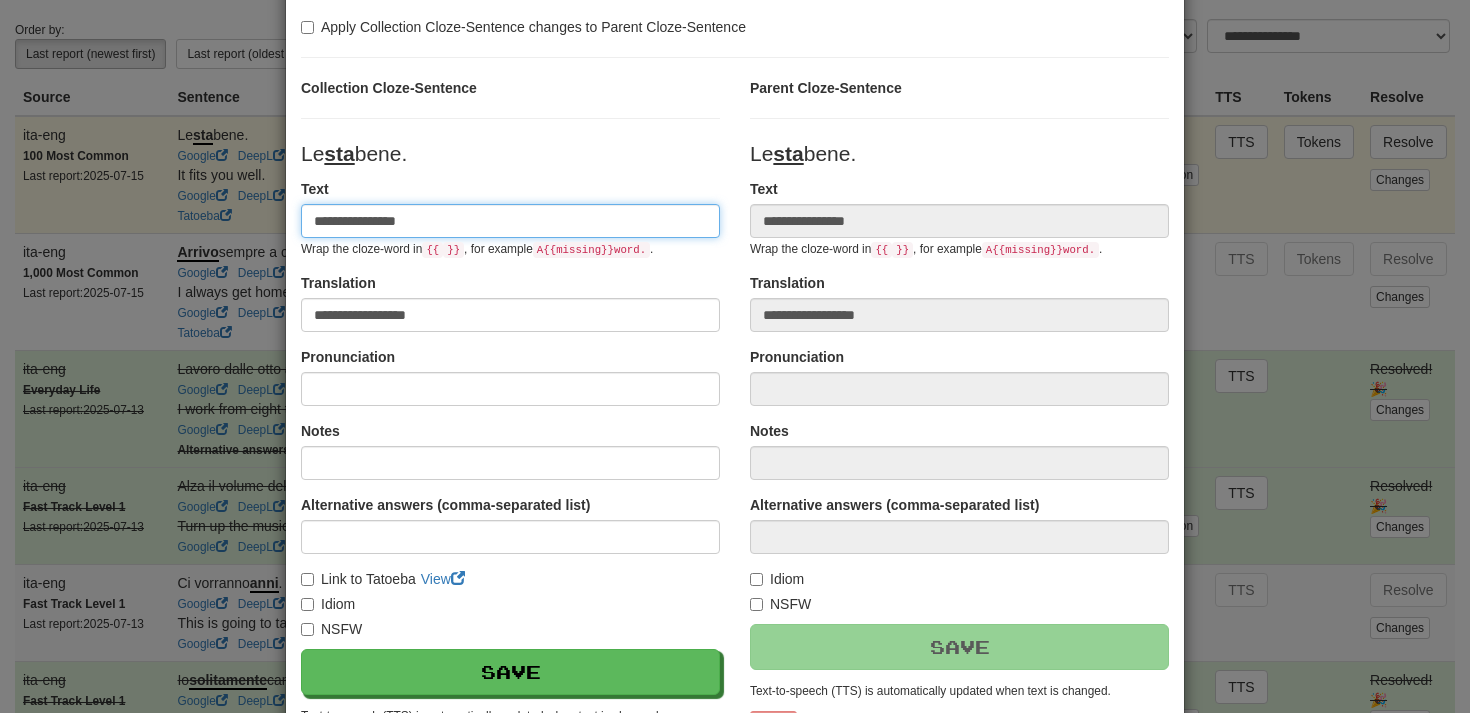 scroll, scrollTop: 80, scrollLeft: 0, axis: vertical 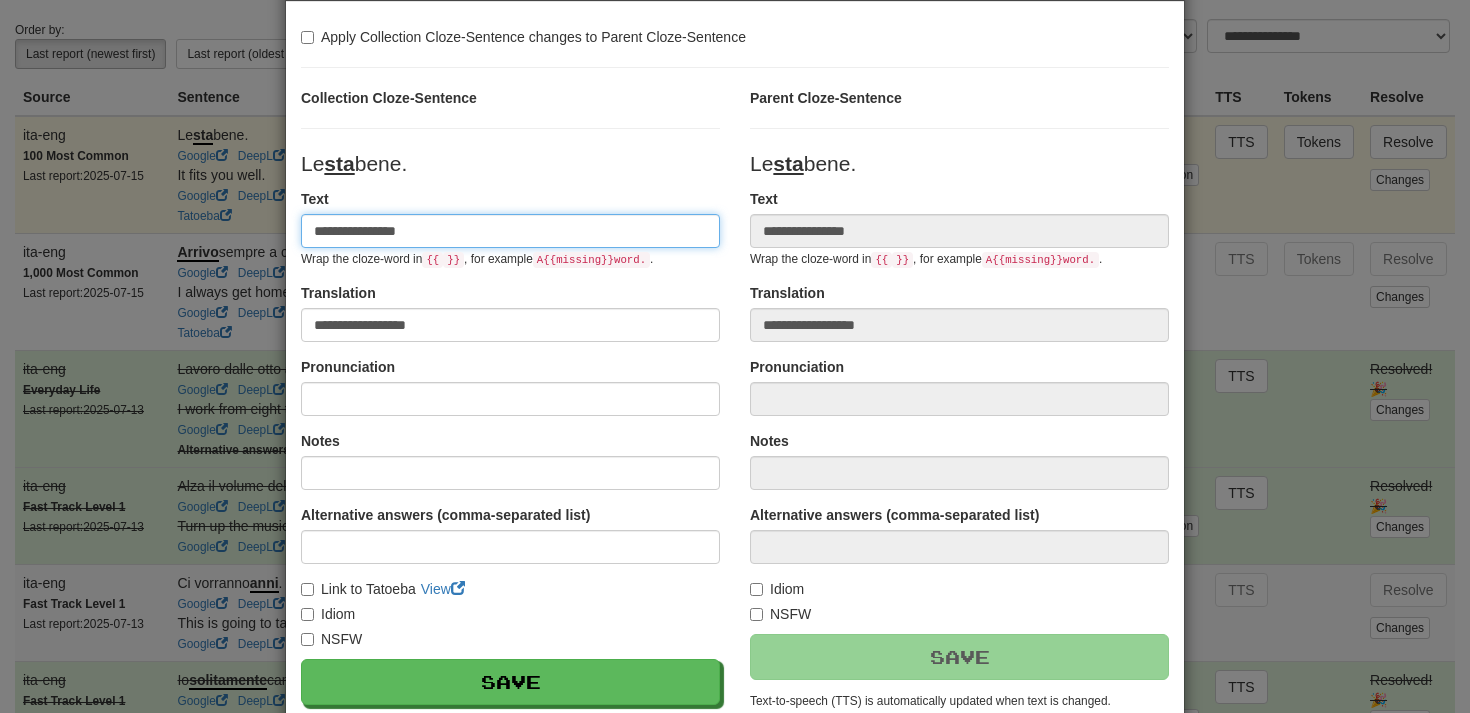 click on "**********" at bounding box center (510, 231) 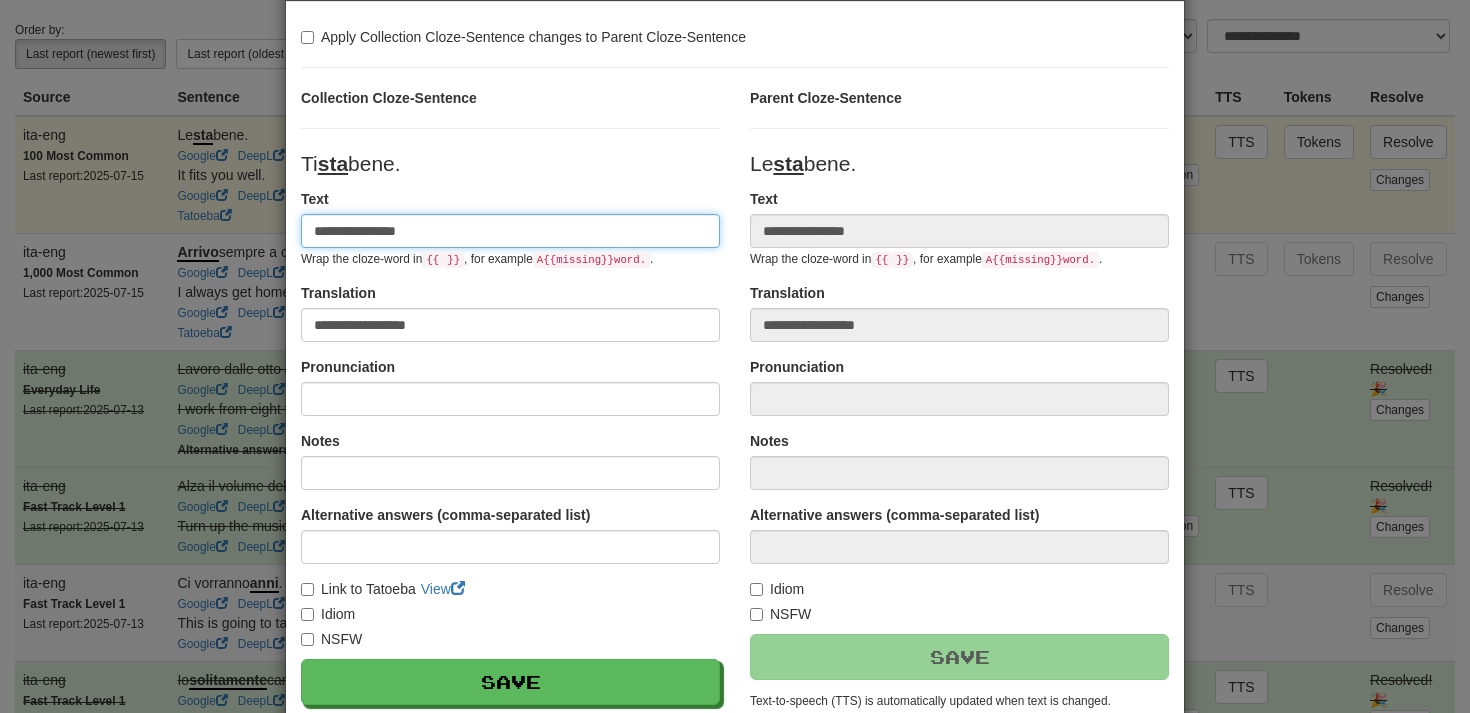 type on "**********" 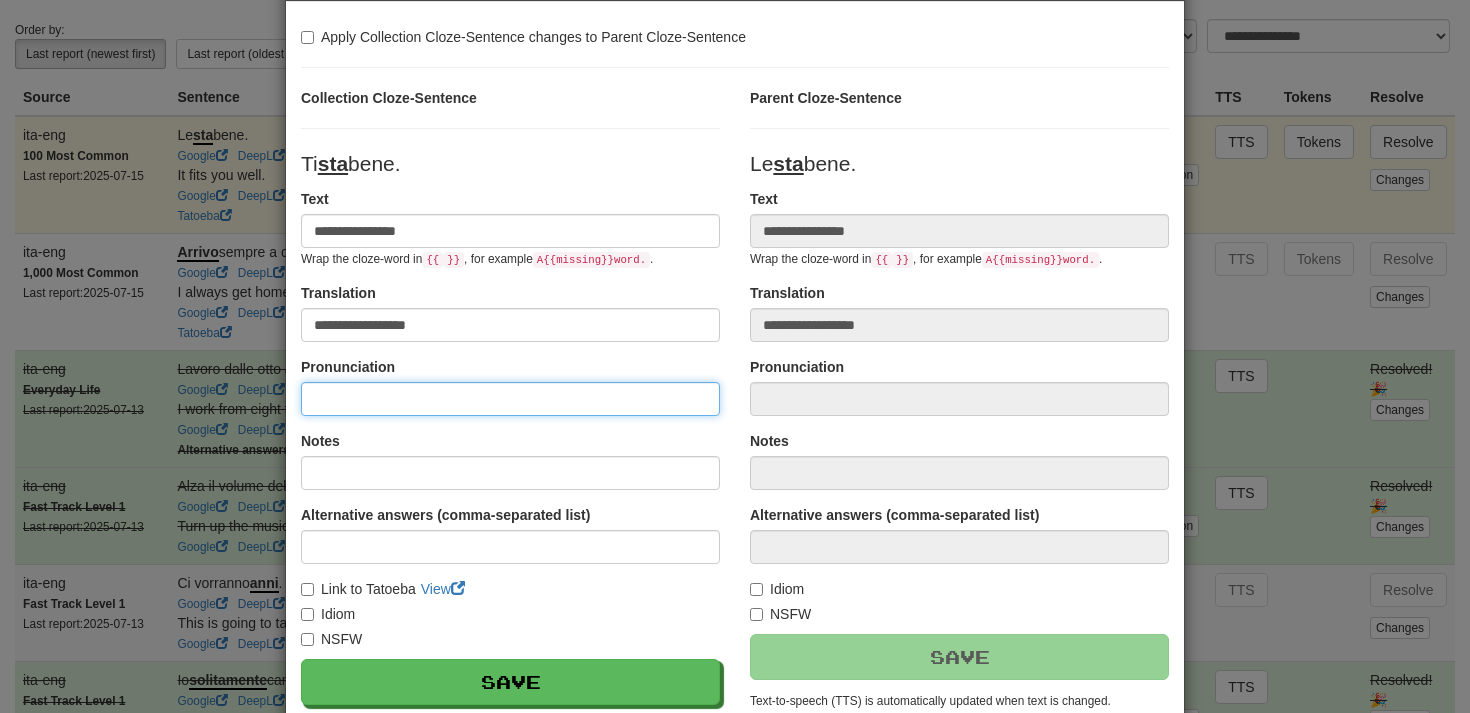 click at bounding box center (510, 399) 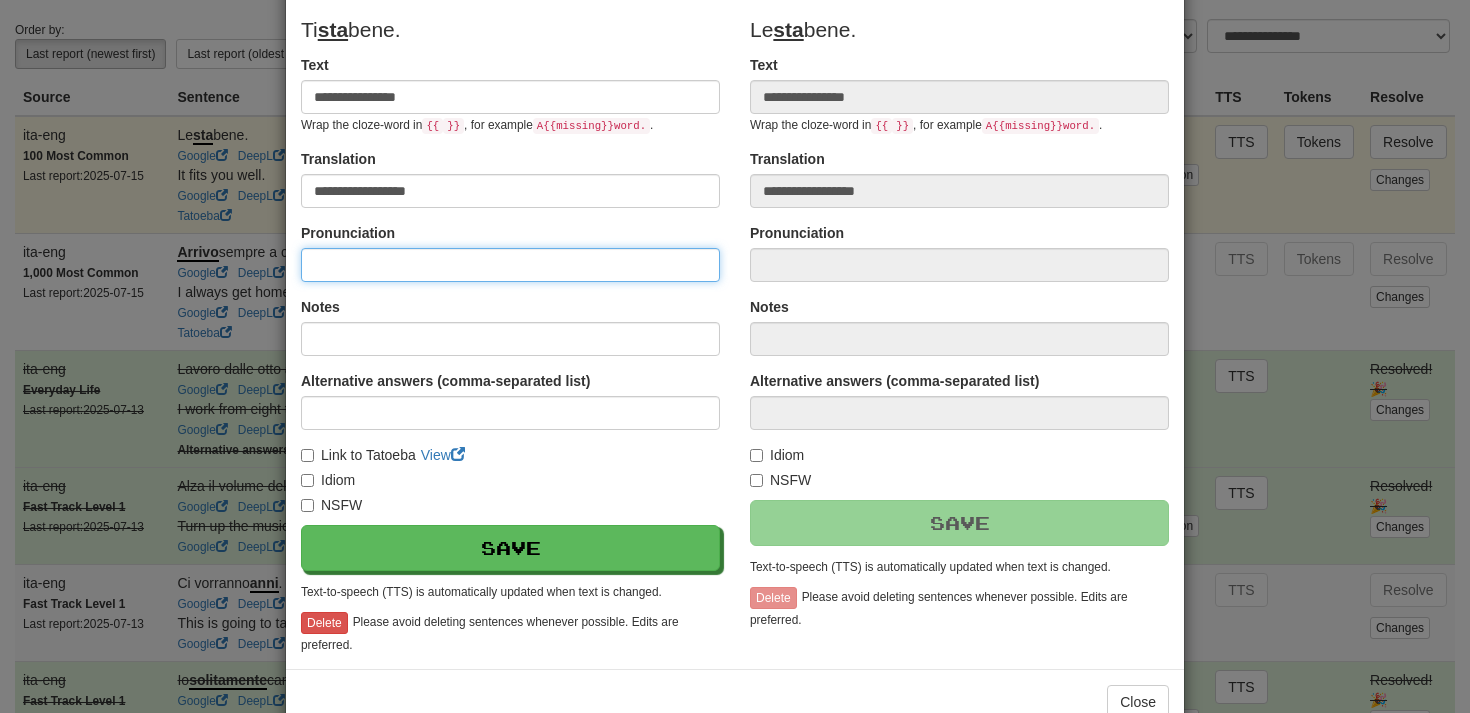 scroll, scrollTop: 266, scrollLeft: 0, axis: vertical 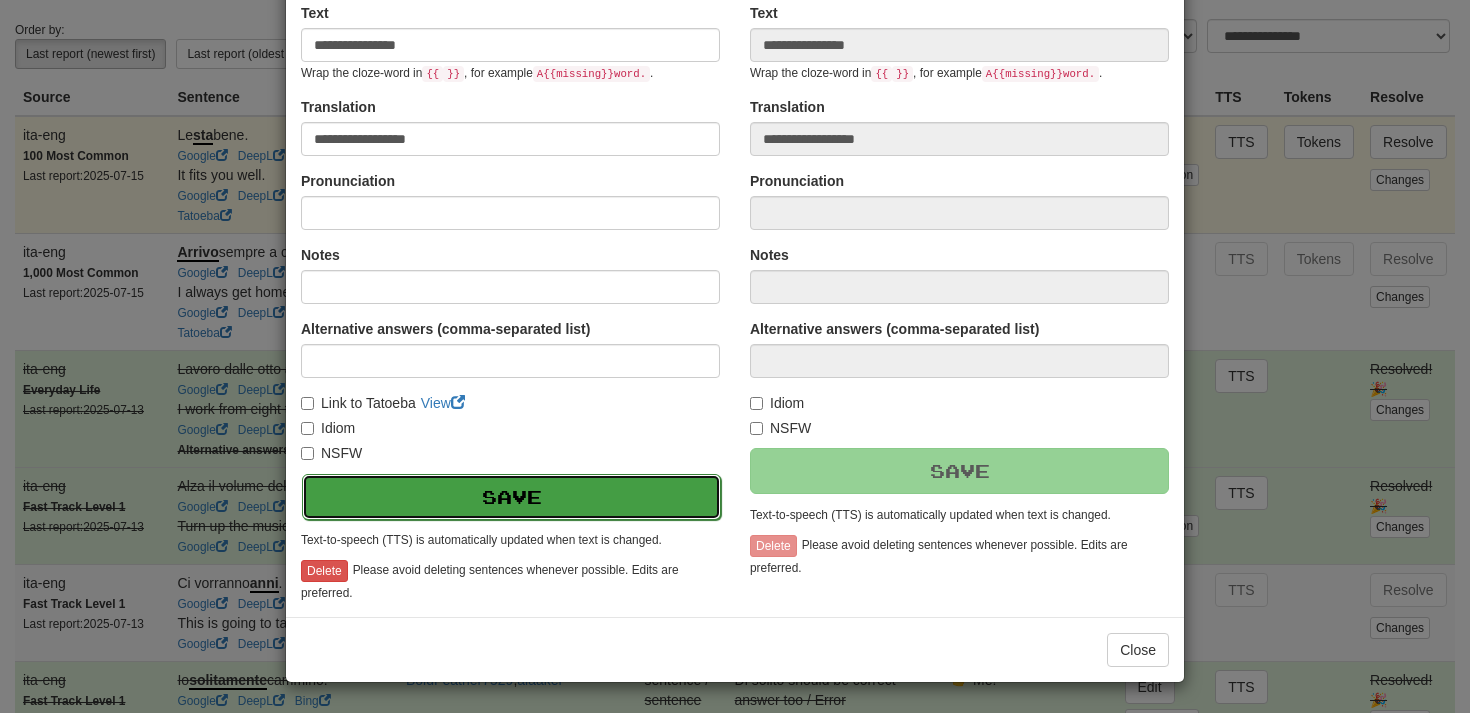 click on "Save" at bounding box center (511, 497) 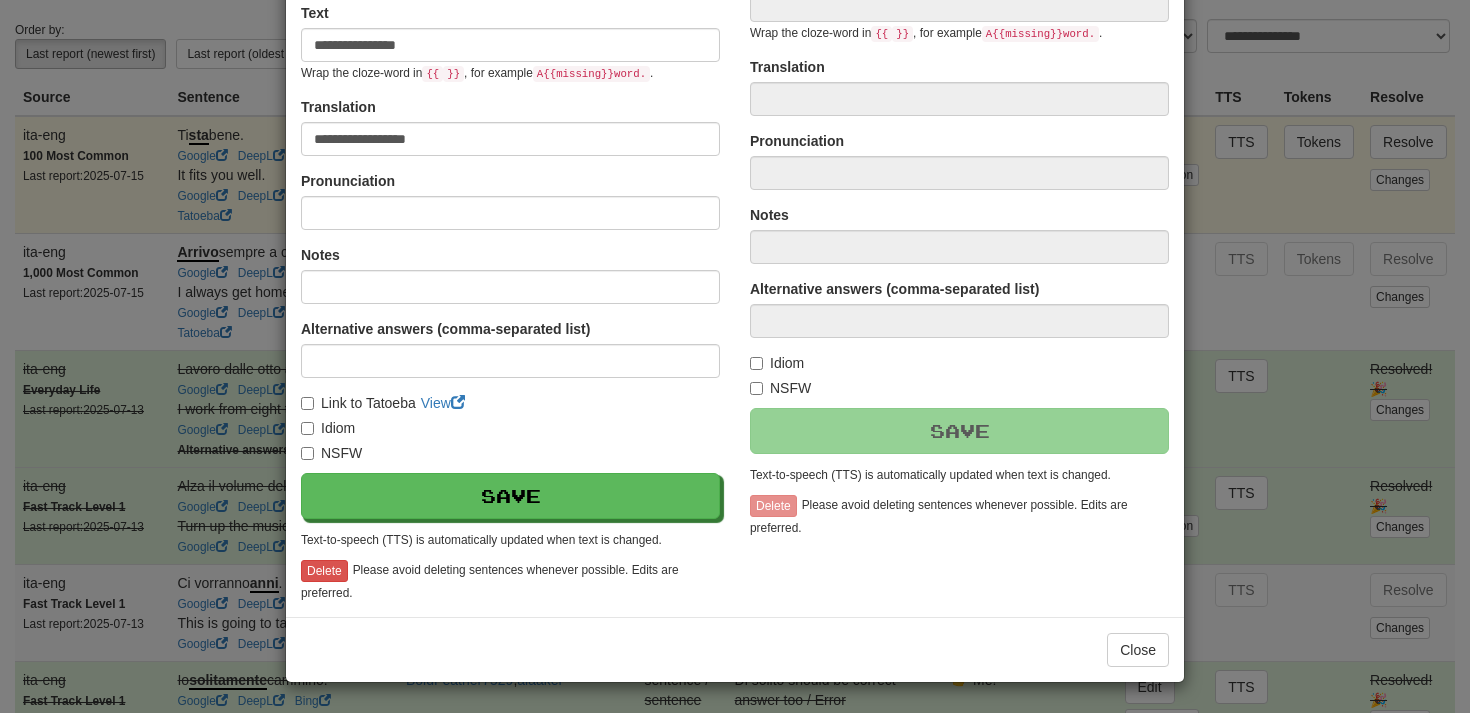 type on "**********" 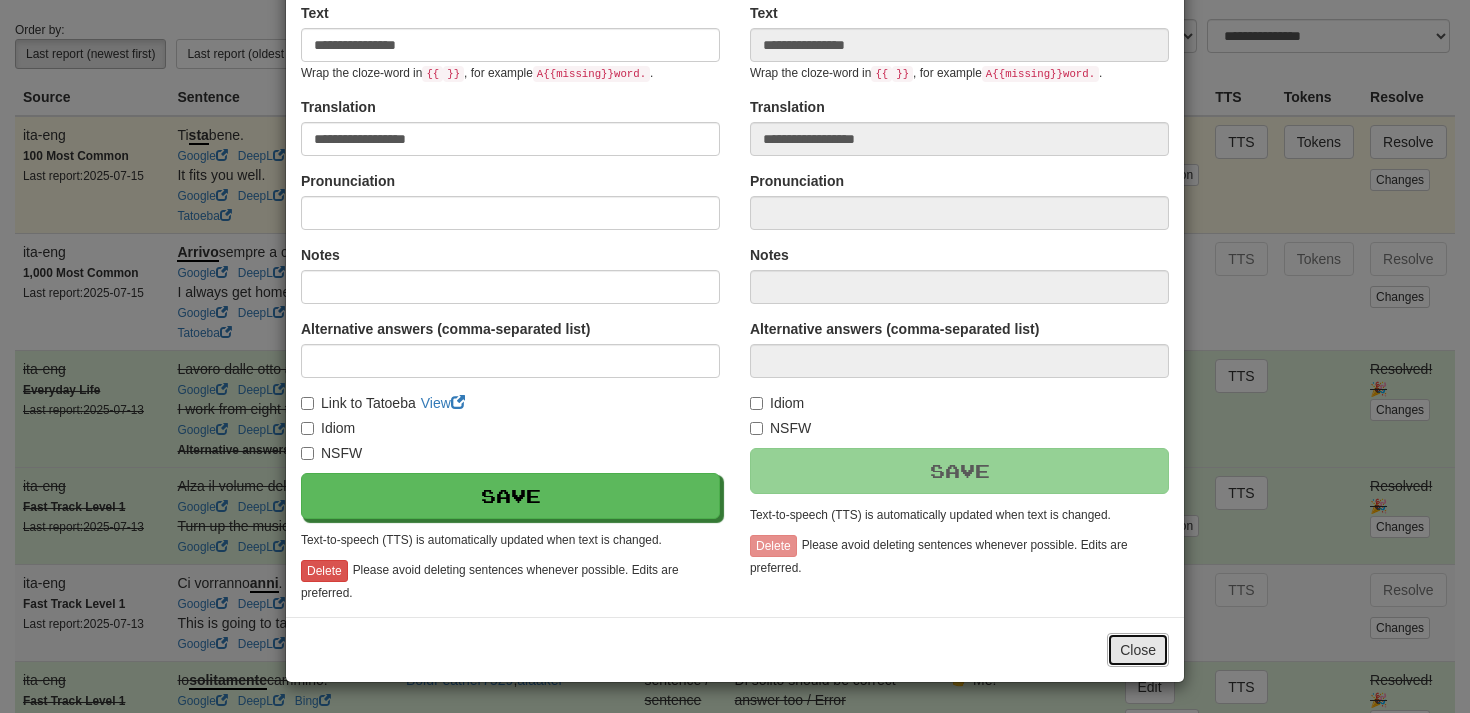 click on "Close" at bounding box center (1138, 650) 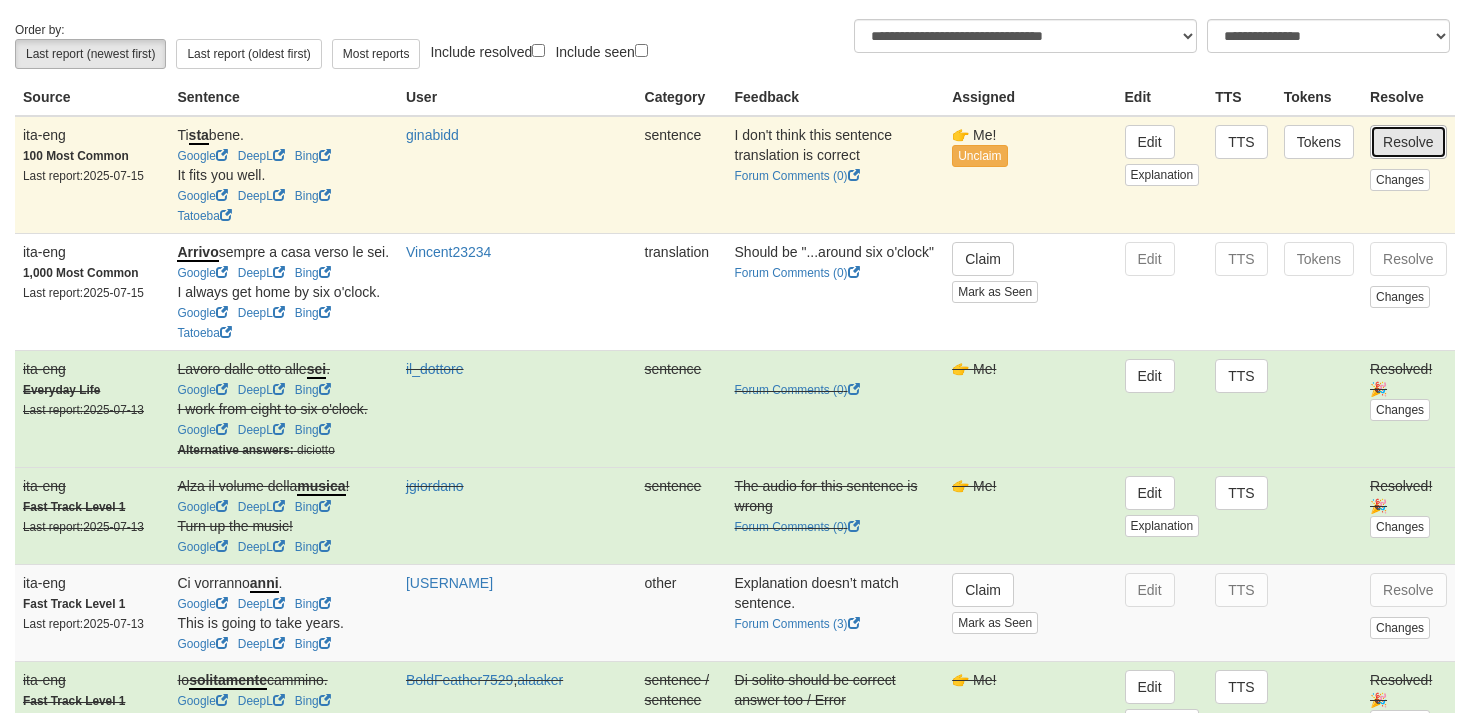 click on "Resolve" at bounding box center [1408, 142] 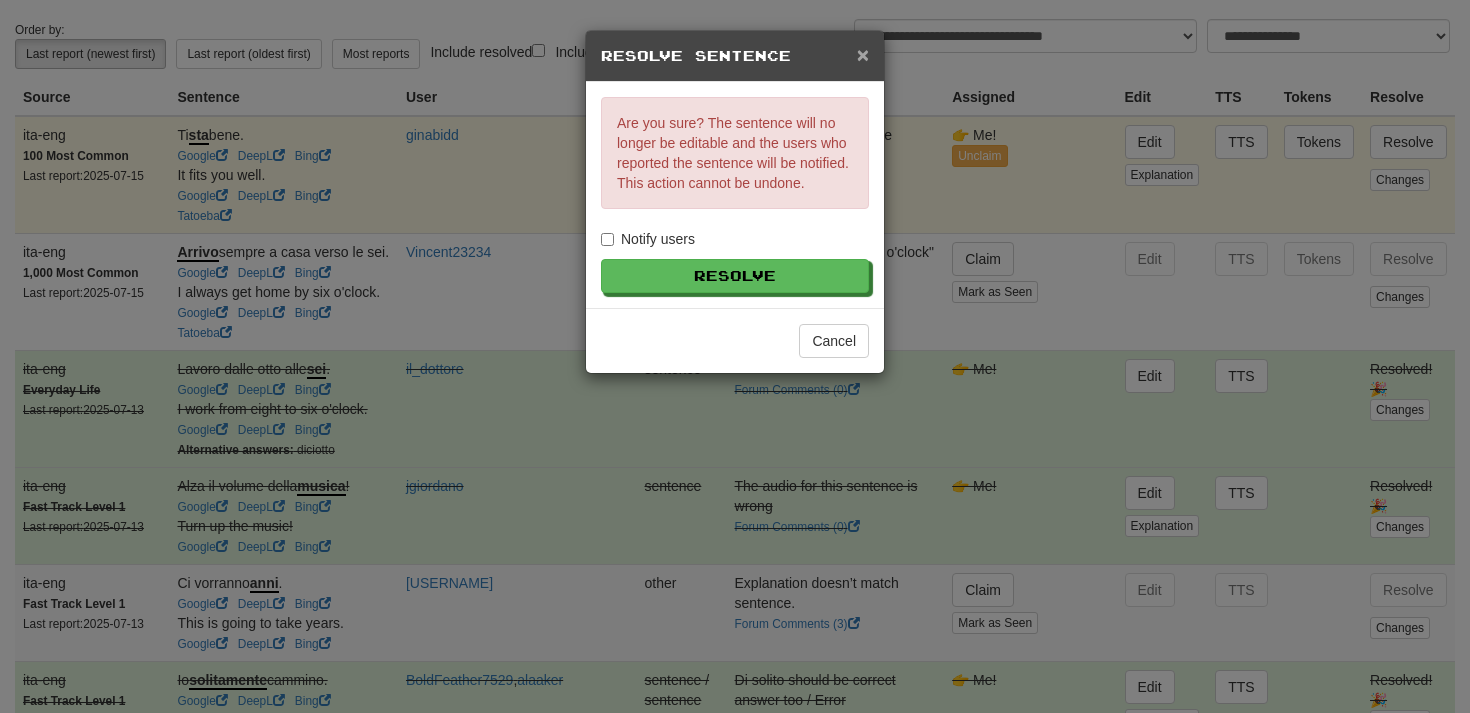 click on "×" at bounding box center [863, 54] 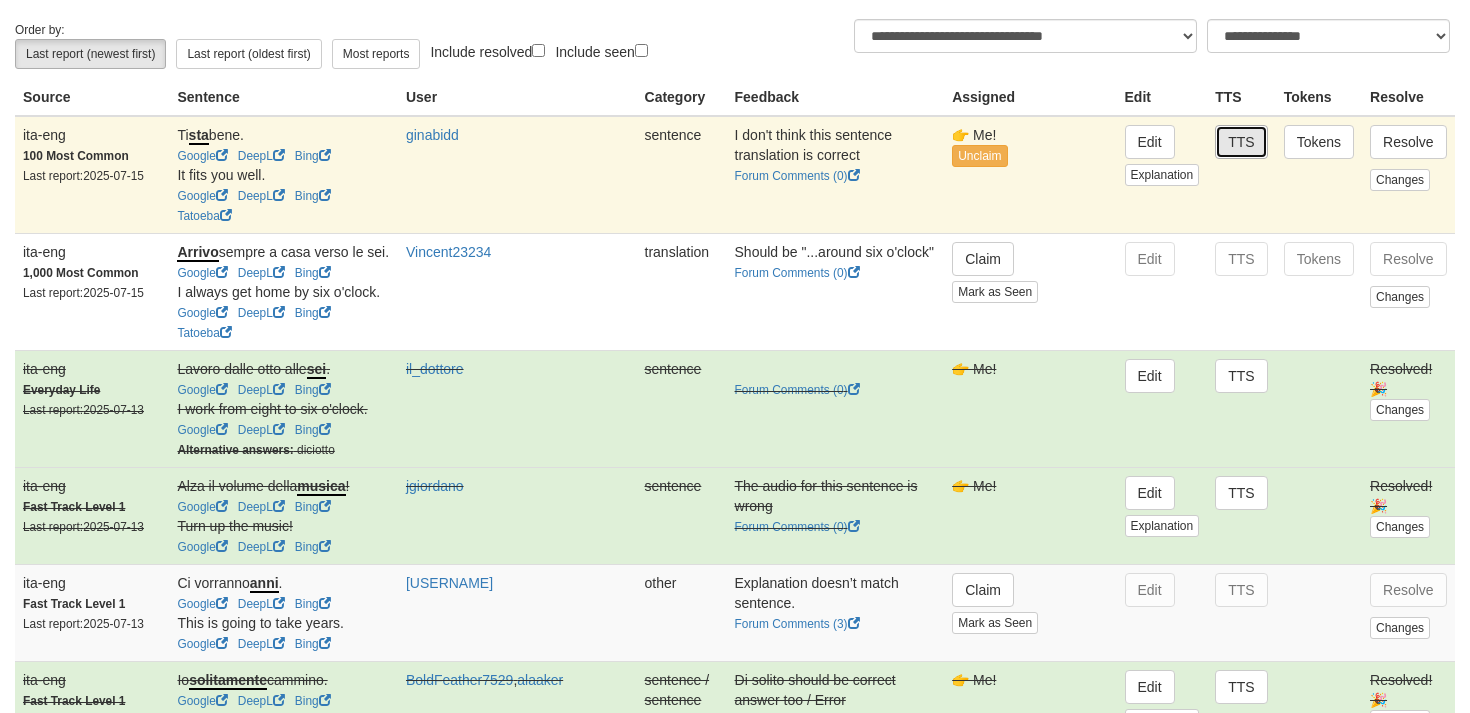 click on "TTS" at bounding box center (1241, 142) 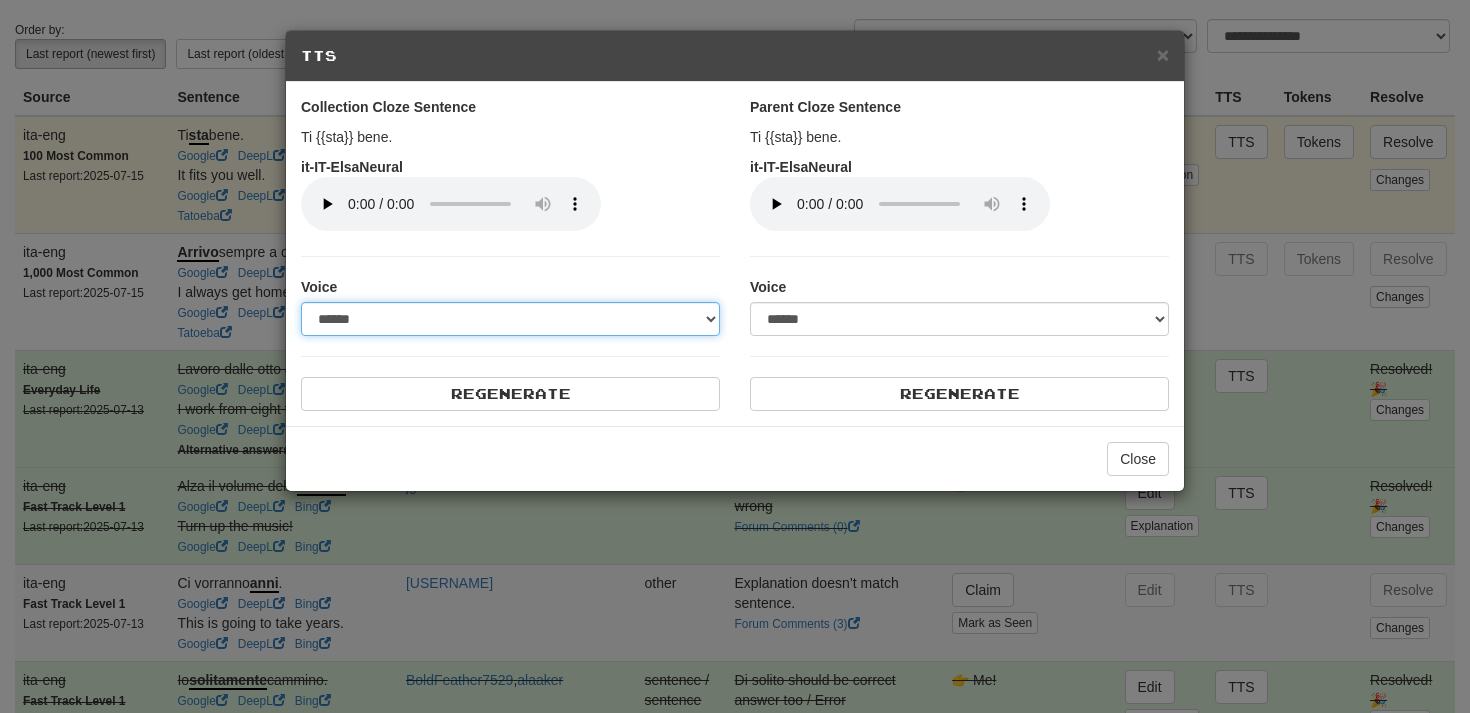 click on "**********" at bounding box center [510, 319] 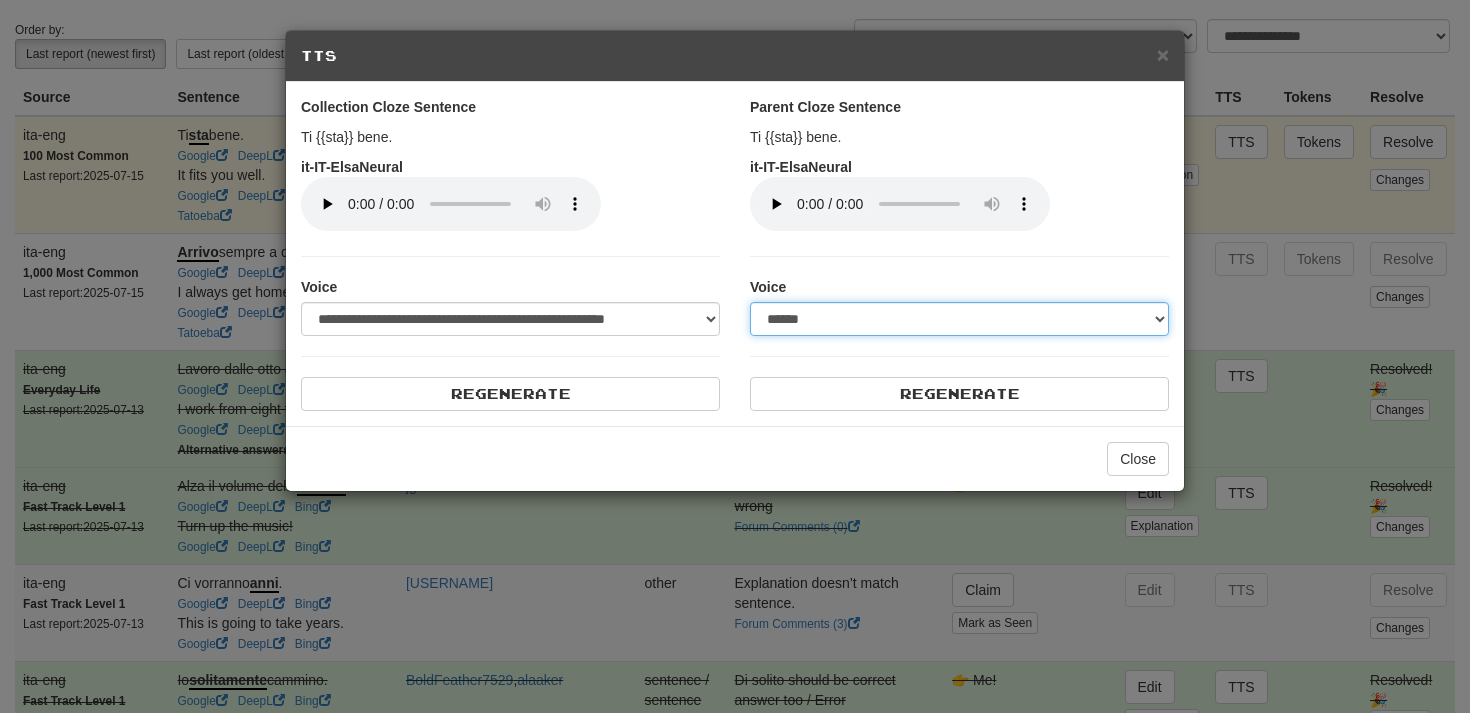 click on "**********" at bounding box center [959, 319] 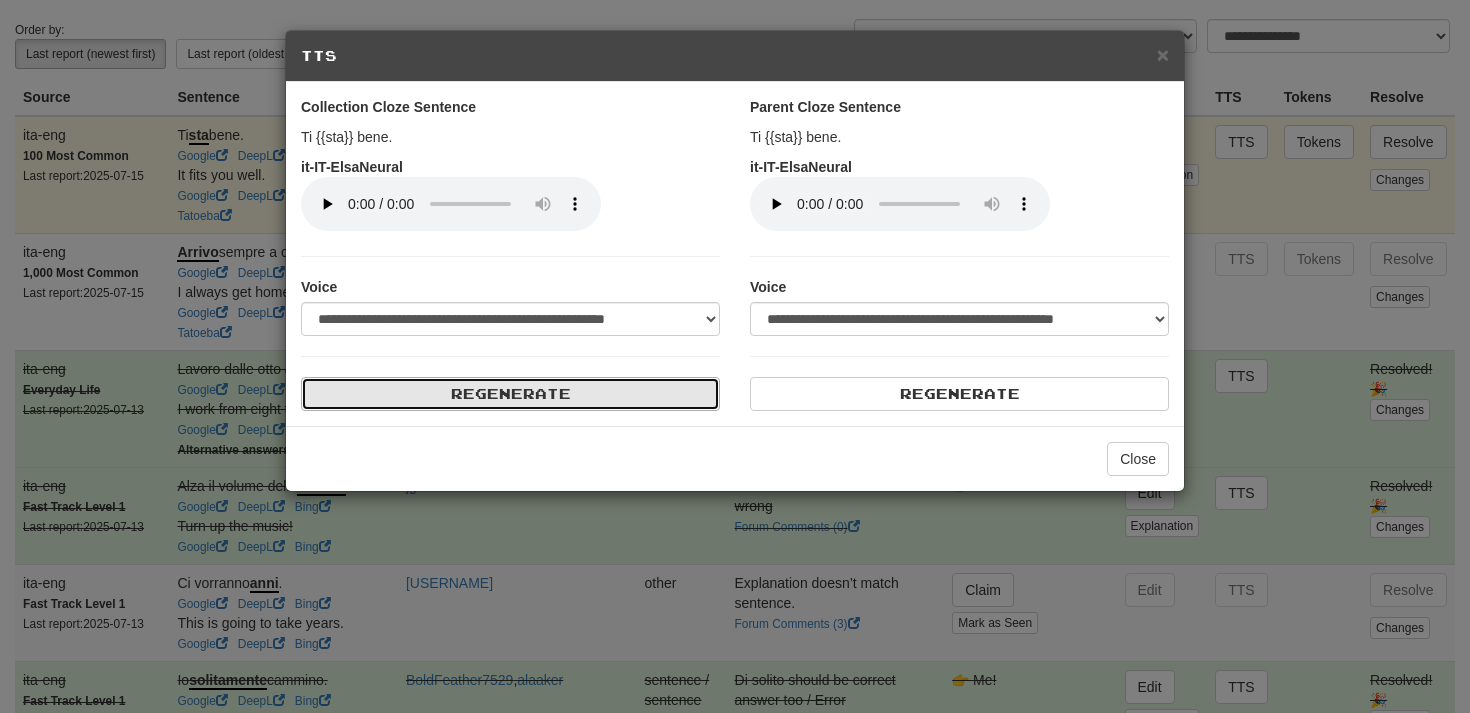 click on "Regenerate" at bounding box center (510, 394) 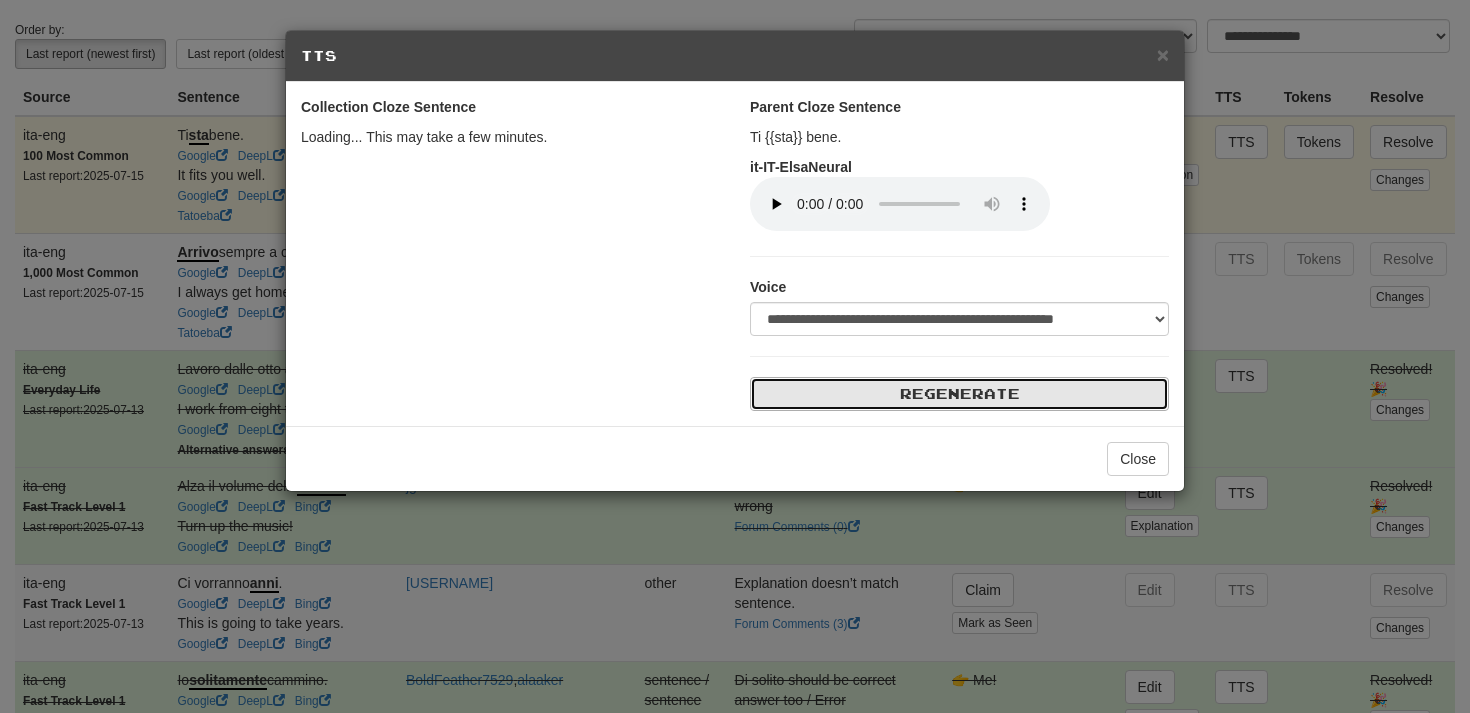 click on "Regenerate" at bounding box center (959, 394) 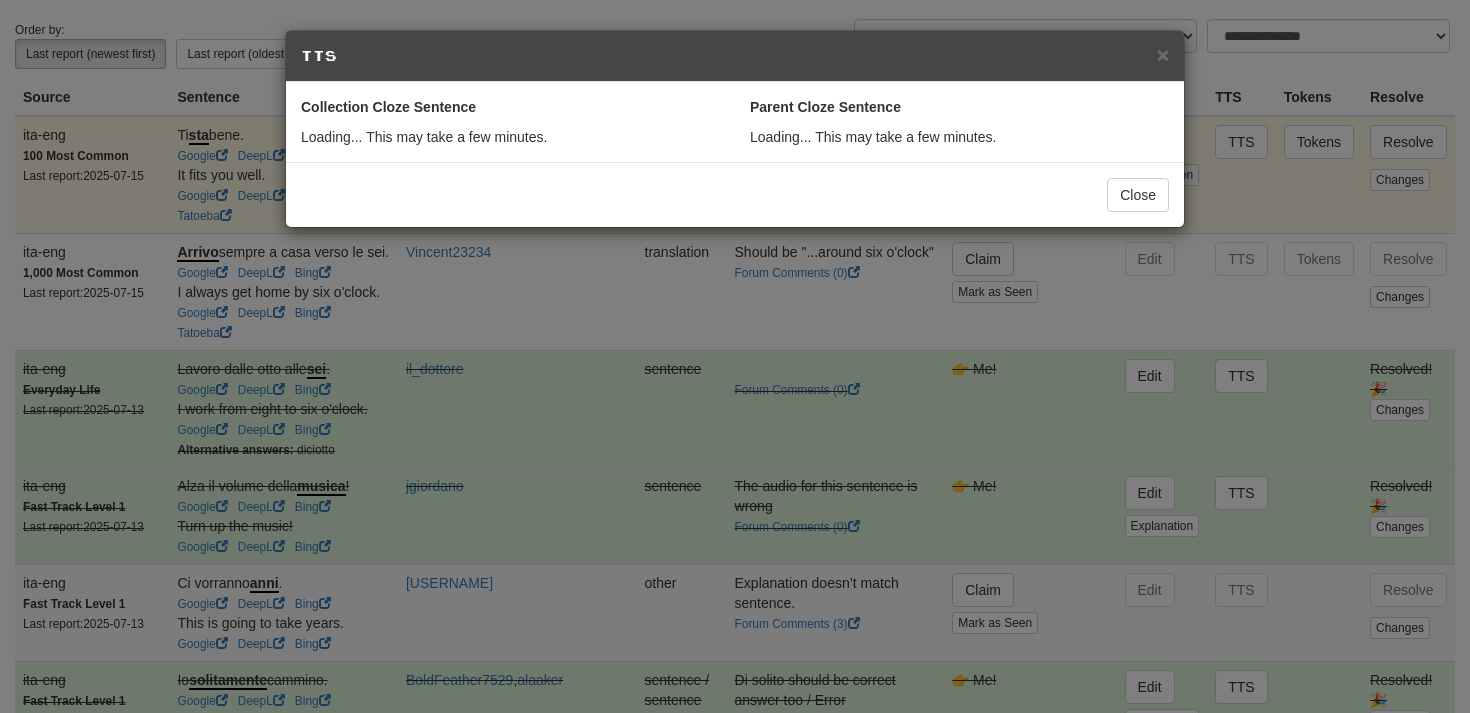 select on "***" 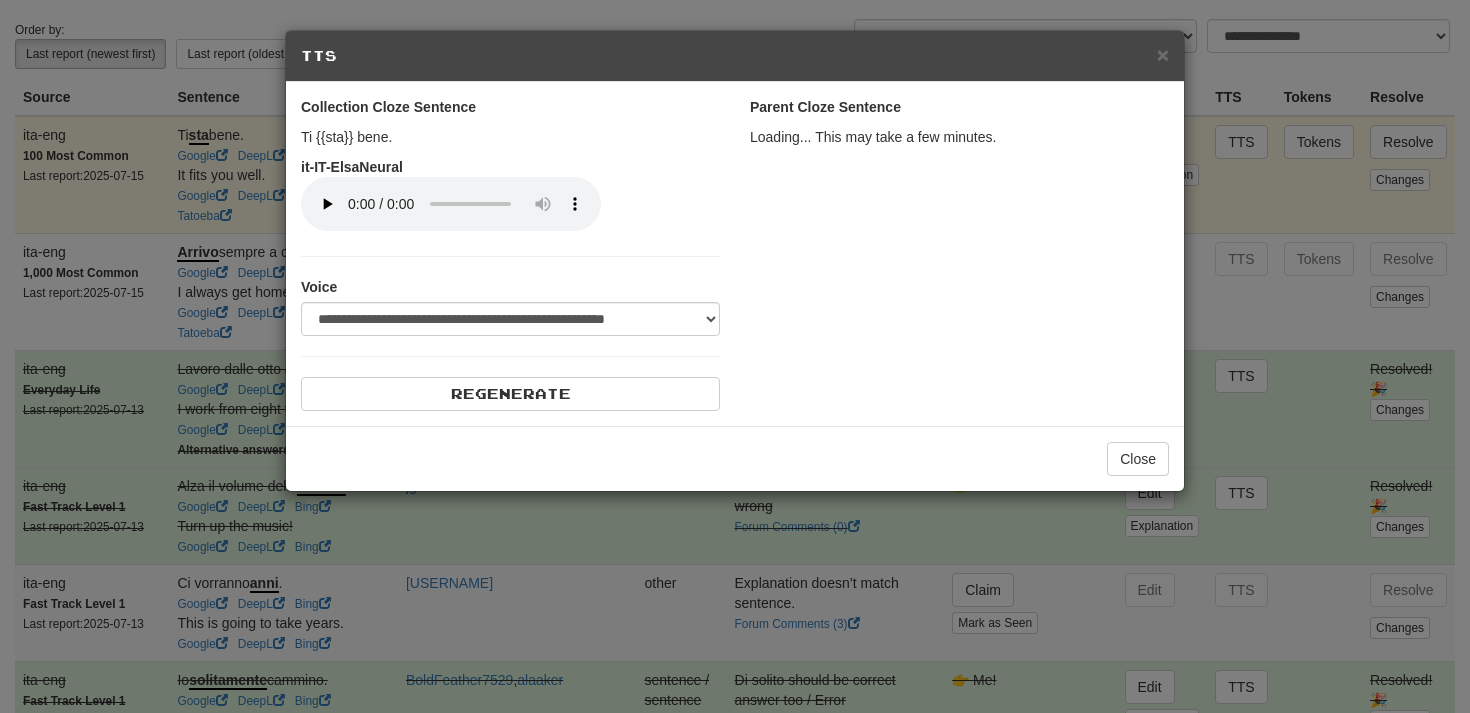 select on "***" 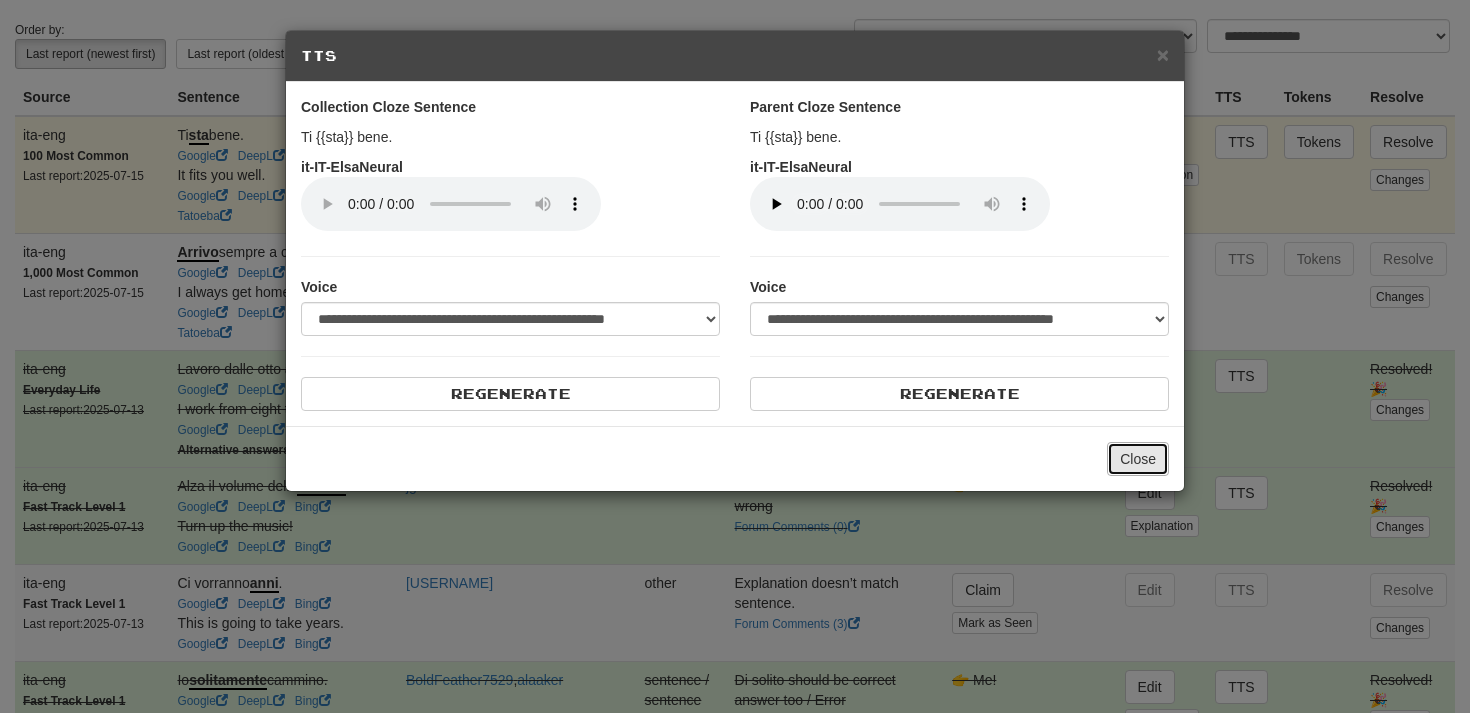 click on "Close" at bounding box center (1138, 459) 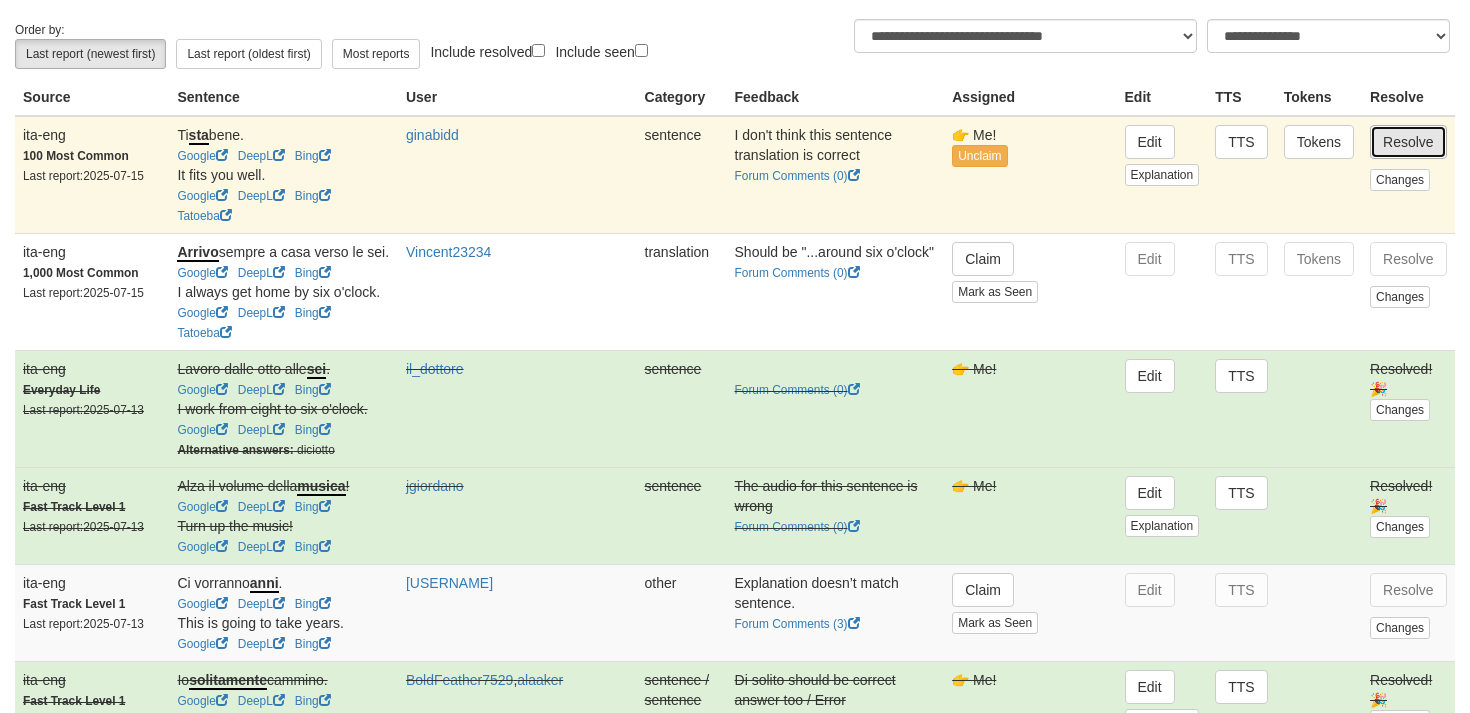 click on "Resolve" at bounding box center (1408, 142) 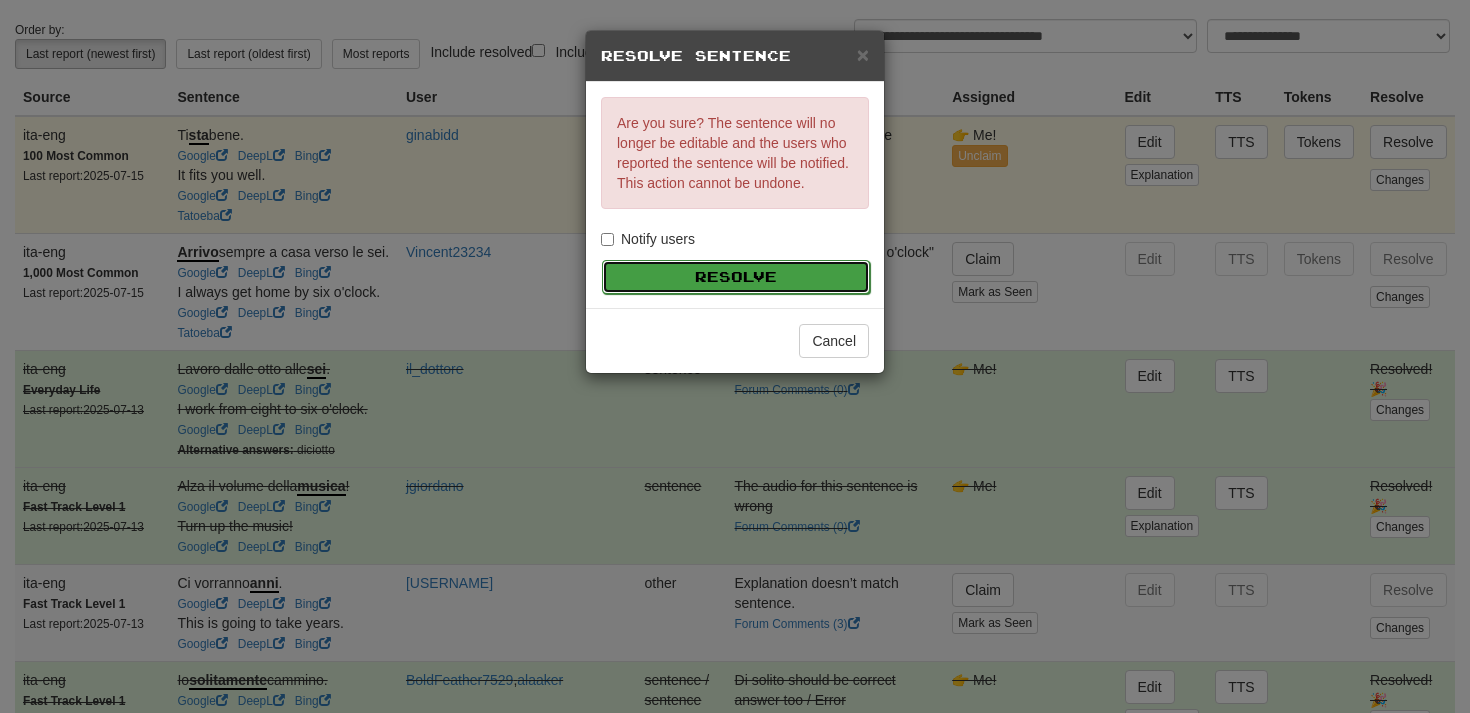 click on "Resolve" at bounding box center (736, 277) 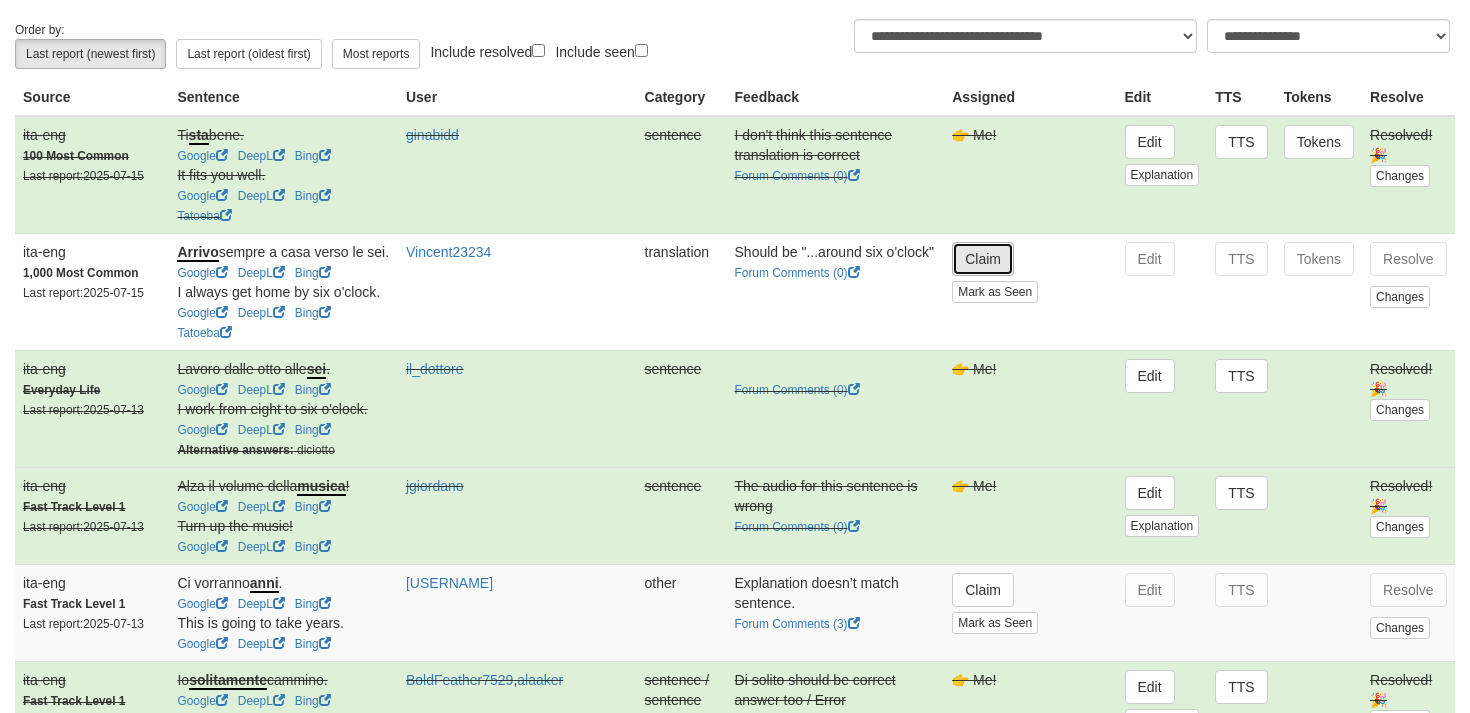 click on "Claim" at bounding box center [983, 259] 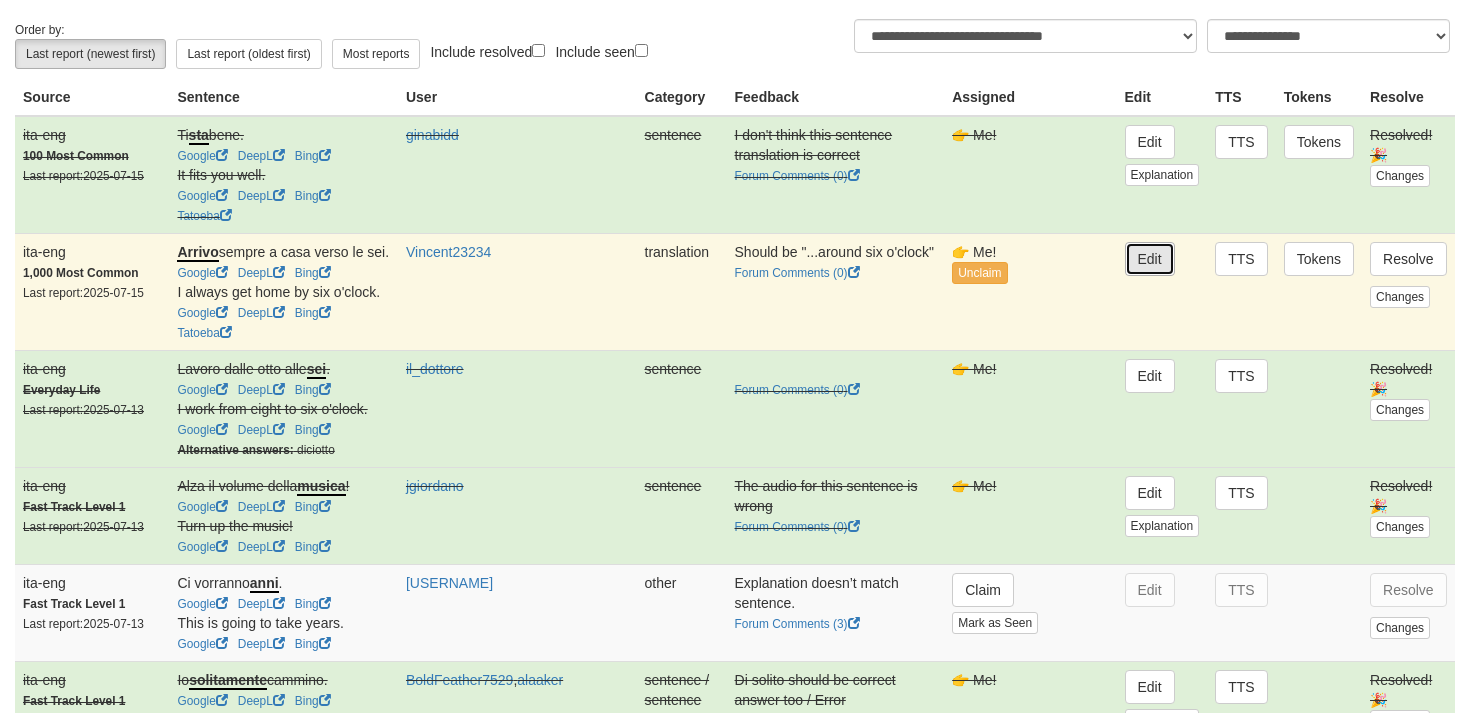 click on "Edit" at bounding box center [1150, 259] 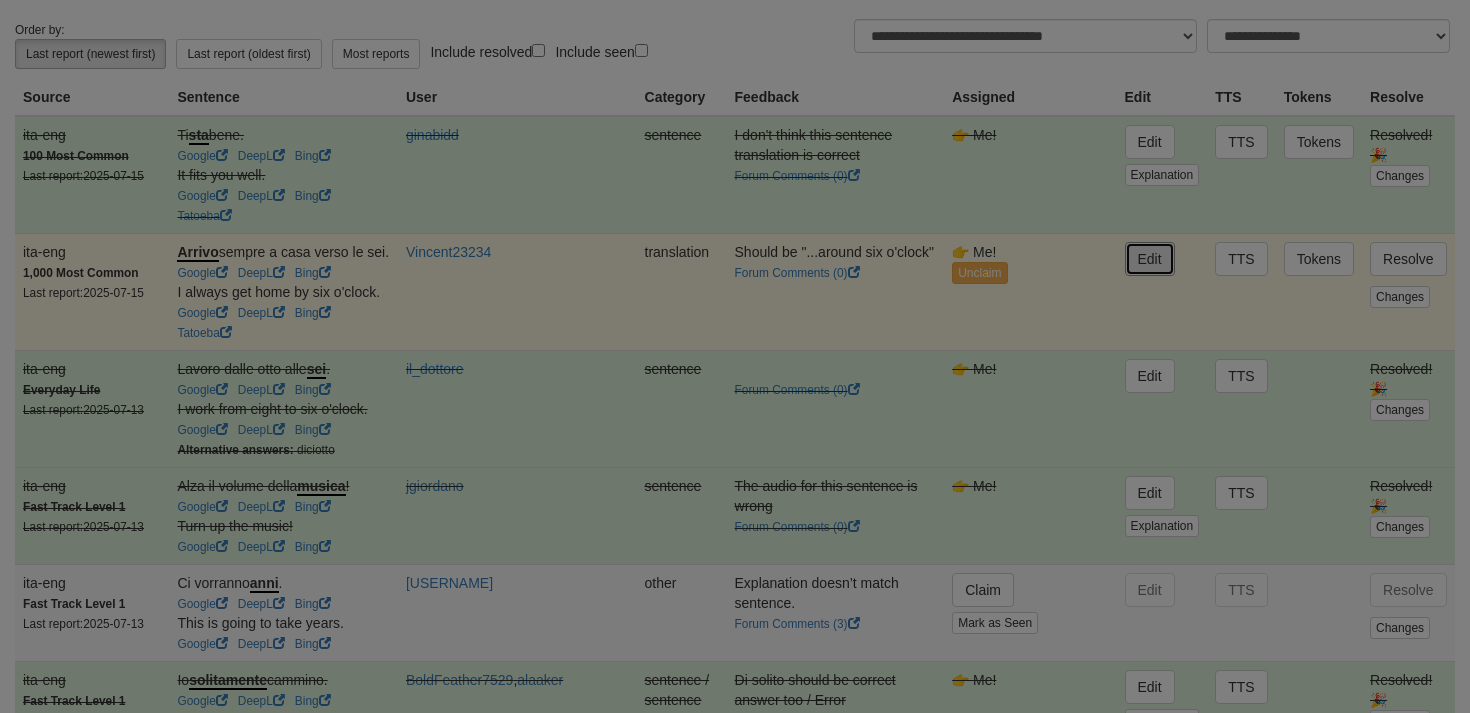 type on "**********" 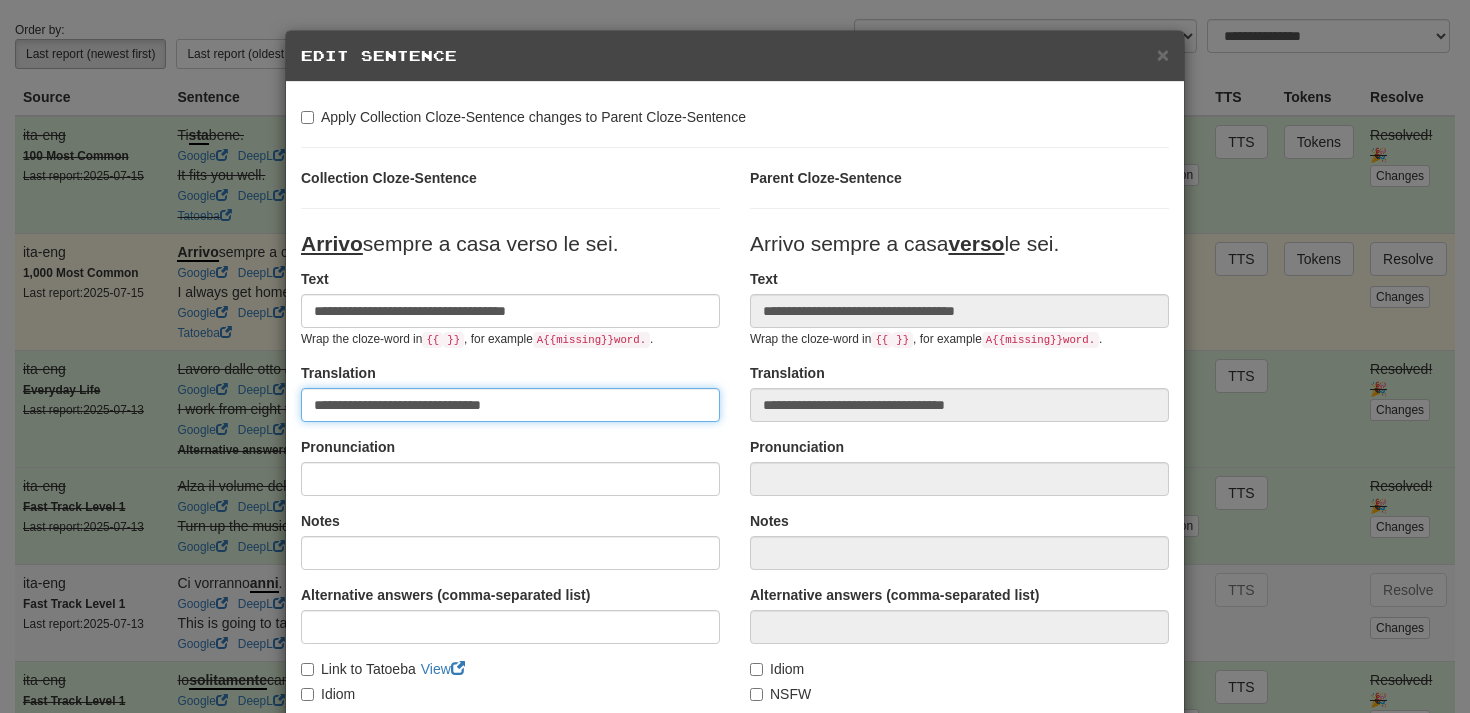 click on "**********" at bounding box center (510, 405) 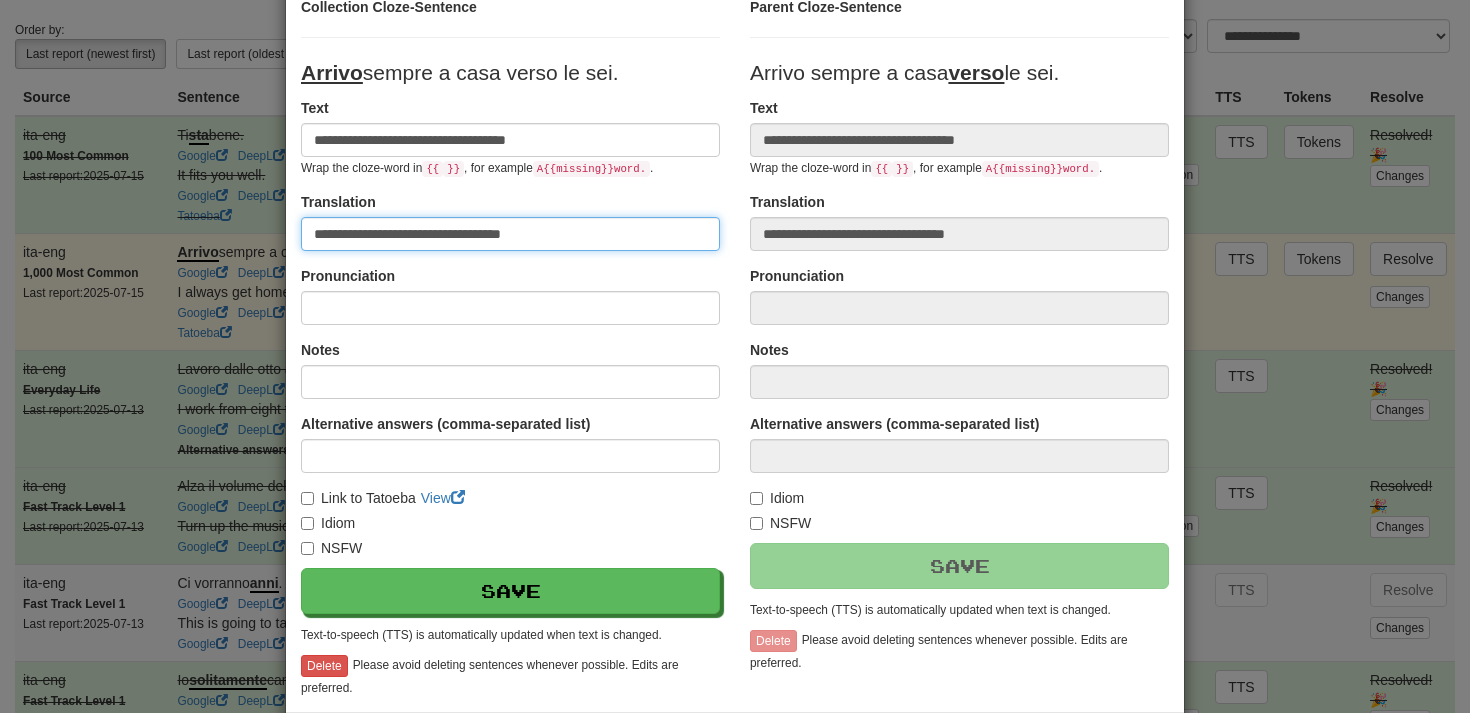 scroll, scrollTop: 200, scrollLeft: 0, axis: vertical 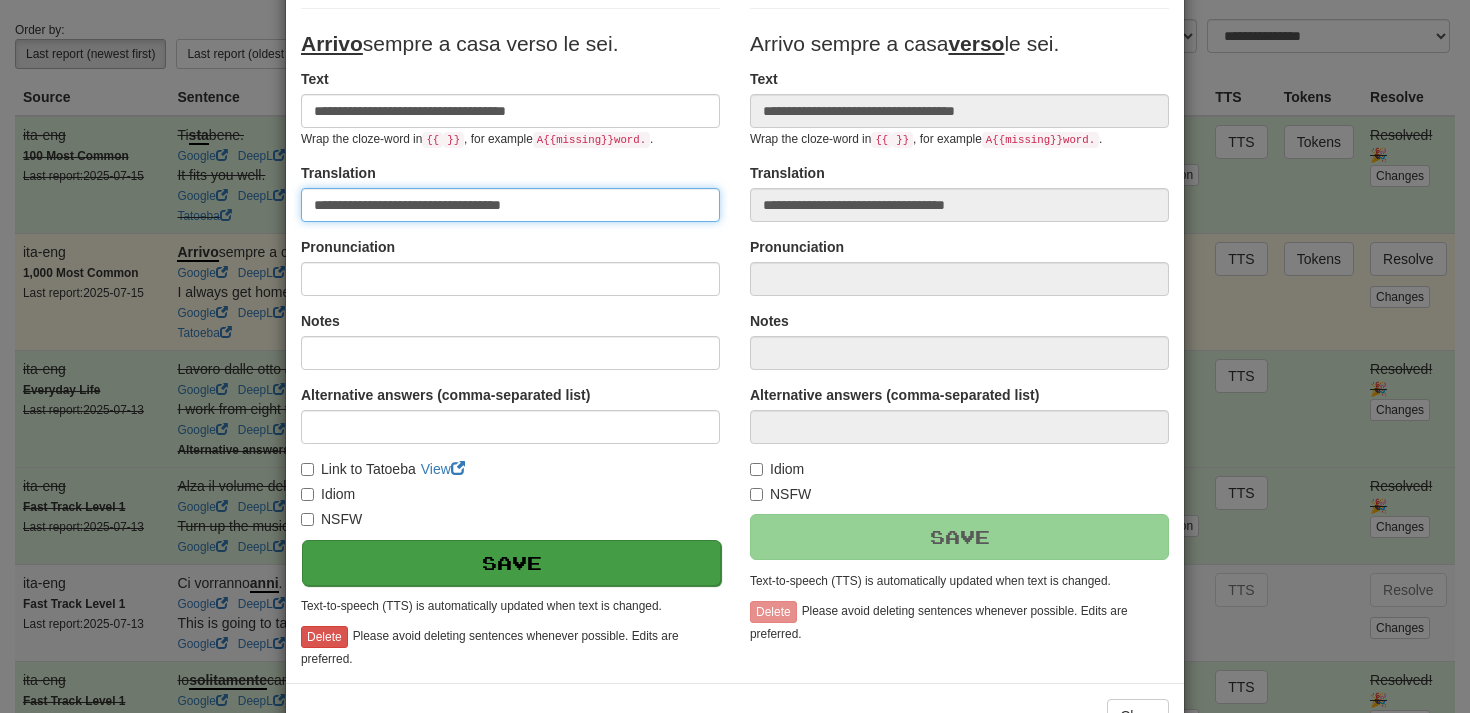 type on "**********" 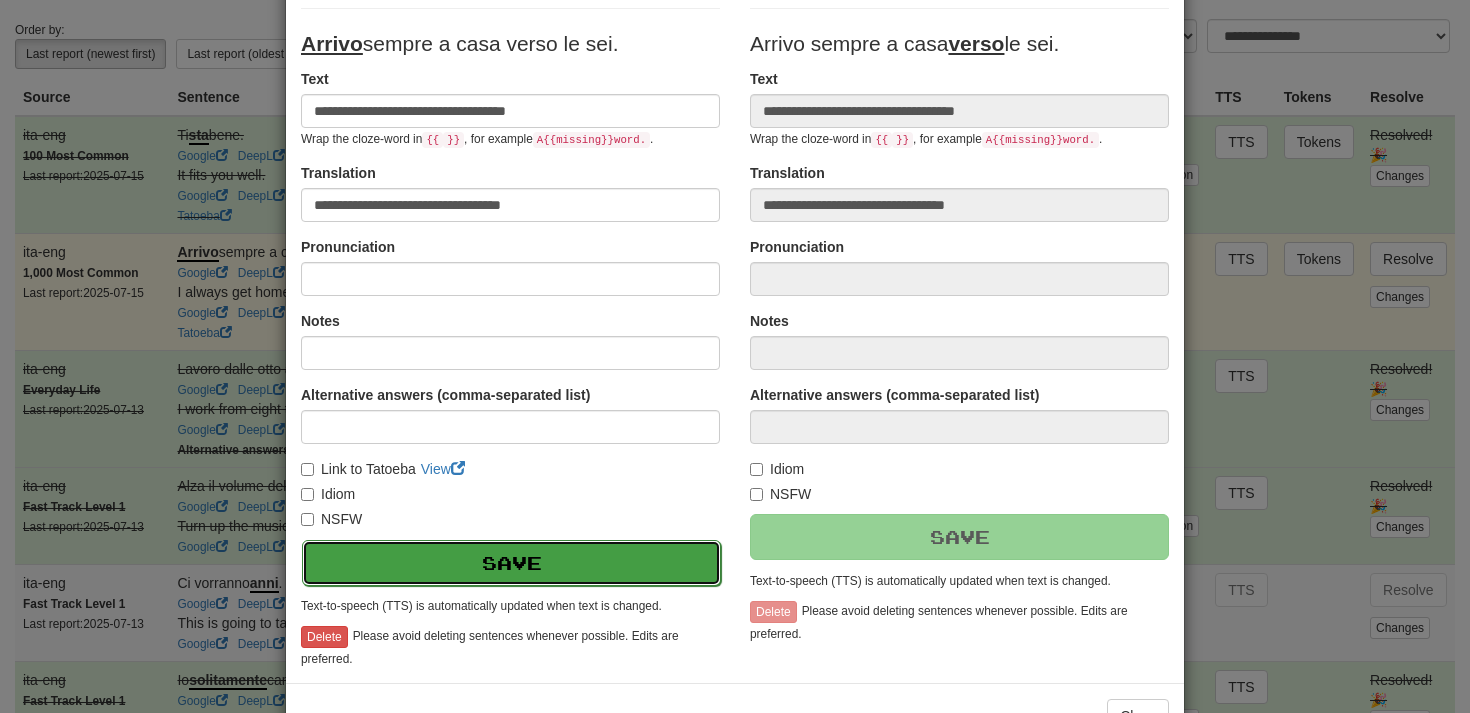 click on "Save" at bounding box center [511, 563] 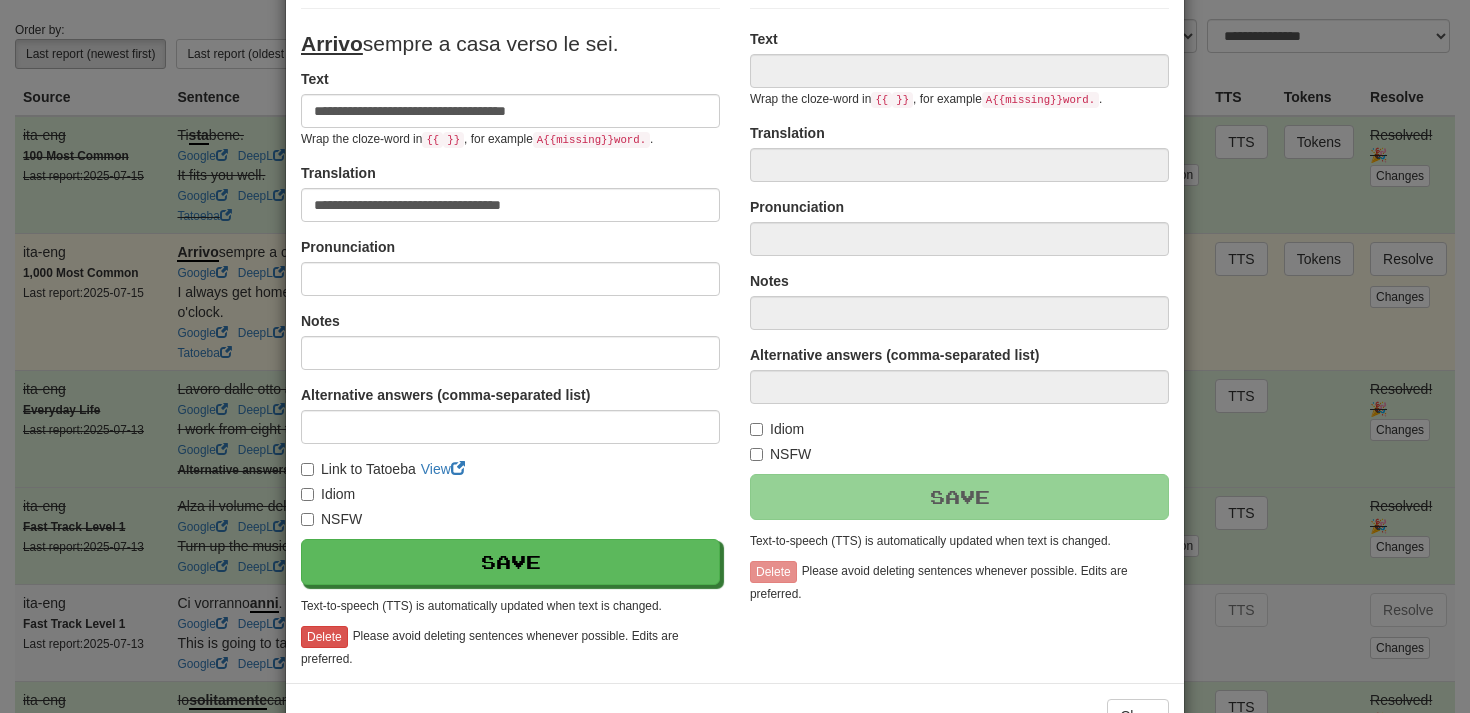 type on "**********" 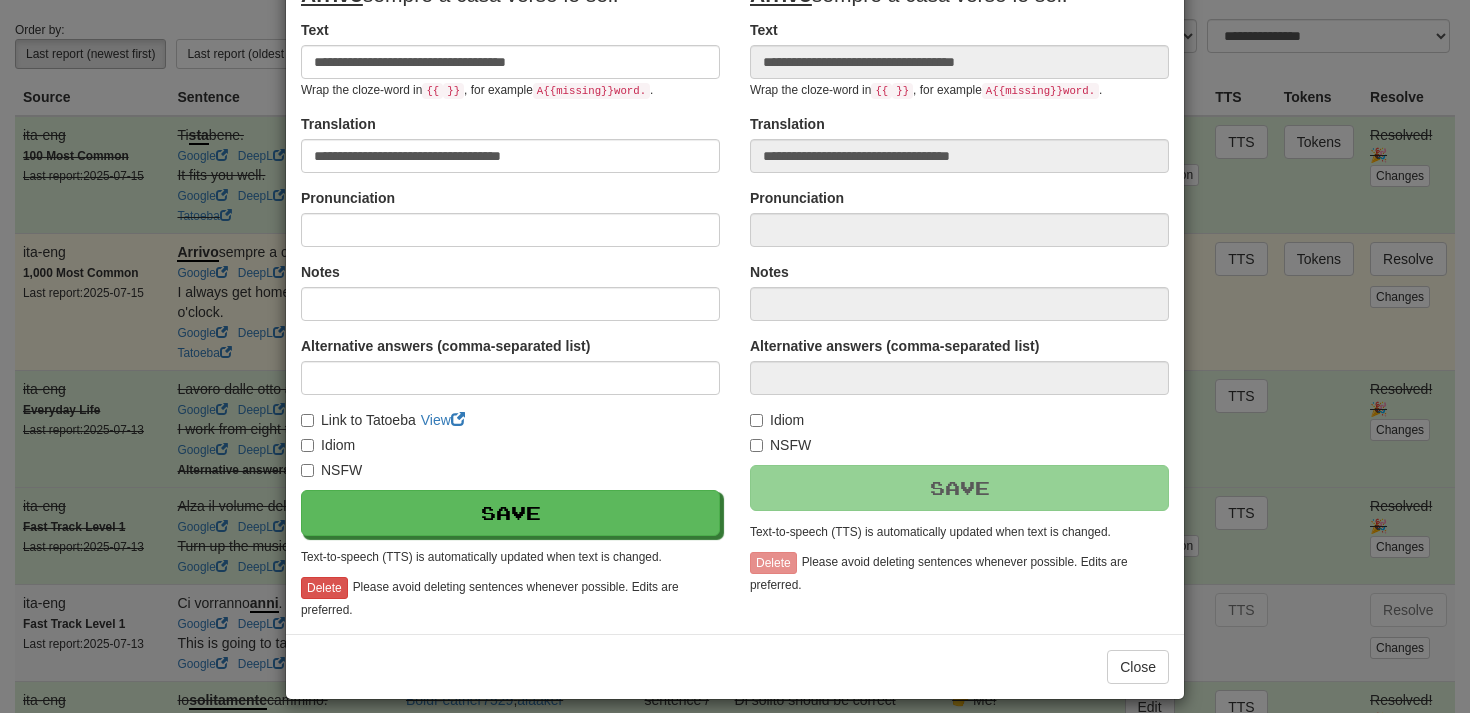 scroll, scrollTop: 266, scrollLeft: 0, axis: vertical 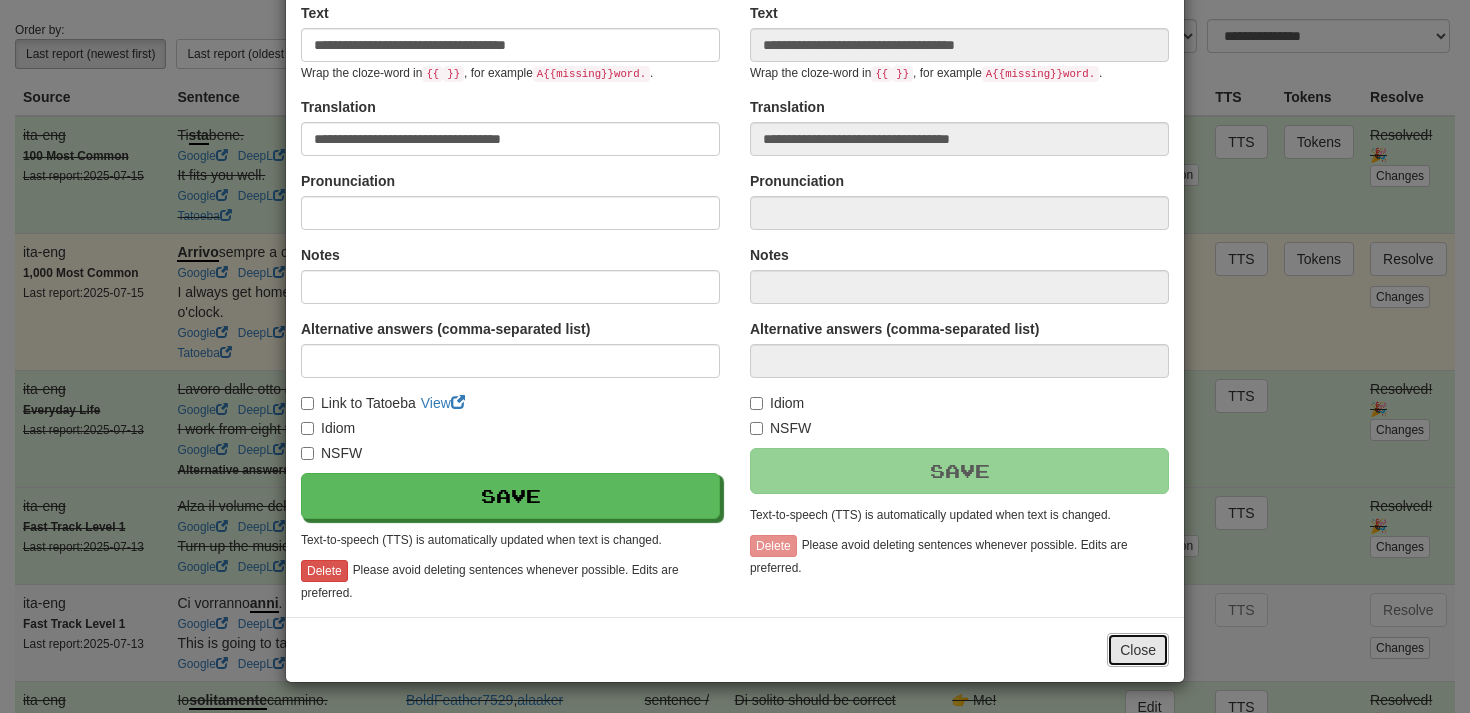 click on "Close" at bounding box center (1138, 650) 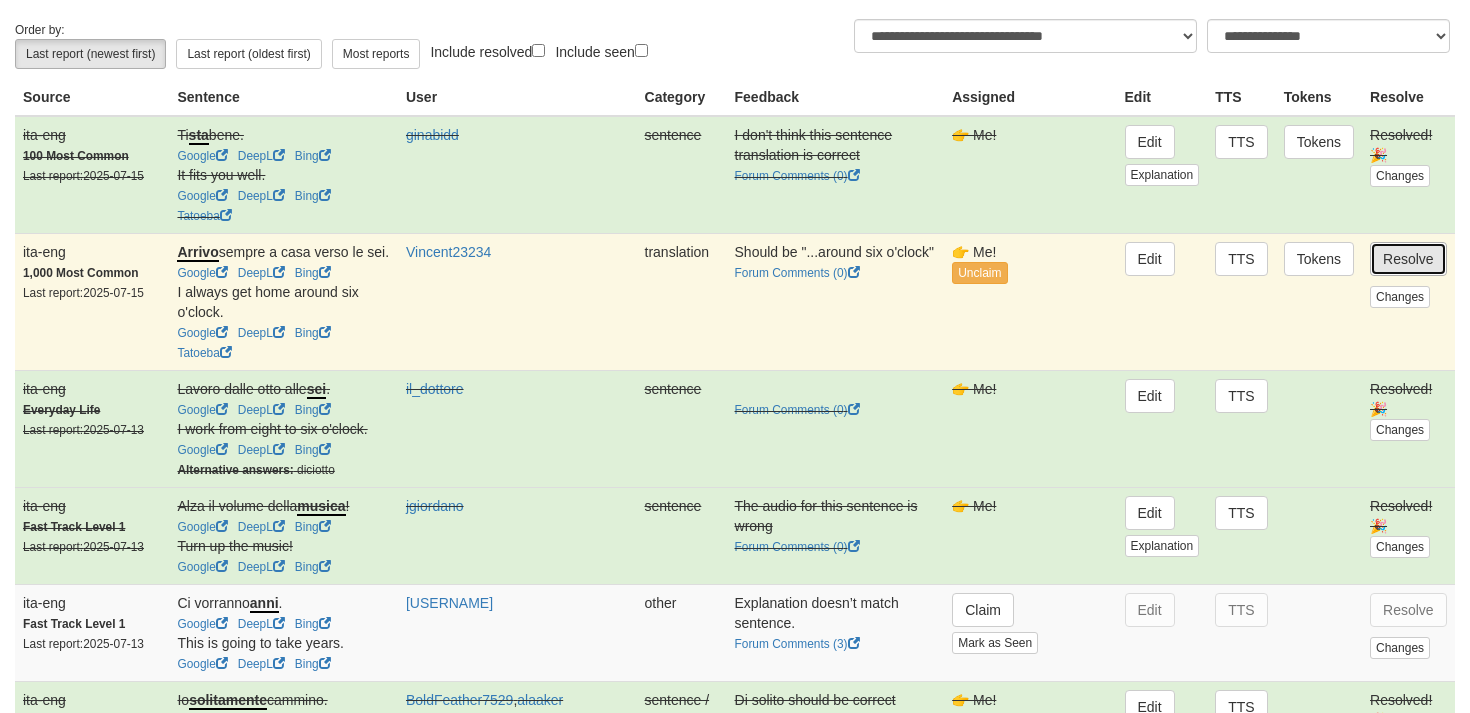 click on "Resolve" at bounding box center (1408, 259) 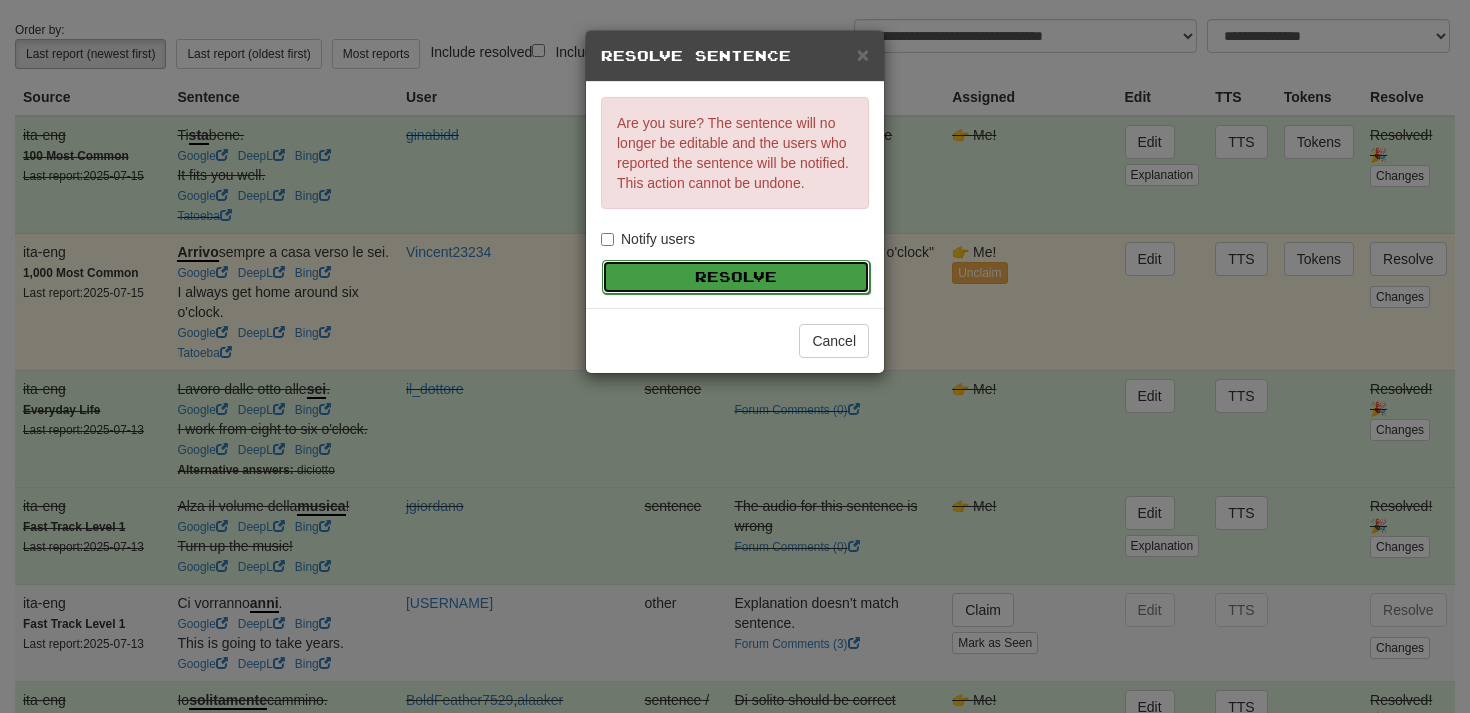 click on "Resolve" at bounding box center (736, 277) 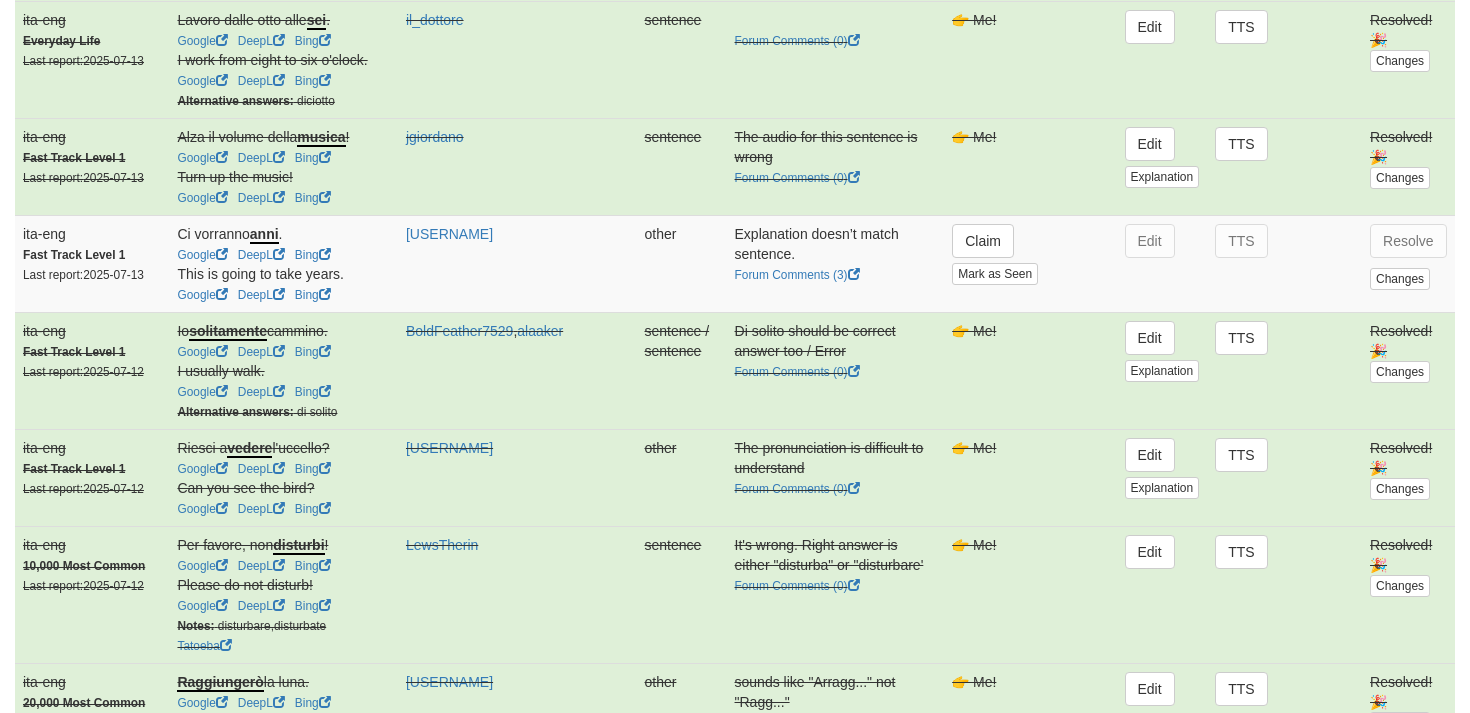 scroll, scrollTop: 556, scrollLeft: 0, axis: vertical 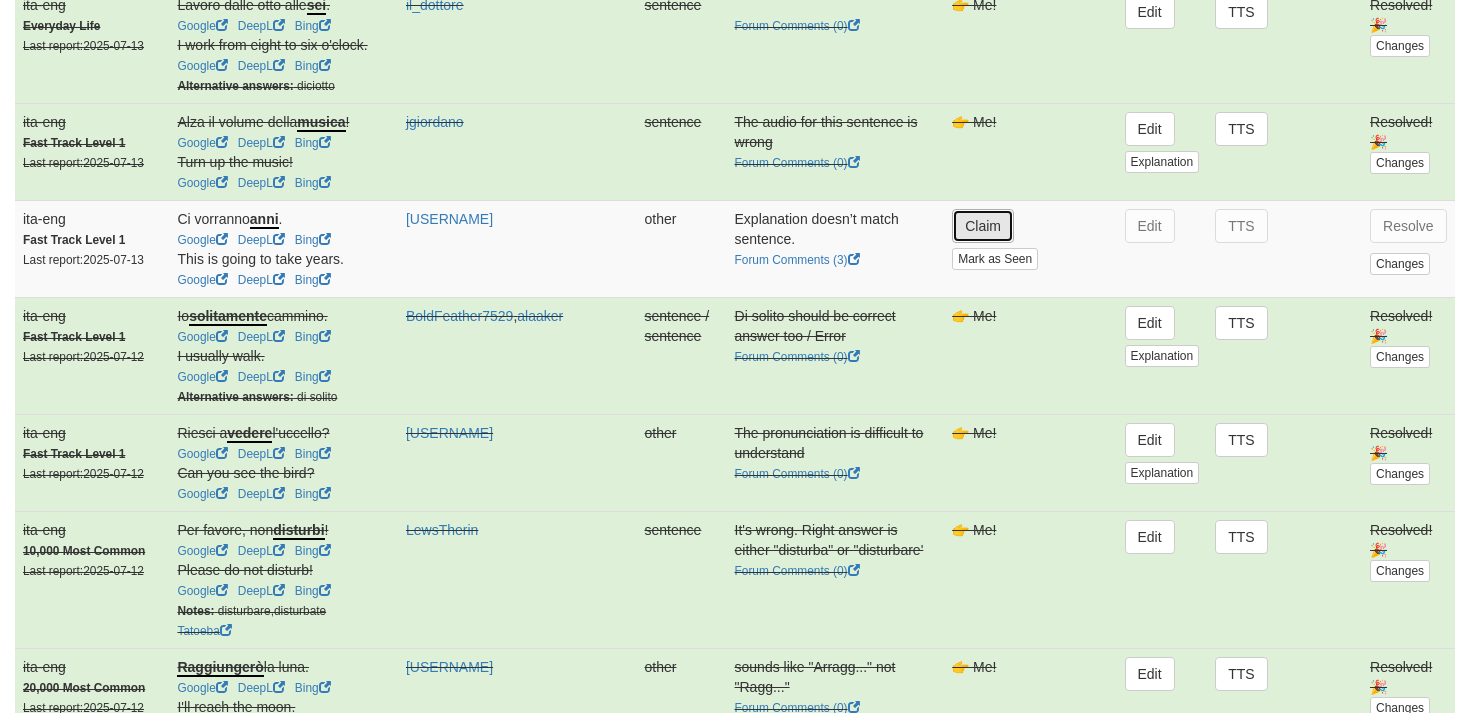 click on "Claim" at bounding box center [983, 226] 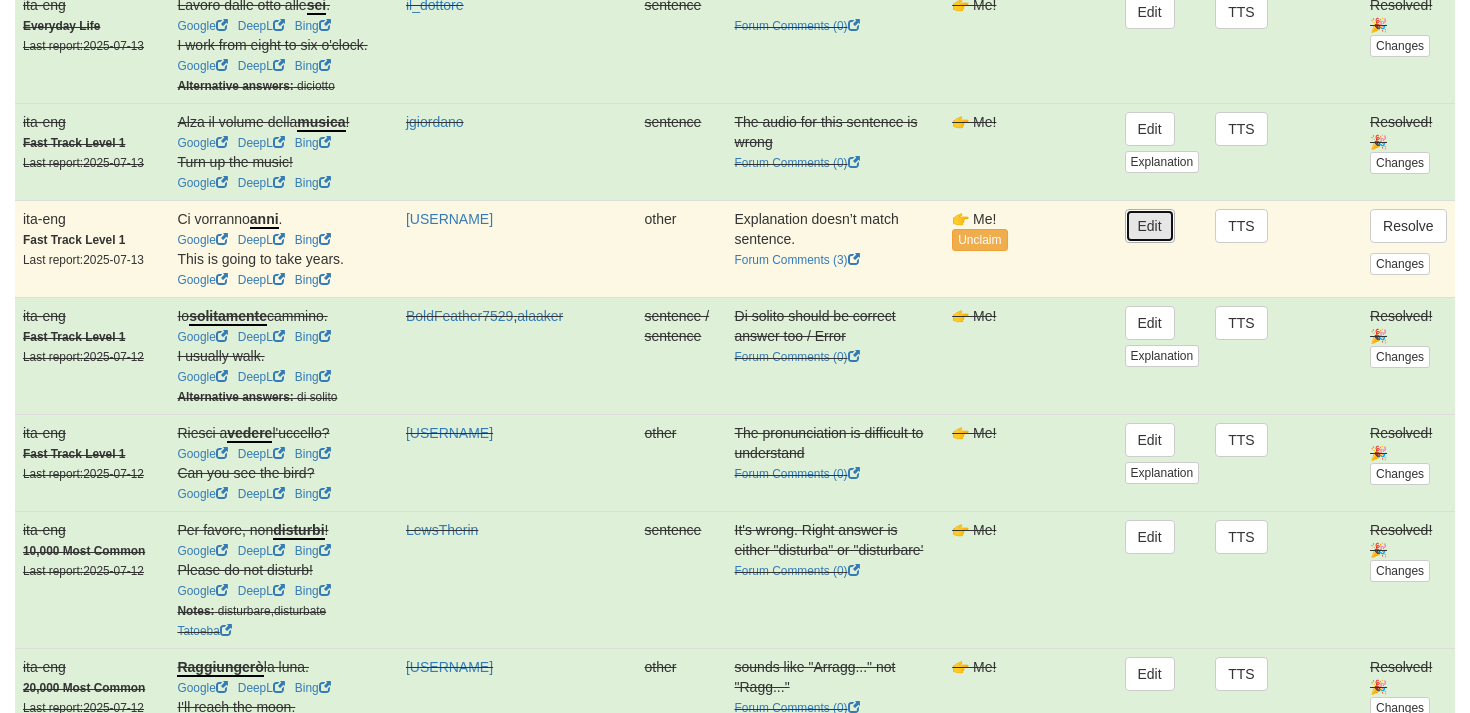 click on "Edit" at bounding box center (1150, 226) 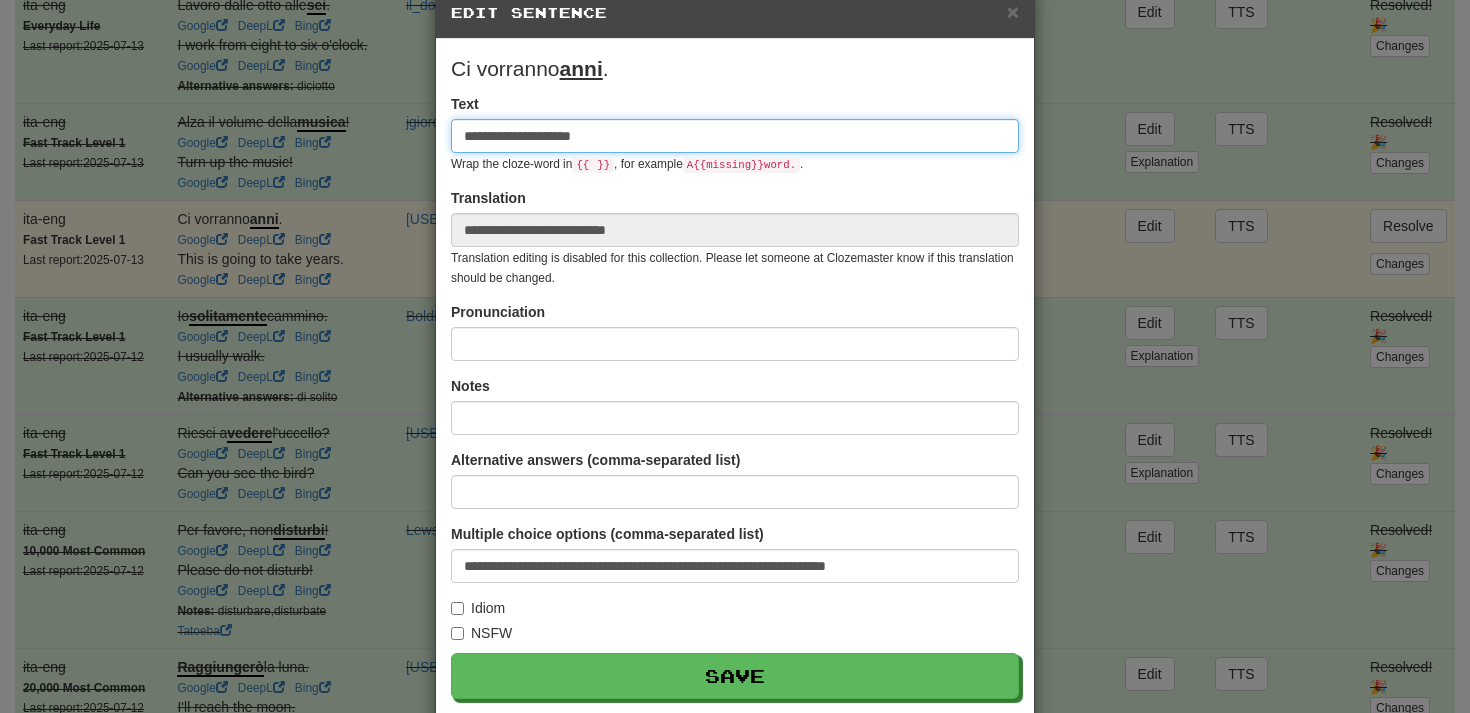 scroll, scrollTop: 0, scrollLeft: 0, axis: both 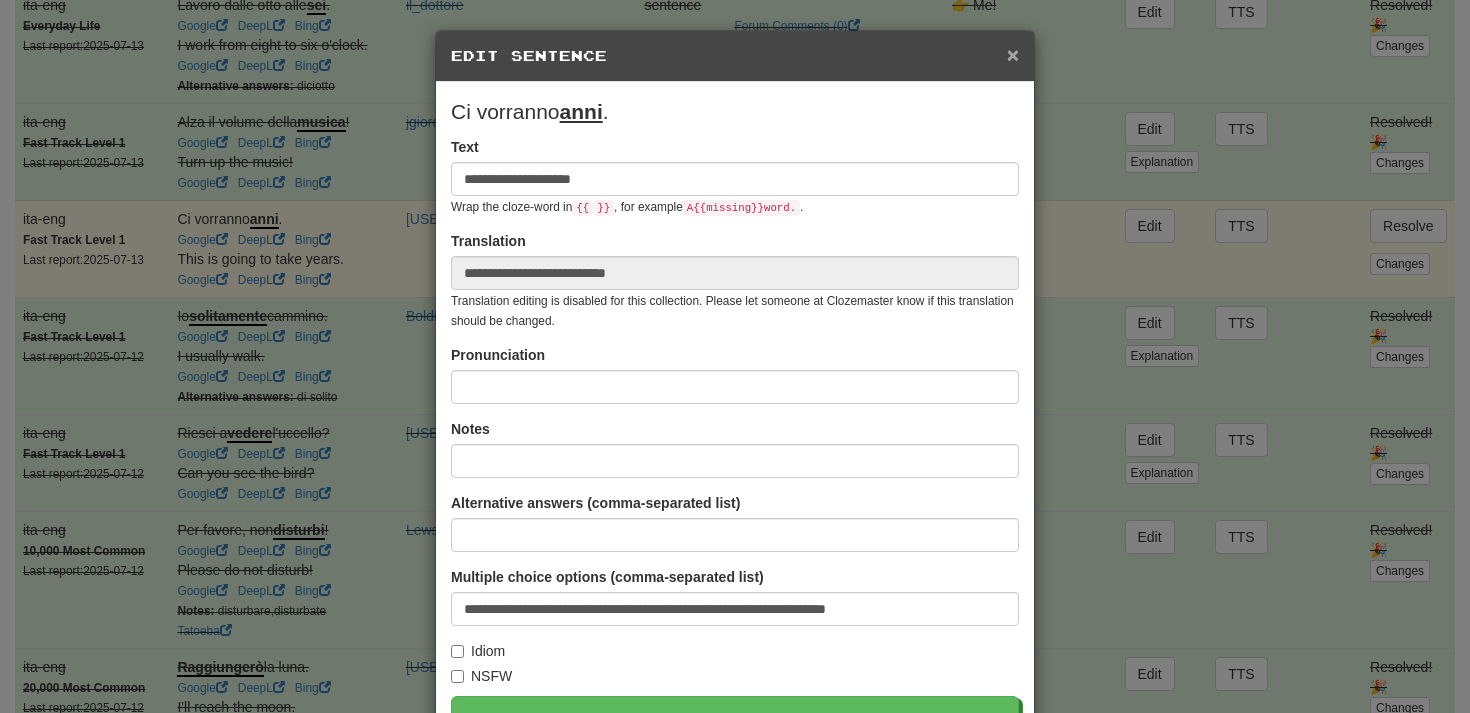 click on "×" at bounding box center [1013, 54] 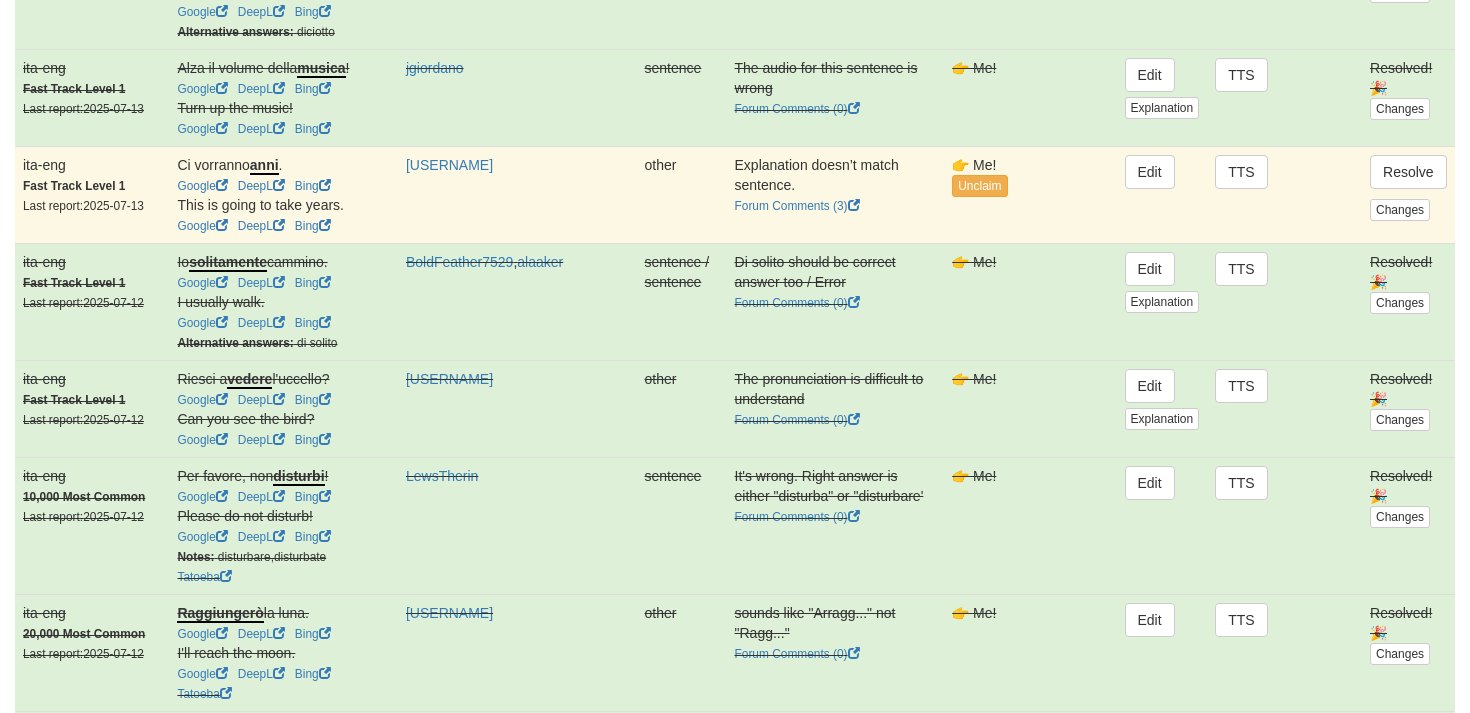 scroll, scrollTop: 545, scrollLeft: 0, axis: vertical 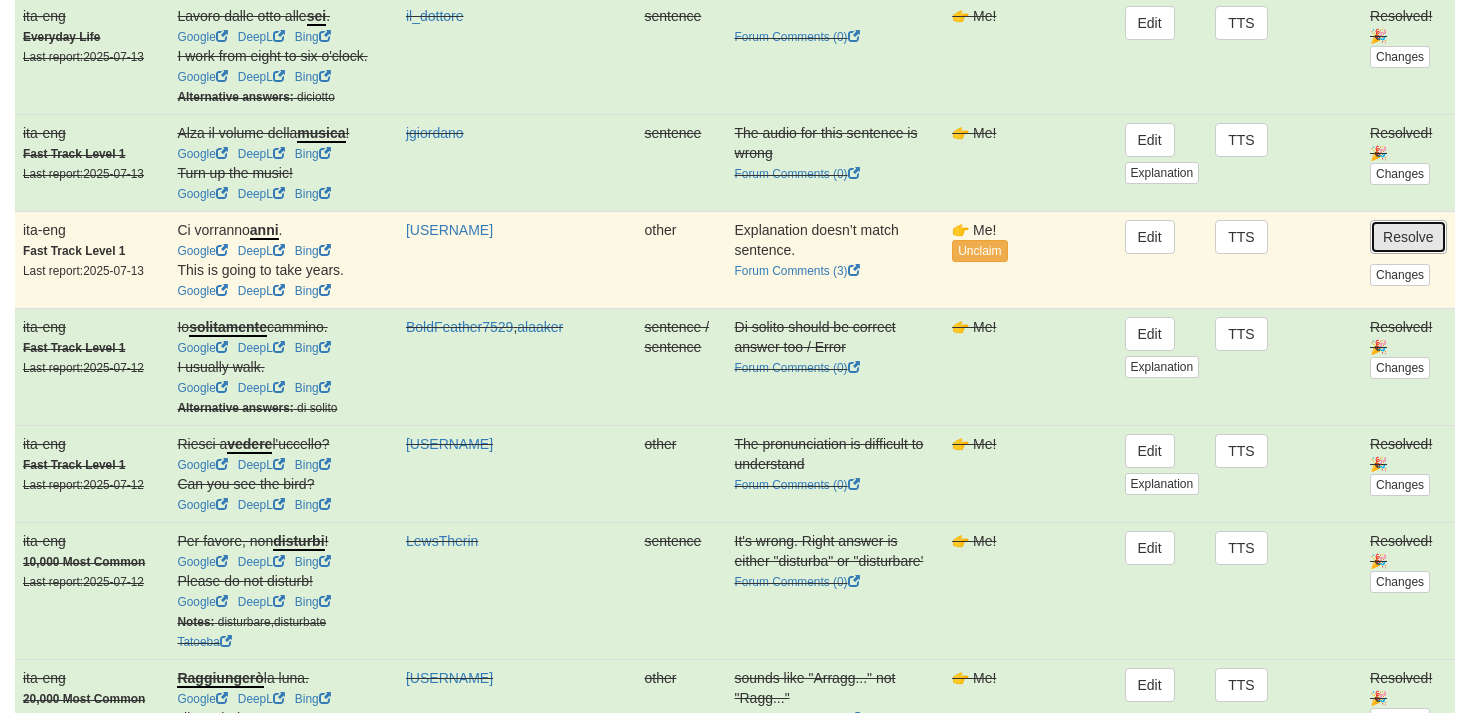 click on "Resolve" at bounding box center (1408, 237) 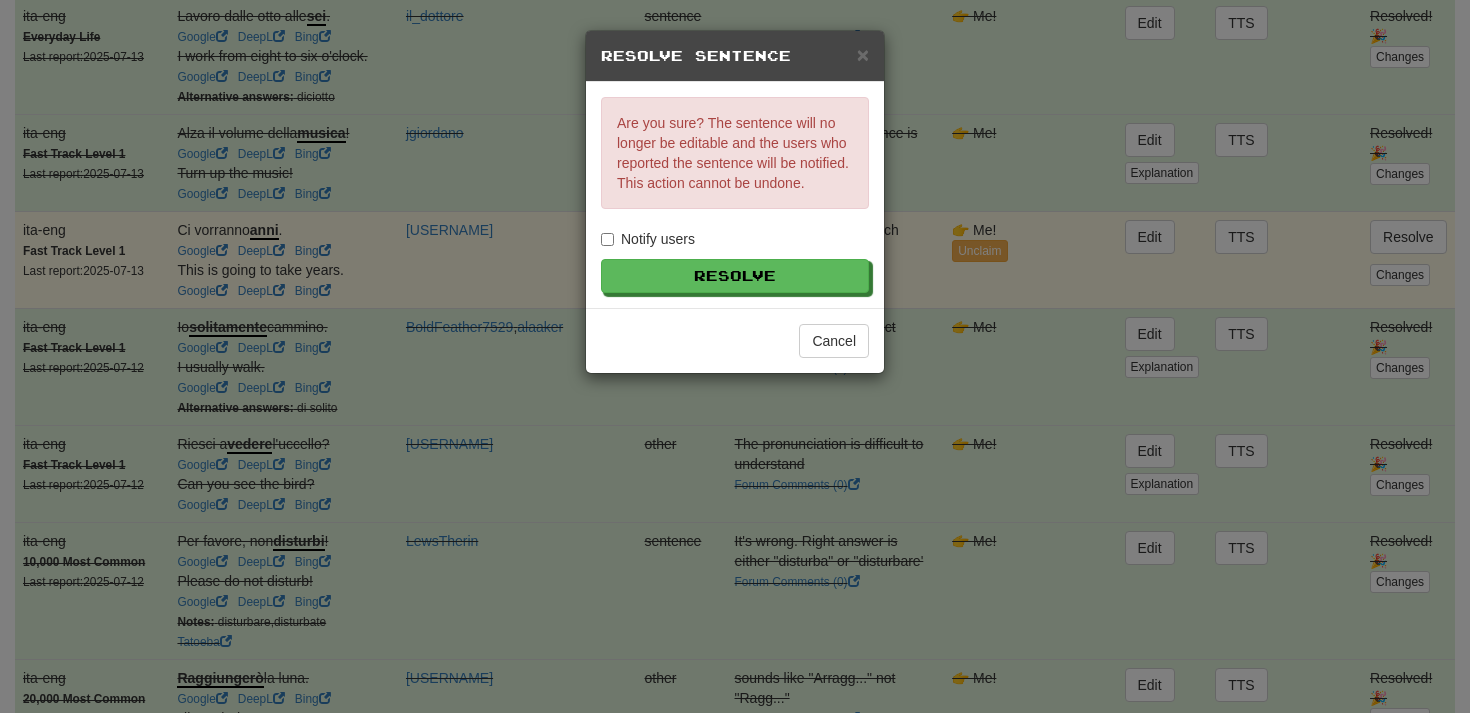 click on "Notify users" at bounding box center [648, 239] 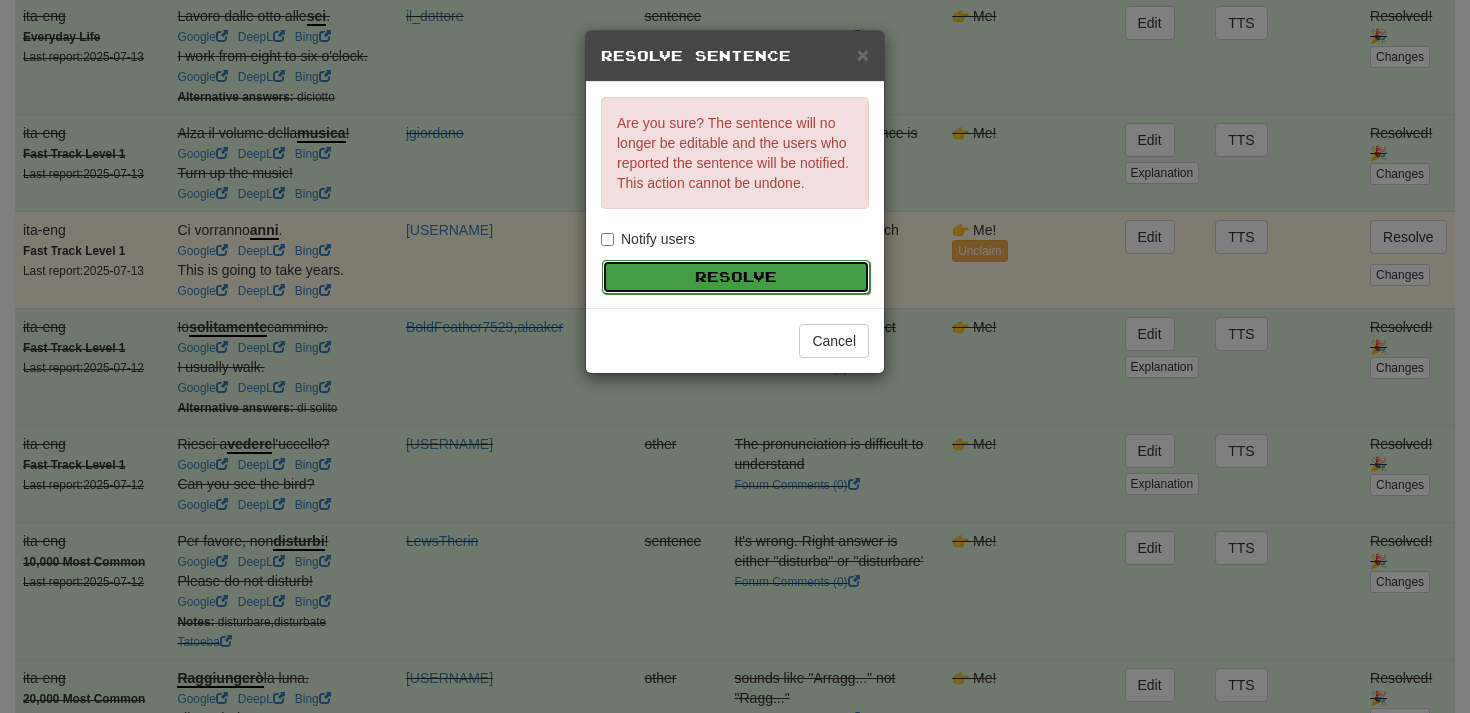 click on "Resolve" at bounding box center (736, 277) 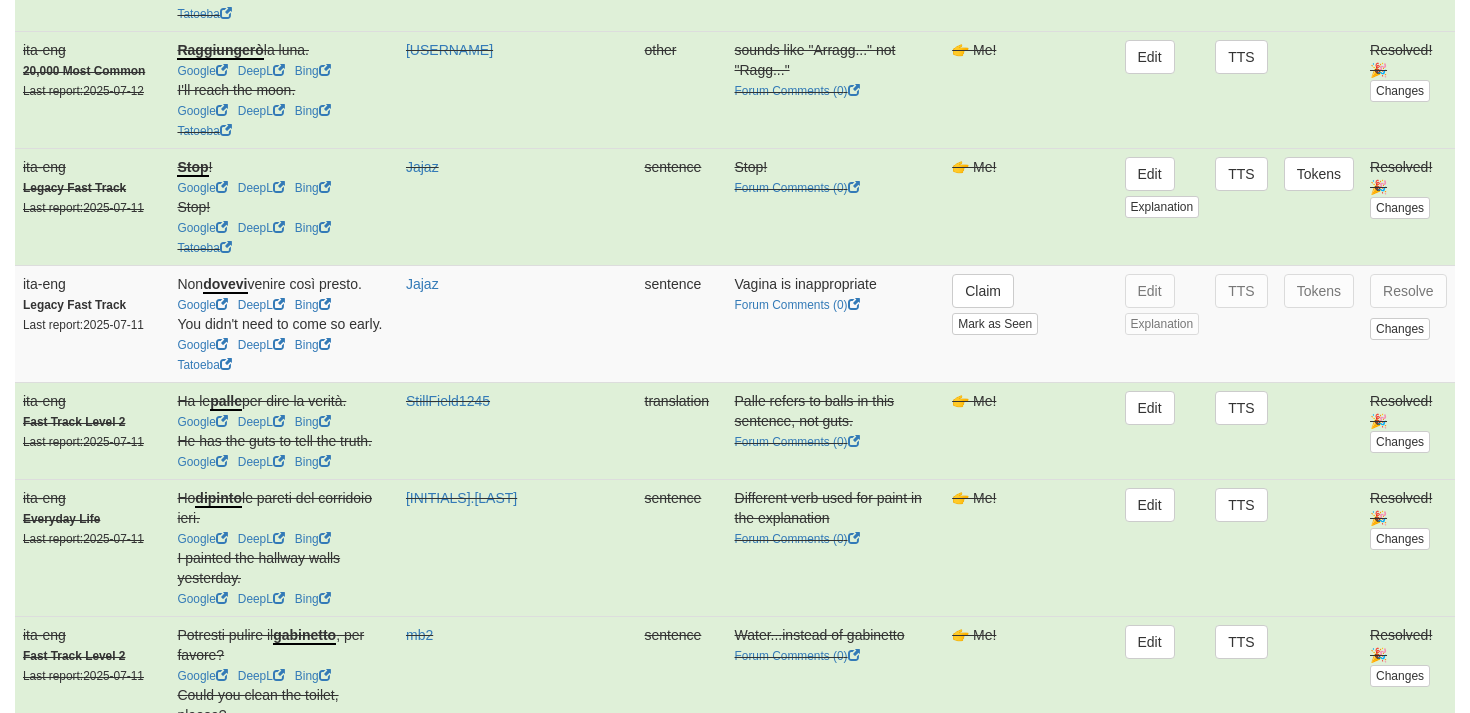 scroll, scrollTop: 1154, scrollLeft: 0, axis: vertical 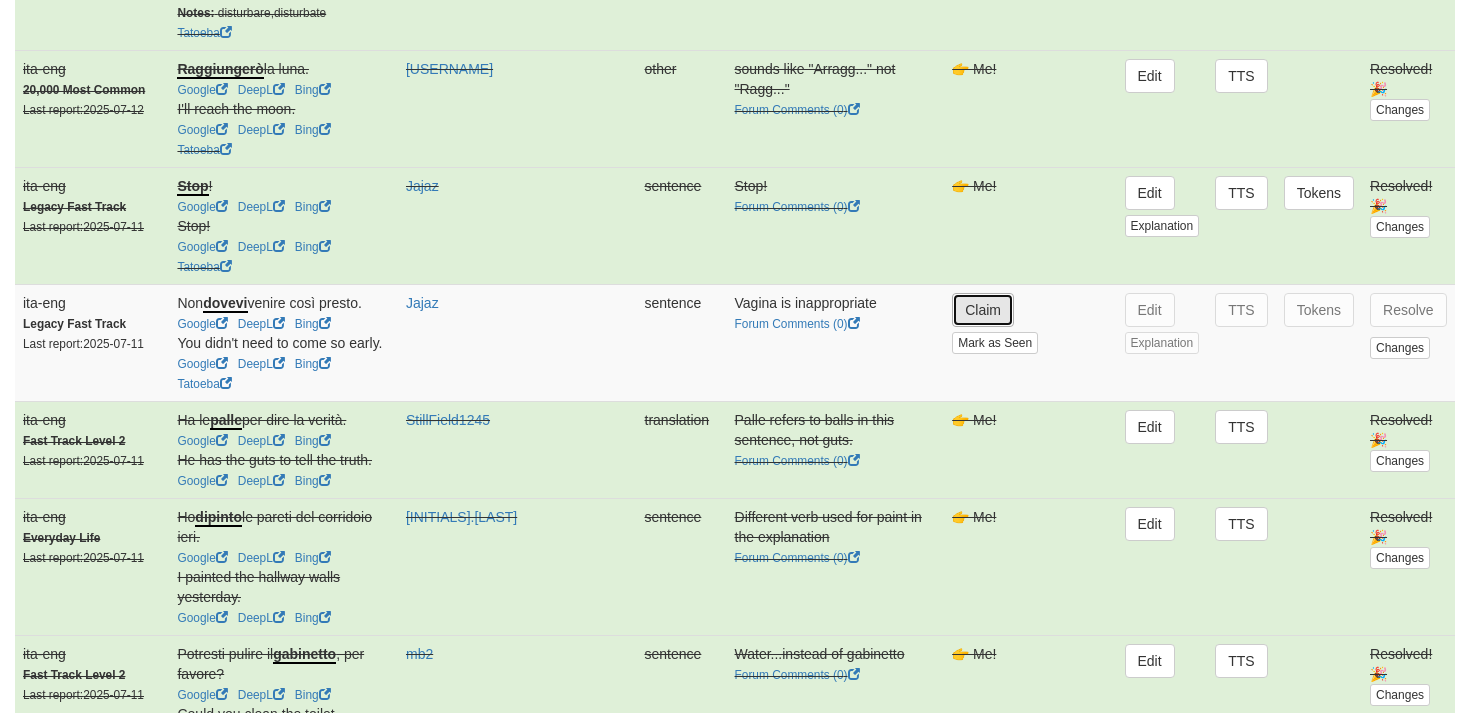 click on "Claim" at bounding box center [983, 310] 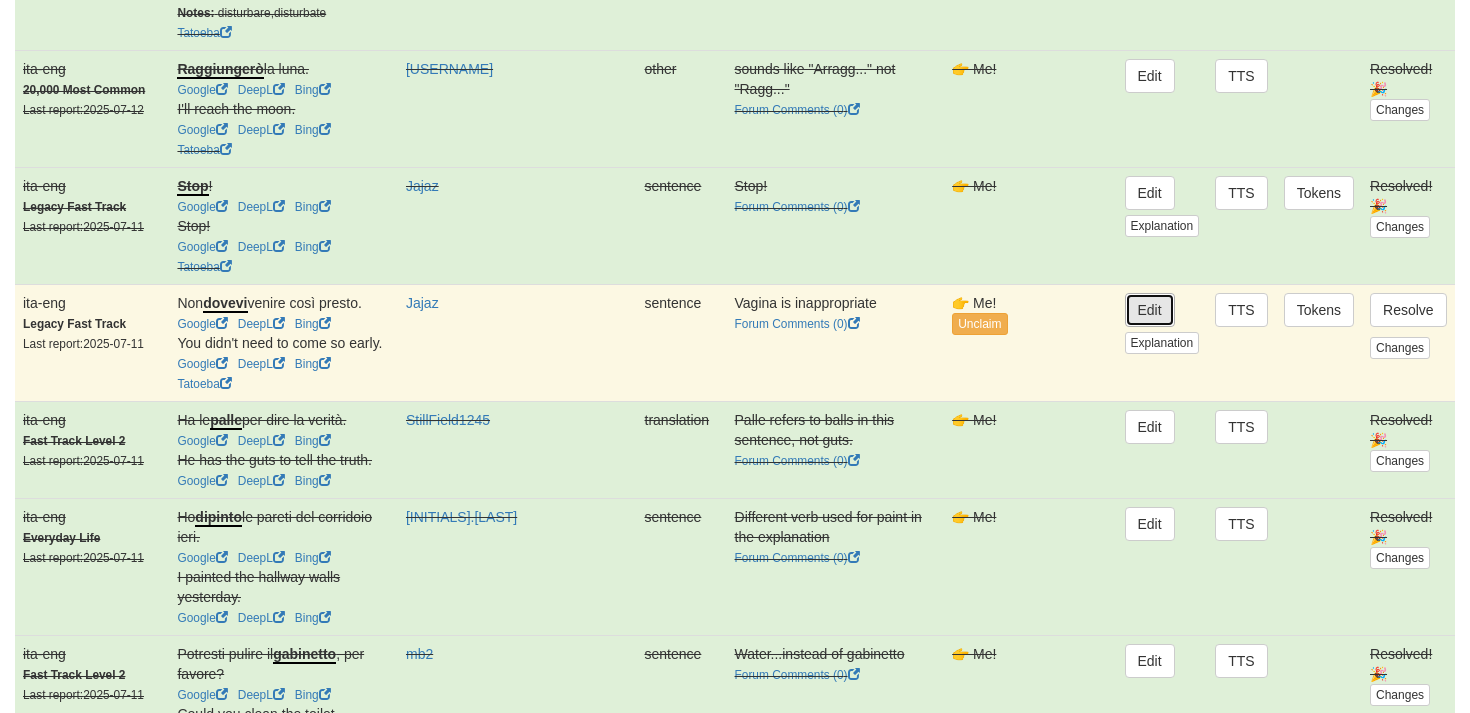 click on "Edit" at bounding box center [1150, 310] 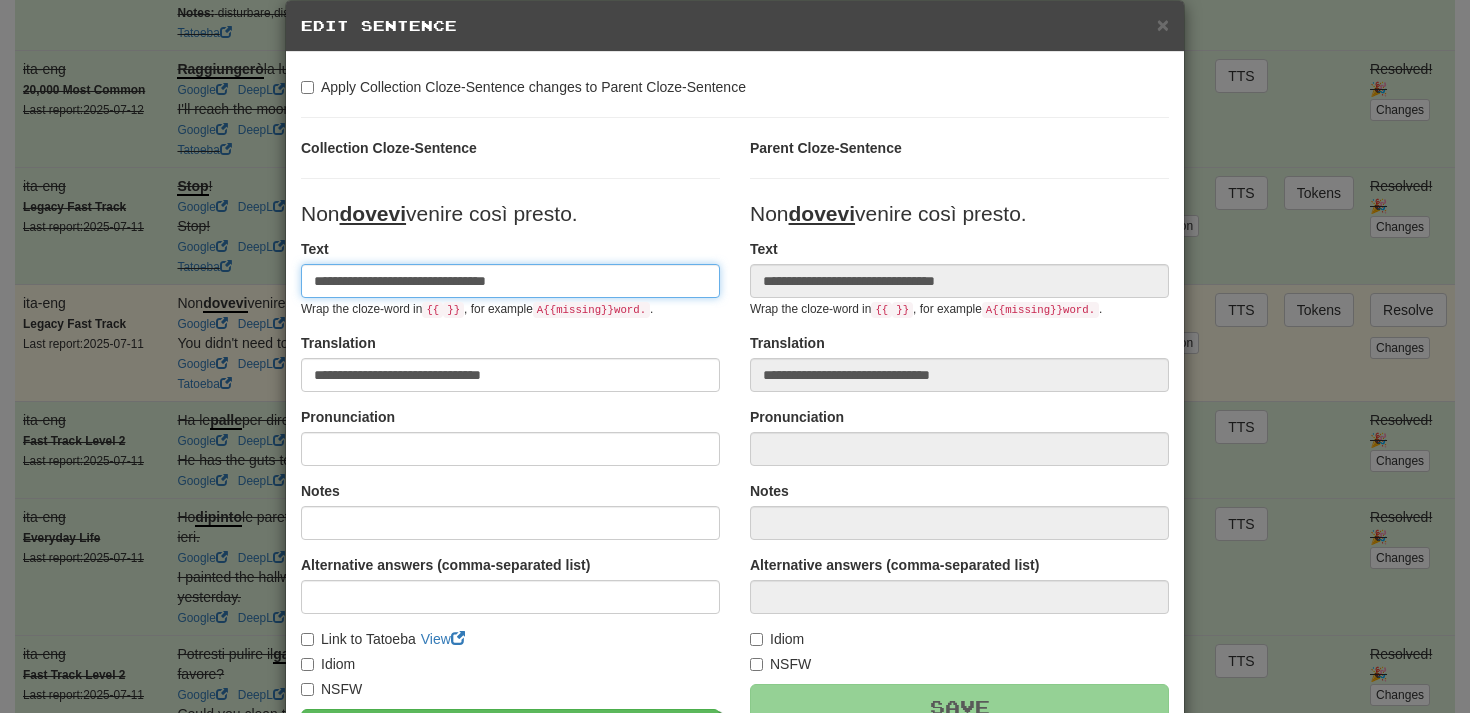 scroll, scrollTop: 27, scrollLeft: 0, axis: vertical 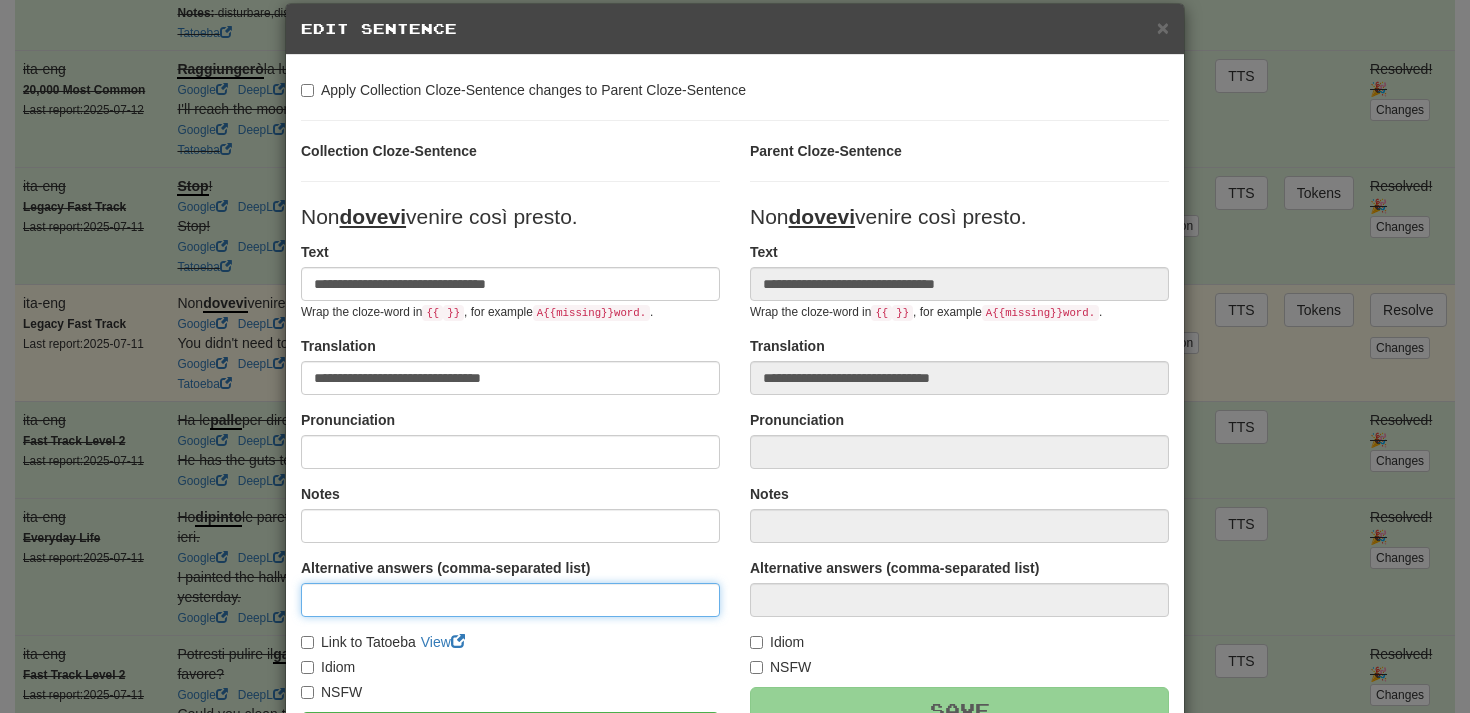 click at bounding box center (510, 600) 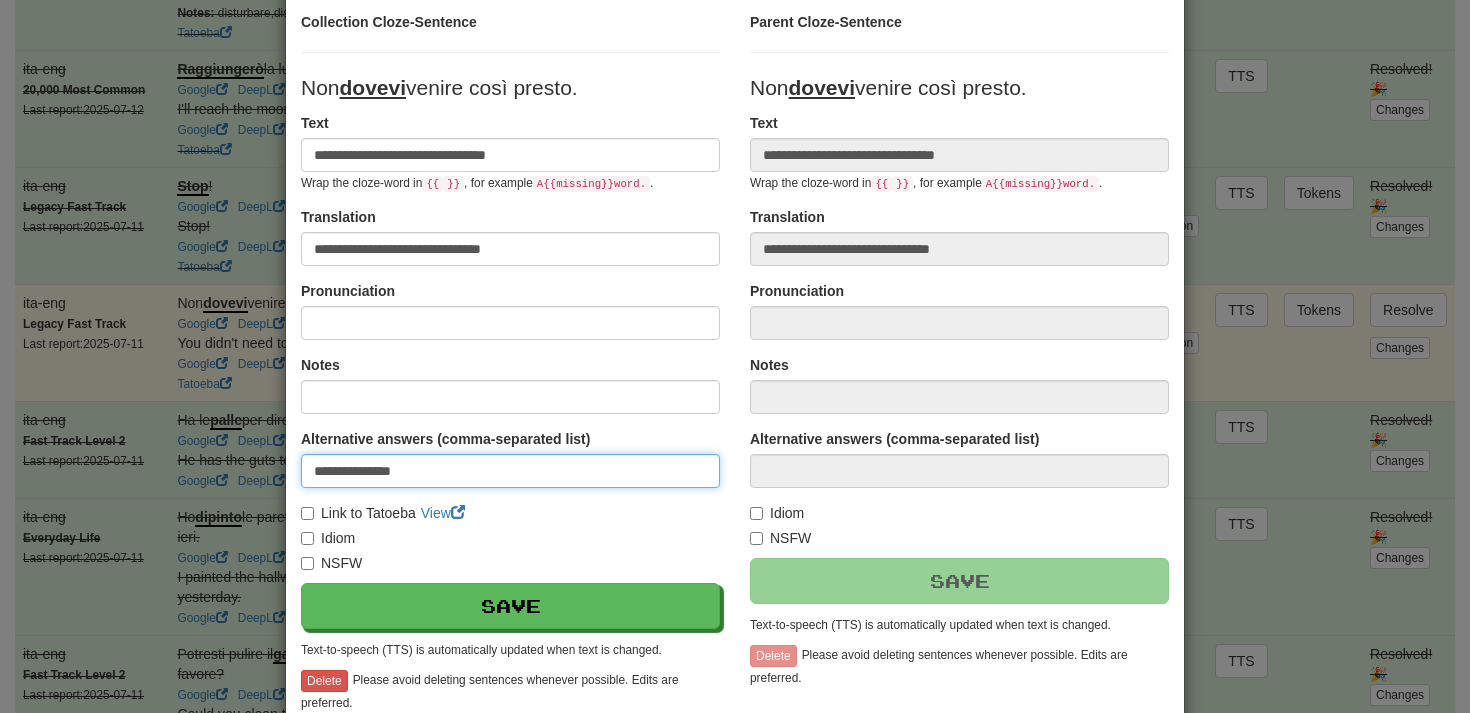 scroll, scrollTop: 176, scrollLeft: 0, axis: vertical 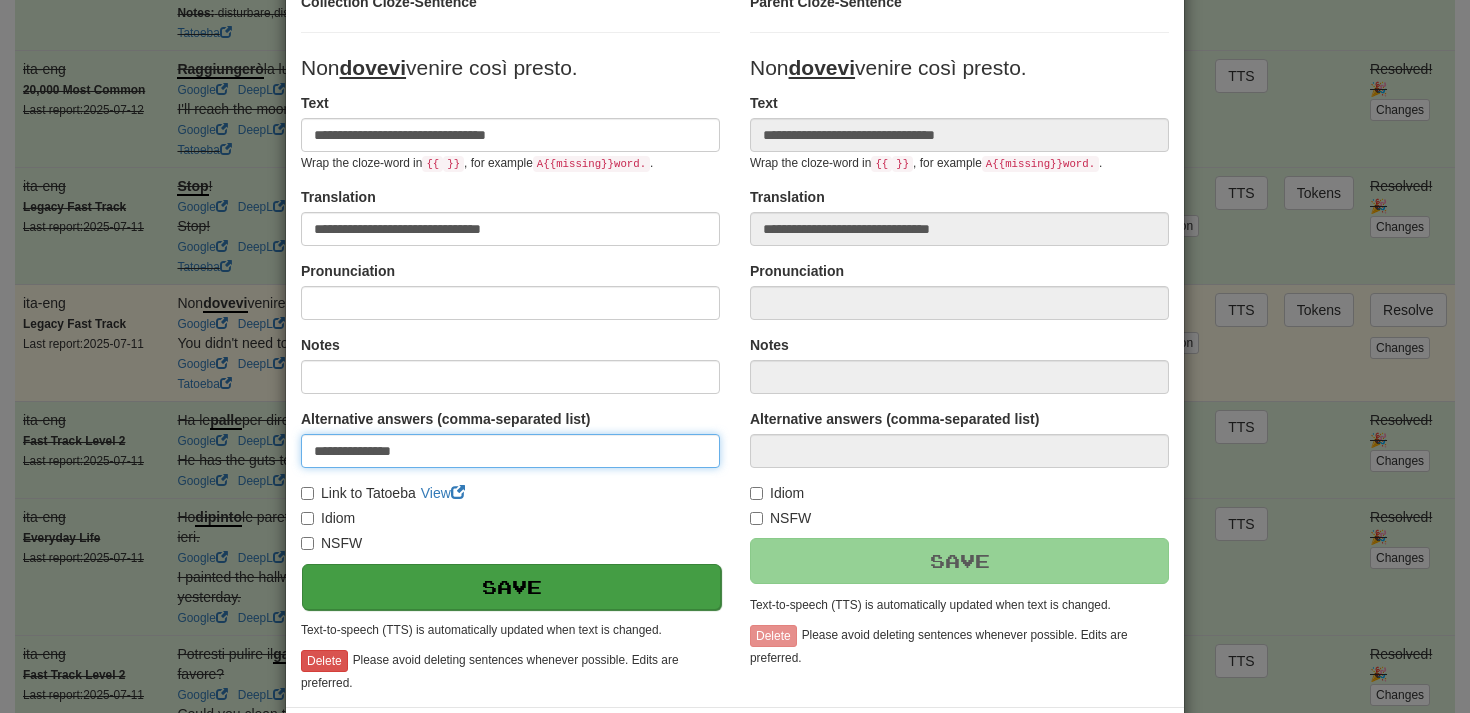 type on "**********" 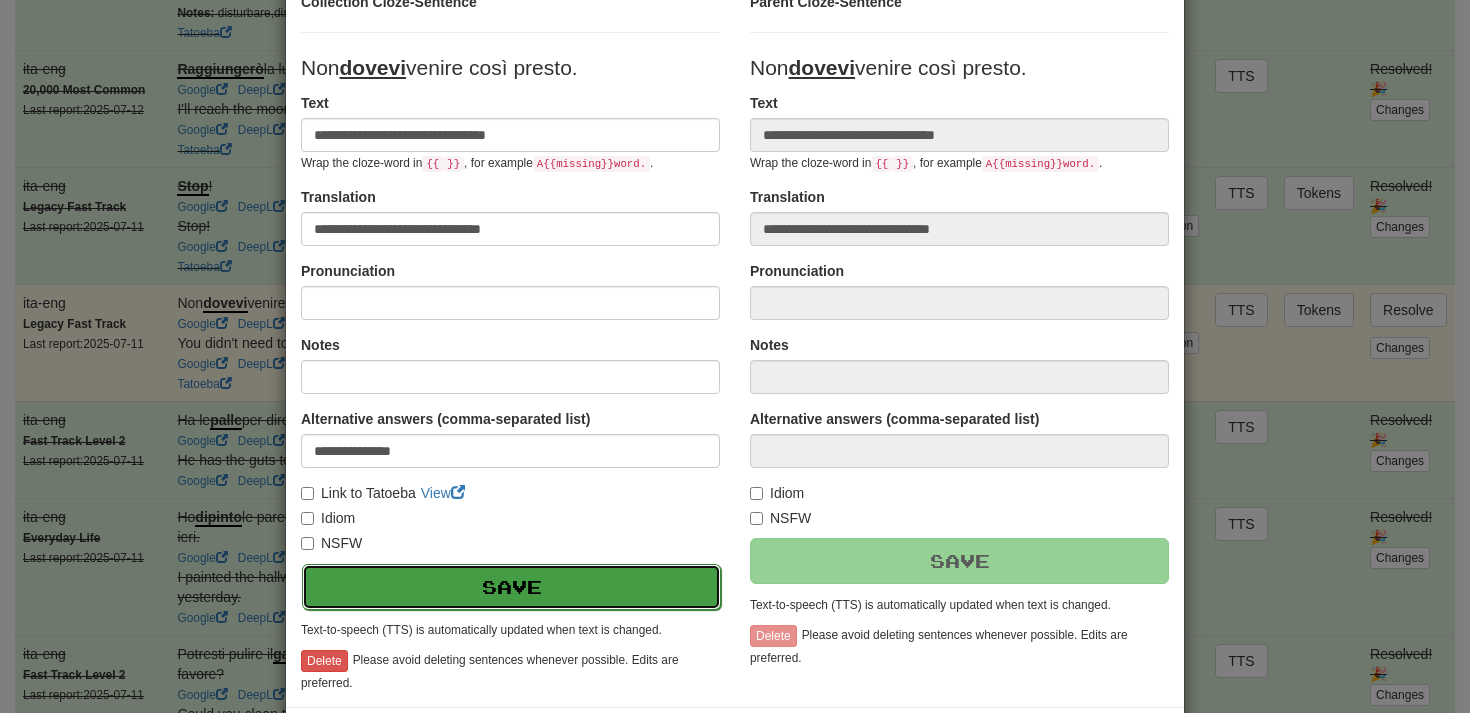 click on "Save" at bounding box center [511, 587] 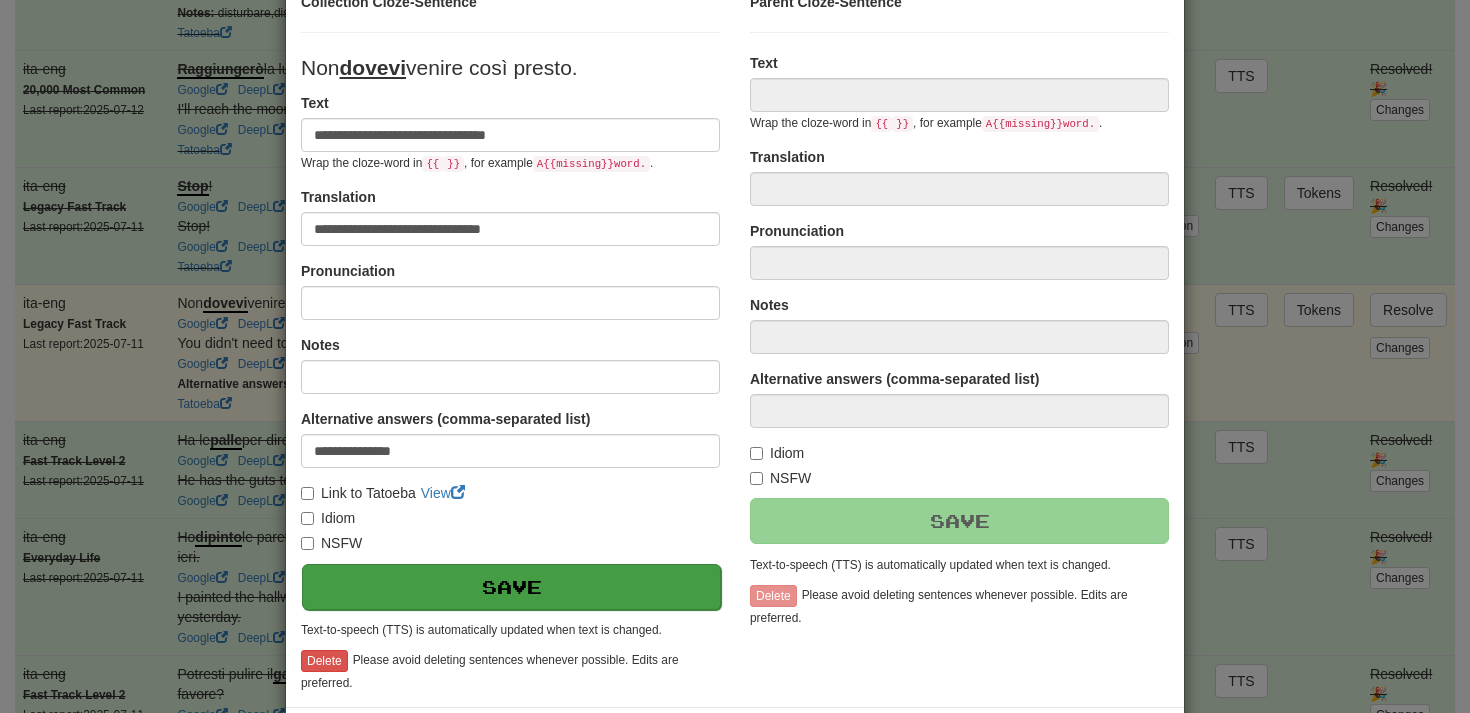 type on "**********" 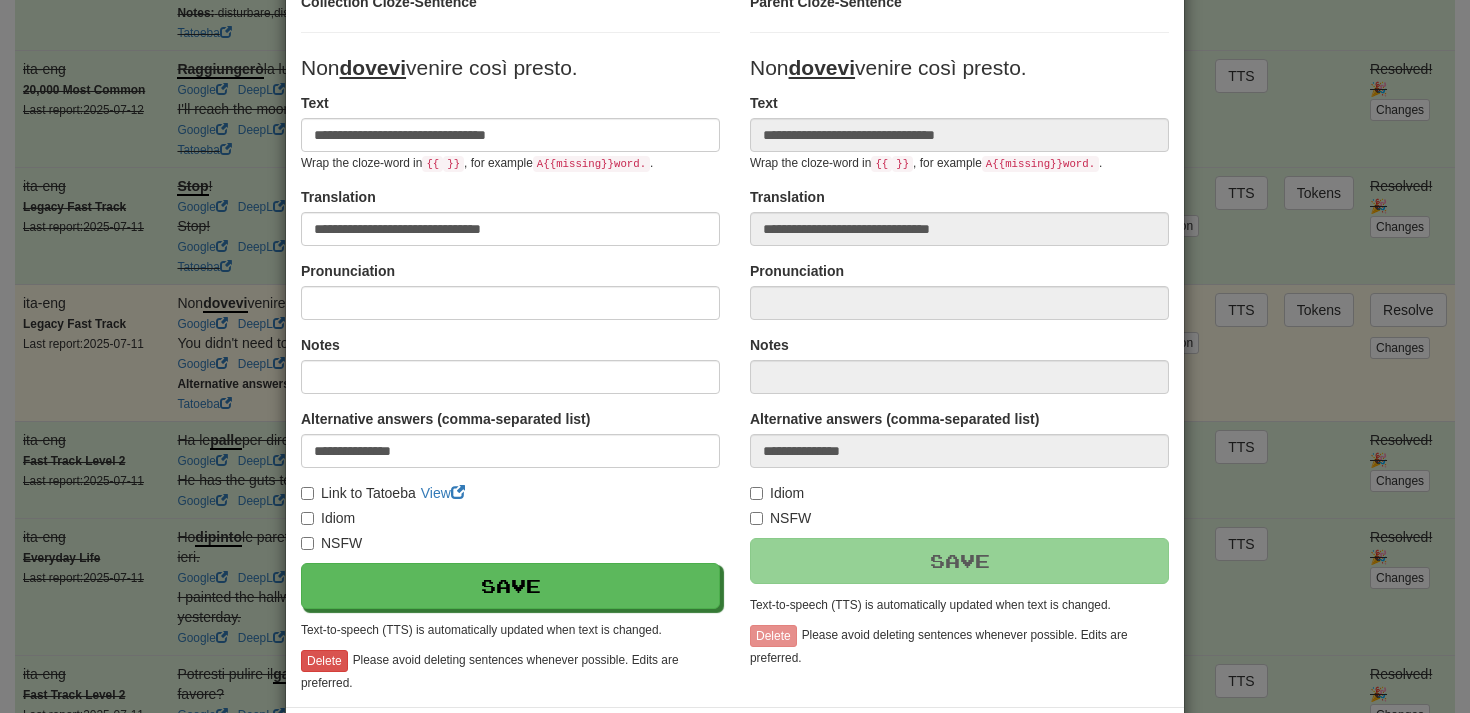 scroll, scrollTop: 266, scrollLeft: 0, axis: vertical 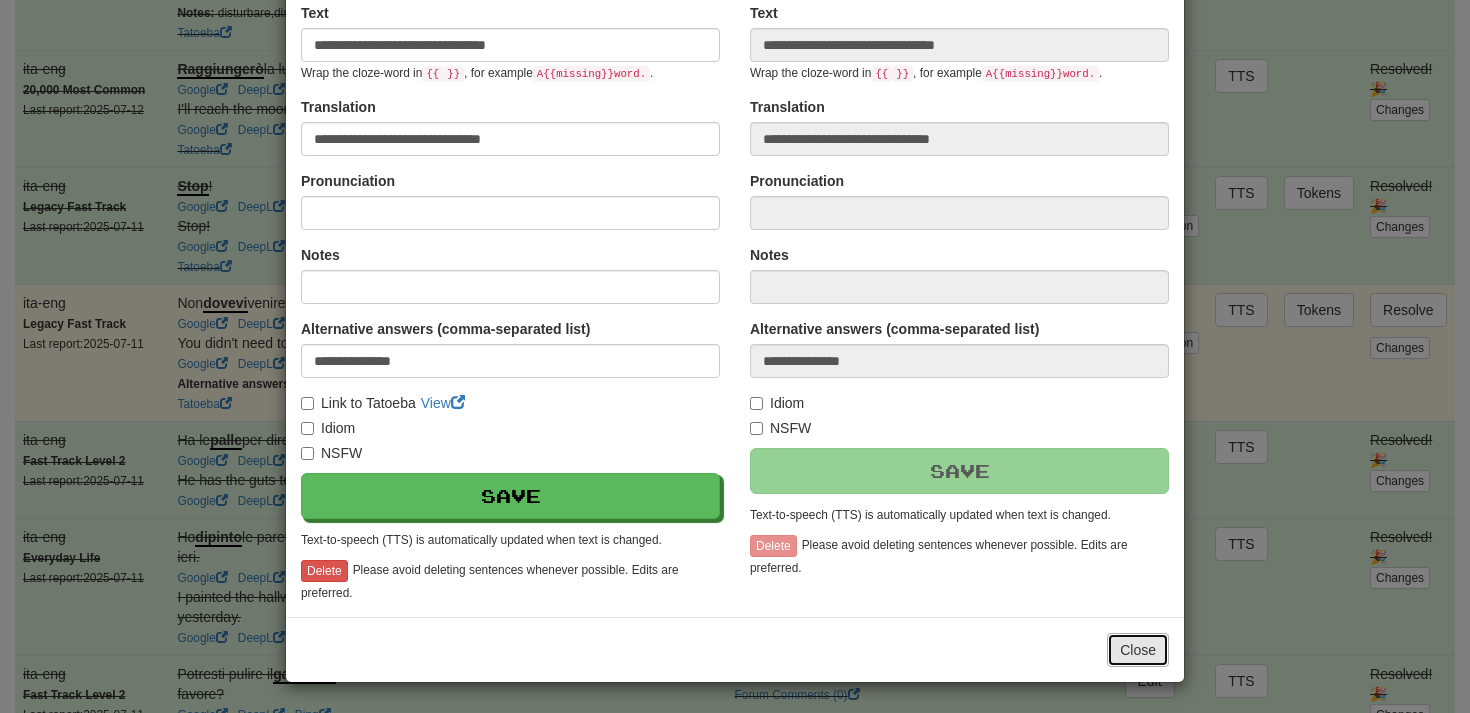 click on "Close" at bounding box center (1138, 650) 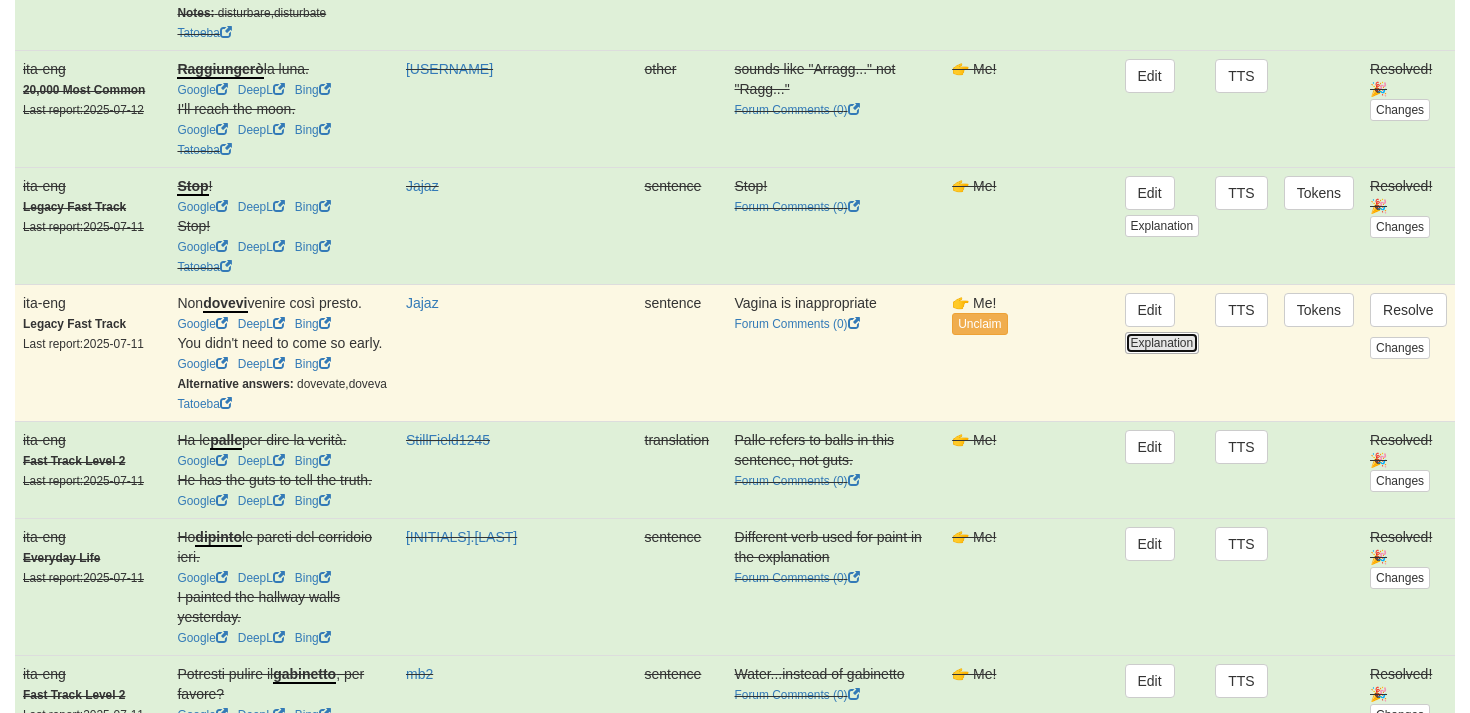 click on "Explanation" at bounding box center (1162, 343) 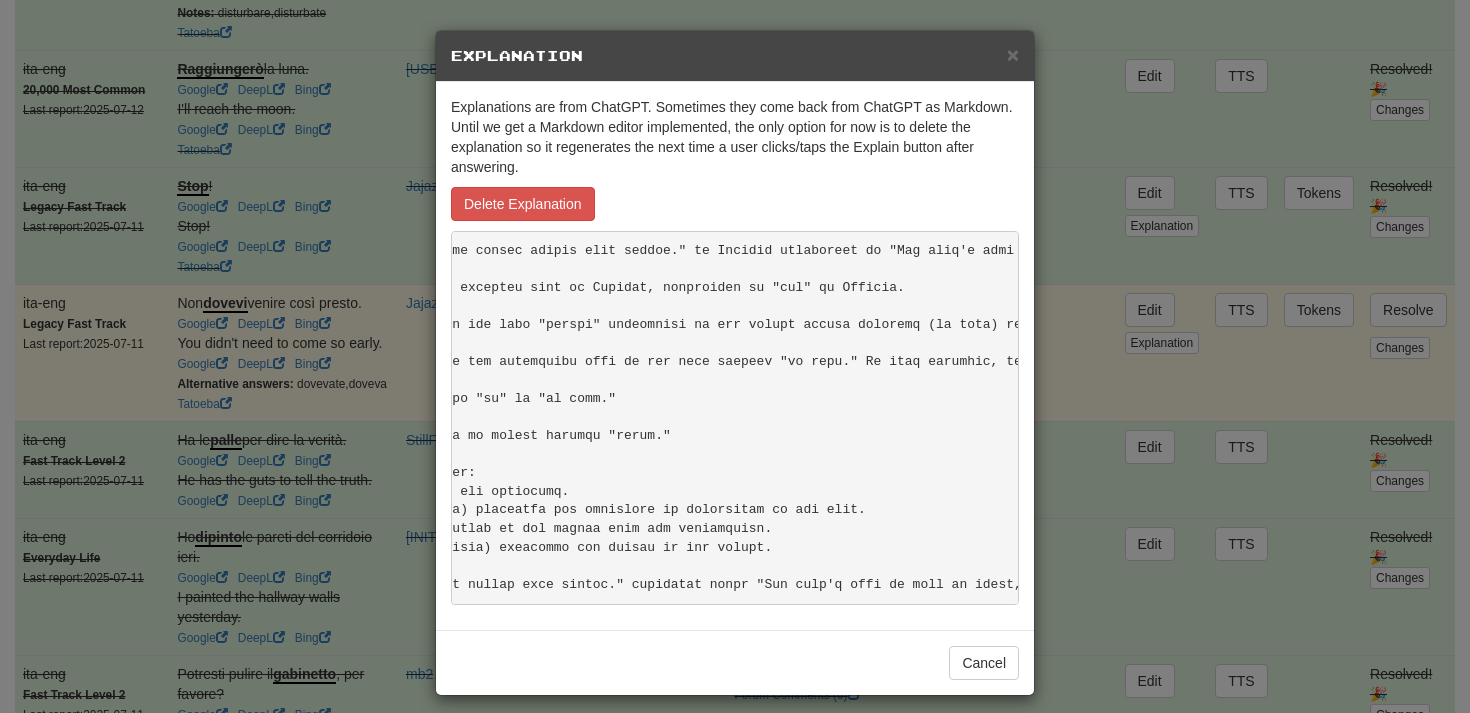 scroll, scrollTop: 0, scrollLeft: 0, axis: both 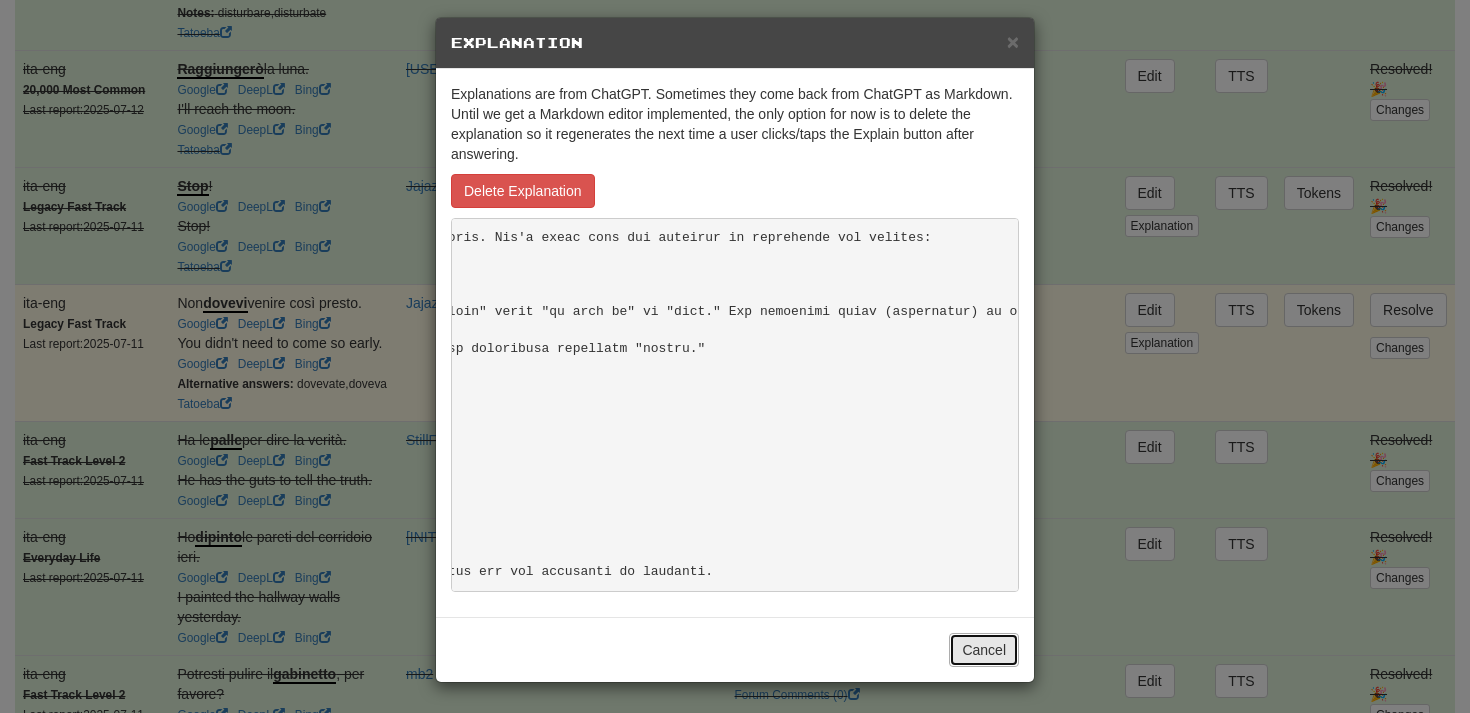 click on "Cancel" at bounding box center (984, 650) 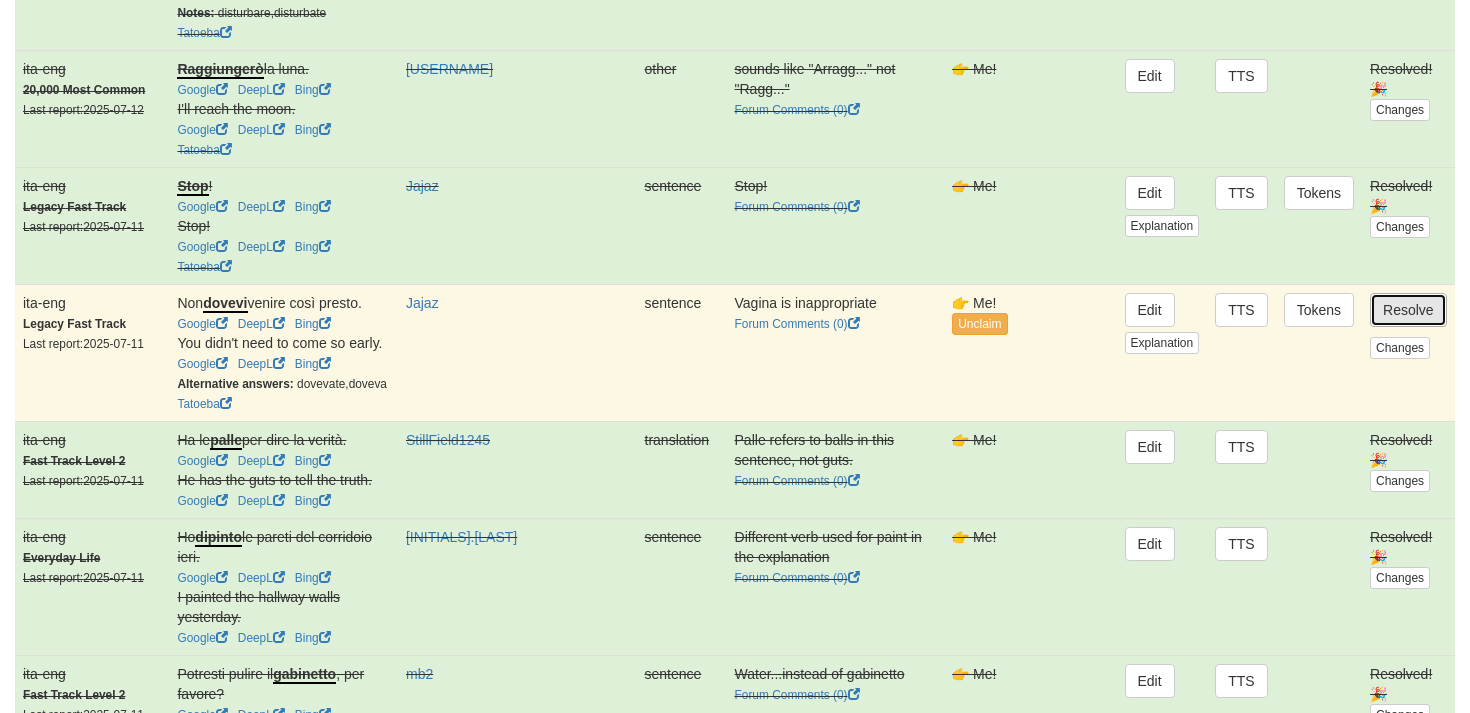 click on "Resolve" at bounding box center [1408, 310] 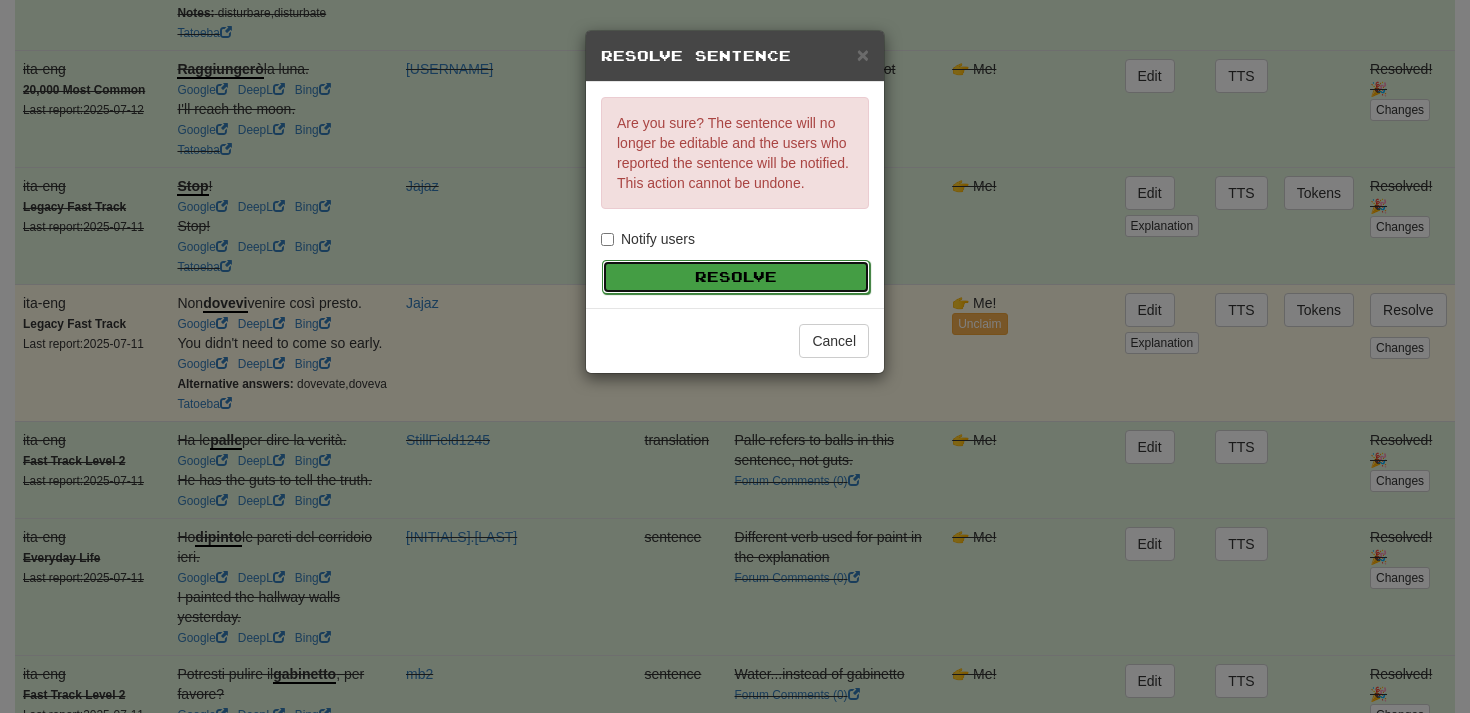 click on "Resolve" at bounding box center (736, 277) 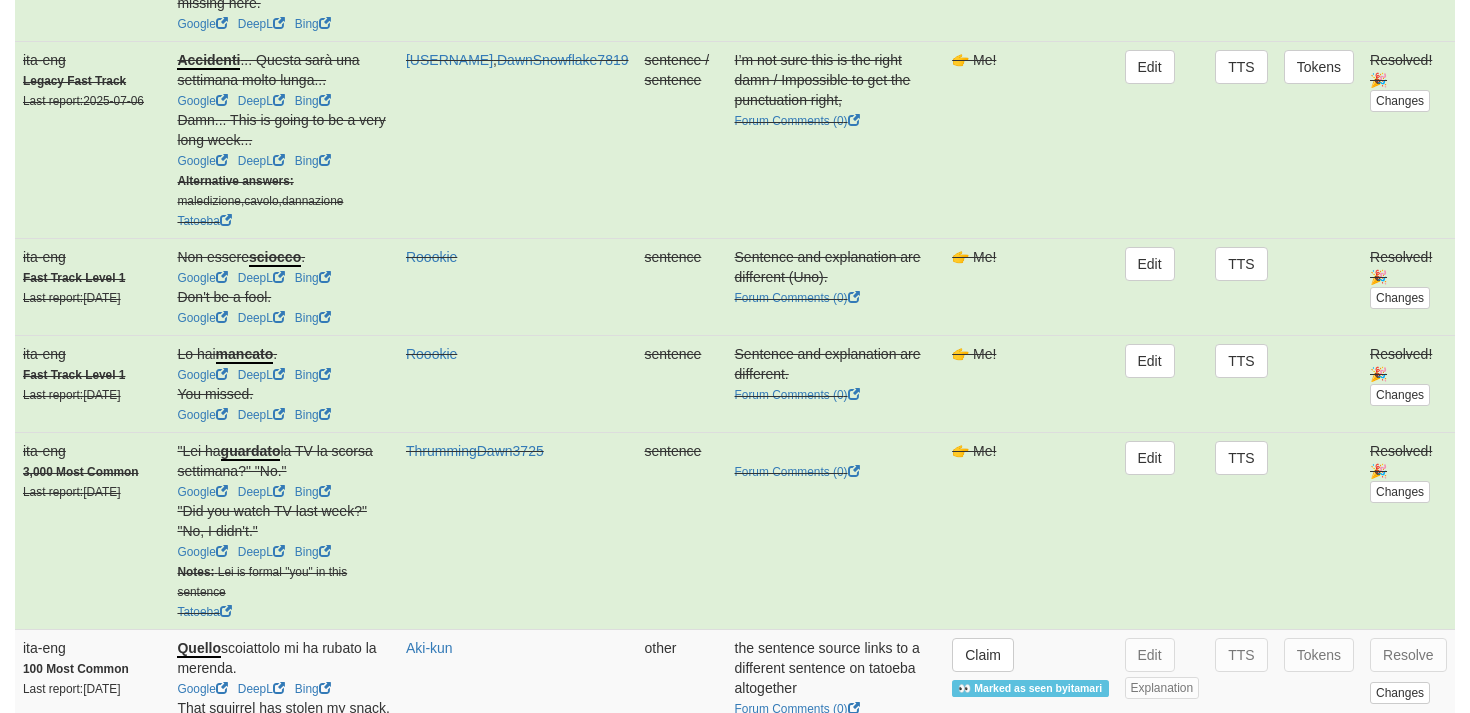 scroll, scrollTop: 2994, scrollLeft: 0, axis: vertical 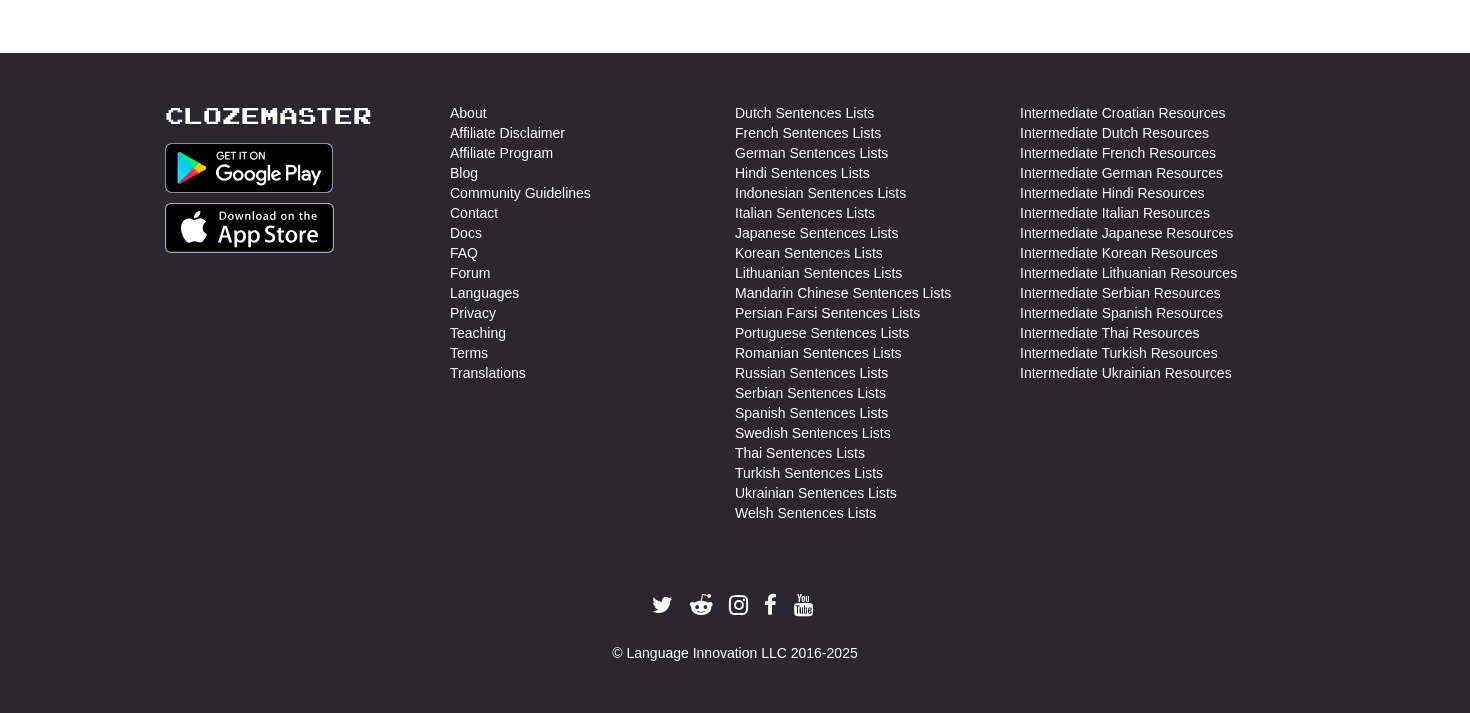 select on "**" 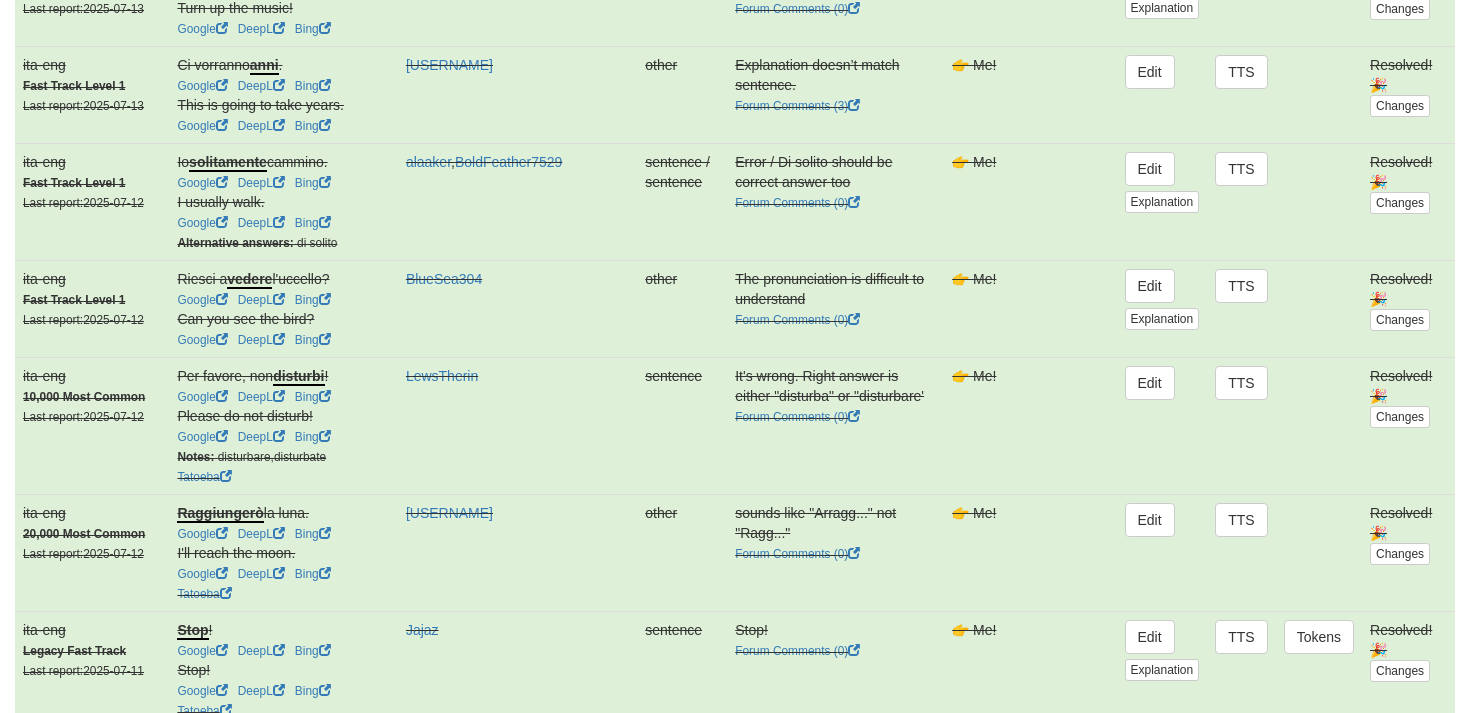 scroll, scrollTop: 0, scrollLeft: 0, axis: both 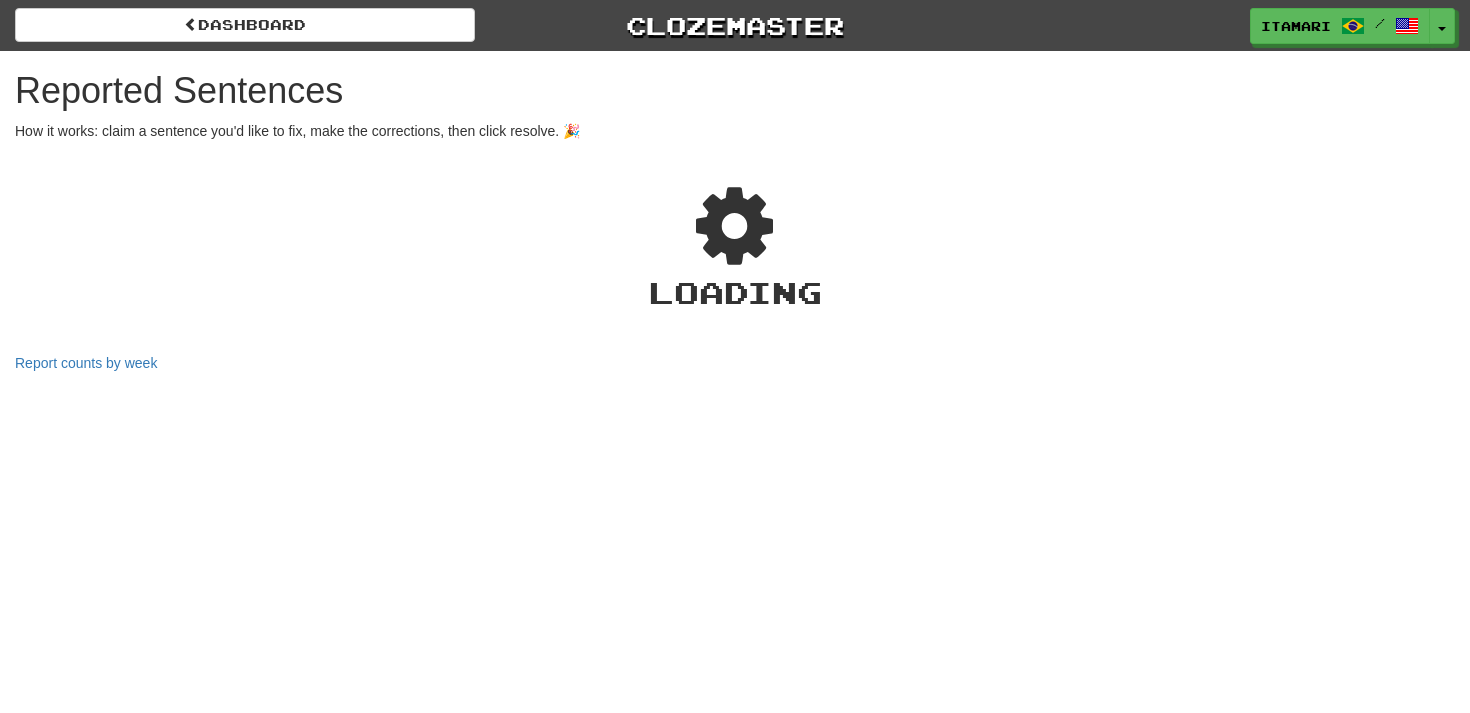 select on "***" 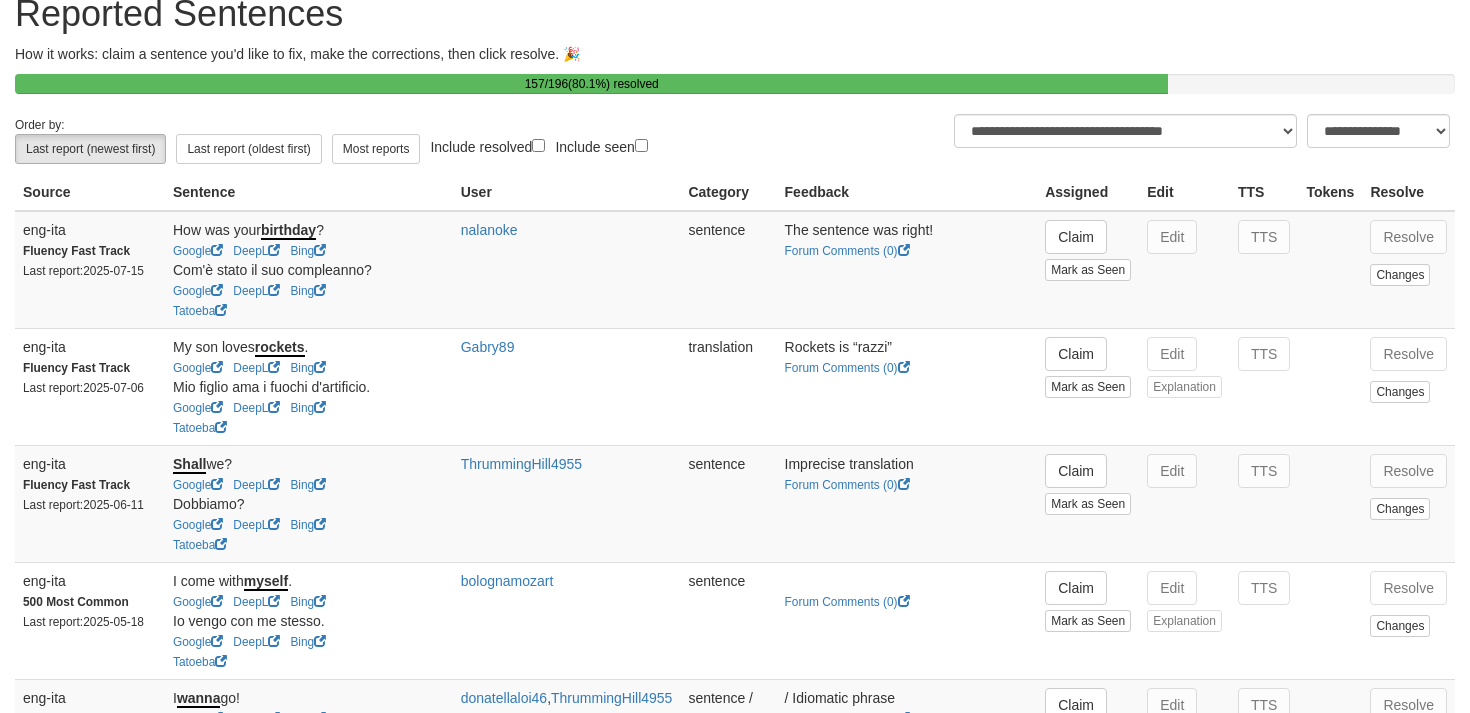 scroll, scrollTop: 89, scrollLeft: 0, axis: vertical 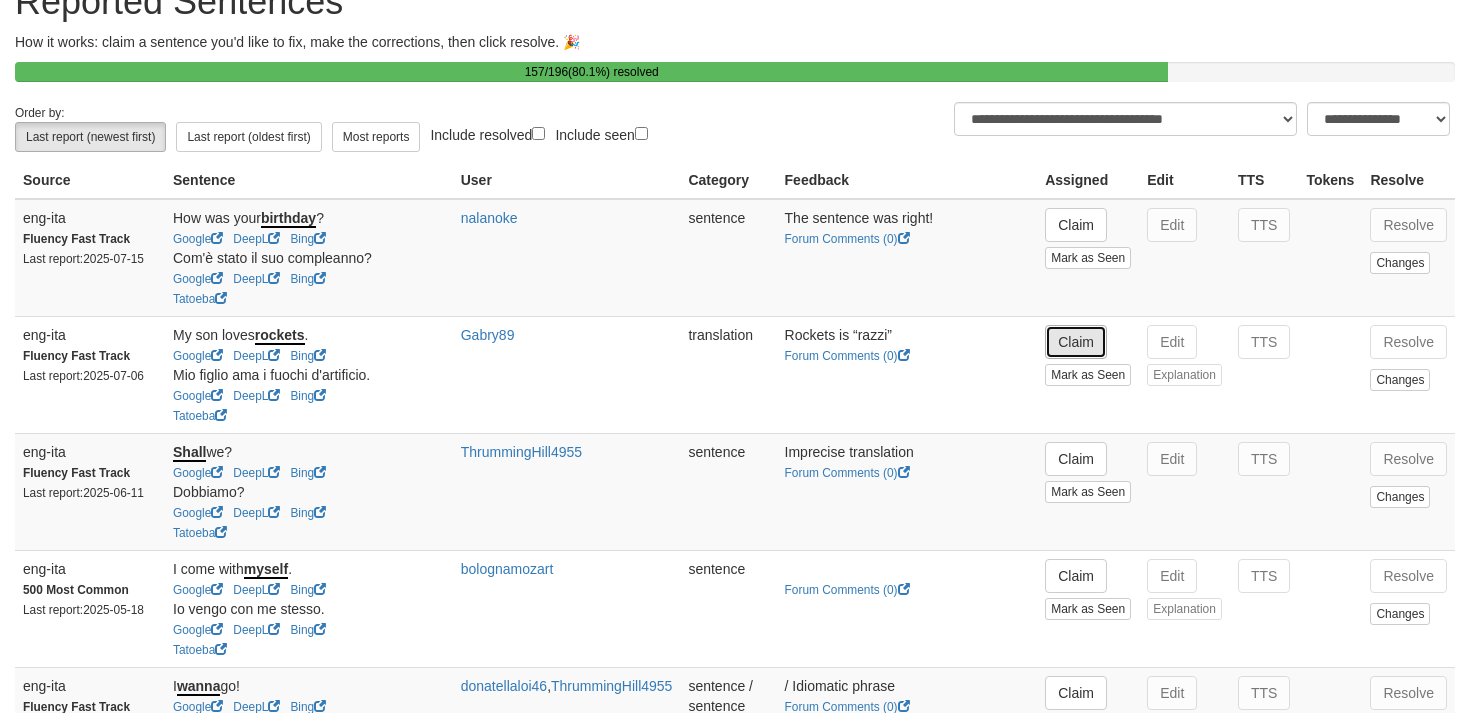 click on "Claim" at bounding box center [1076, 342] 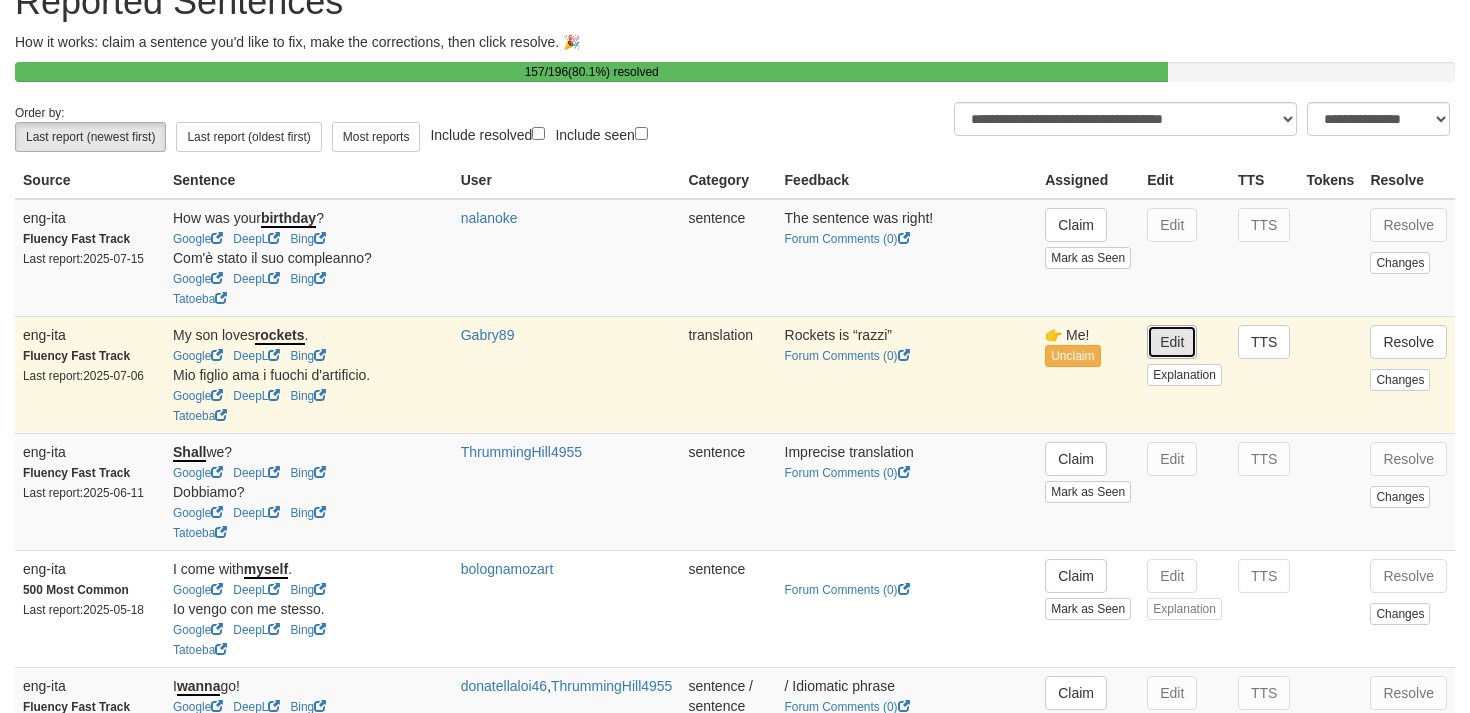 click on "Edit" at bounding box center [1172, 342] 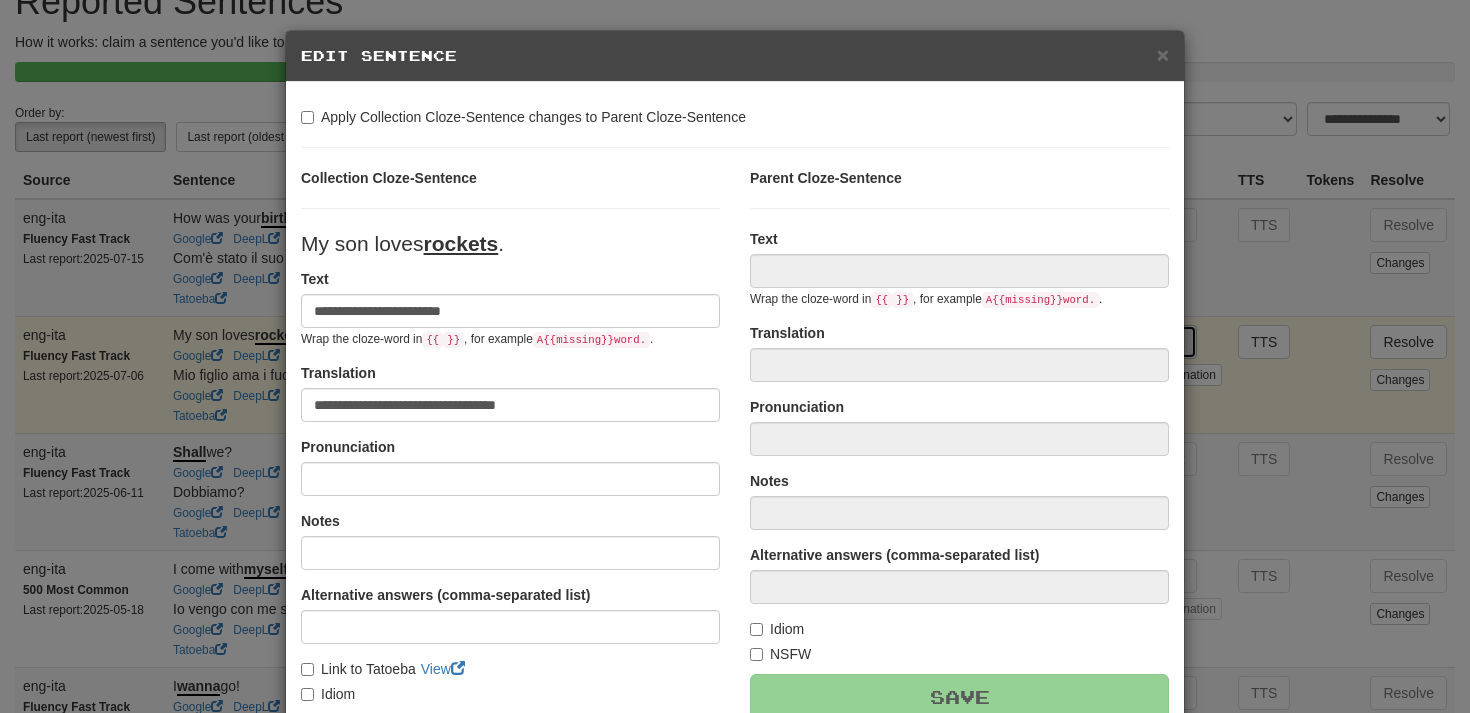 type on "**********" 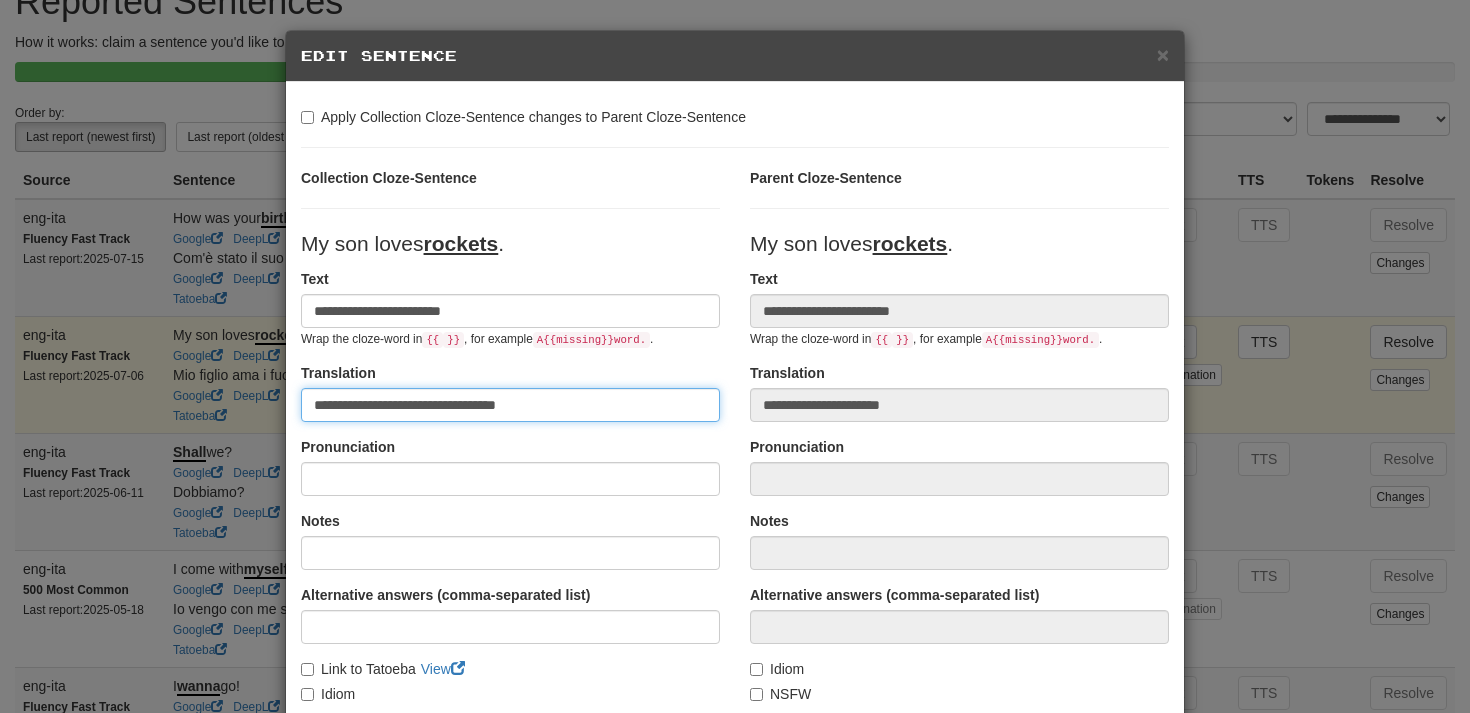 drag, startPoint x: 514, startPoint y: 401, endPoint x: 412, endPoint y: 399, distance: 102.01961 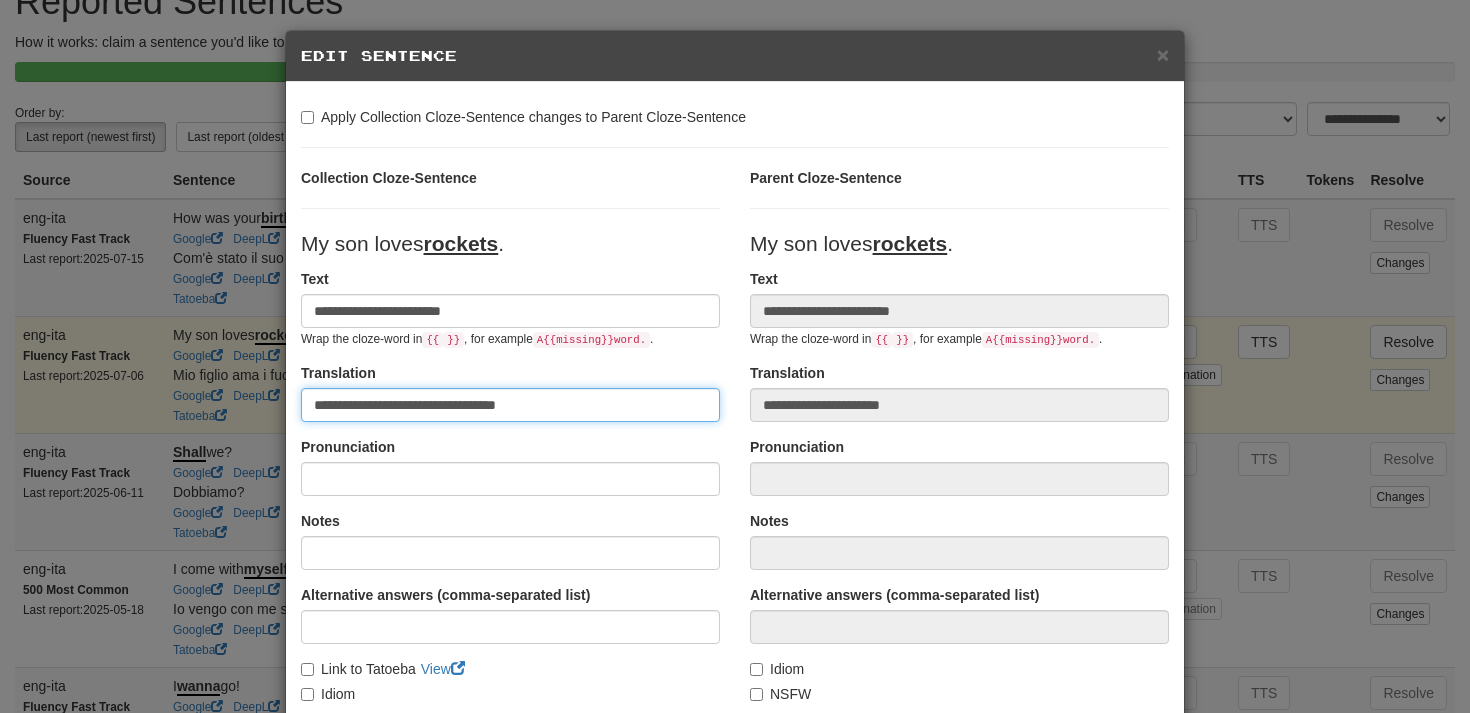 click on "**********" at bounding box center [510, 405] 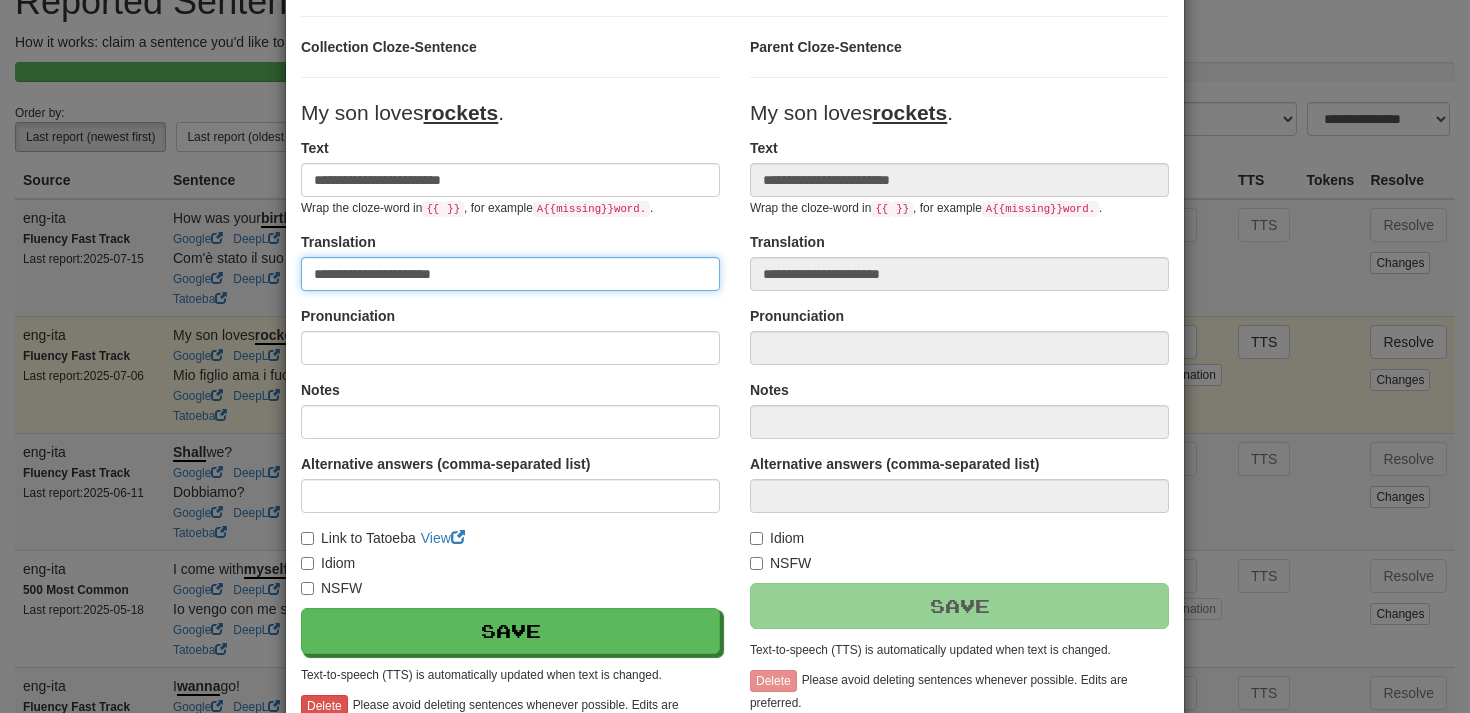 scroll, scrollTop: 135, scrollLeft: 0, axis: vertical 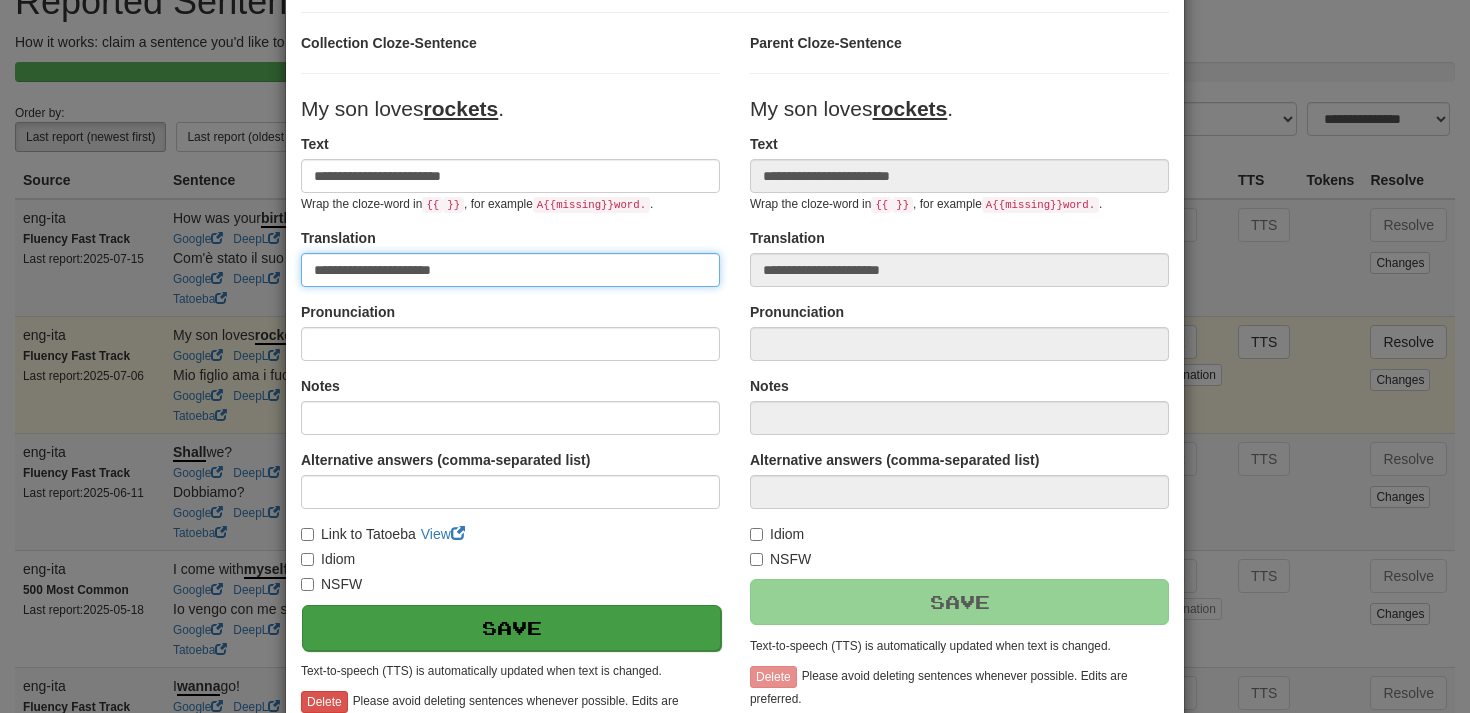 type on "**********" 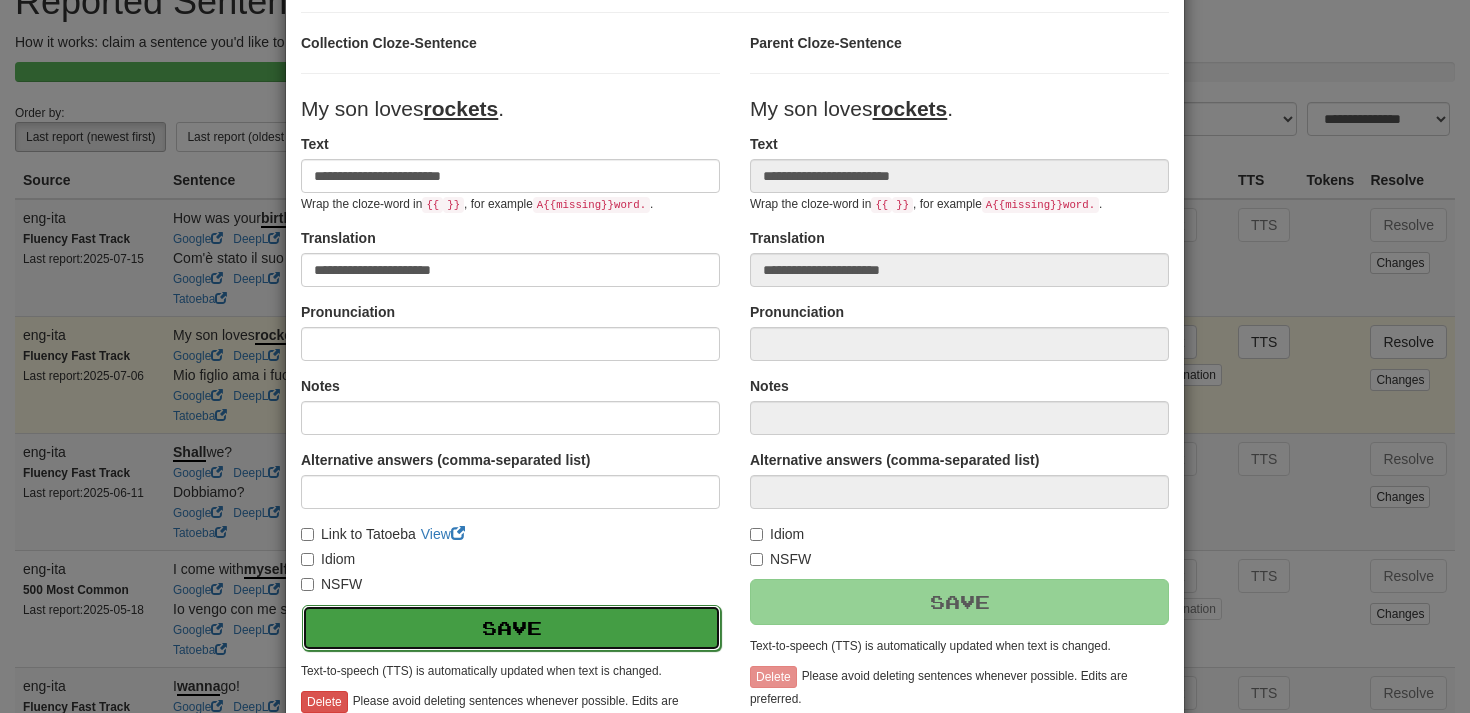 click on "Save" at bounding box center [511, 628] 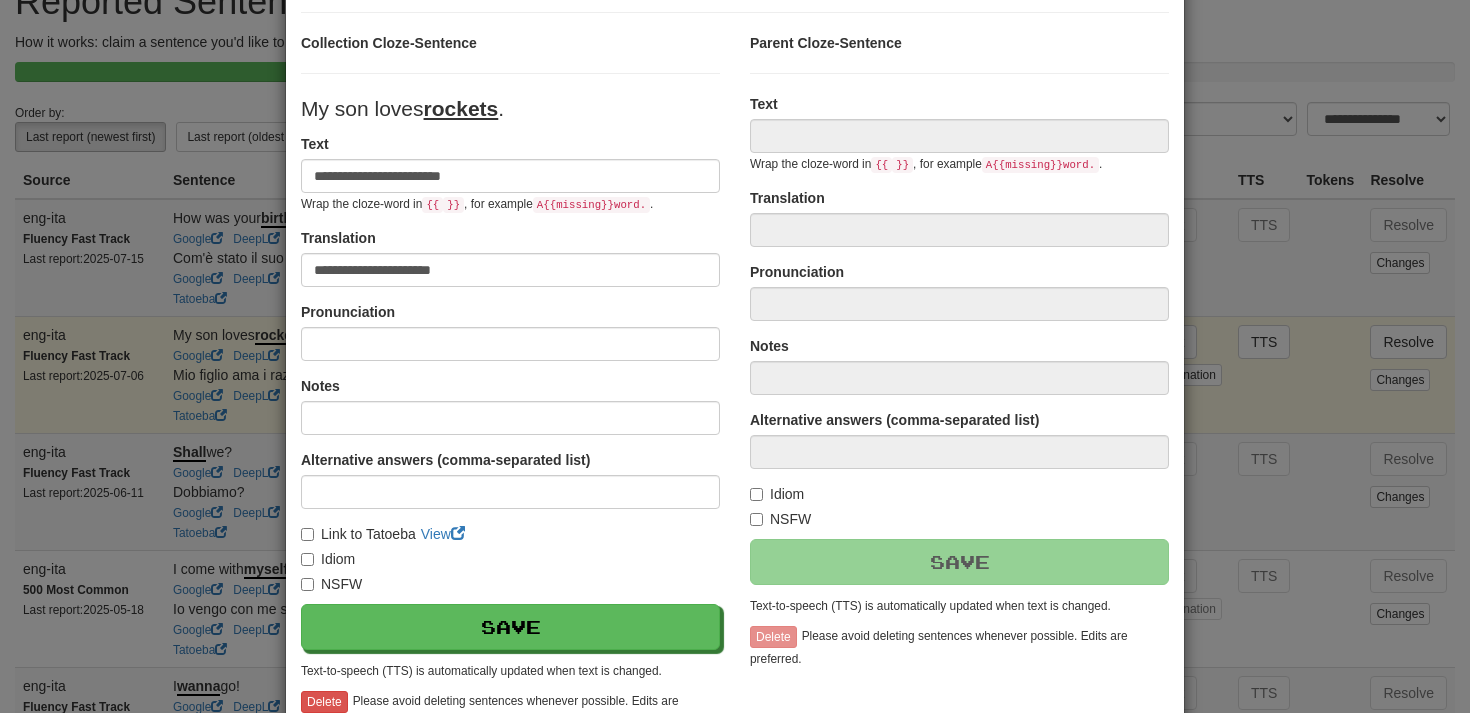 type on "**********" 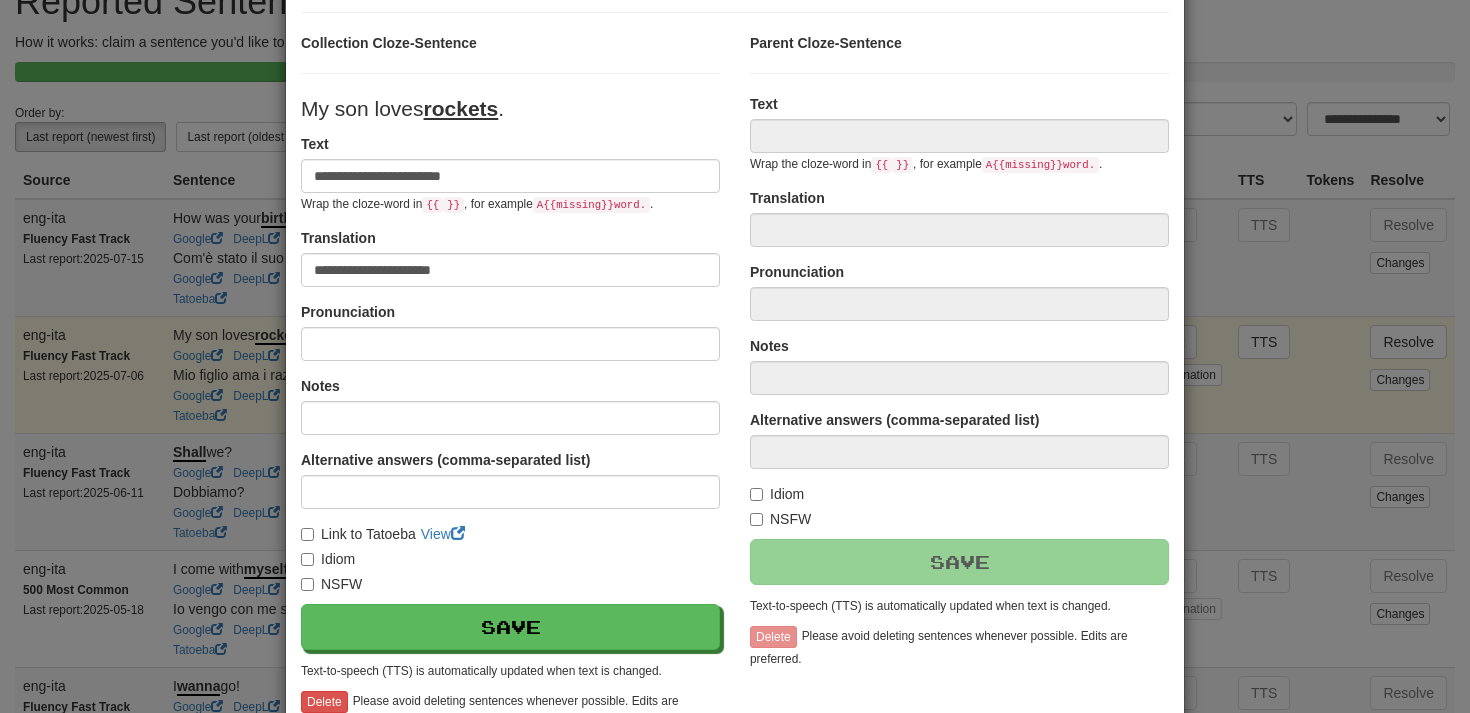 type on "**********" 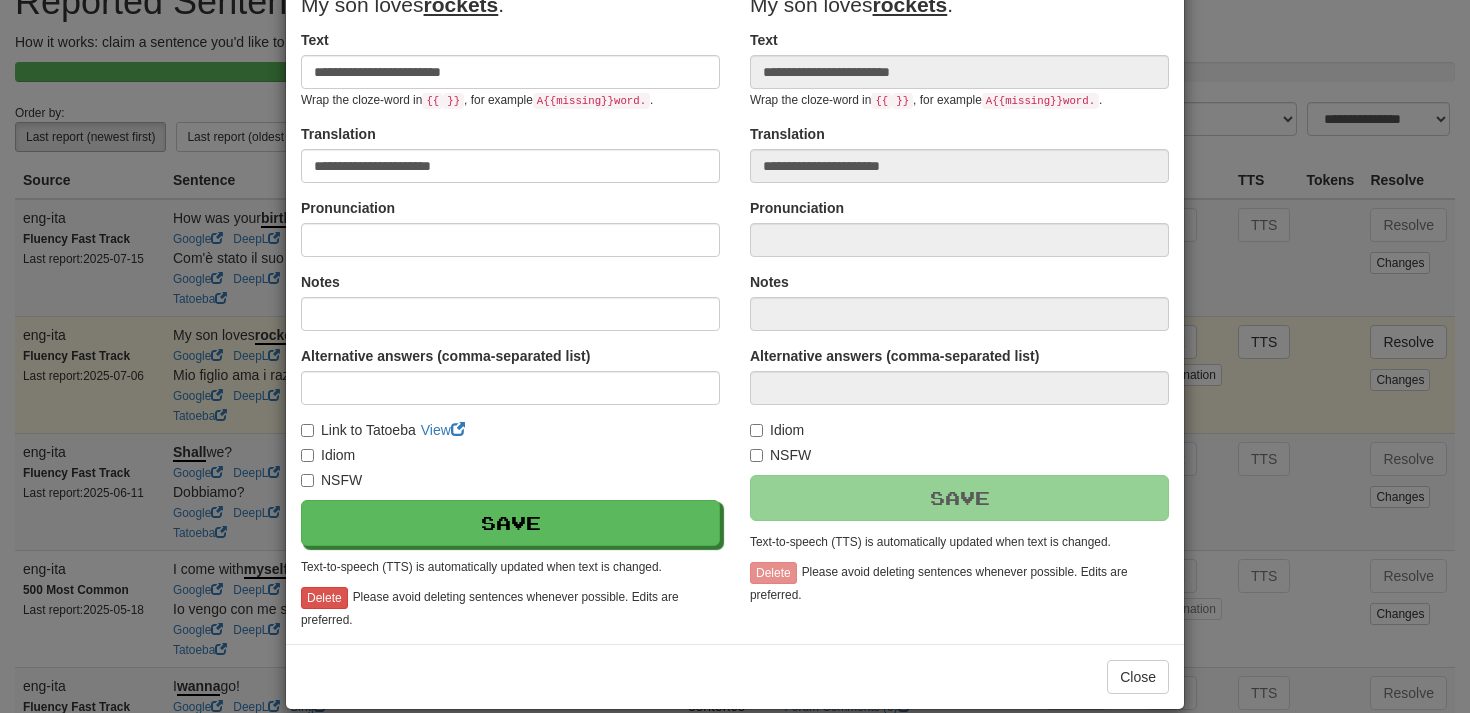 scroll, scrollTop: 266, scrollLeft: 0, axis: vertical 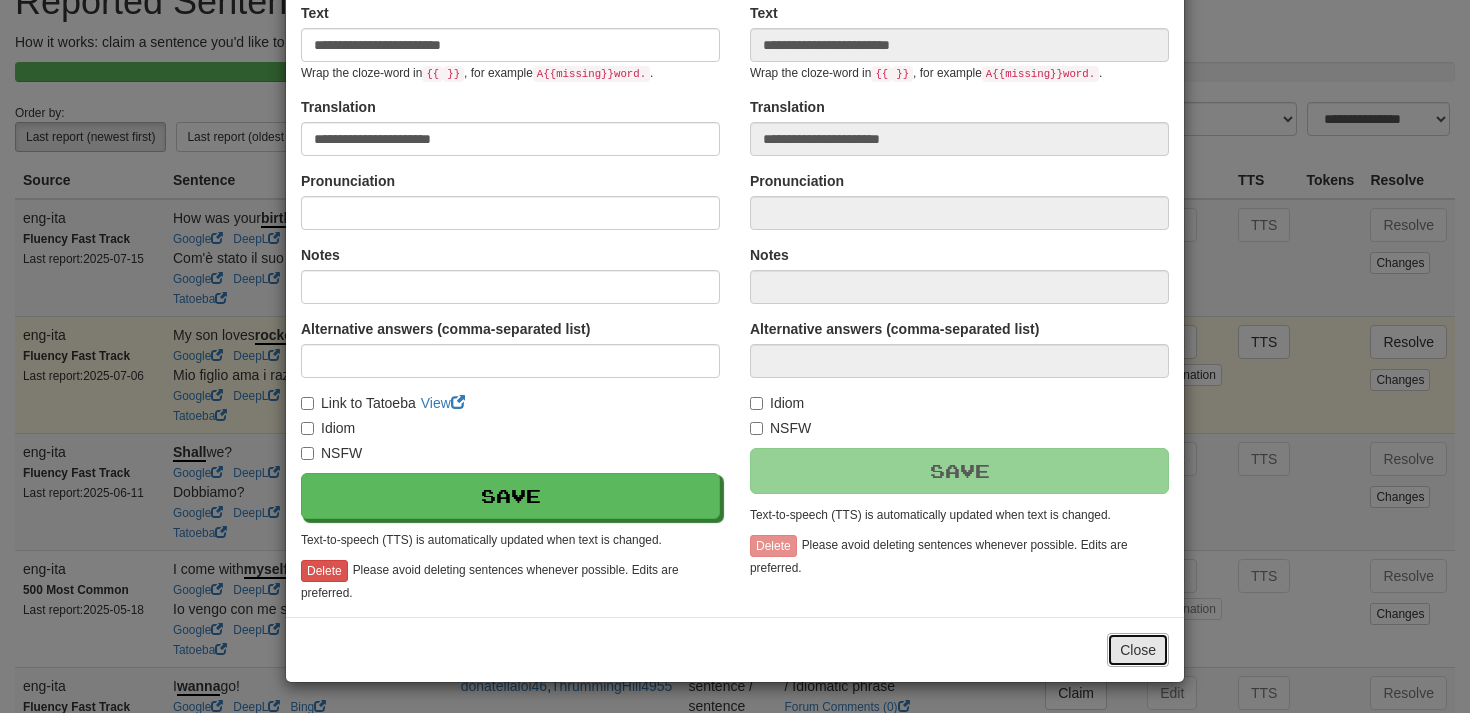 click on "Close" at bounding box center (1138, 650) 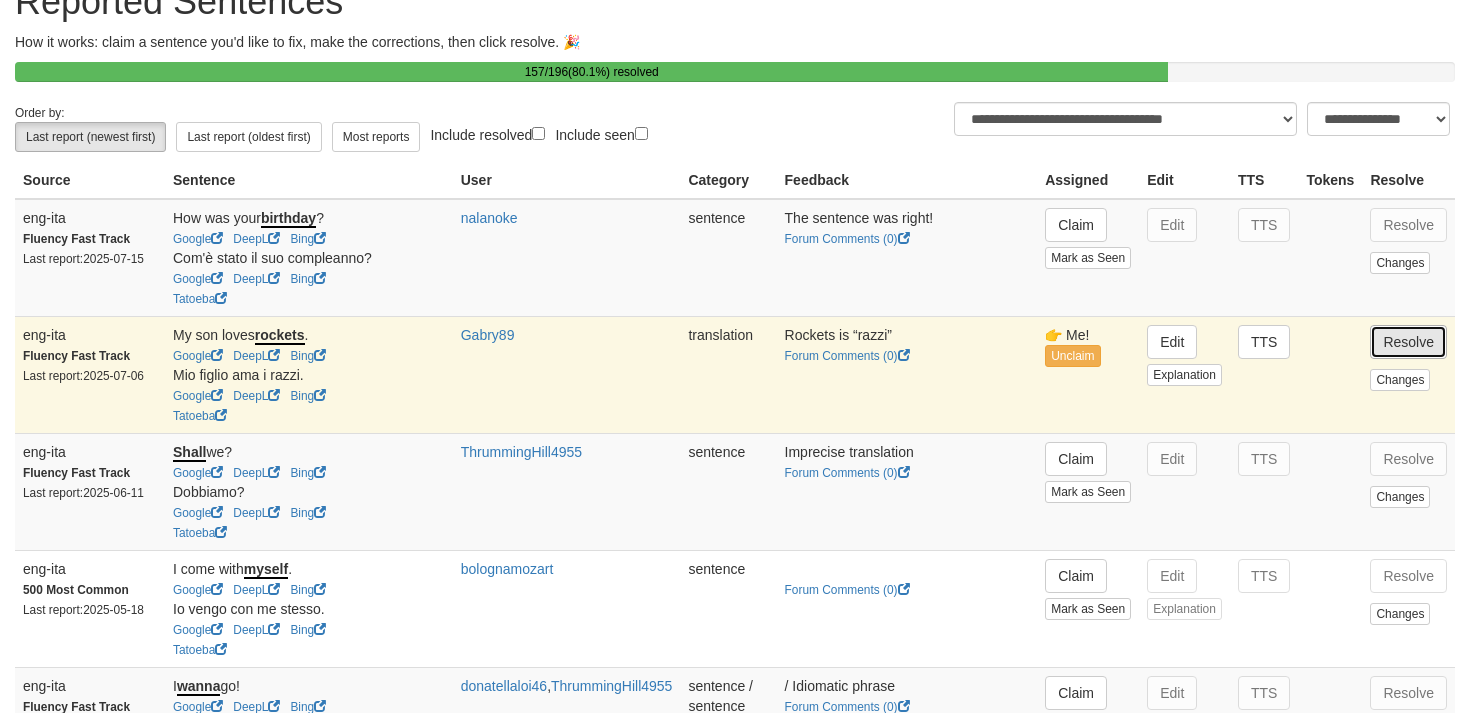 click on "Resolve" at bounding box center (1408, 342) 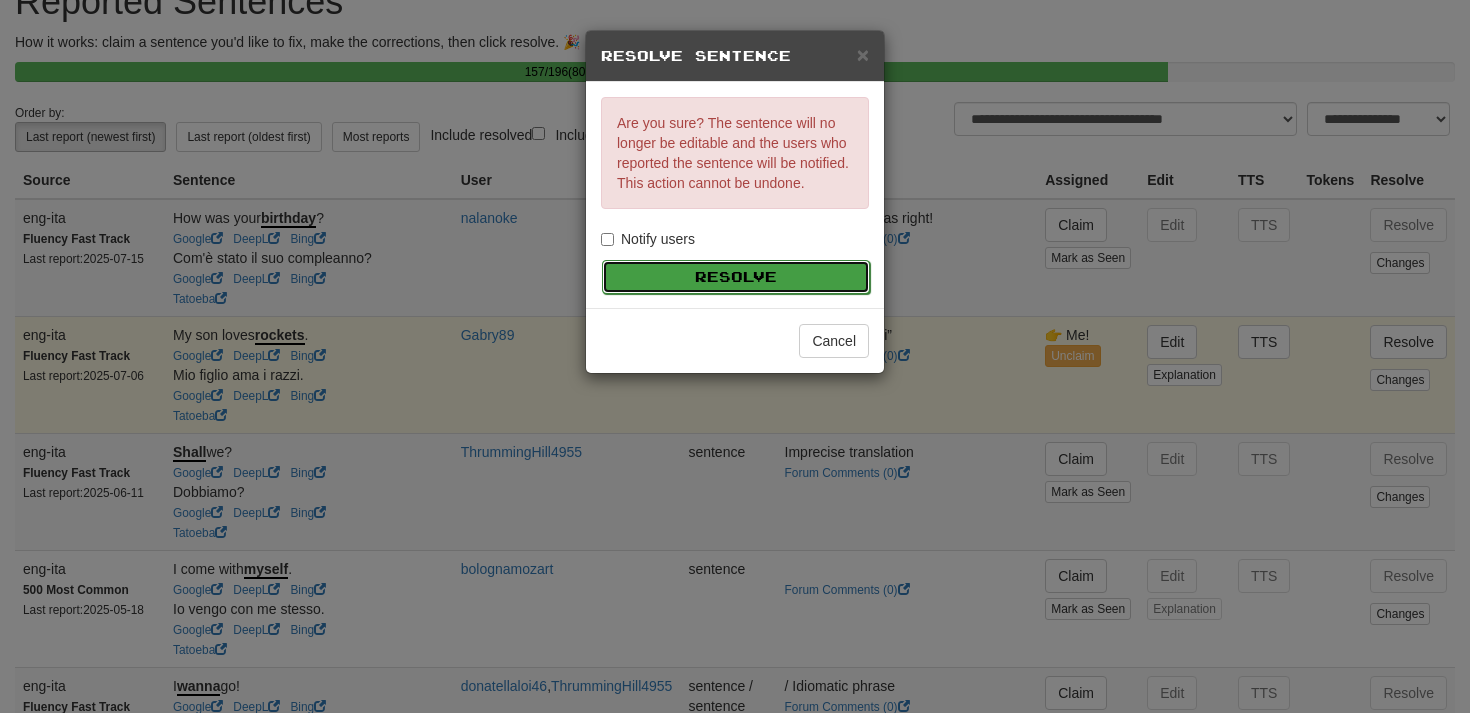 click on "Resolve" at bounding box center [736, 277] 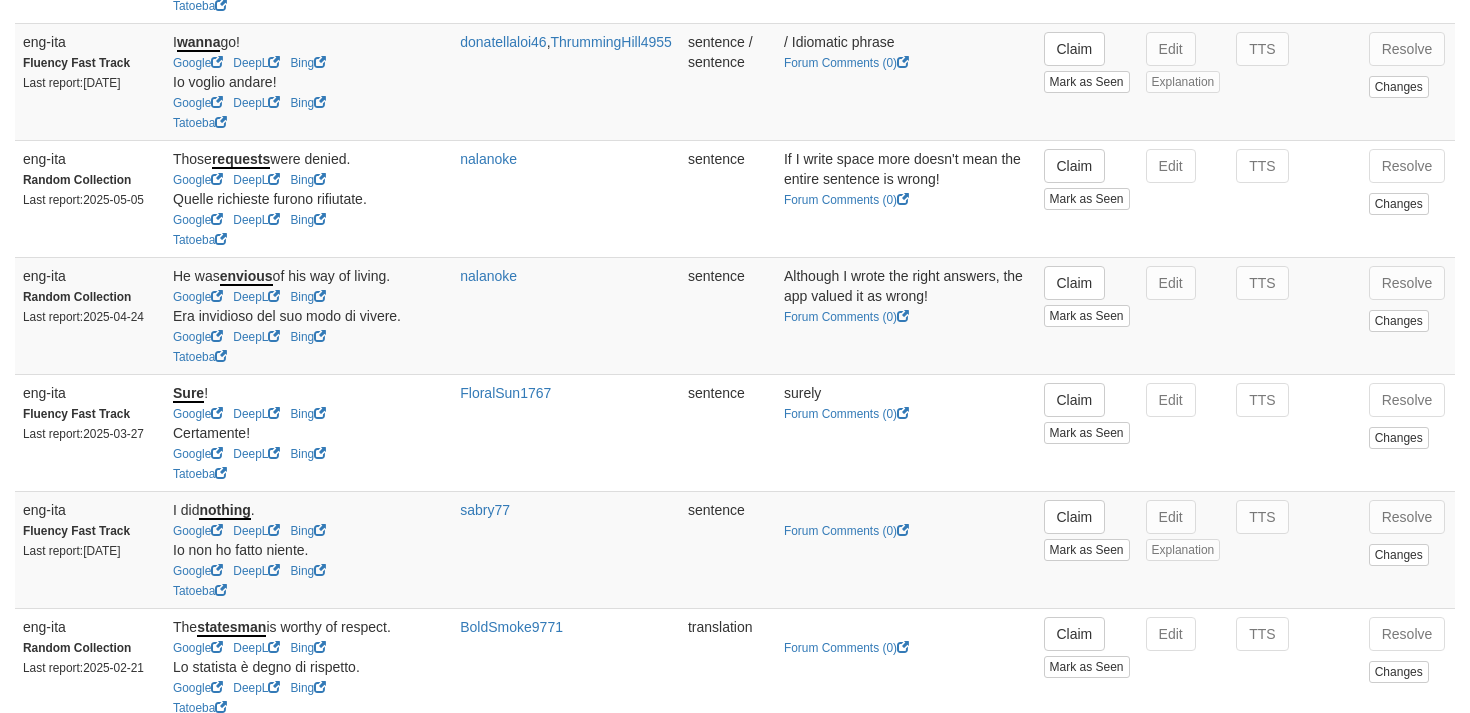 scroll, scrollTop: 740, scrollLeft: 0, axis: vertical 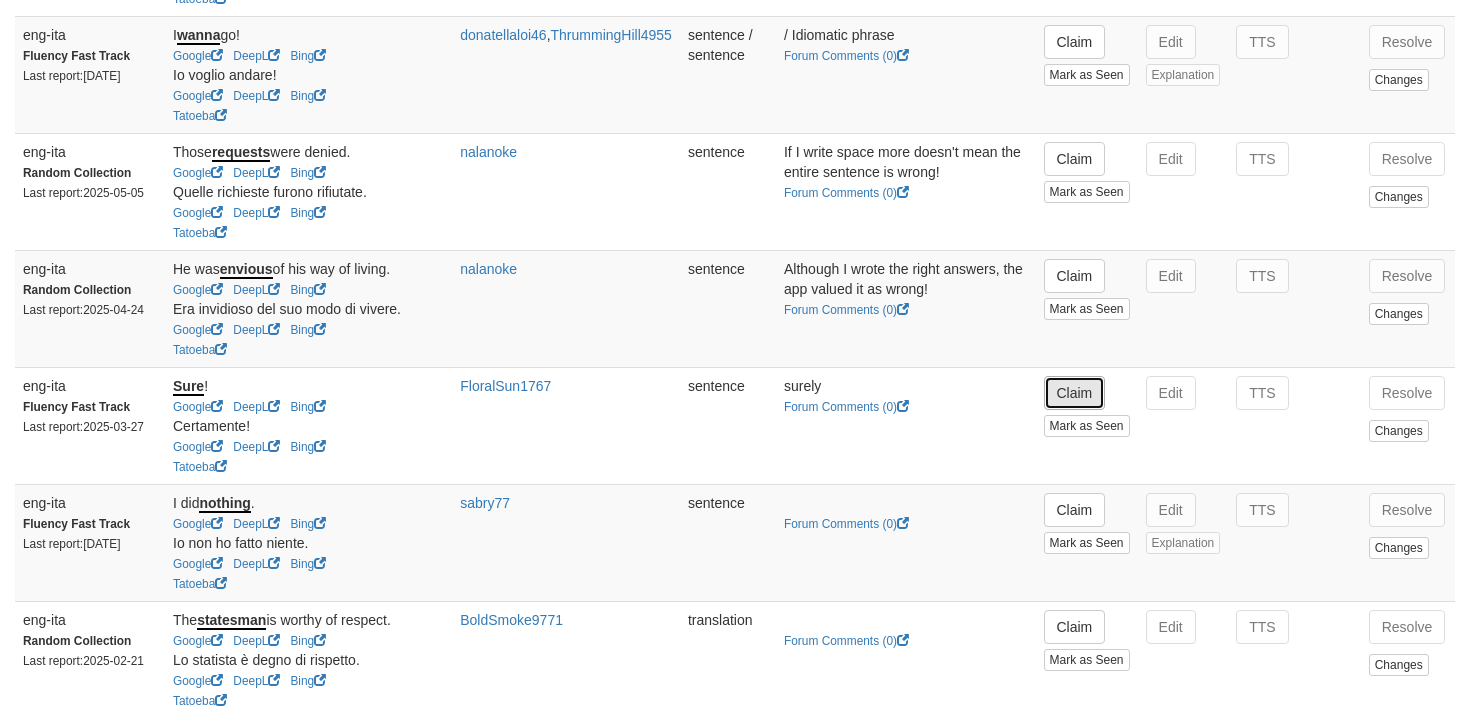 click on "Claim" at bounding box center (1075, 393) 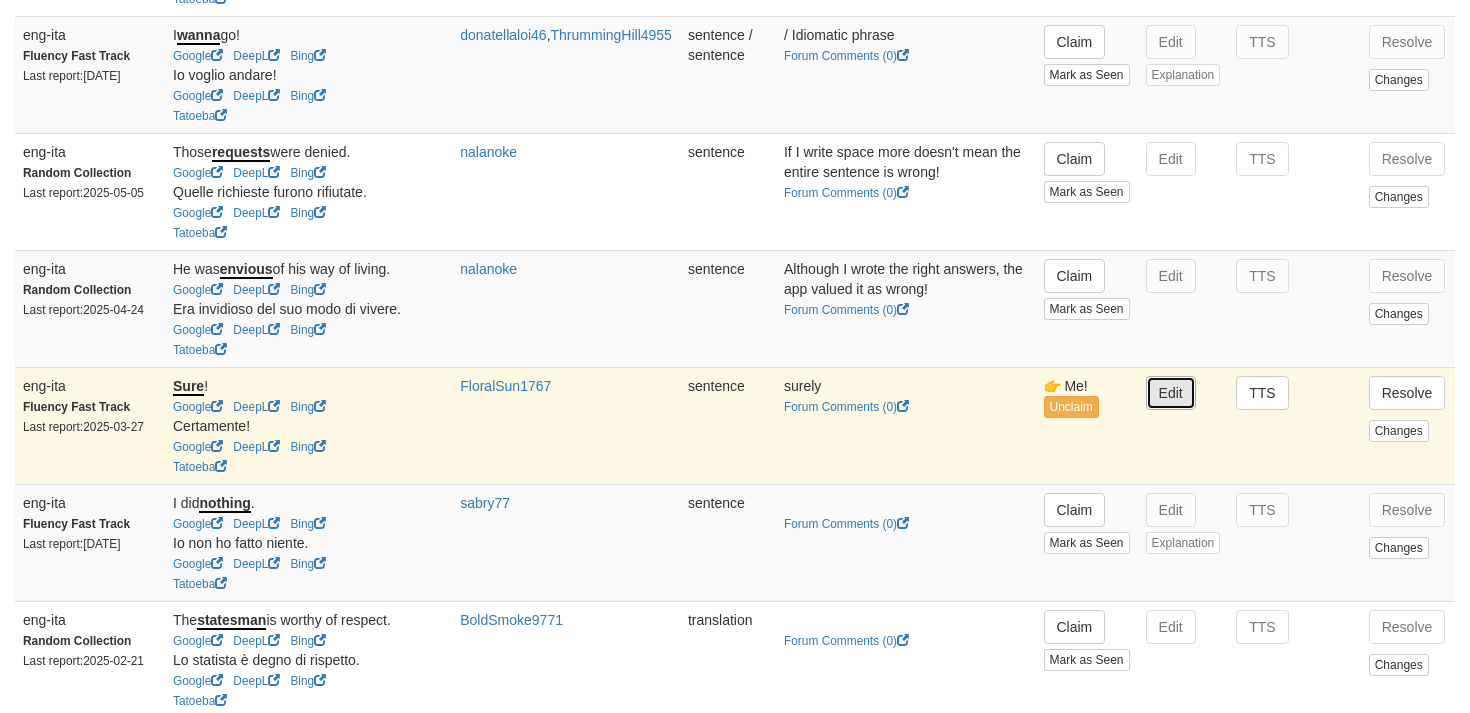 click on "Edit" at bounding box center [1171, 393] 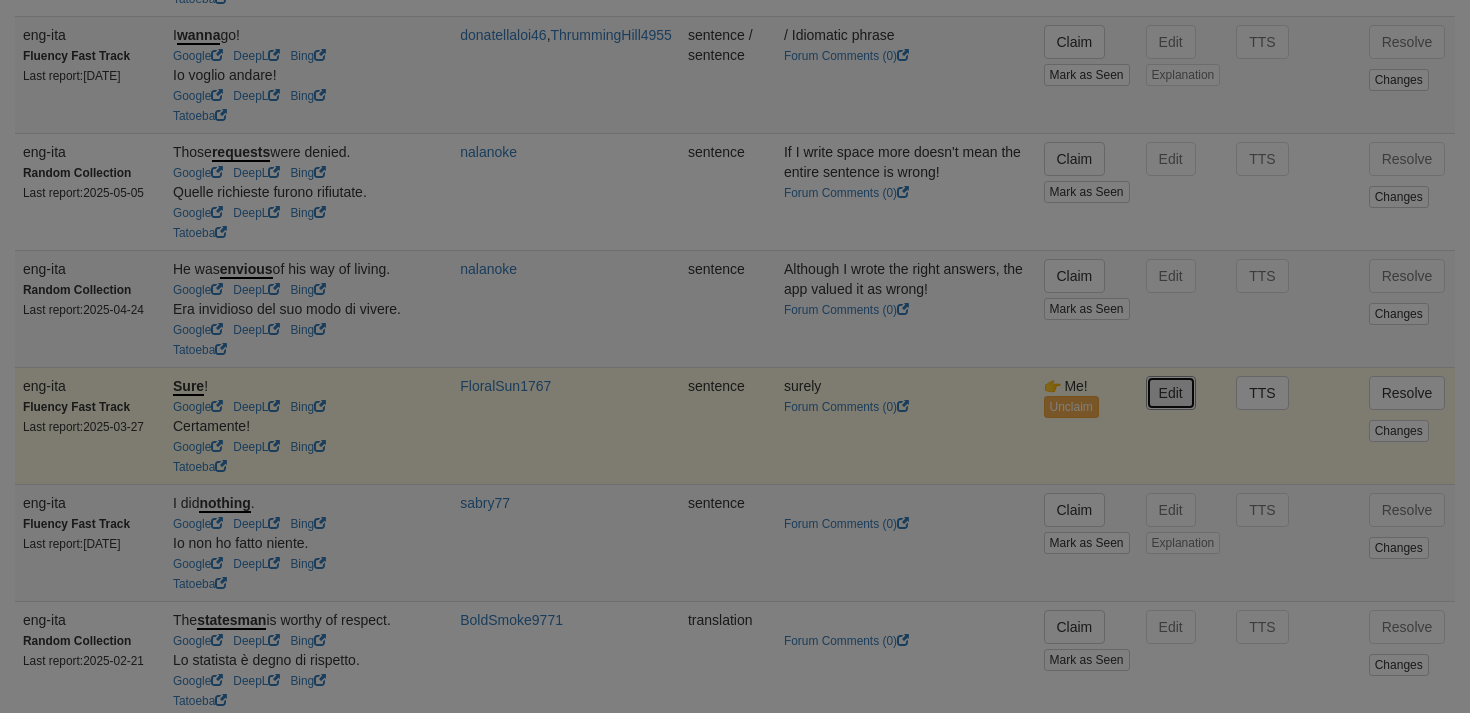 type on "*********" 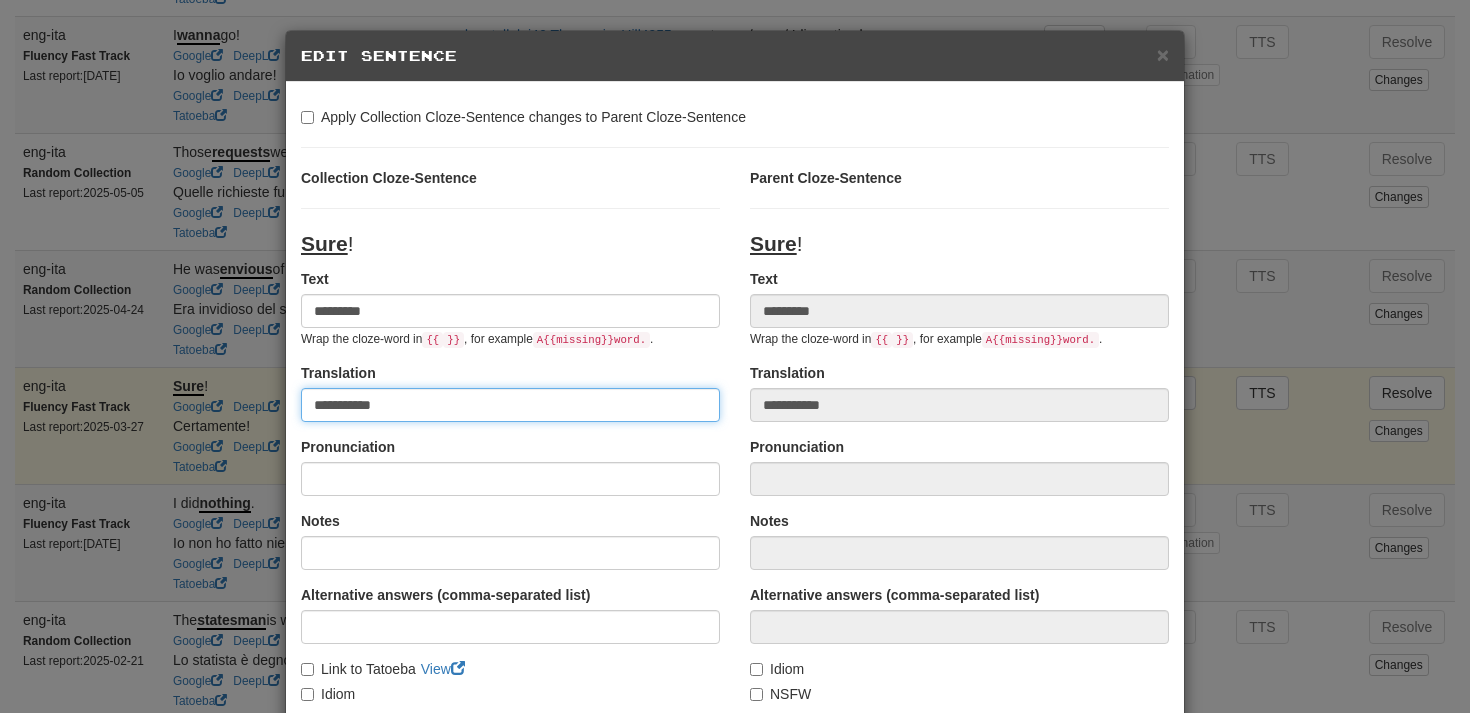 click on "**********" at bounding box center (510, 405) 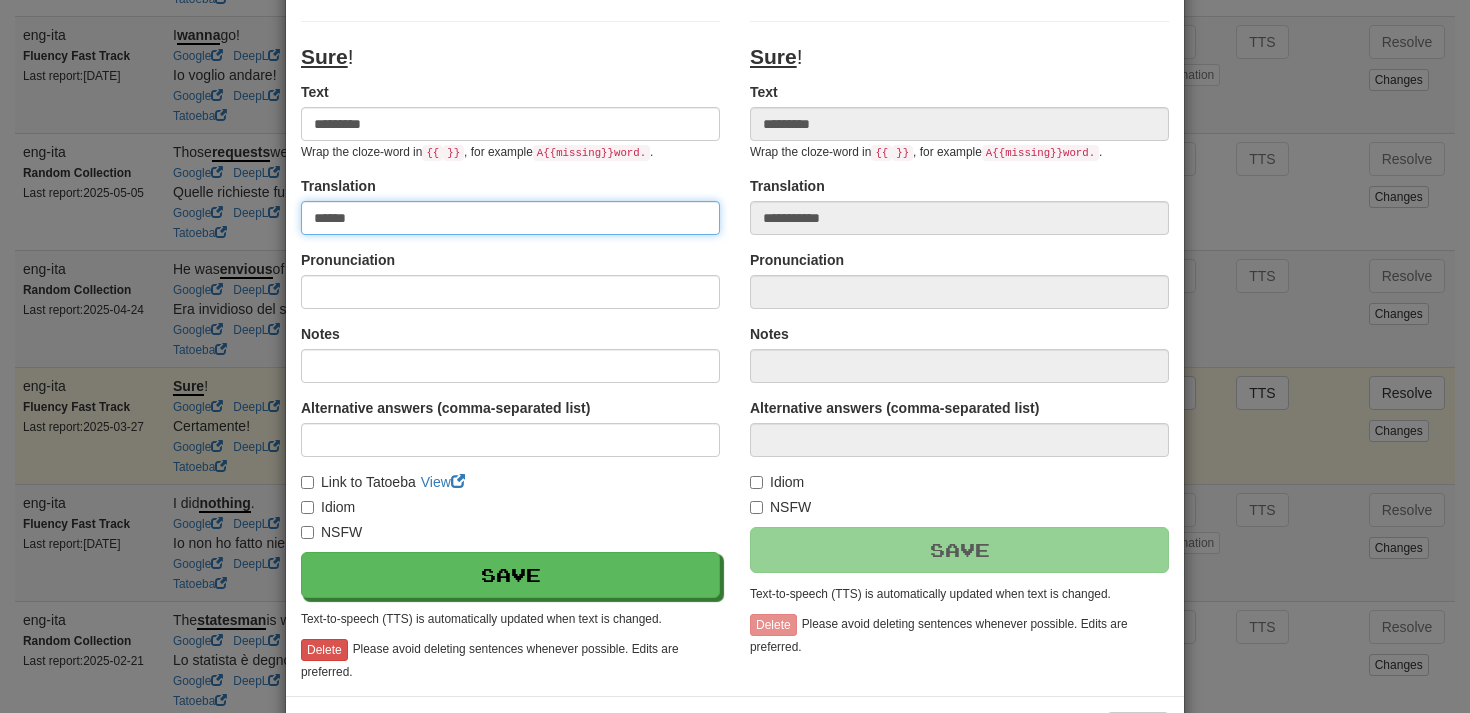 scroll, scrollTop: 192, scrollLeft: 0, axis: vertical 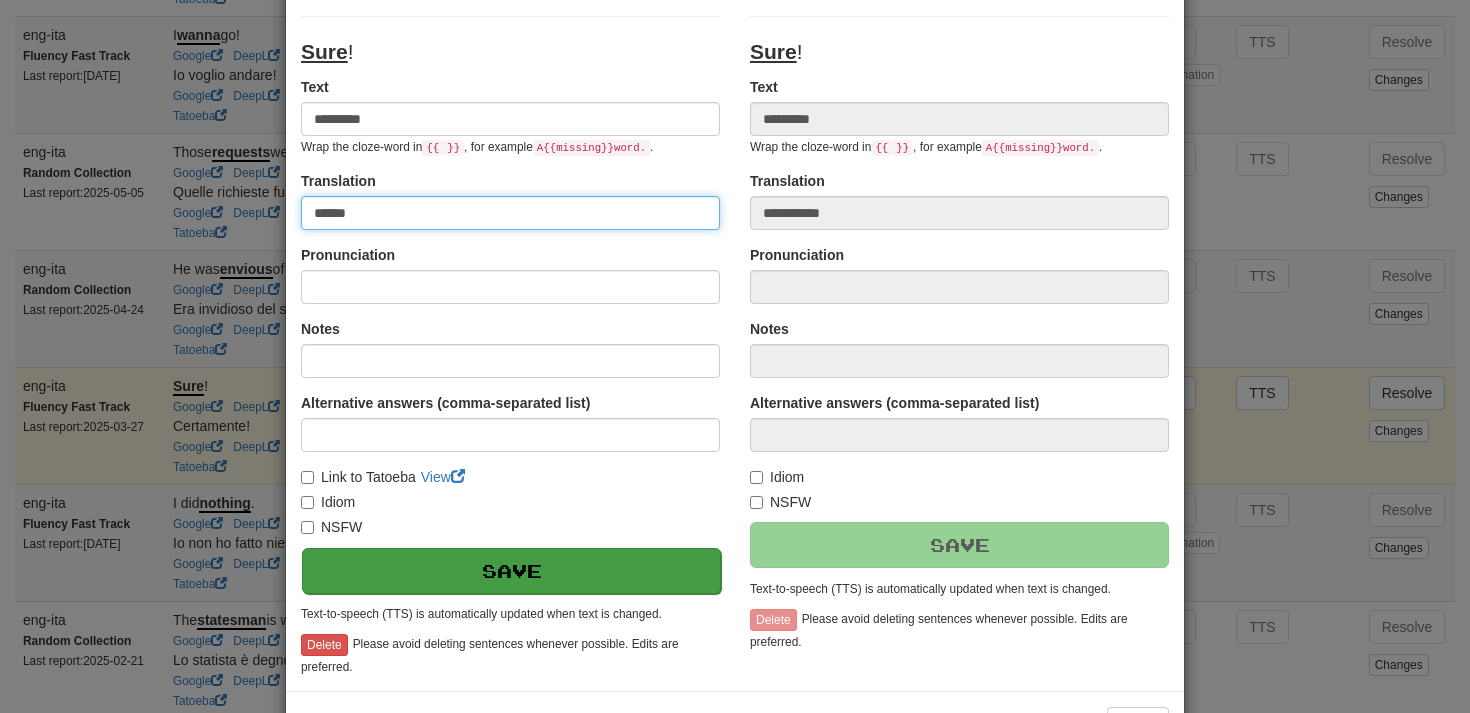 type on "******" 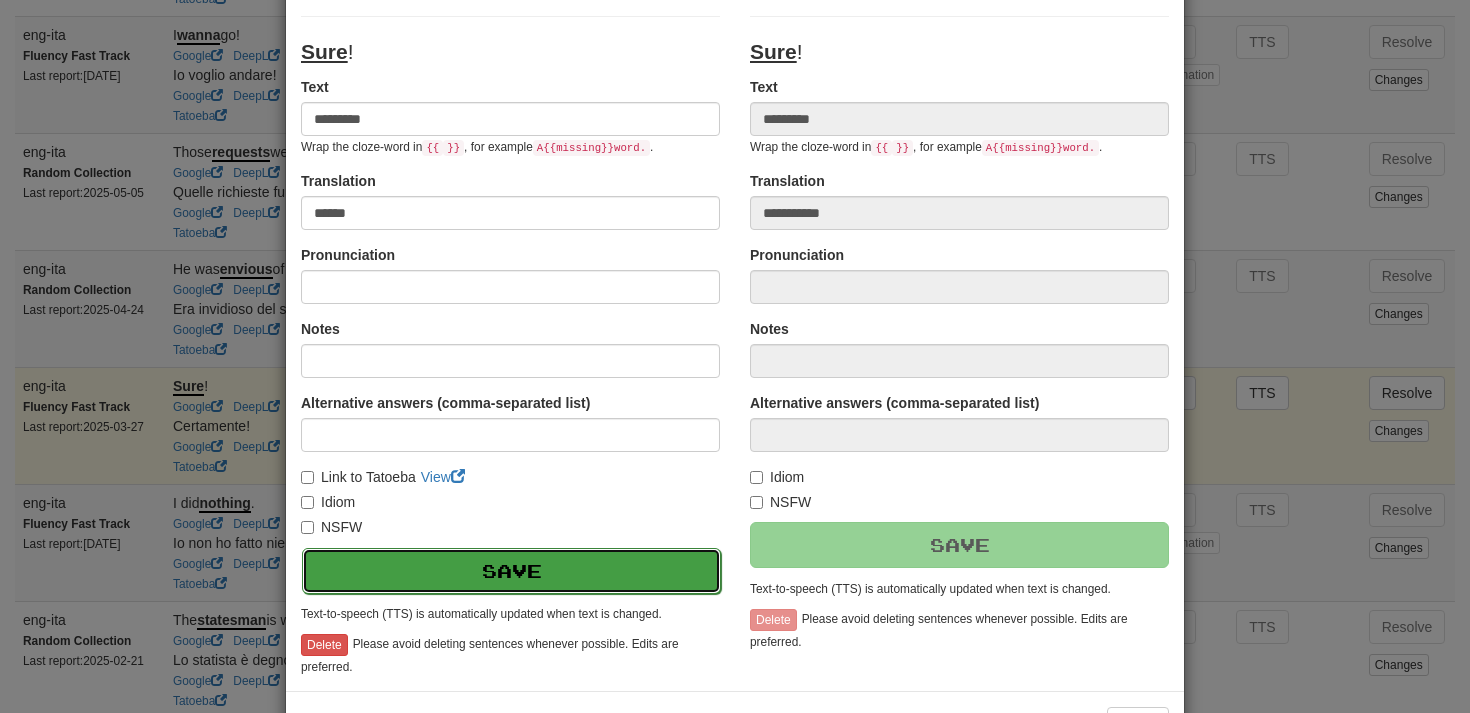 click on "Save" at bounding box center [511, 571] 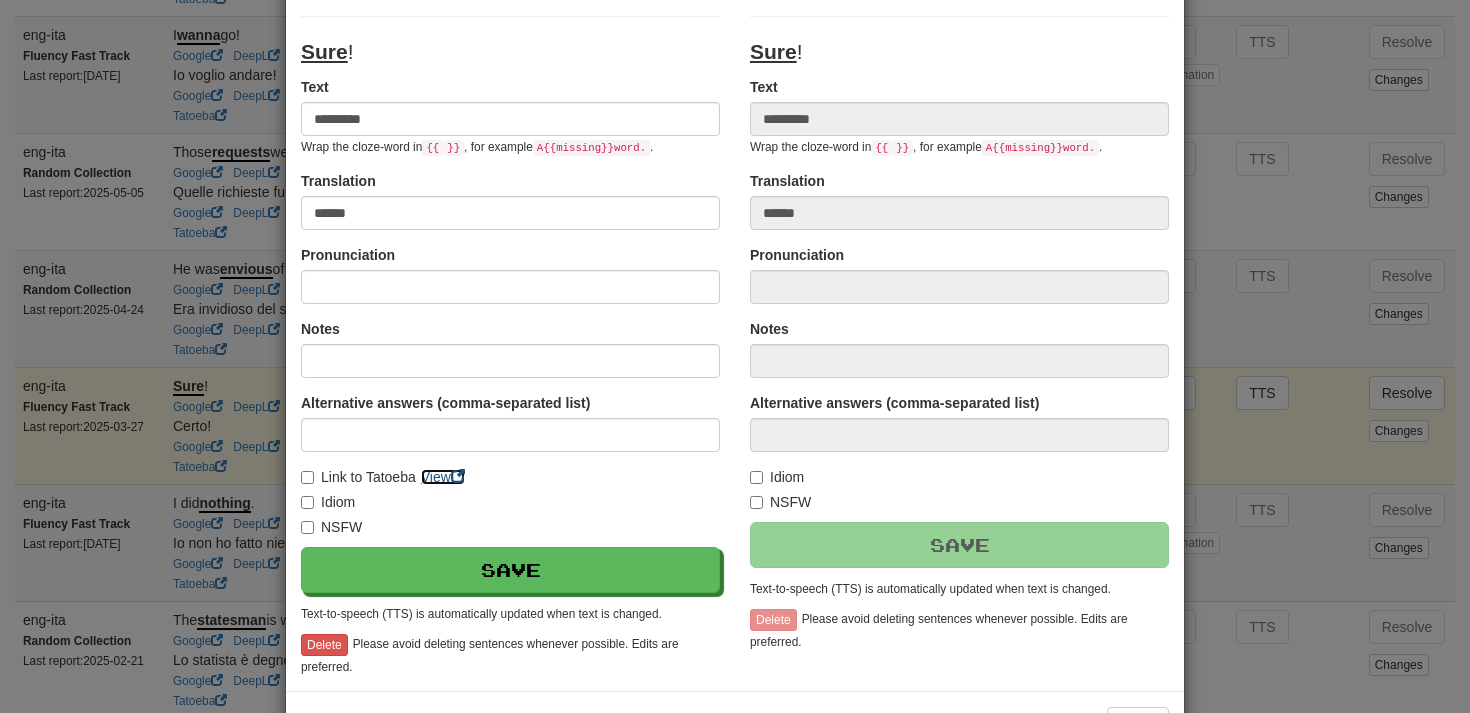 click on "View" at bounding box center (443, 477) 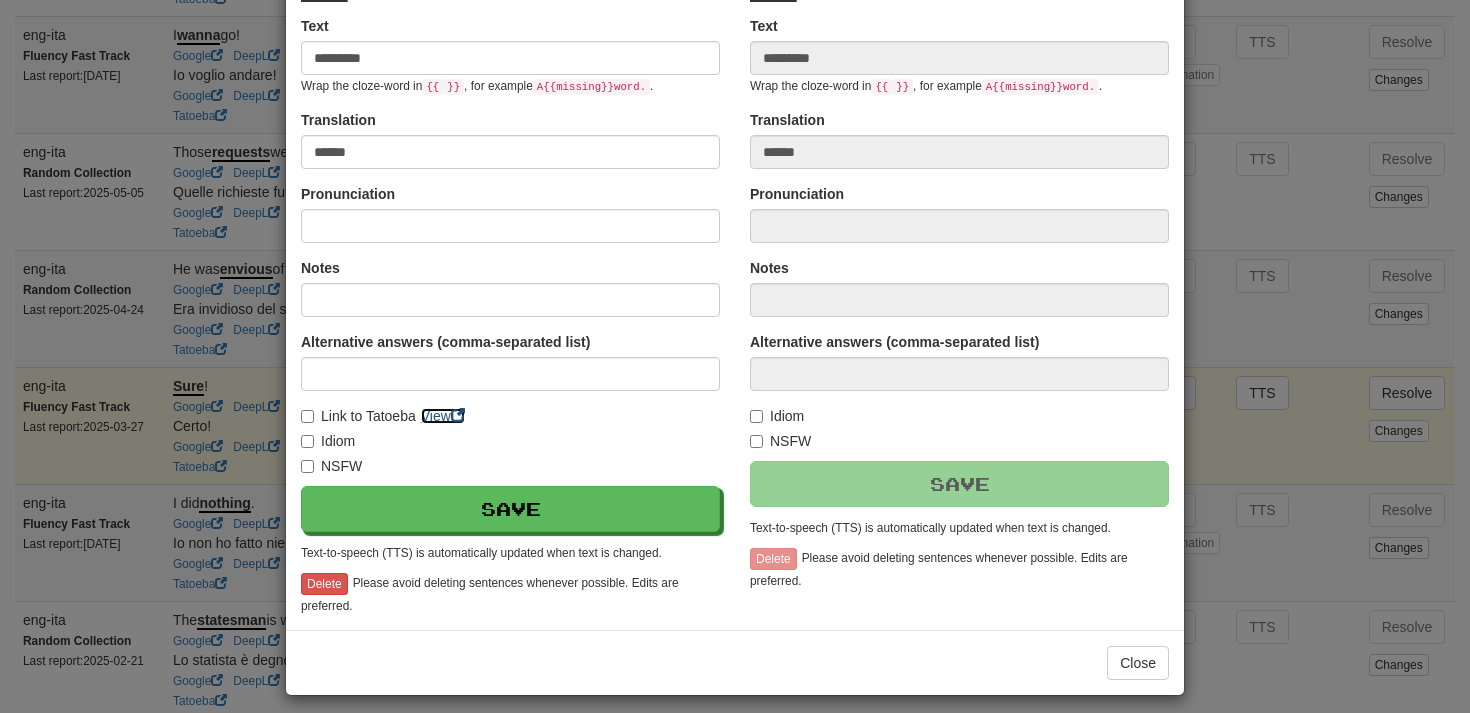 scroll, scrollTop: 266, scrollLeft: 0, axis: vertical 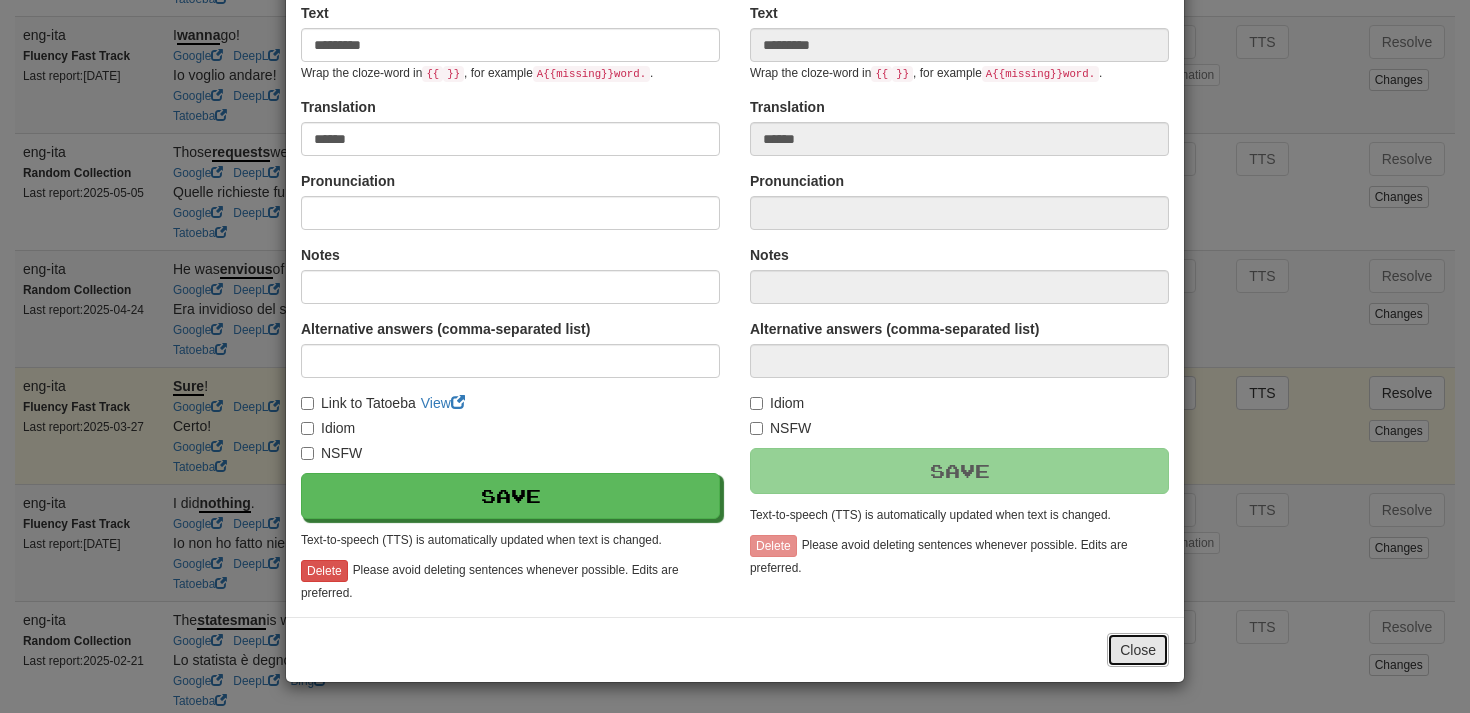 click on "Close" at bounding box center (1138, 650) 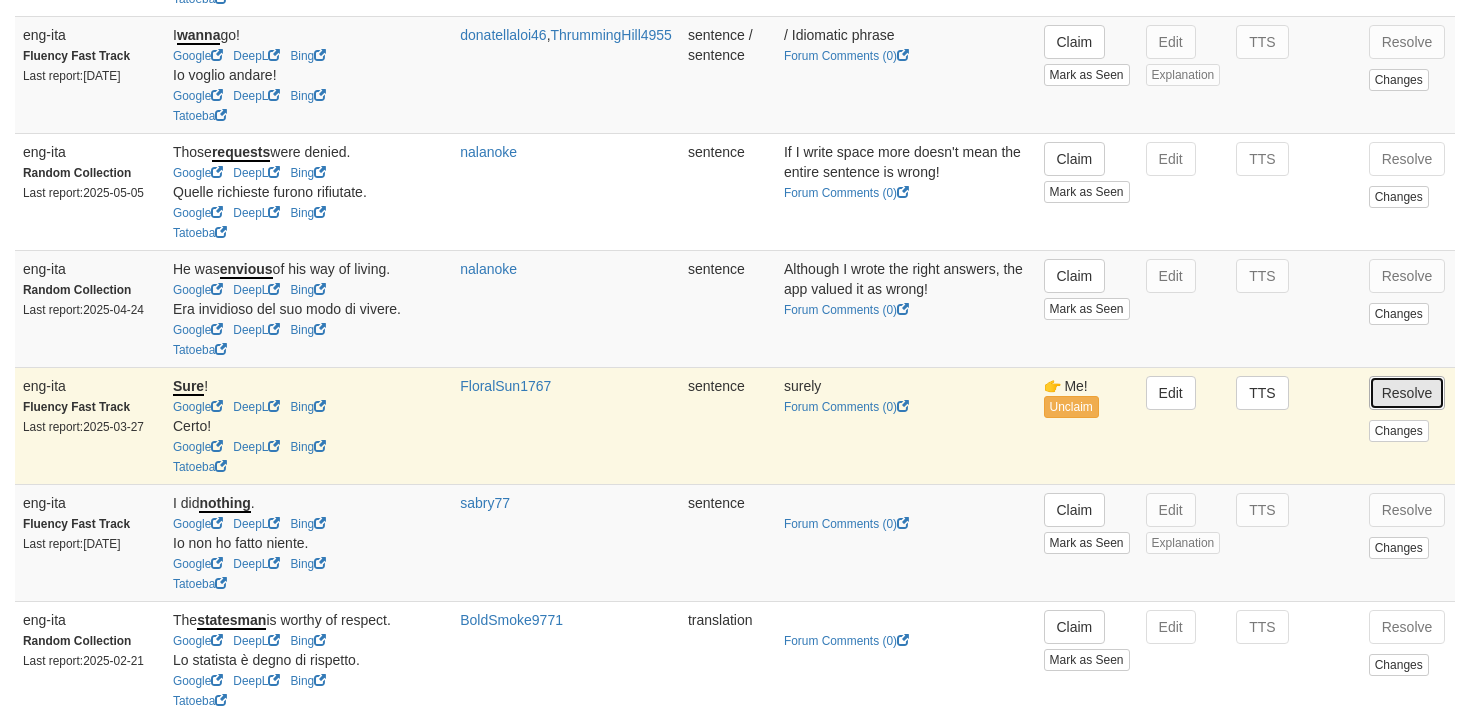 click on "Resolve" at bounding box center (1407, 393) 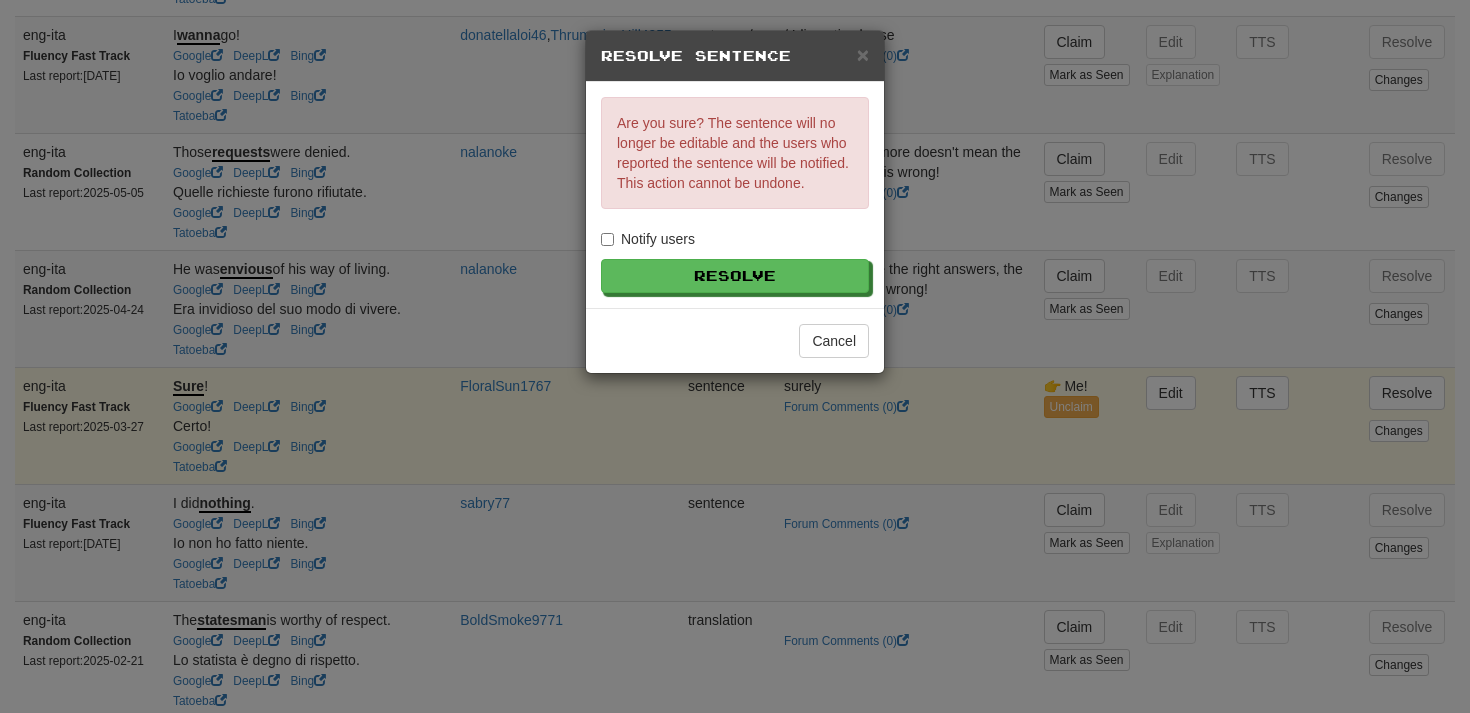 click on "Notify users" at bounding box center [648, 239] 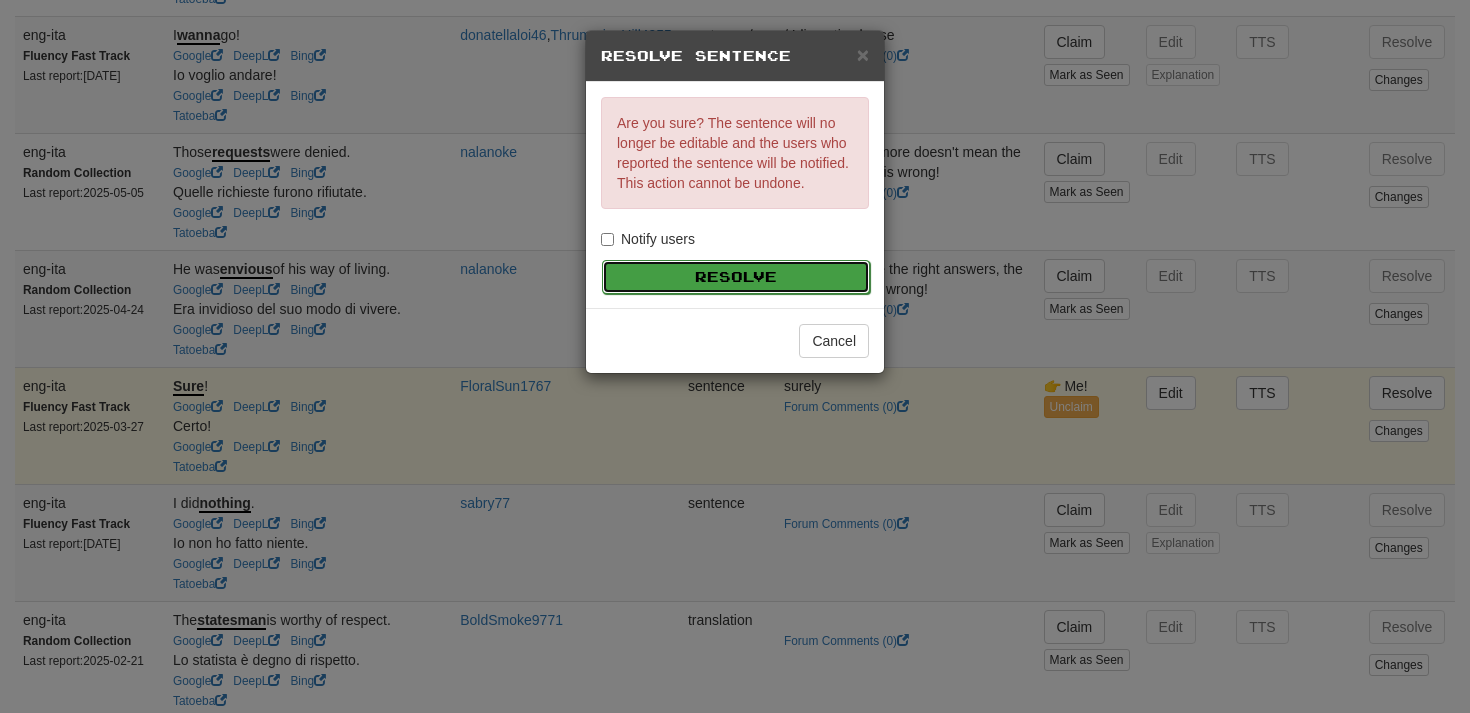 click on "Resolve" at bounding box center (736, 277) 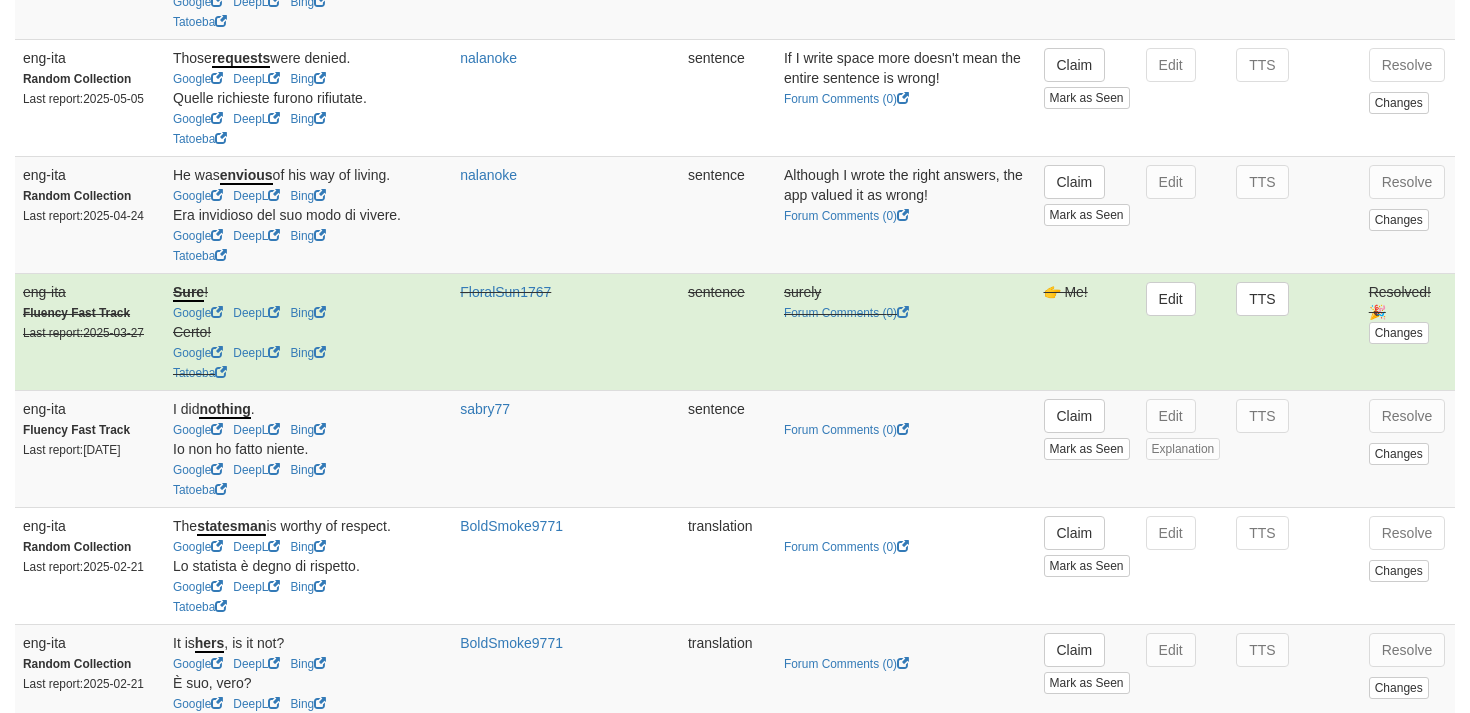 scroll, scrollTop: 849, scrollLeft: 0, axis: vertical 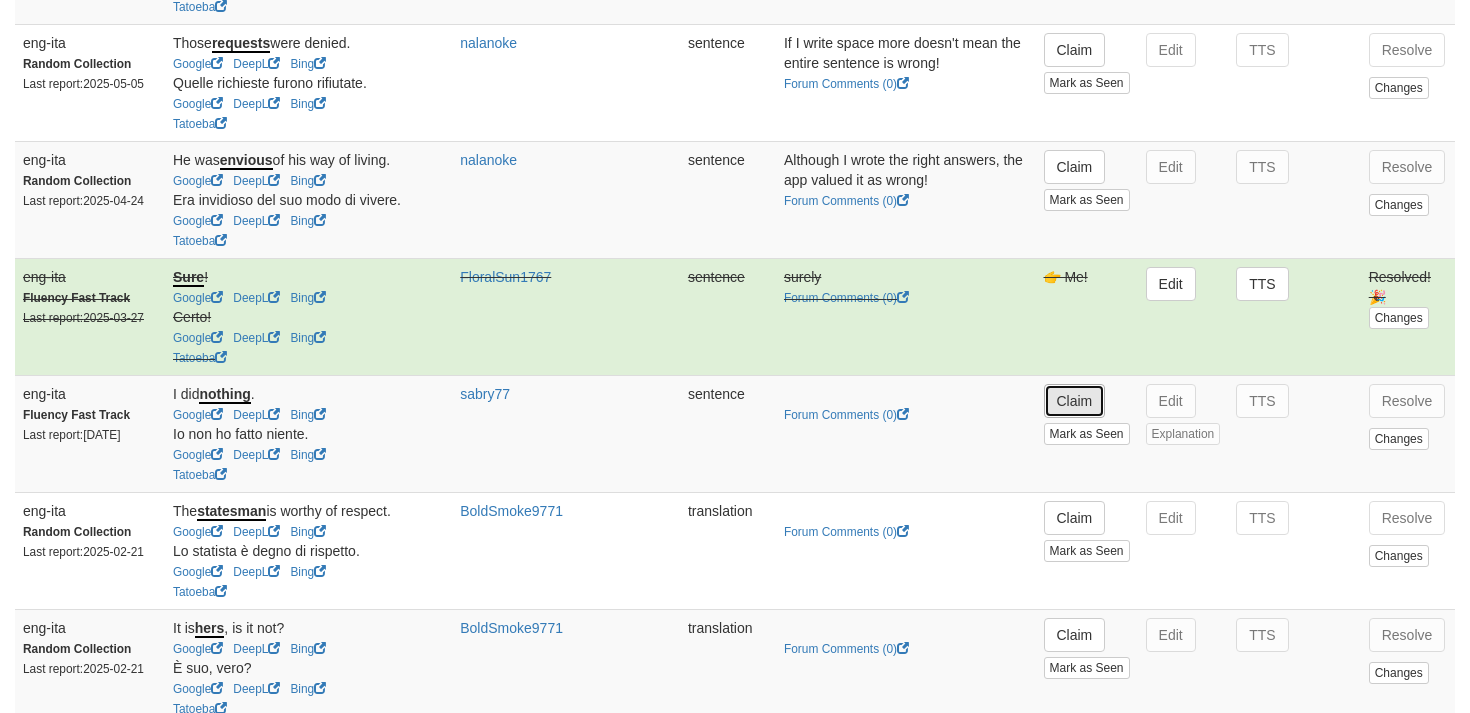click on "Claim" at bounding box center (1075, 401) 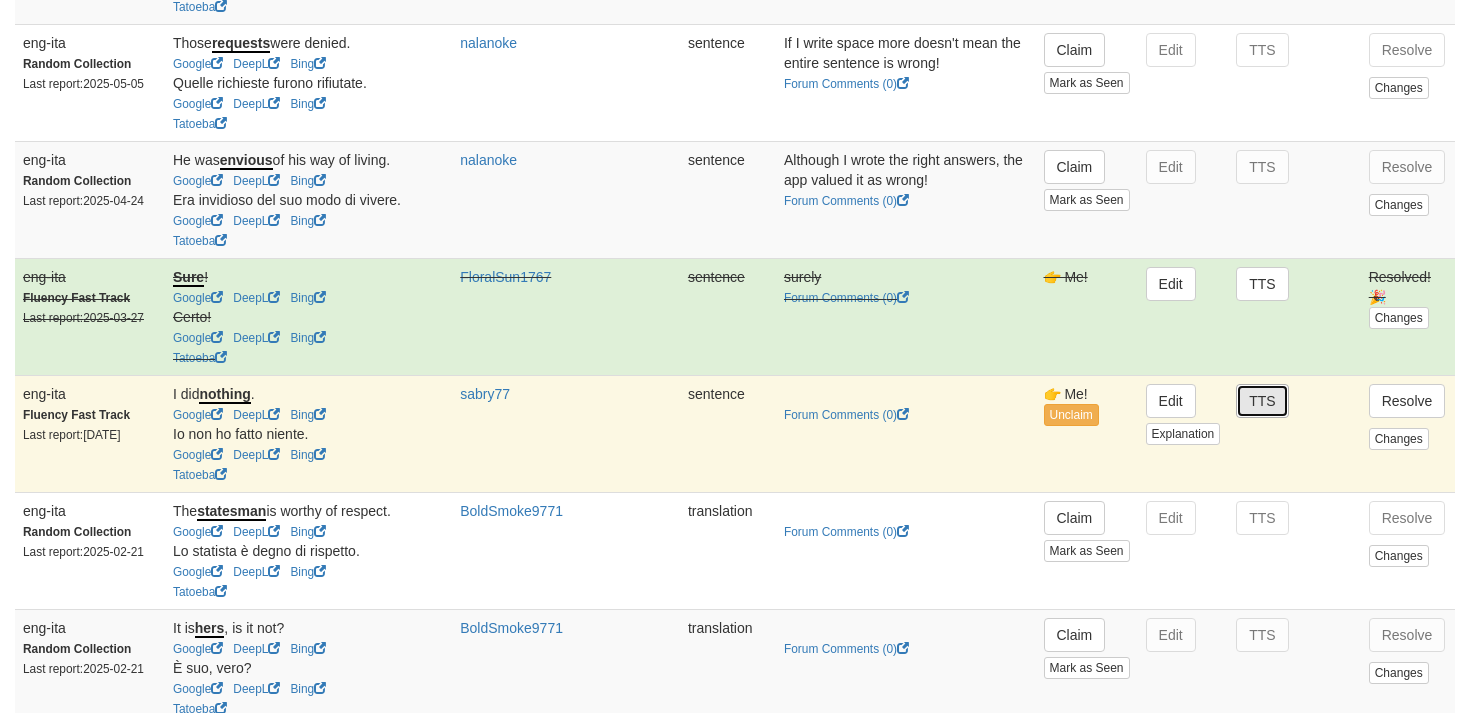 click on "TTS" at bounding box center (1262, 401) 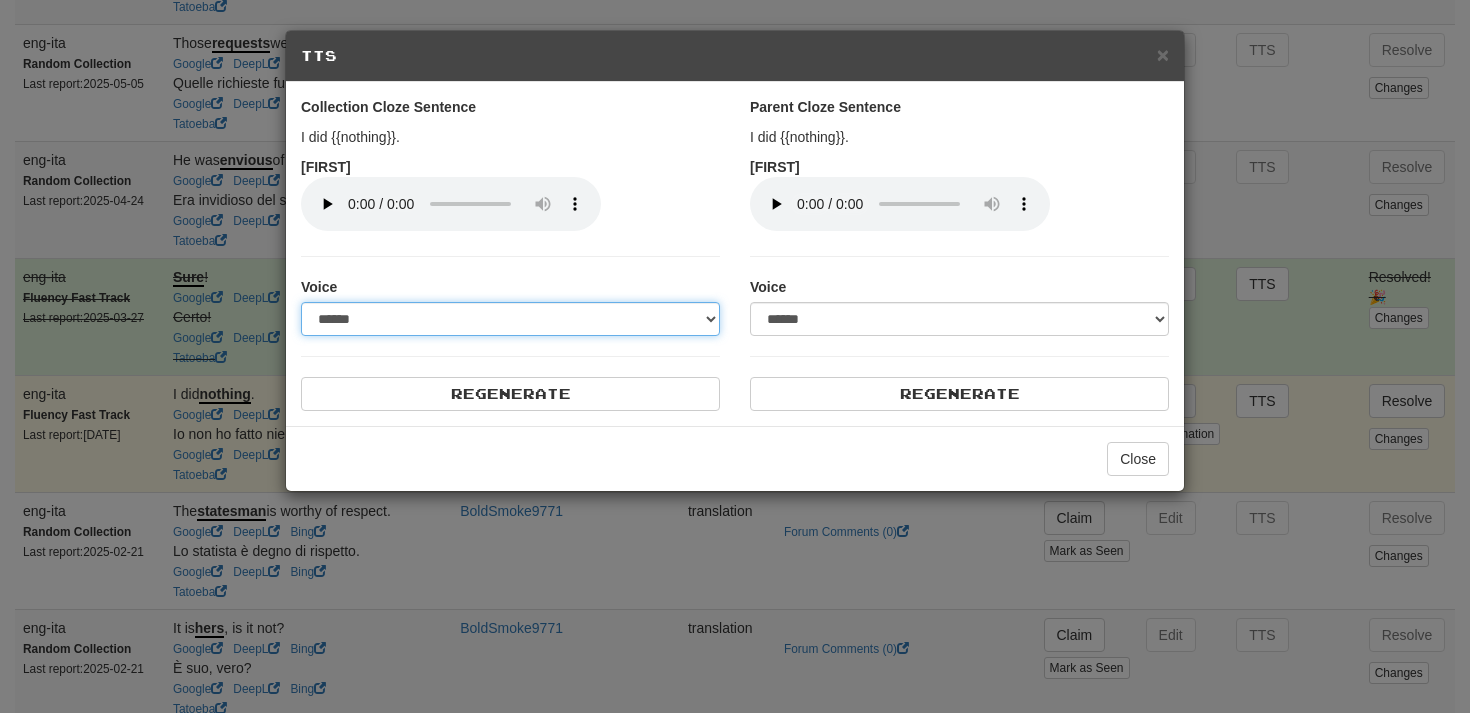click on "**********" at bounding box center [510, 319] 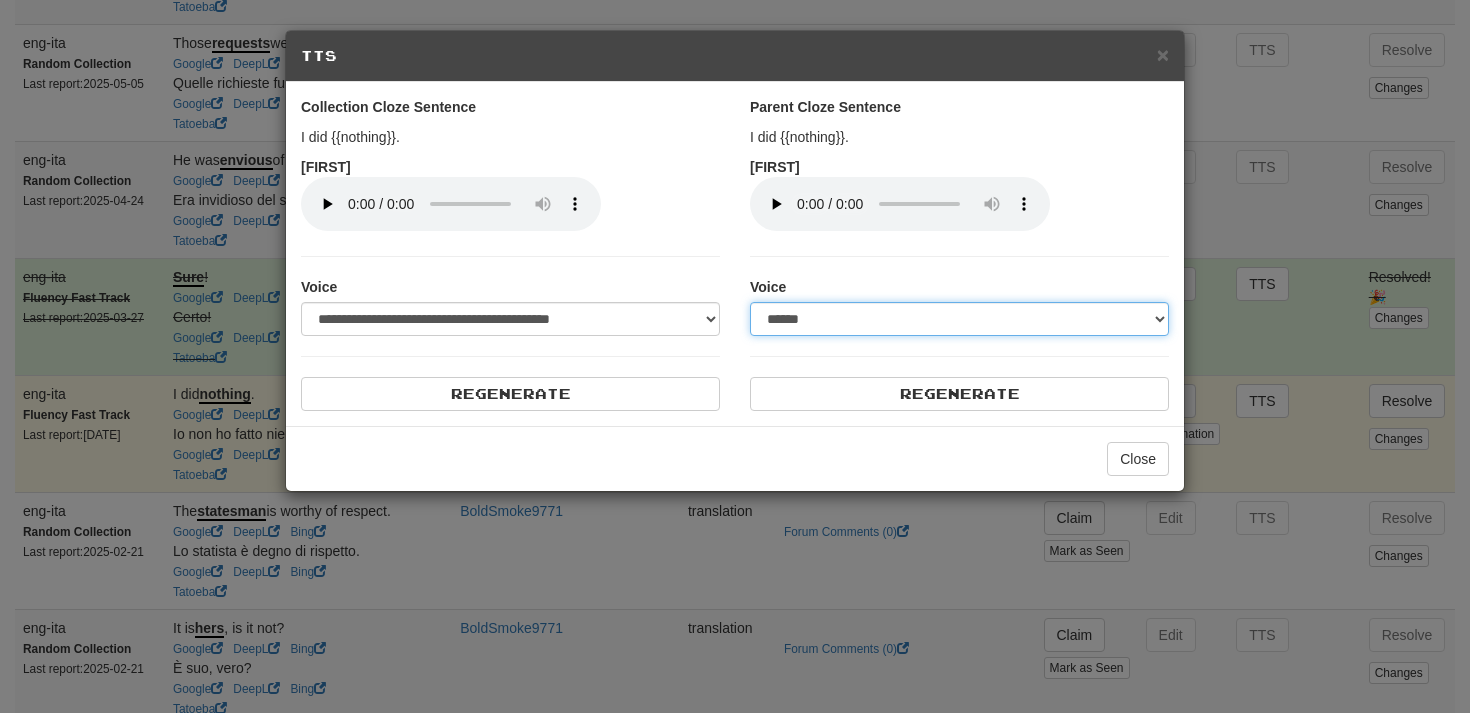 click on "**********" at bounding box center (959, 319) 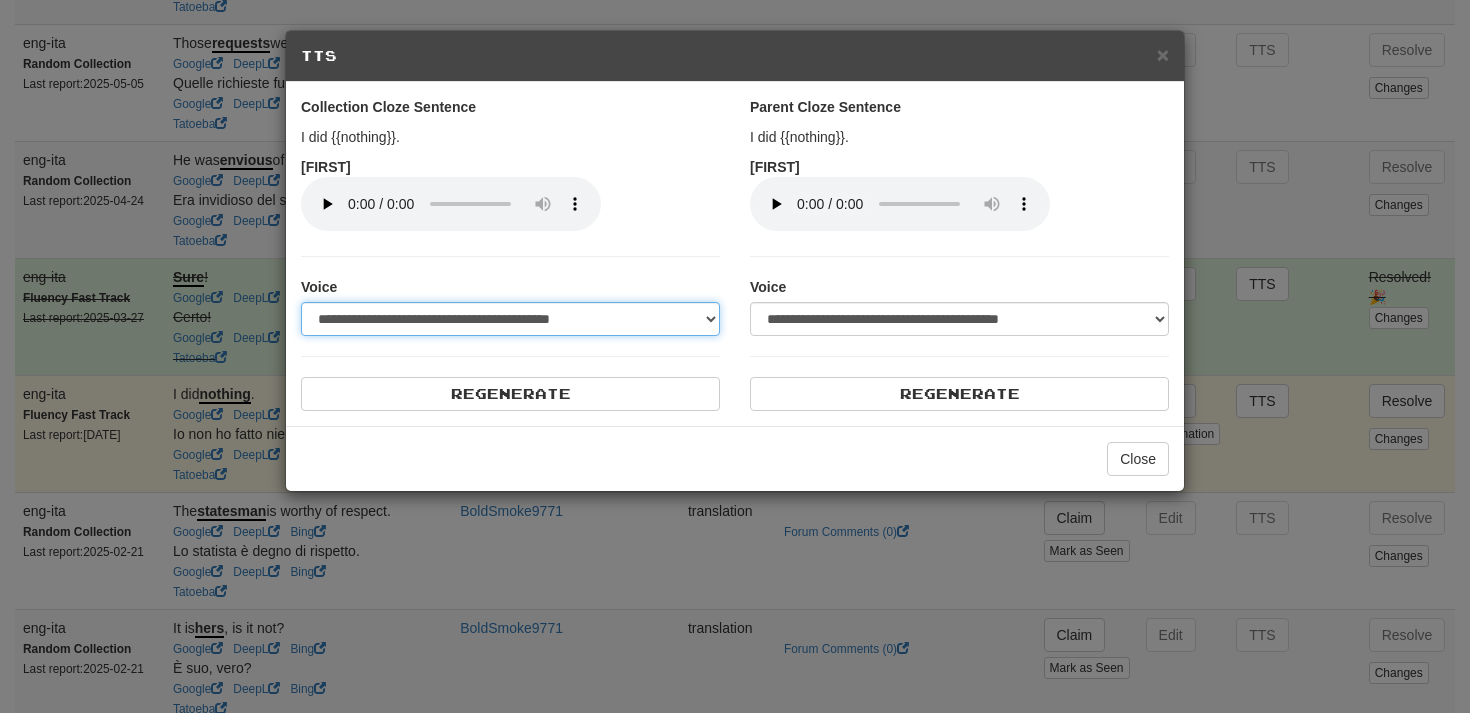 click on "**********" at bounding box center (510, 319) 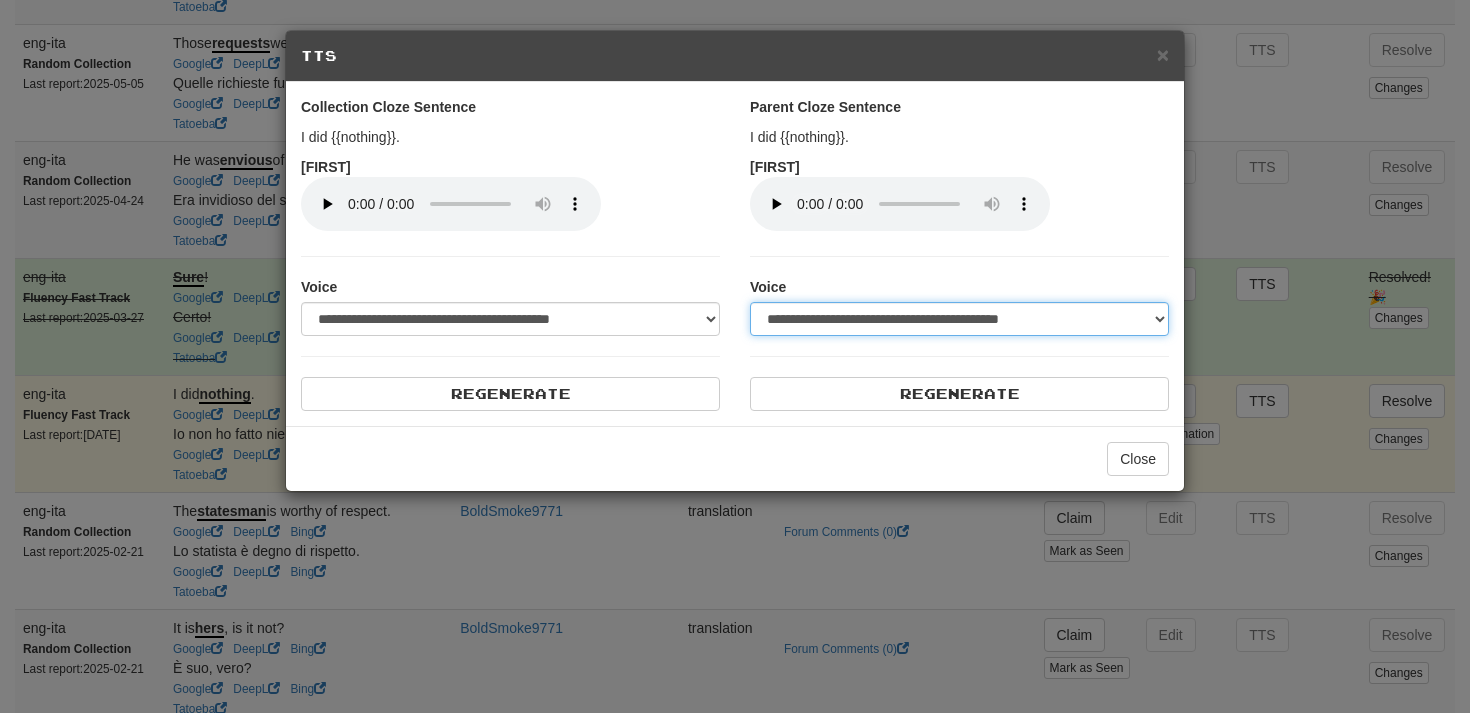 click on "**********" at bounding box center (959, 319) 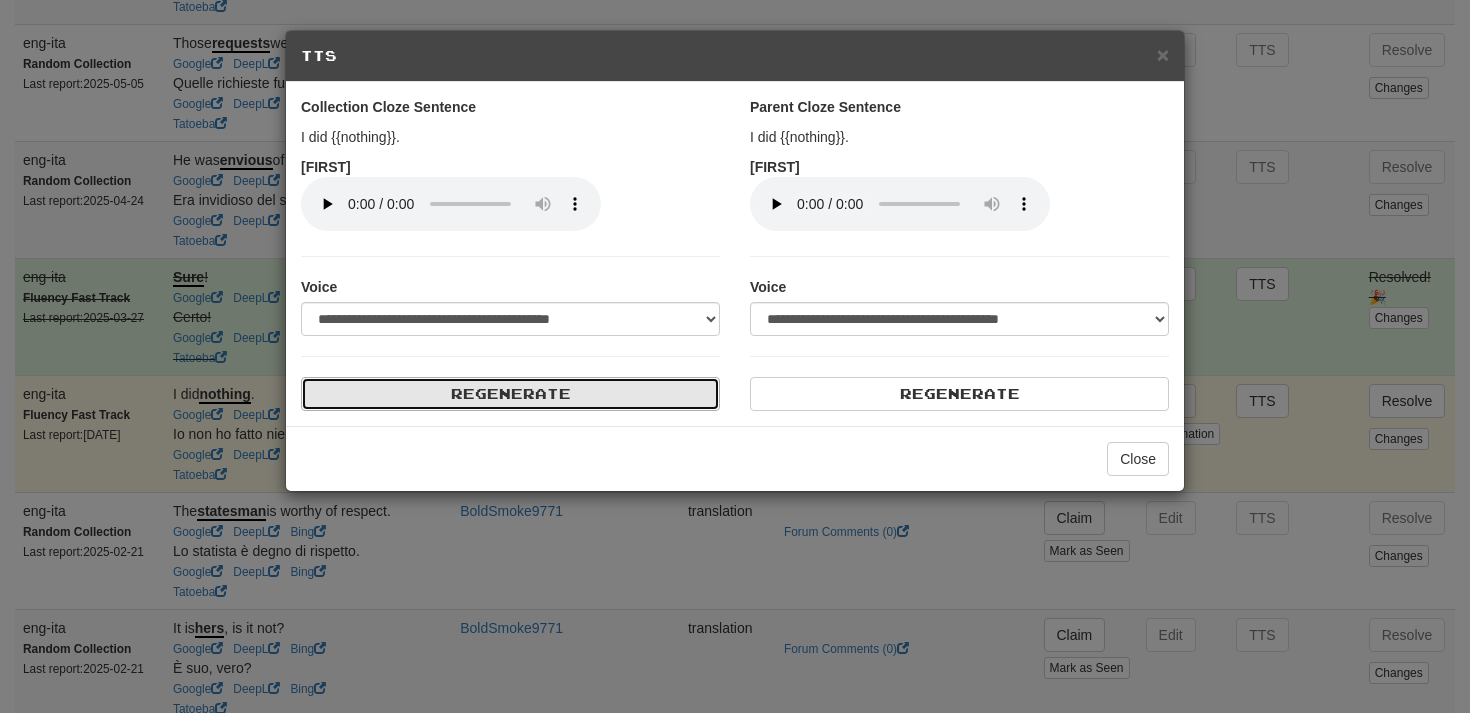 click on "Regenerate" at bounding box center [510, 394] 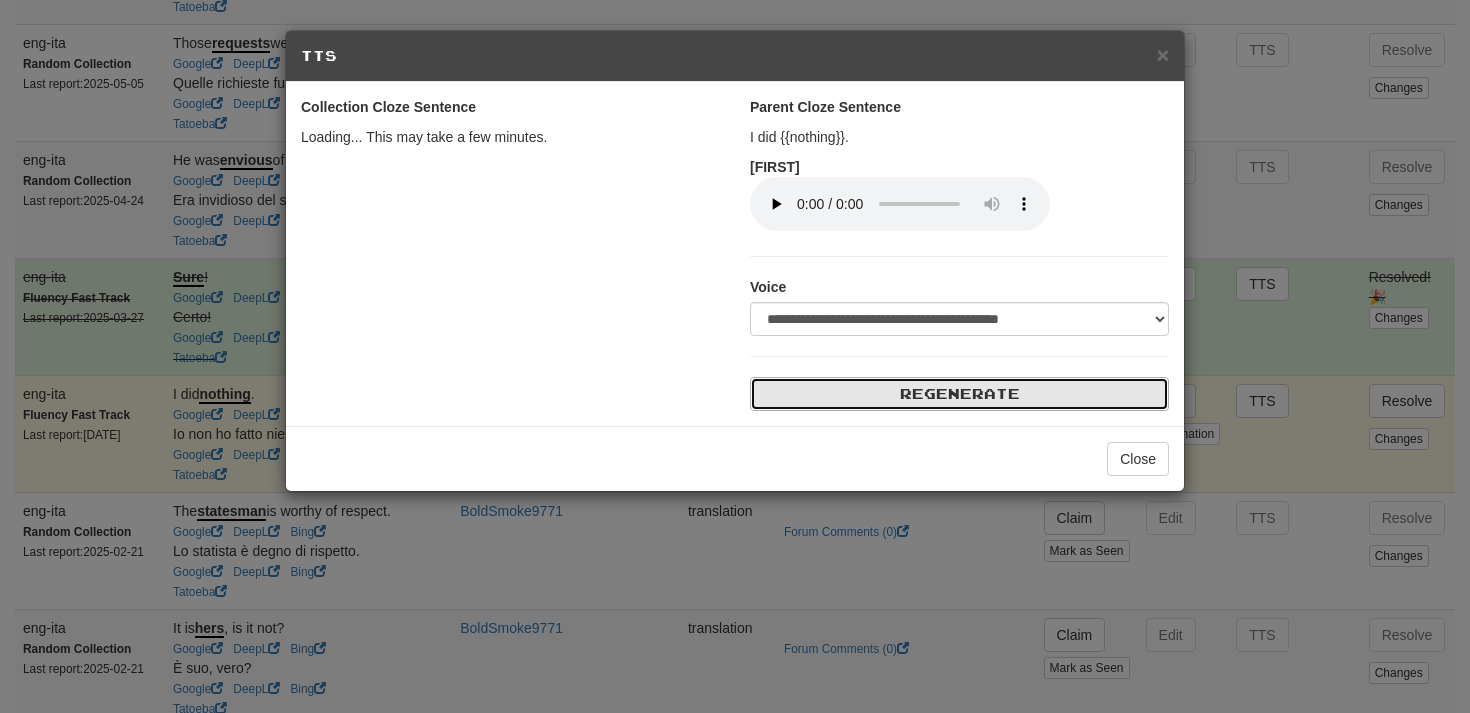 click on "Regenerate" at bounding box center [959, 394] 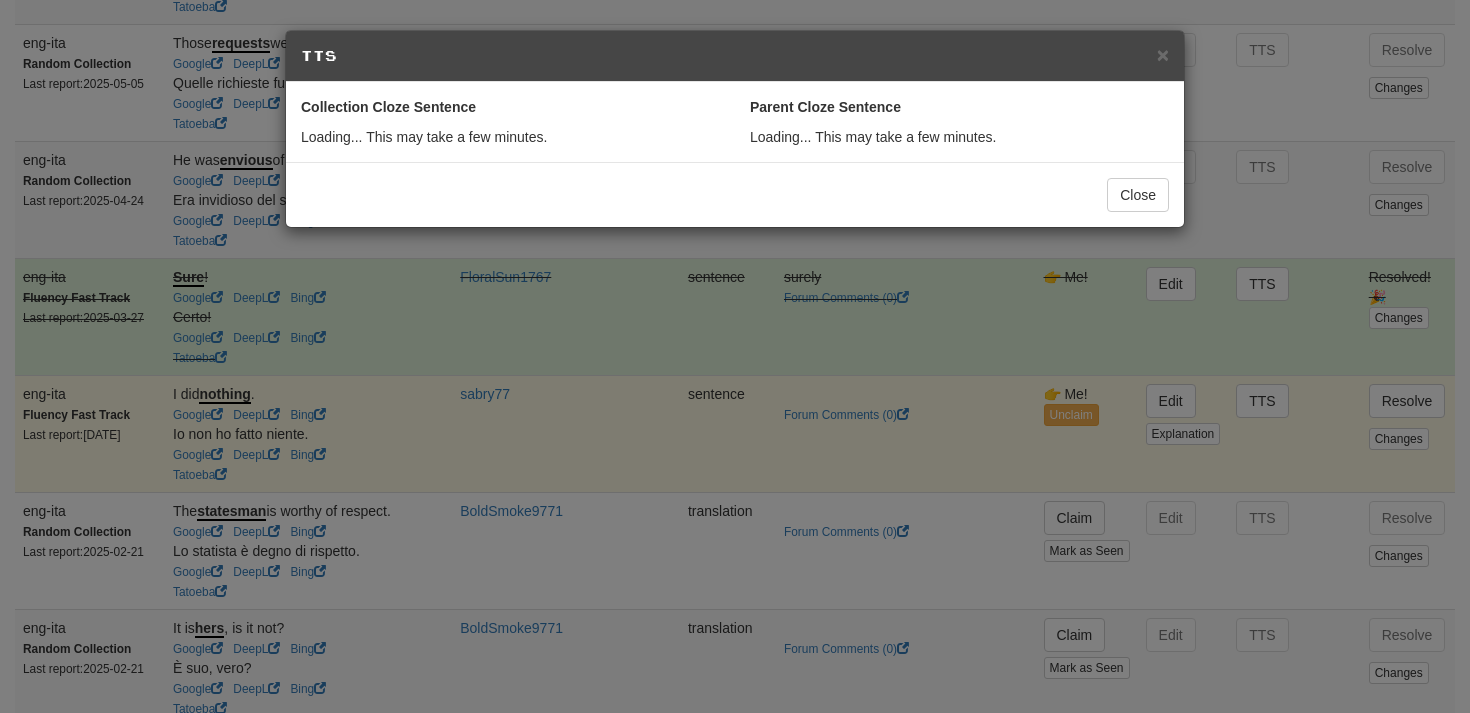 select on "***" 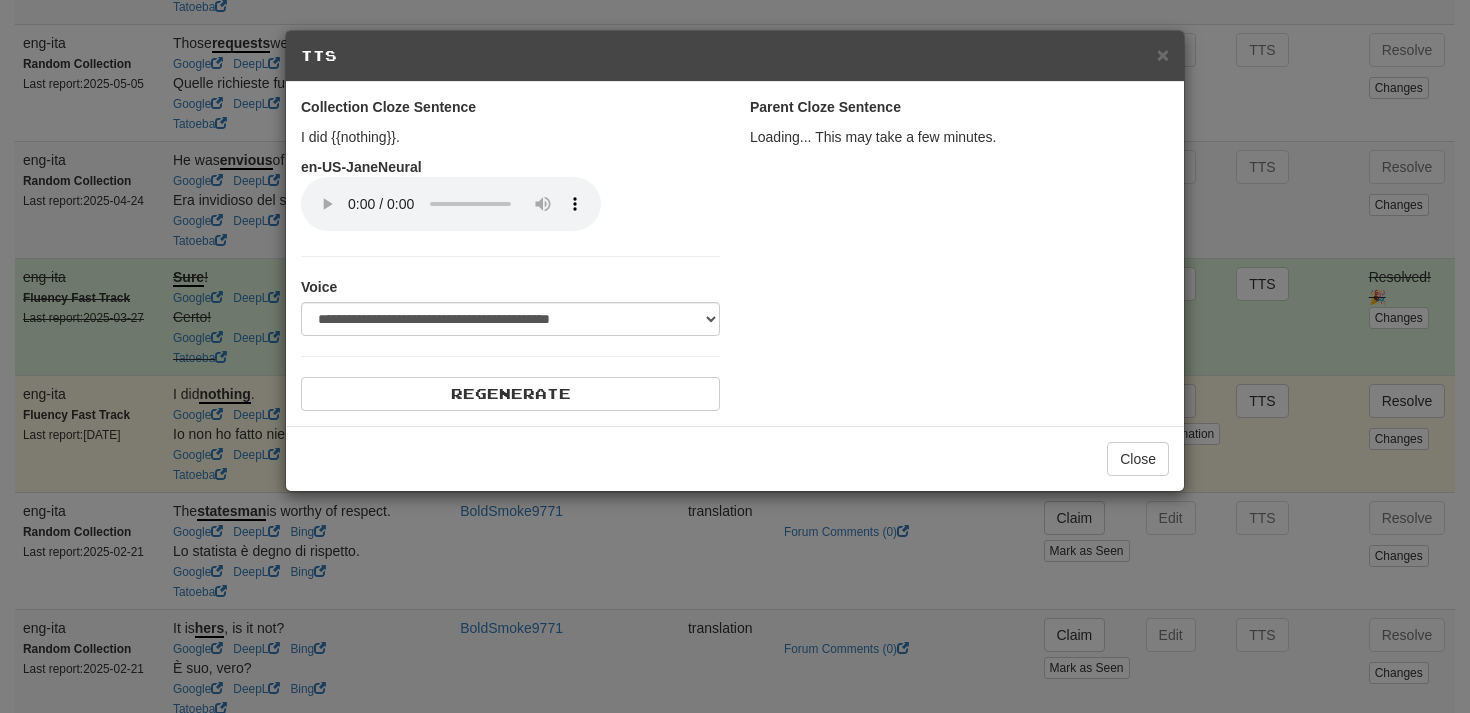 select on "***" 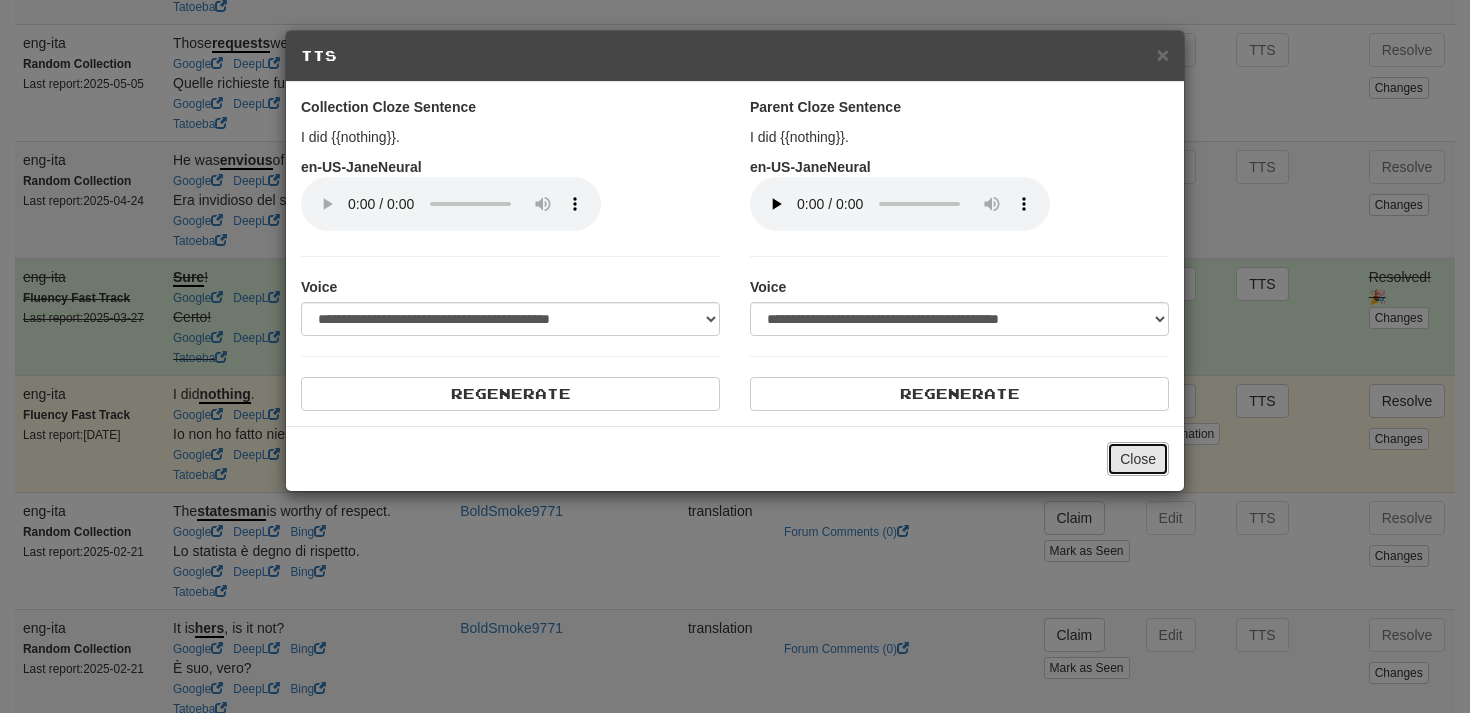 click on "Close" at bounding box center [1138, 459] 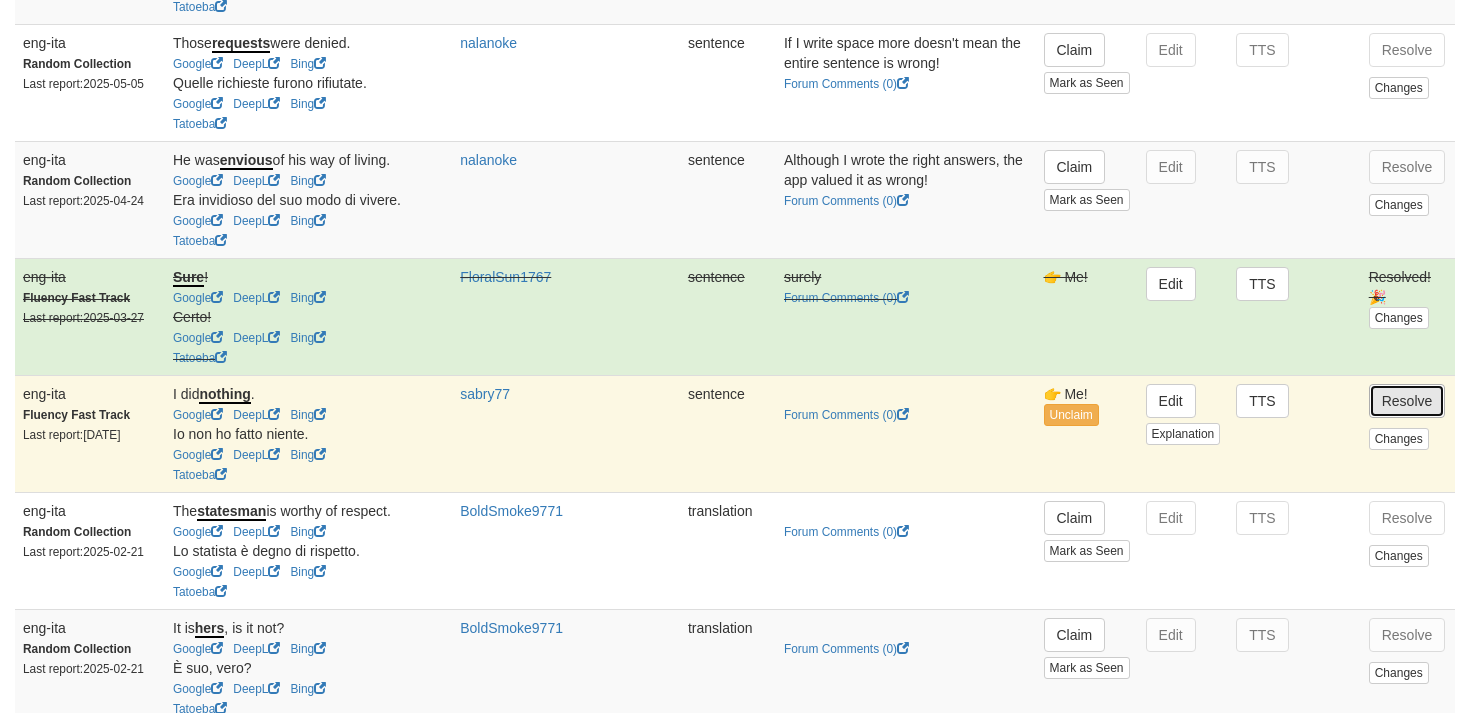 click on "Resolve" at bounding box center [1407, 401] 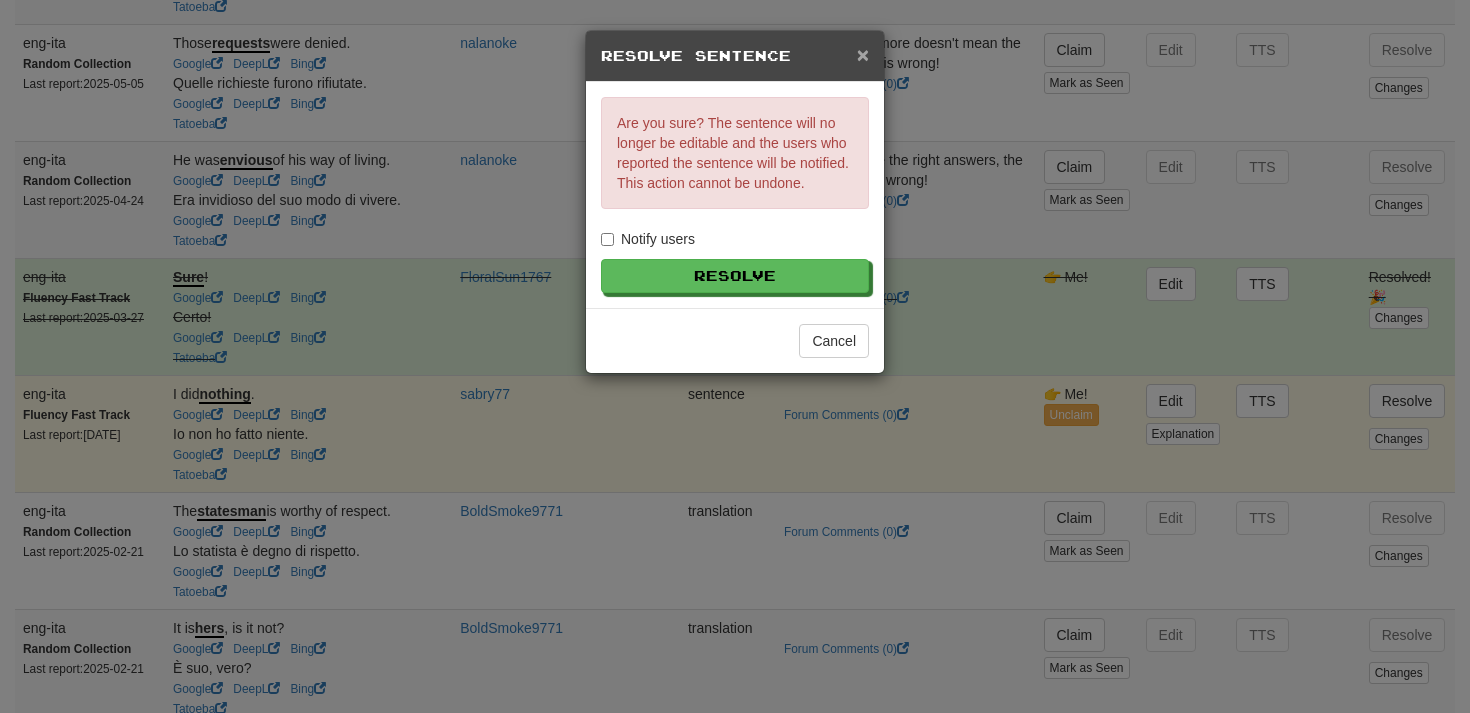 click on "×" at bounding box center (863, 54) 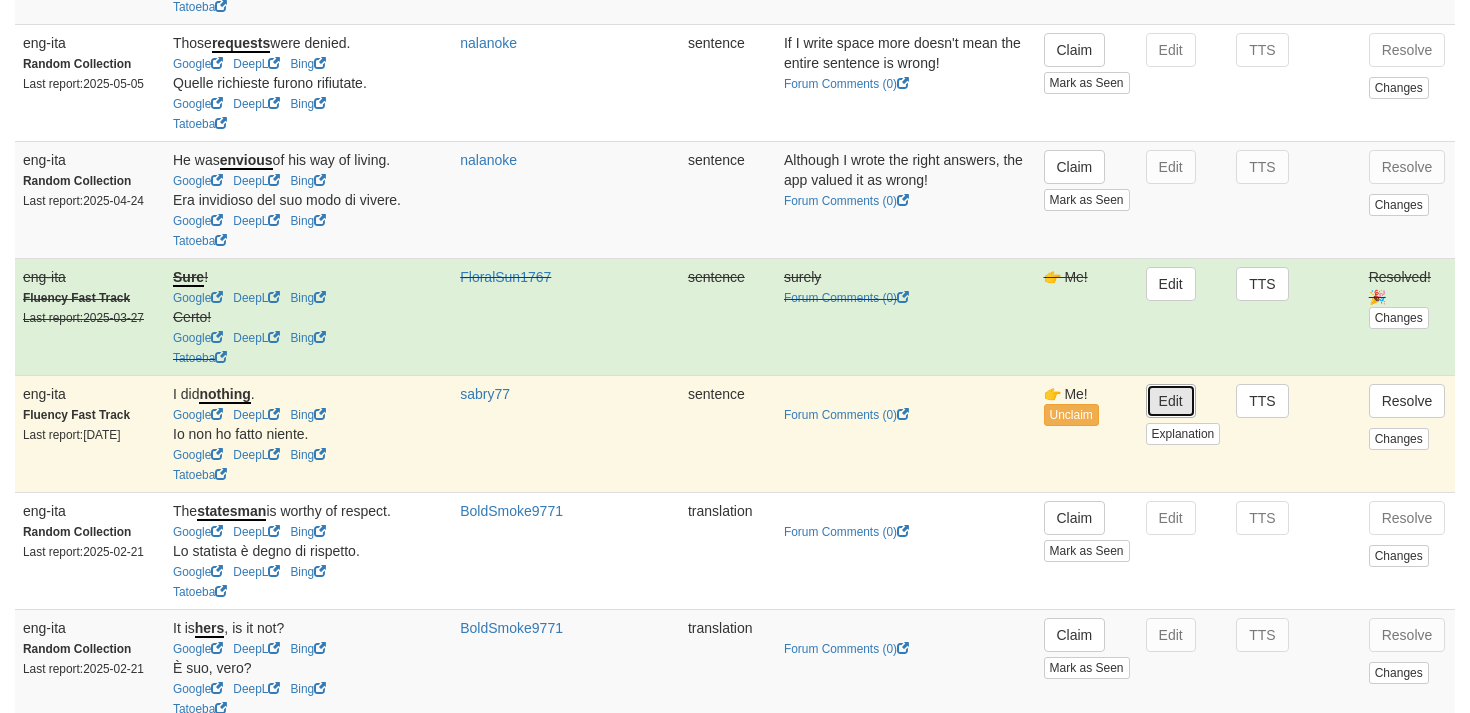 click on "Edit" at bounding box center [1171, 401] 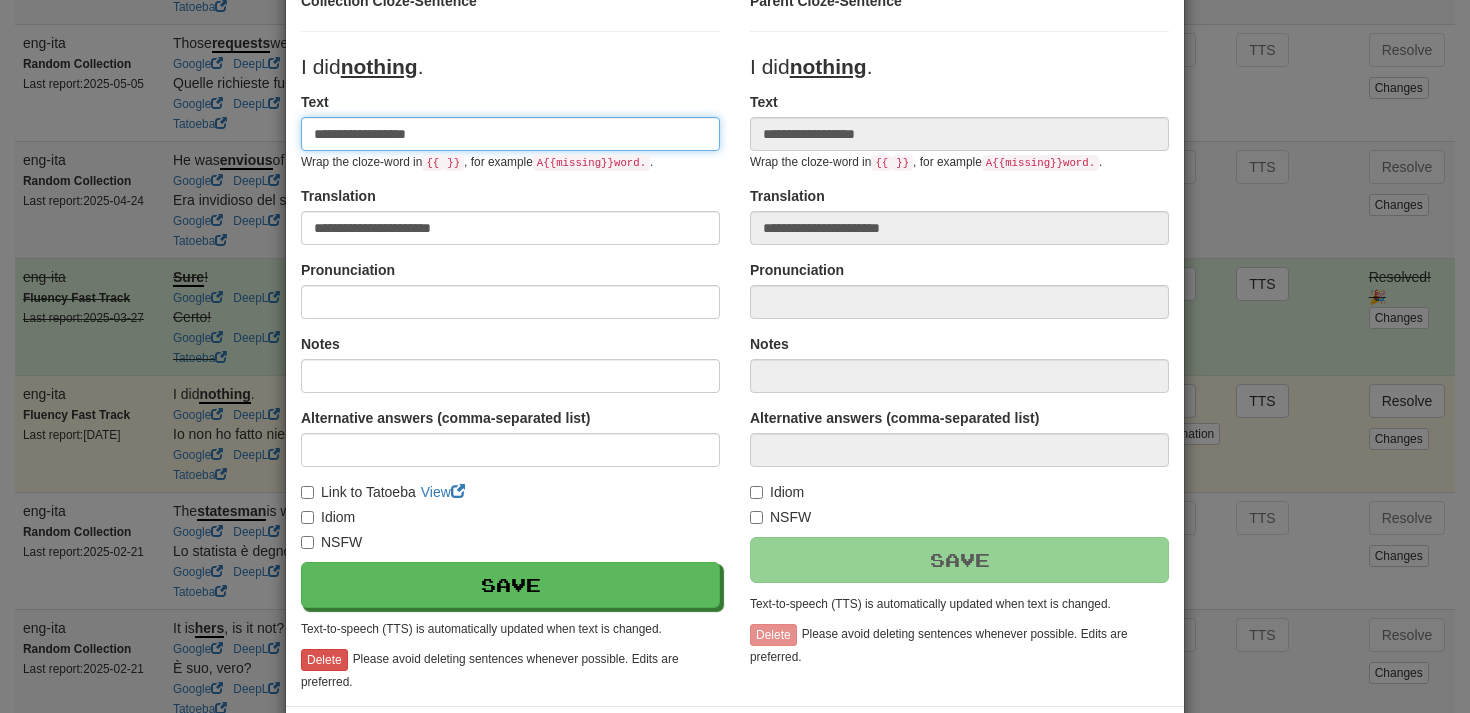 scroll, scrollTop: 266, scrollLeft: 0, axis: vertical 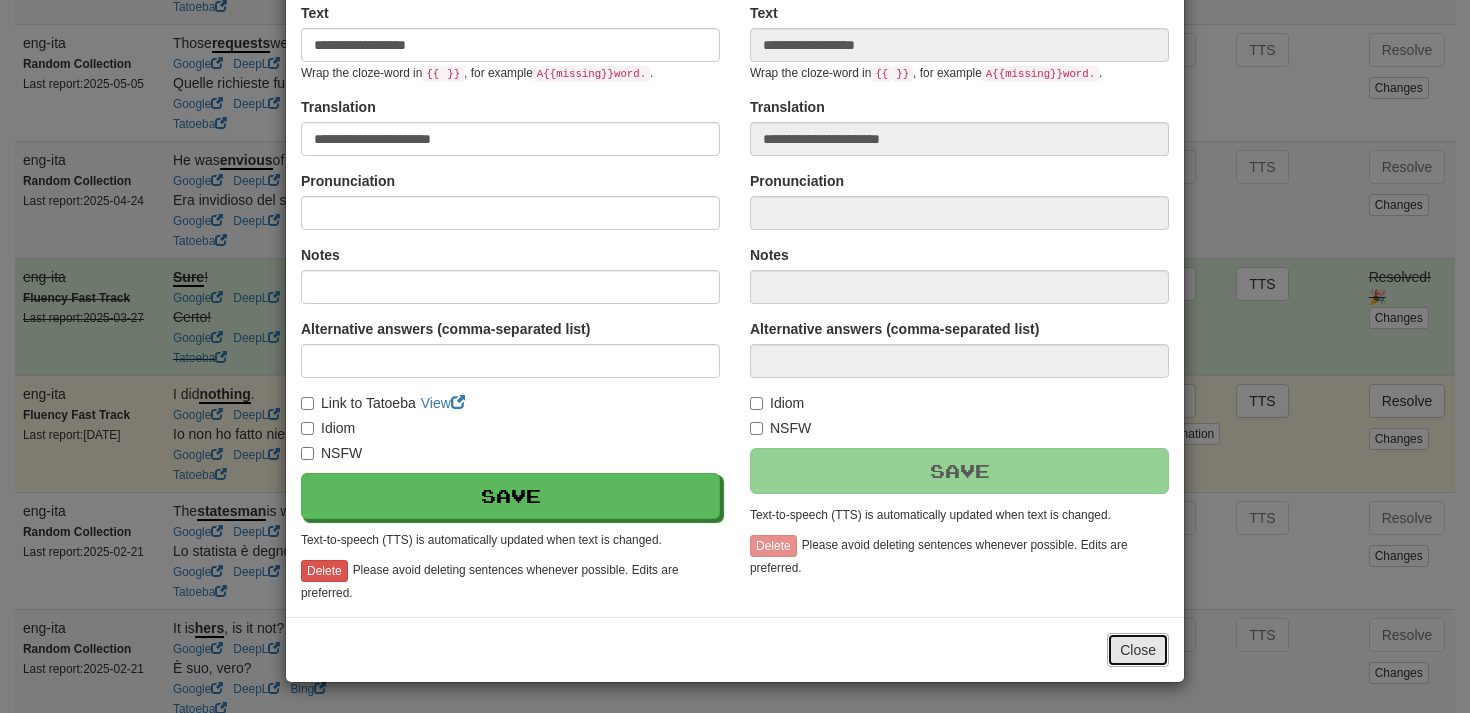 click on "Close" at bounding box center [1138, 650] 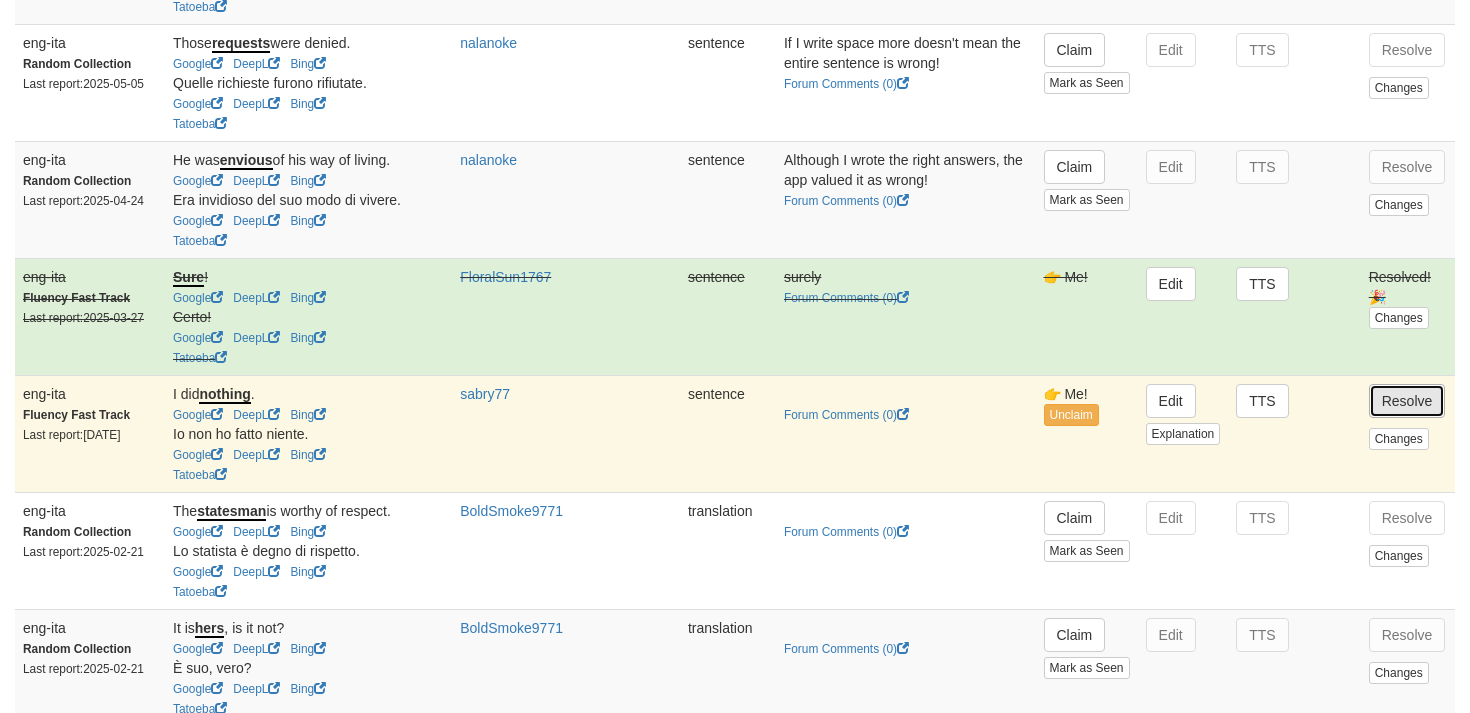 click on "Resolve" at bounding box center (1407, 401) 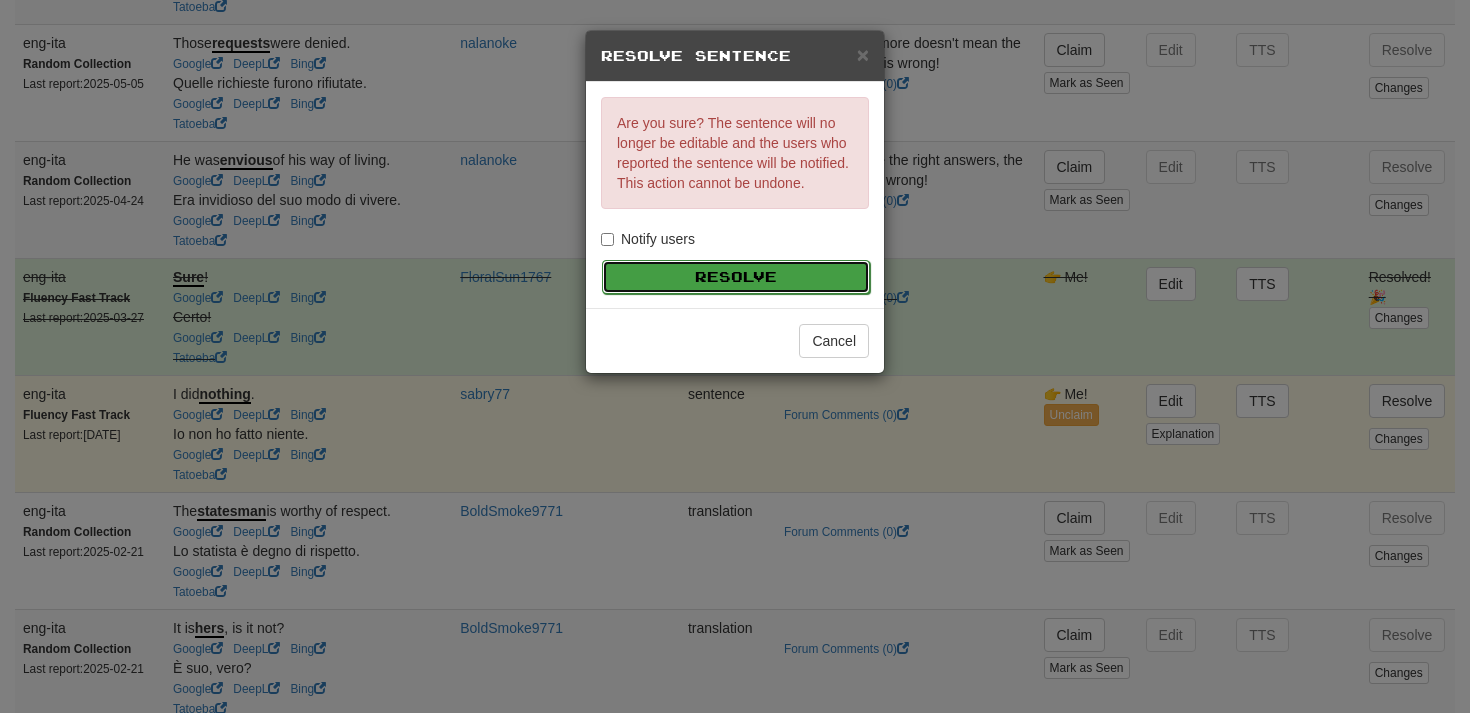 click on "Resolve" at bounding box center [736, 277] 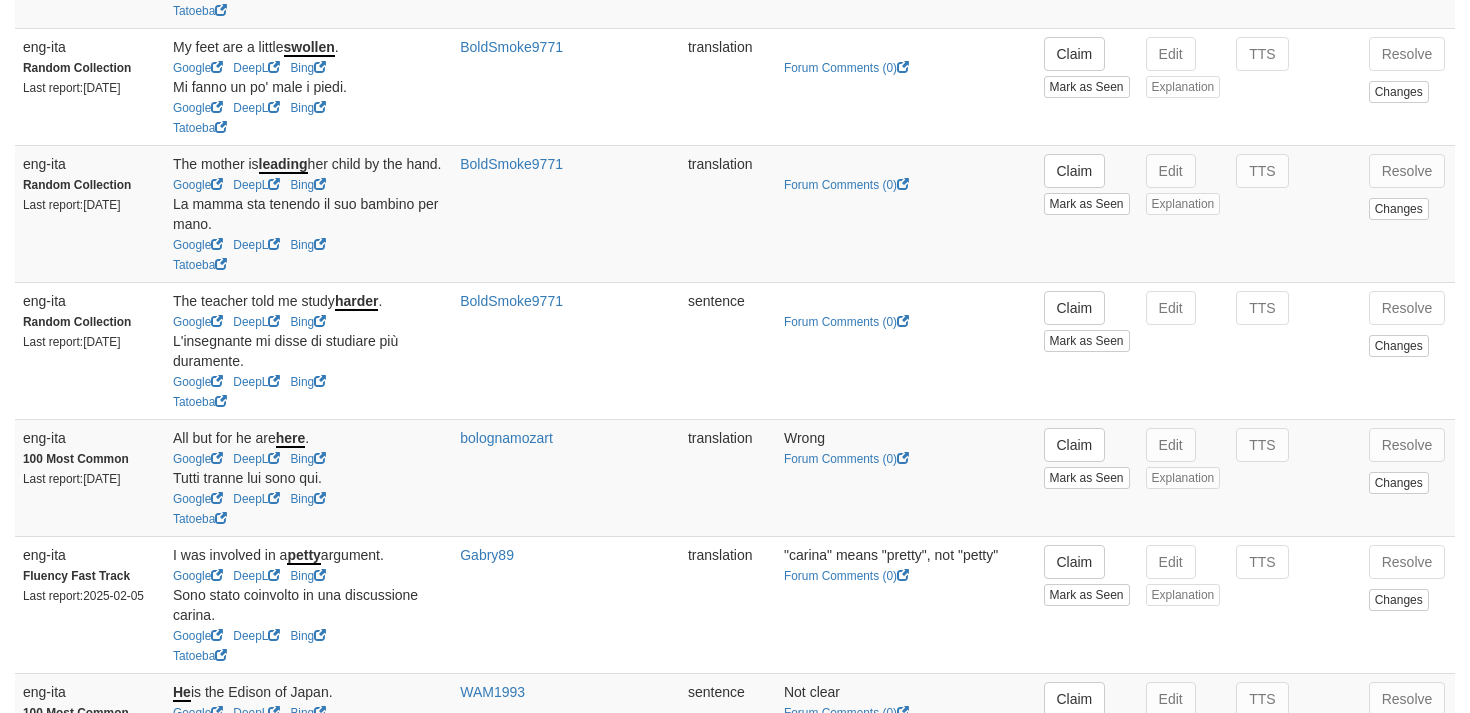 scroll, scrollTop: 1552, scrollLeft: 0, axis: vertical 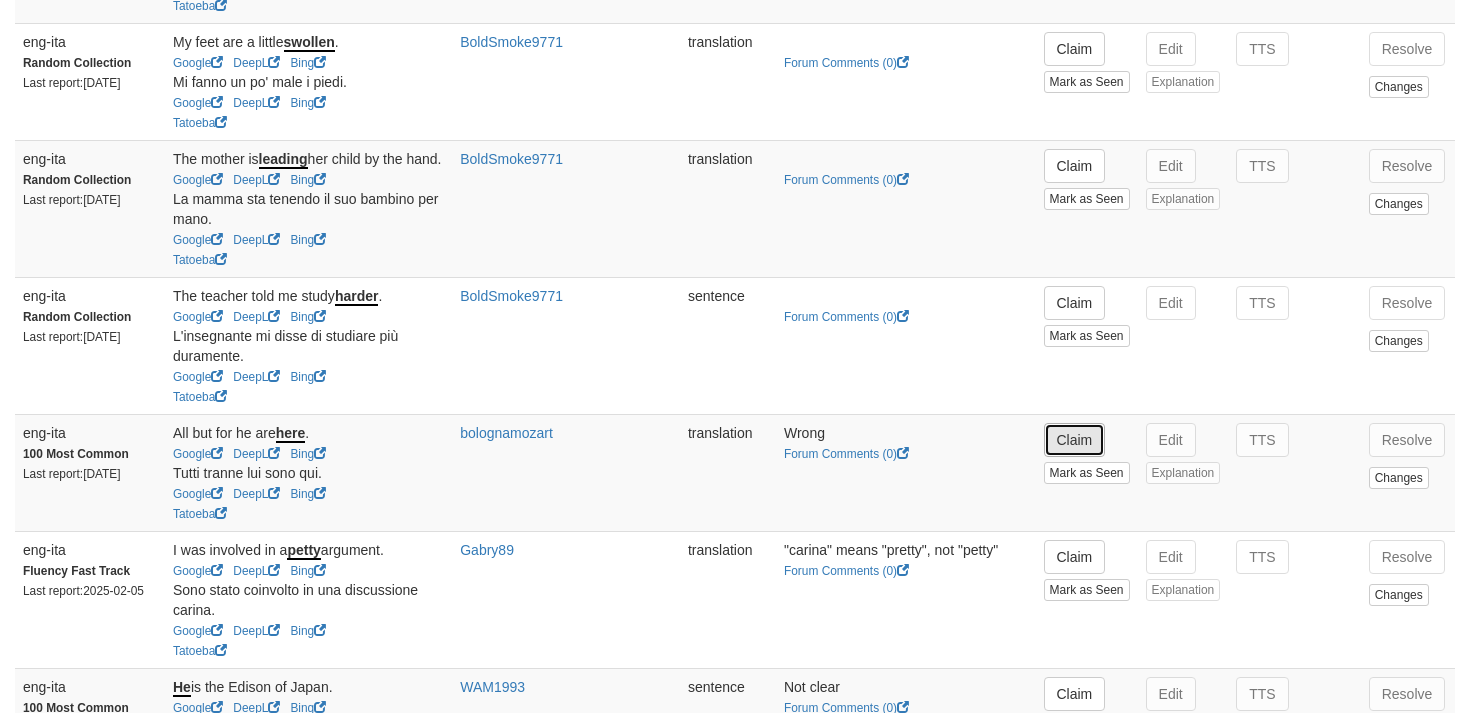 click on "Claim" at bounding box center (1075, 440) 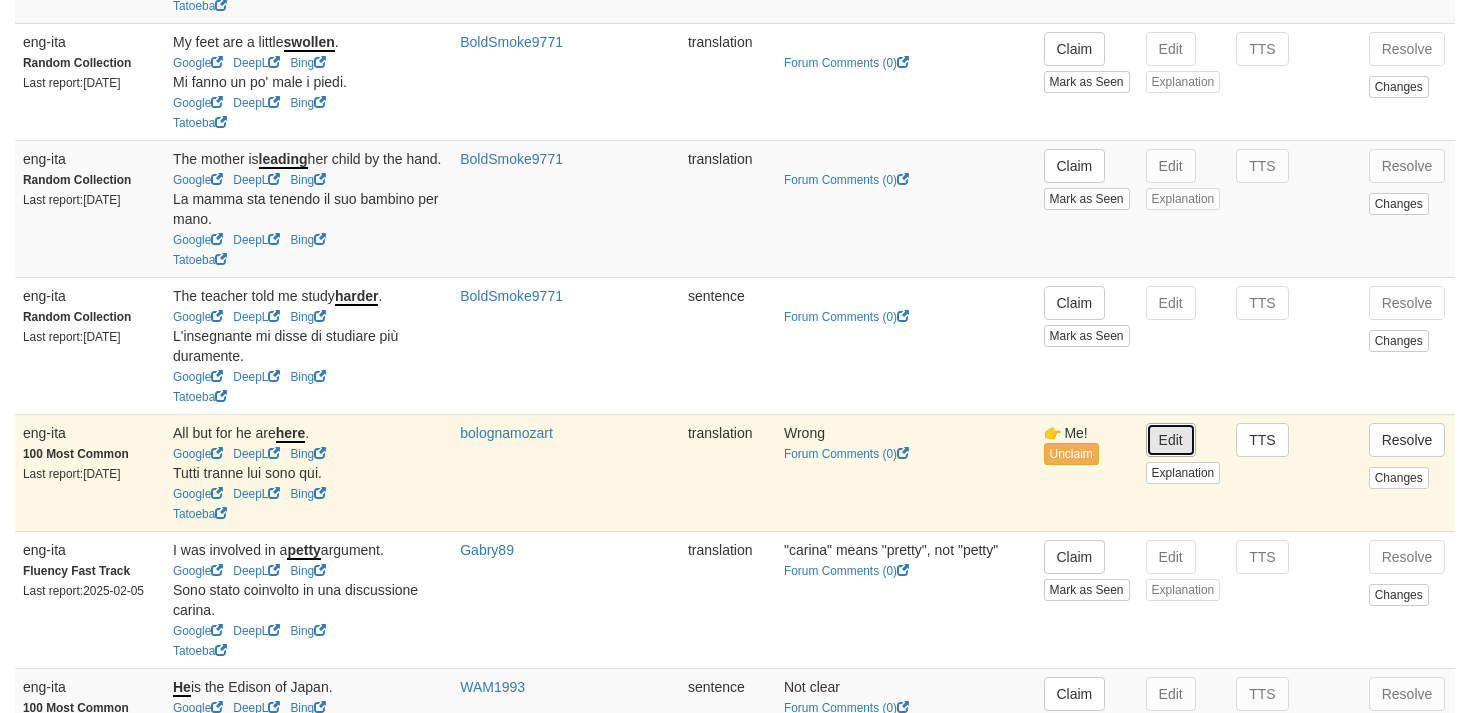 click on "Edit" at bounding box center (1171, 440) 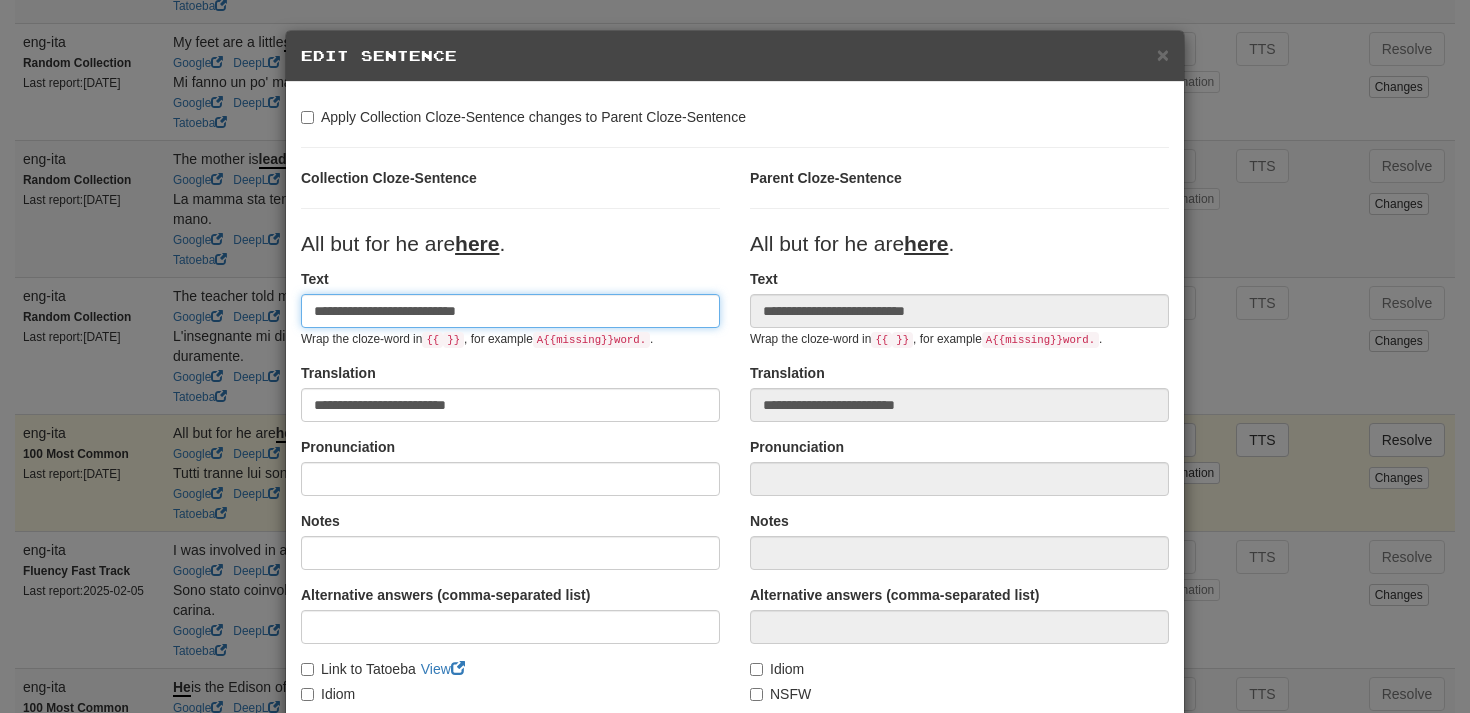 click on "**********" at bounding box center [510, 311] 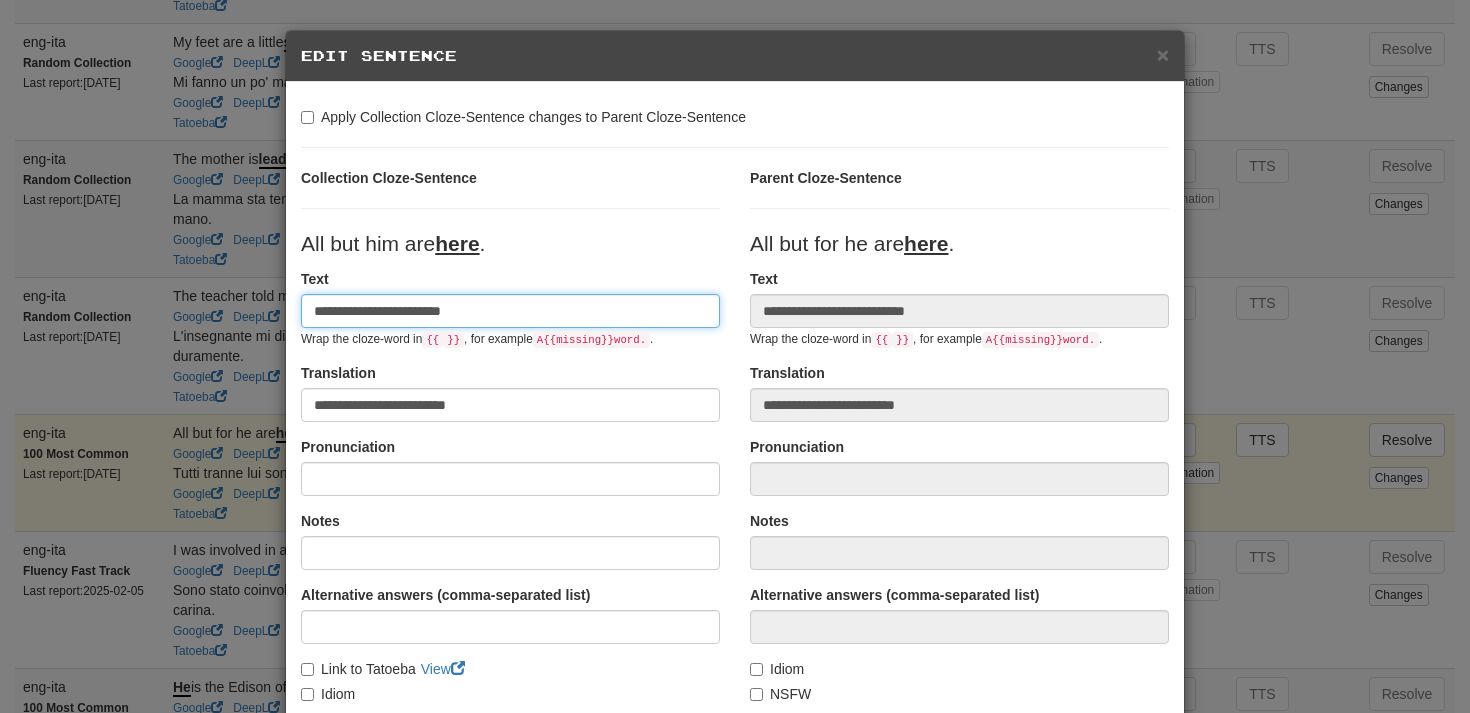 click on "**********" at bounding box center (510, 311) 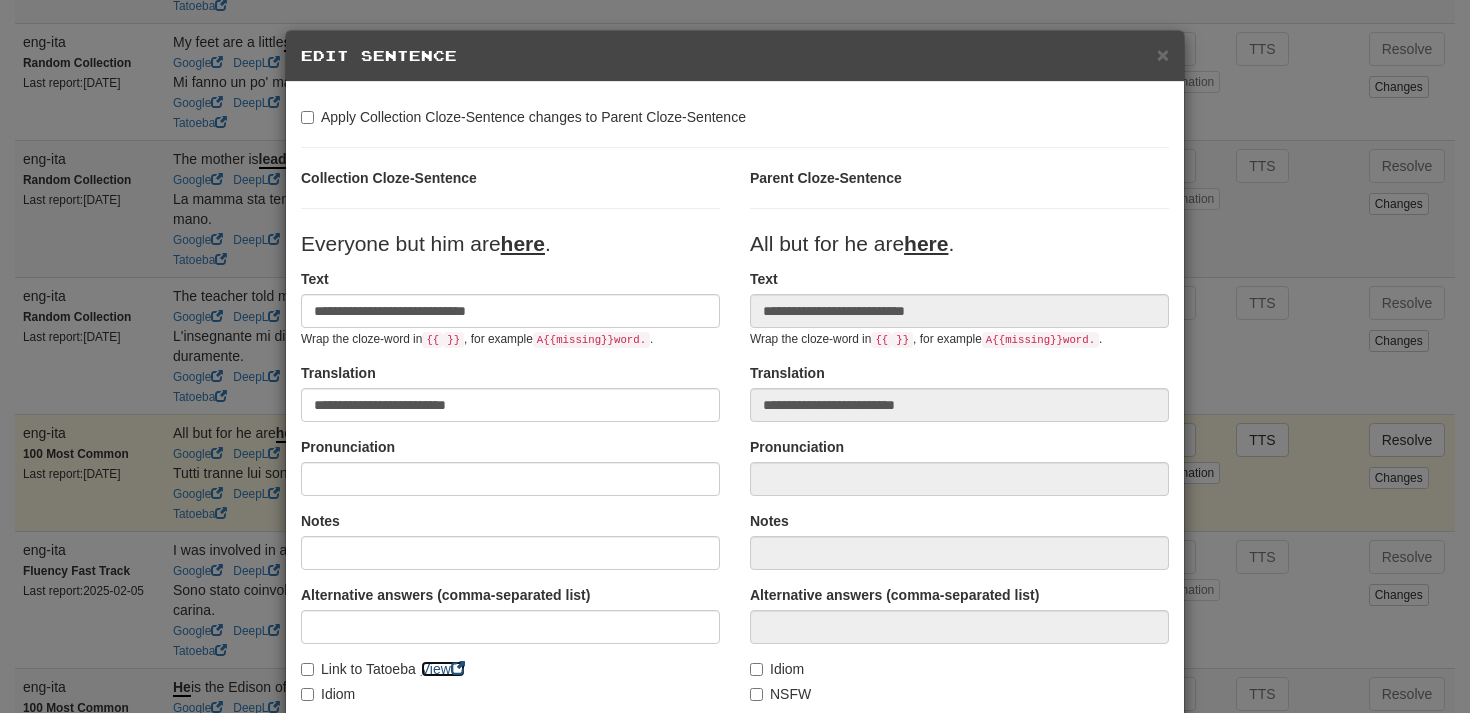 click on "View" at bounding box center (443, 669) 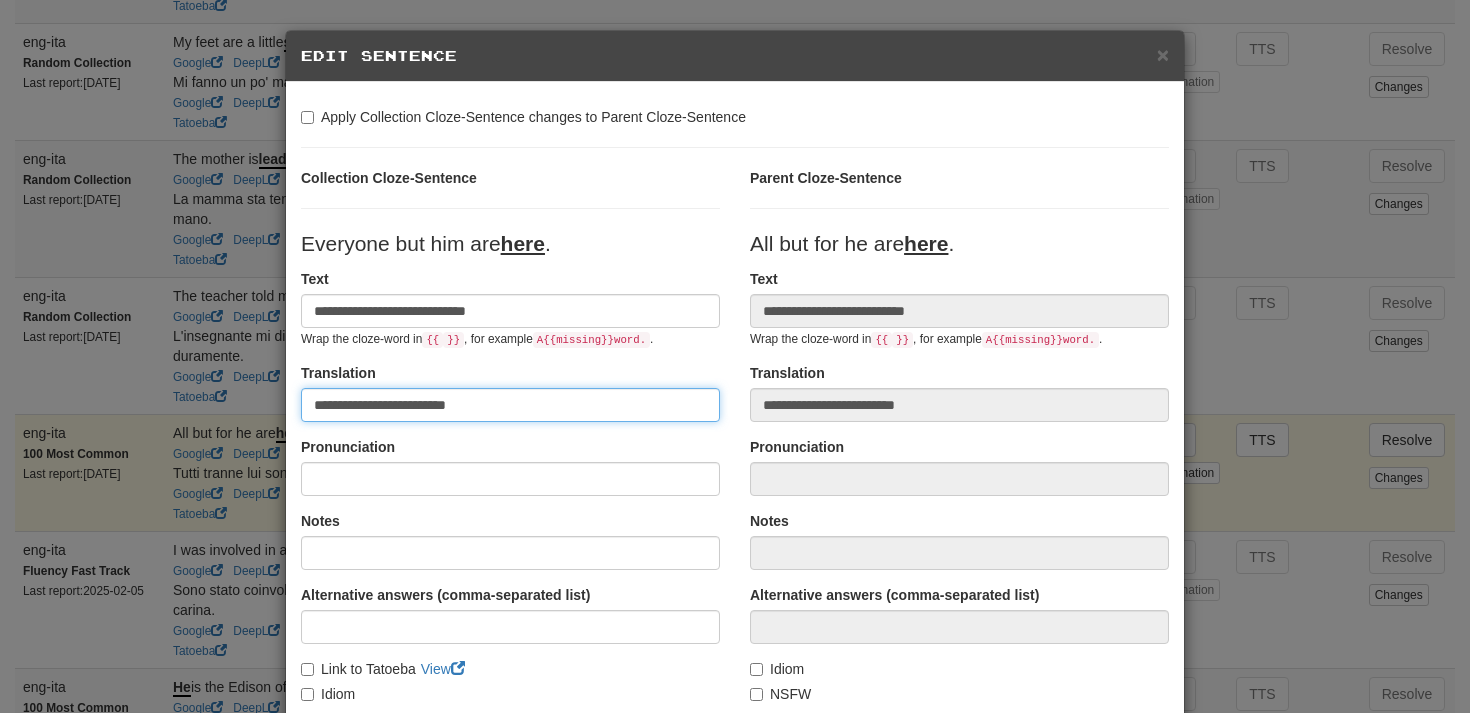 click on "**********" at bounding box center [510, 405] 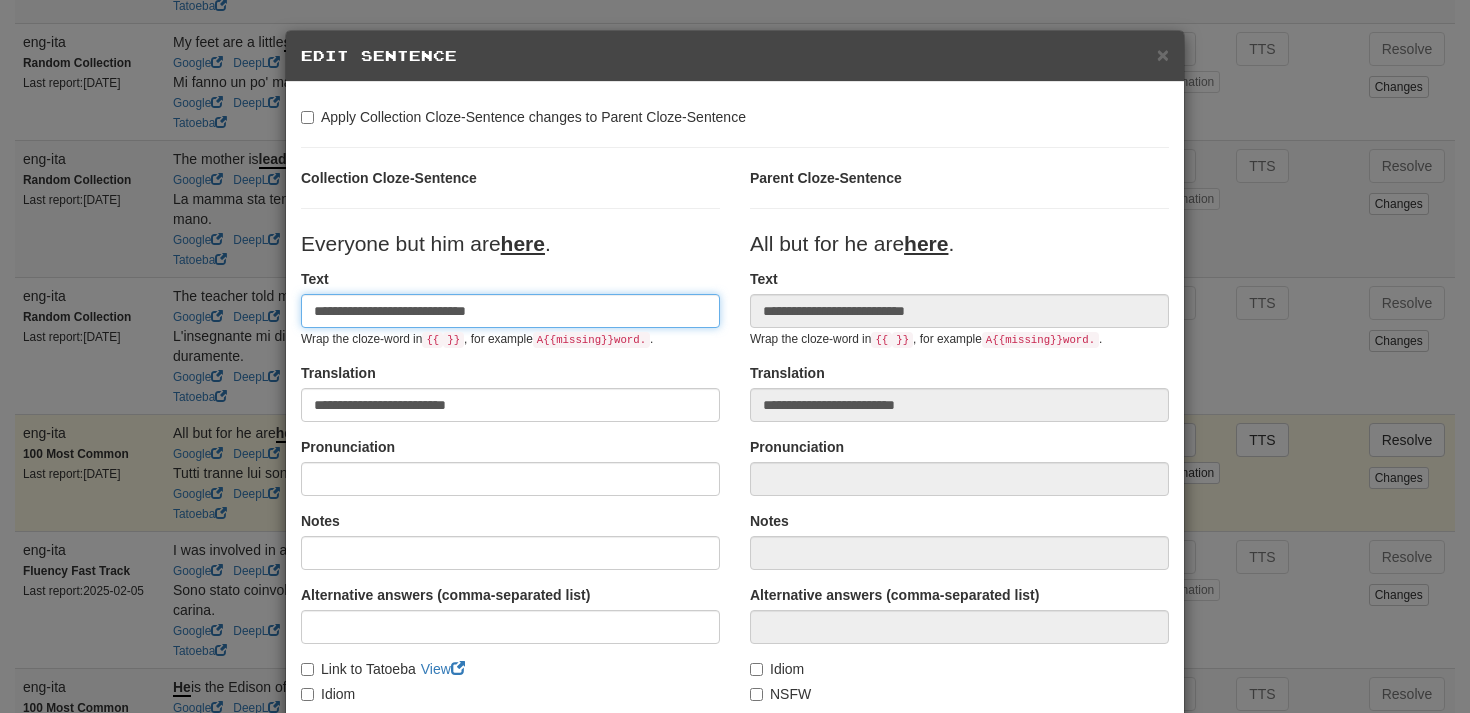 click on "**********" at bounding box center (510, 311) 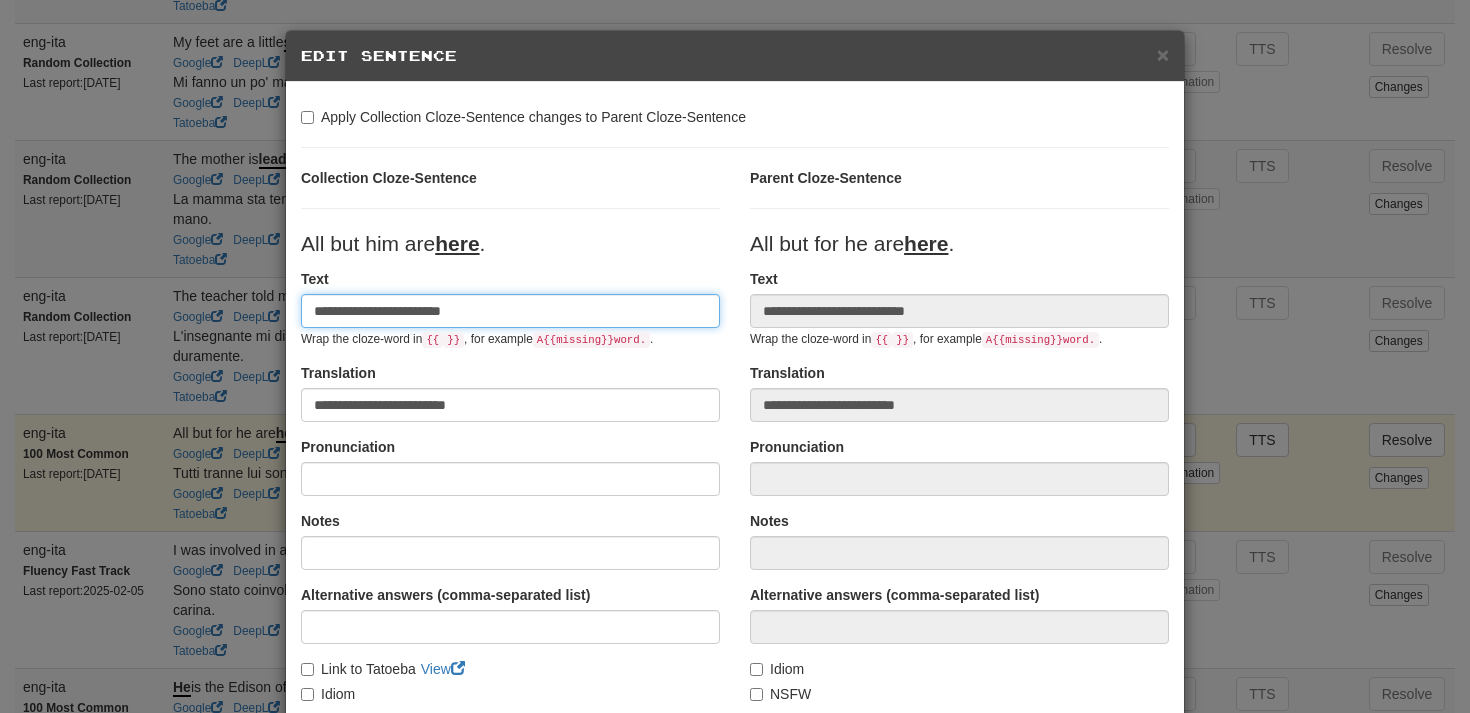 click on "**********" at bounding box center [510, 311] 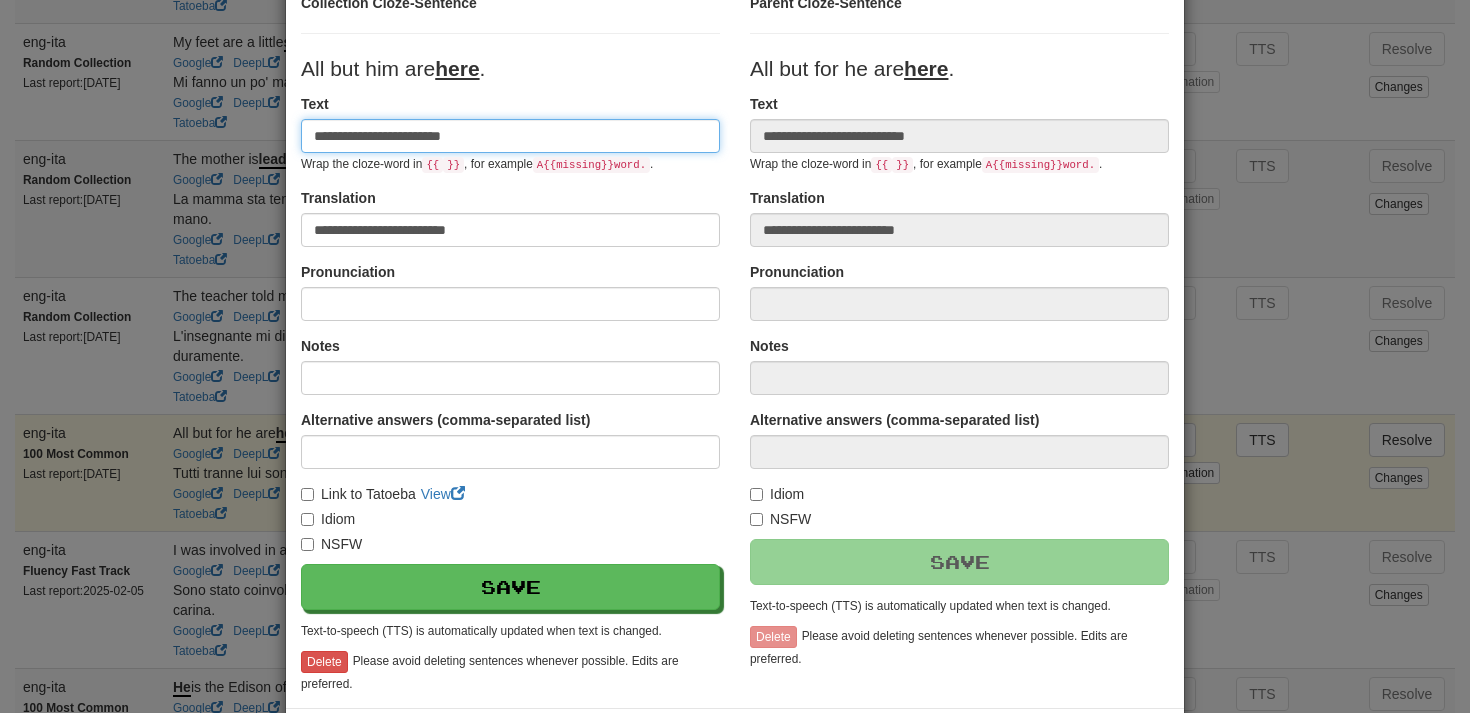scroll, scrollTop: 266, scrollLeft: 0, axis: vertical 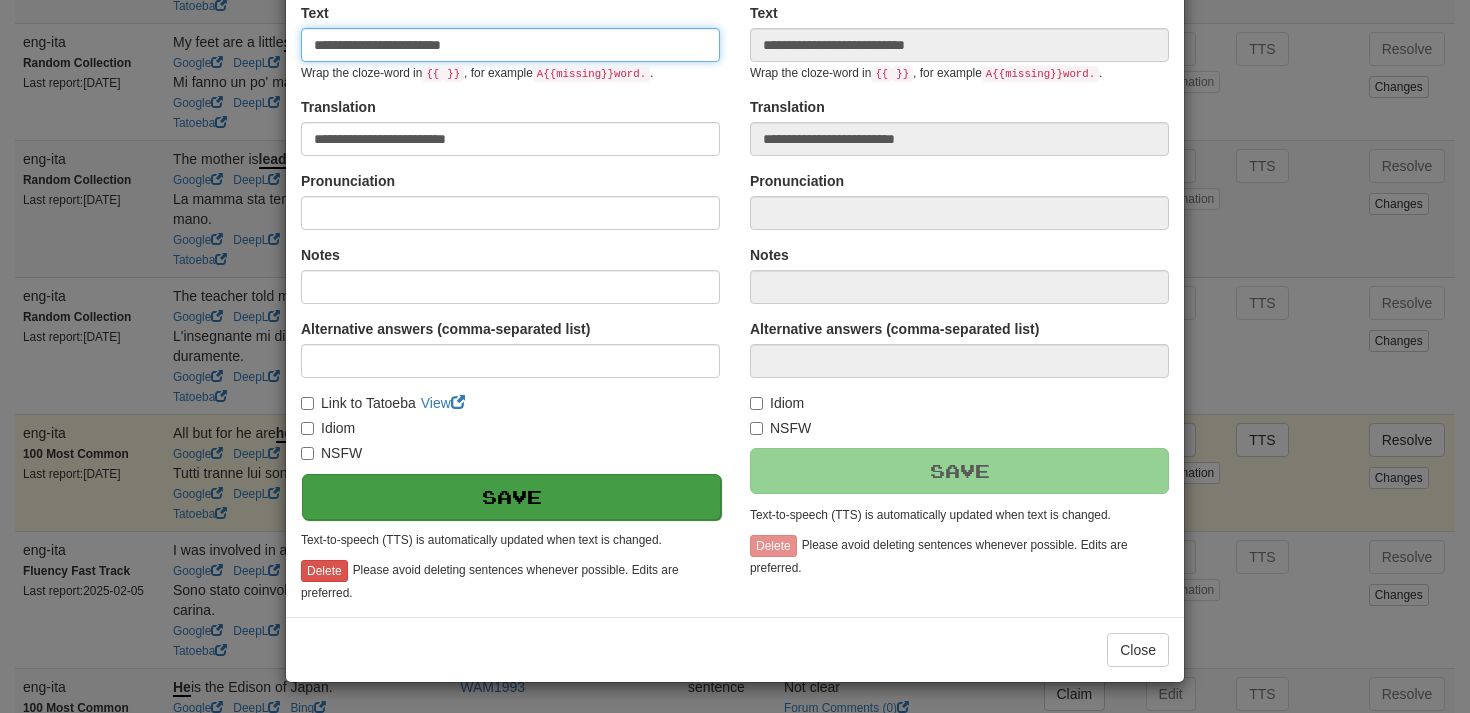 type on "**********" 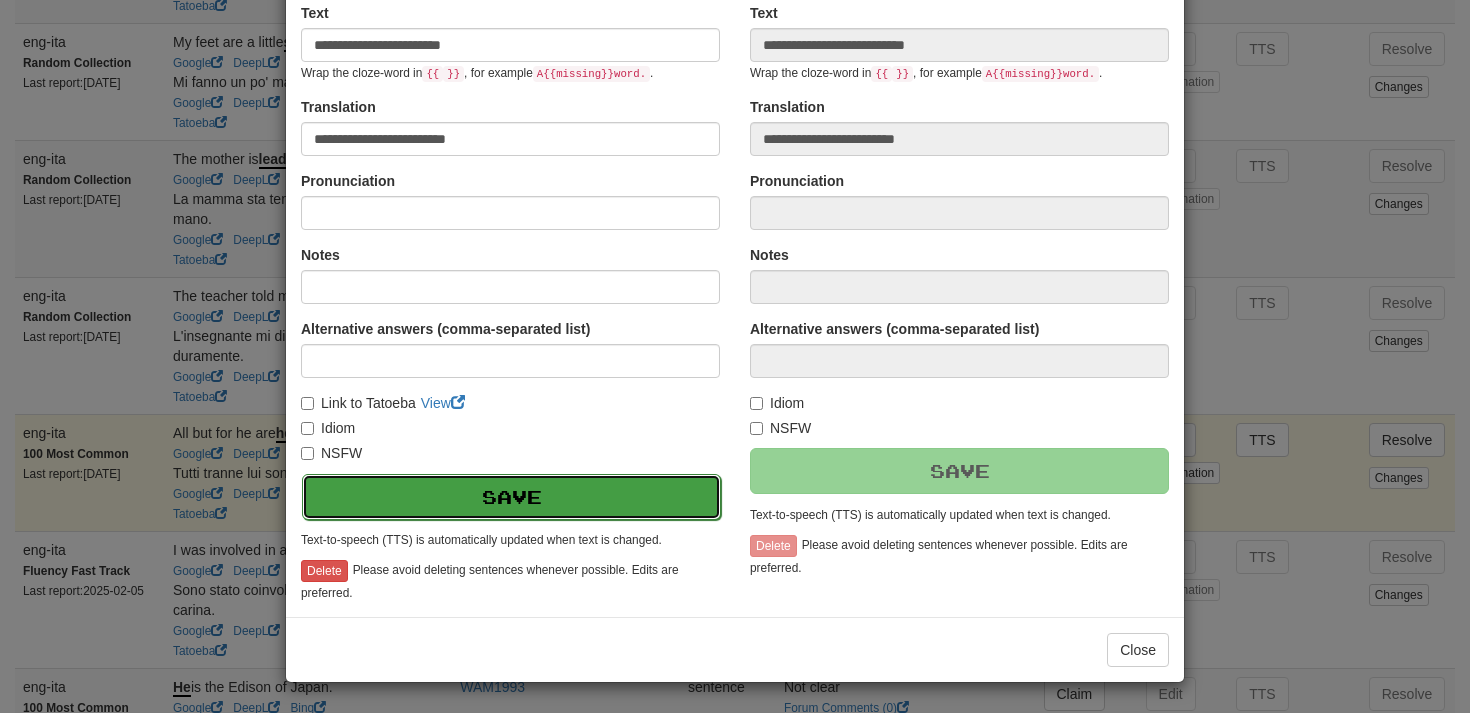 click on "Save" at bounding box center [511, 497] 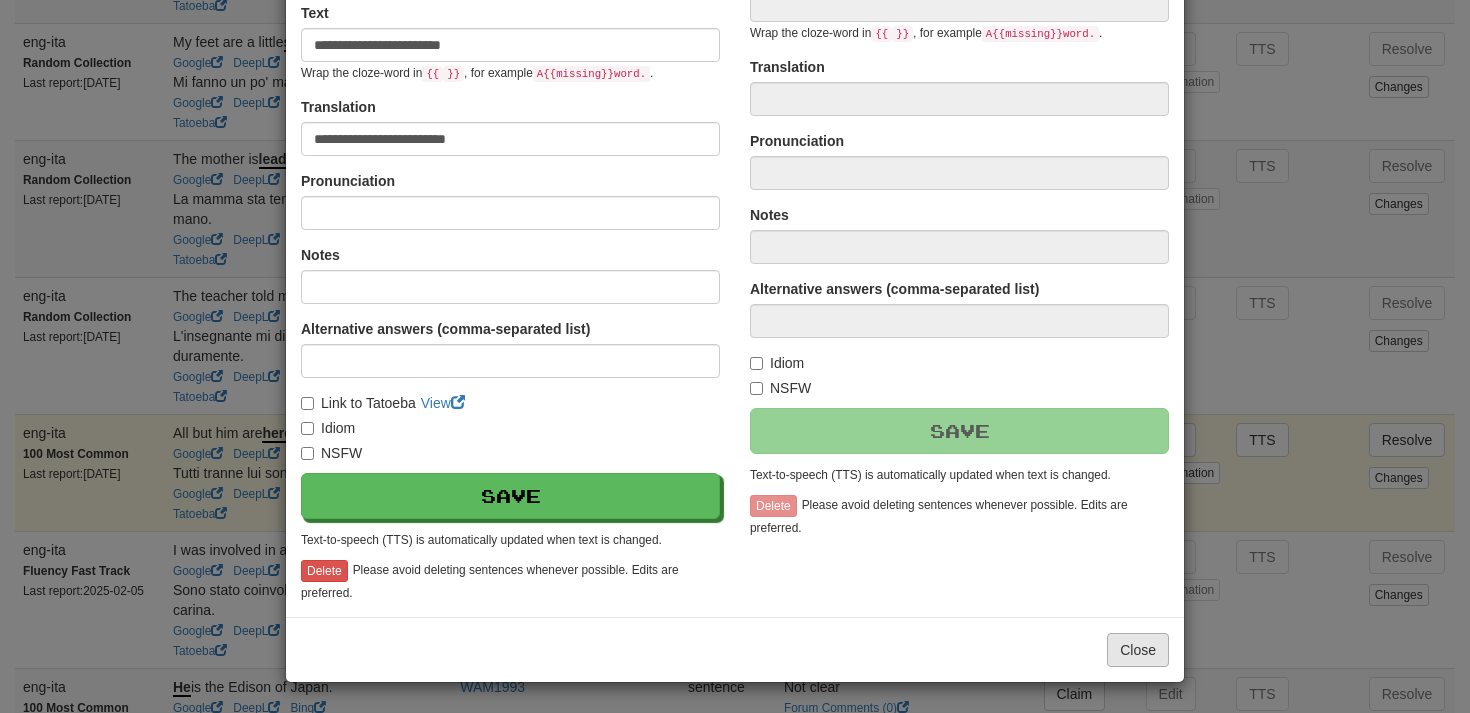 type on "**********" 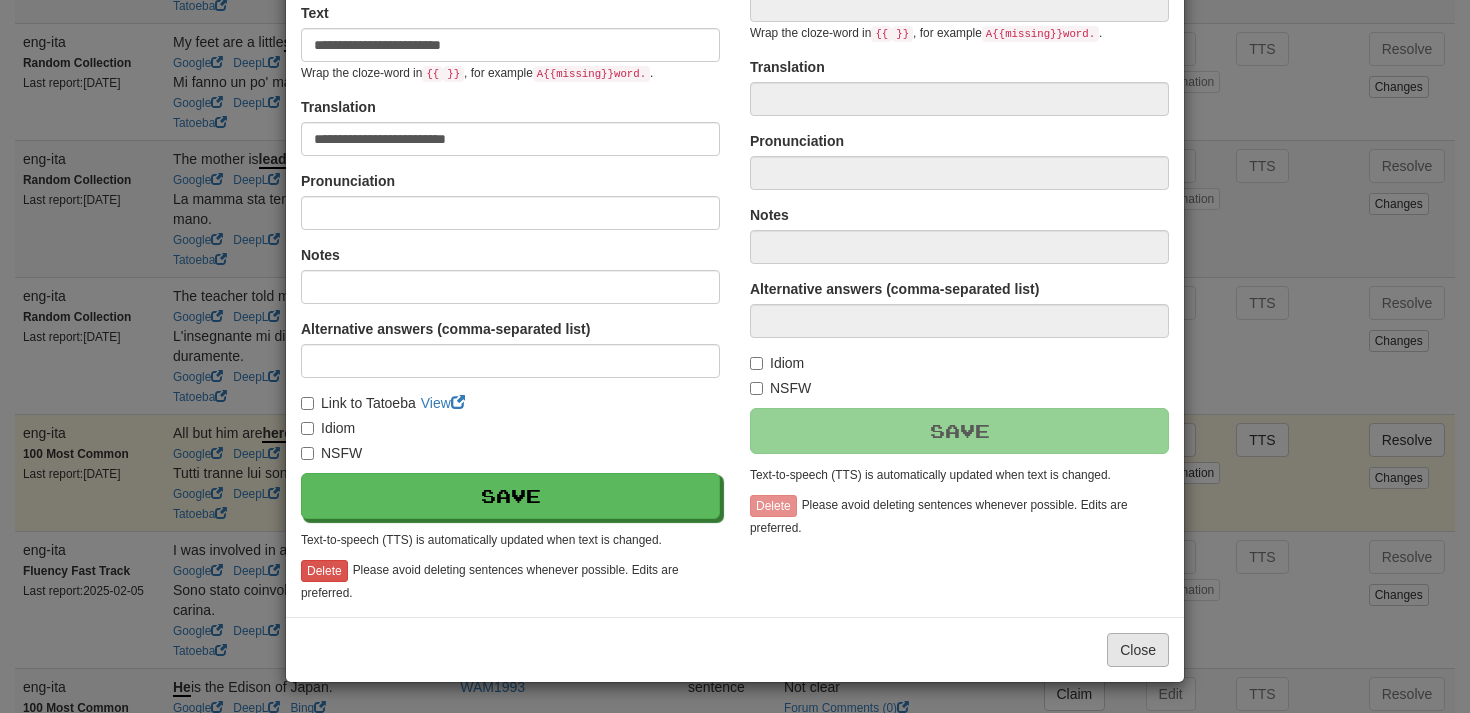 type on "**********" 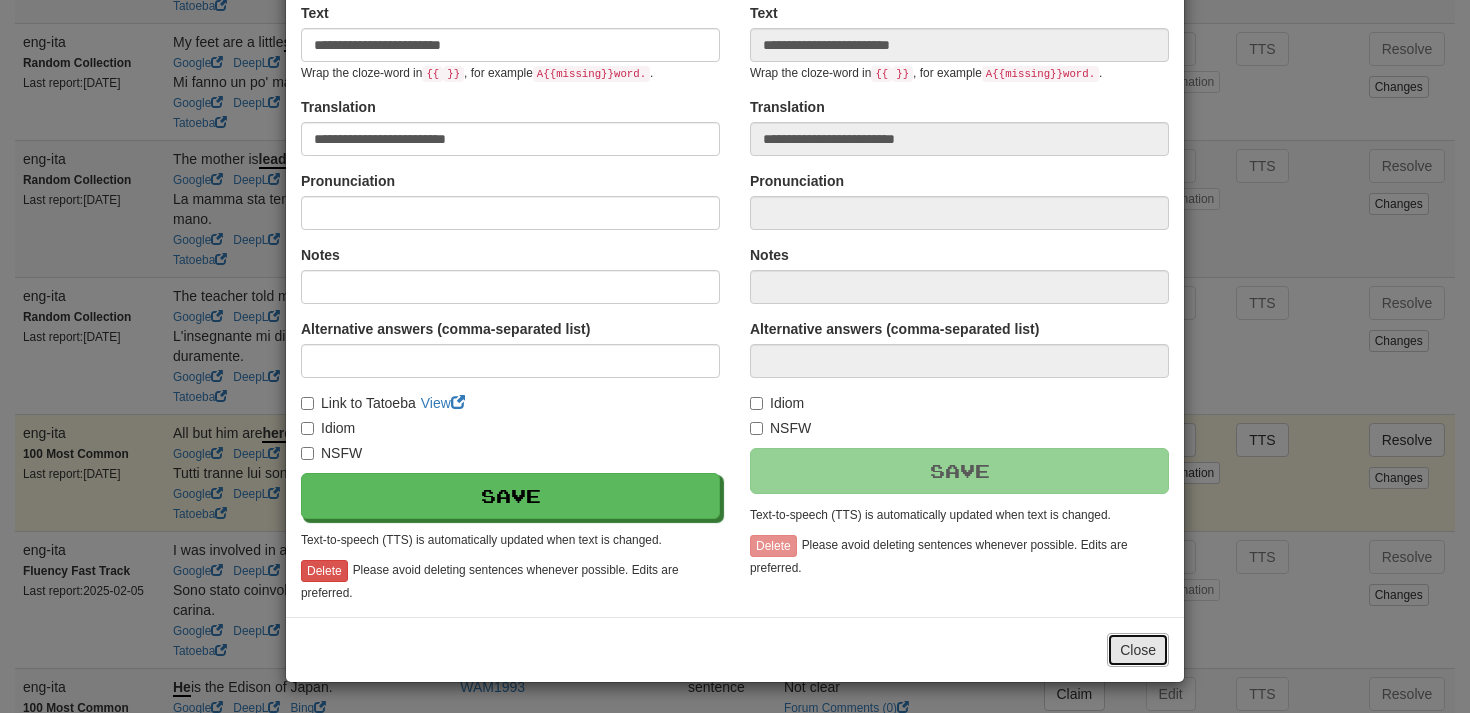 click on "Close" at bounding box center [1138, 650] 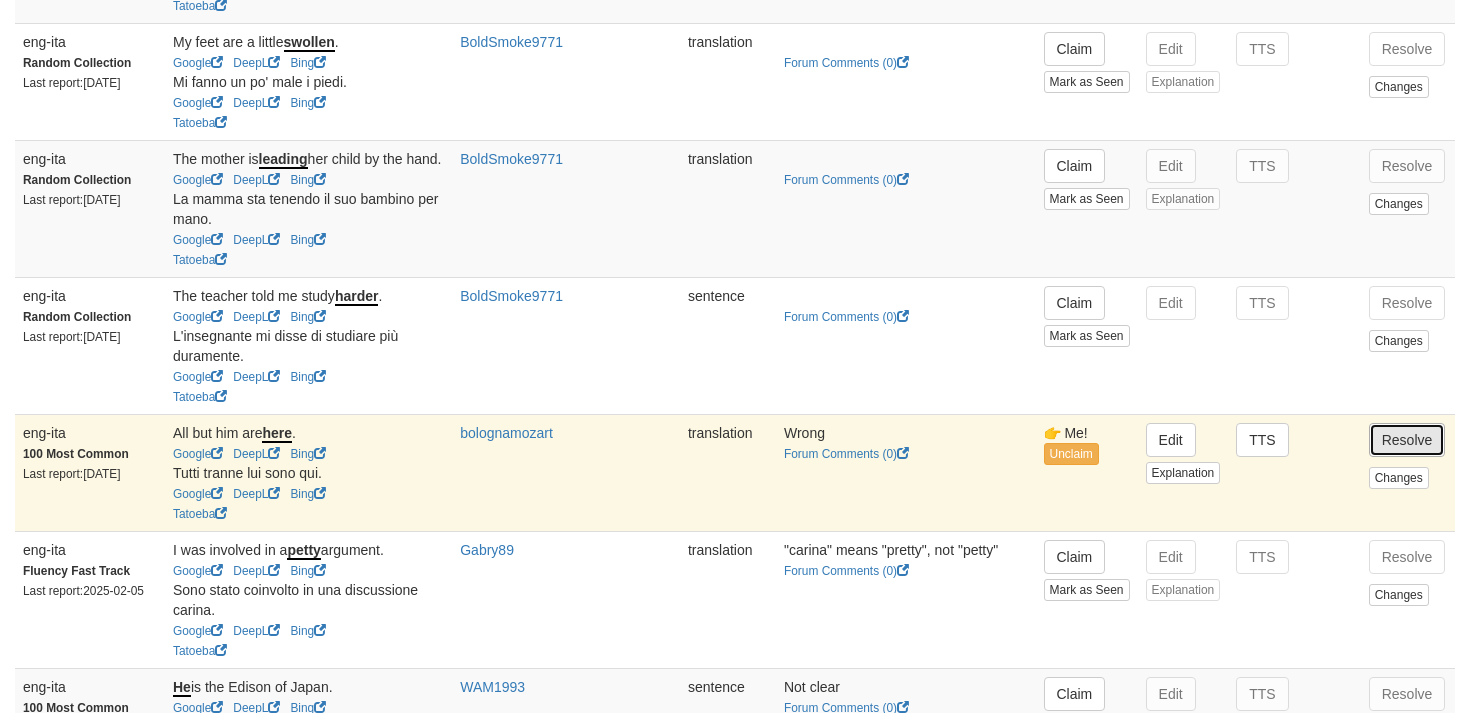 click on "Resolve" at bounding box center (1407, 440) 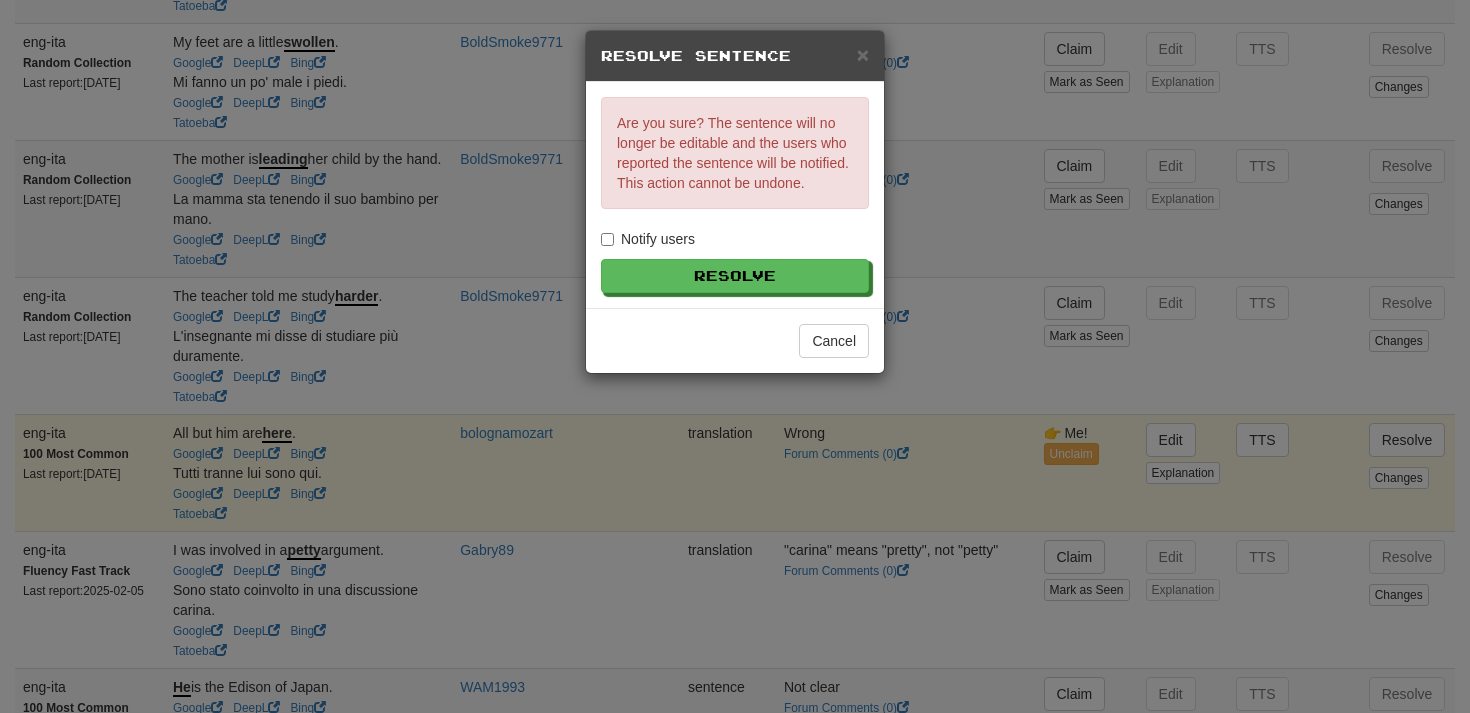 click on "Notify users" at bounding box center (648, 239) 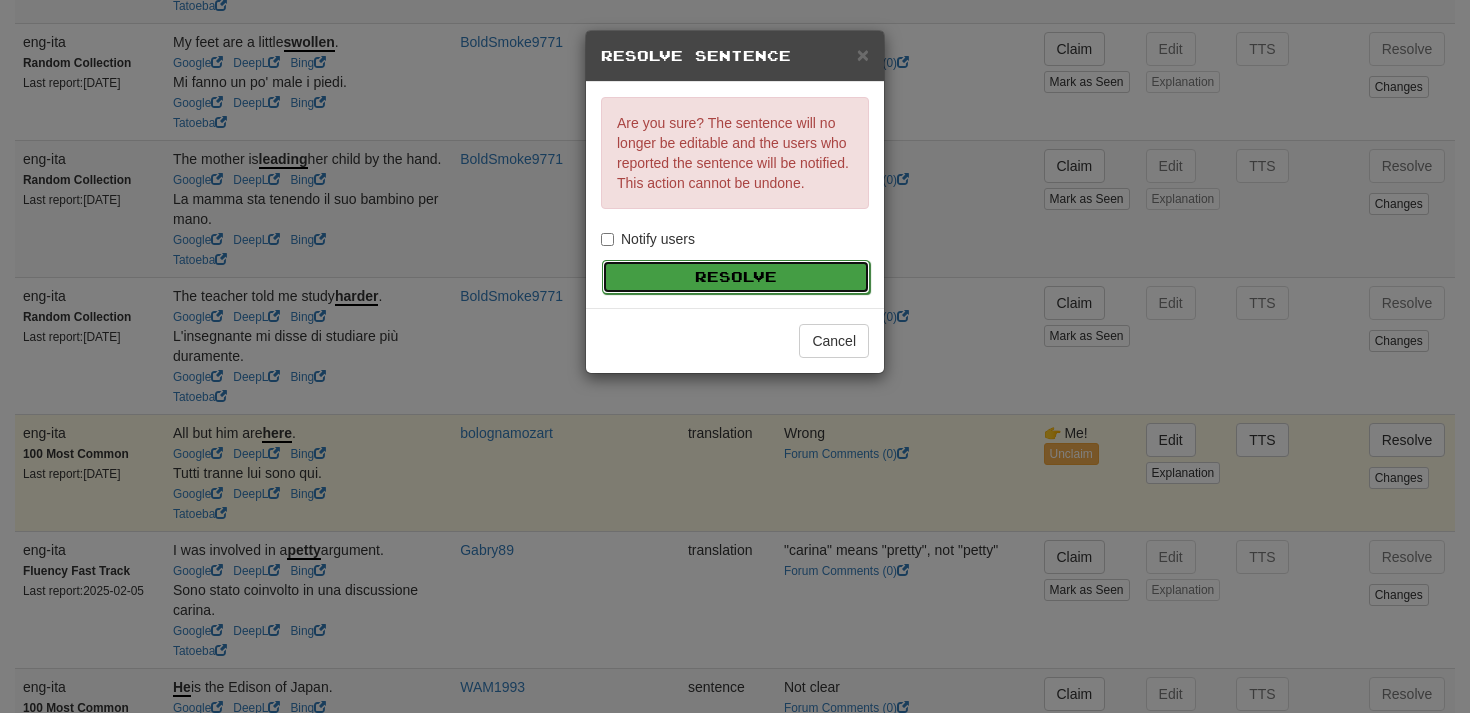click on "Resolve" at bounding box center (736, 277) 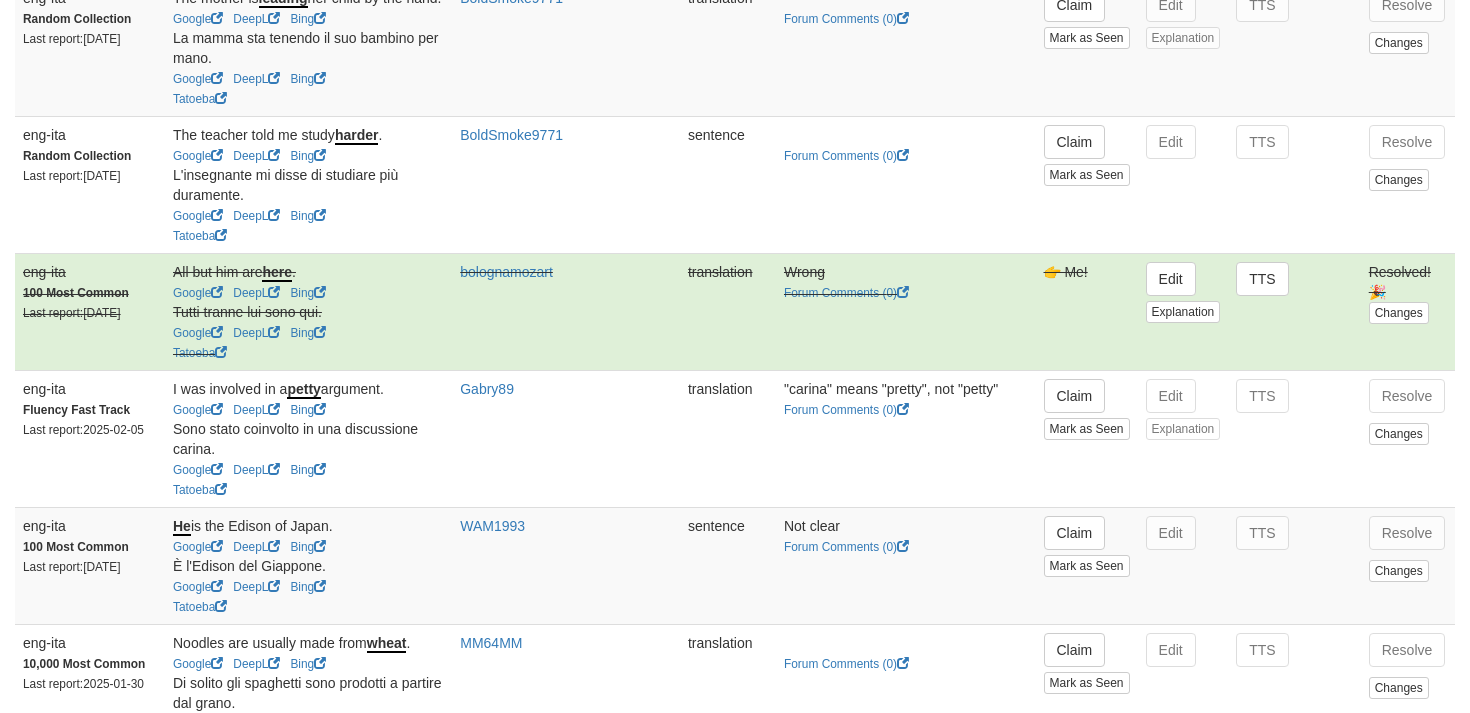 scroll, scrollTop: 1725, scrollLeft: 0, axis: vertical 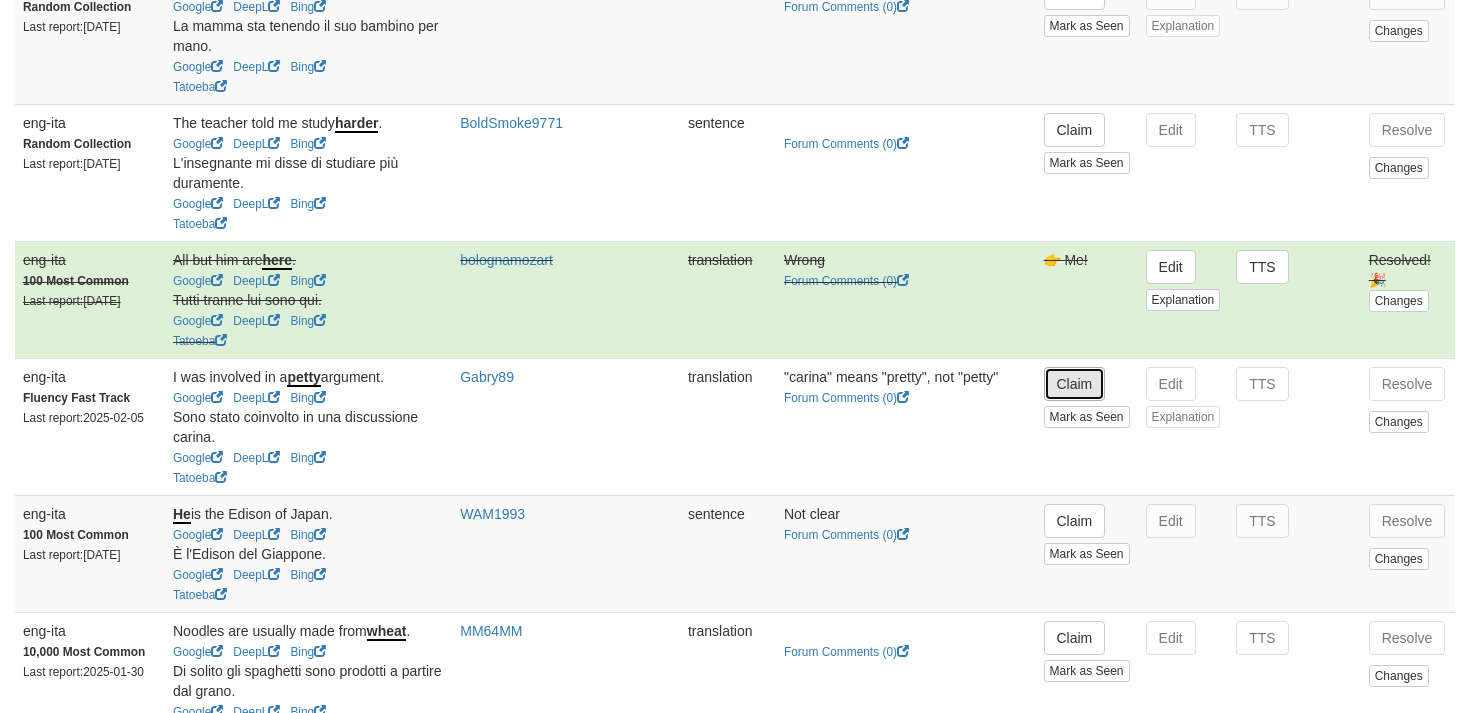 click on "Claim" at bounding box center (1075, 384) 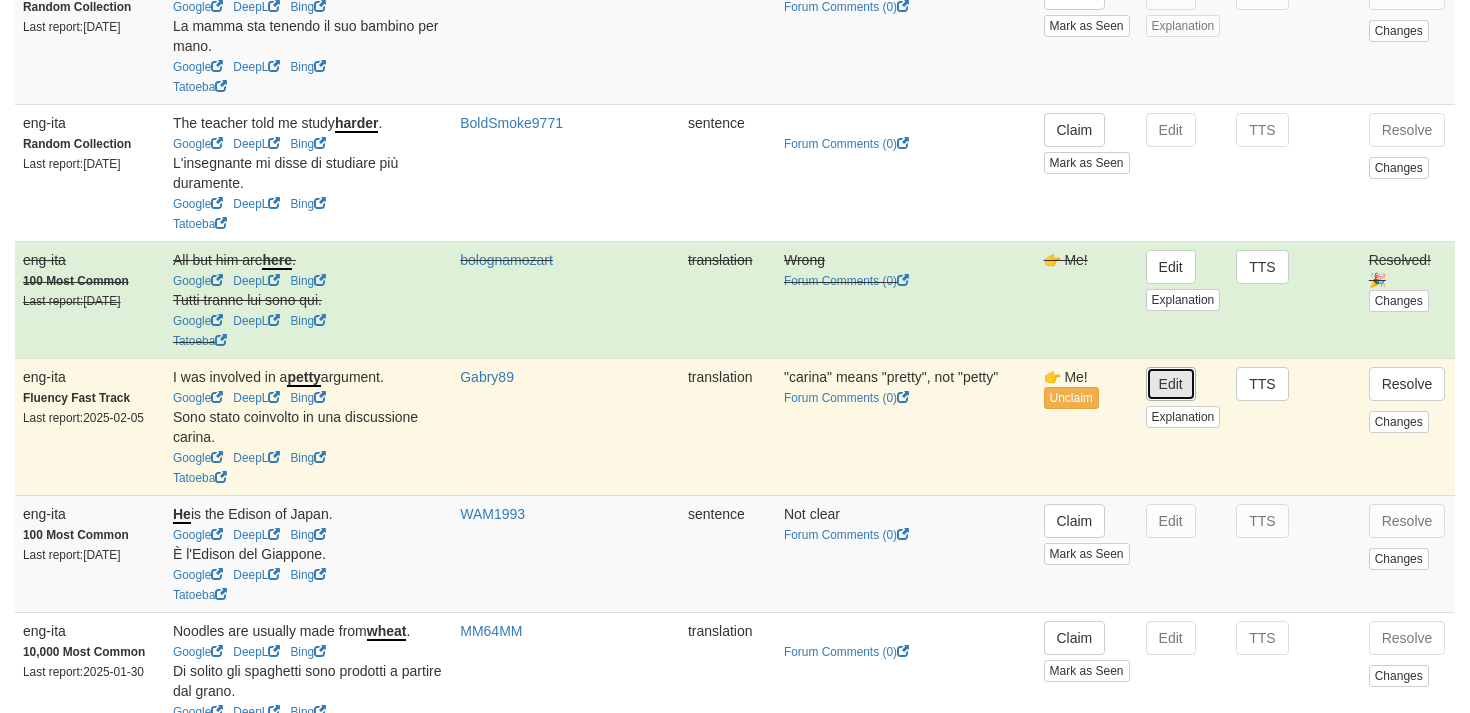 click on "Edit" at bounding box center [1171, 384] 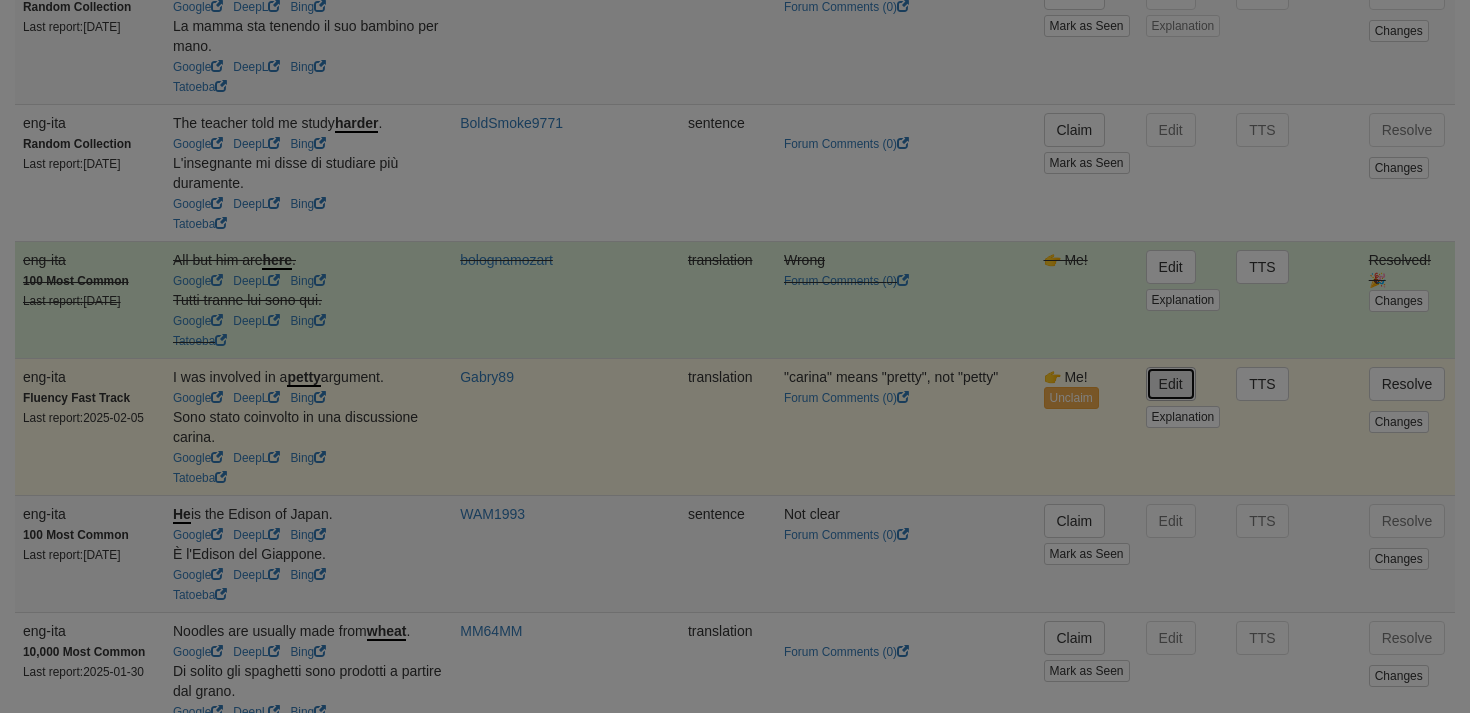 type on "**********" 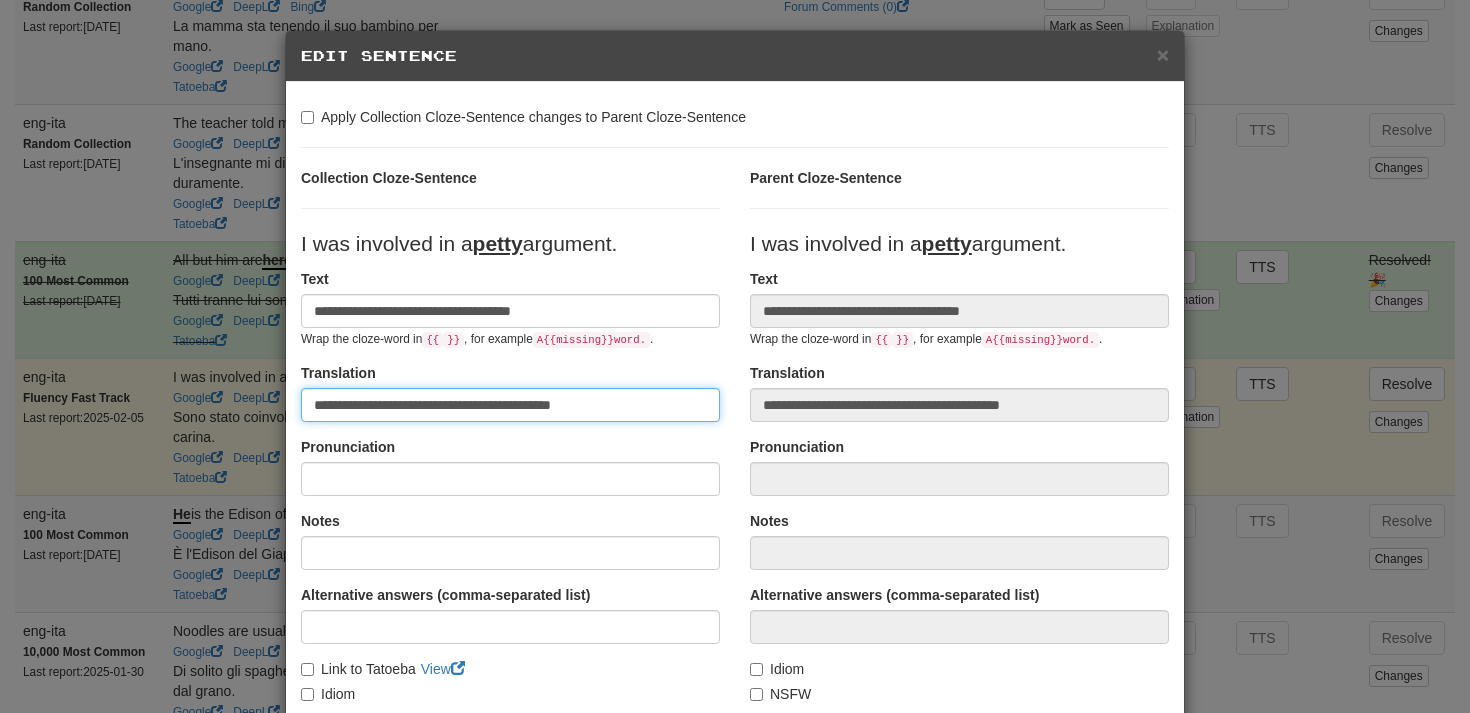 click on "**********" at bounding box center [510, 405] 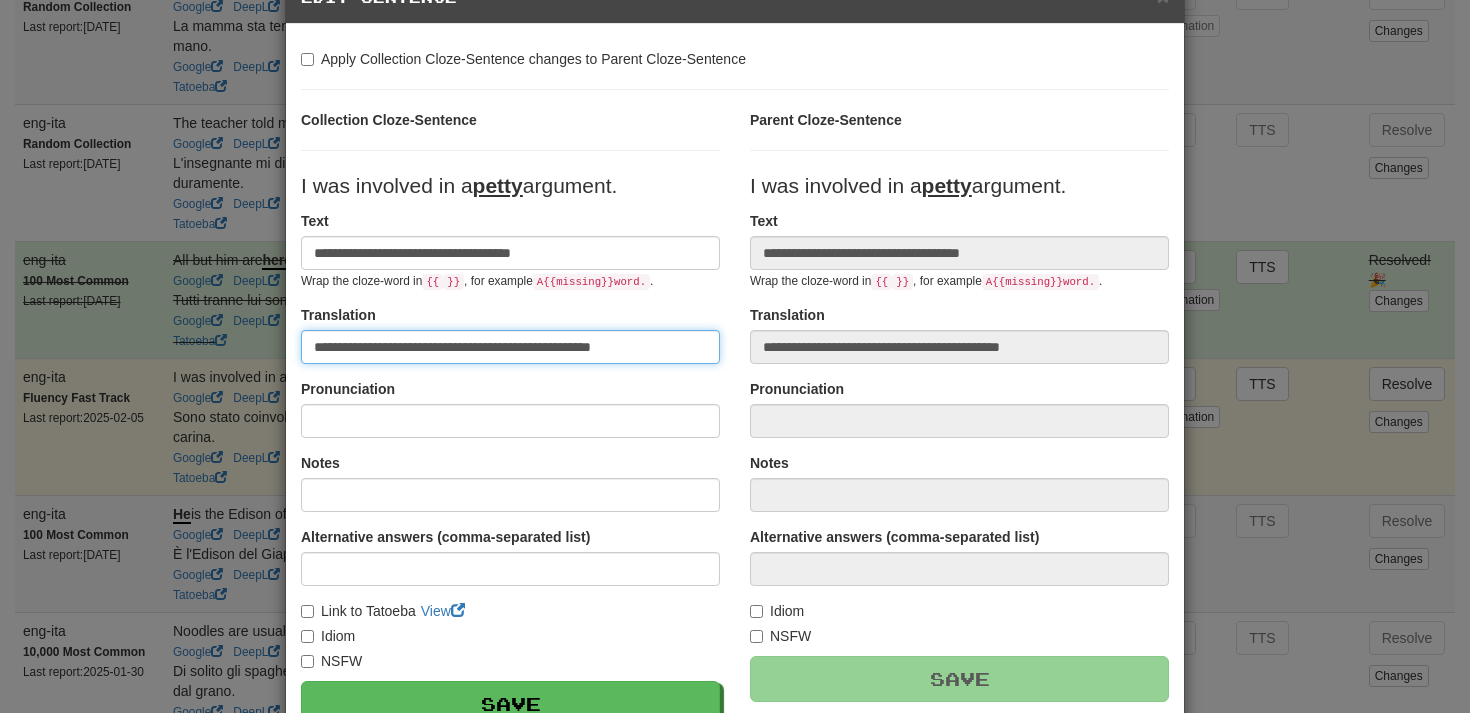 scroll, scrollTop: 63, scrollLeft: 0, axis: vertical 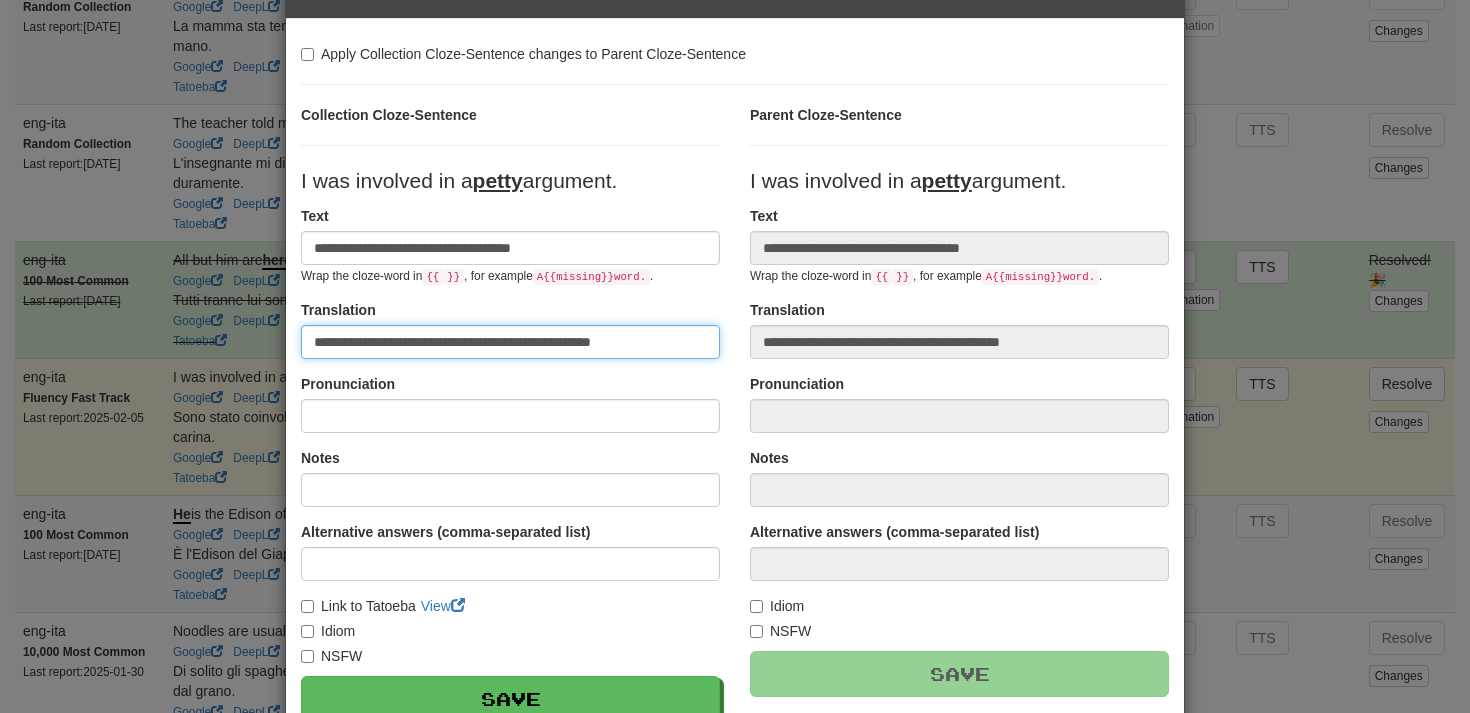 click on "**********" at bounding box center (510, 342) 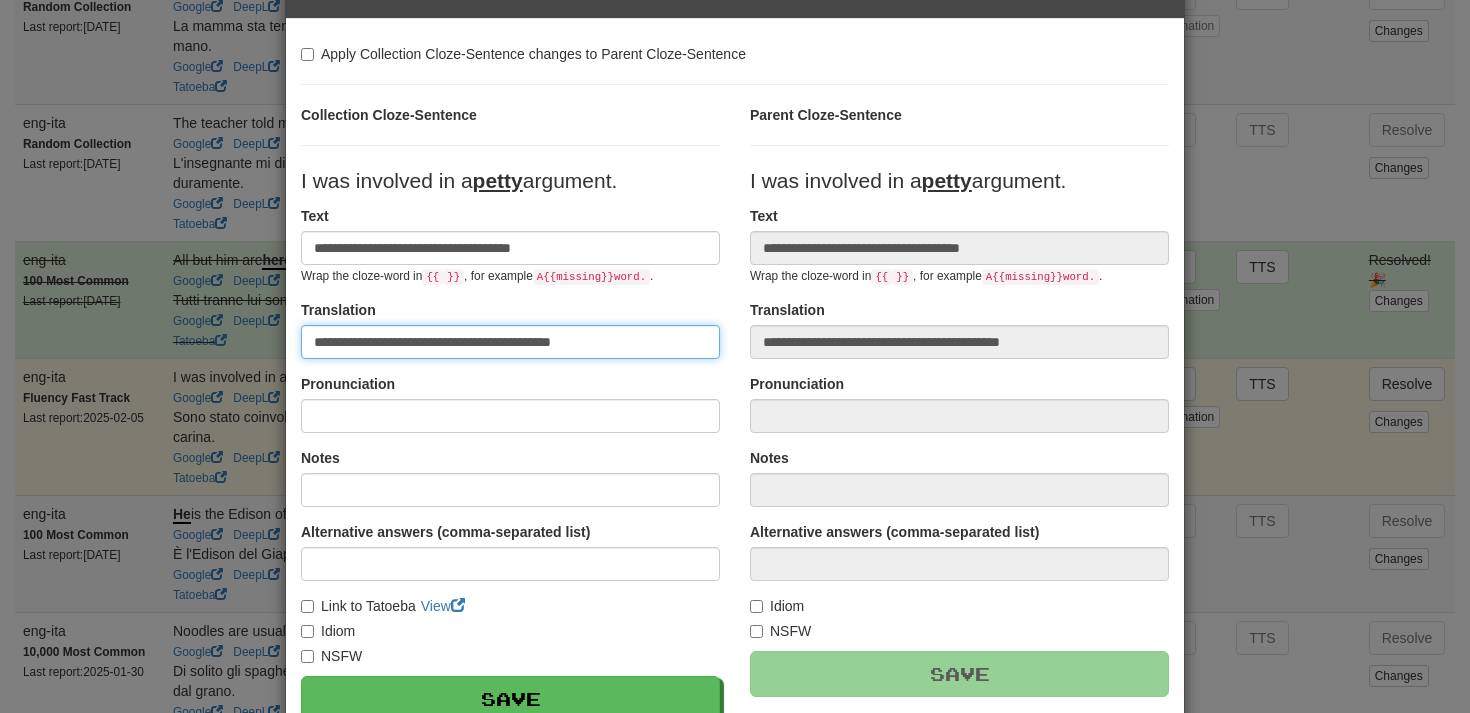 type on "**********" 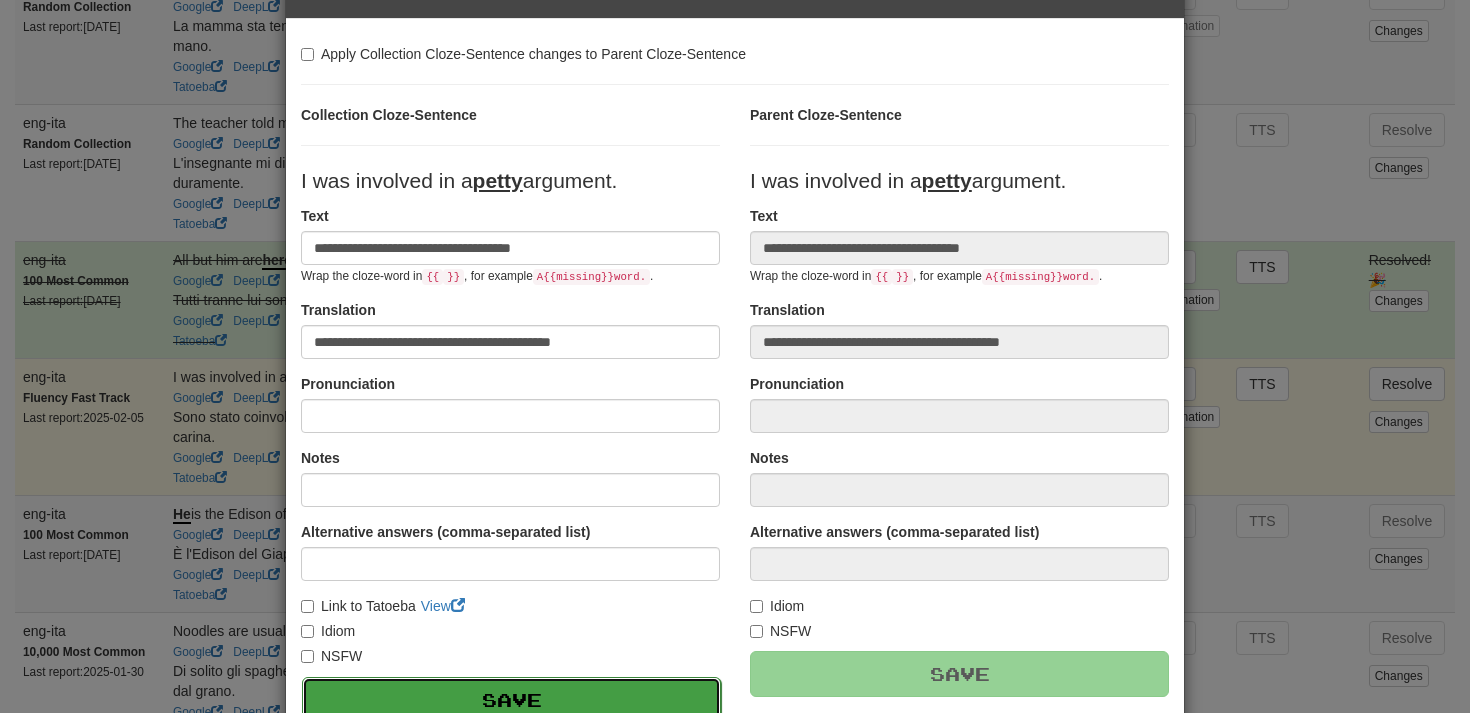 click on "Save" at bounding box center [511, 700] 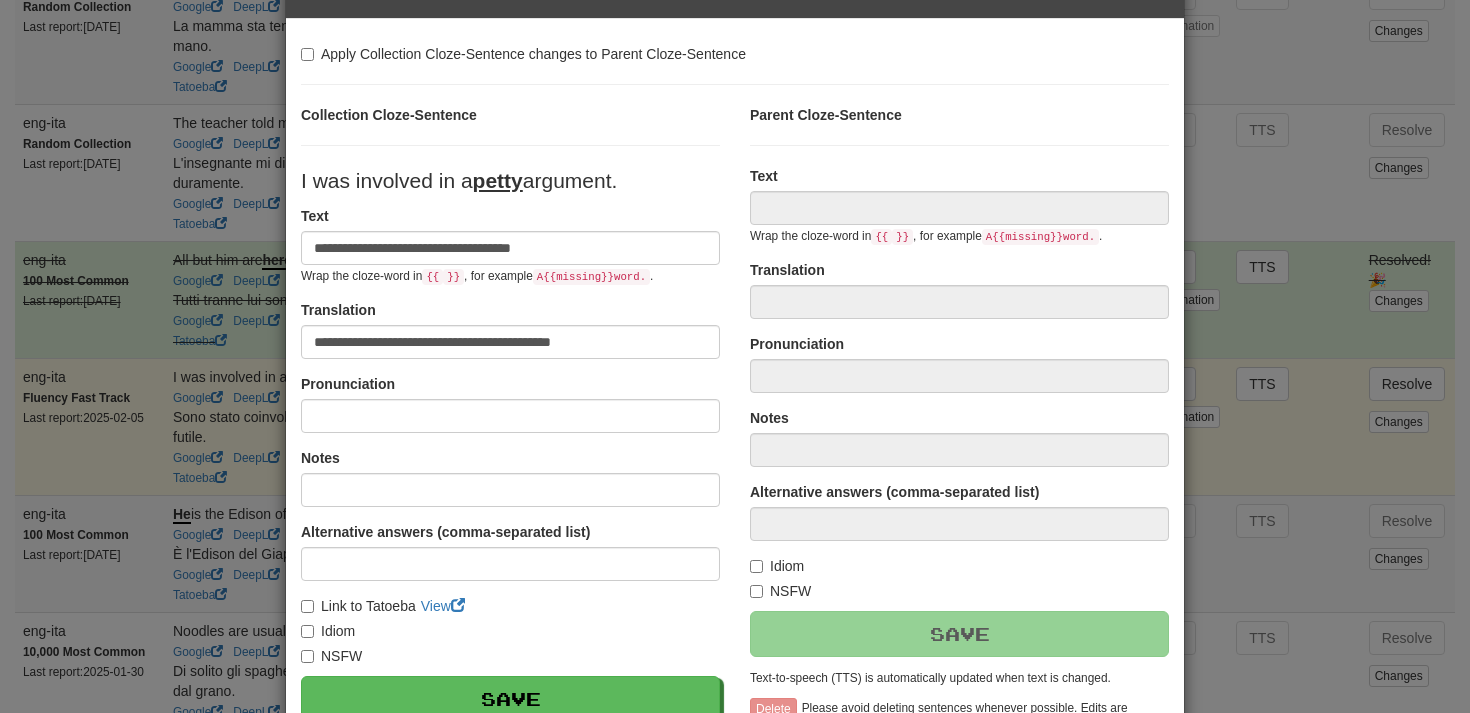 type on "**********" 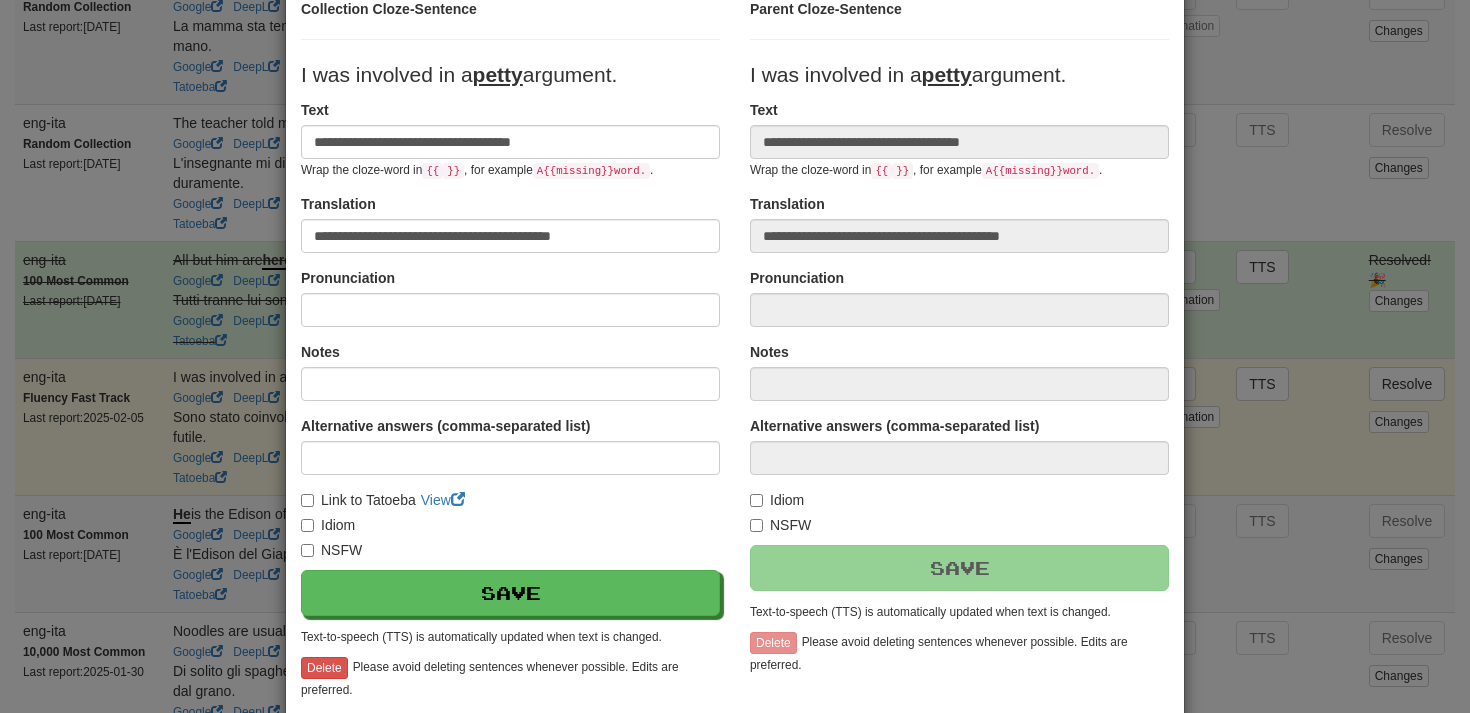 scroll, scrollTop: 266, scrollLeft: 0, axis: vertical 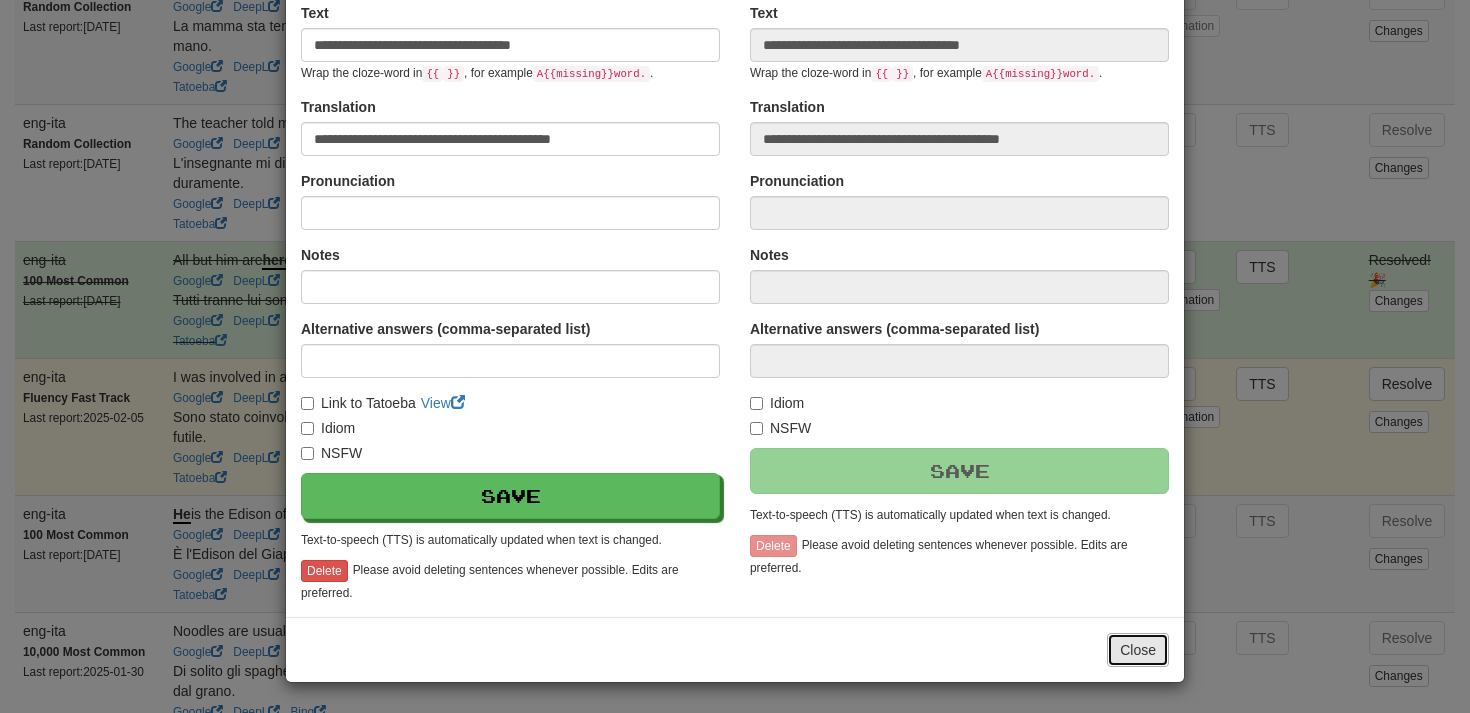click on "Close" at bounding box center [1138, 650] 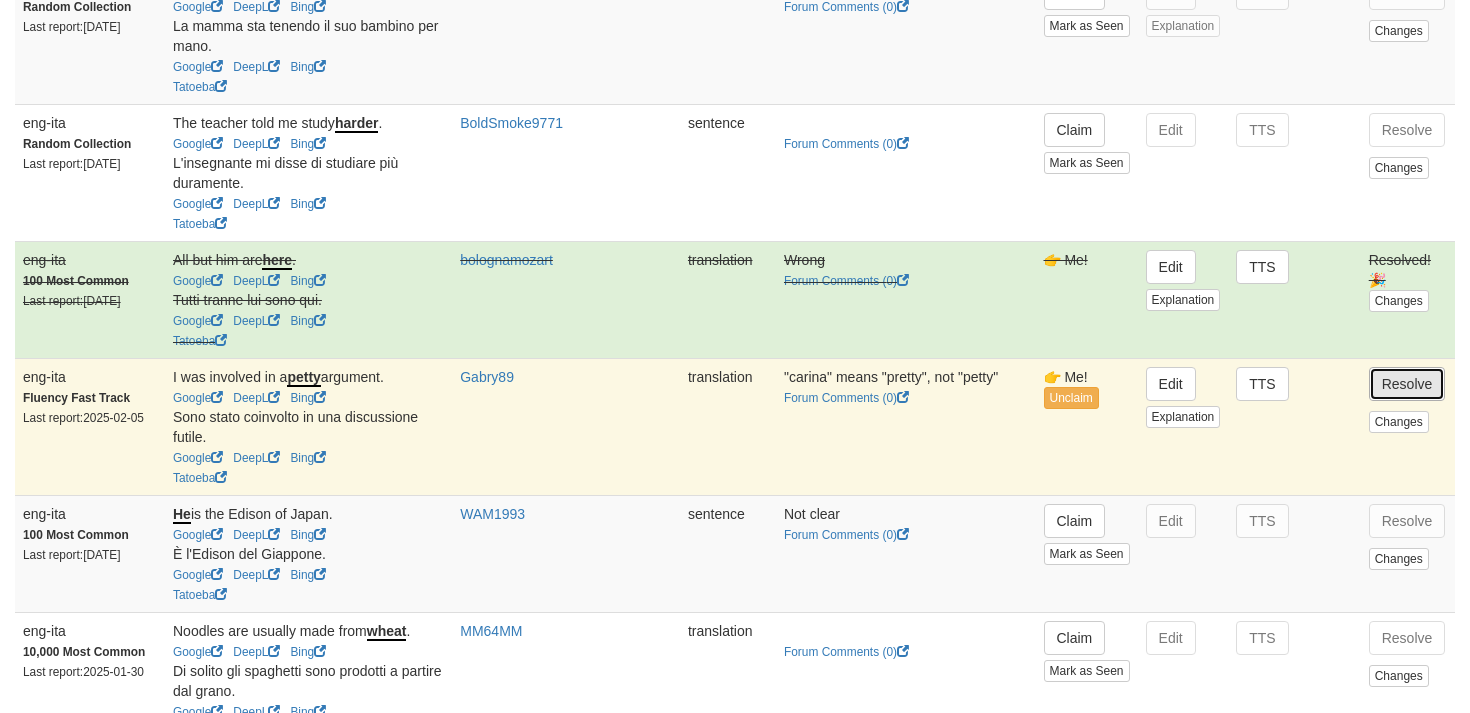 click on "Resolve" at bounding box center (1407, 384) 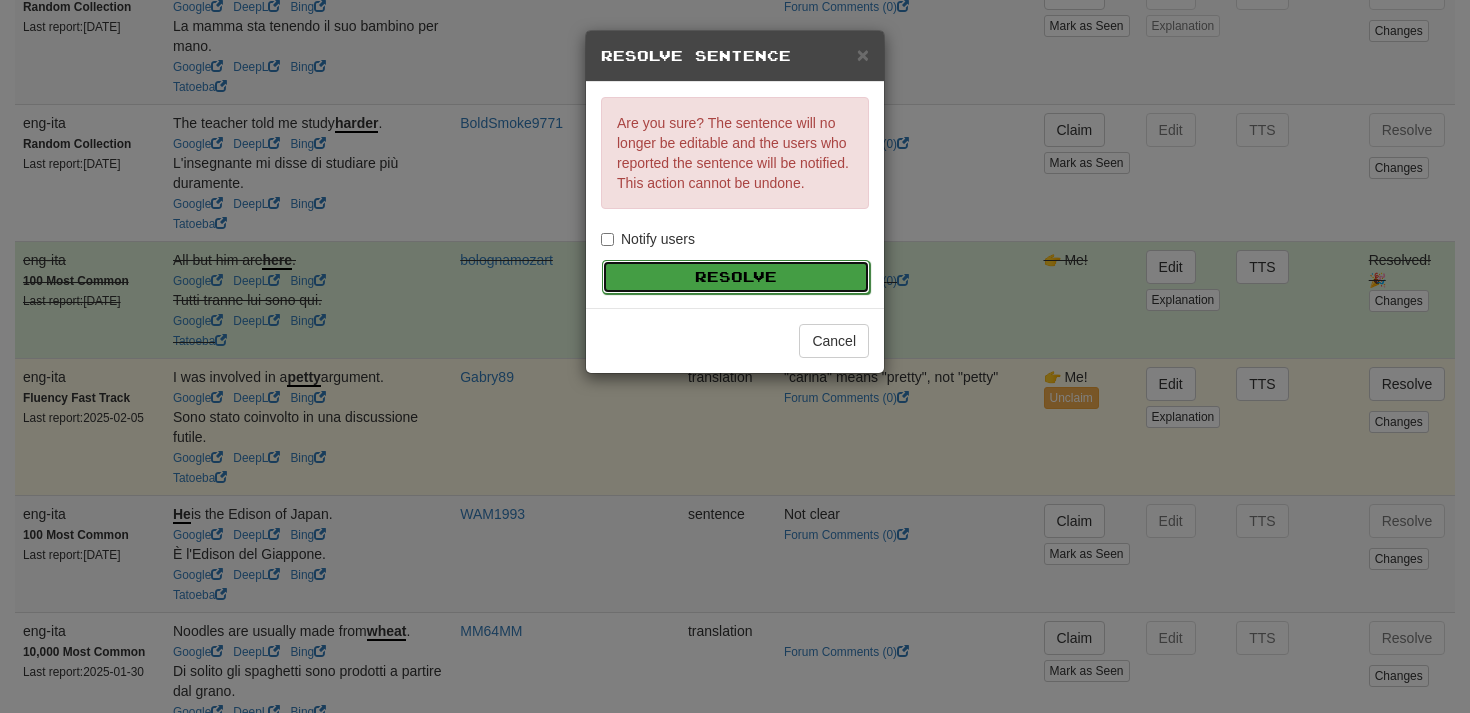 click on "Resolve" at bounding box center [736, 277] 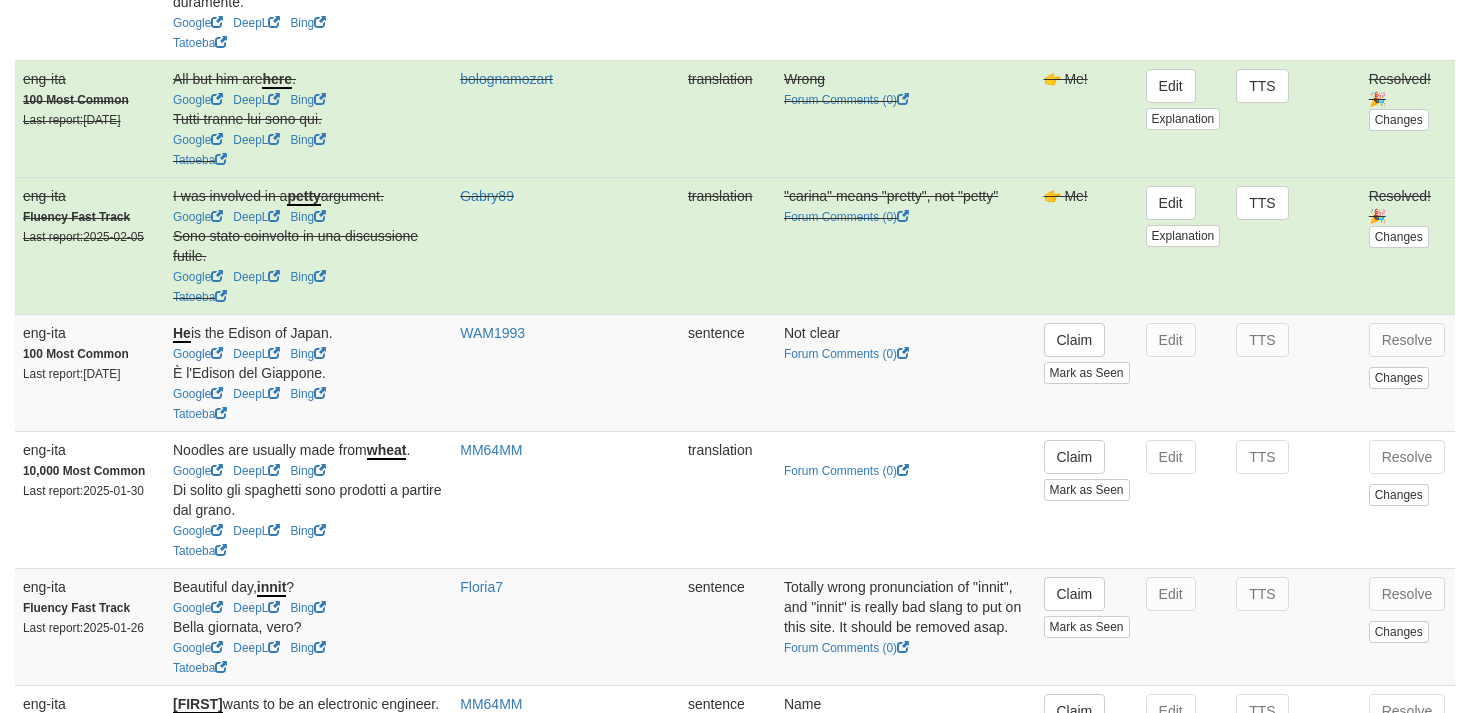 scroll, scrollTop: 1911, scrollLeft: 0, axis: vertical 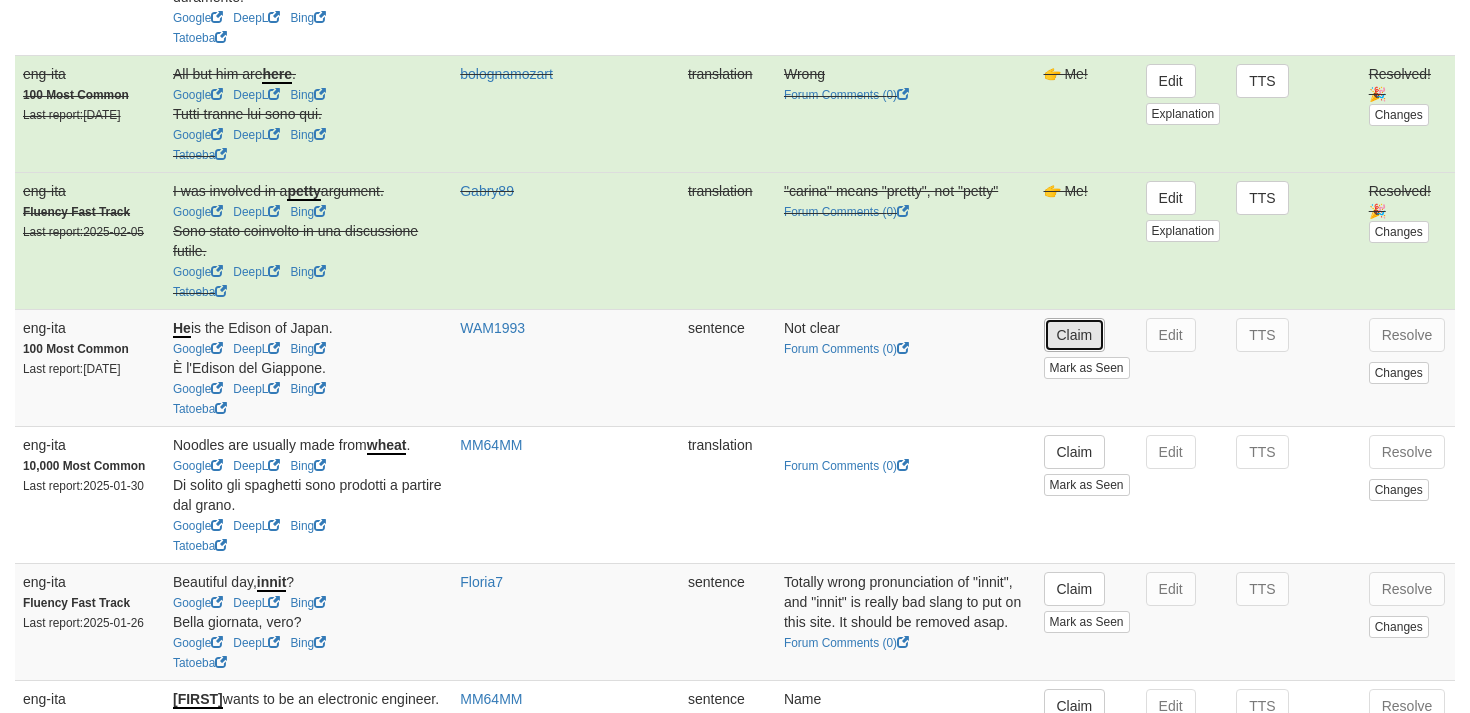 click on "Claim" at bounding box center (1075, 335) 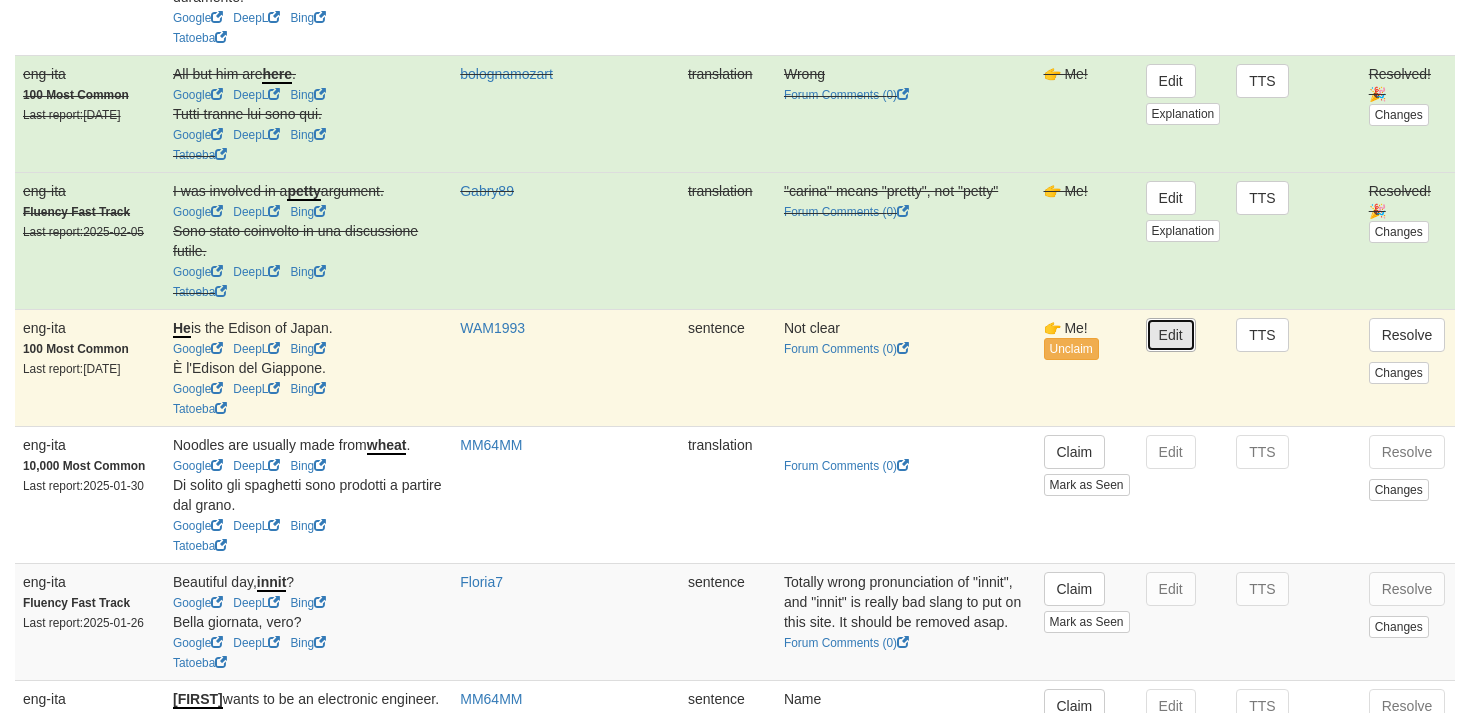 click on "Edit" at bounding box center (1171, 335) 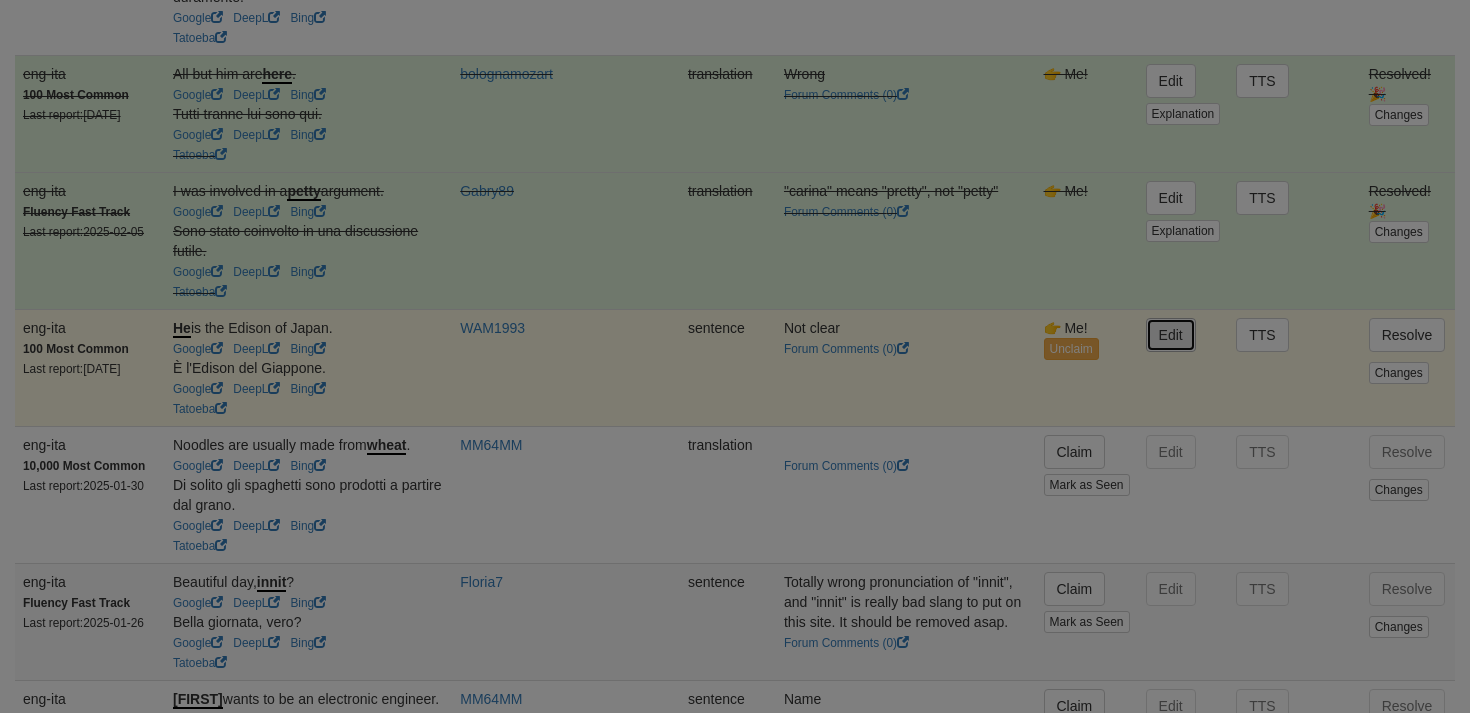 type on "**********" 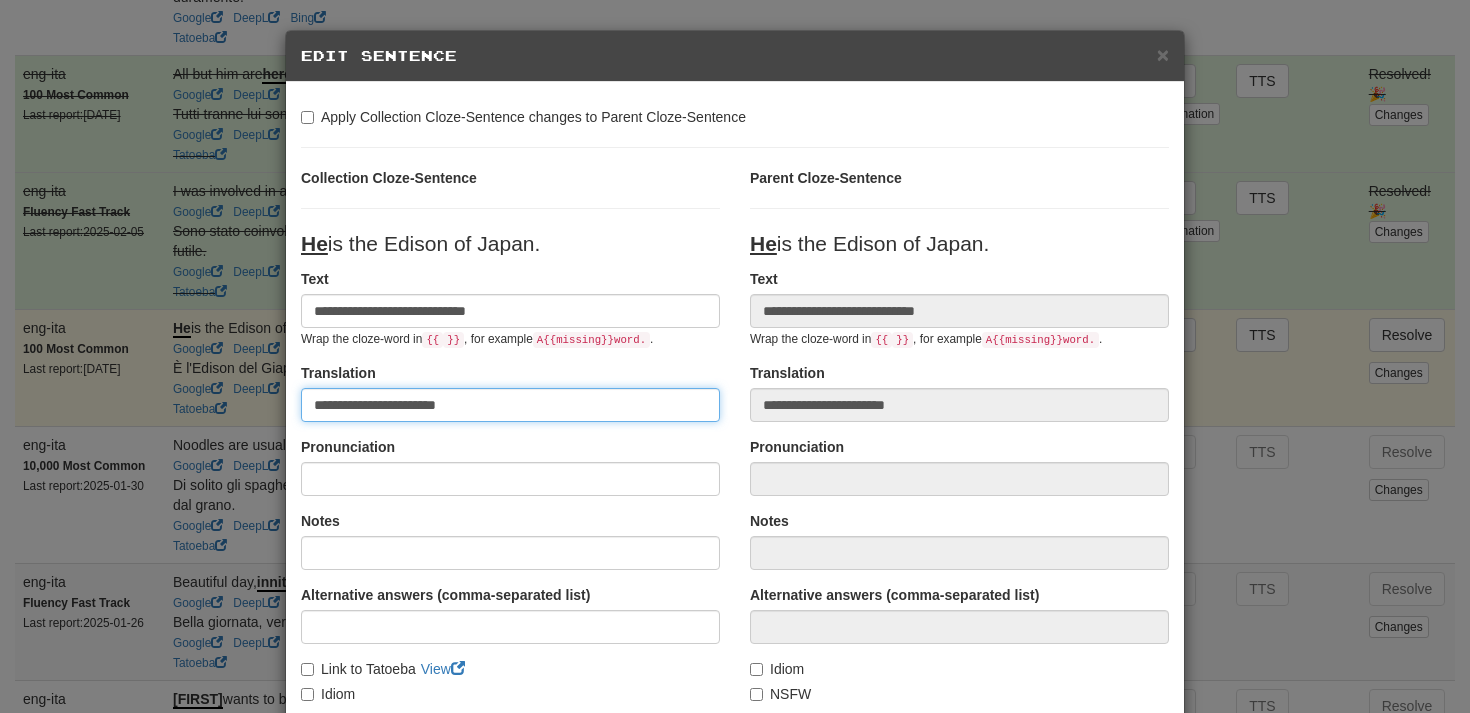 click on "**********" at bounding box center (510, 405) 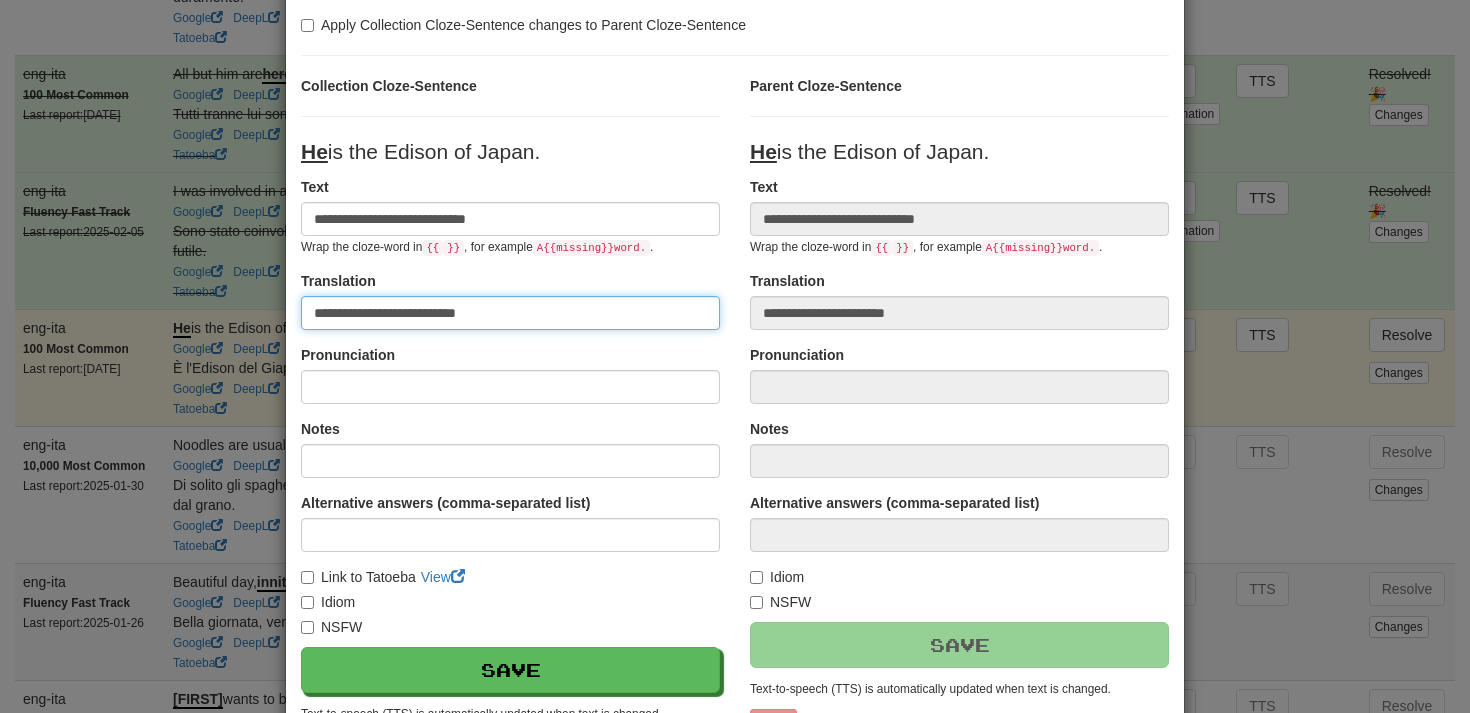 scroll, scrollTop: 94, scrollLeft: 0, axis: vertical 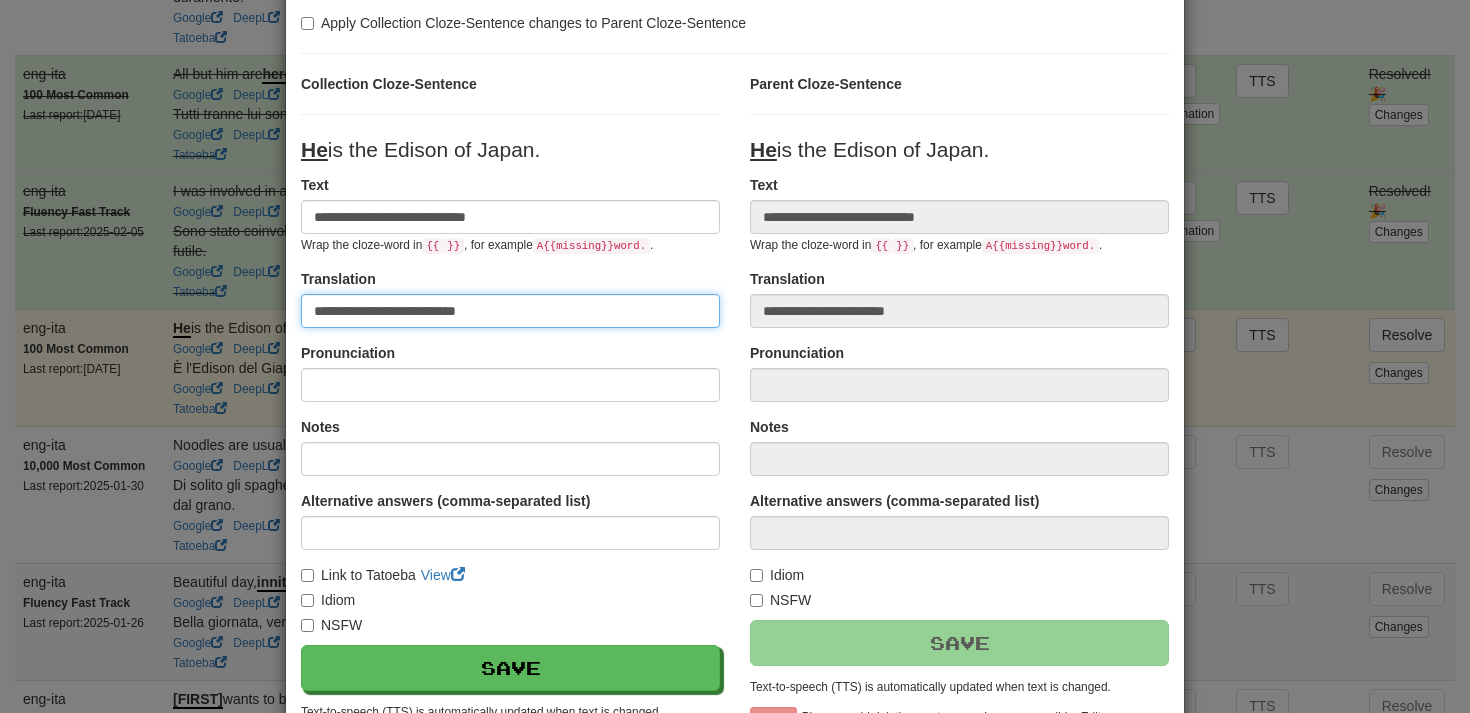 type on "**********" 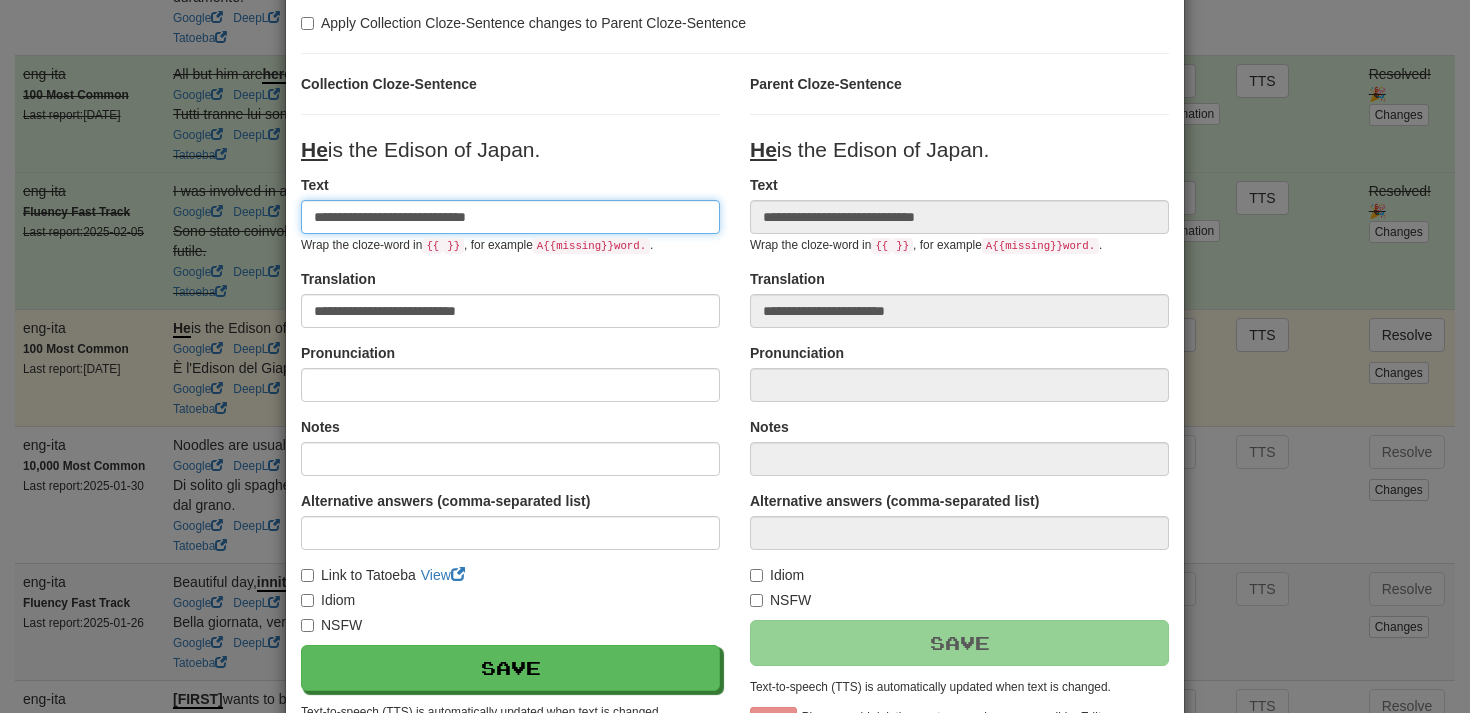 click on "**********" at bounding box center (510, 217) 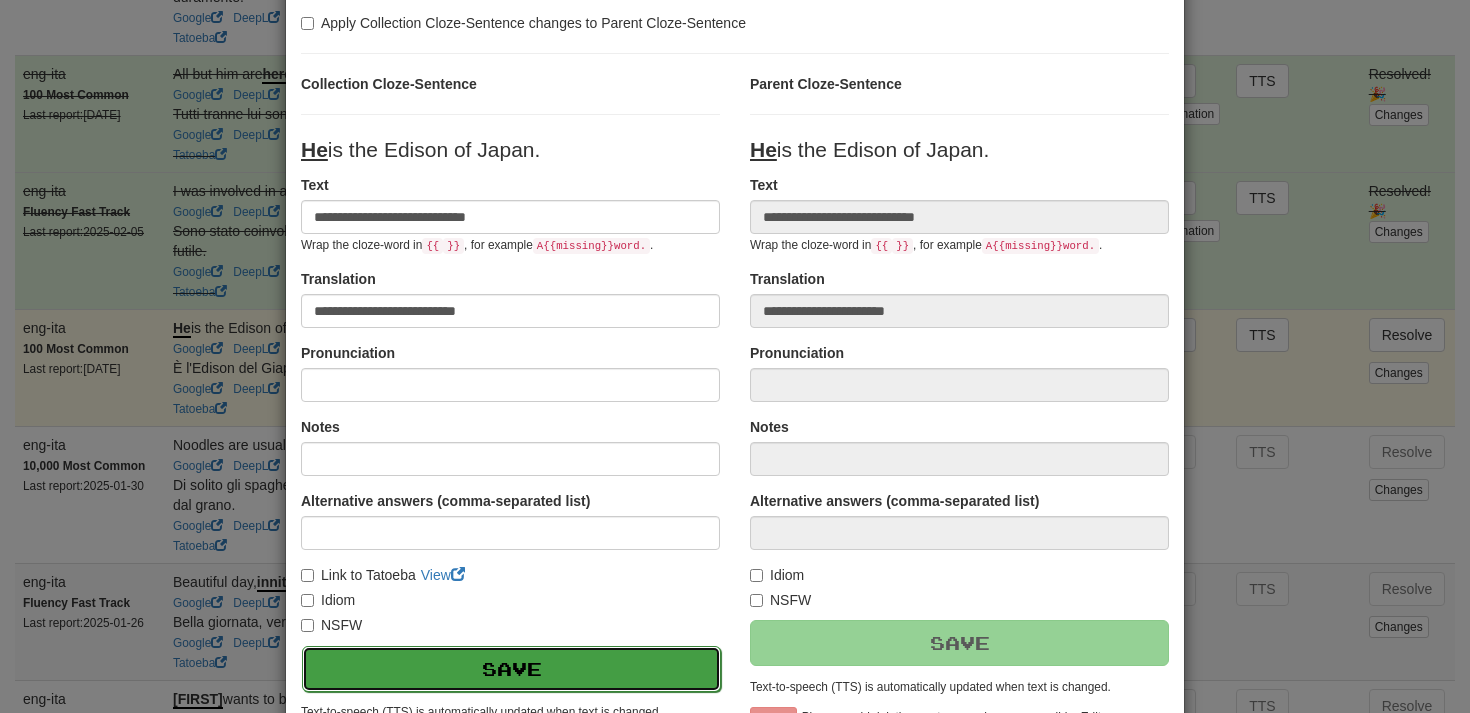click on "Save" at bounding box center (511, 669) 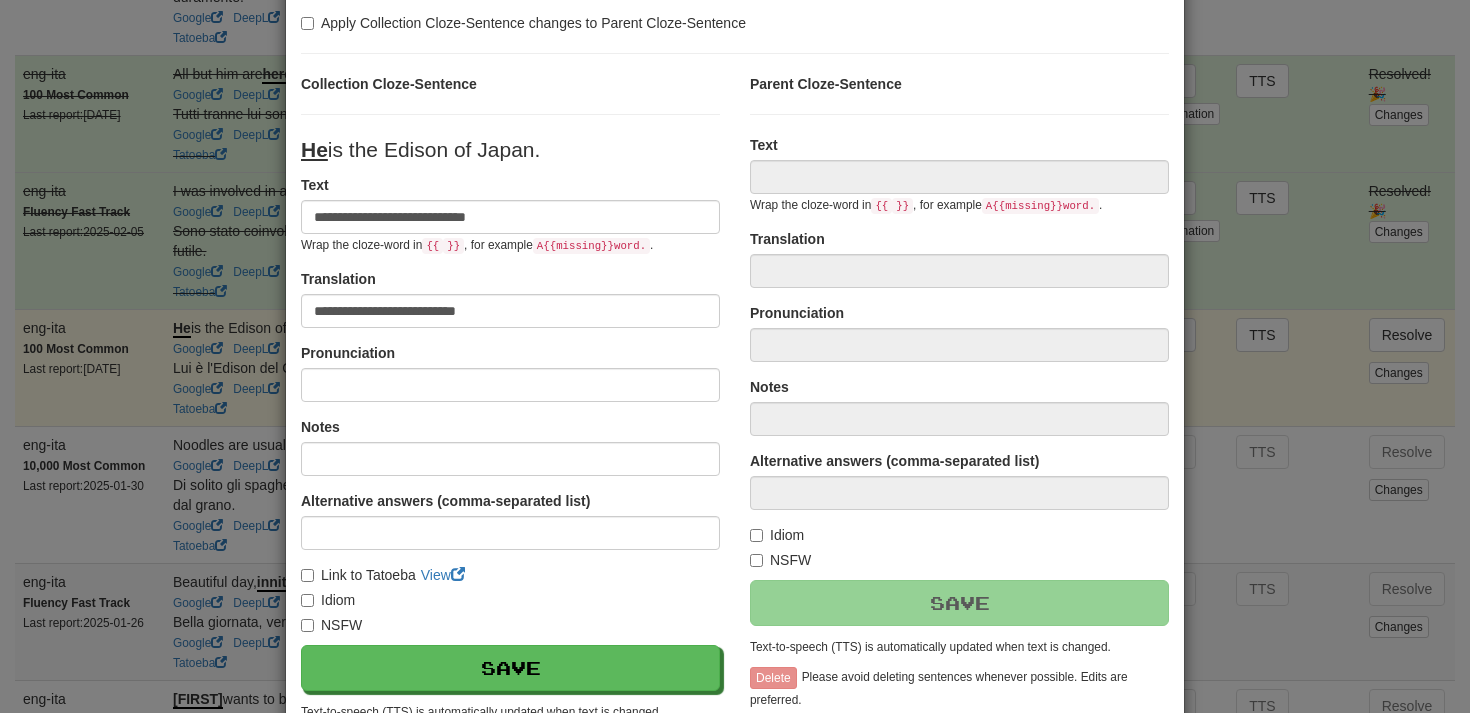type on "**********" 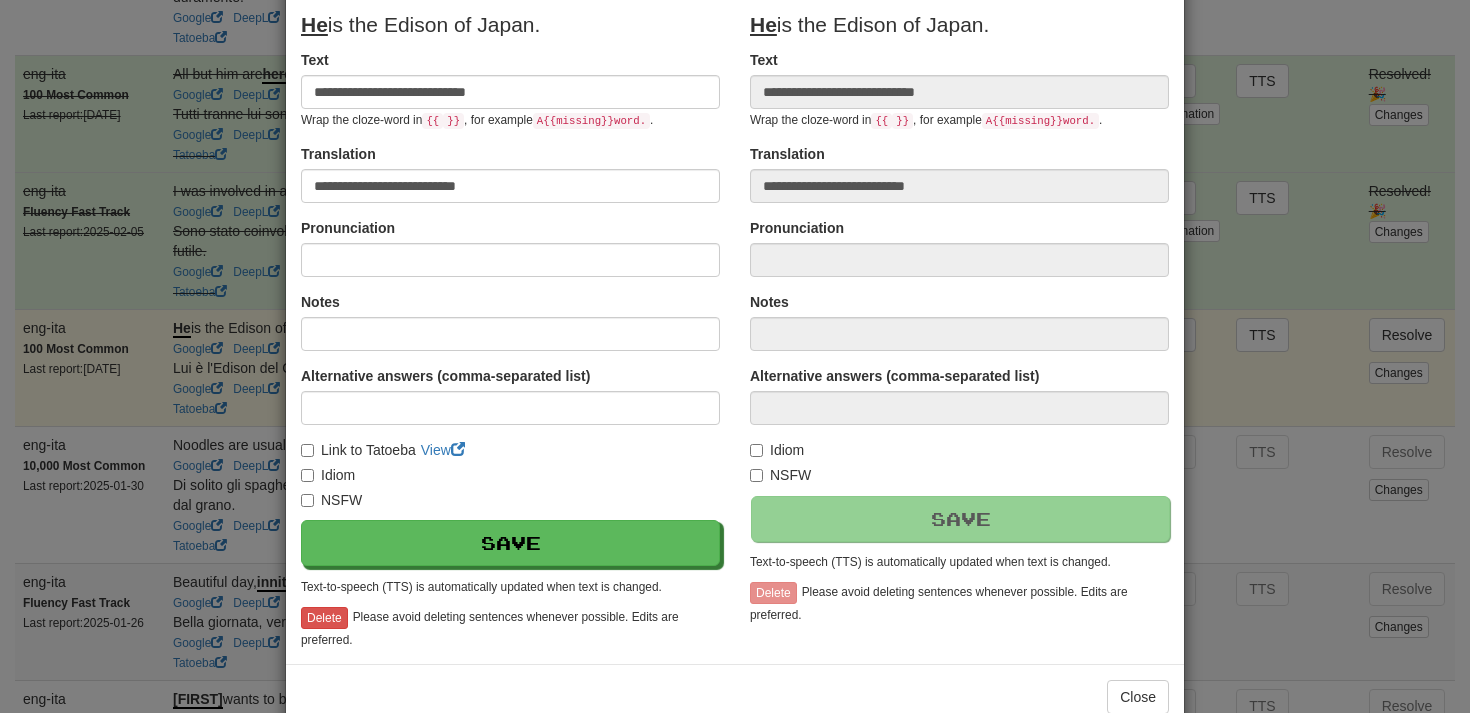 scroll, scrollTop: 249, scrollLeft: 0, axis: vertical 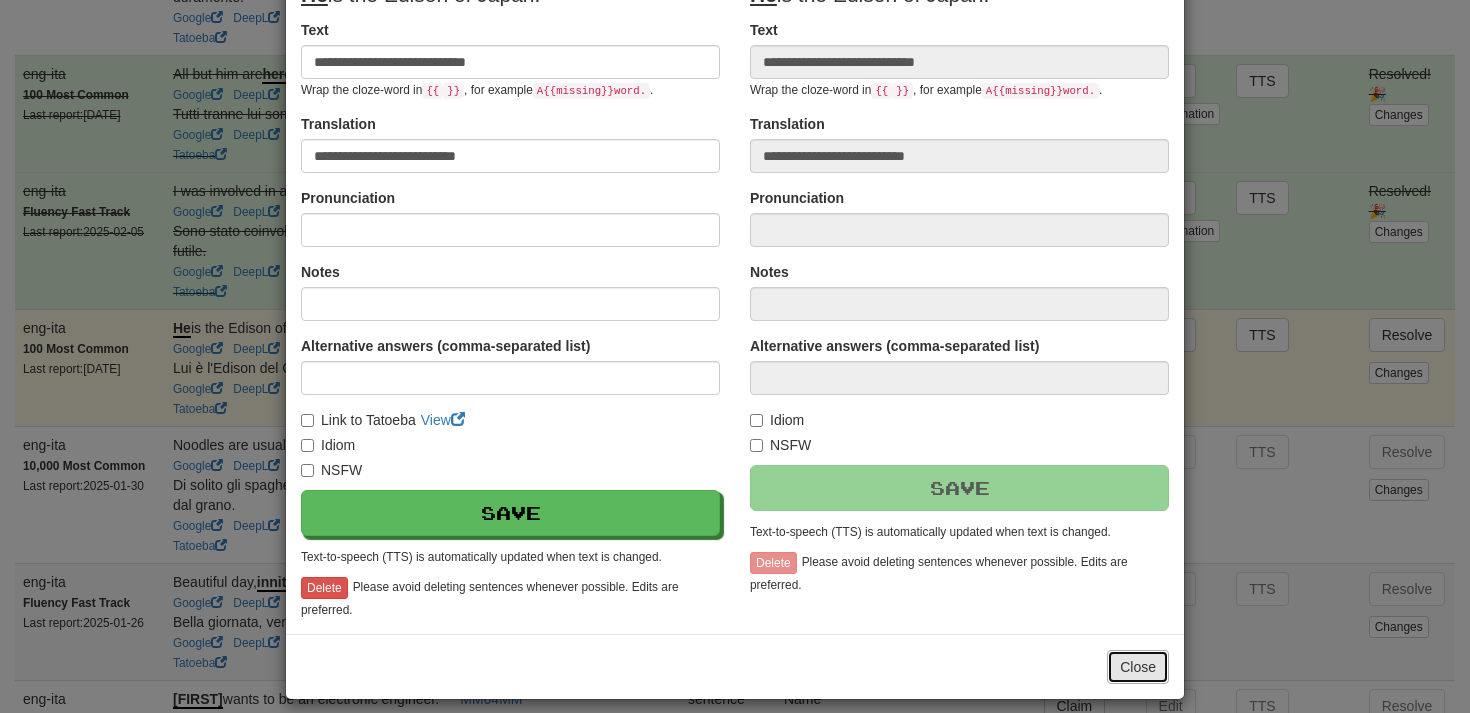 click on "Close" at bounding box center [1138, 667] 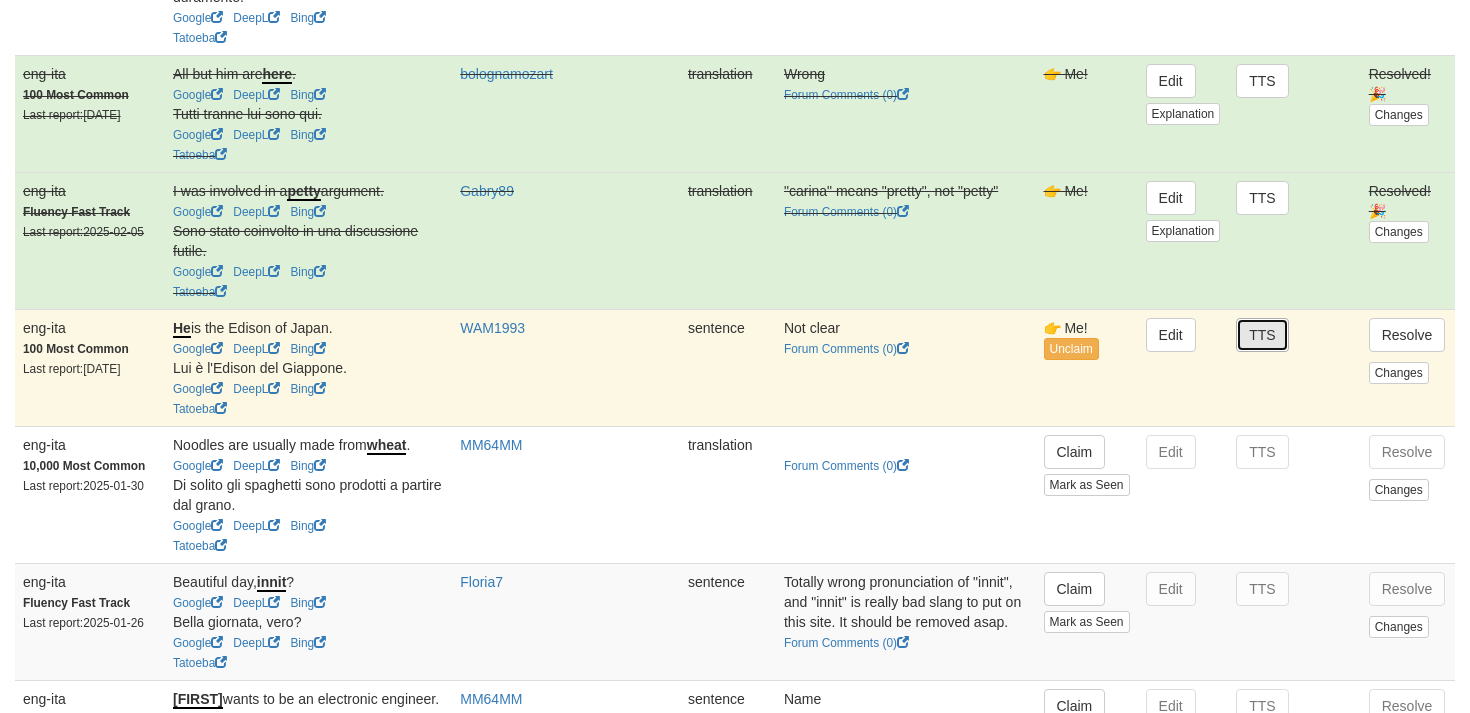 click on "TTS" at bounding box center [1262, 335] 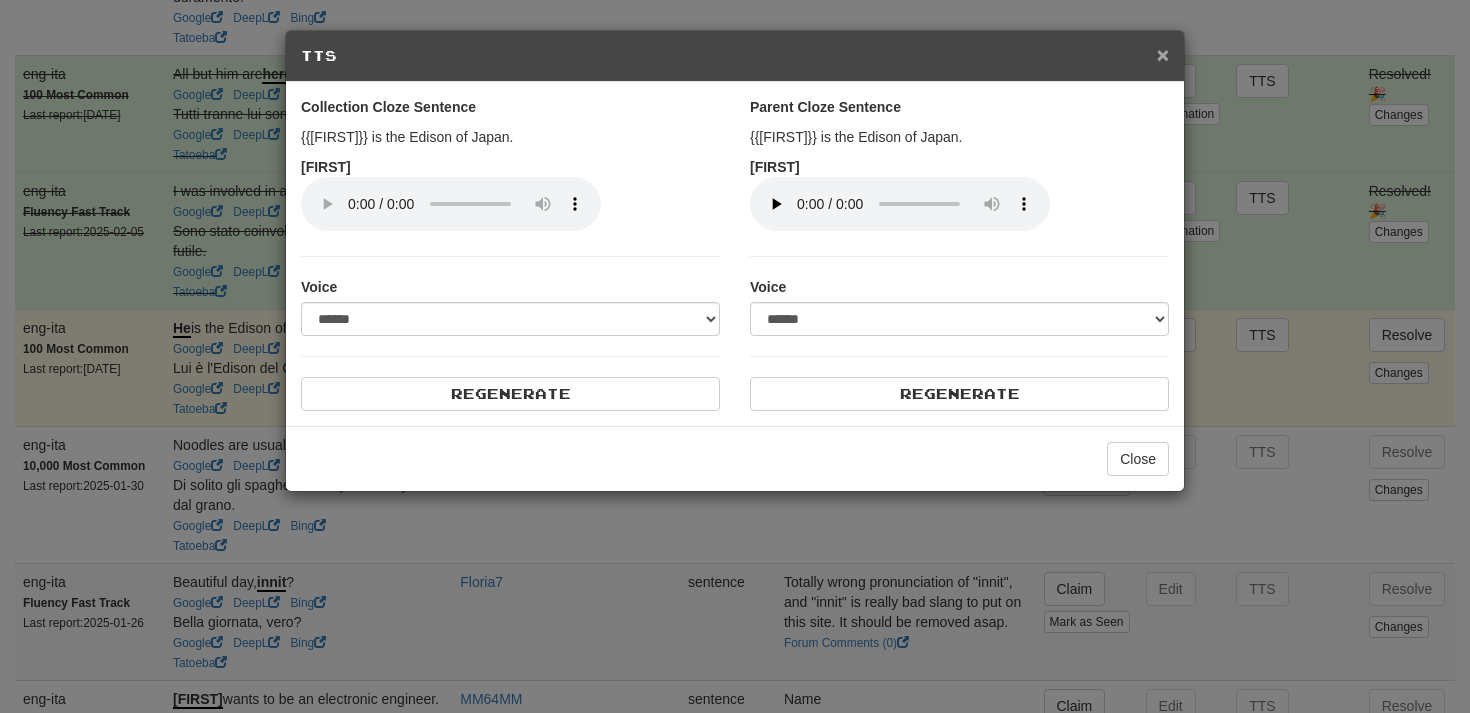 click on "×" at bounding box center [1163, 54] 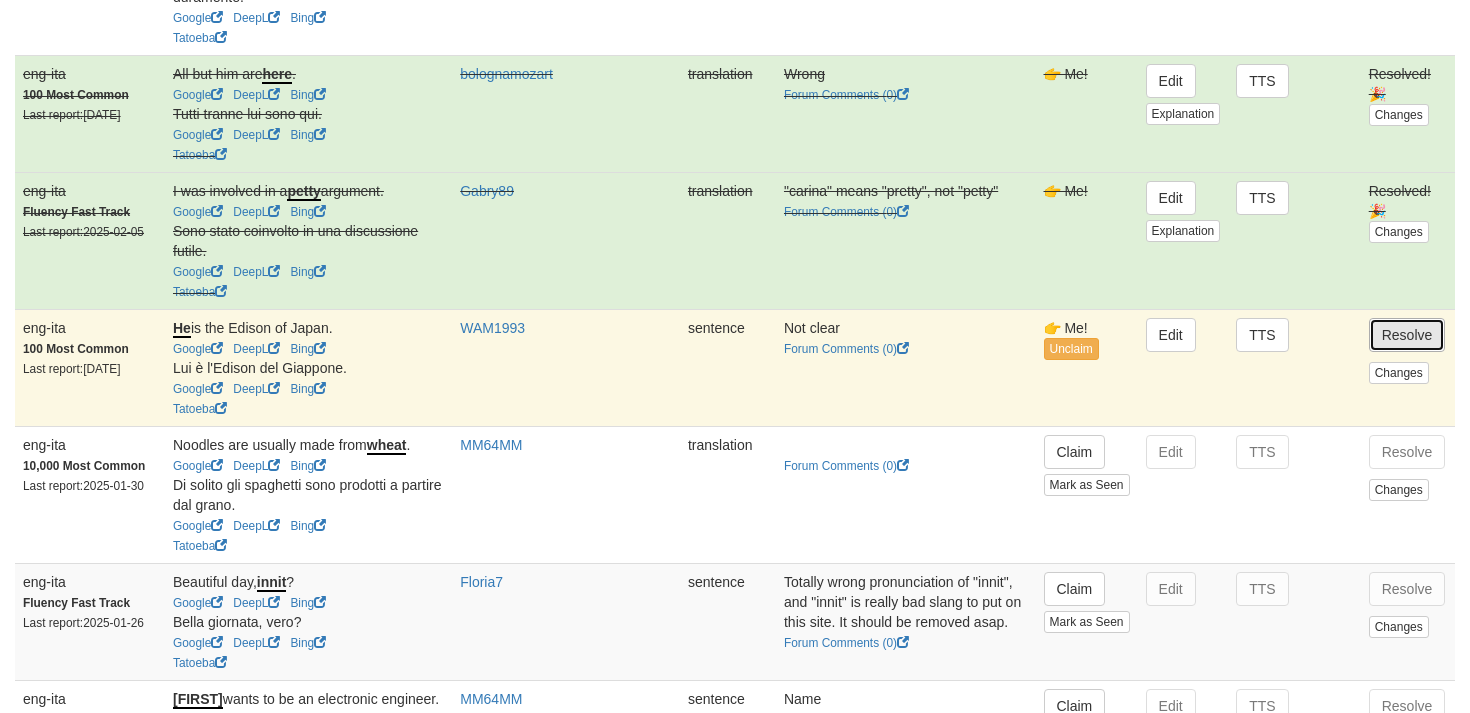 click on "Resolve" at bounding box center [1407, 335] 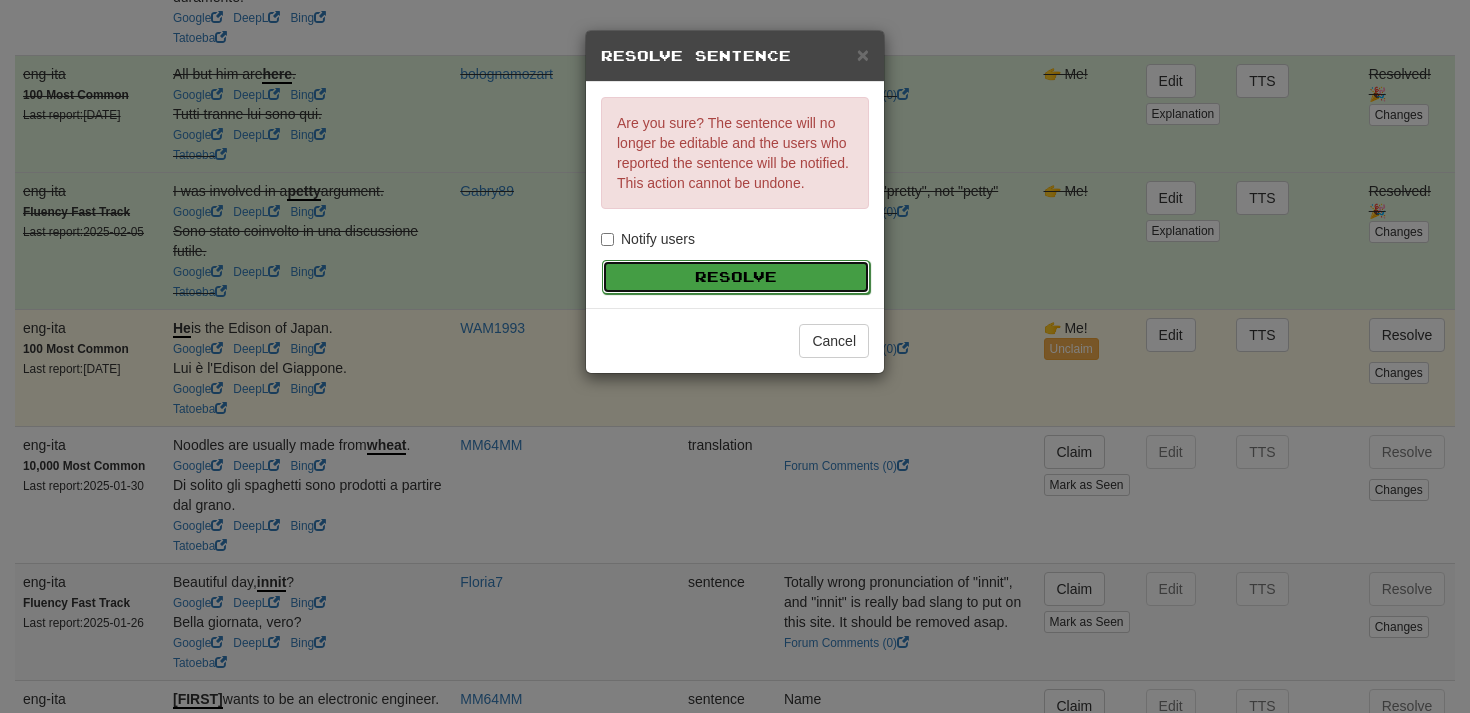 click on "Resolve" at bounding box center (736, 277) 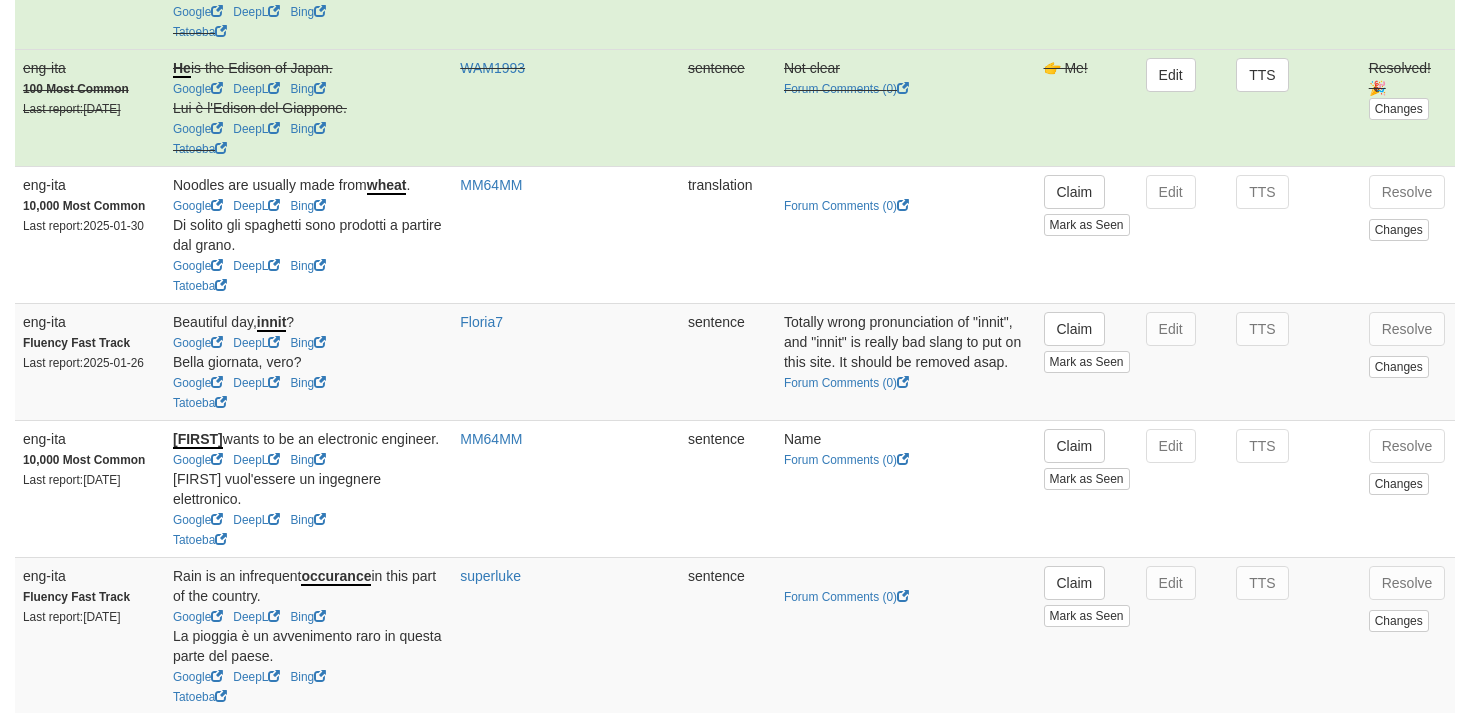 scroll, scrollTop: 2172, scrollLeft: 0, axis: vertical 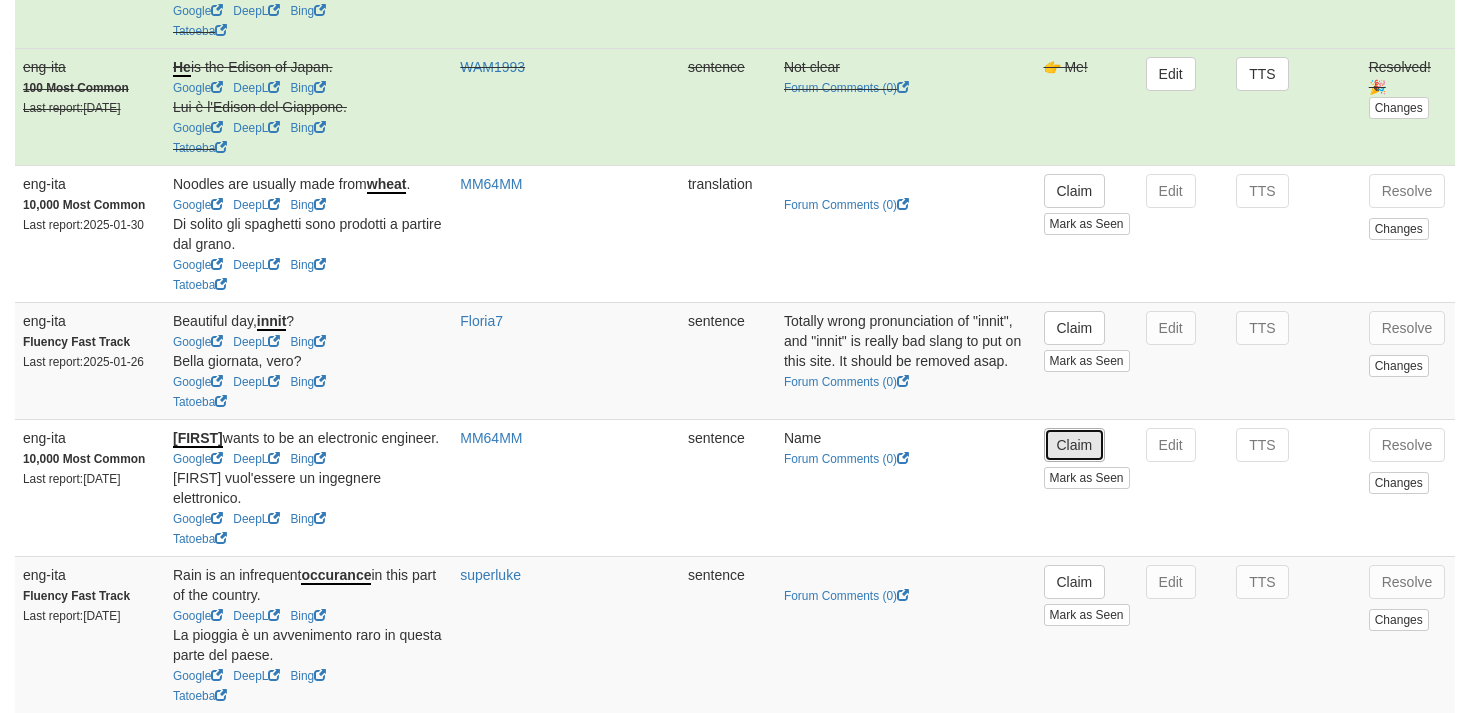 click on "Claim" at bounding box center (1075, 445) 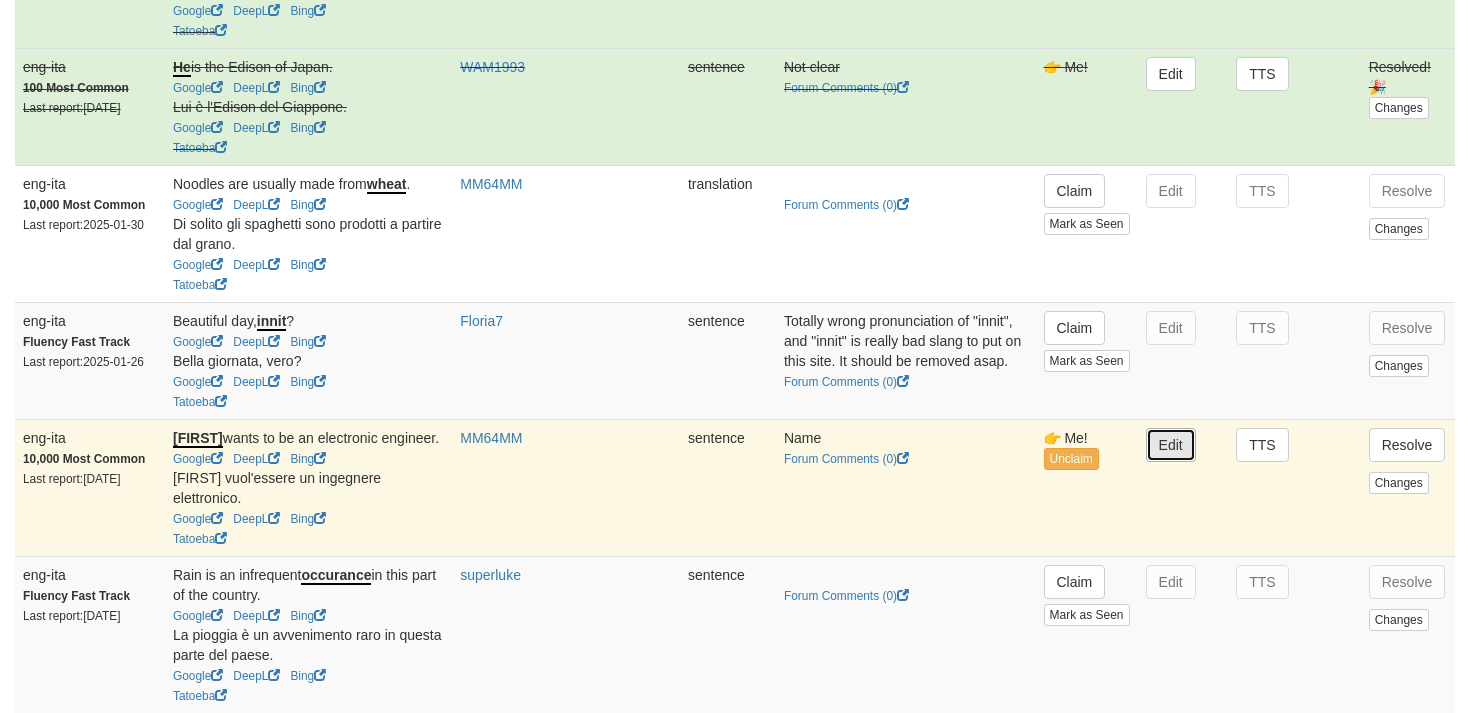 click on "Edit" at bounding box center (1171, 445) 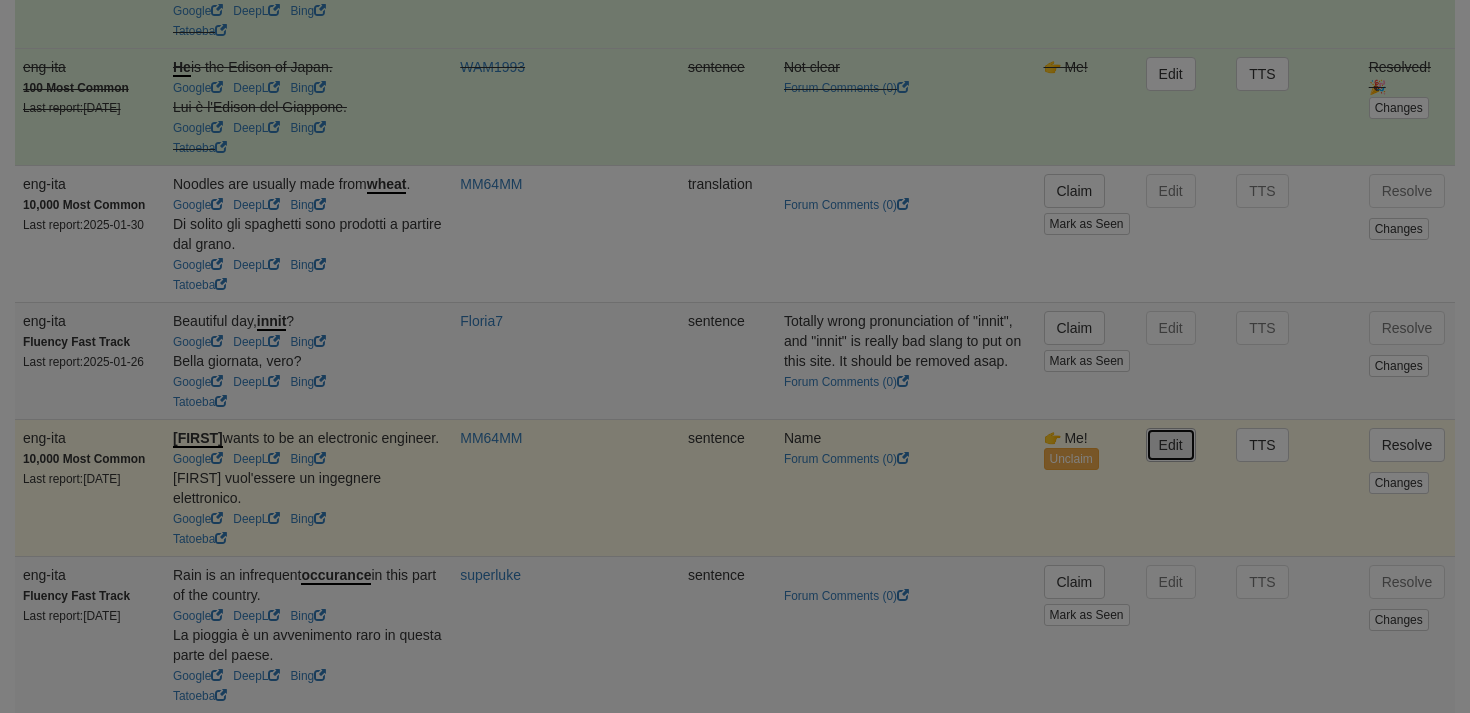 type on "**********" 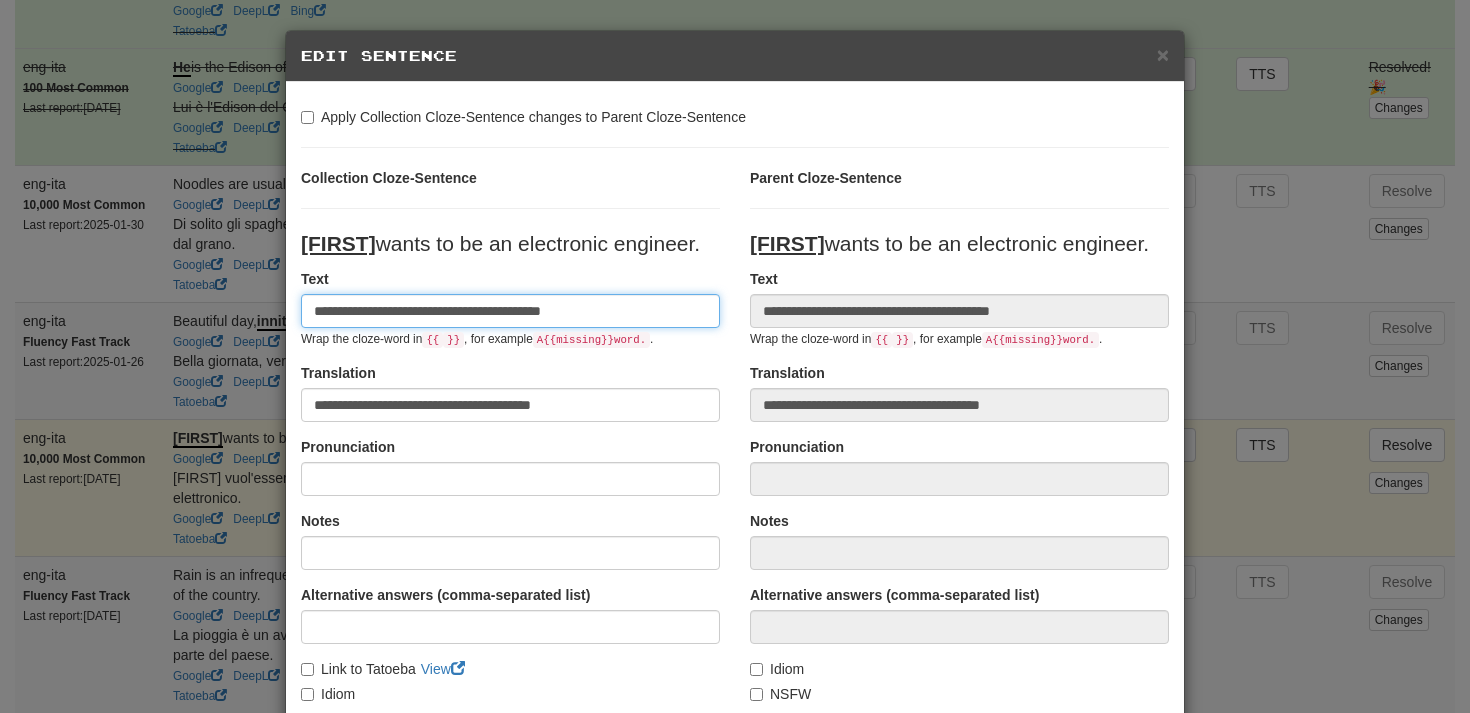 click on "**********" at bounding box center [510, 311] 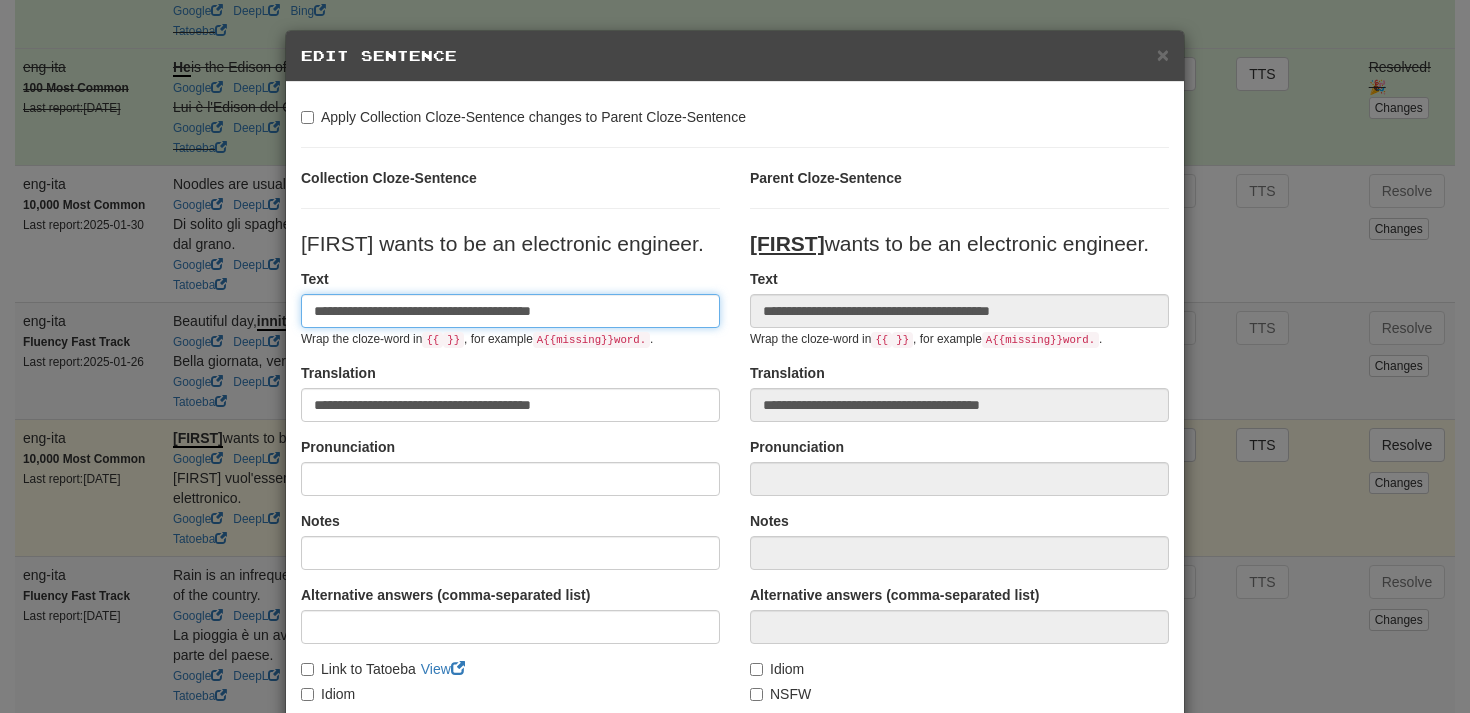 click on "**********" at bounding box center (510, 311) 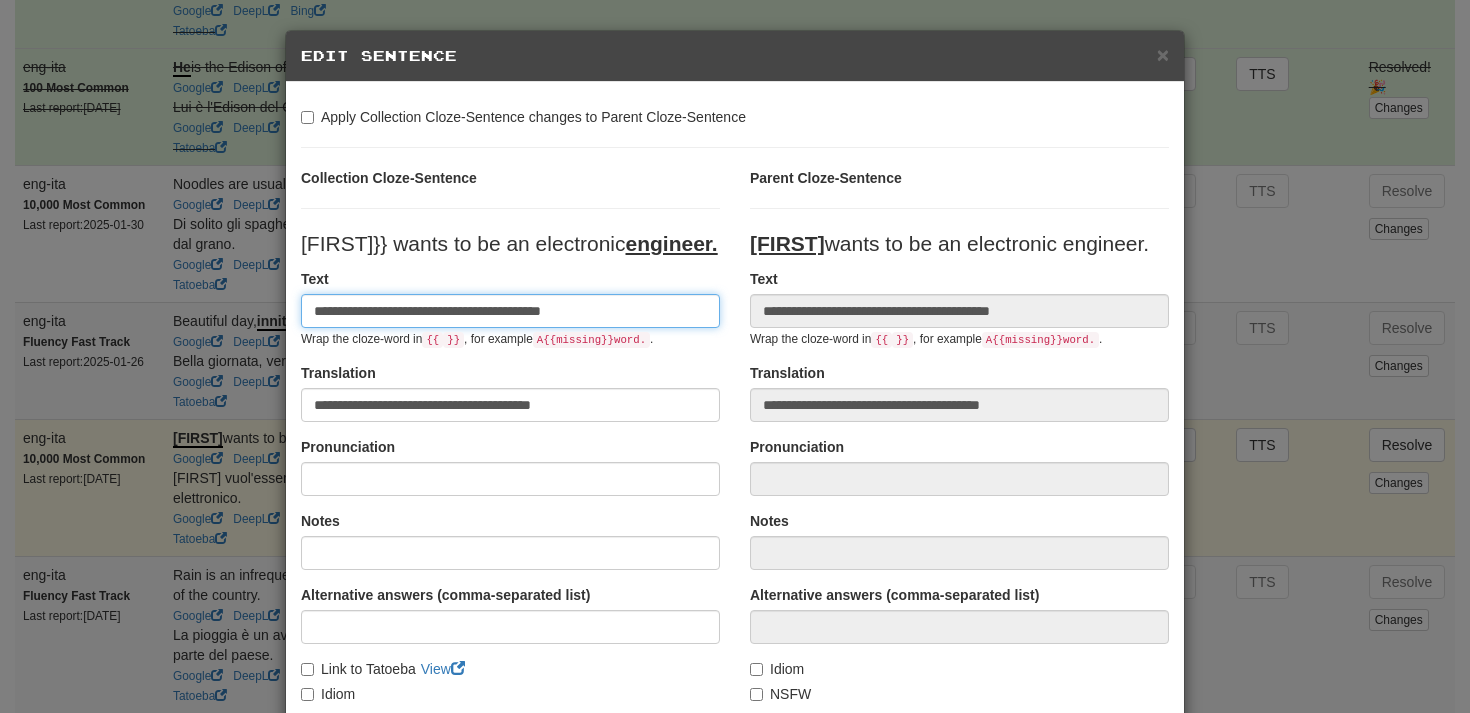 click on "**********" at bounding box center [510, 311] 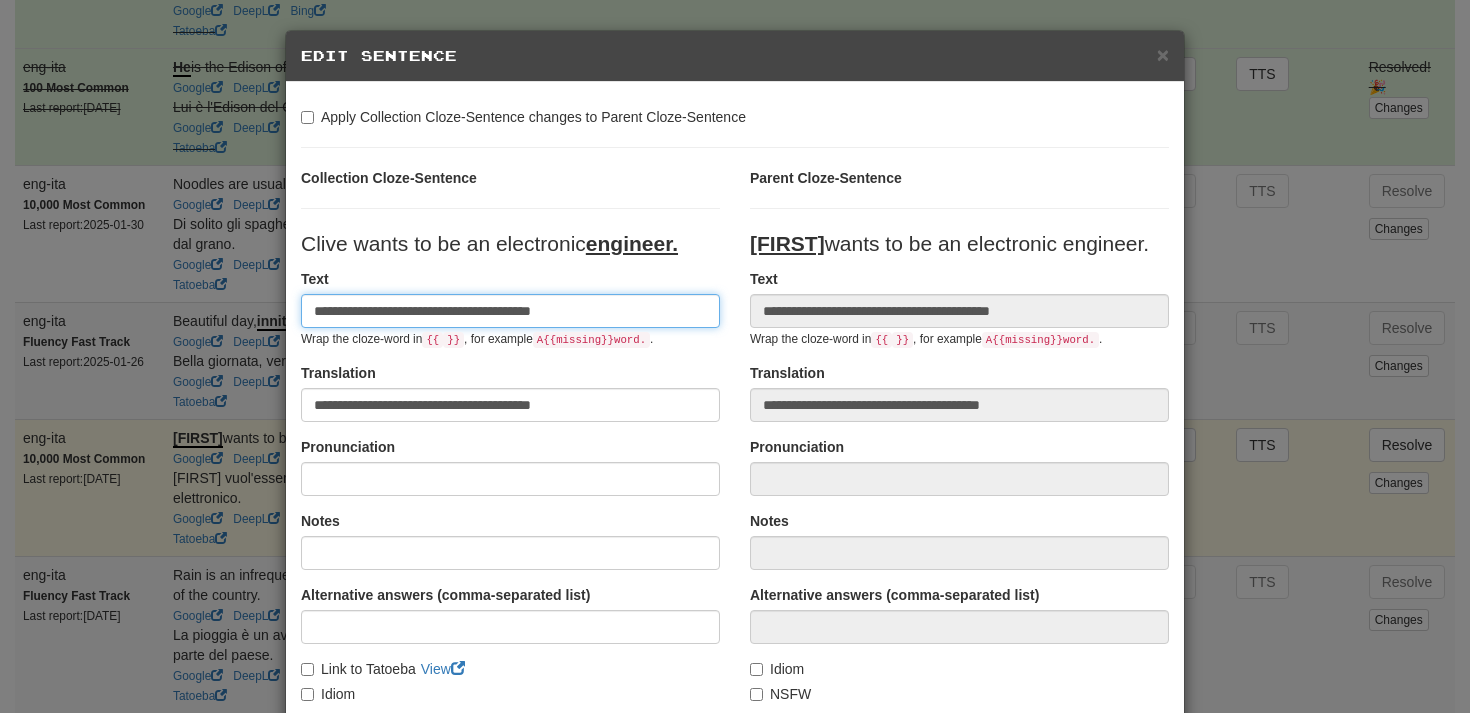 click on "**********" at bounding box center (510, 311) 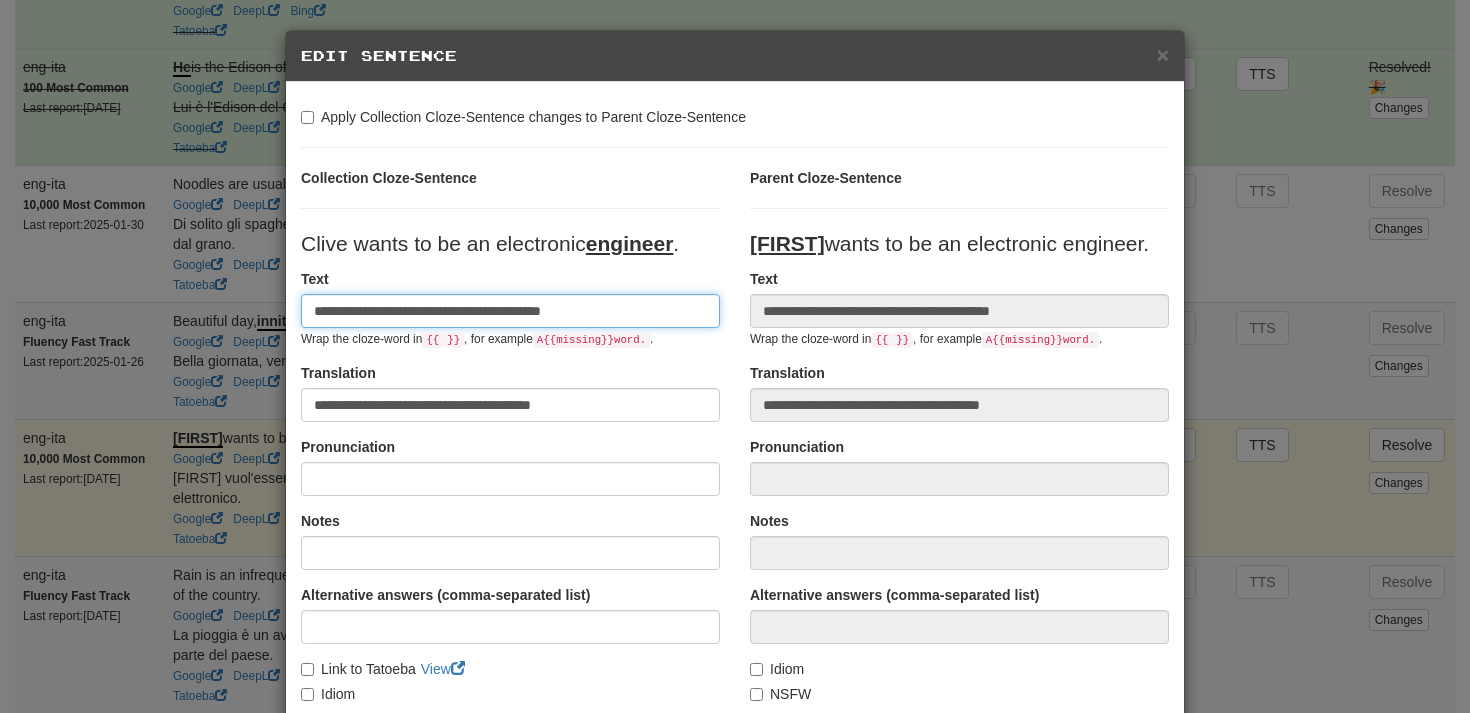 type on "**********" 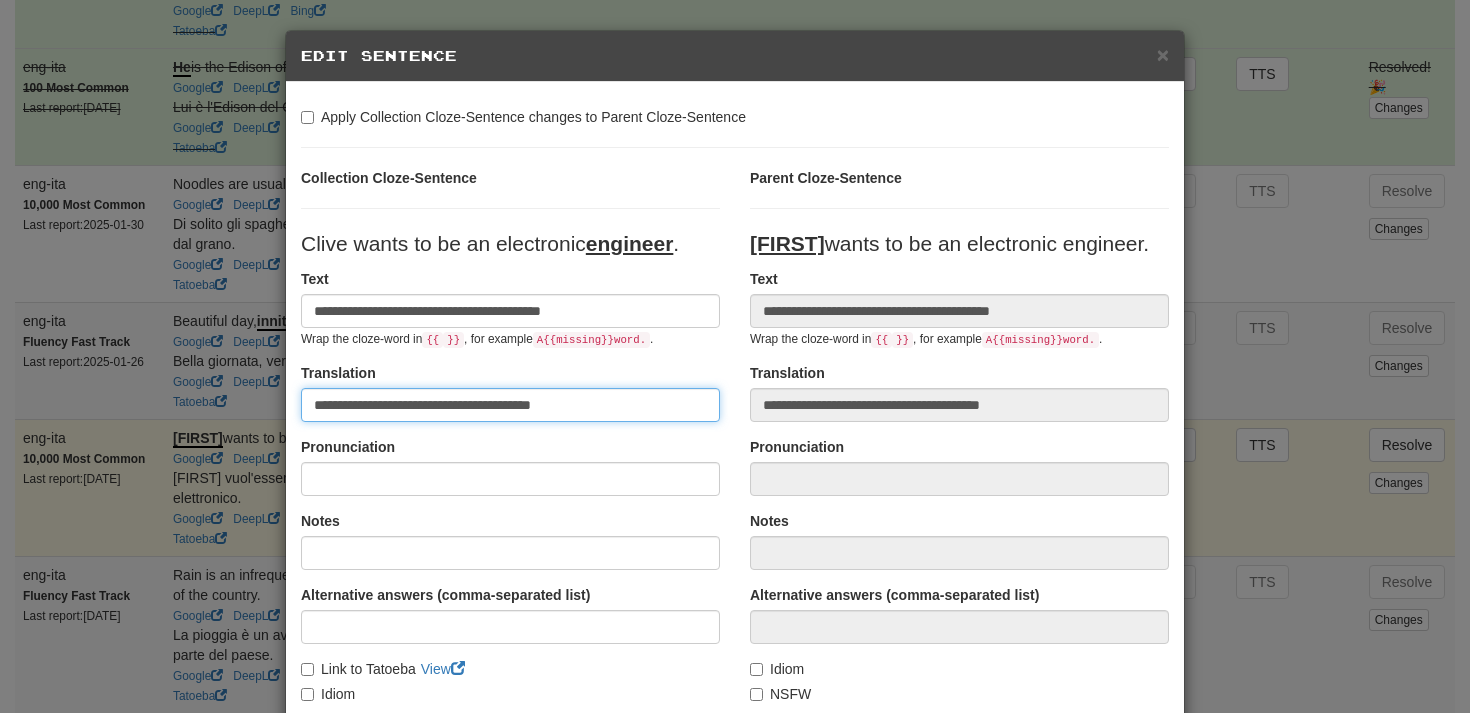 click on "**********" at bounding box center (510, 405) 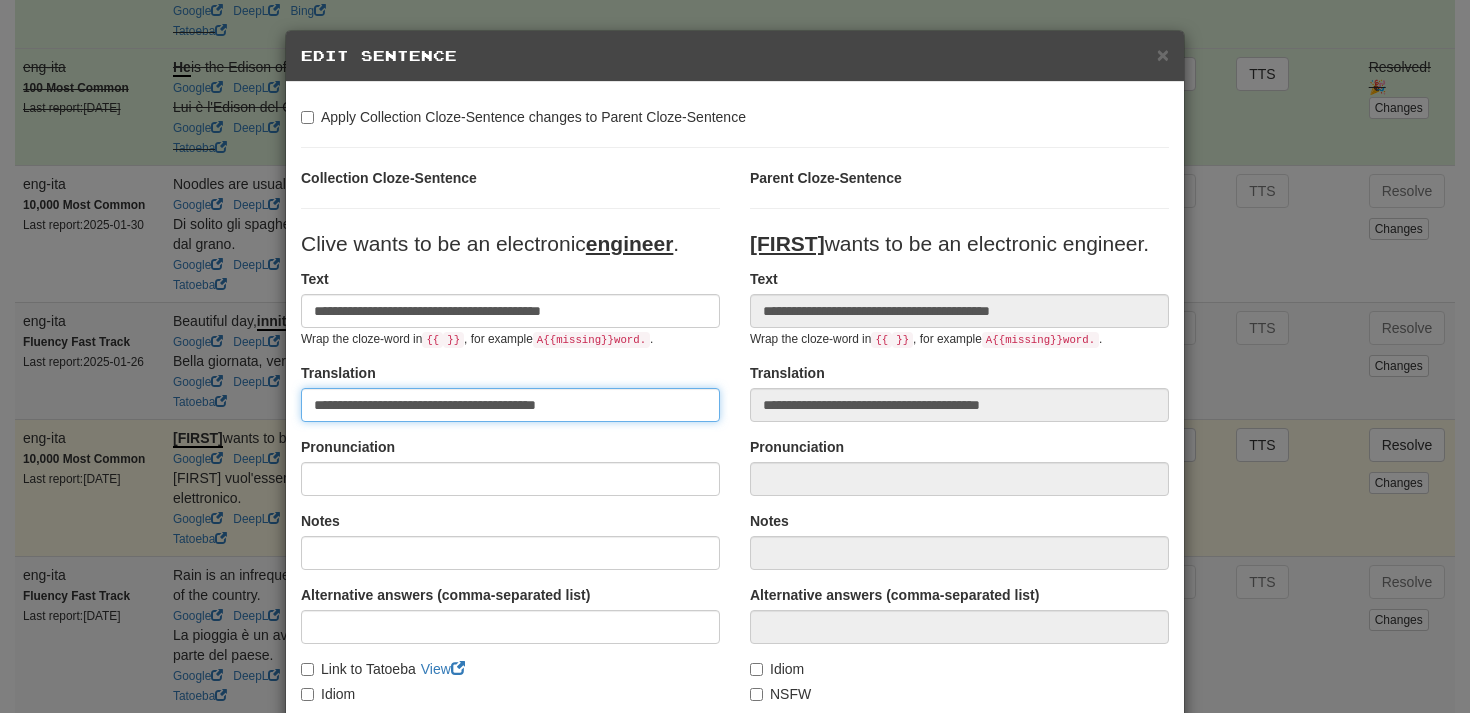 click on "**********" at bounding box center (510, 405) 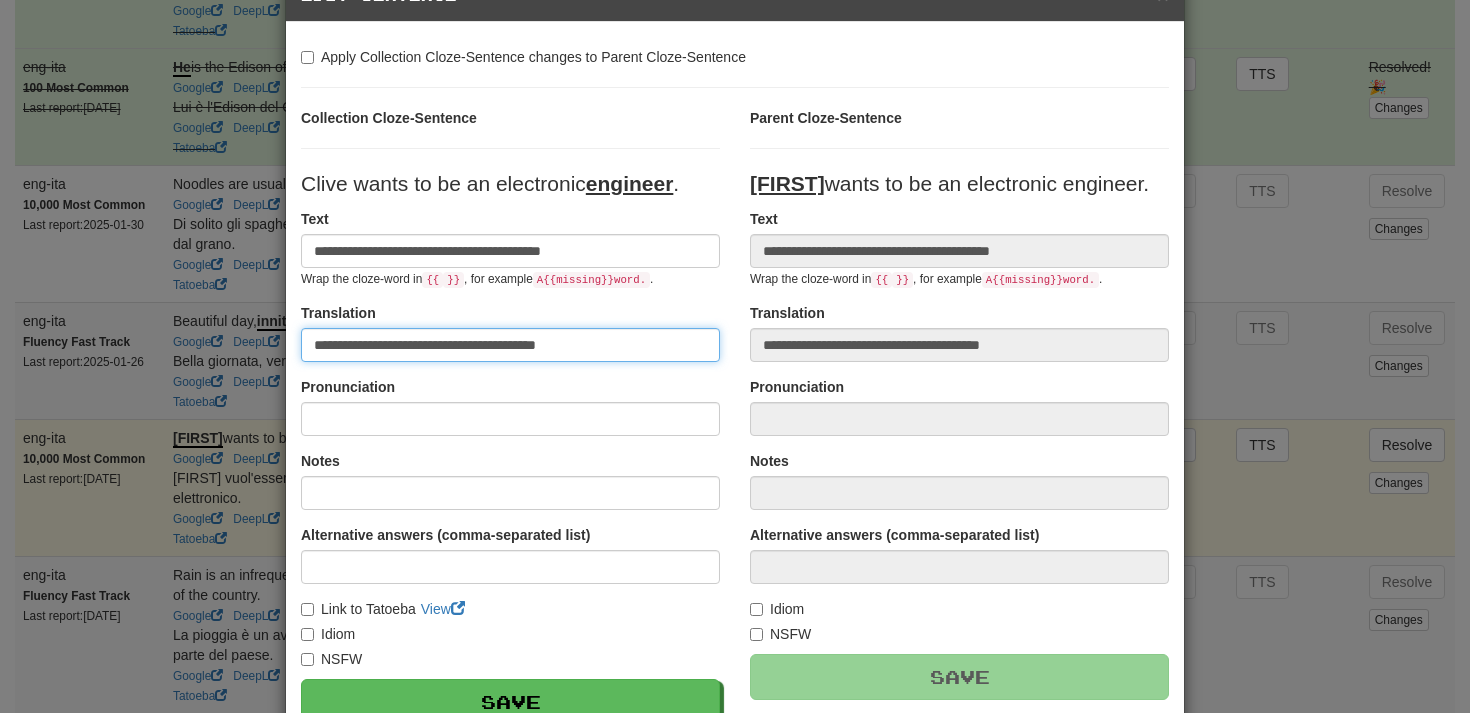 scroll, scrollTop: 78, scrollLeft: 0, axis: vertical 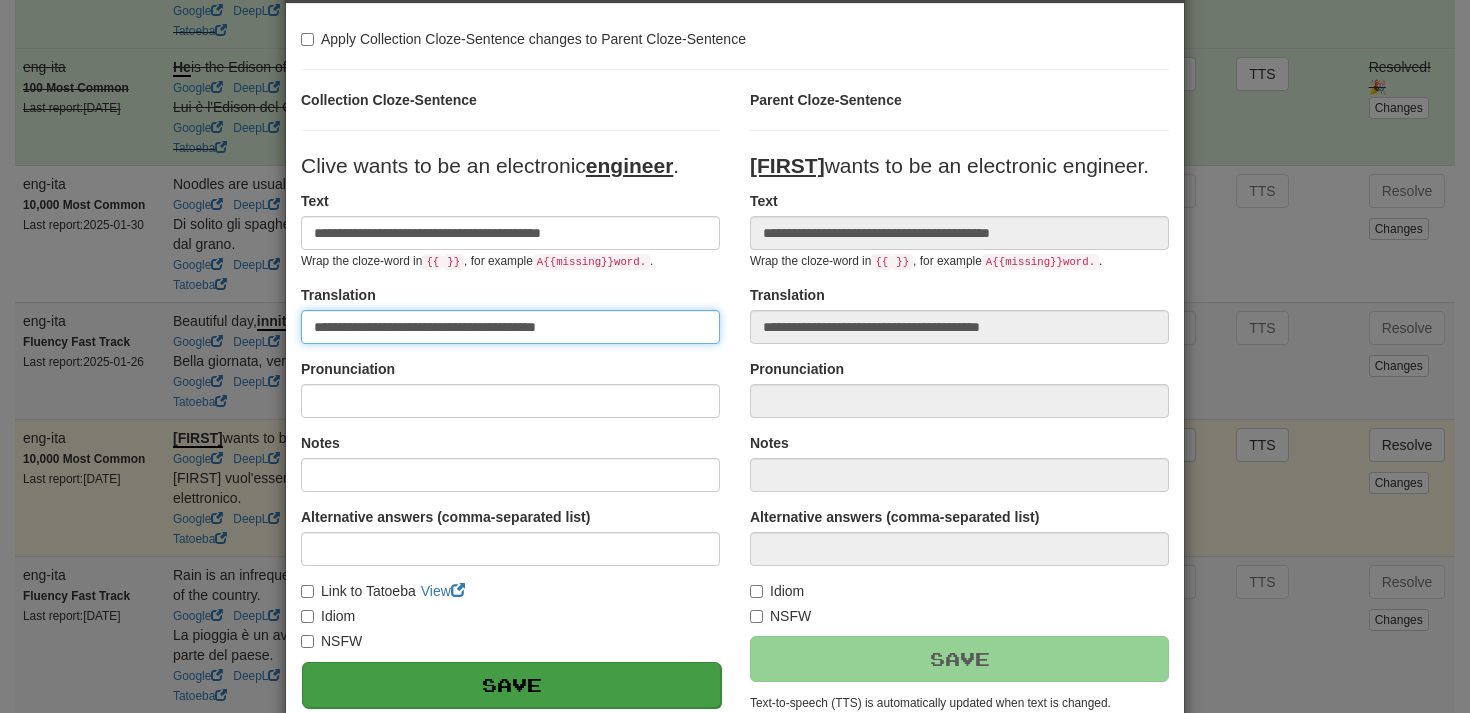 type on "**********" 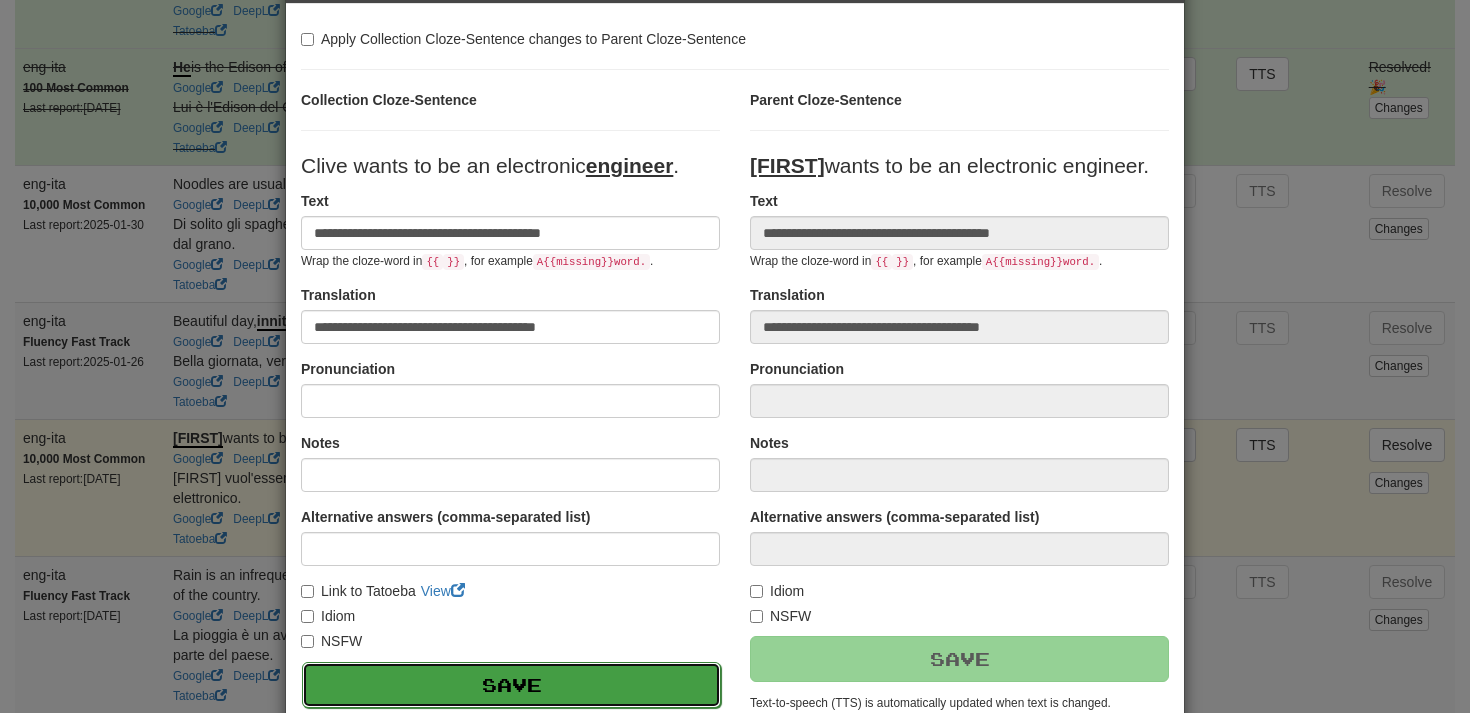 click on "Save" at bounding box center [511, 685] 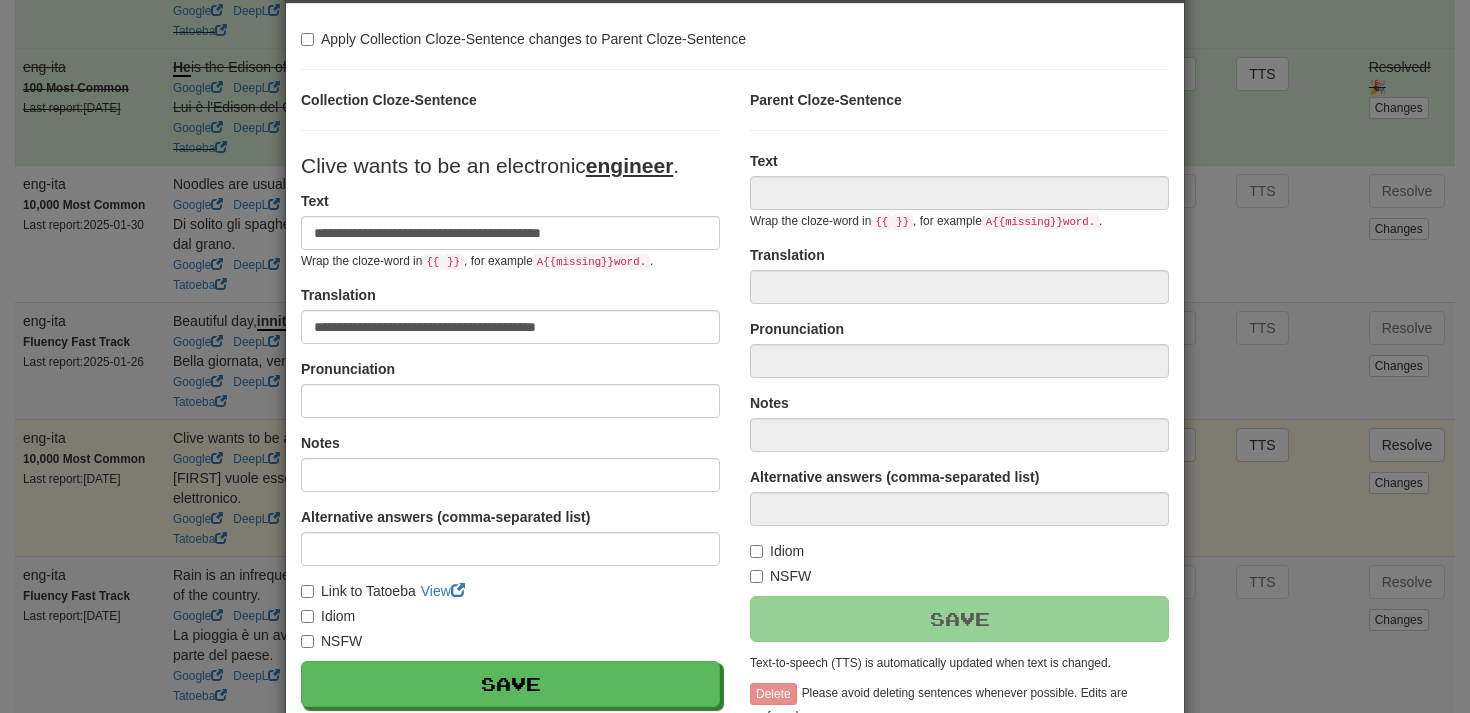 type on "**********" 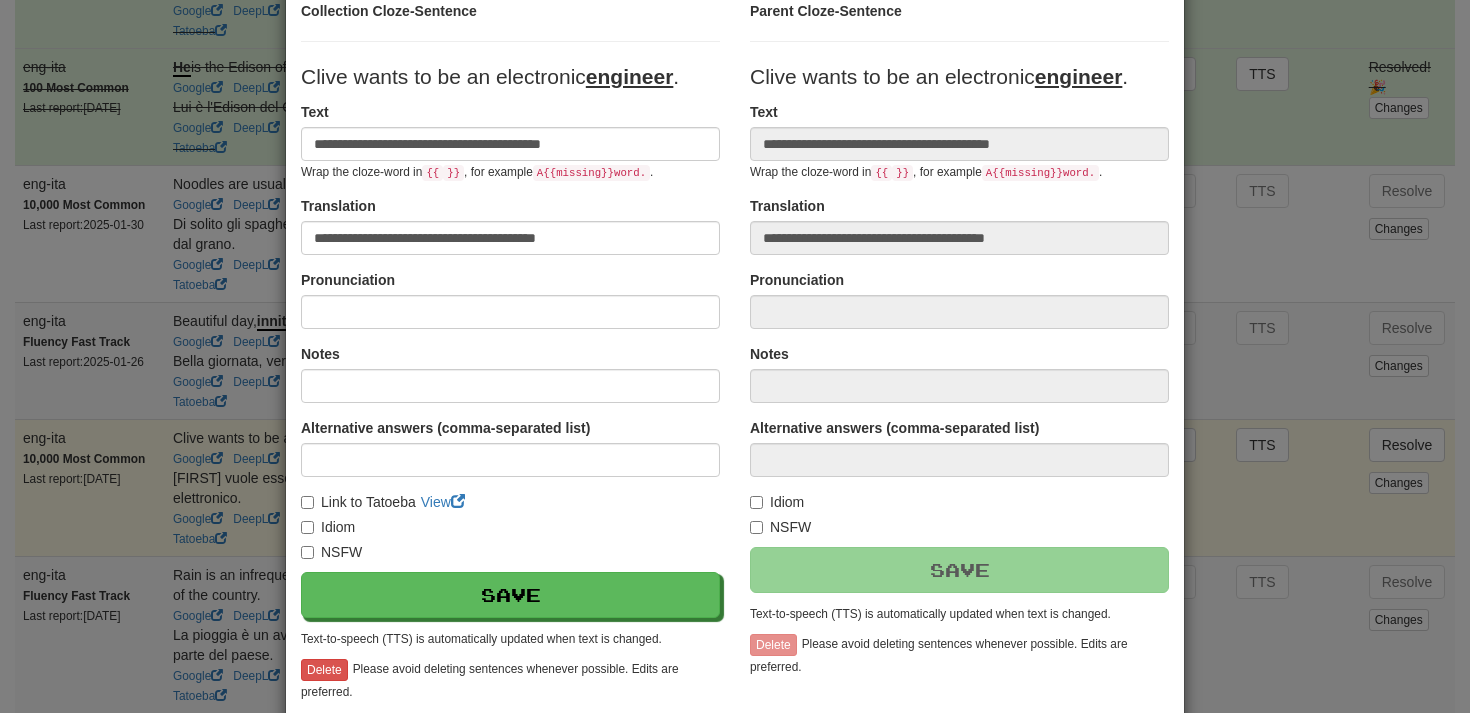 scroll, scrollTop: 225, scrollLeft: 0, axis: vertical 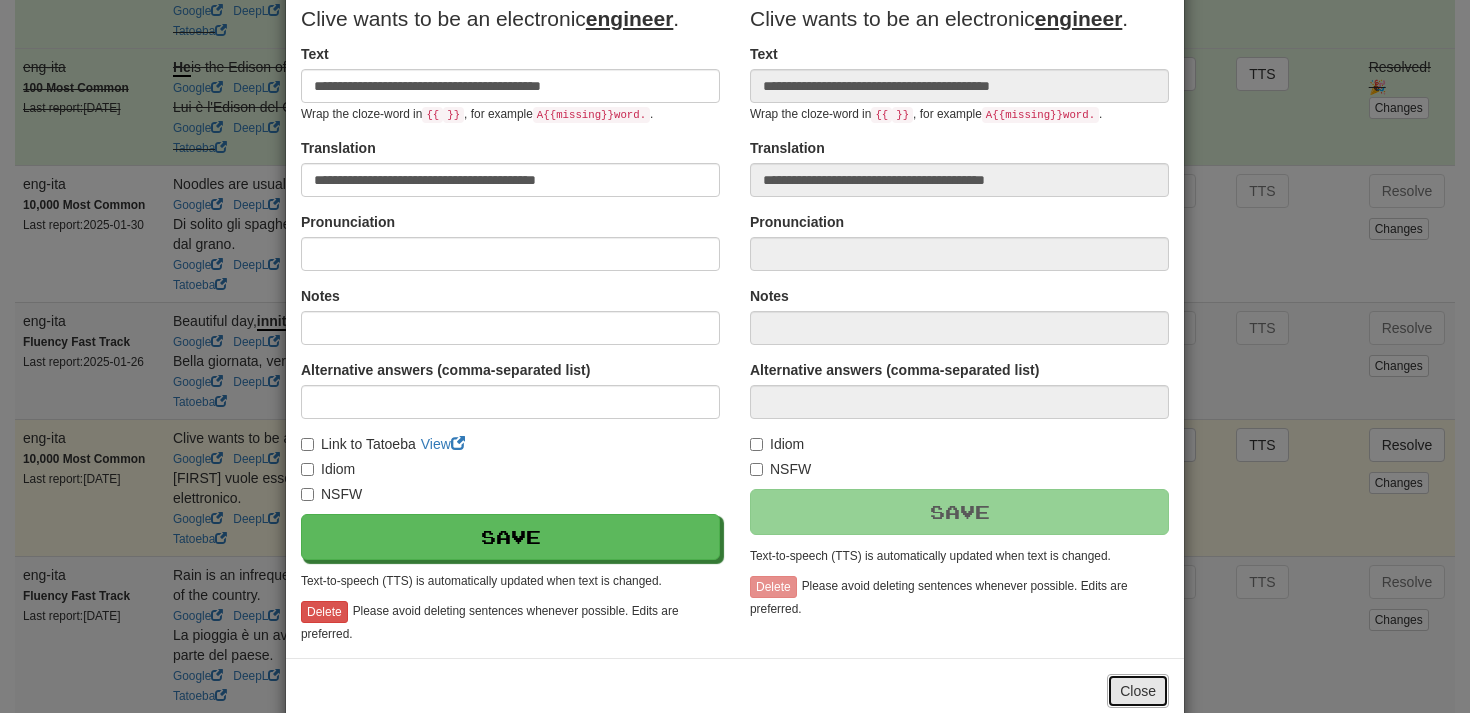 click on "Close" at bounding box center [1138, 691] 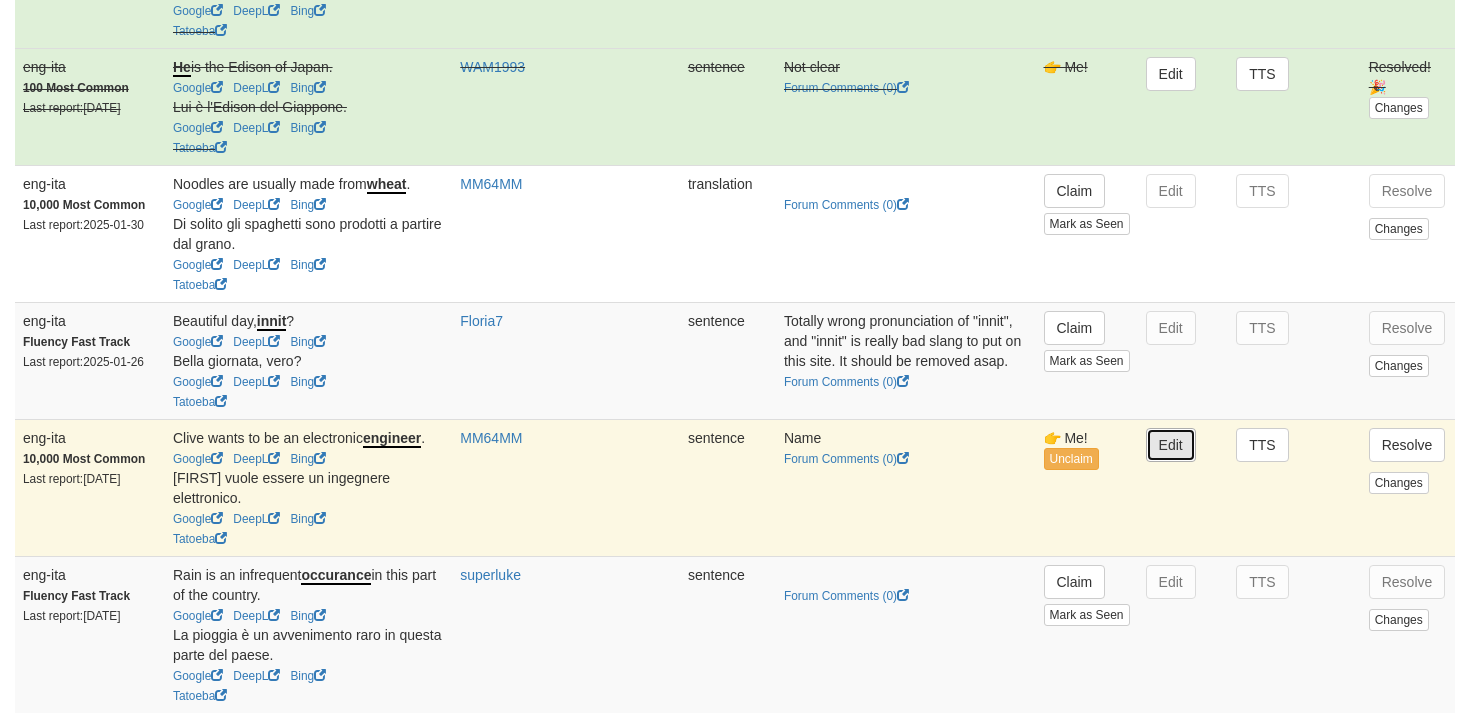 click on "Edit" at bounding box center [1171, 445] 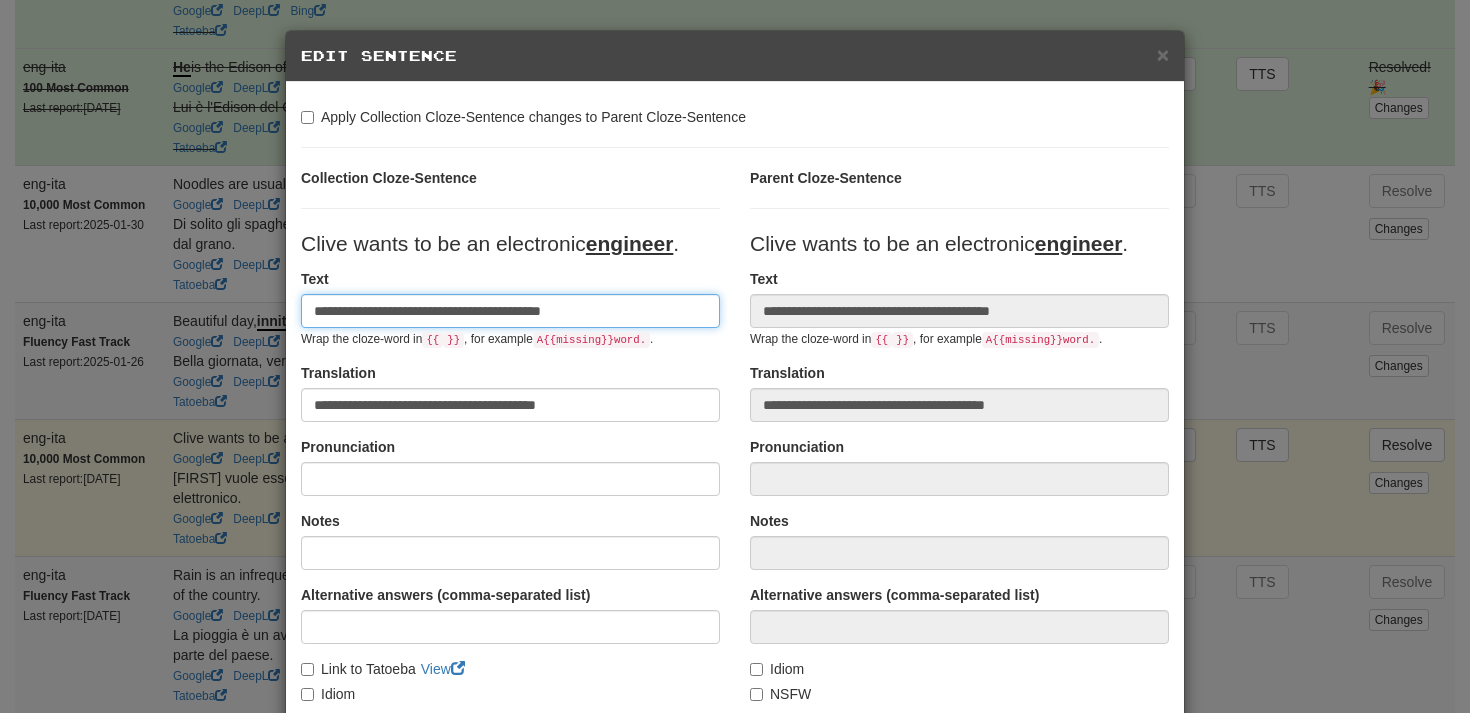 click on "**********" at bounding box center (510, 311) 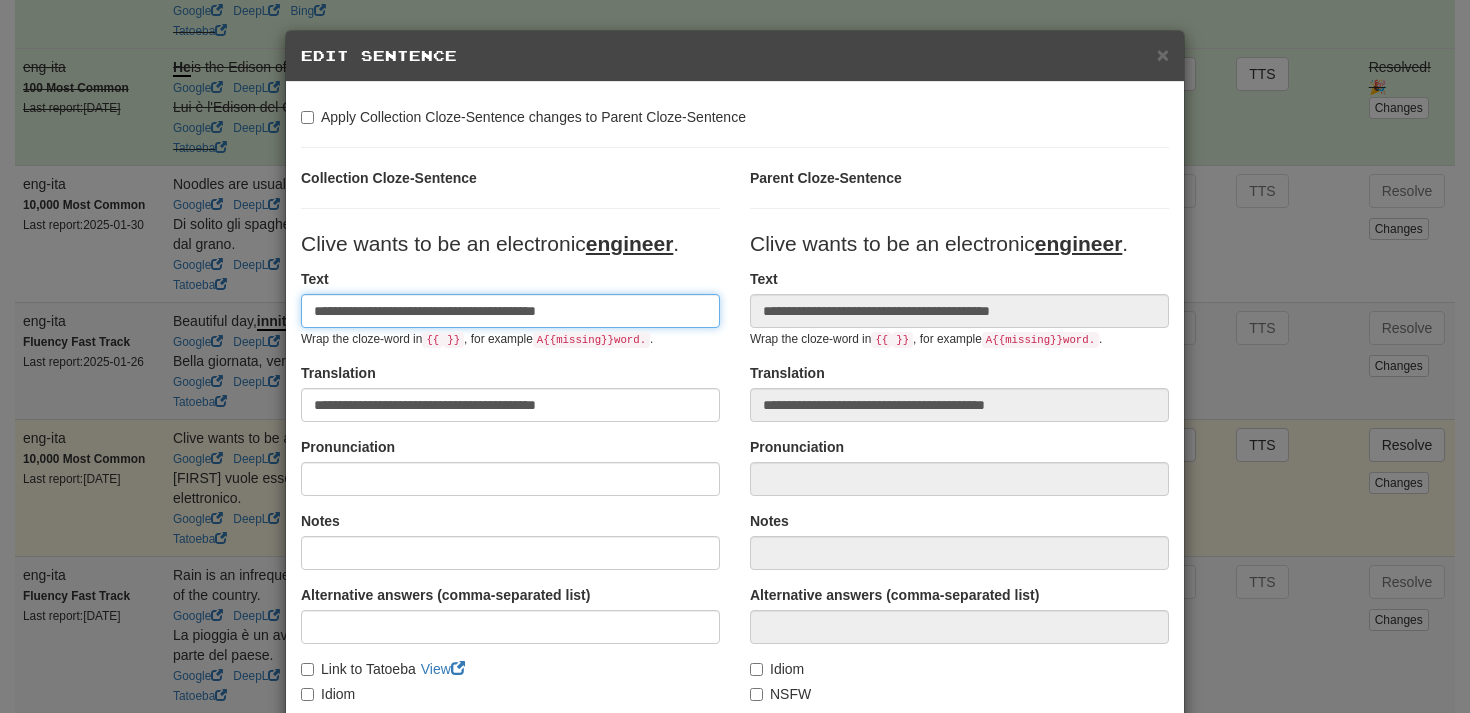 type on "**********" 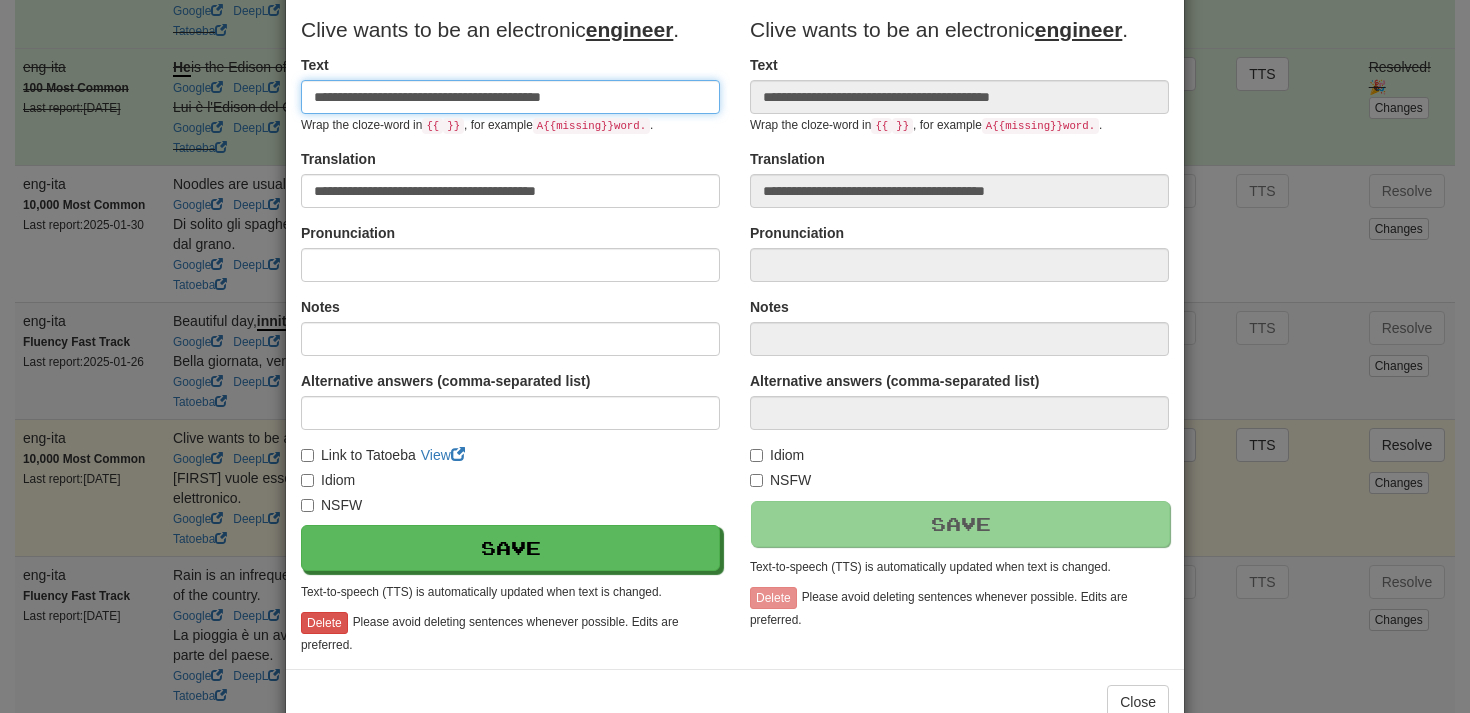 scroll, scrollTop: 234, scrollLeft: 0, axis: vertical 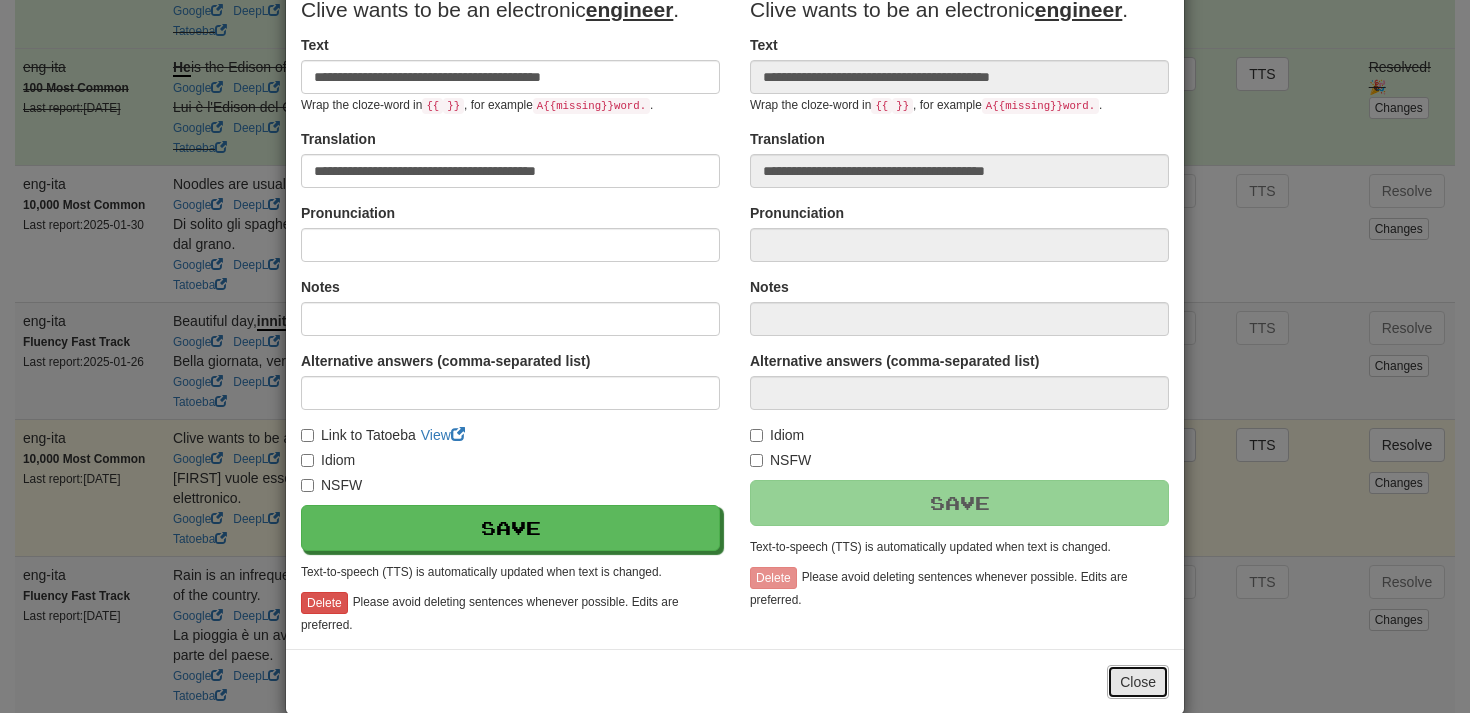 click on "Close" at bounding box center (1138, 682) 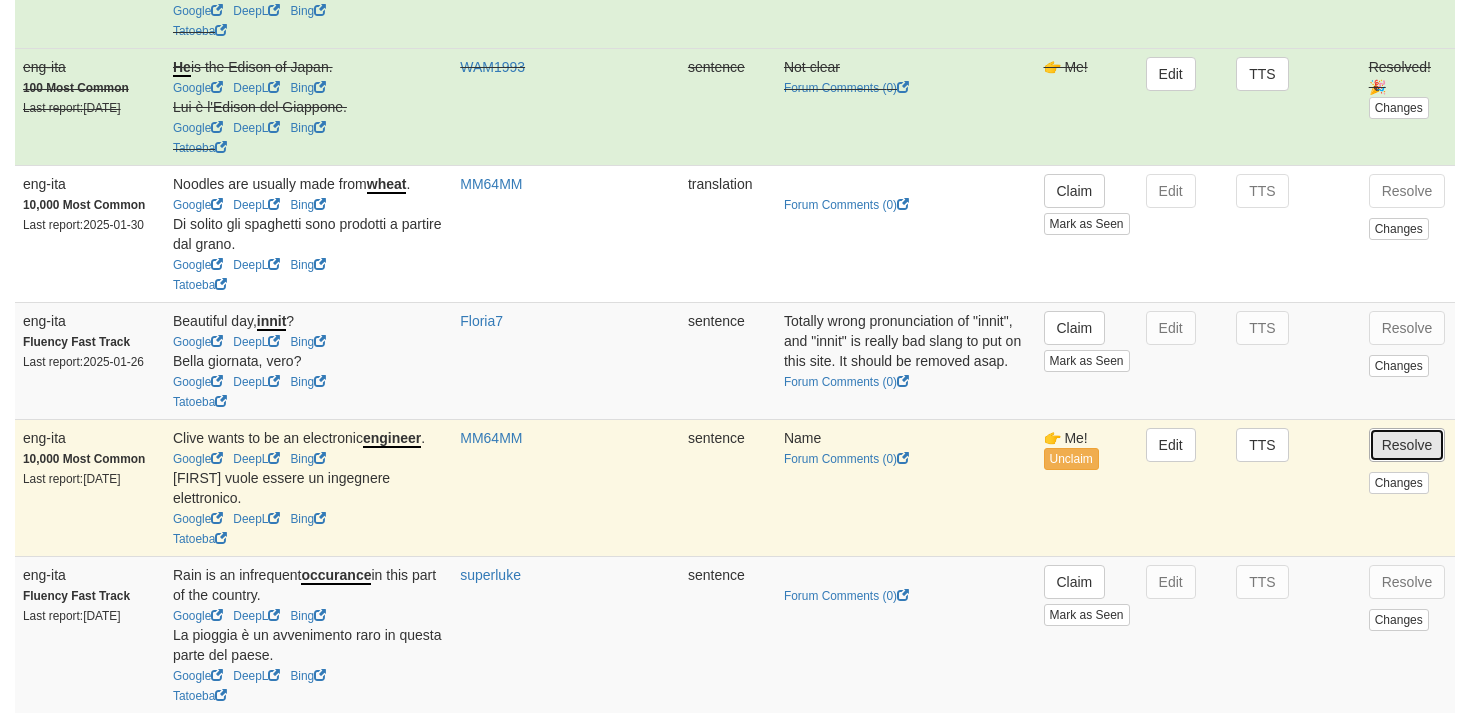click on "Resolve" at bounding box center (1407, 445) 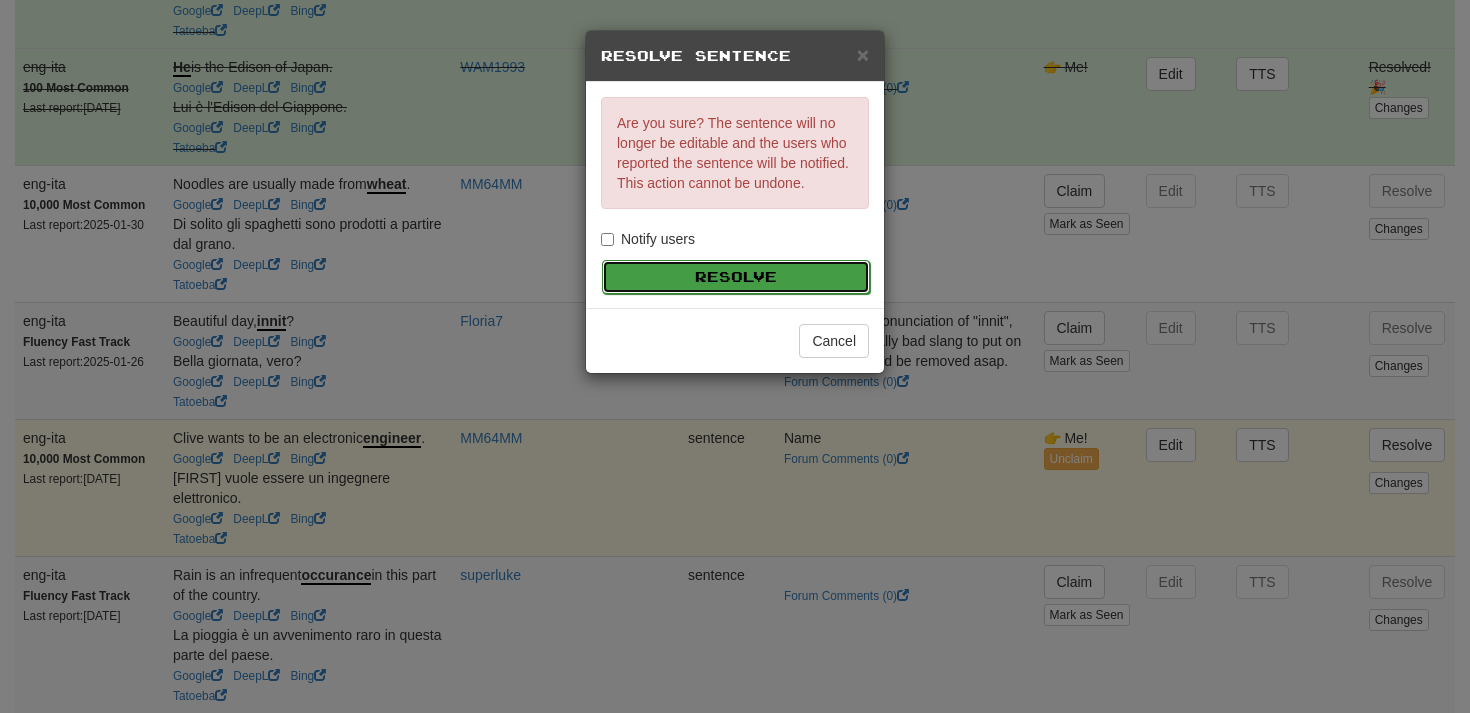 click on "Resolve" at bounding box center (736, 277) 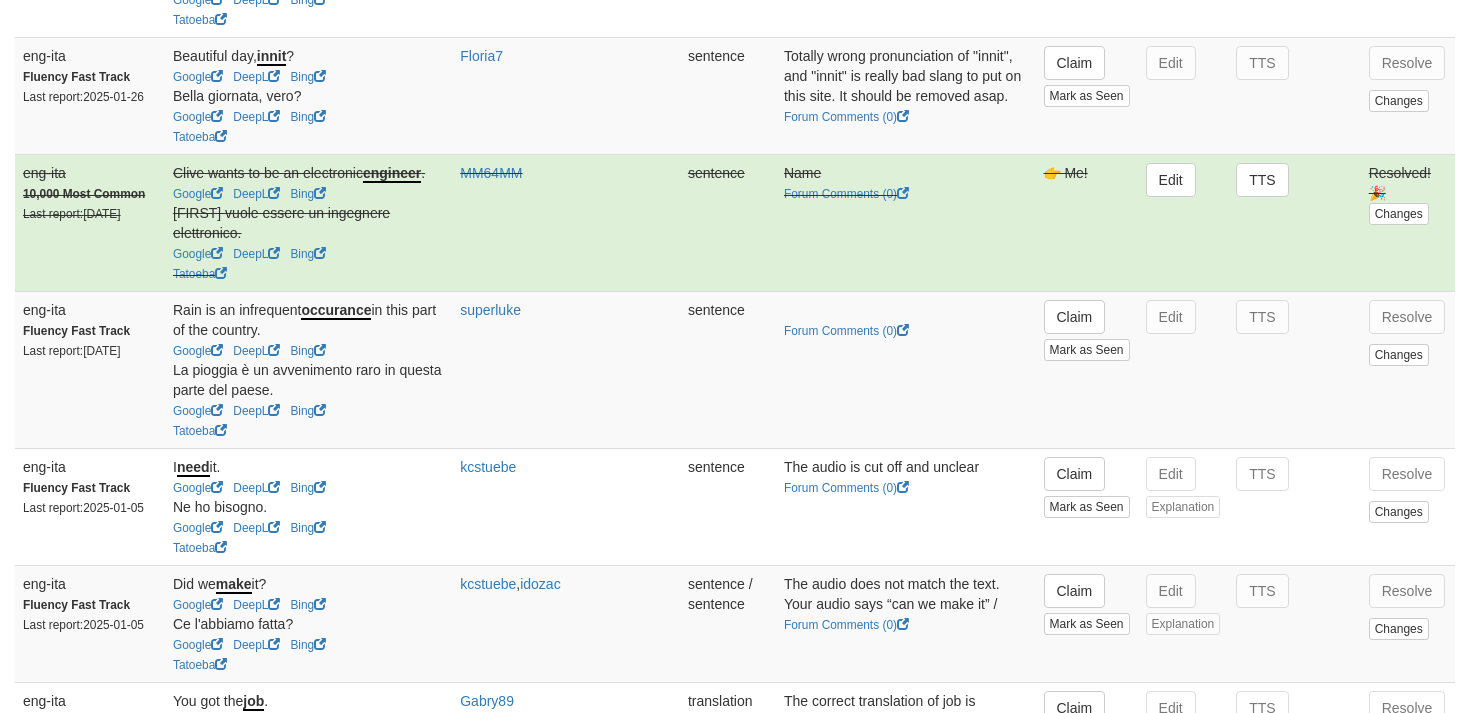 scroll, scrollTop: 2447, scrollLeft: 0, axis: vertical 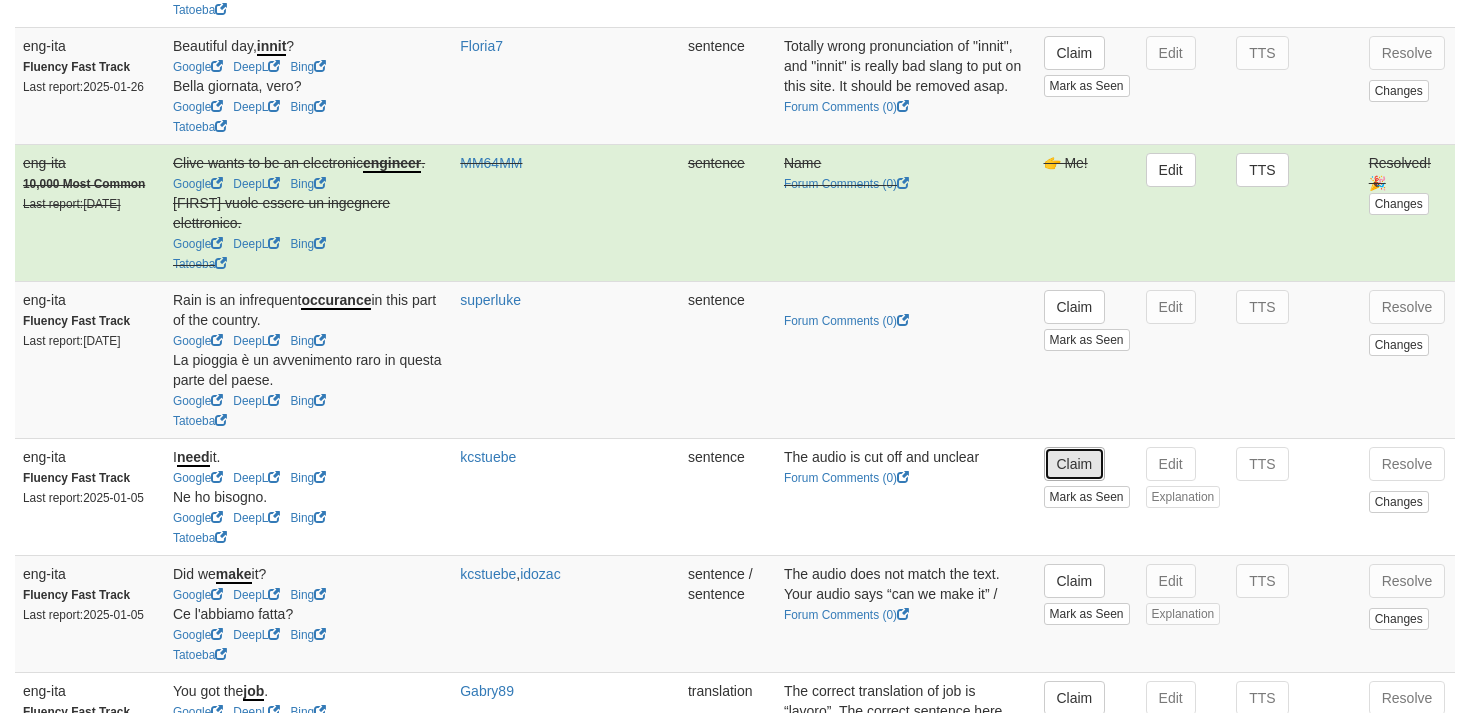 click on "Claim" at bounding box center (1075, 464) 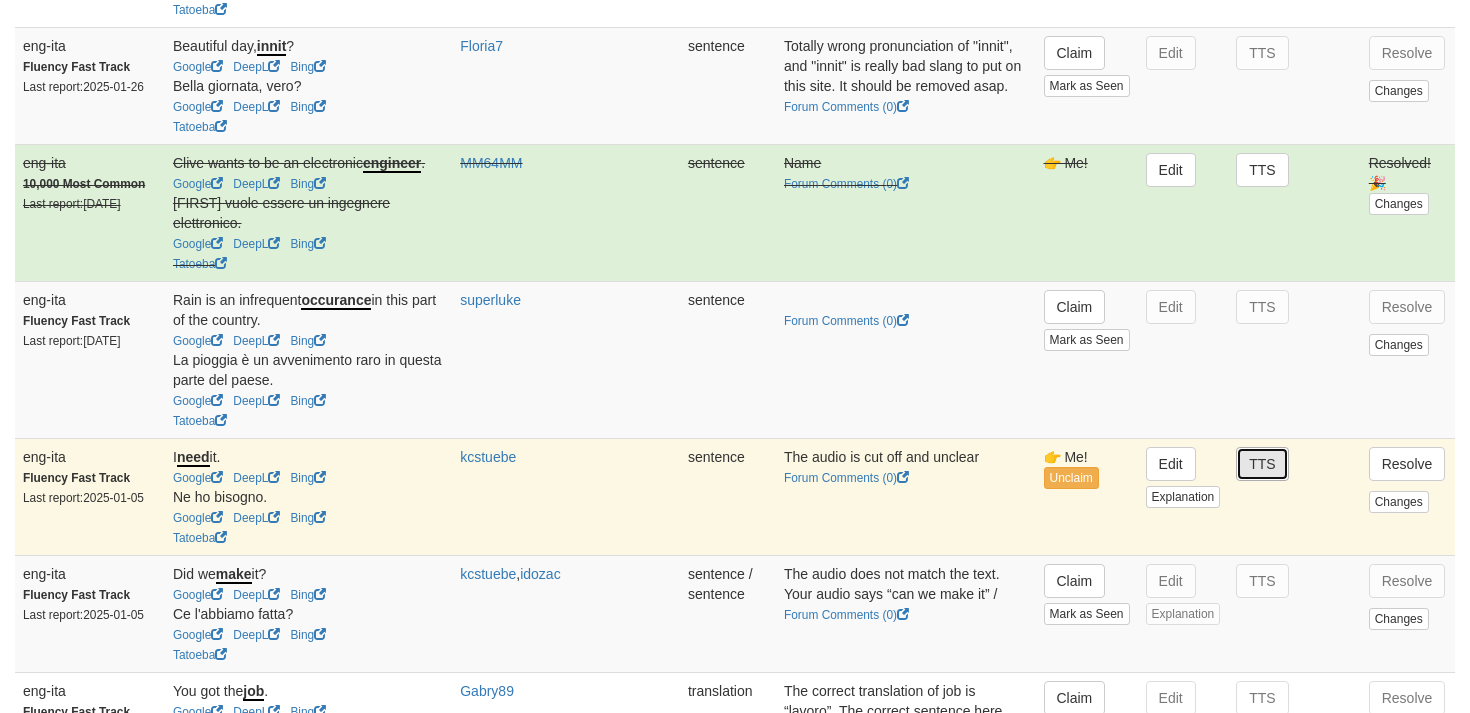 click on "TTS" at bounding box center (1262, 464) 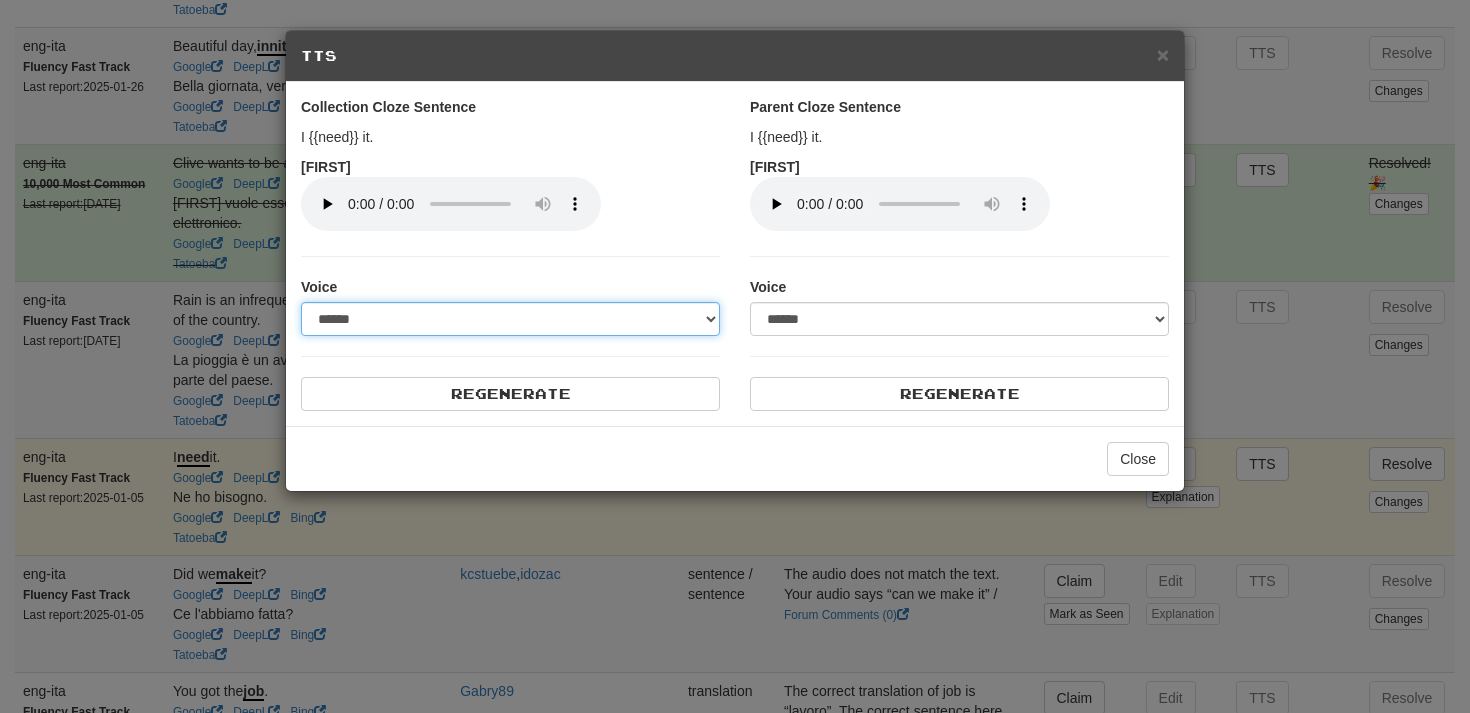click on "**********" at bounding box center (510, 319) 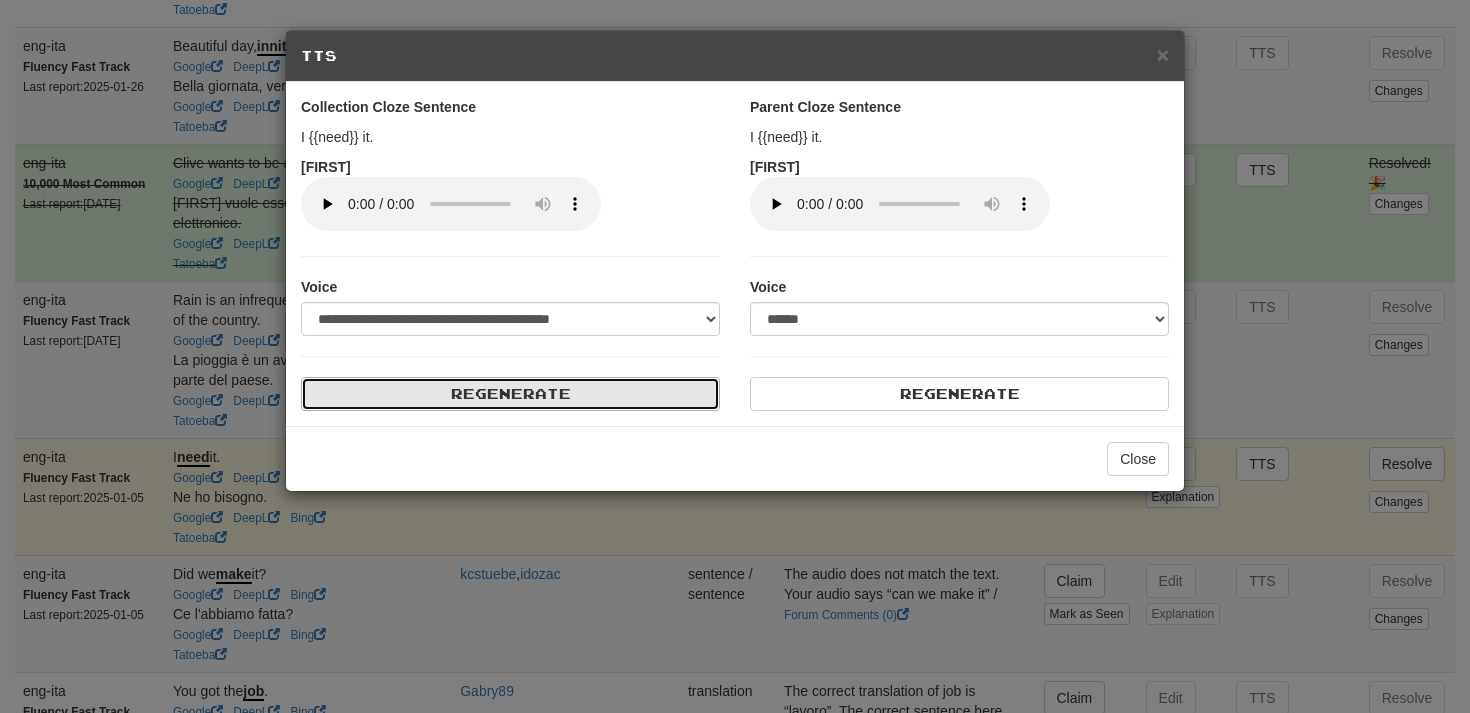 click on "Regenerate" at bounding box center [510, 394] 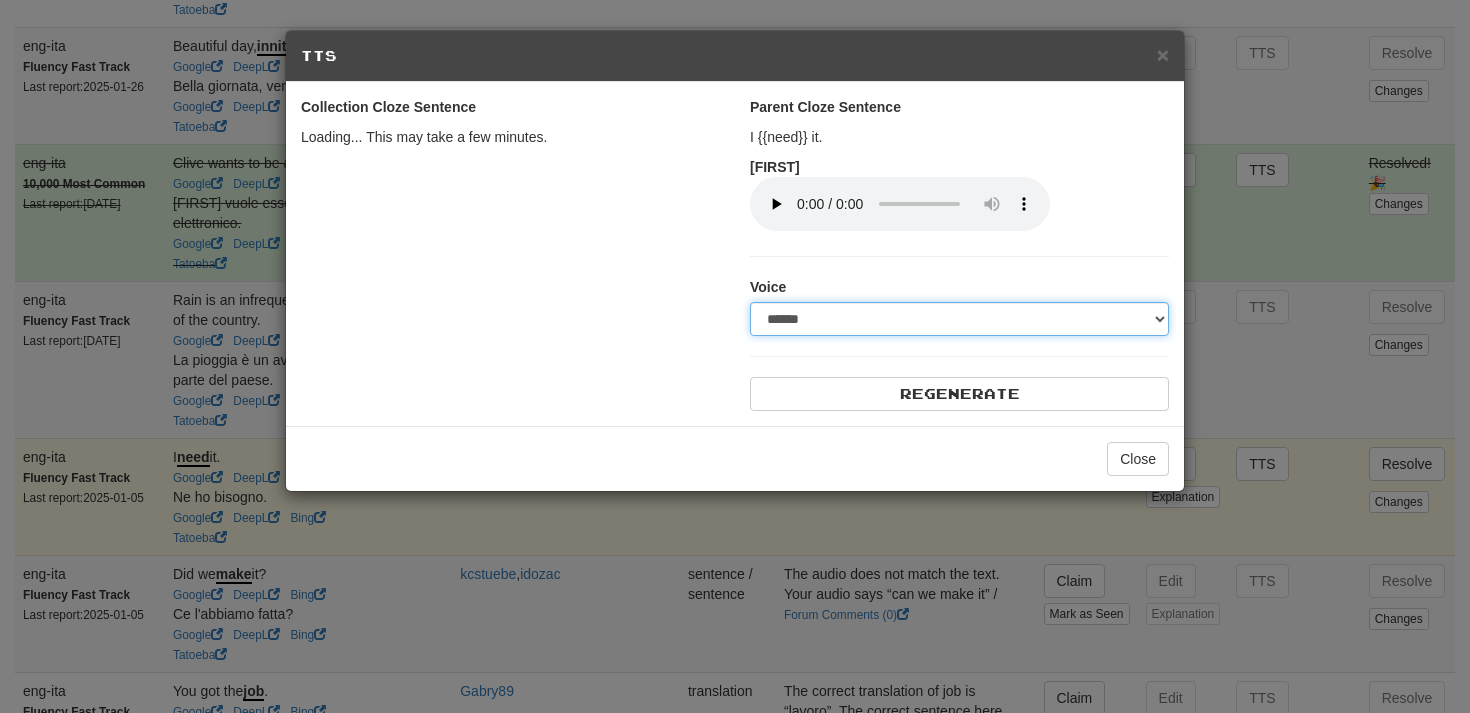 click on "**********" at bounding box center [959, 319] 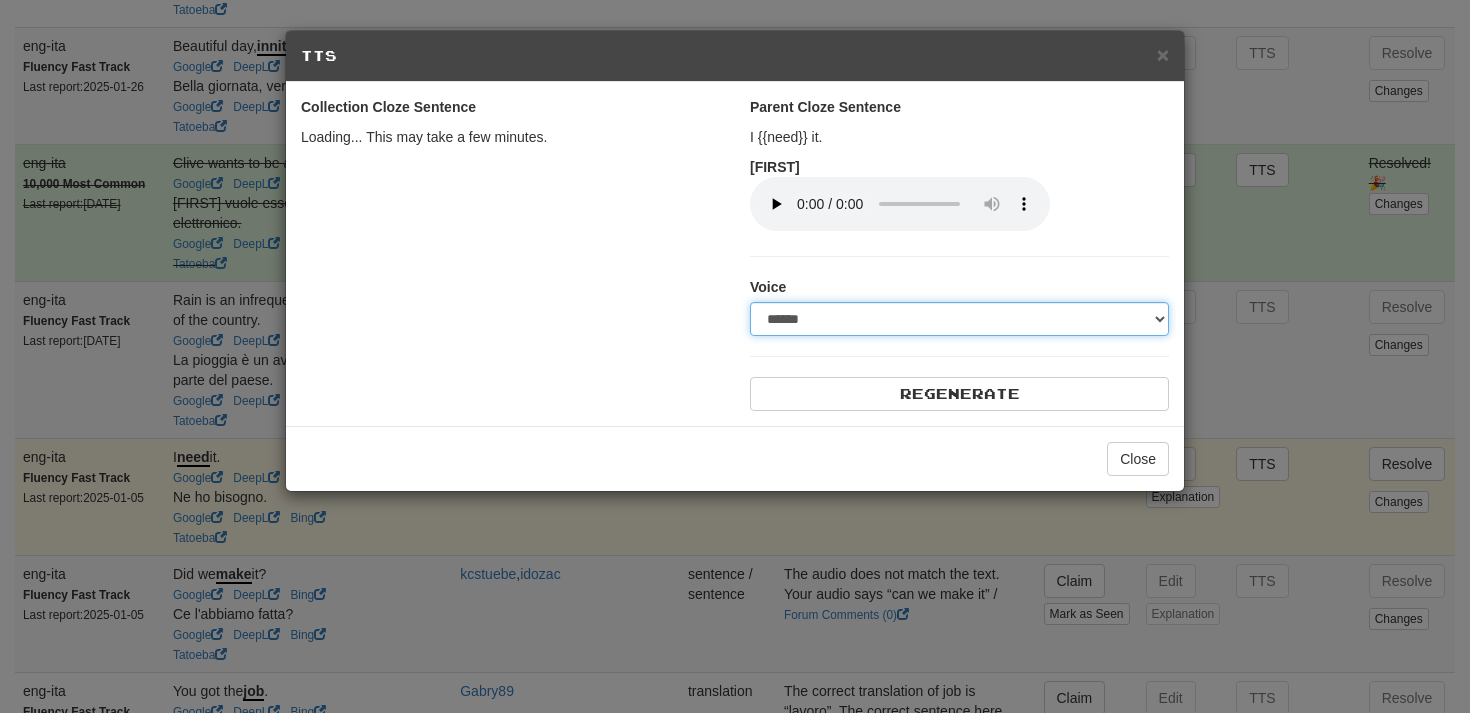 select on "***" 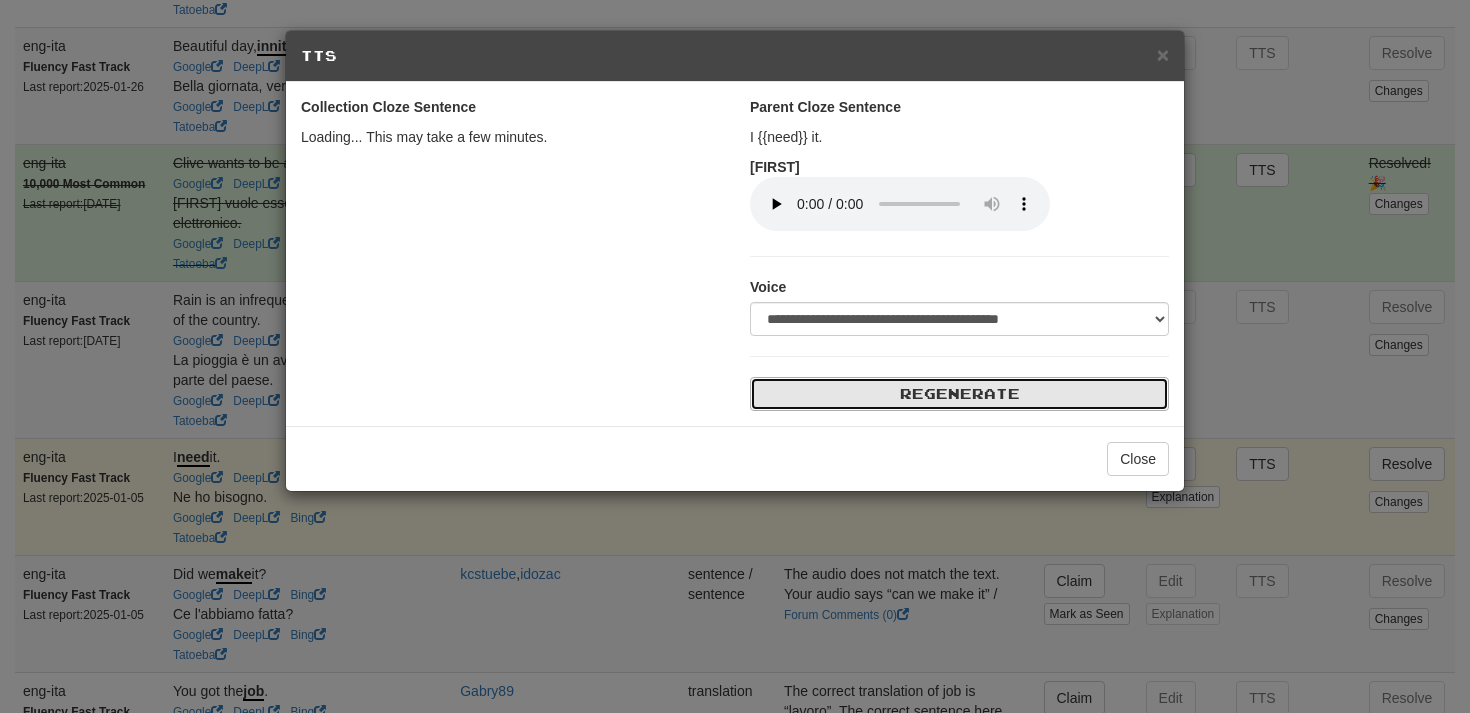 click on "Regenerate" at bounding box center [959, 394] 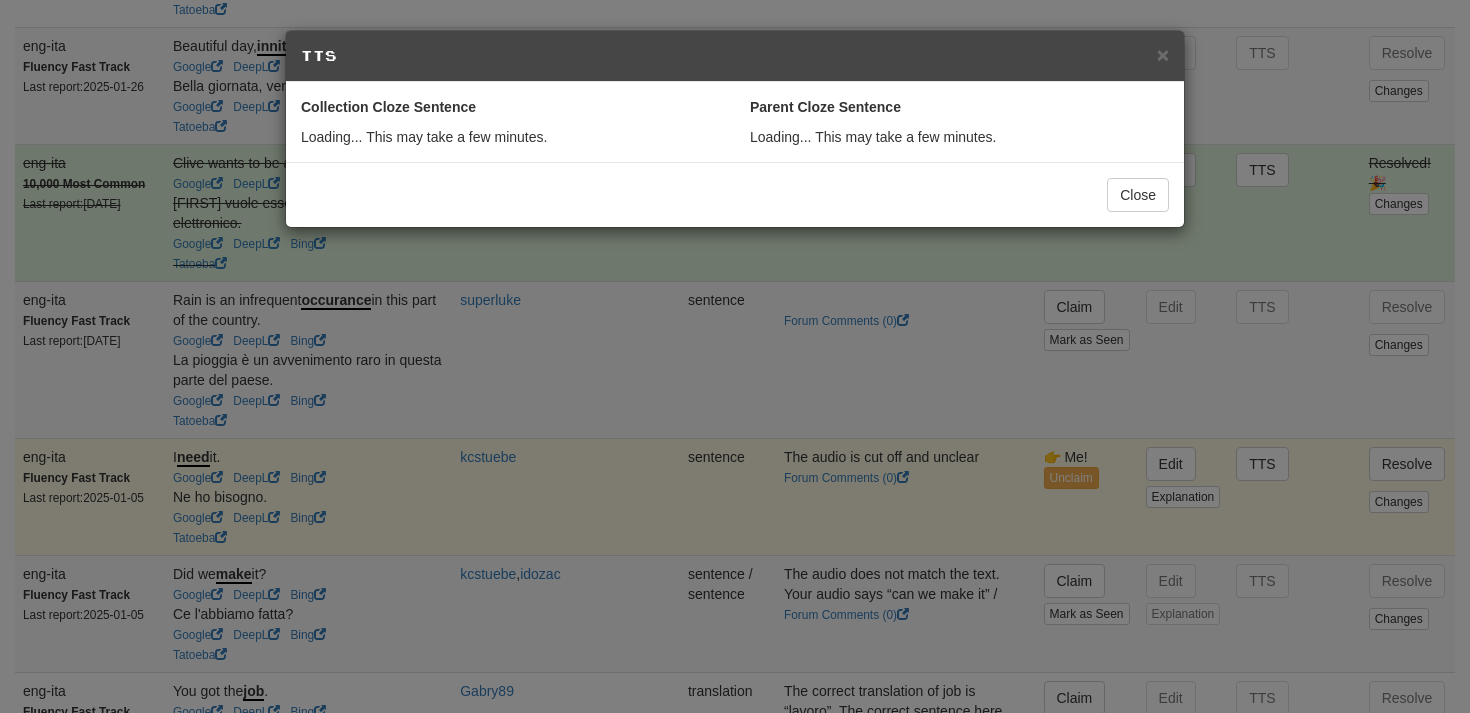 select on "***" 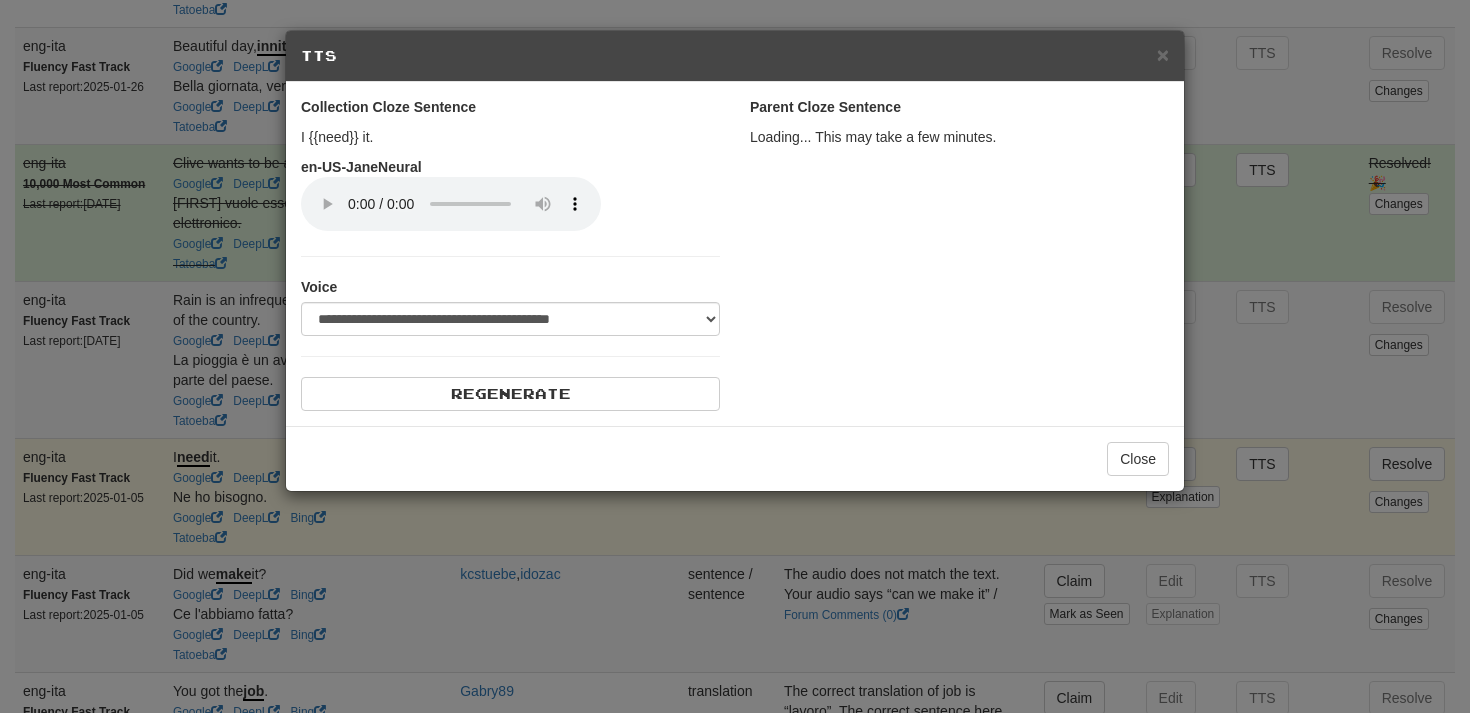 select on "***" 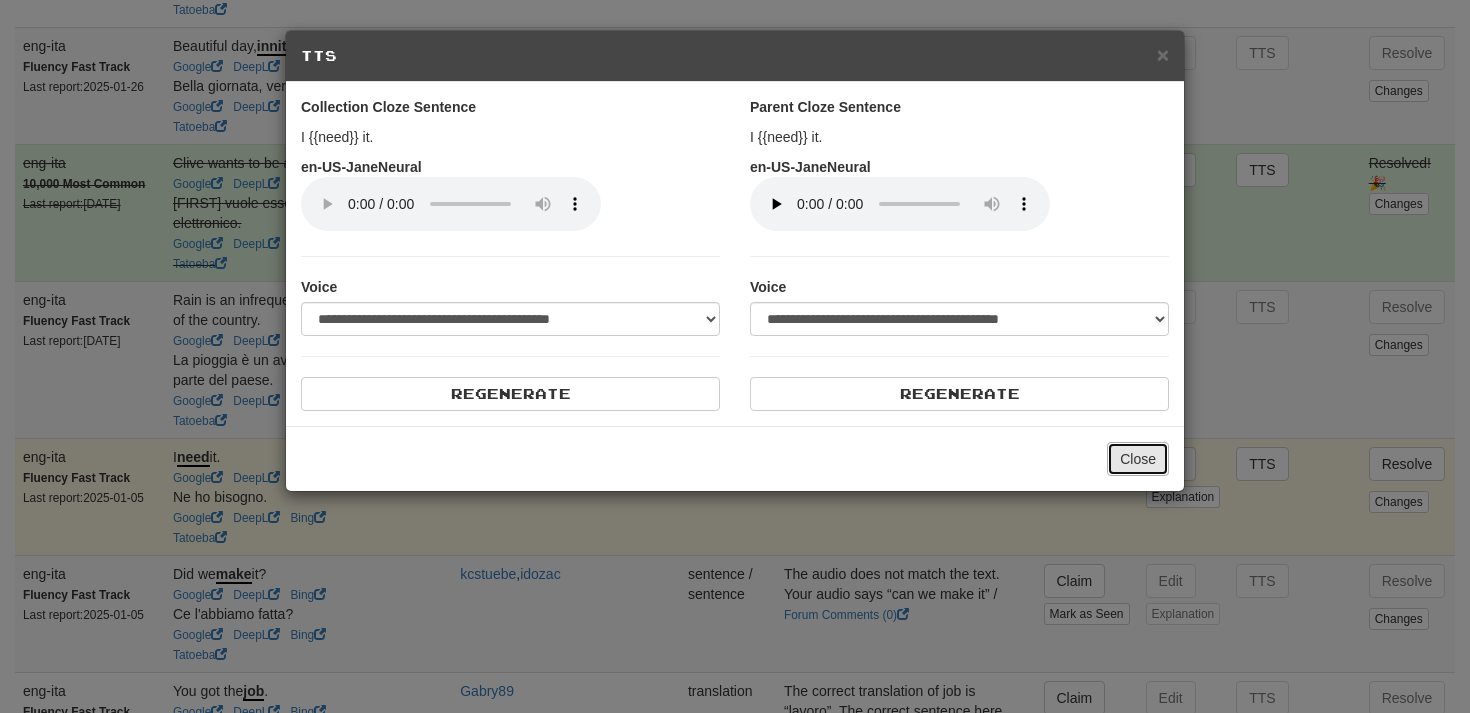 click on "Close" at bounding box center [1138, 459] 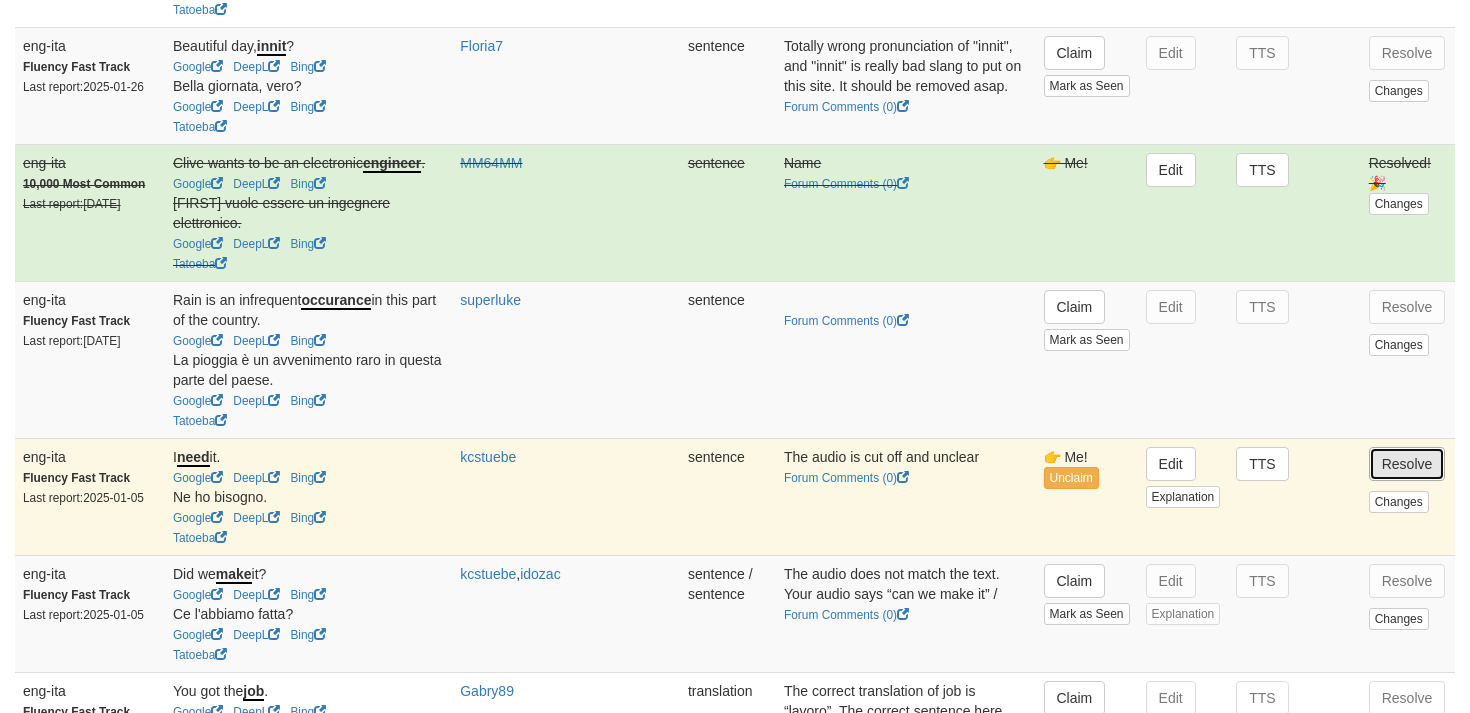 click on "Resolve" at bounding box center [1407, 464] 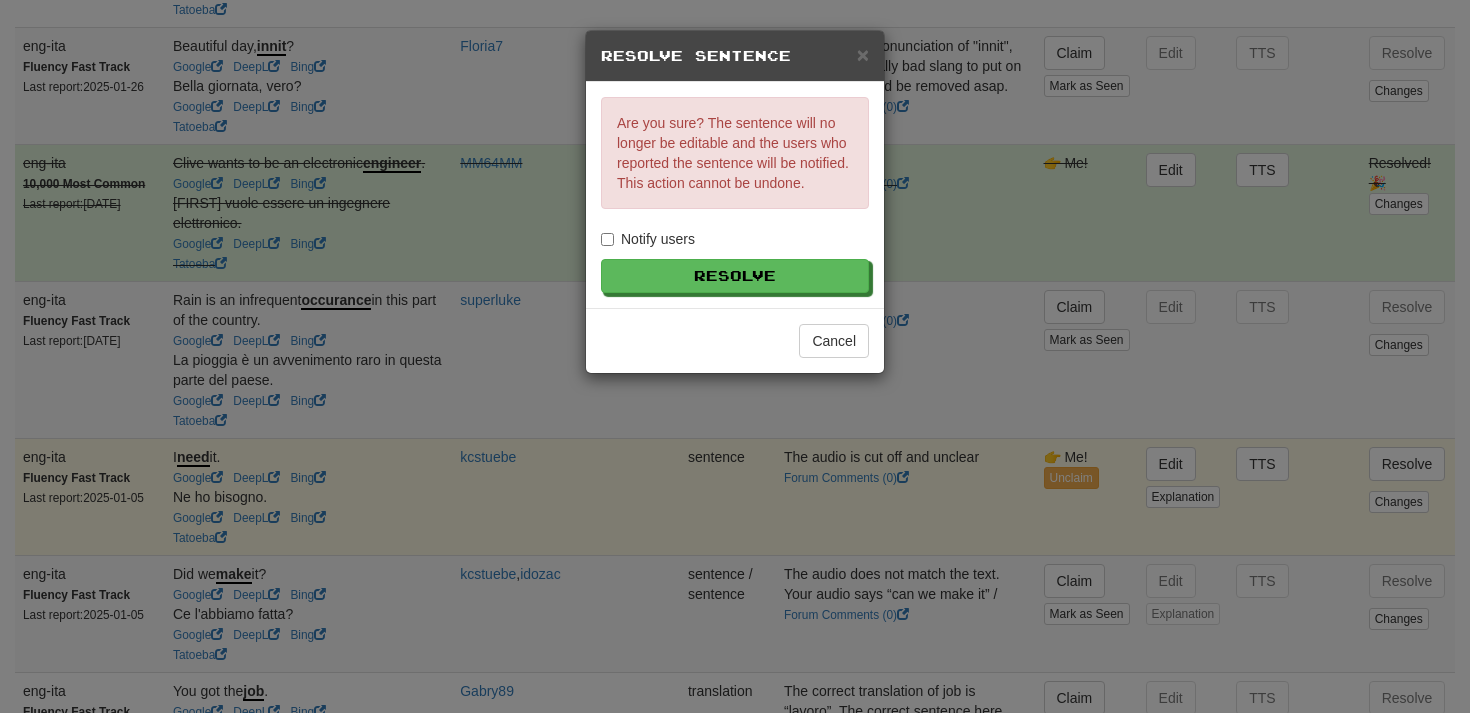 click on "Notify users" at bounding box center [648, 239] 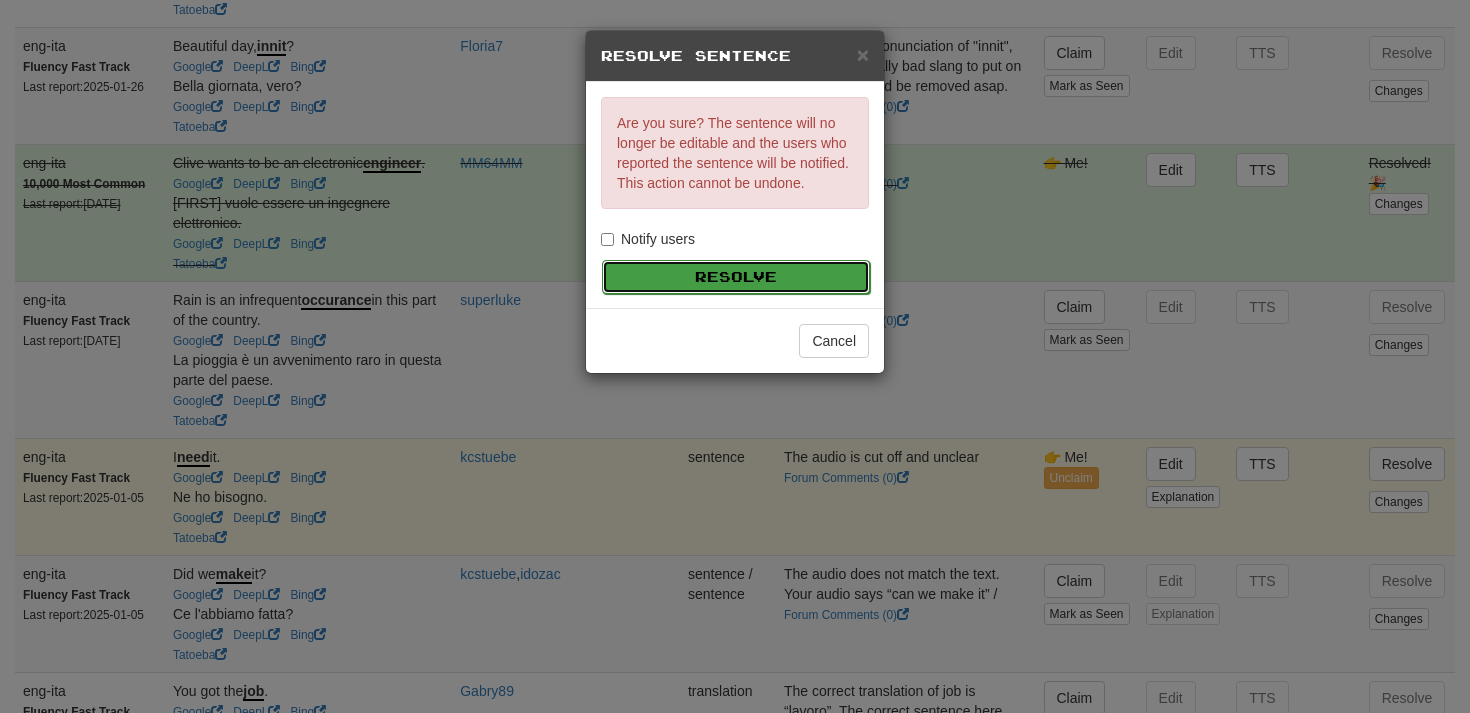 click on "Resolve" at bounding box center [736, 277] 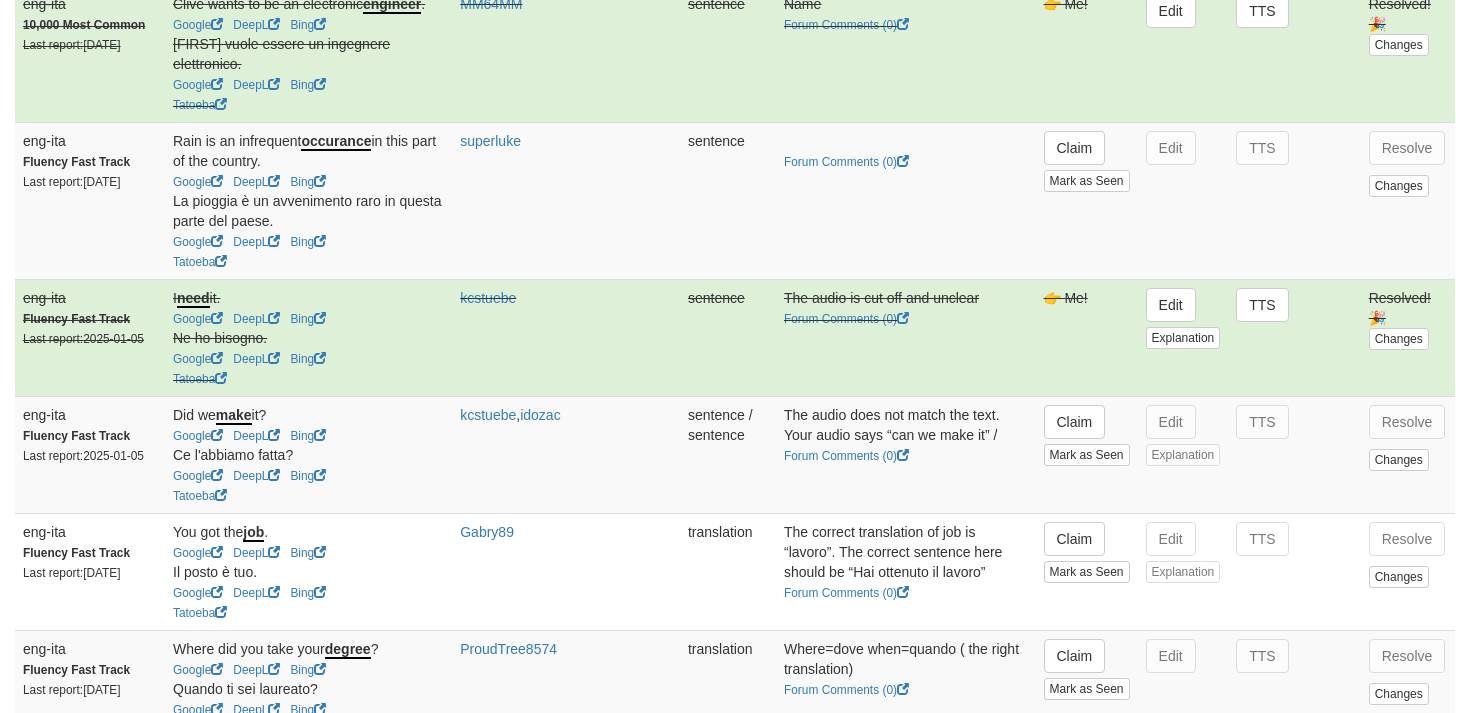 scroll, scrollTop: 2609, scrollLeft: 0, axis: vertical 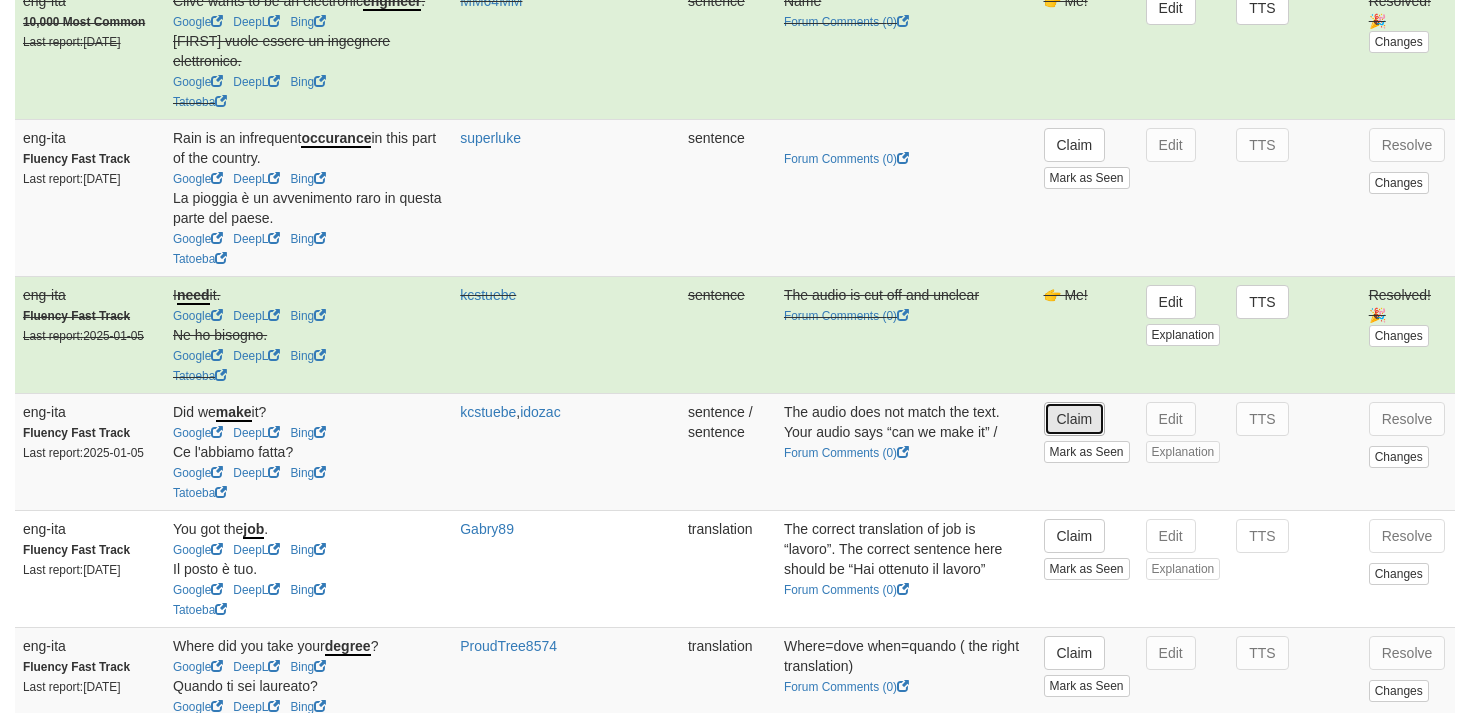click on "Claim" at bounding box center (1075, 419) 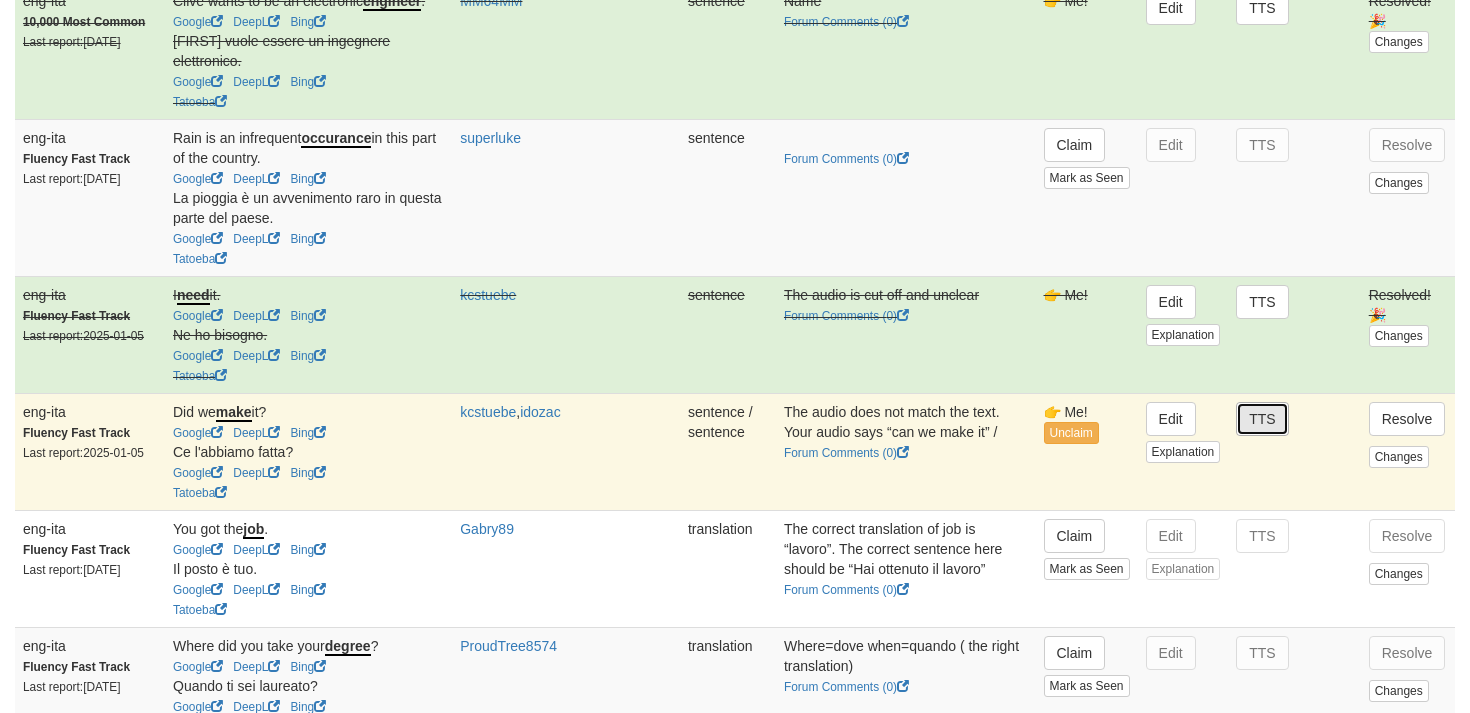 click on "TTS" at bounding box center [1262, 419] 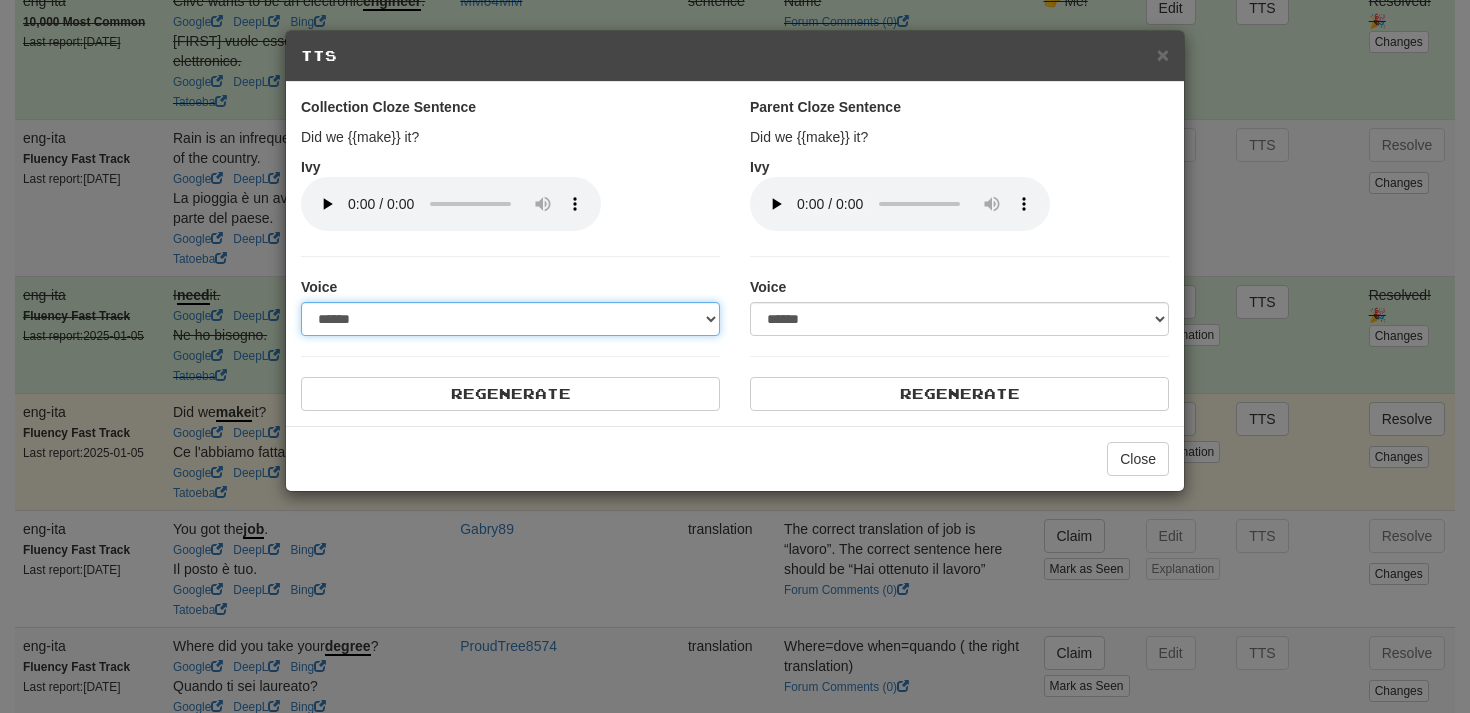 click on "**********" at bounding box center (510, 319) 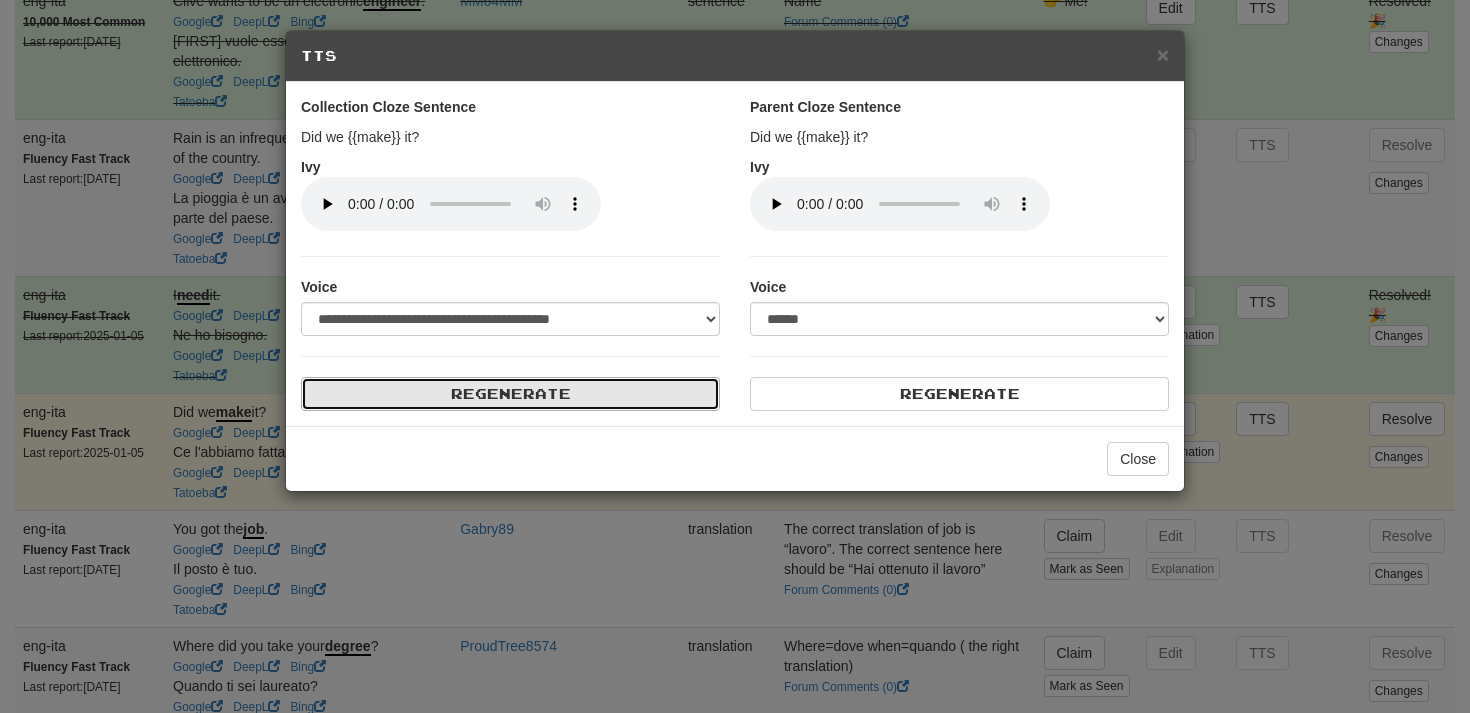 click on "Regenerate" at bounding box center [510, 394] 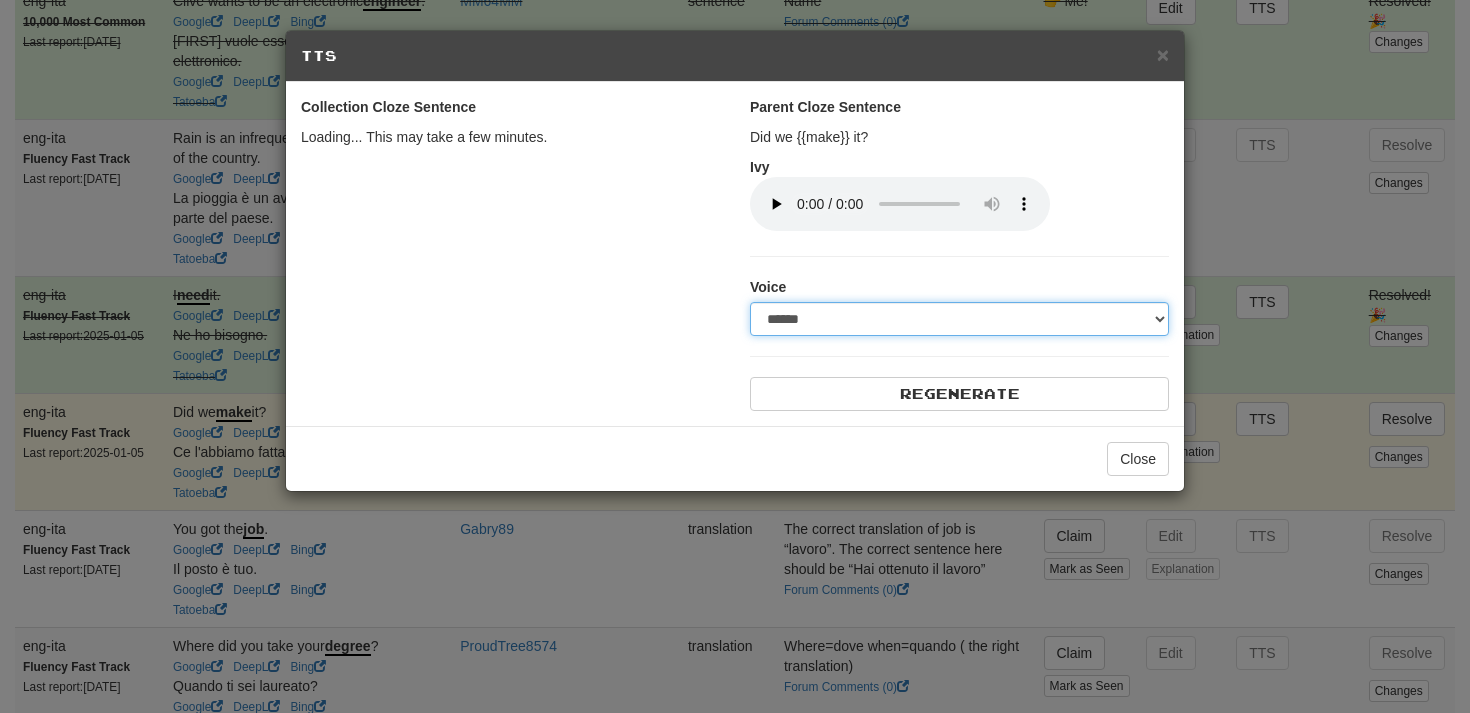 click on "**********" at bounding box center (959, 319) 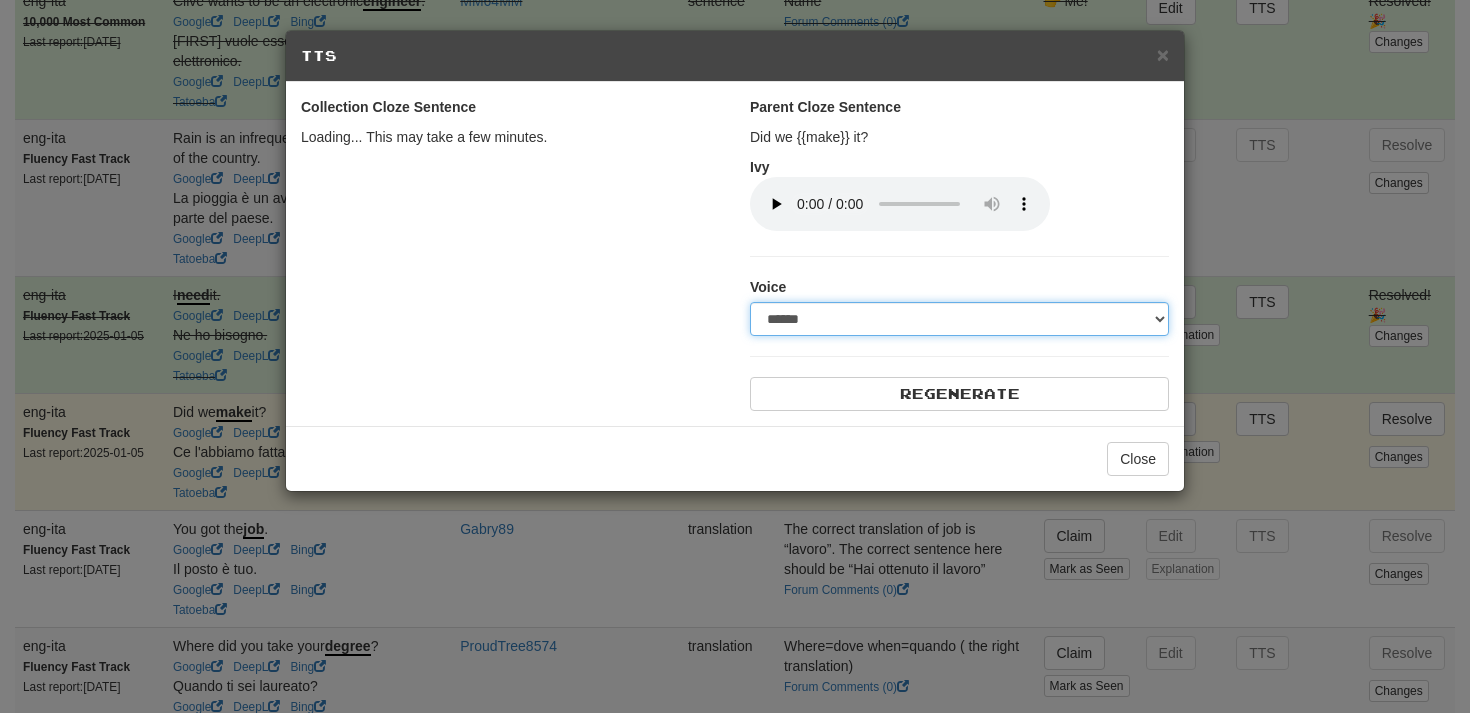 select on "***" 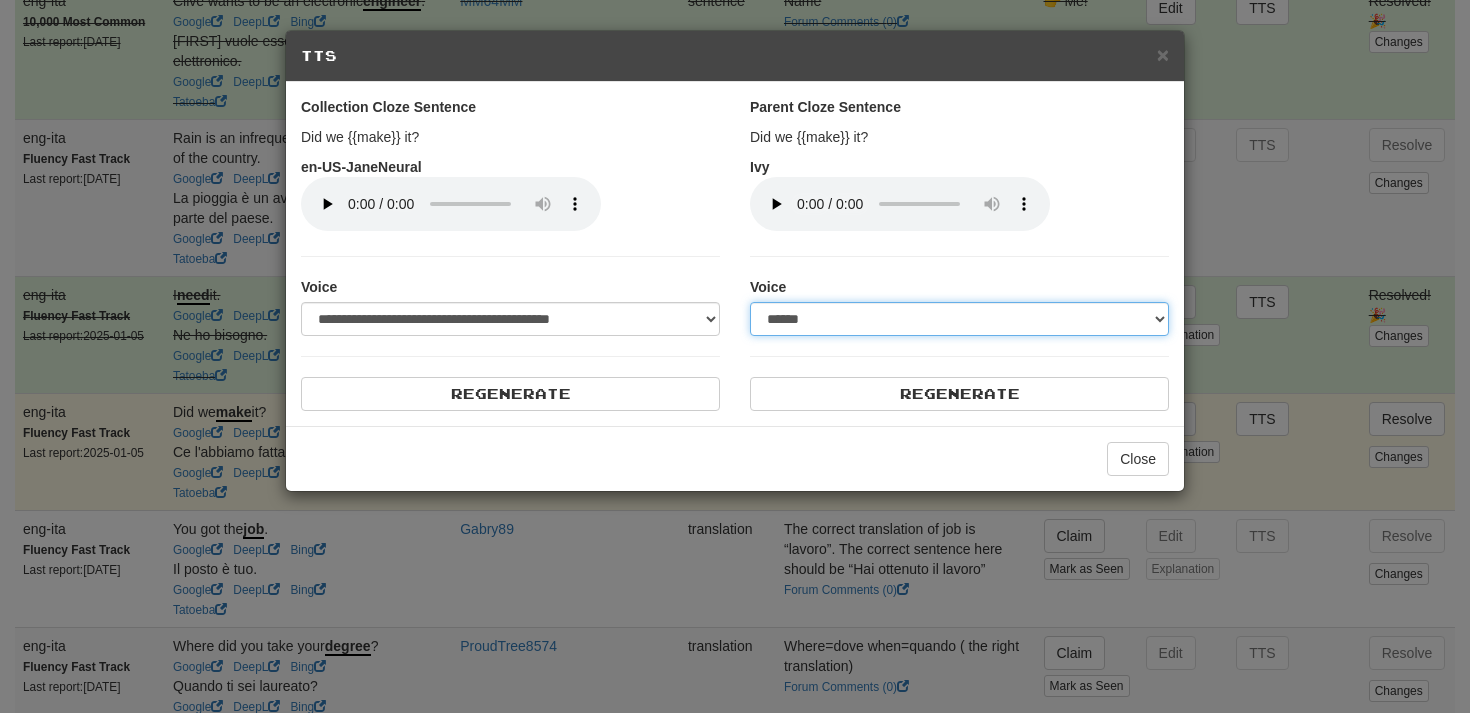 select on "***" 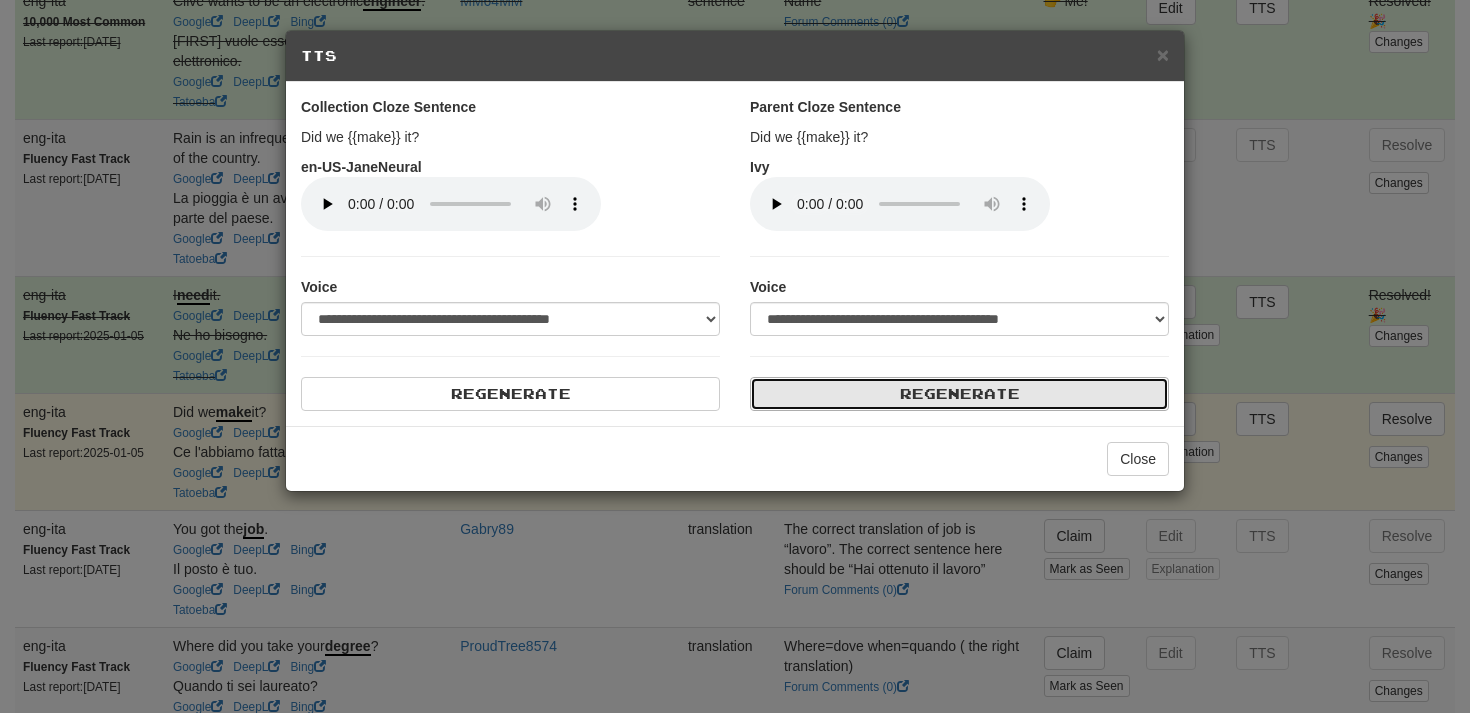 click on "Regenerate" at bounding box center (959, 394) 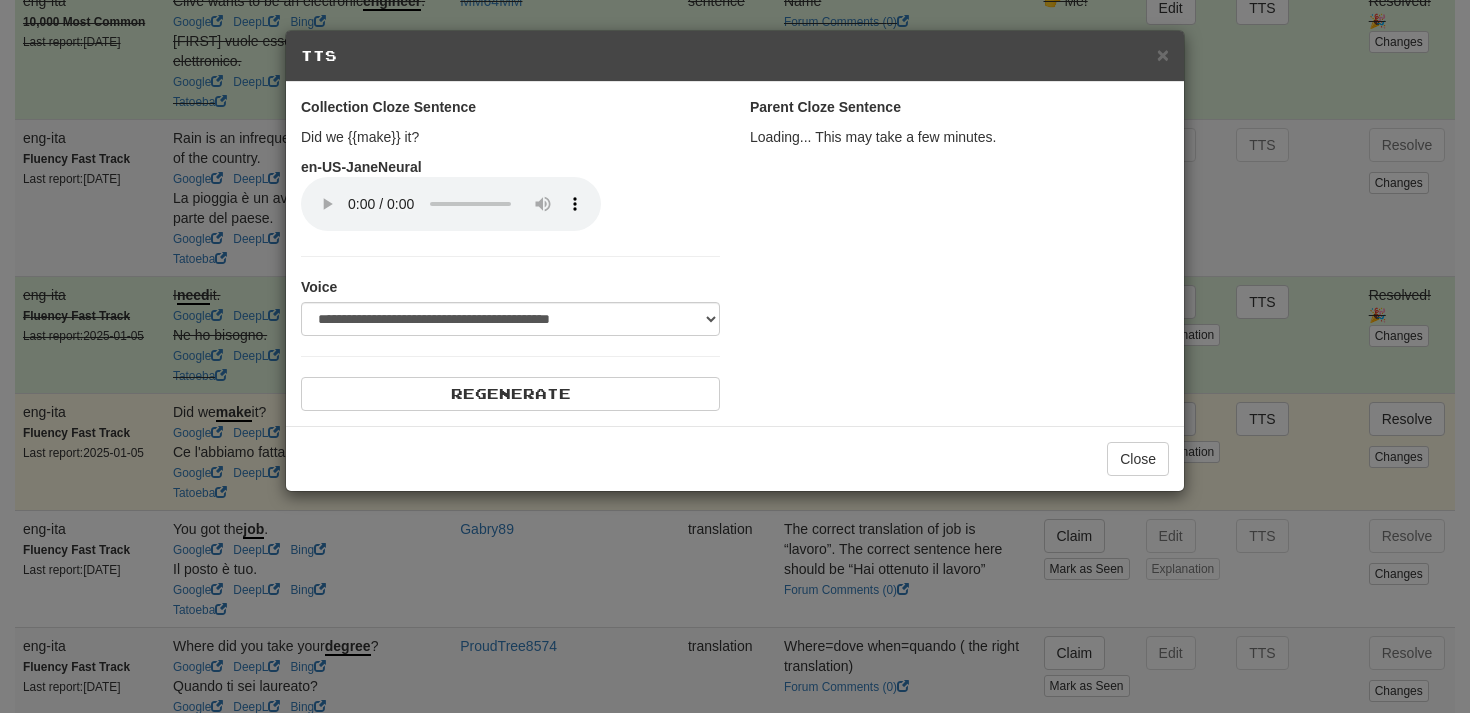 select on "***" 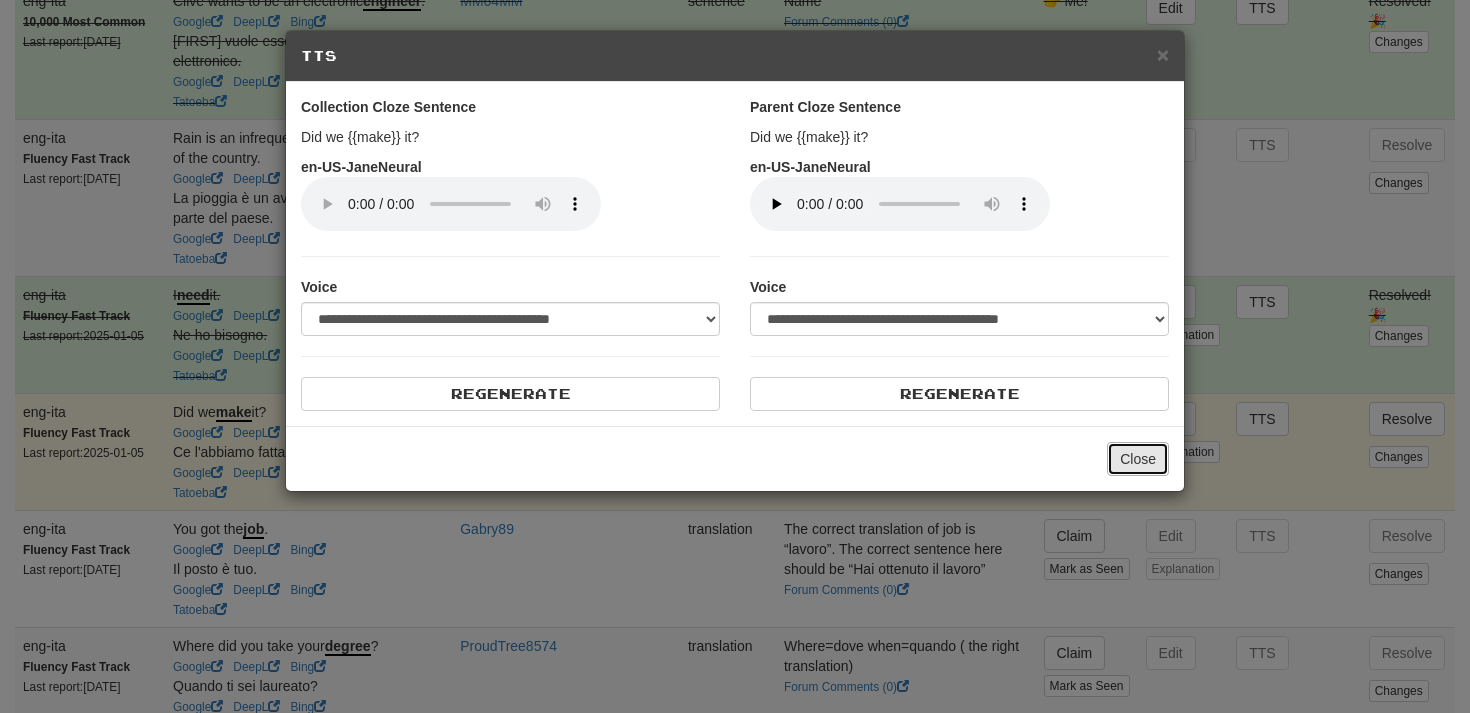 click on "Close" at bounding box center [1138, 459] 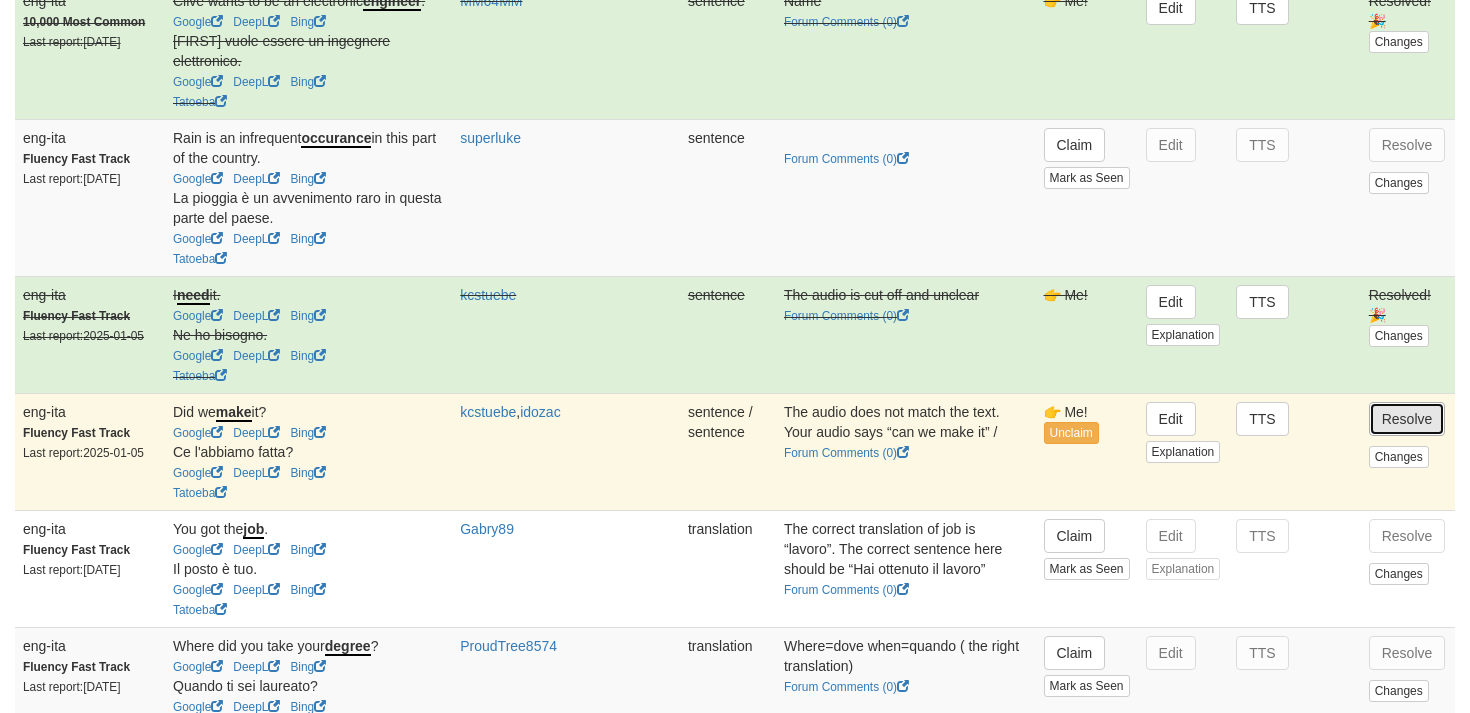 click on "Resolve" at bounding box center [1407, 419] 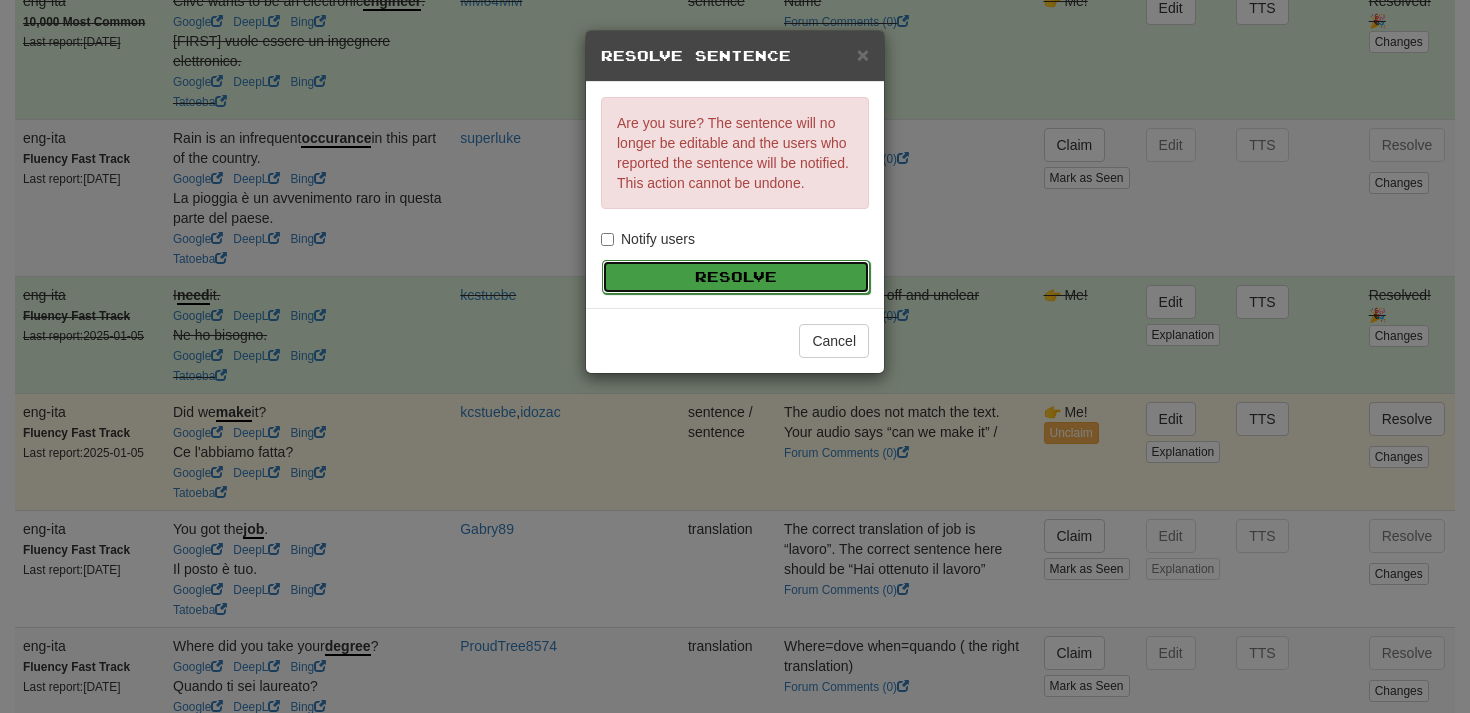 click on "Resolve" at bounding box center (736, 277) 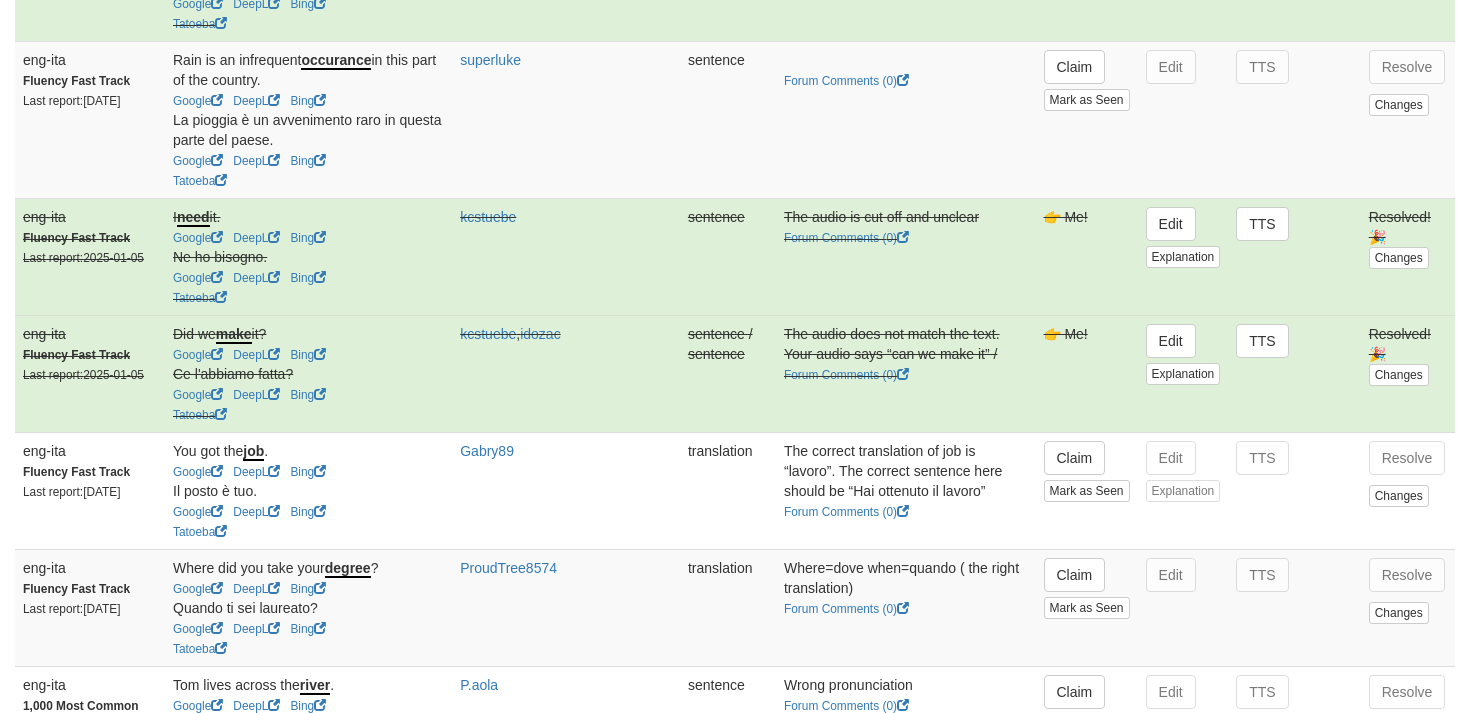 scroll, scrollTop: 2689, scrollLeft: 0, axis: vertical 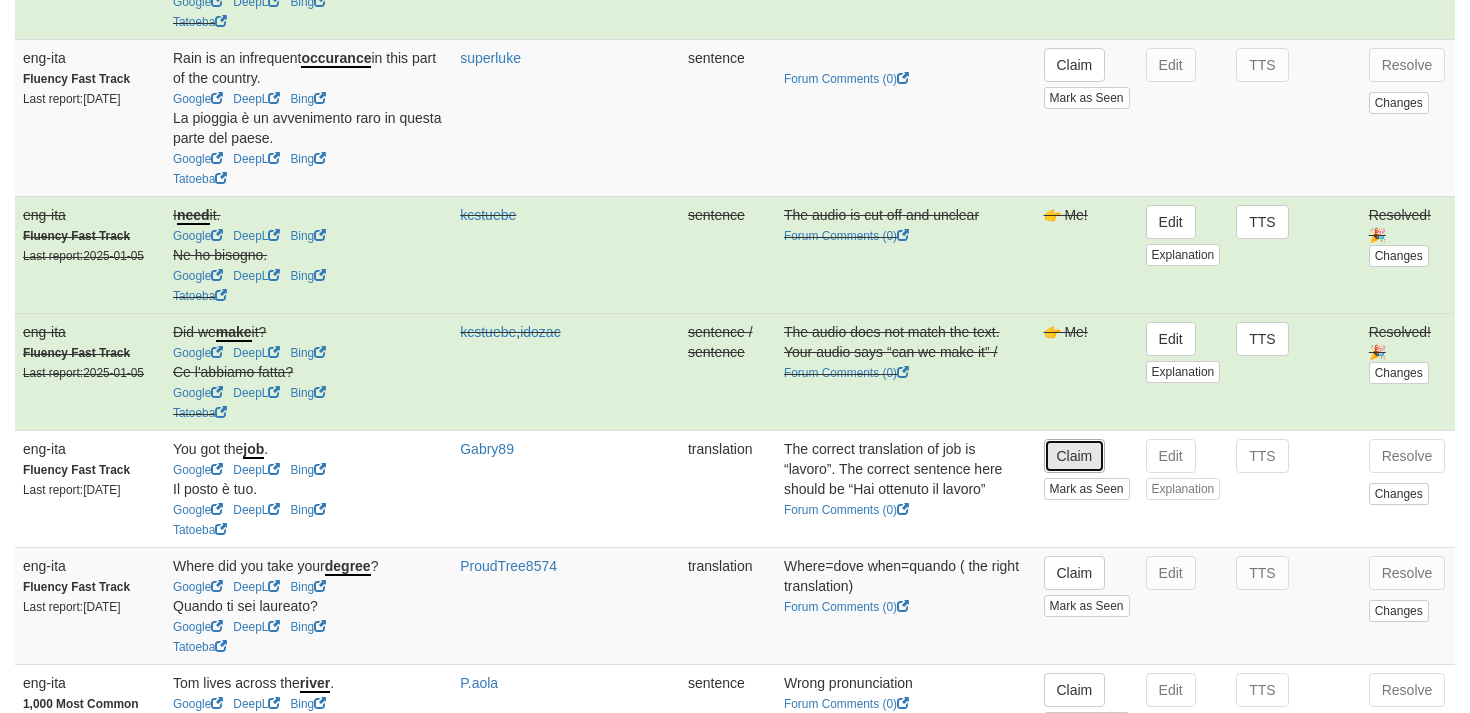 click on "Claim" at bounding box center [1075, 456] 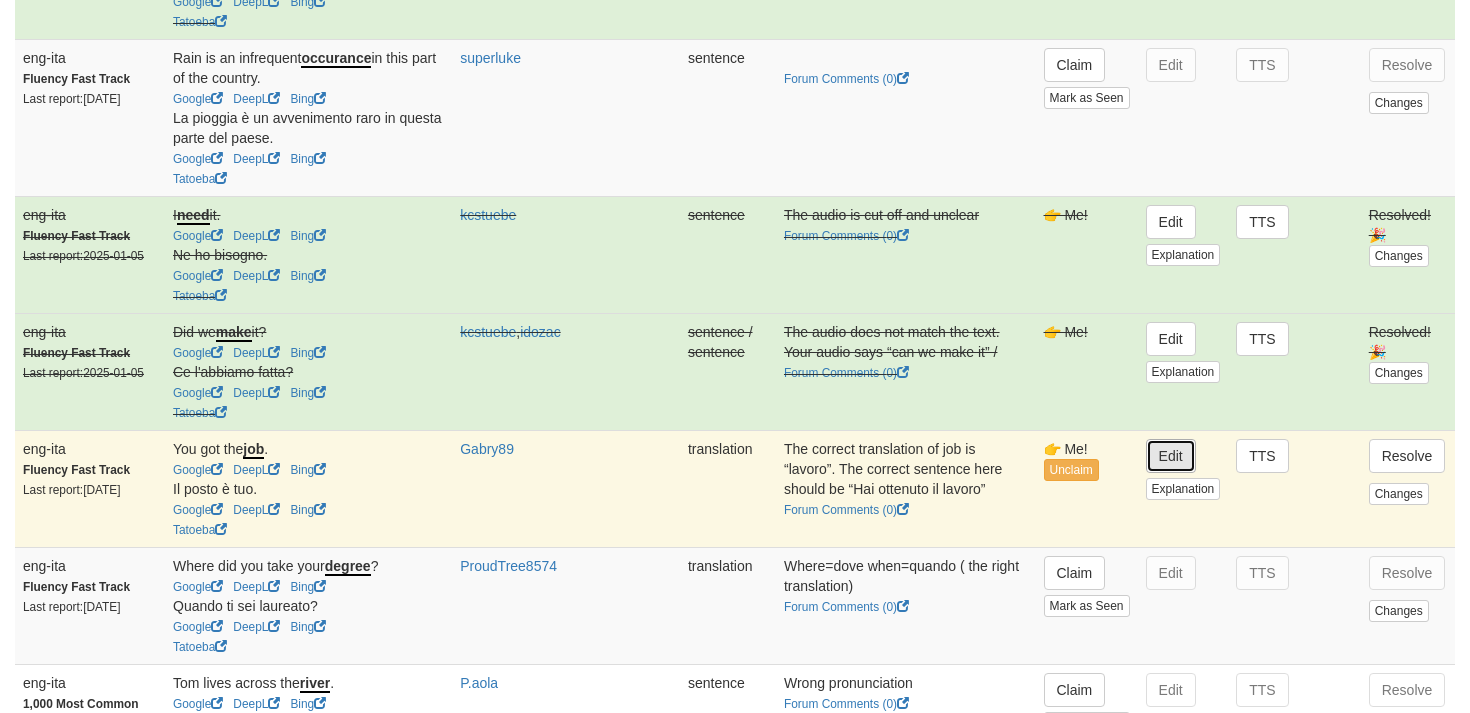 click on "Edit" at bounding box center (1171, 456) 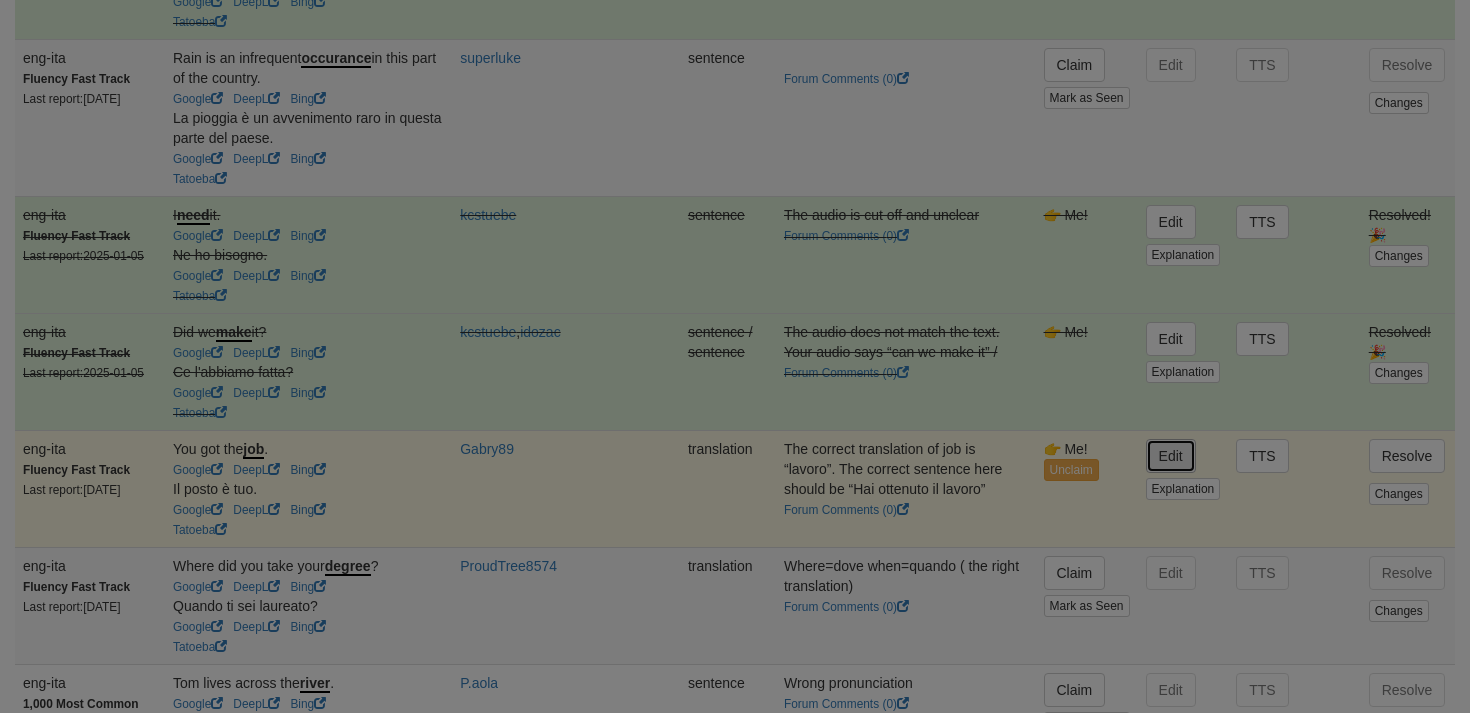 type on "**********" 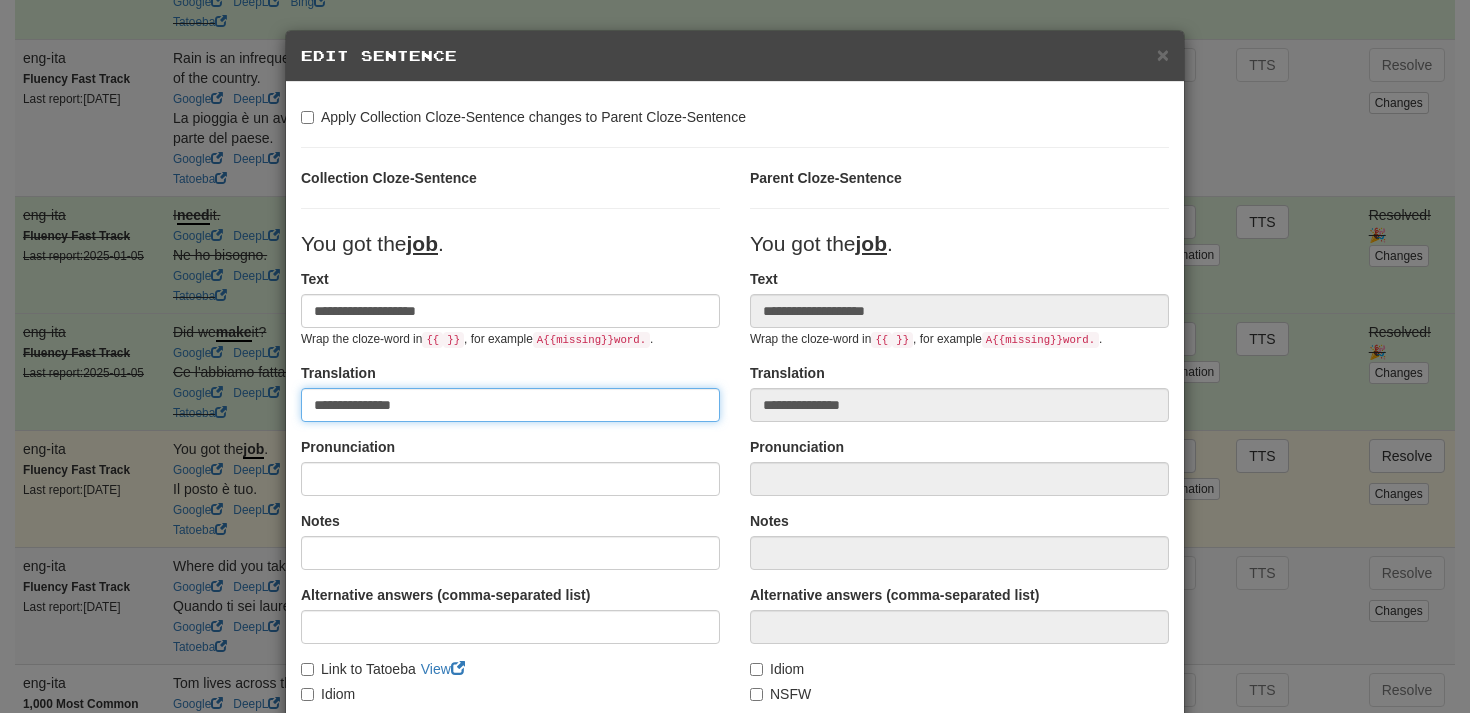 click on "**********" at bounding box center (510, 405) 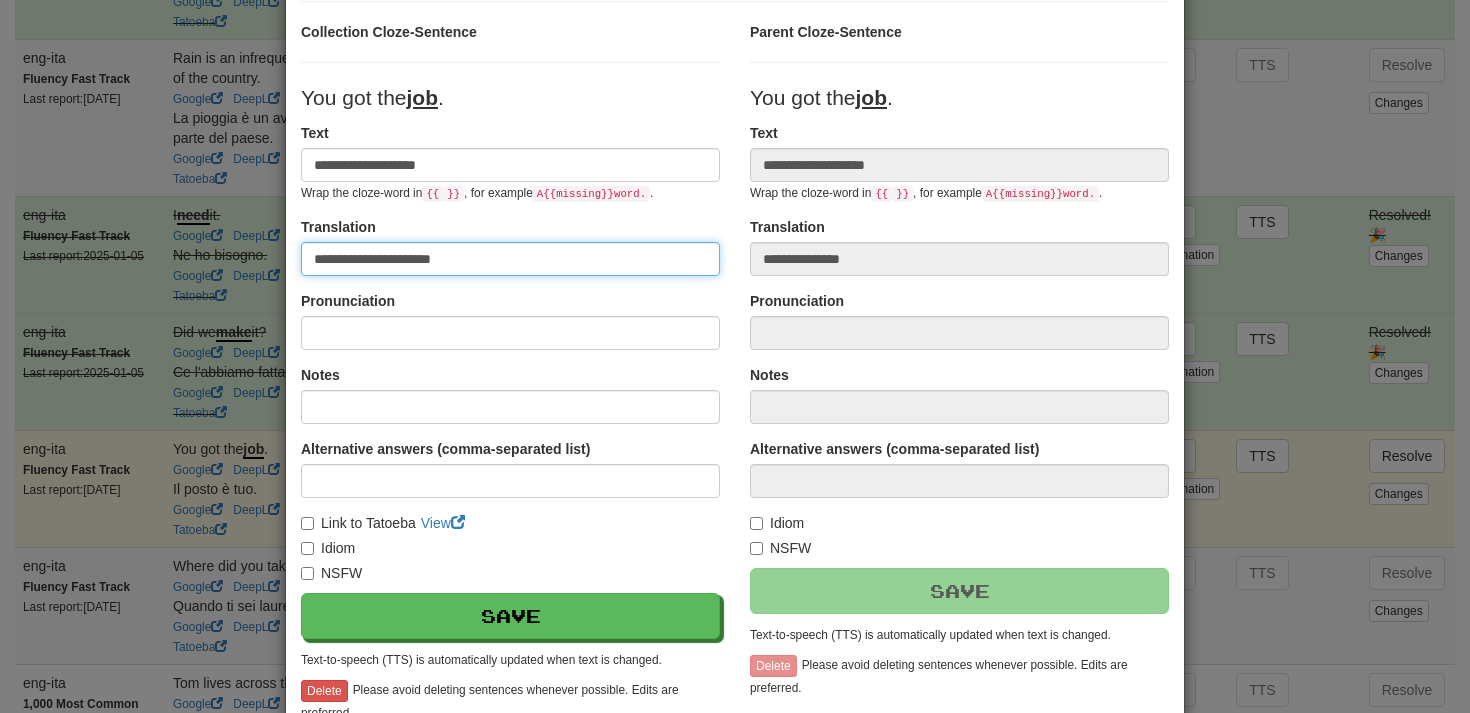 scroll, scrollTop: 176, scrollLeft: 0, axis: vertical 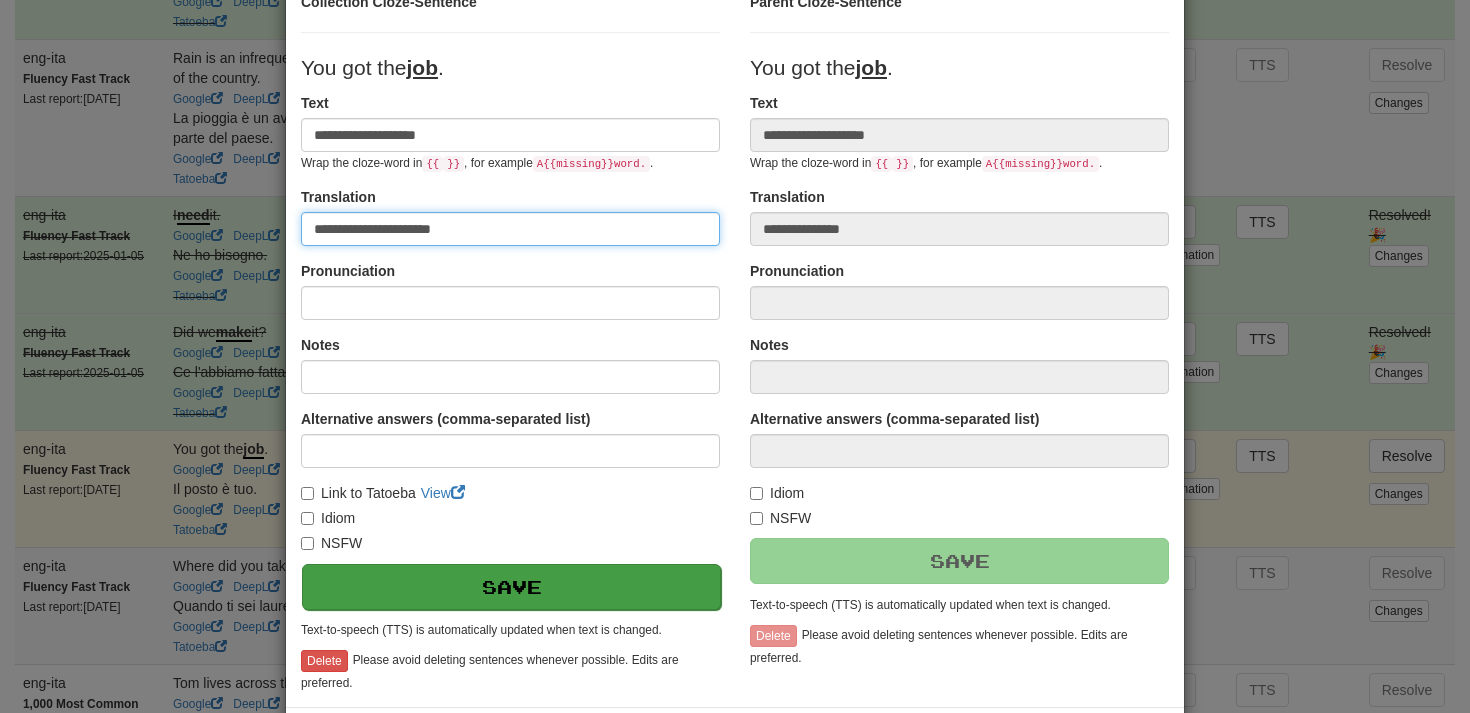 type on "**********" 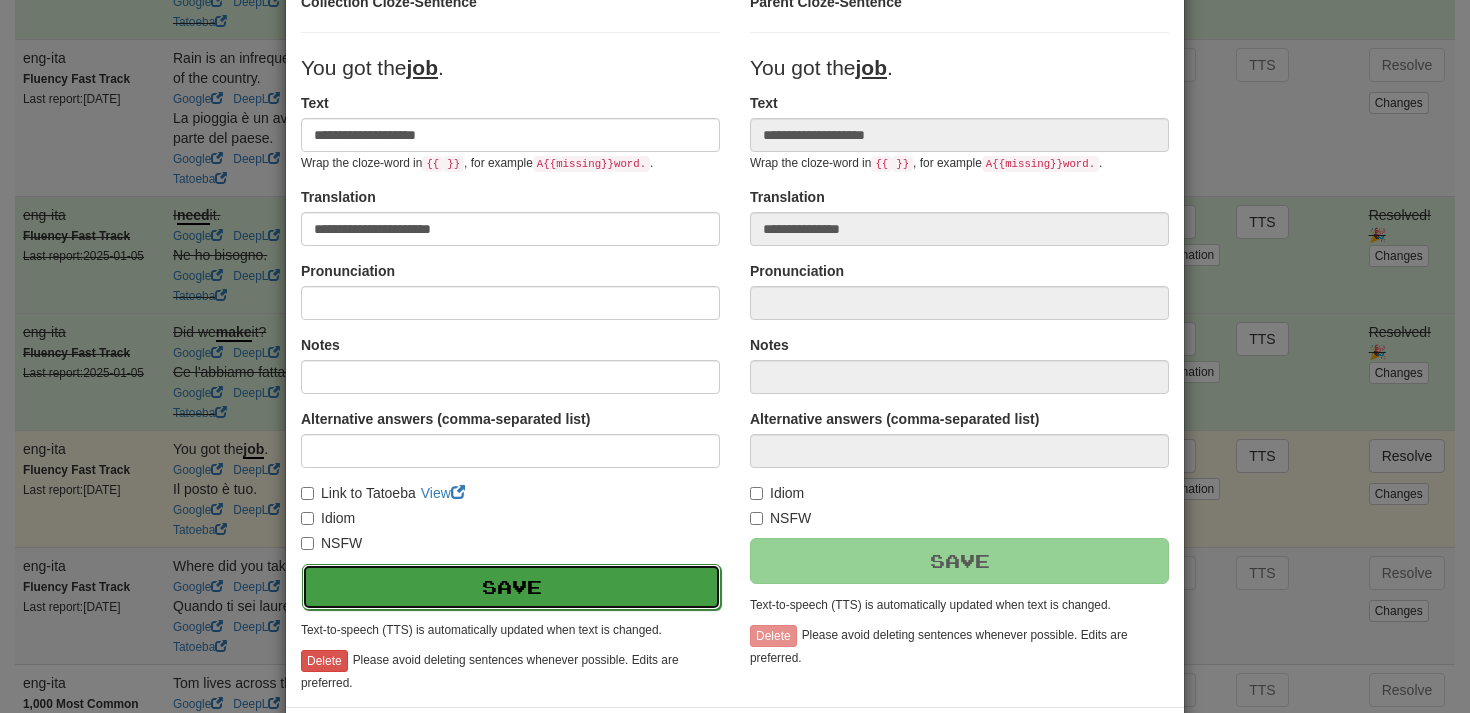 click on "Save" at bounding box center (511, 587) 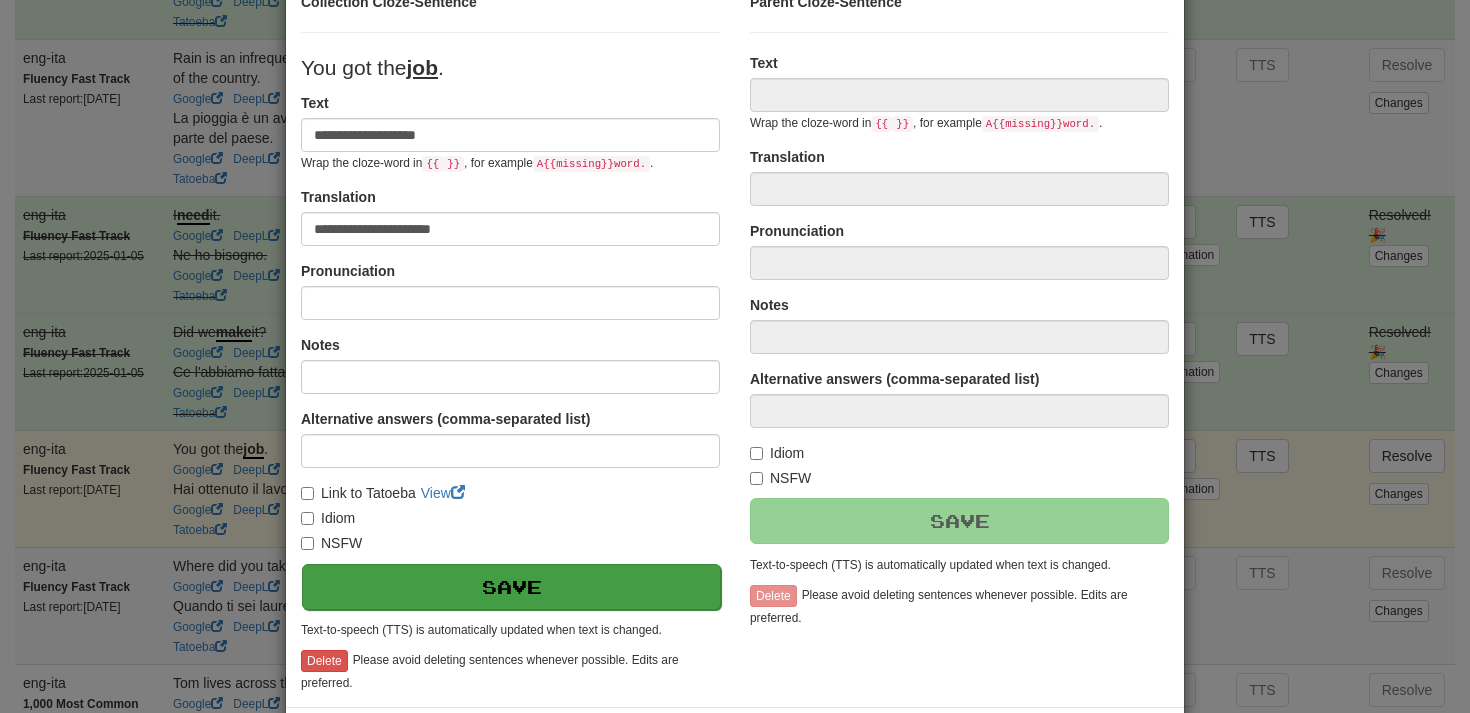 type on "**********" 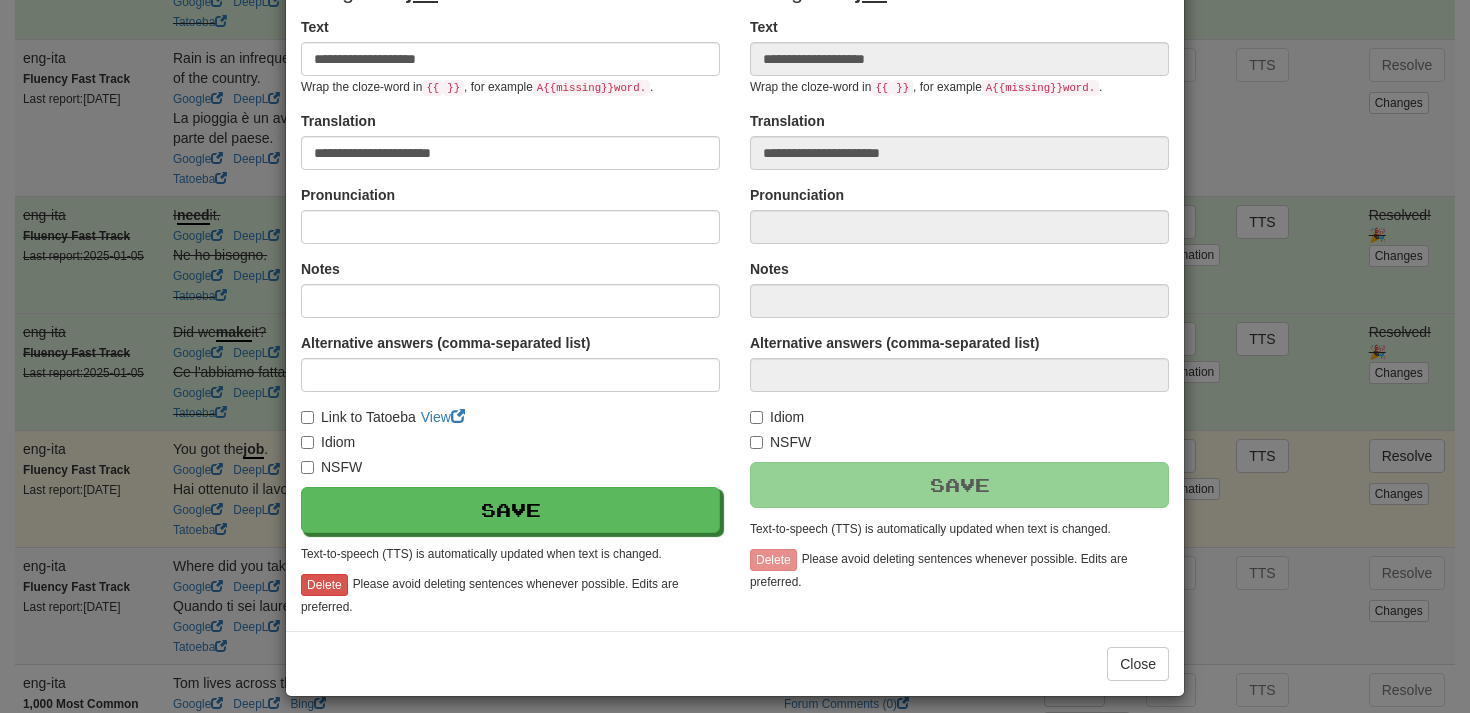 scroll, scrollTop: 266, scrollLeft: 0, axis: vertical 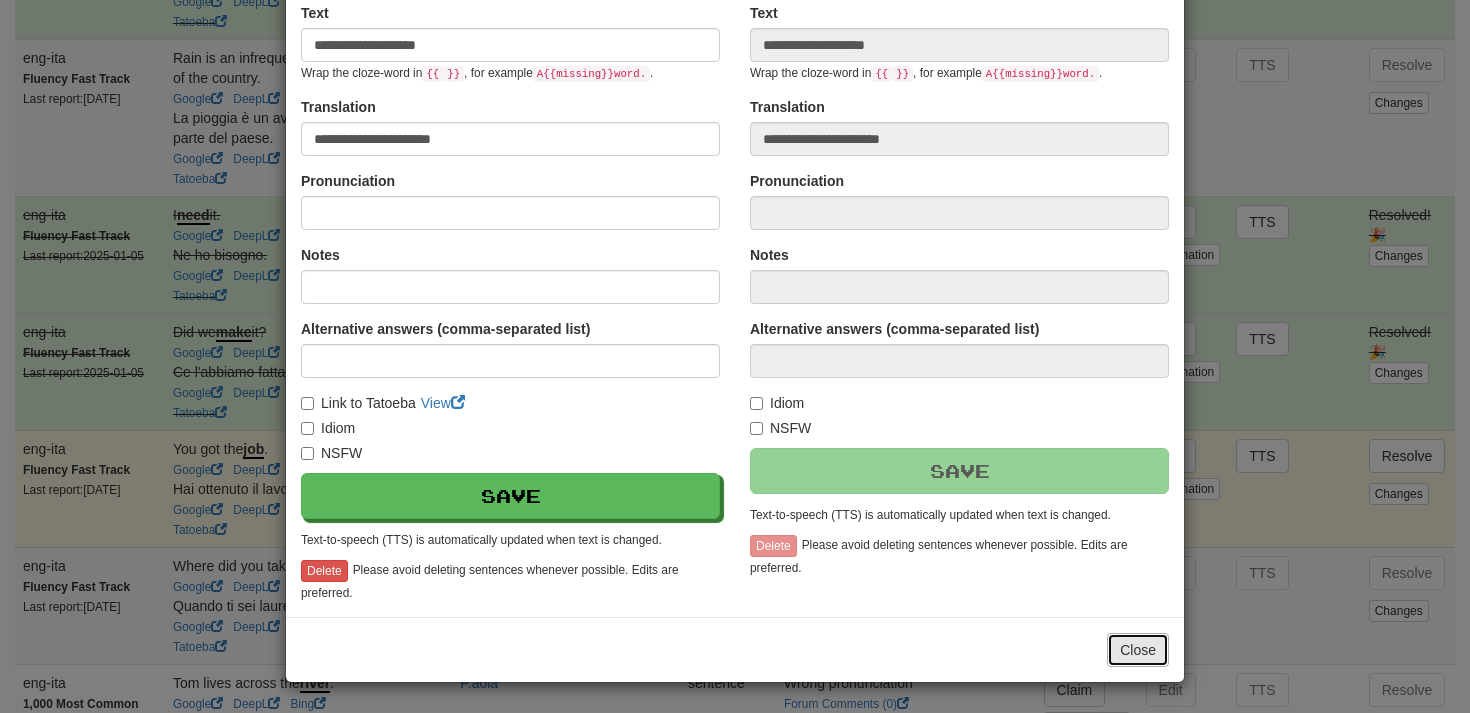 click on "Close" at bounding box center (1138, 650) 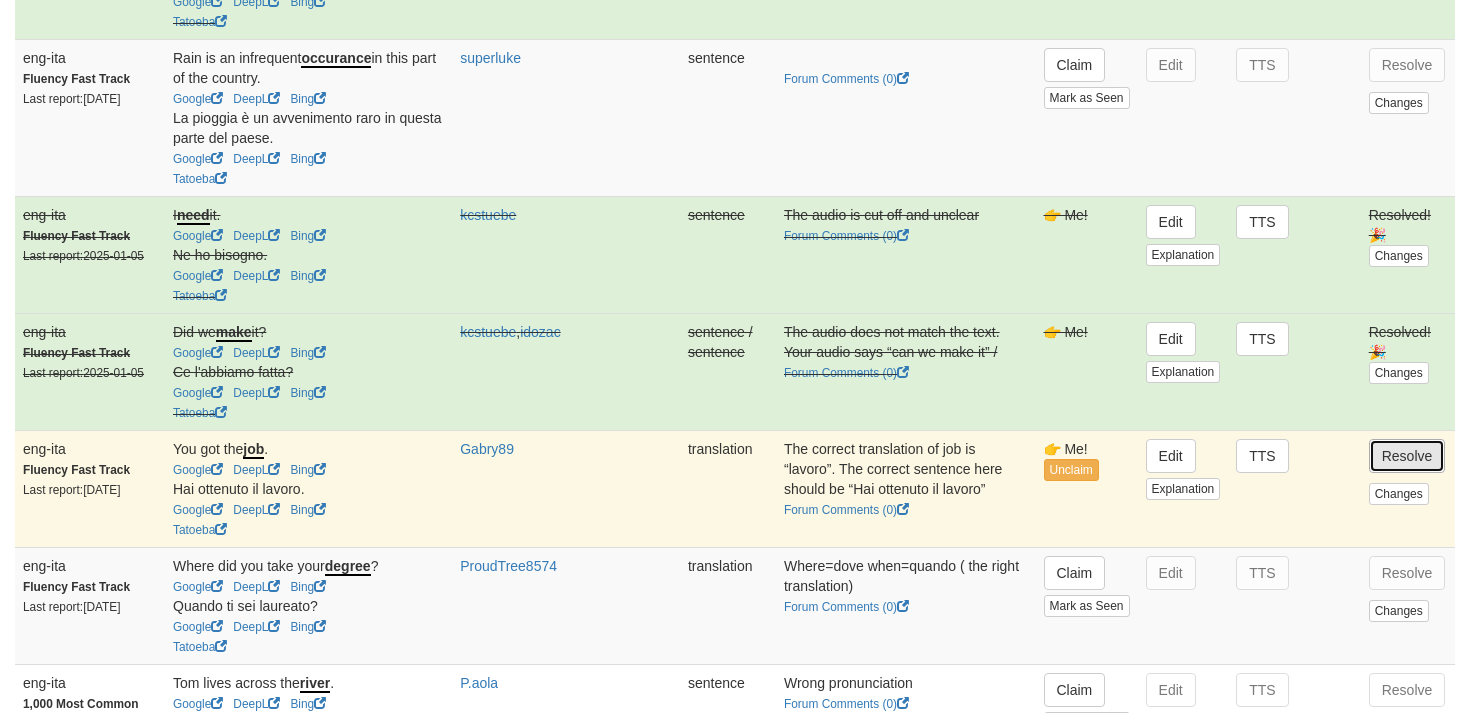 click on "Resolve" at bounding box center (1407, 456) 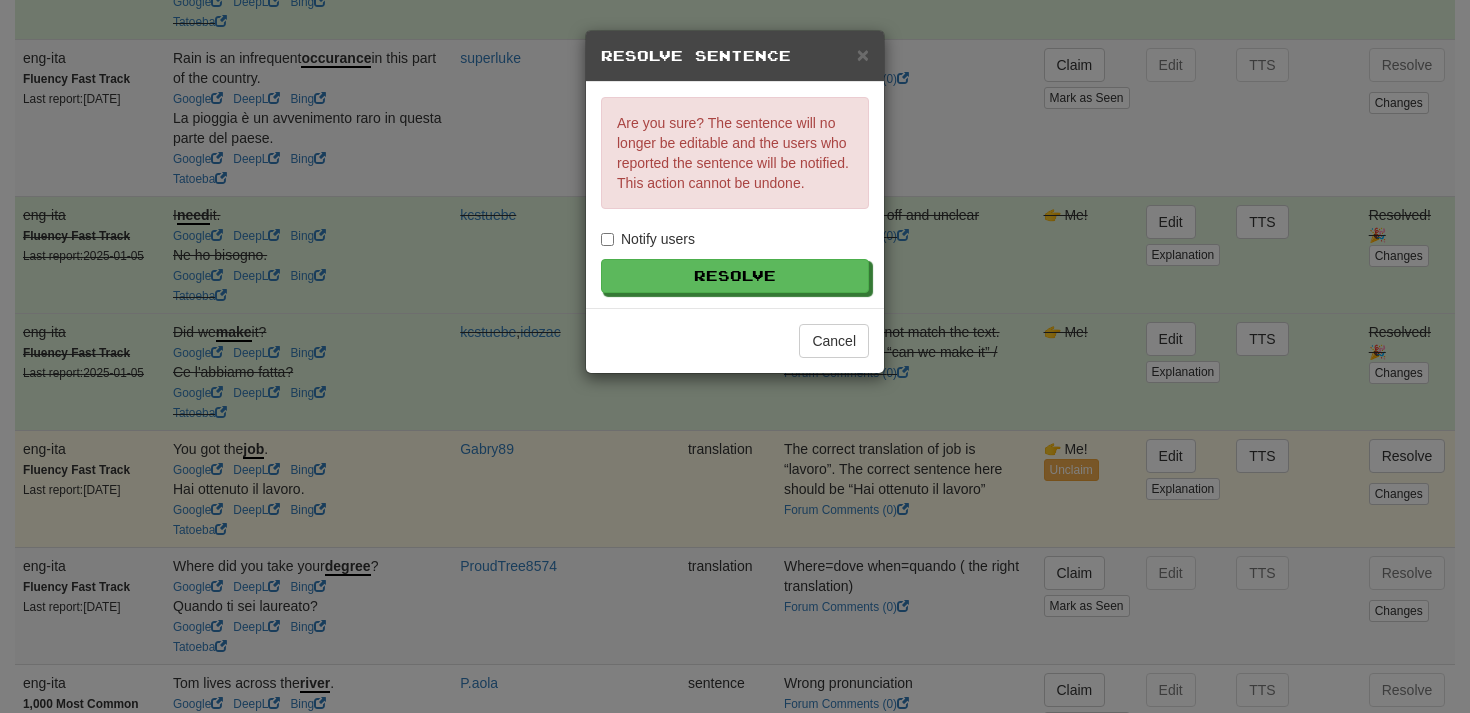 click on "Notify users" at bounding box center (648, 239) 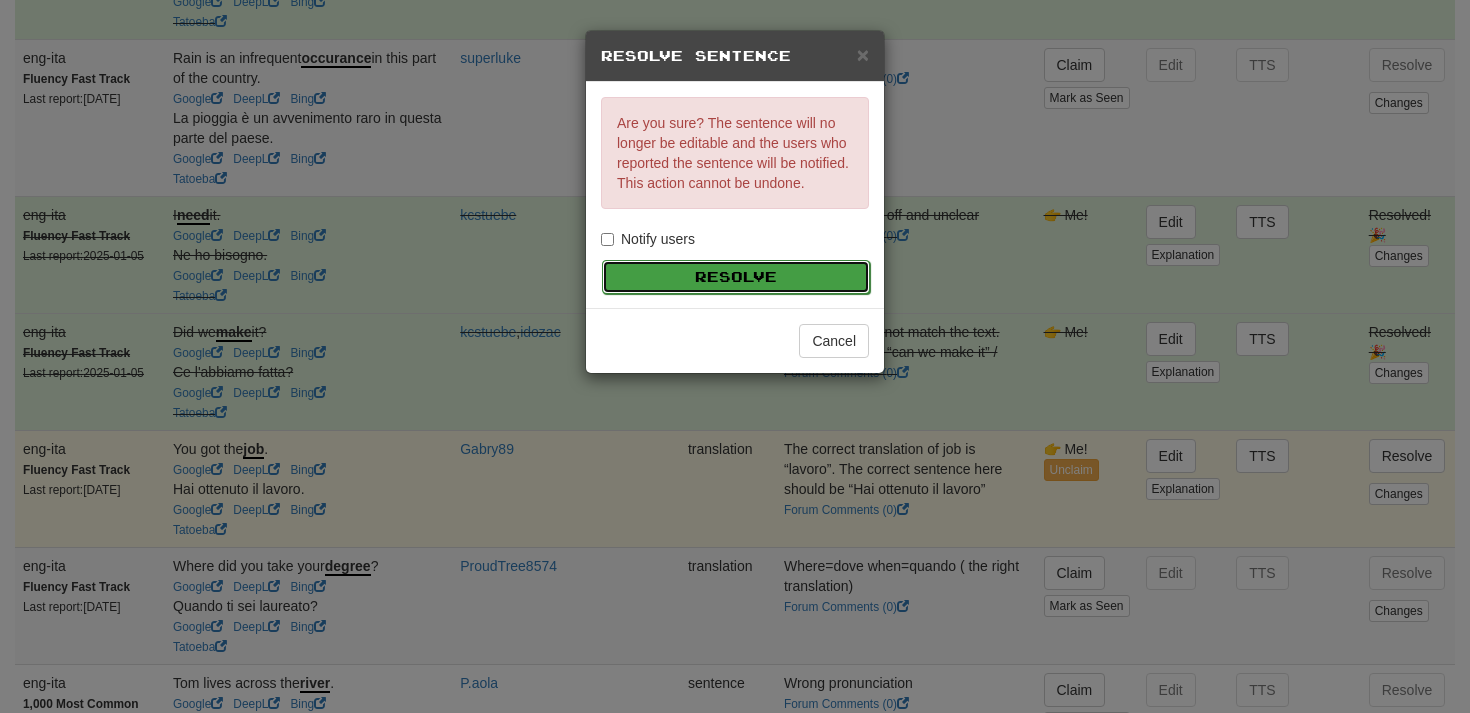 click on "Resolve" at bounding box center [736, 277] 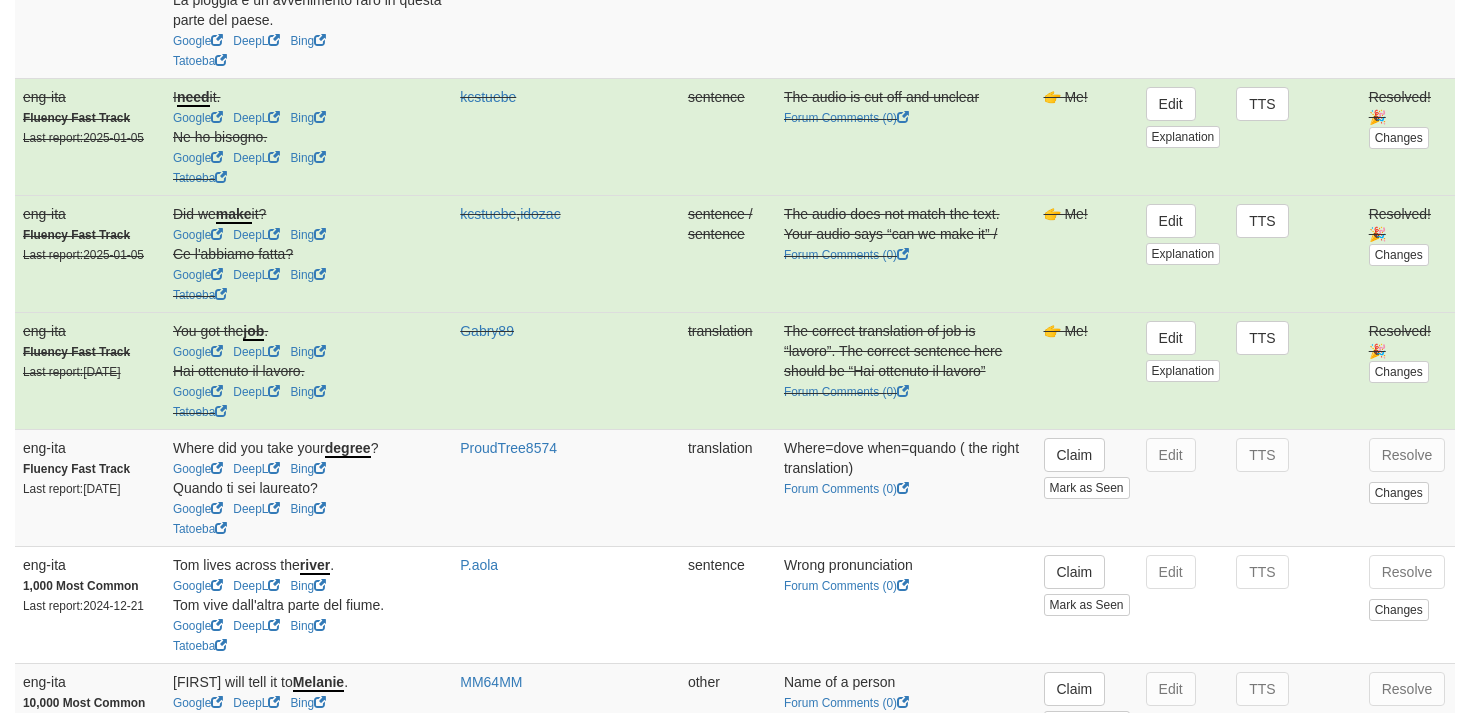 scroll, scrollTop: 2841, scrollLeft: 0, axis: vertical 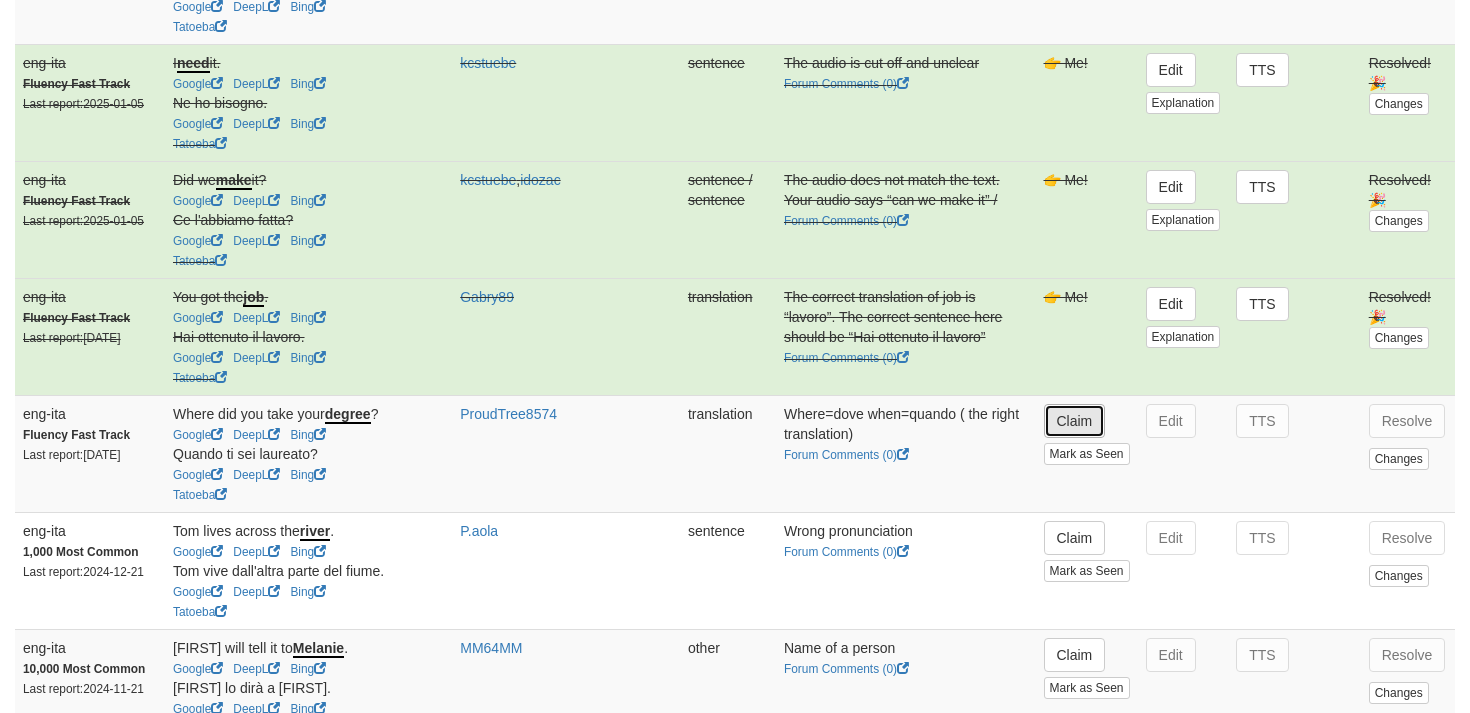 click on "Claim" at bounding box center [1075, 421] 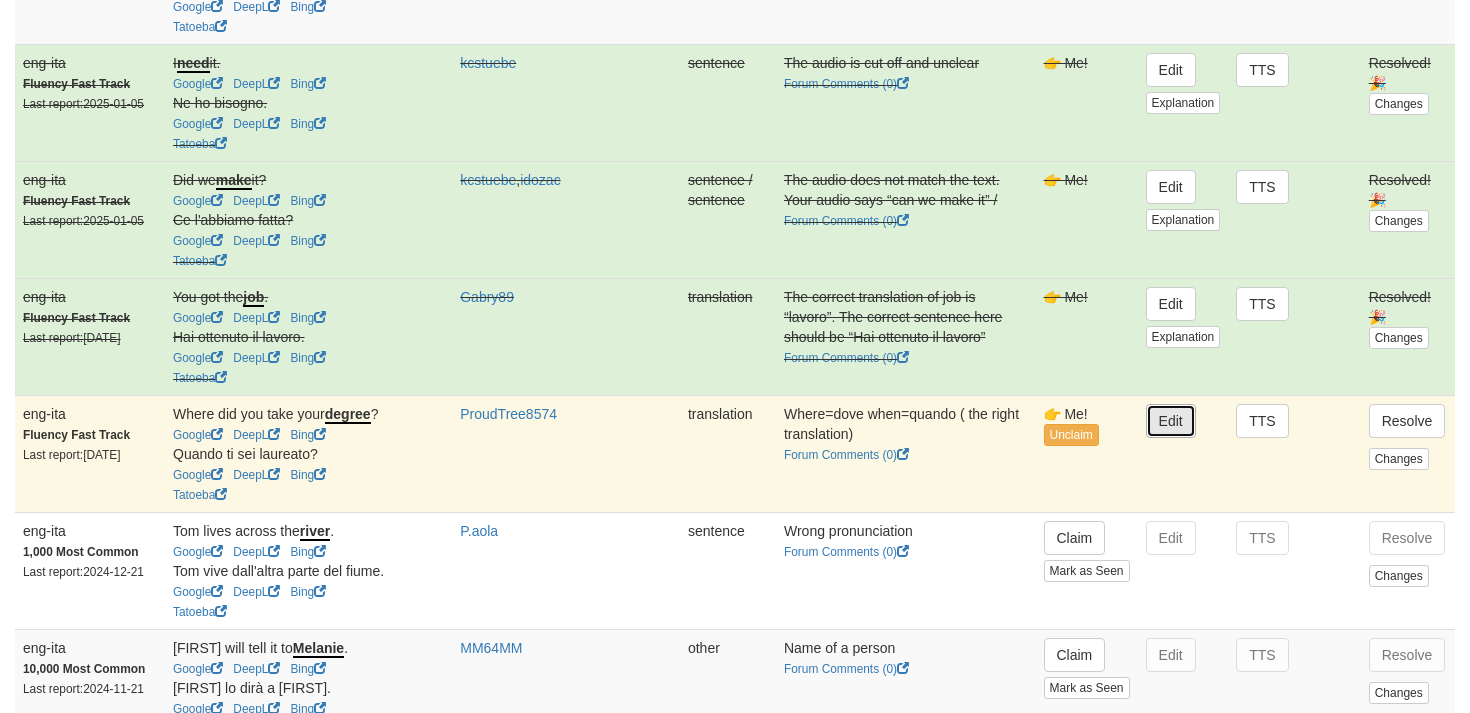 click on "Edit" at bounding box center [1171, 421] 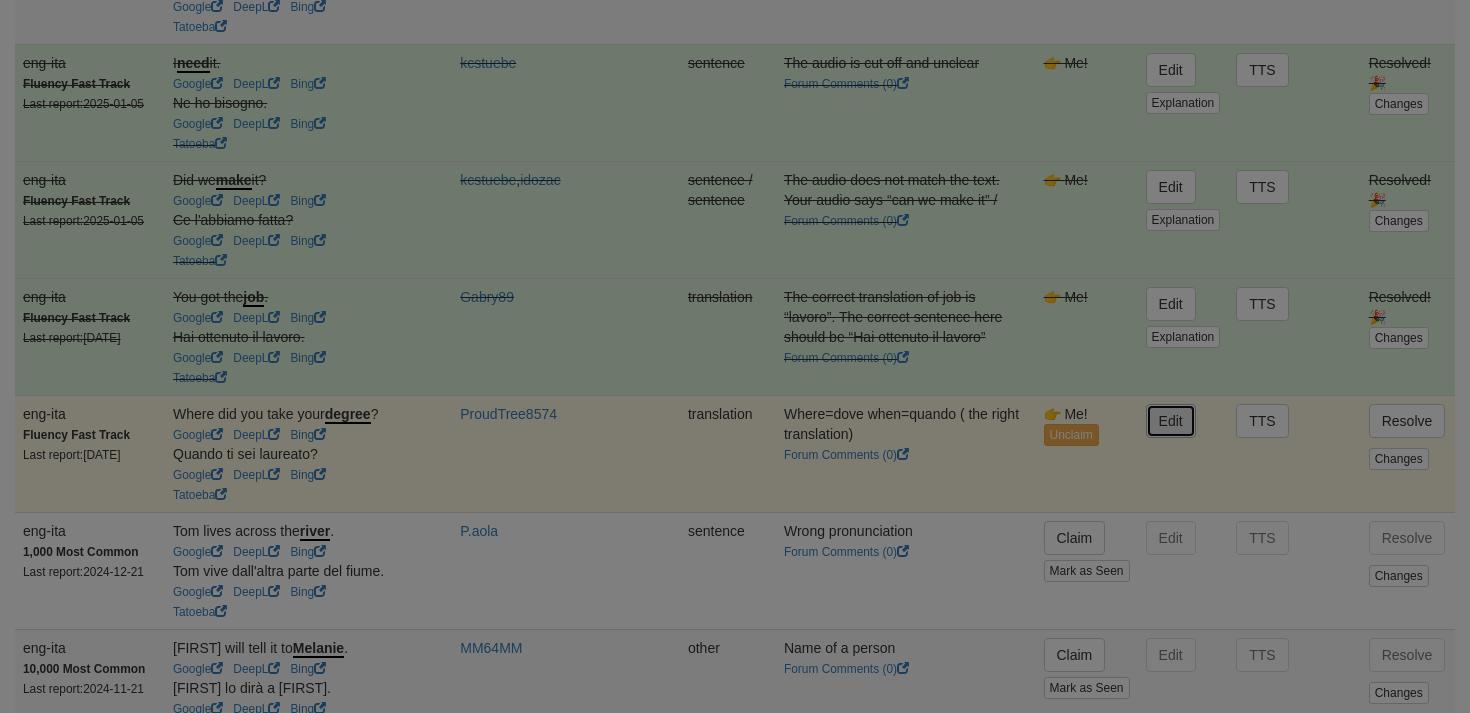 type on "**********" 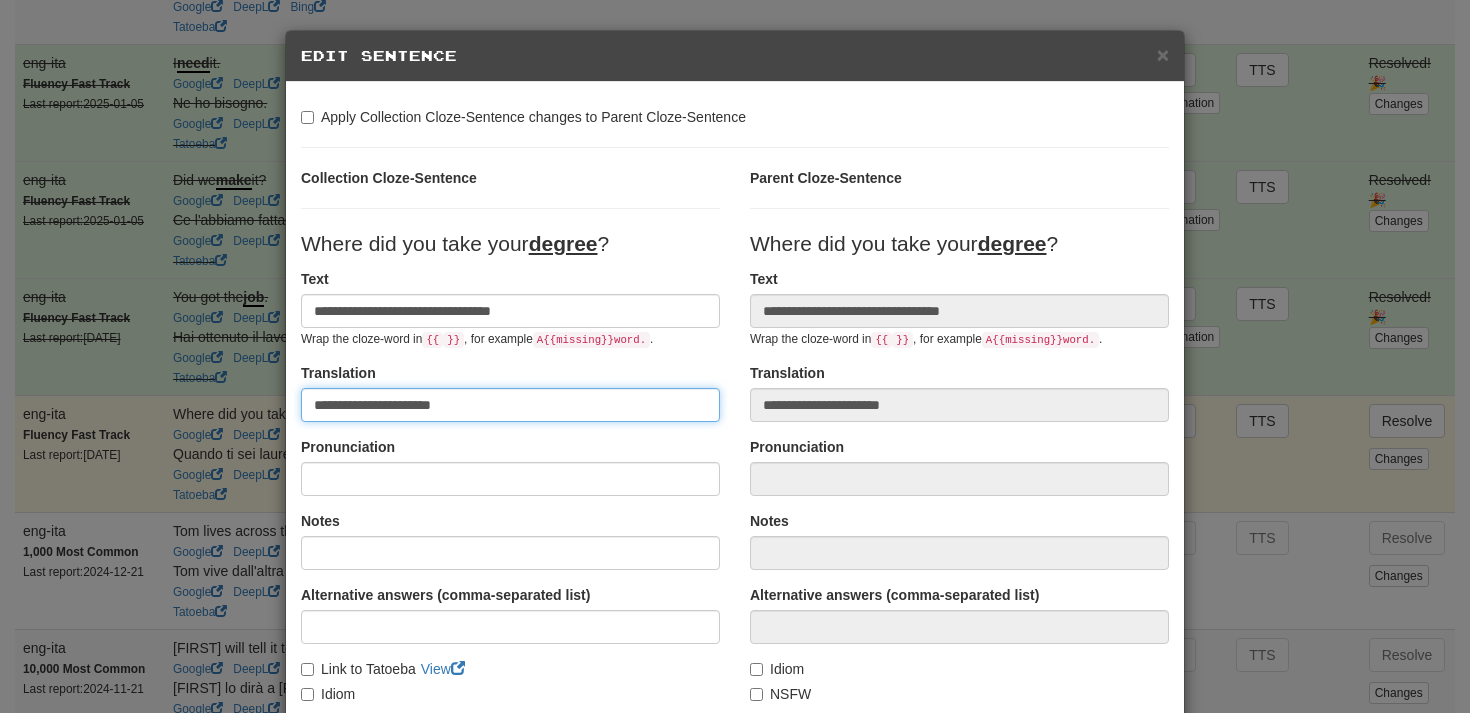 click on "**********" at bounding box center [510, 405] 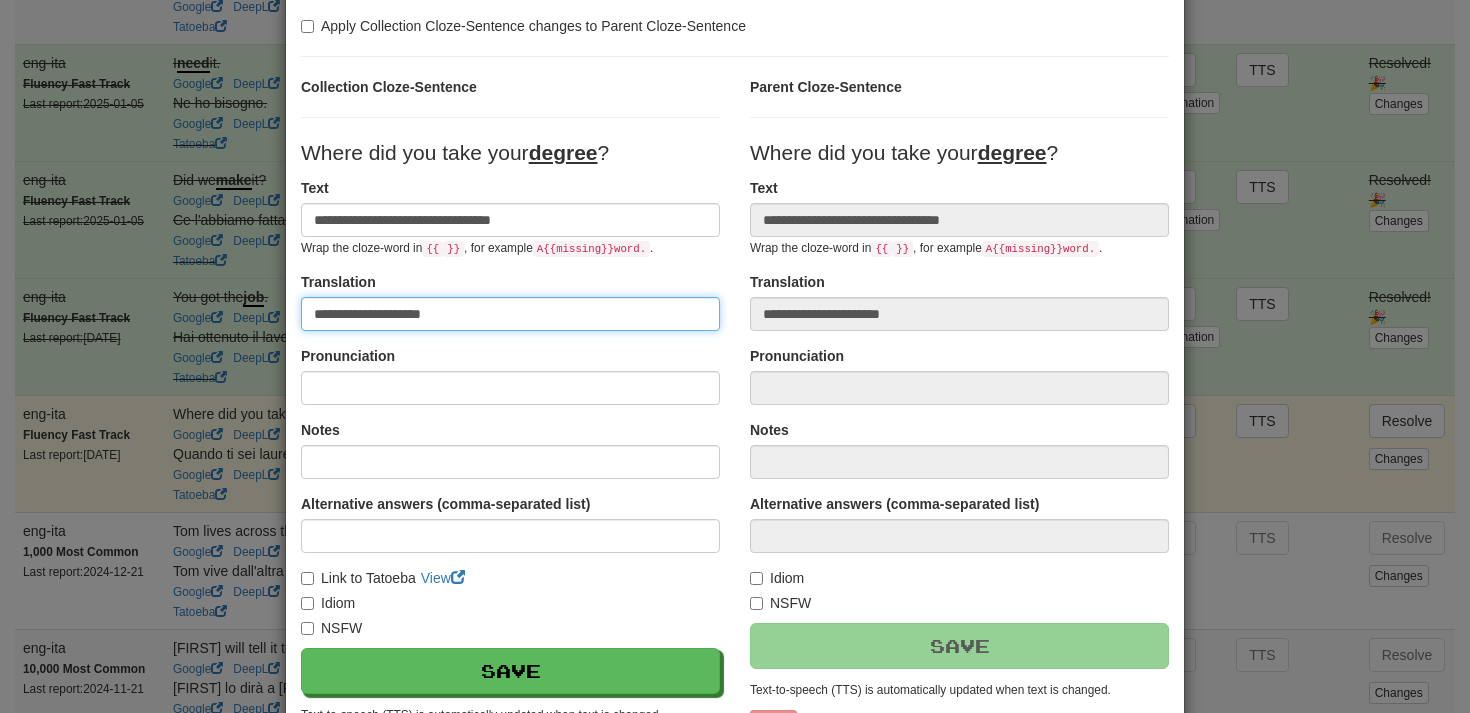 scroll, scrollTop: 92, scrollLeft: 0, axis: vertical 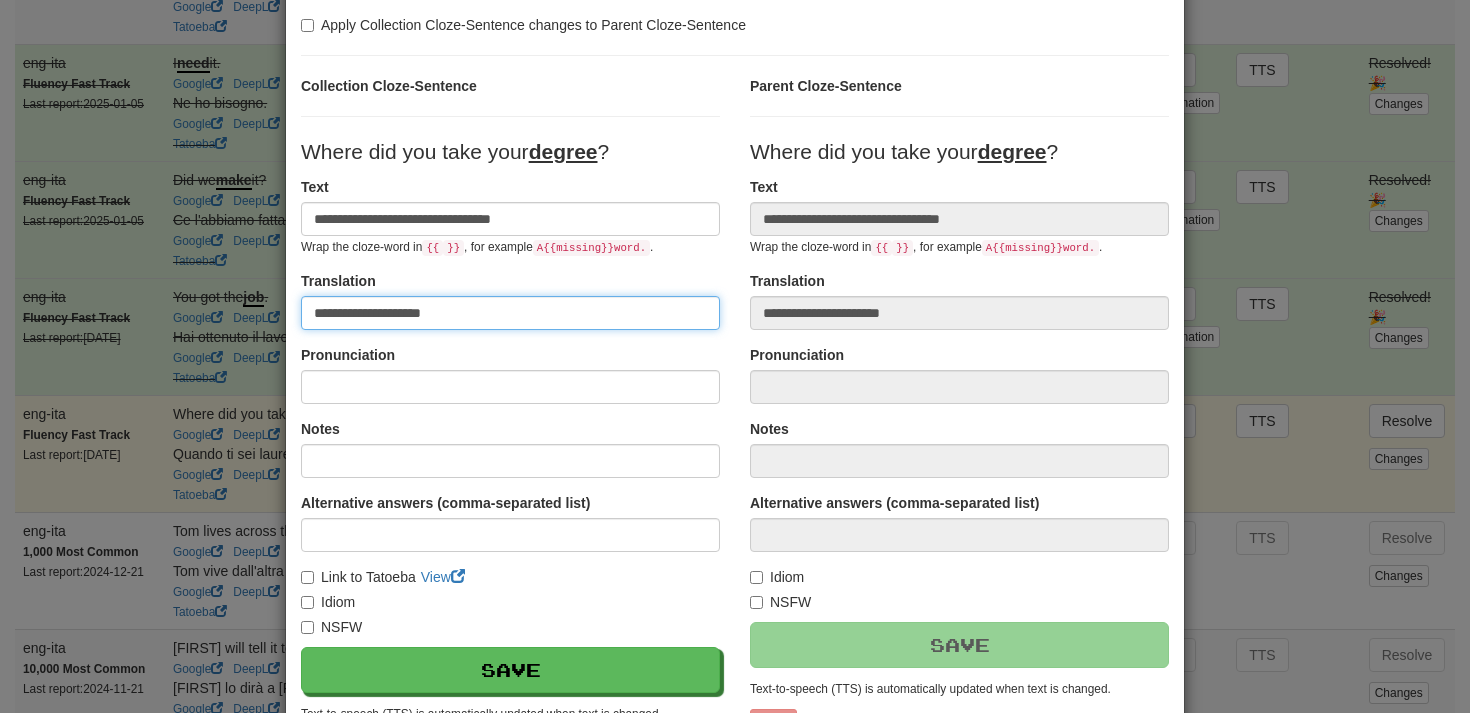 drag, startPoint x: 432, startPoint y: 312, endPoint x: 351, endPoint y: 309, distance: 81.055534 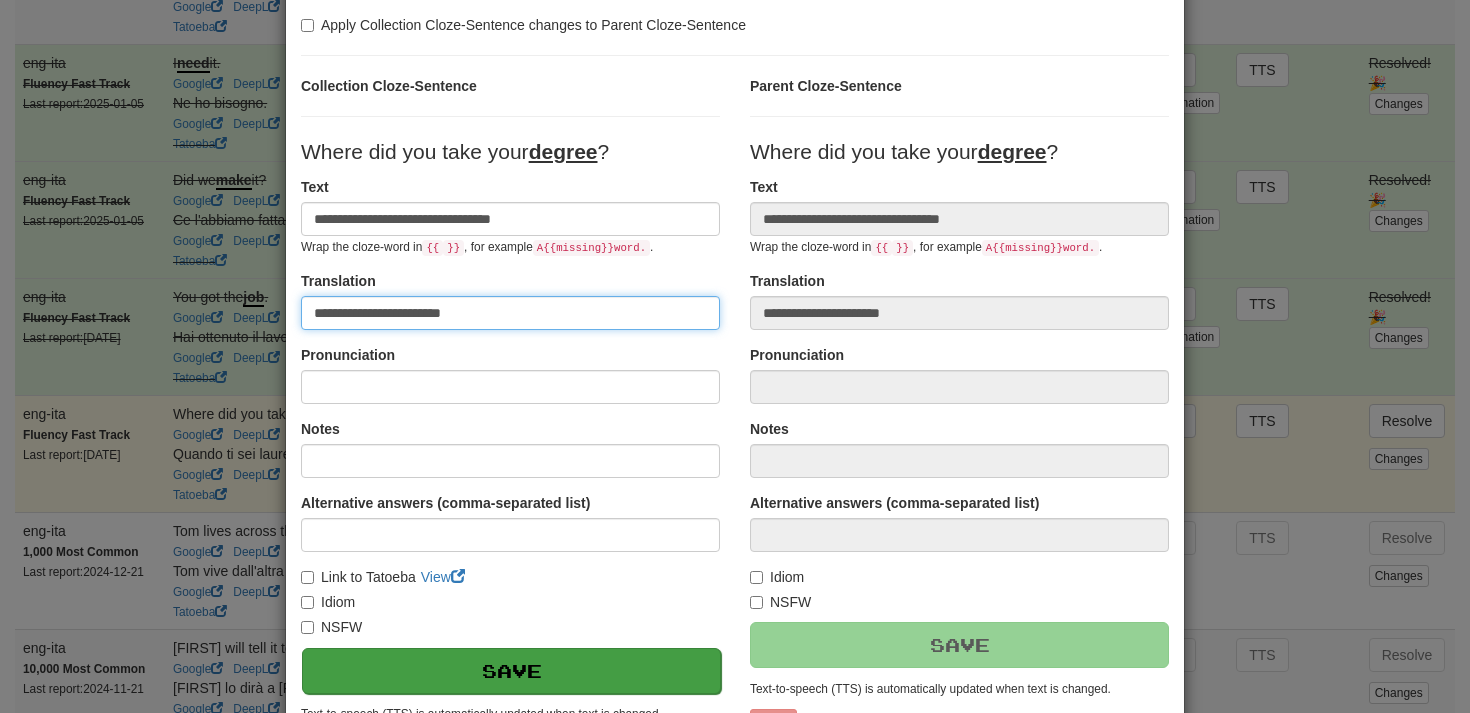 type on "**********" 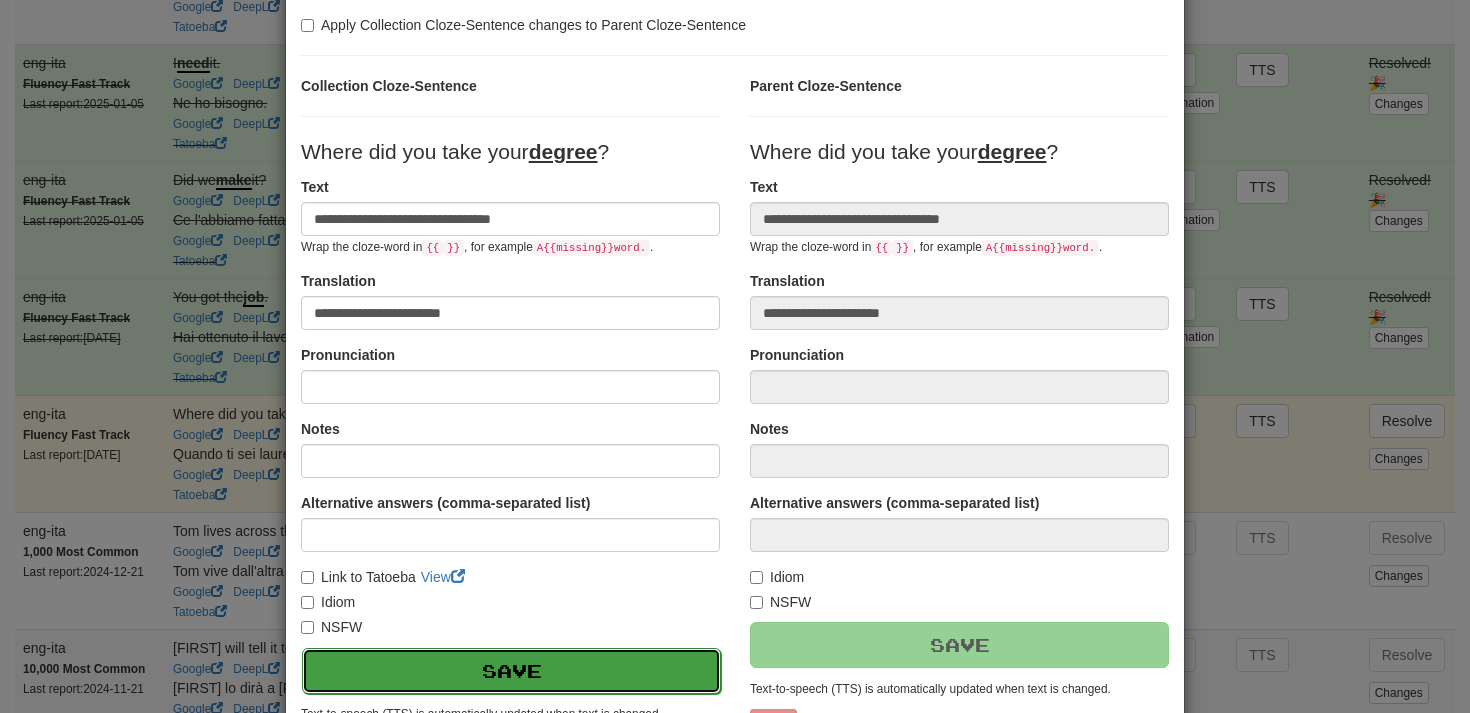 click on "Save" at bounding box center [511, 671] 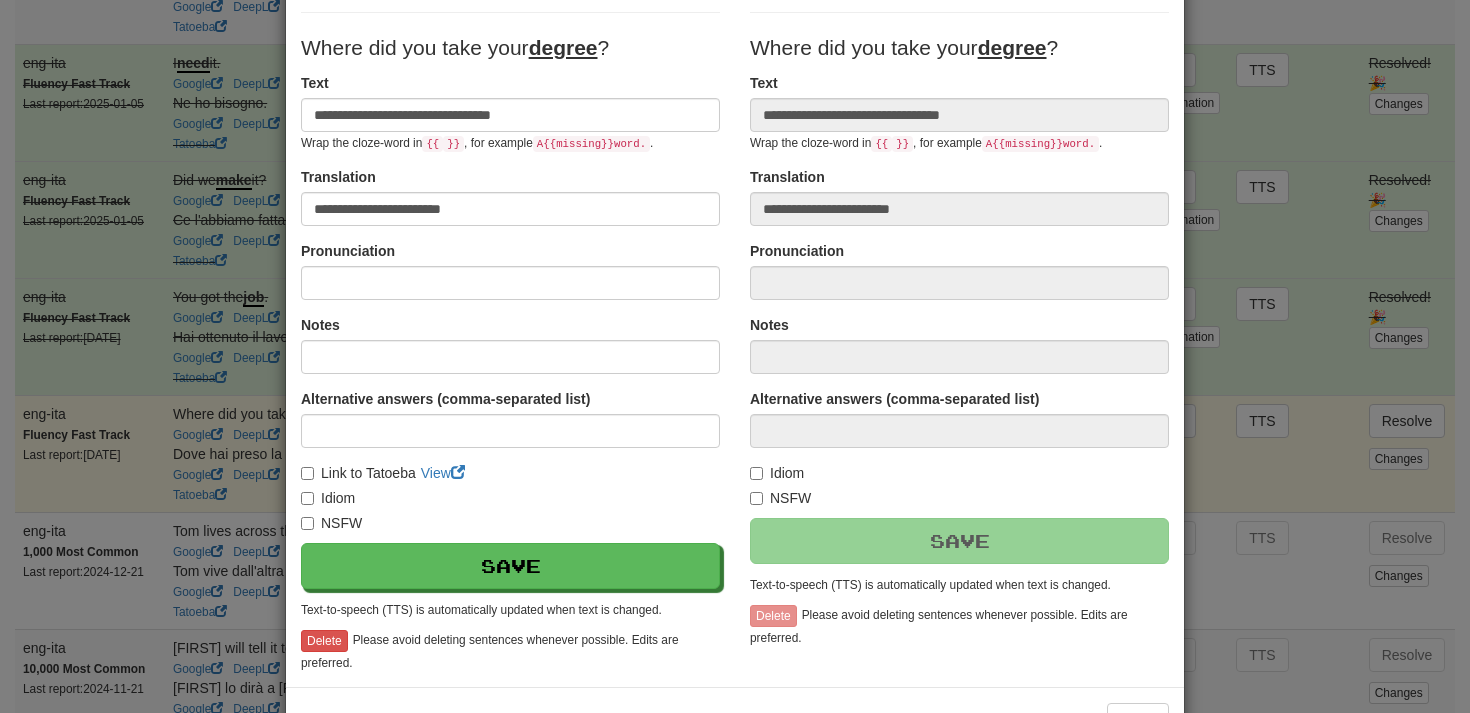 scroll, scrollTop: 266, scrollLeft: 0, axis: vertical 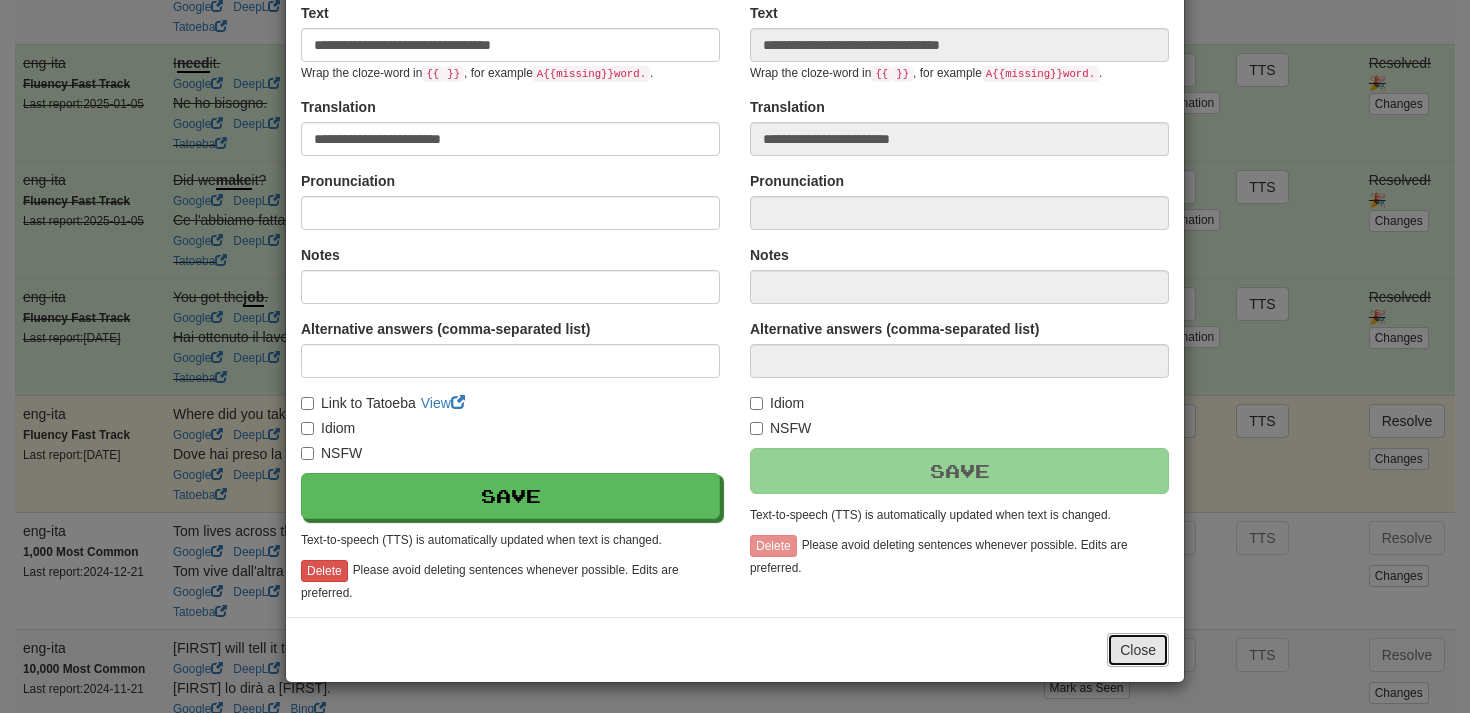 click on "Close" at bounding box center (1138, 650) 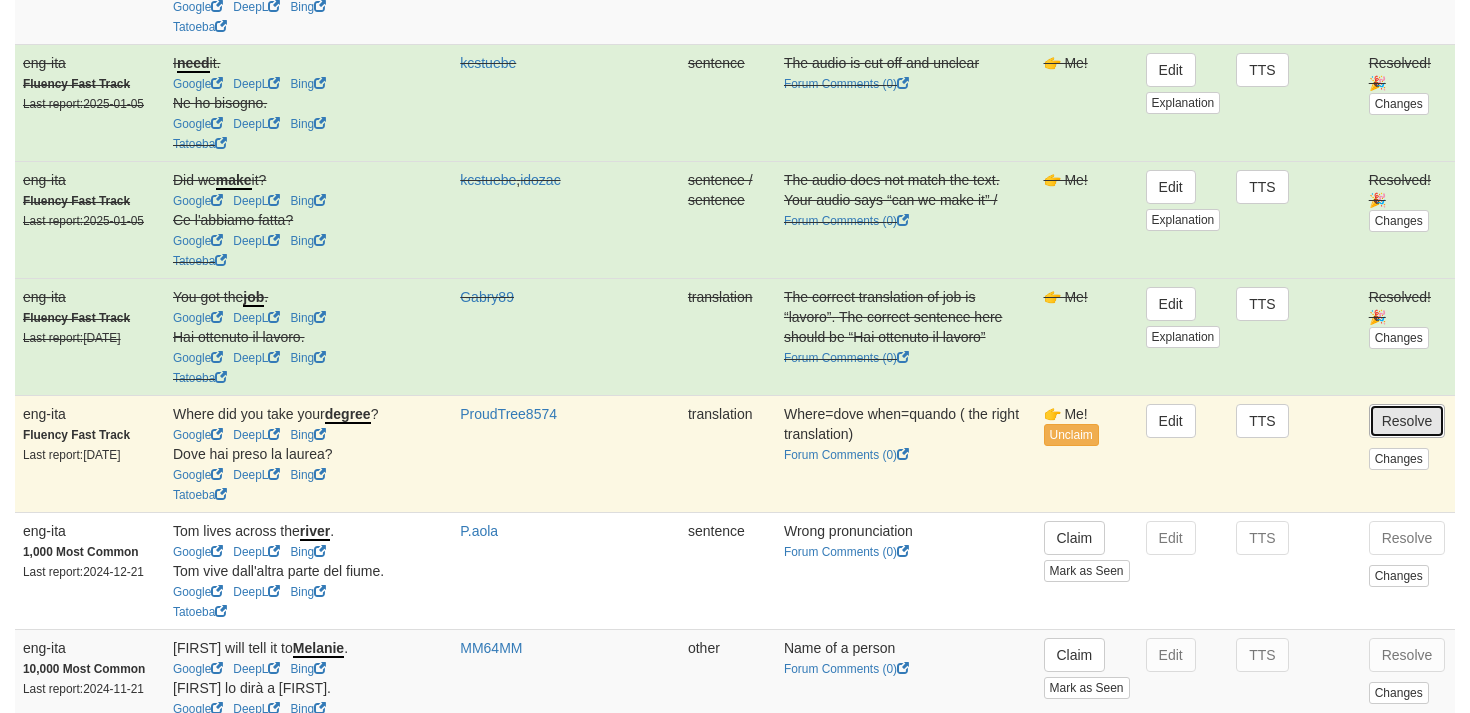 click on "Resolve" at bounding box center (1407, 421) 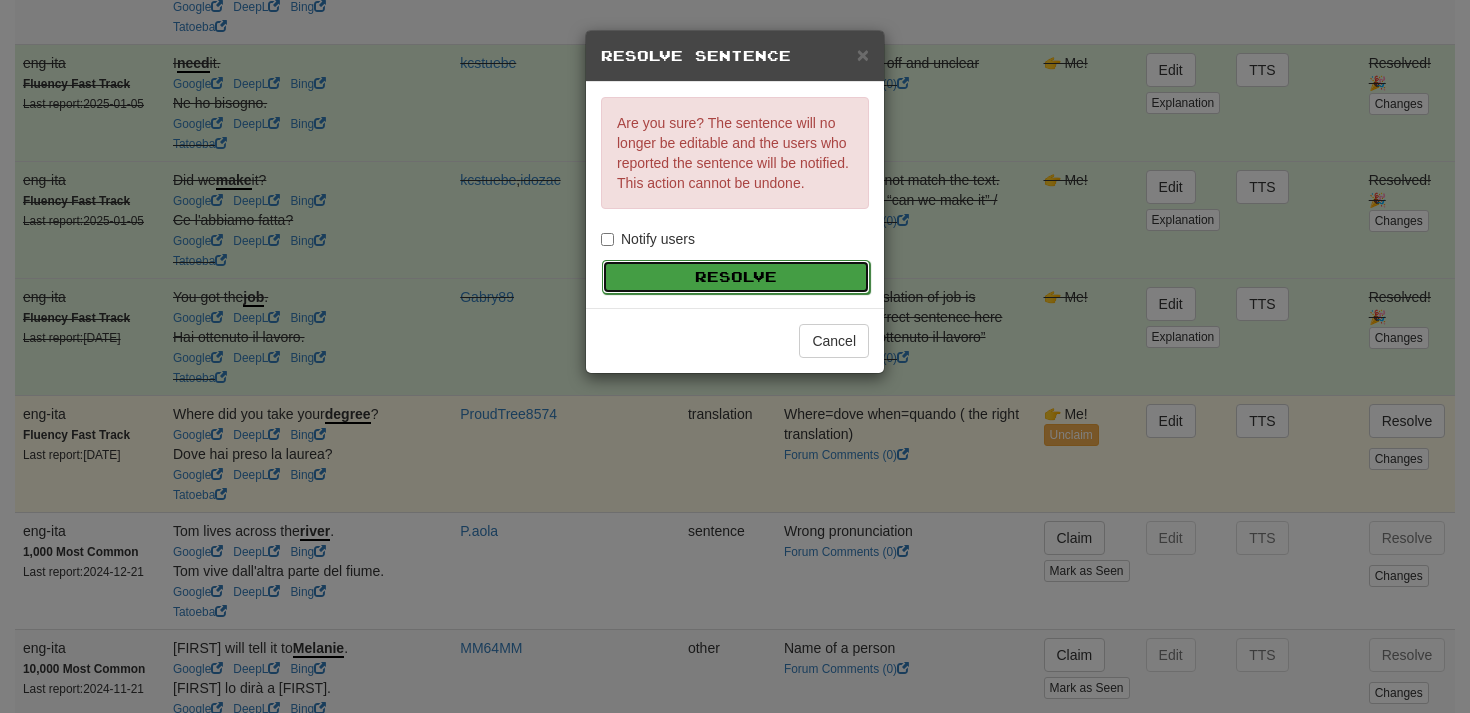 click on "Resolve" at bounding box center [736, 277] 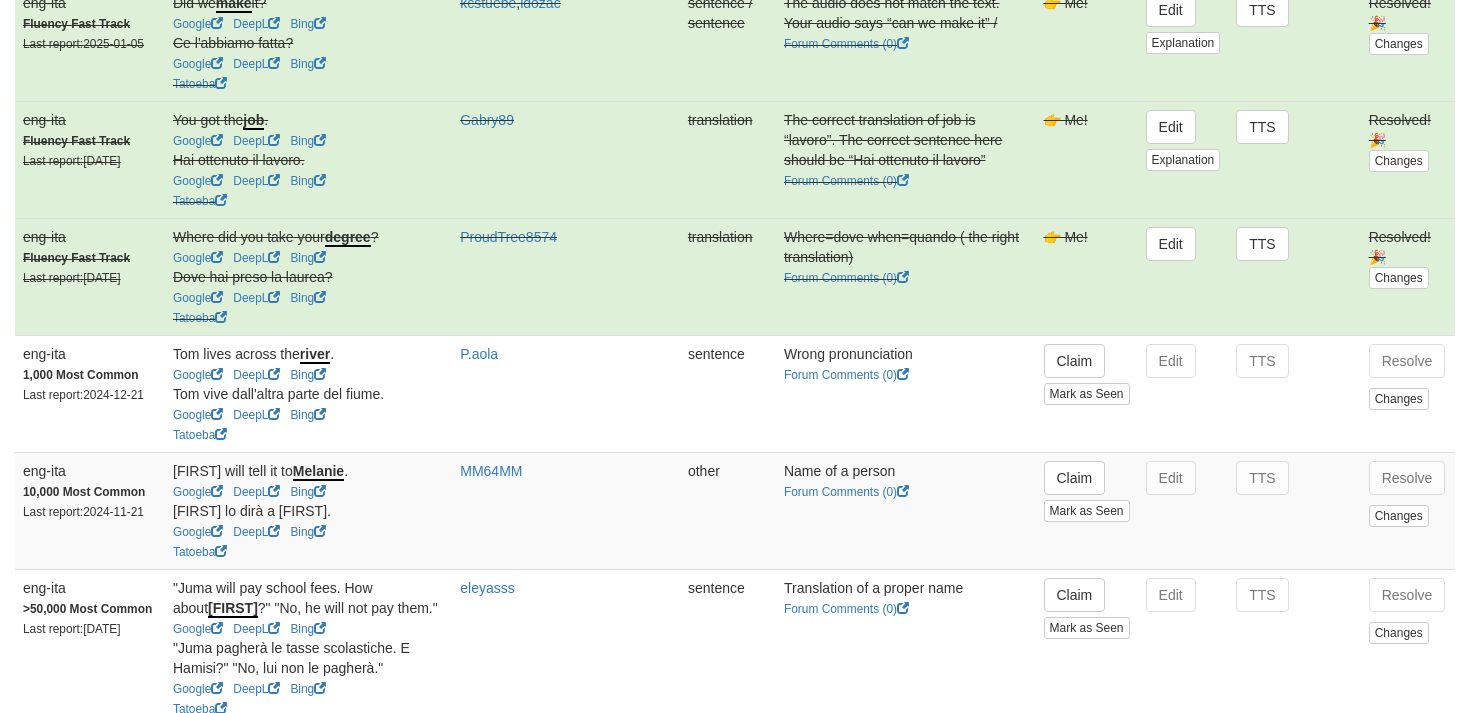 scroll, scrollTop: 3023, scrollLeft: 0, axis: vertical 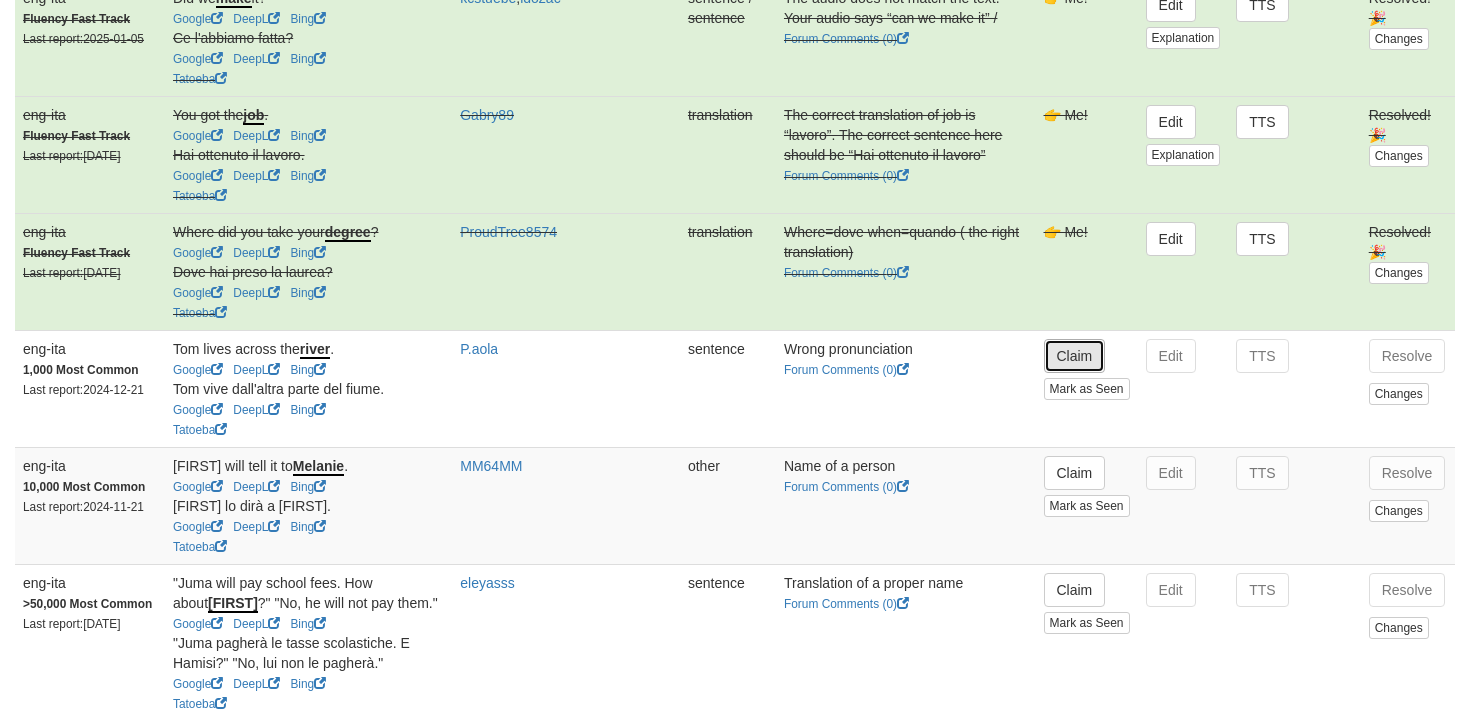 click on "Claim" at bounding box center [1075, 356] 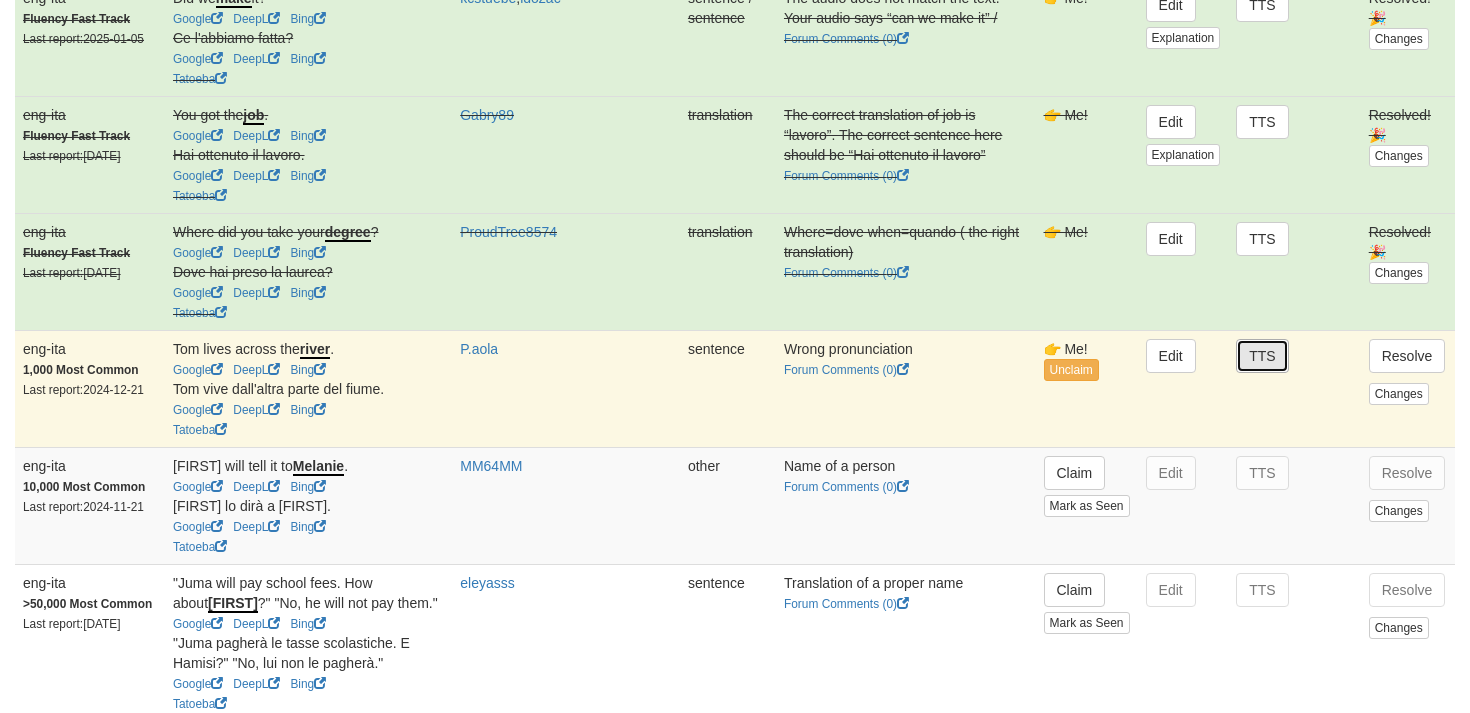 click on "TTS" at bounding box center (1262, 356) 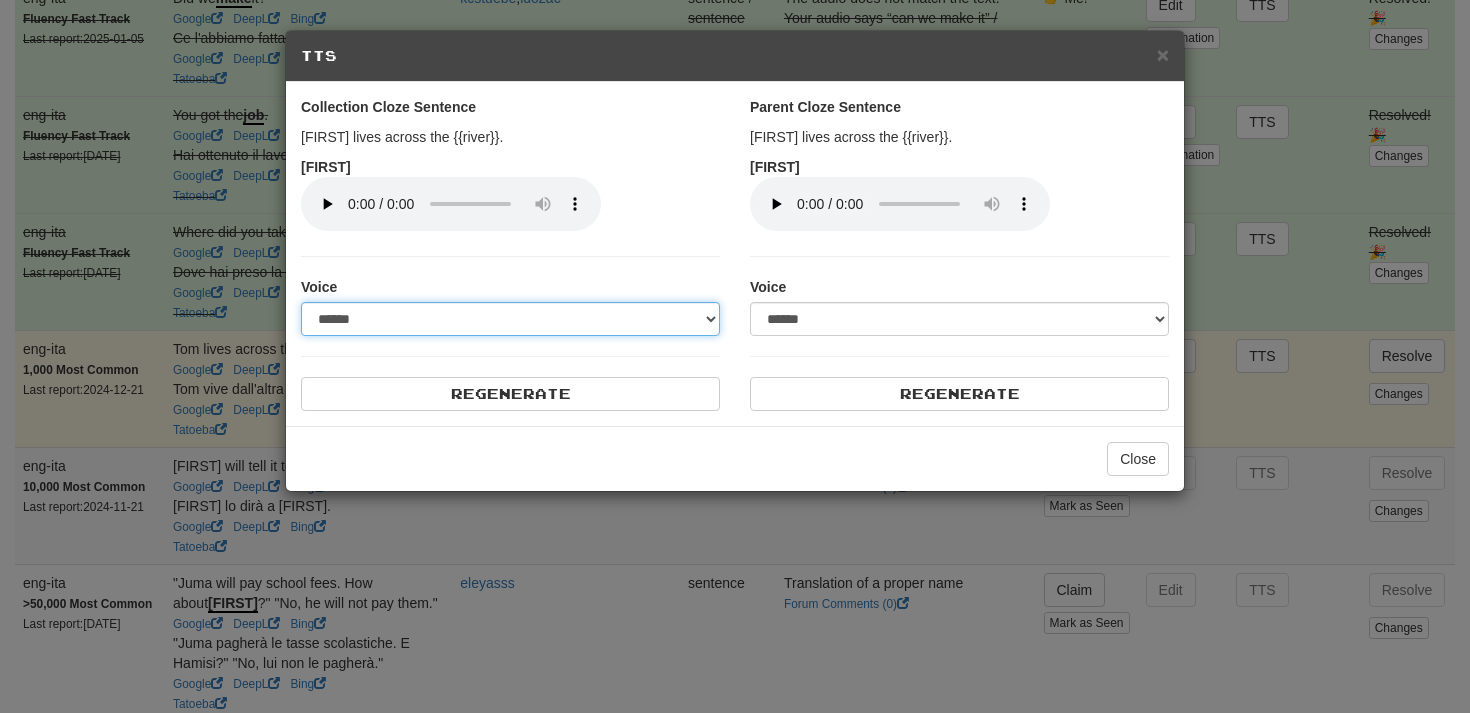 click on "**********" at bounding box center [510, 319] 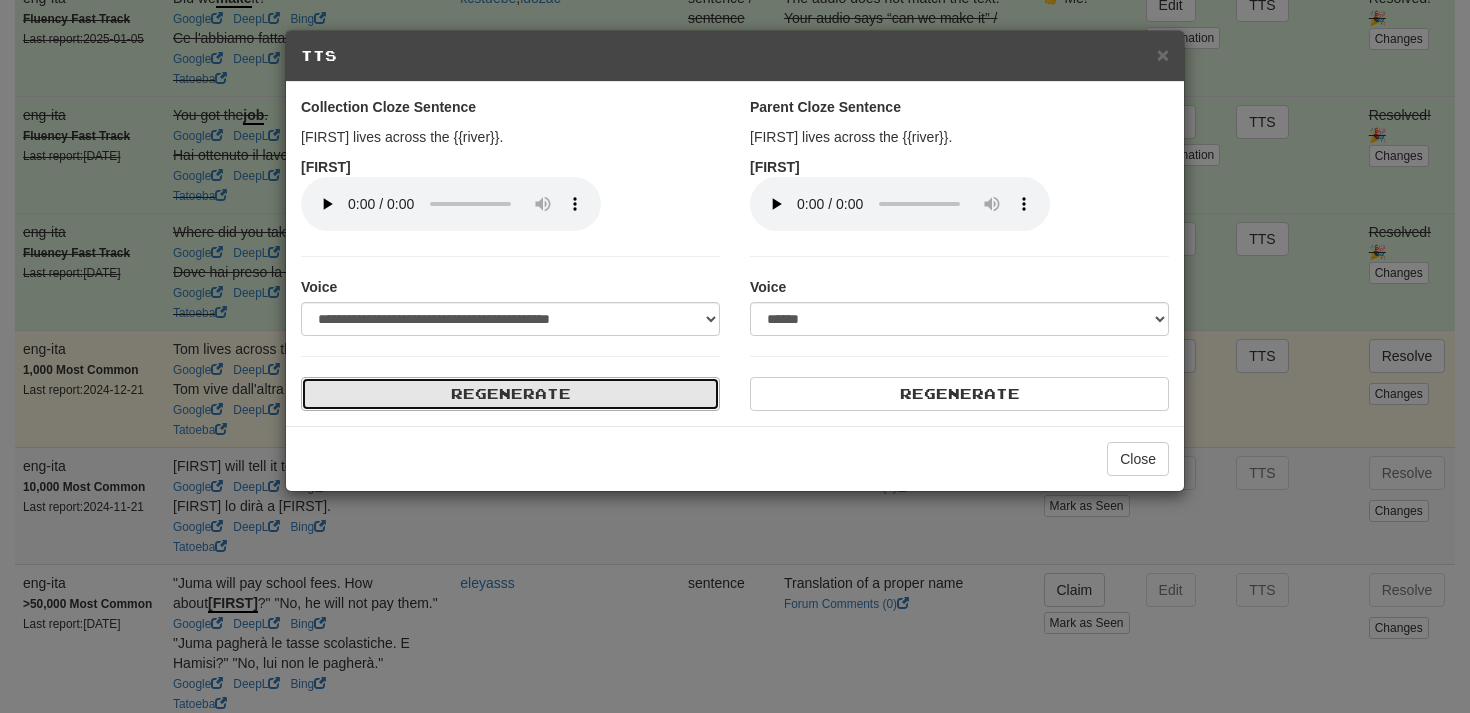click on "Regenerate" at bounding box center [510, 394] 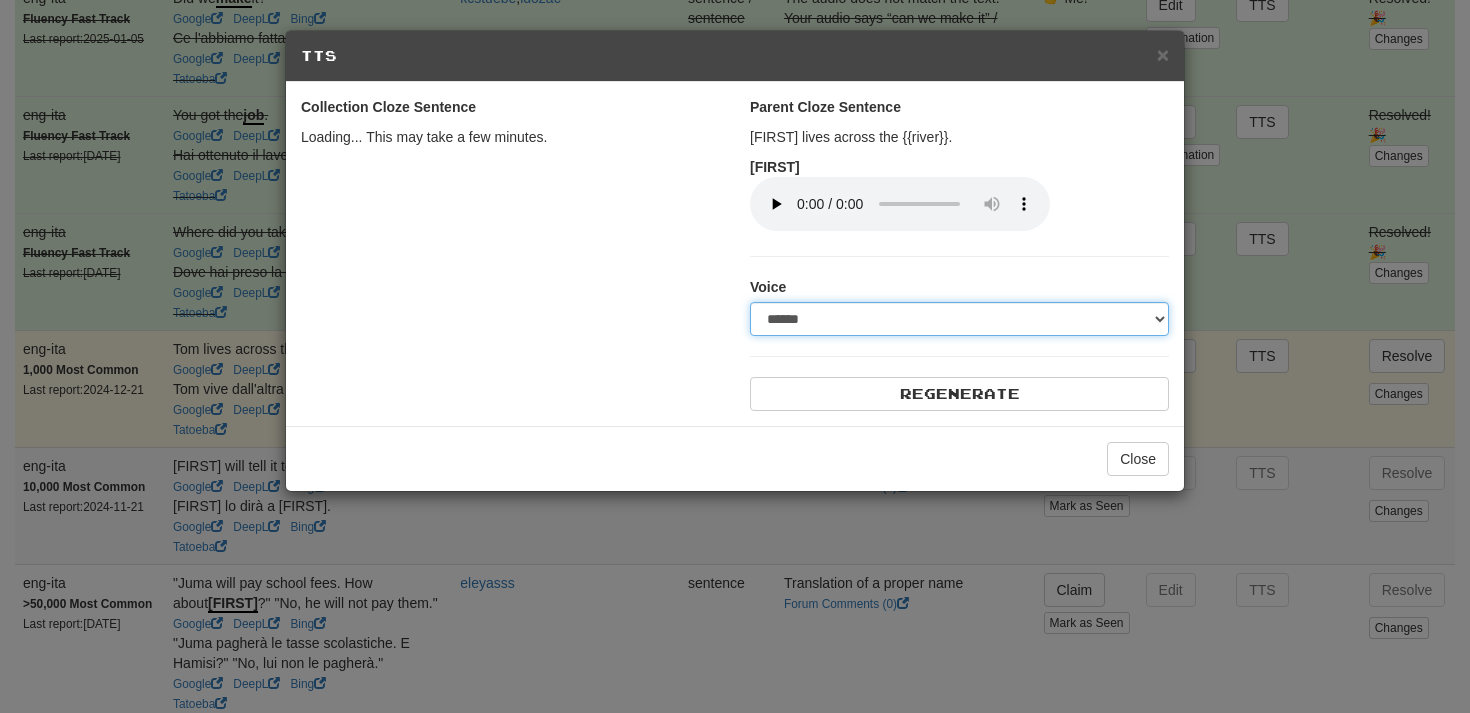 click on "**********" at bounding box center (959, 319) 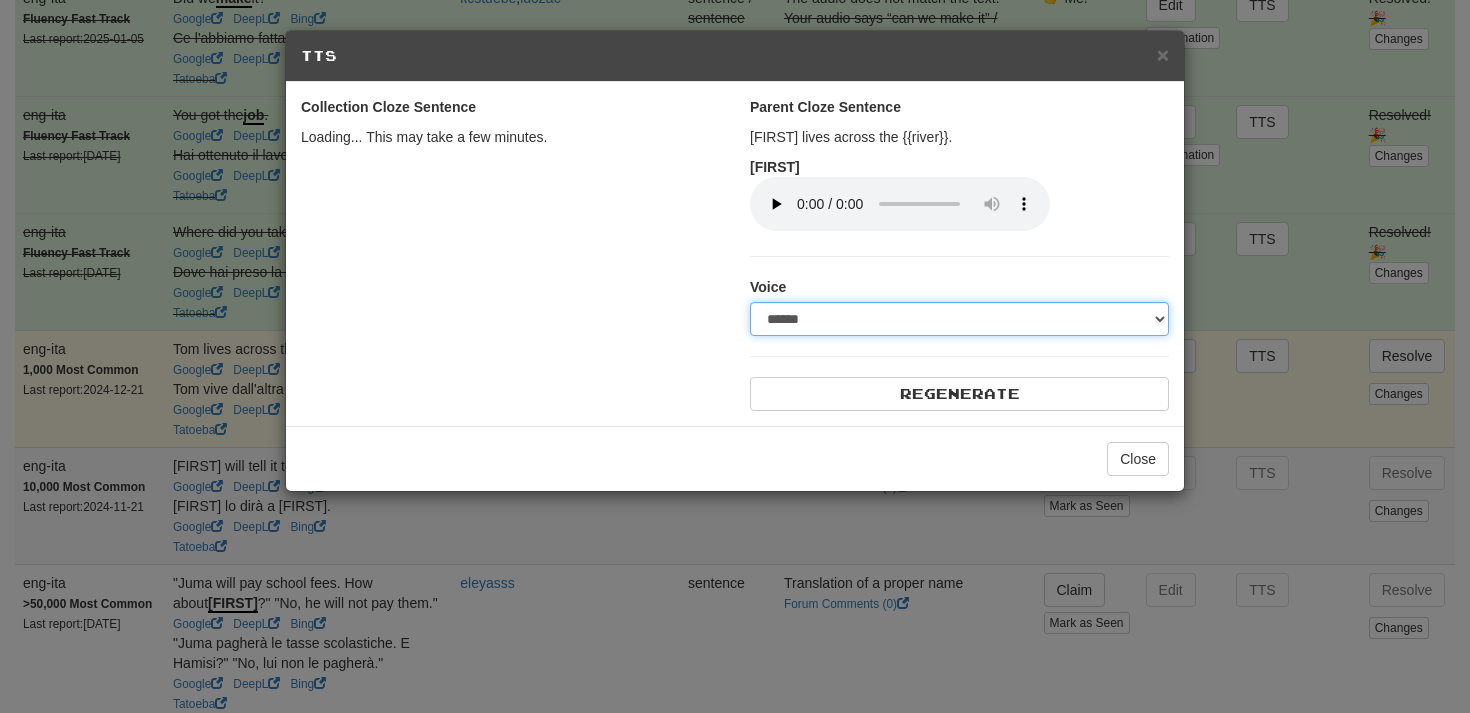 select on "***" 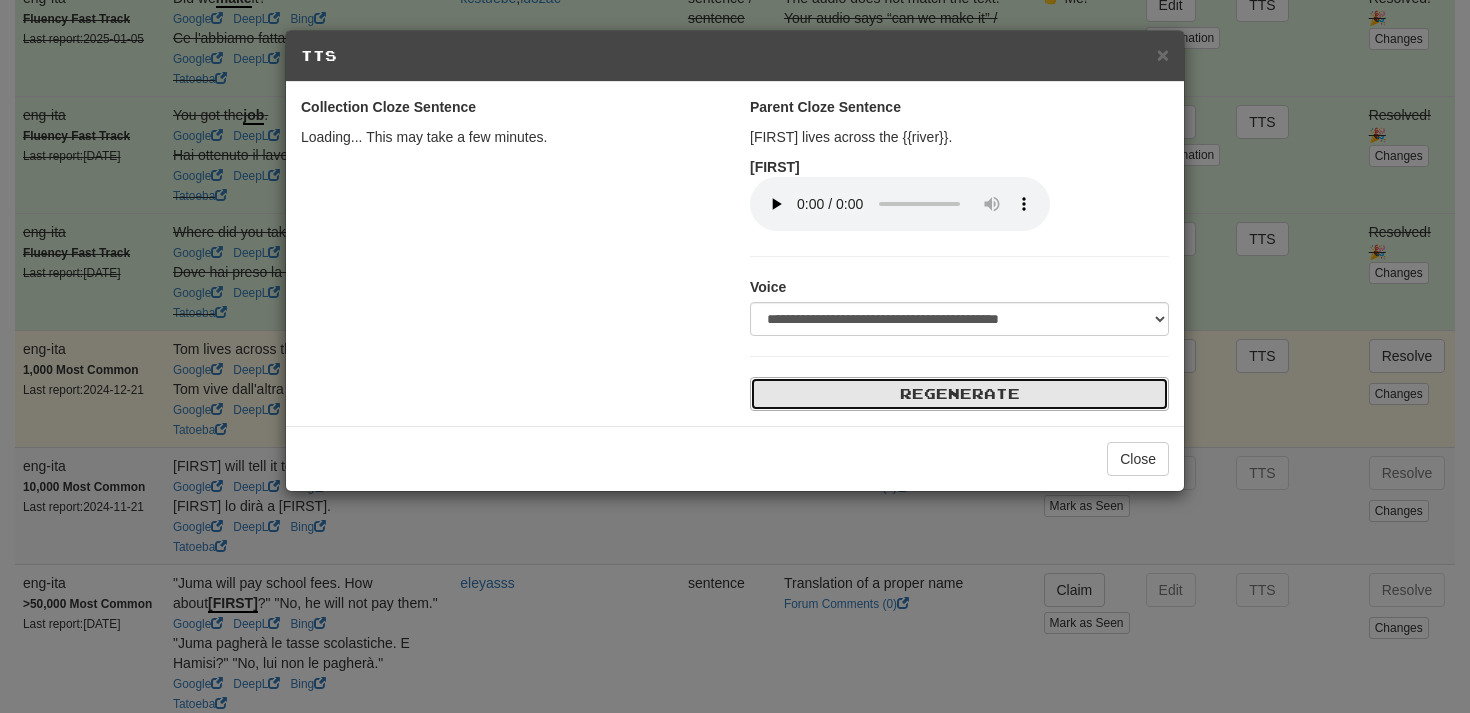 click on "Regenerate" at bounding box center (959, 394) 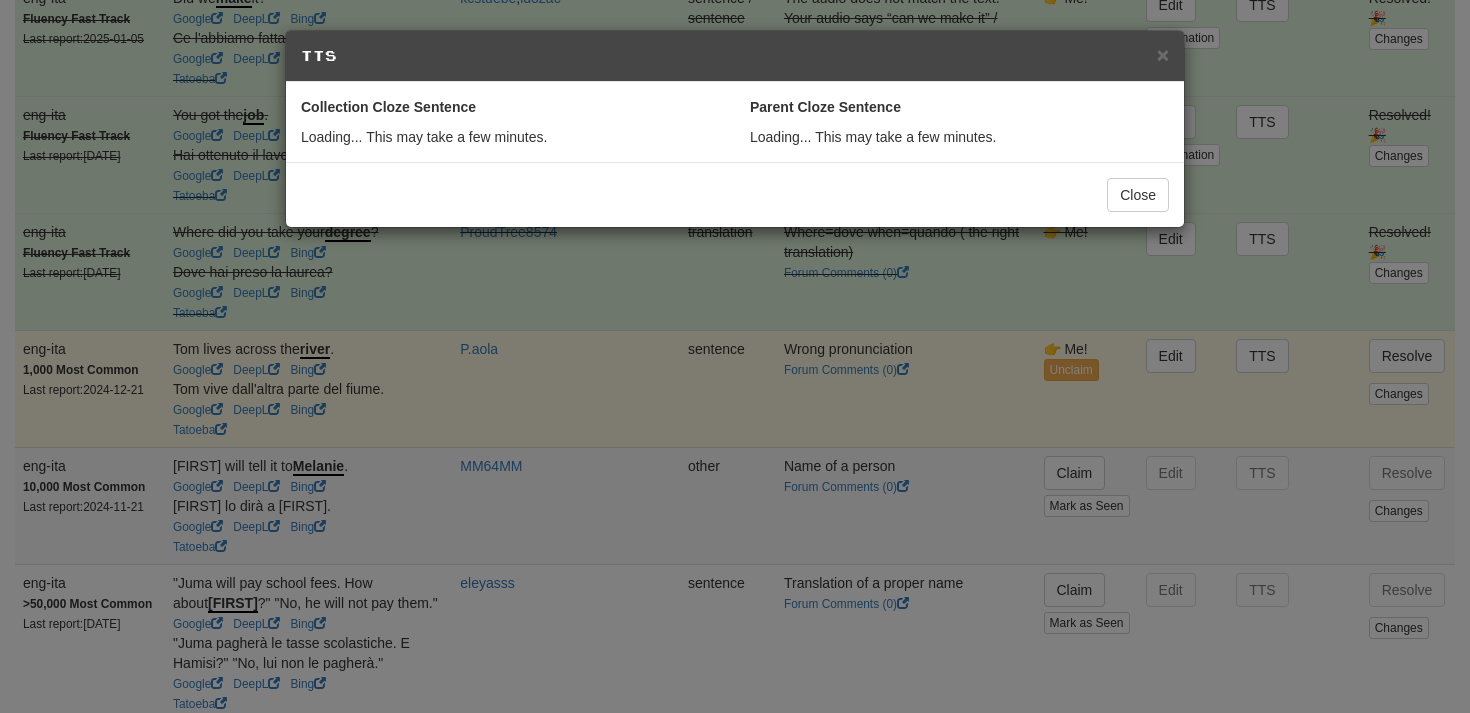 select on "***" 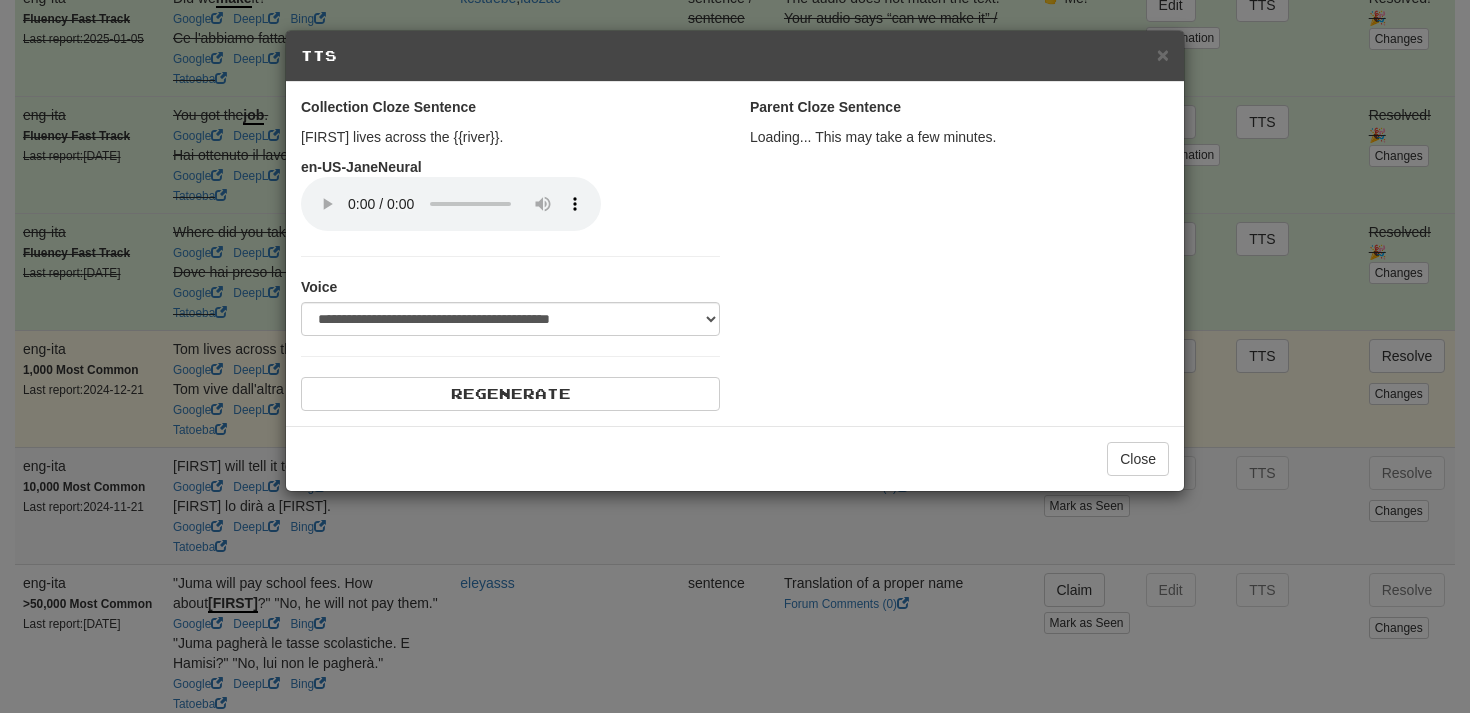 select on "***" 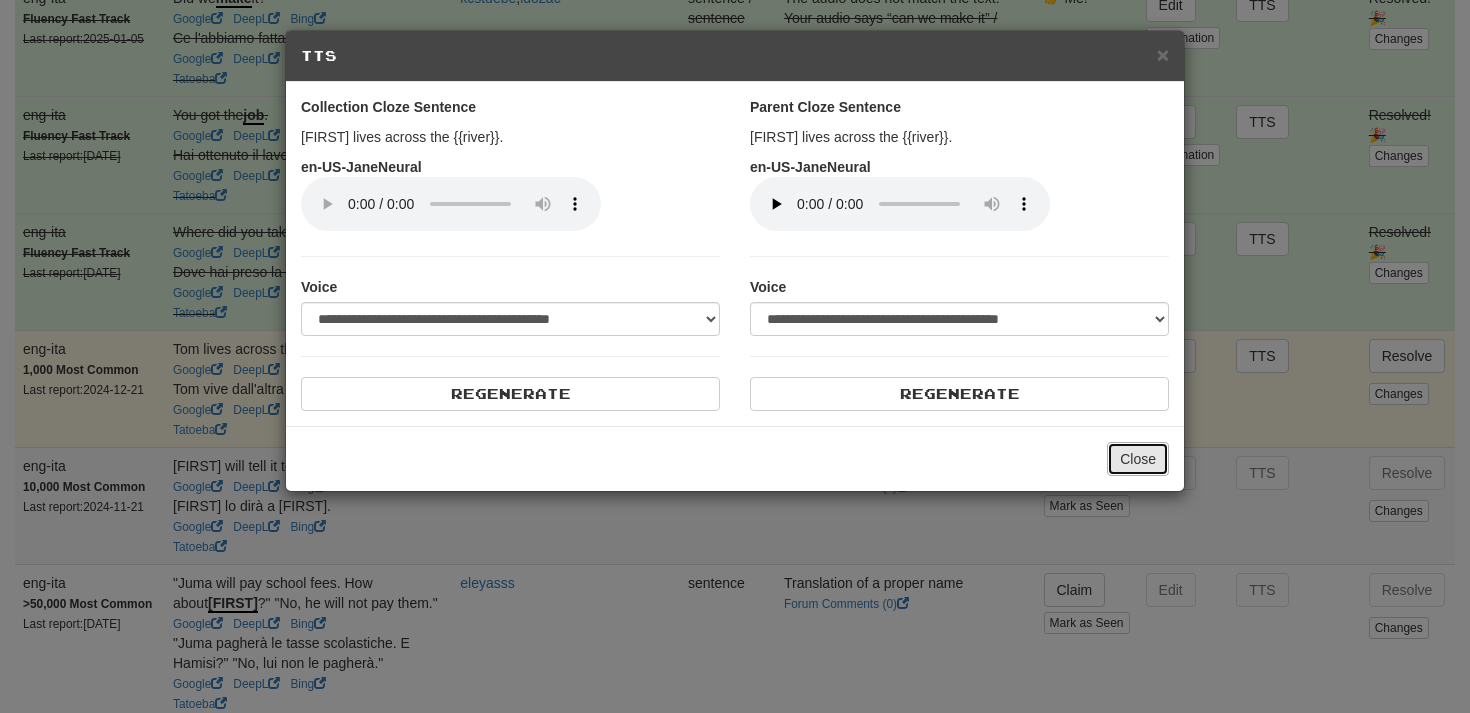 click on "Close" at bounding box center [1138, 459] 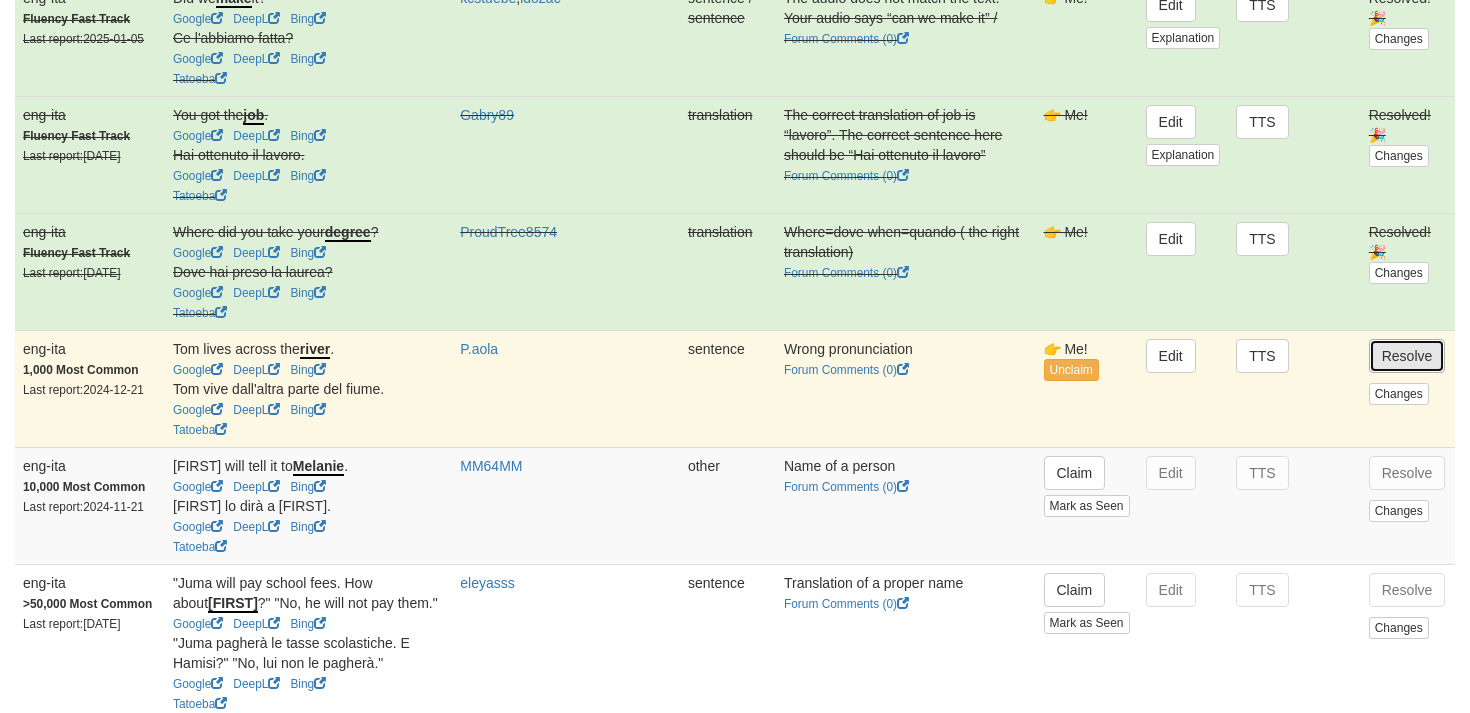 click on "Resolve" at bounding box center (1407, 356) 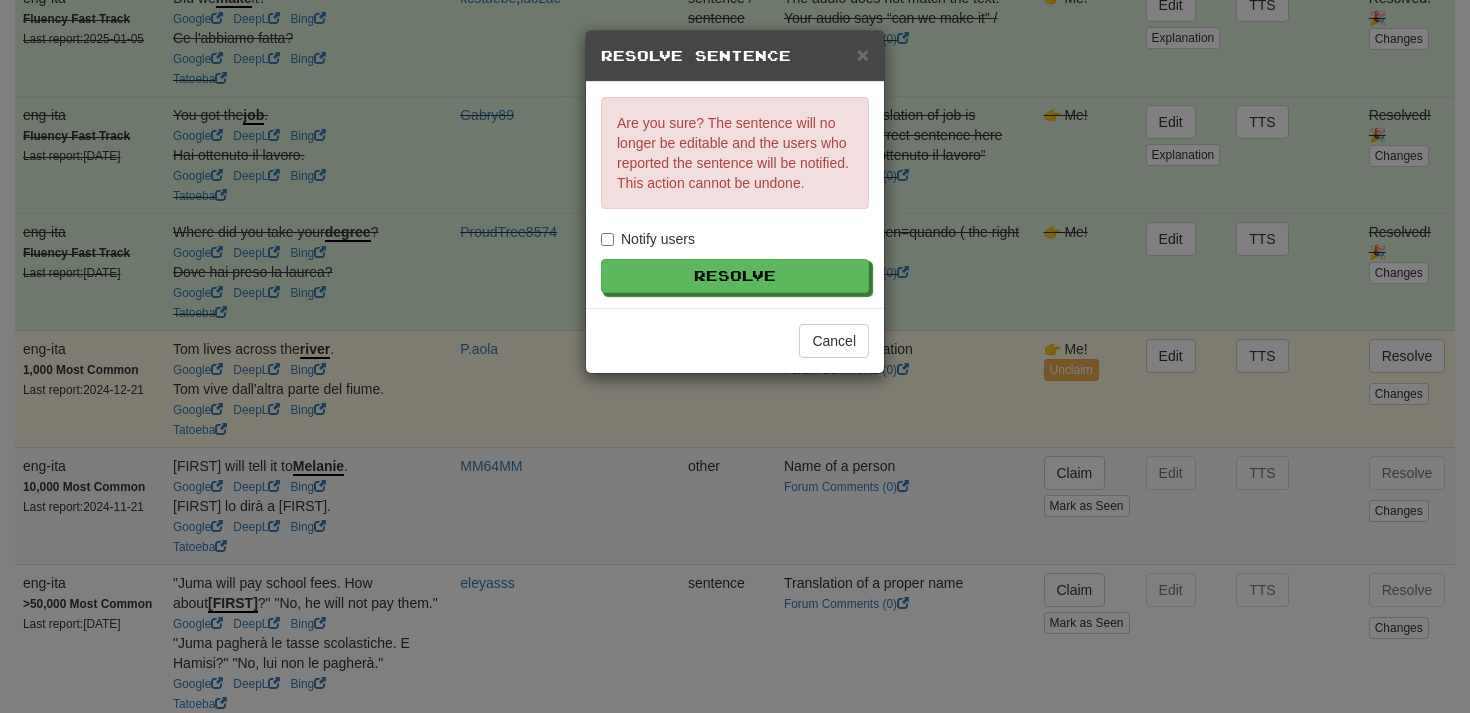 click on "Notify users" at bounding box center [648, 239] 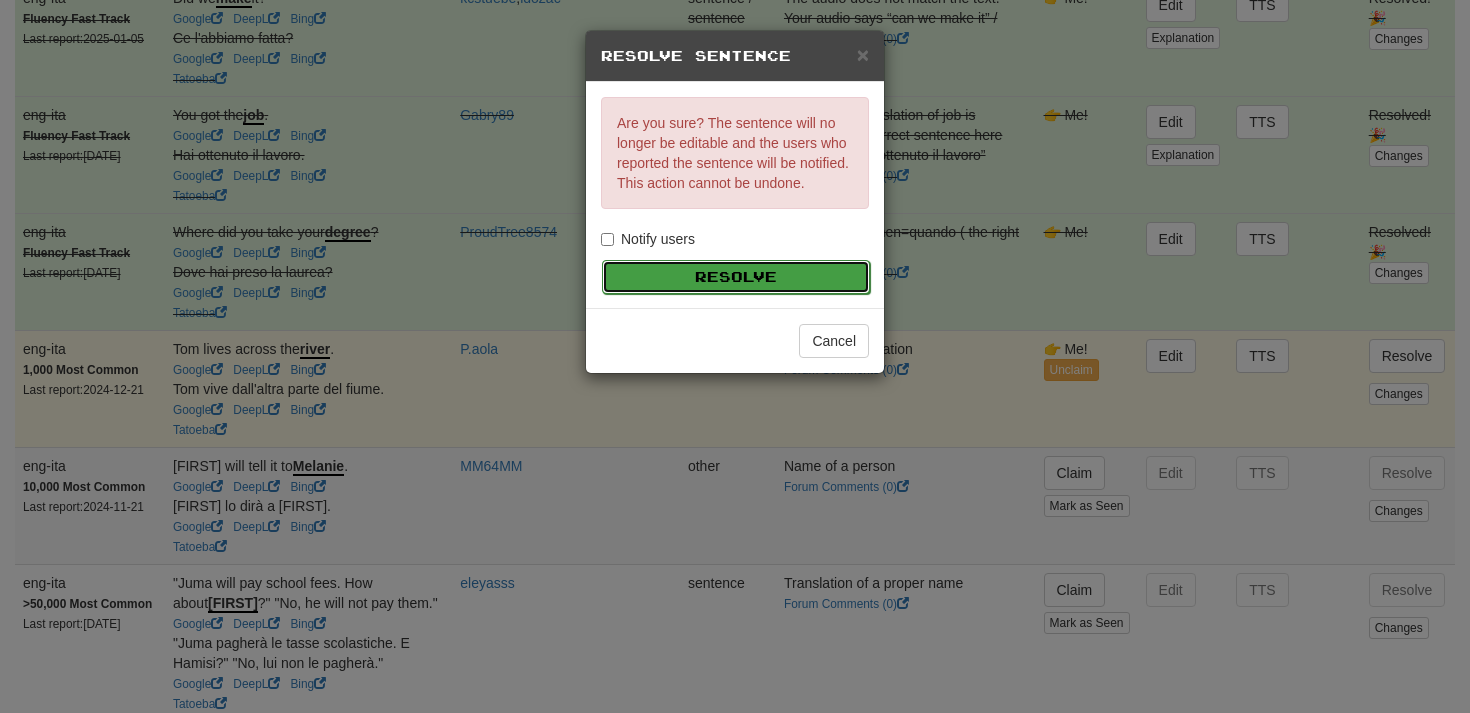 click on "Resolve" at bounding box center [736, 277] 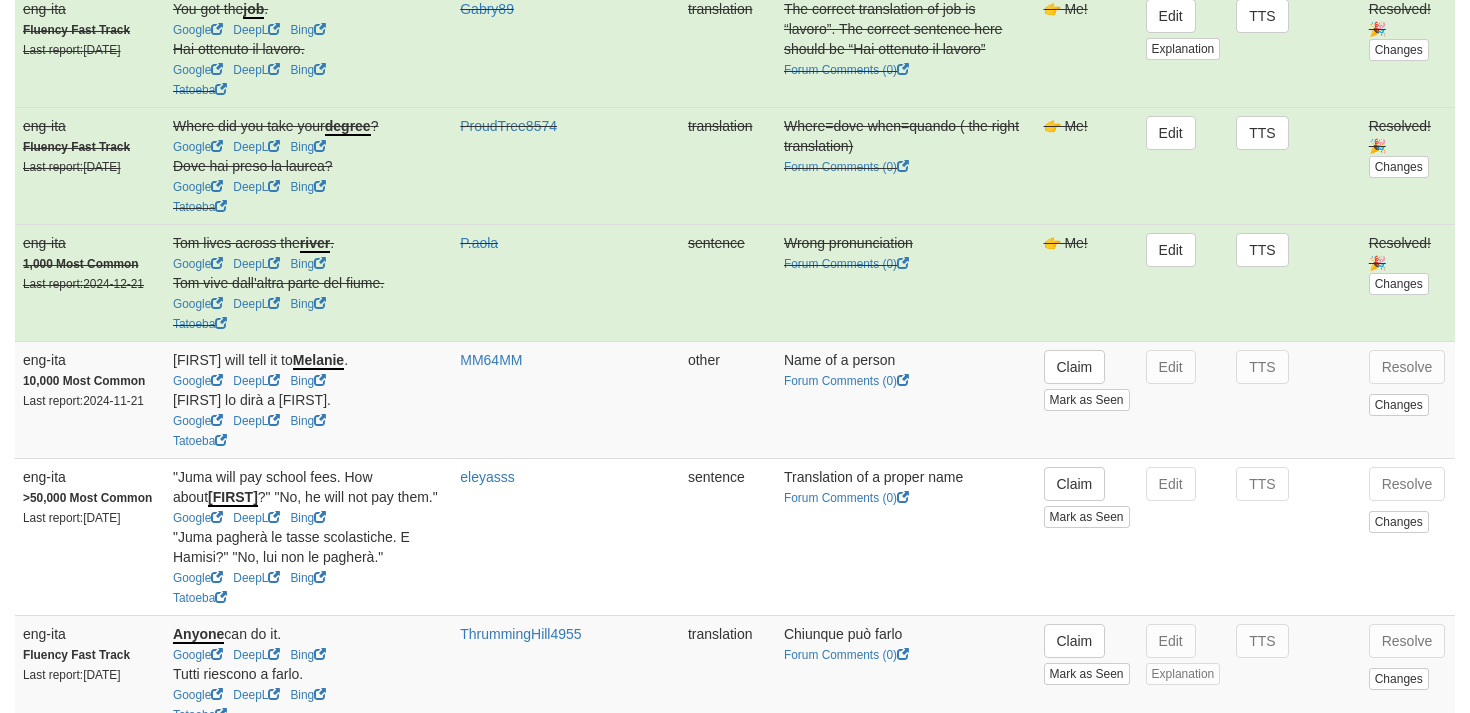 scroll, scrollTop: 3143, scrollLeft: 0, axis: vertical 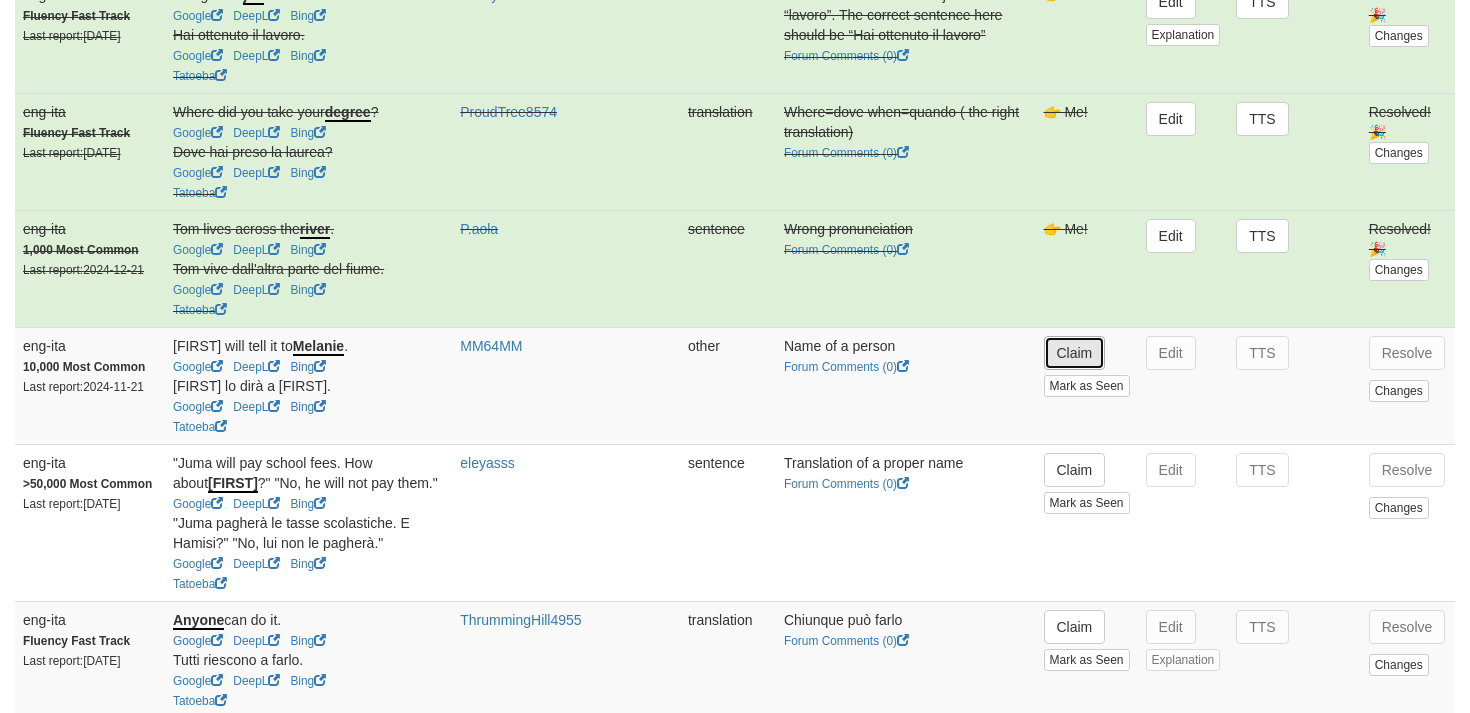 click on "Claim" at bounding box center (1075, 353) 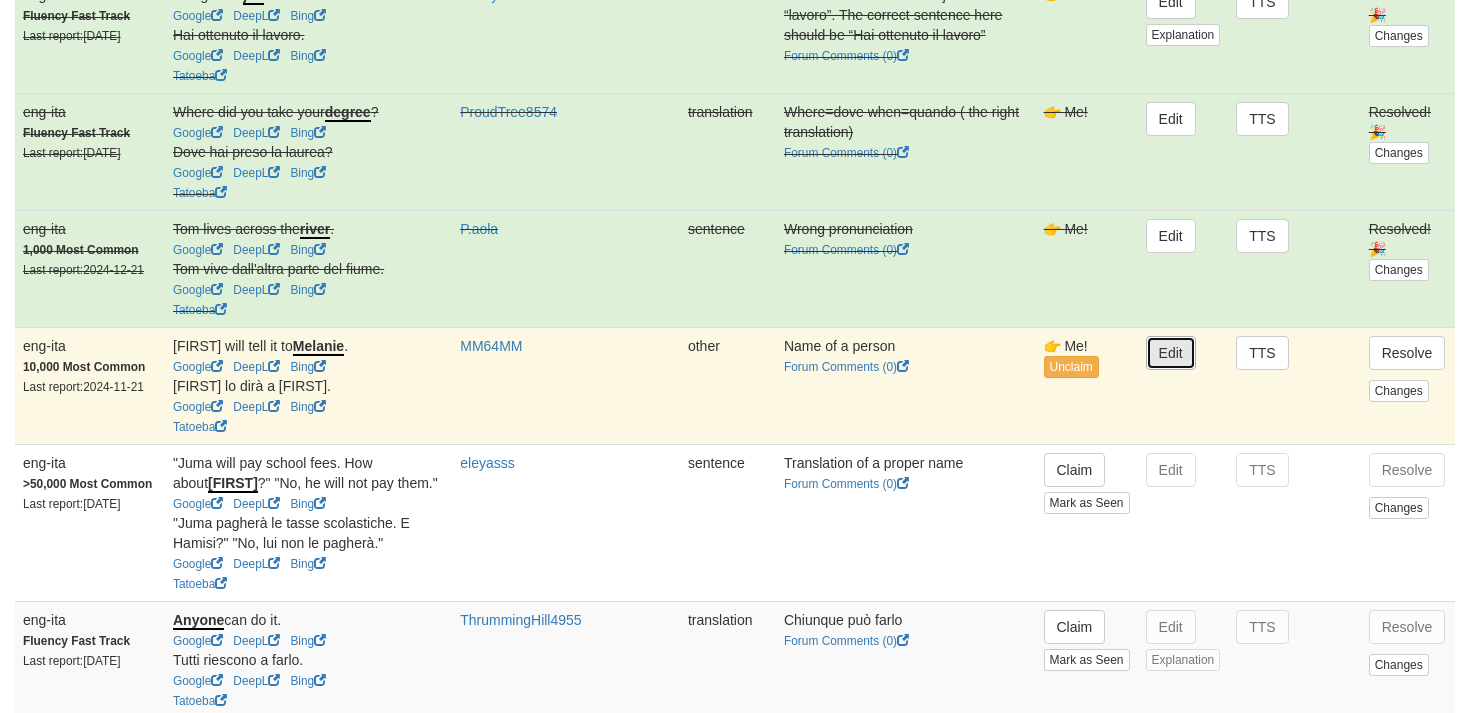 click on "Edit" at bounding box center (1171, 353) 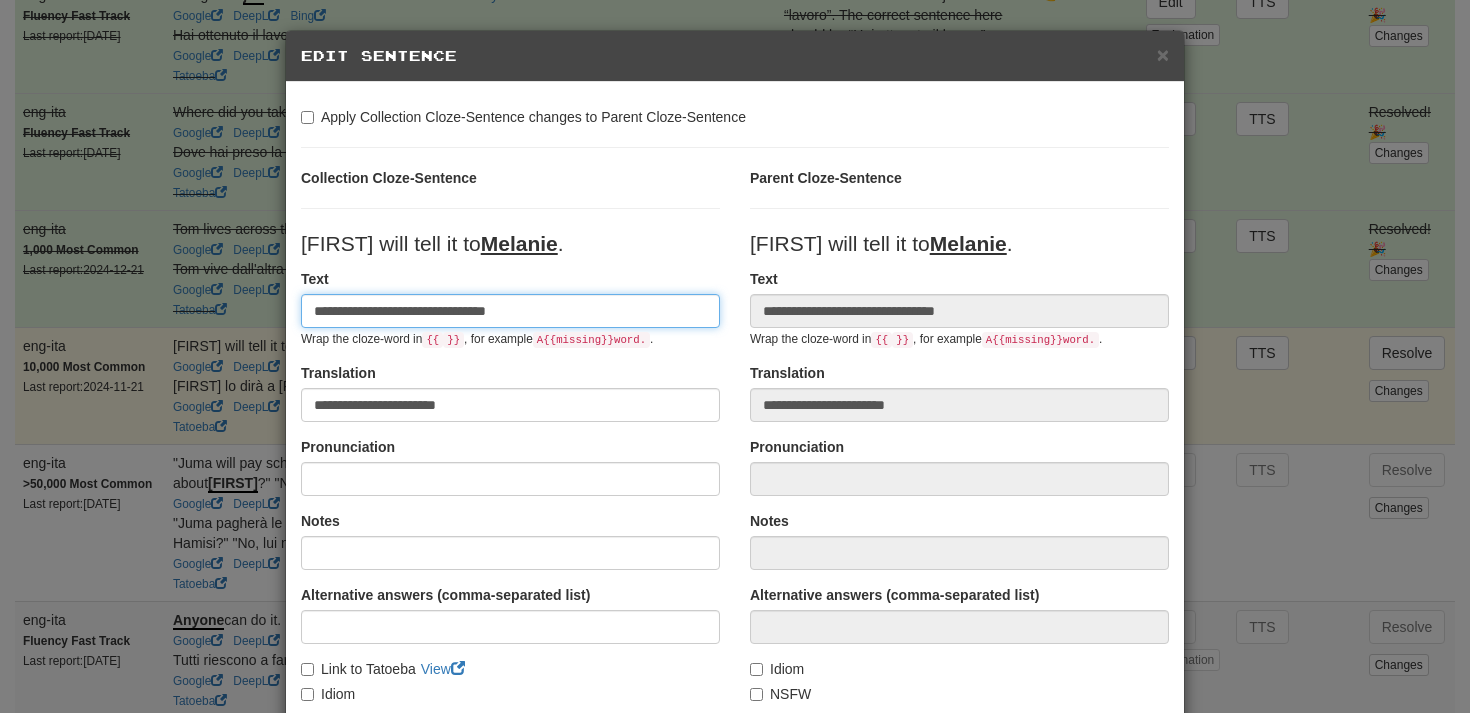 click on "**********" at bounding box center (510, 311) 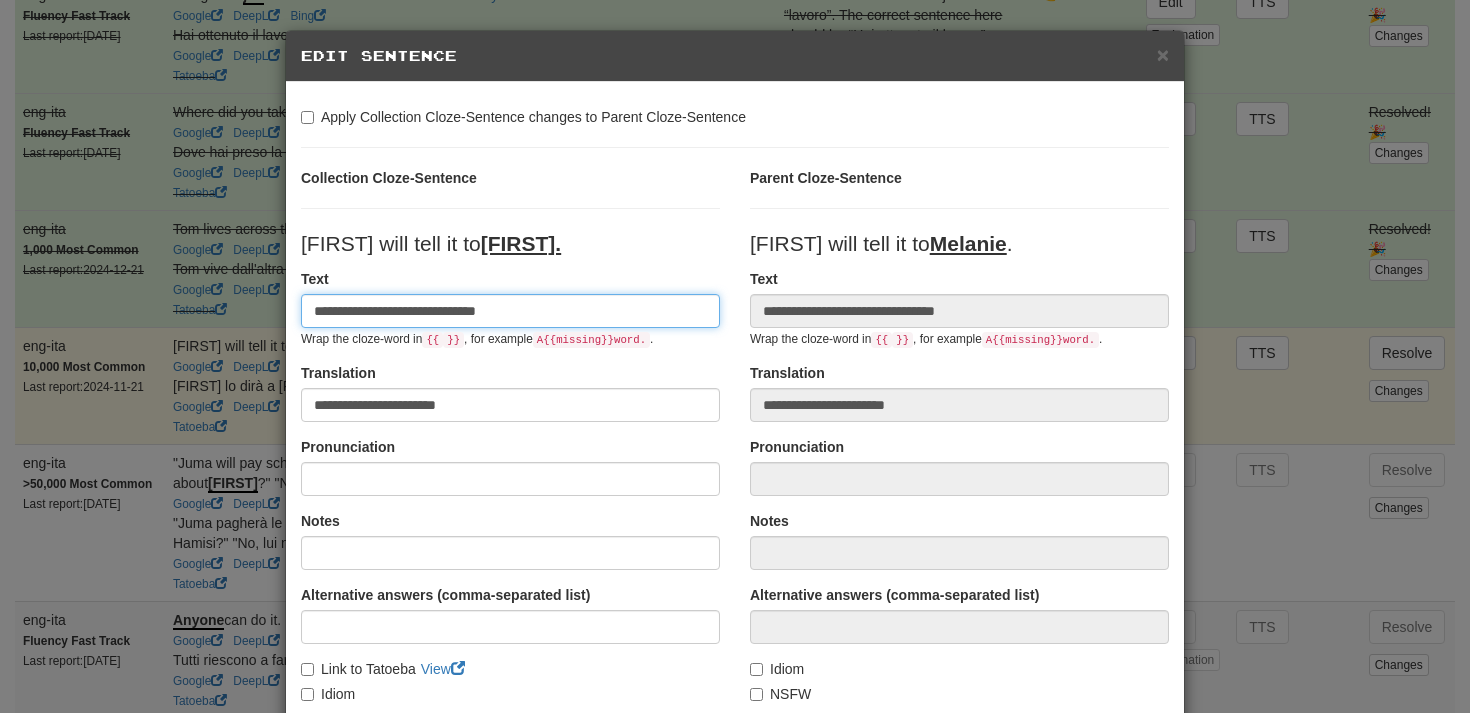 click on "**********" at bounding box center (510, 311) 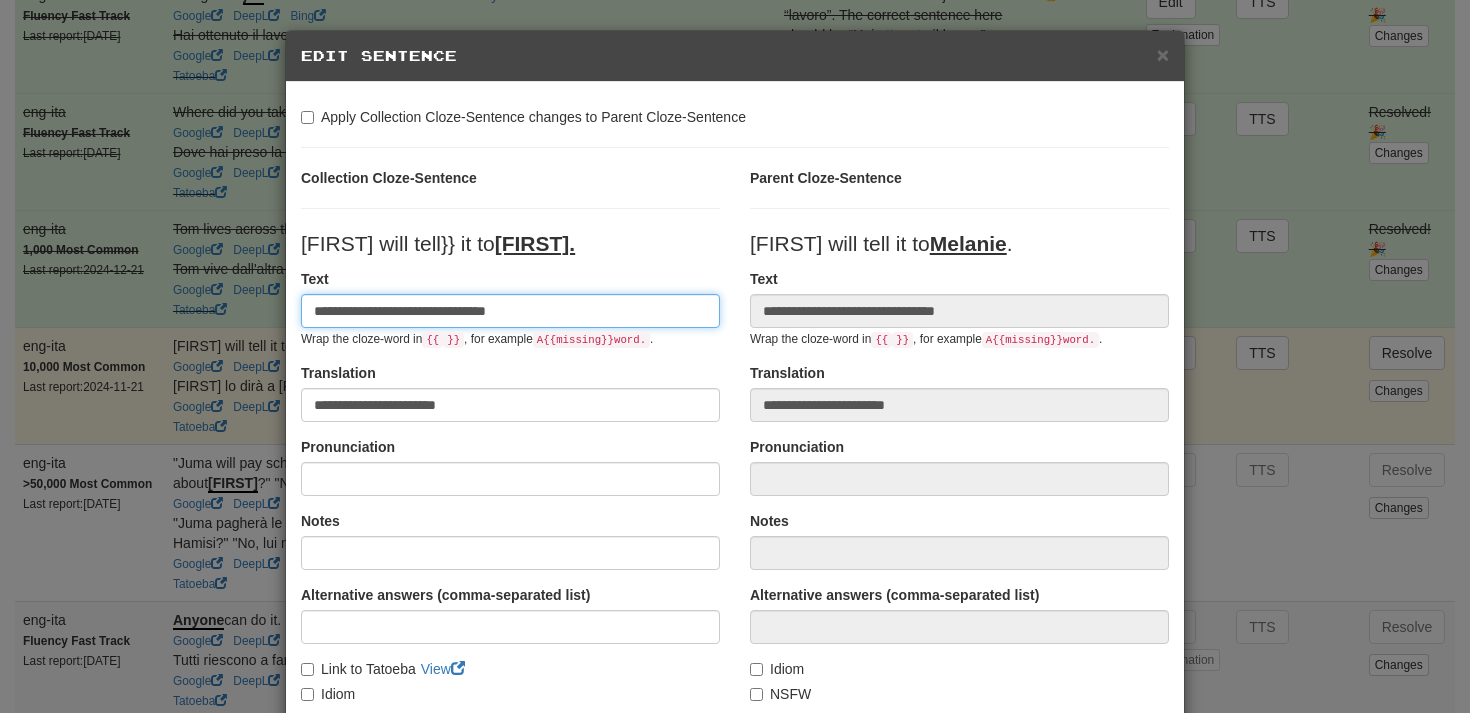 click on "**********" at bounding box center (510, 311) 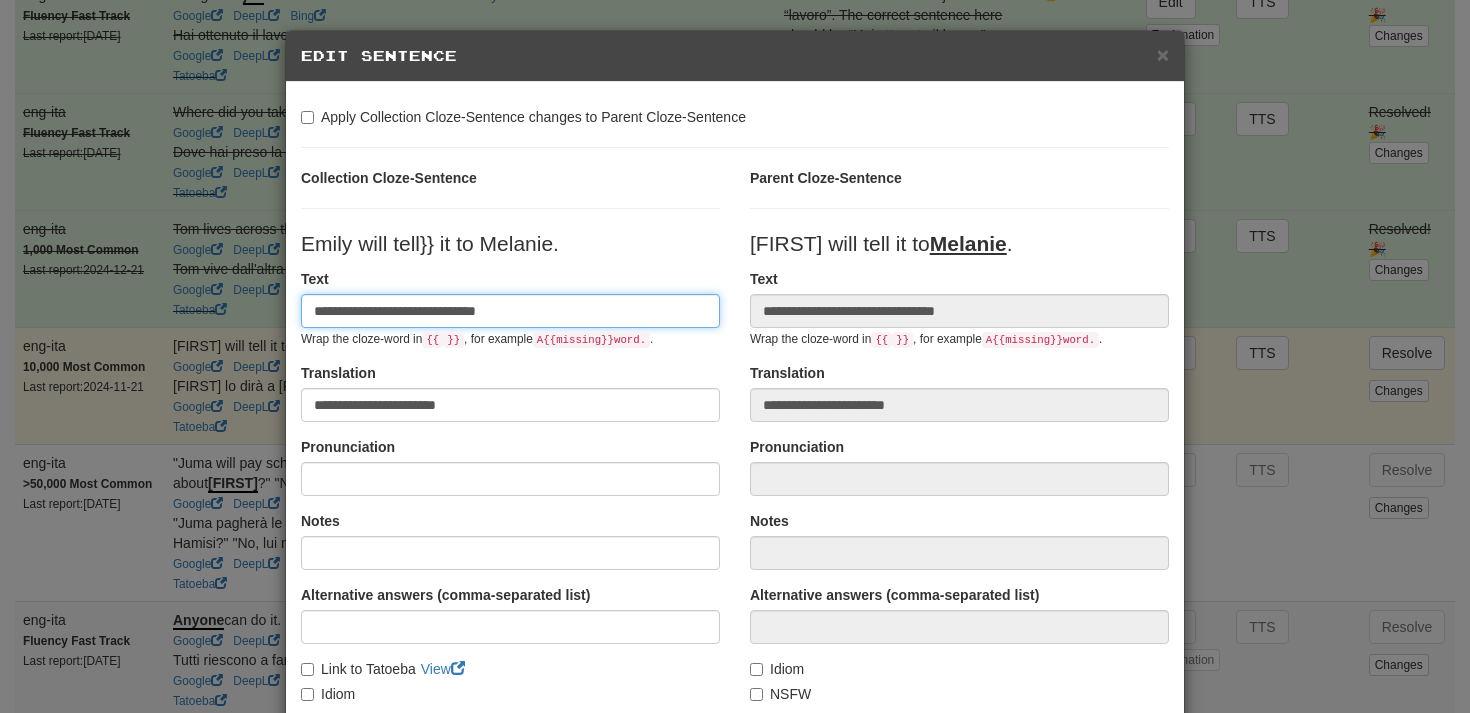 click on "**********" at bounding box center [510, 311] 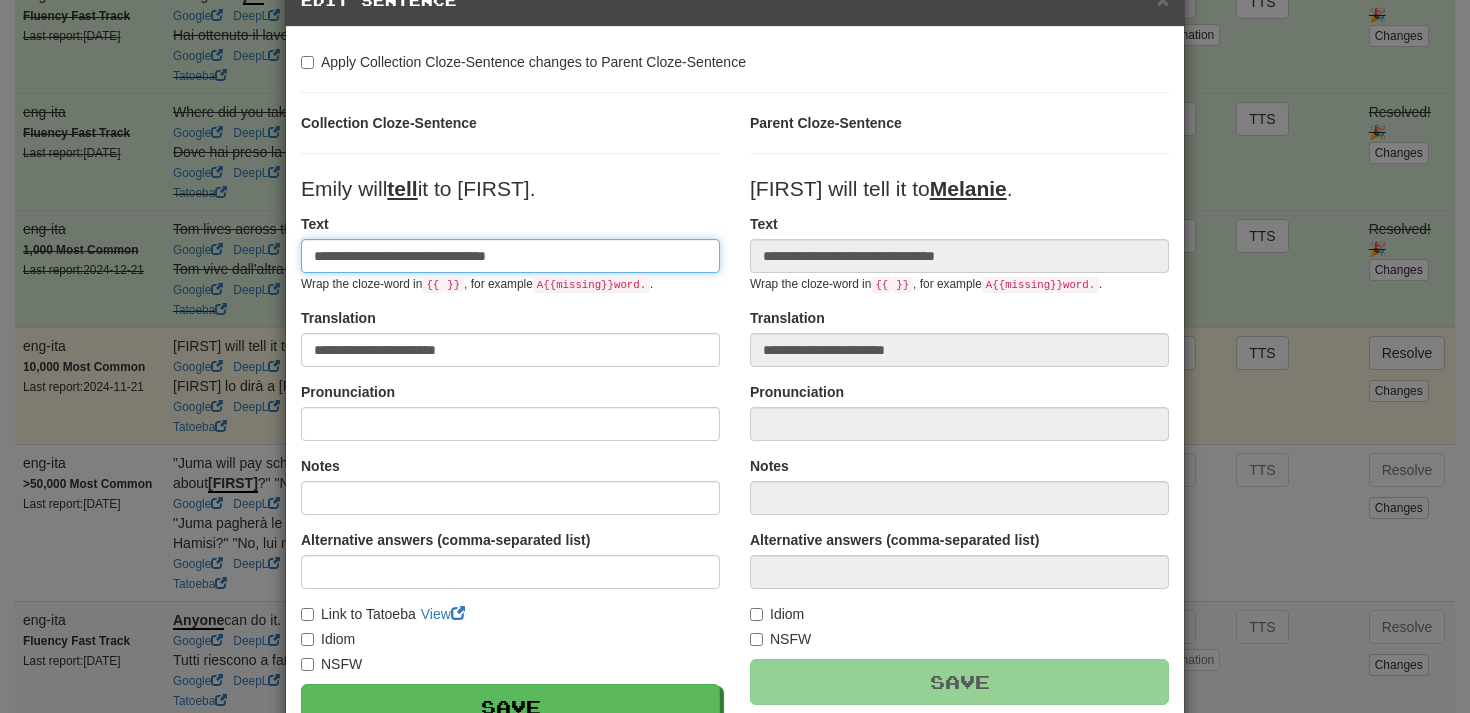 scroll, scrollTop: 70, scrollLeft: 0, axis: vertical 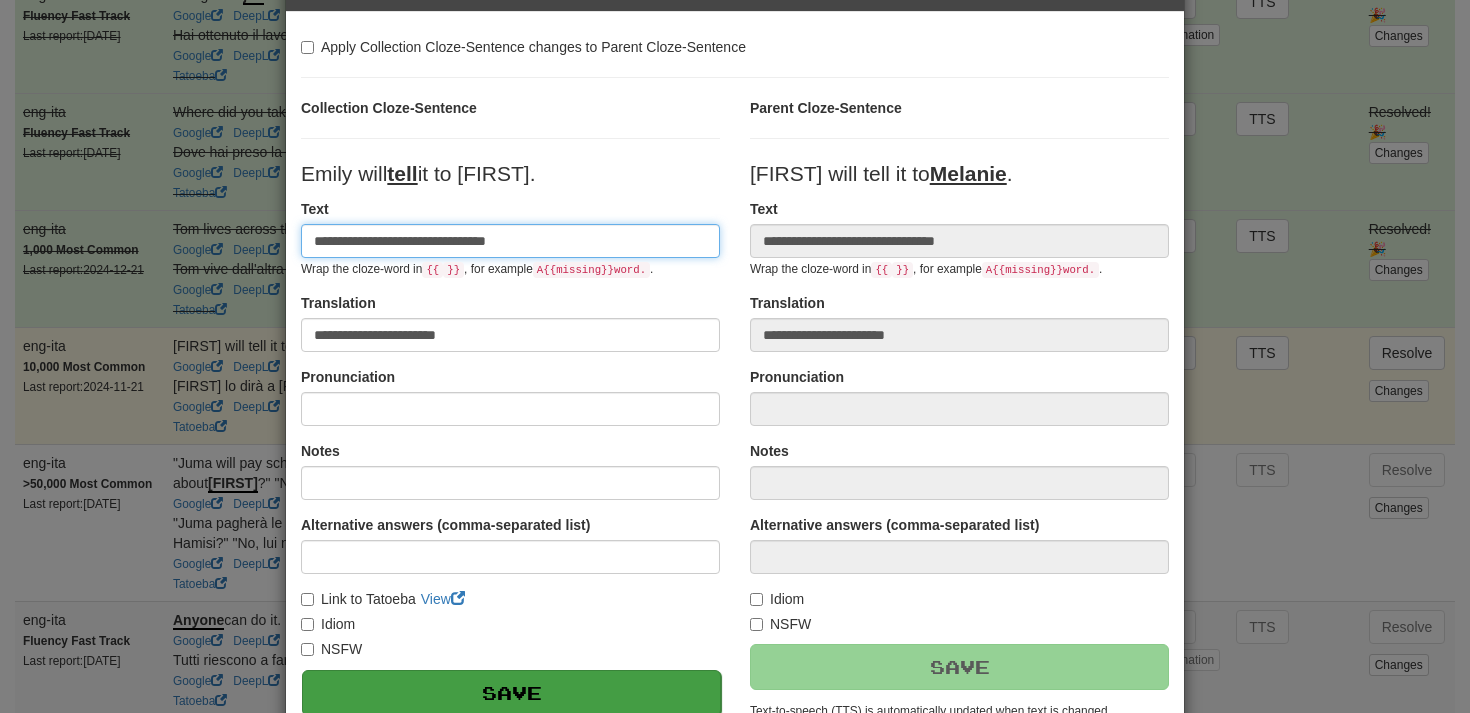 type on "**********" 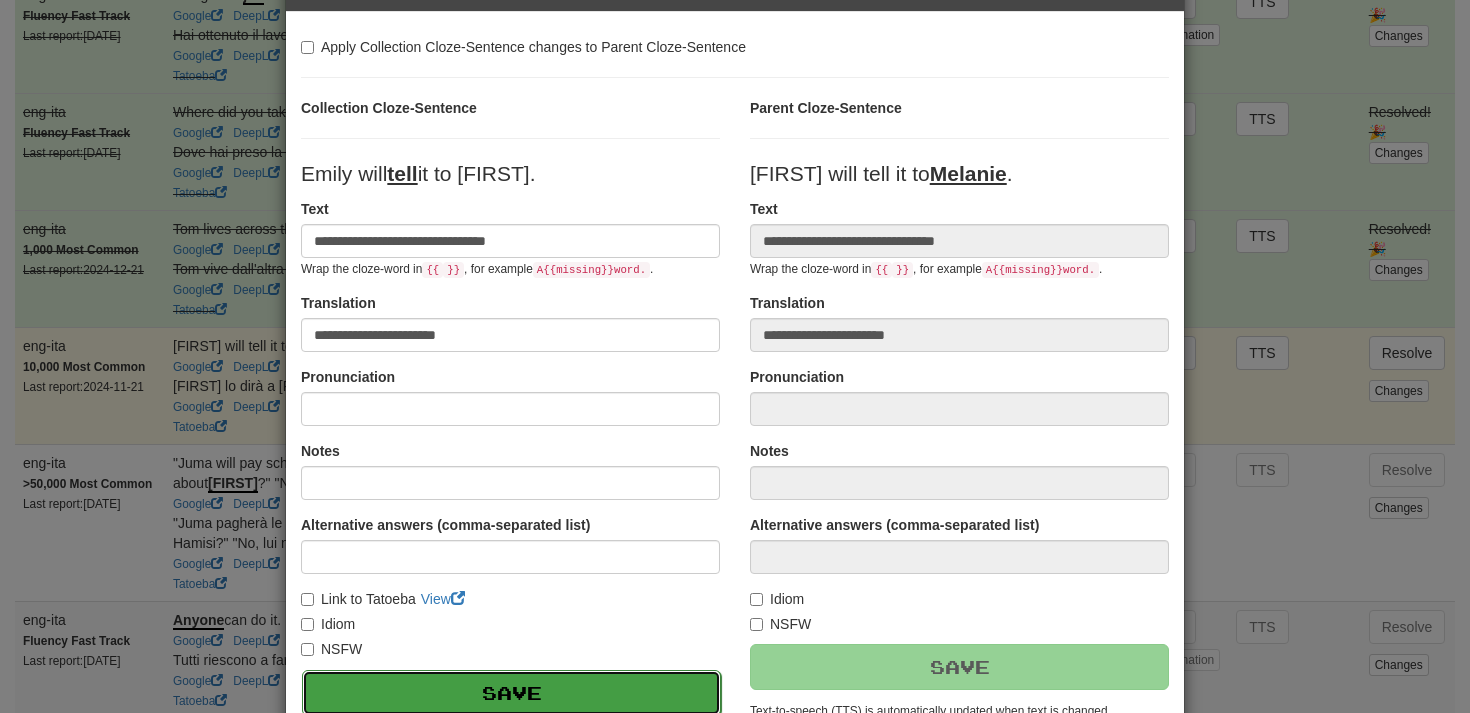 click on "Save" at bounding box center (511, 693) 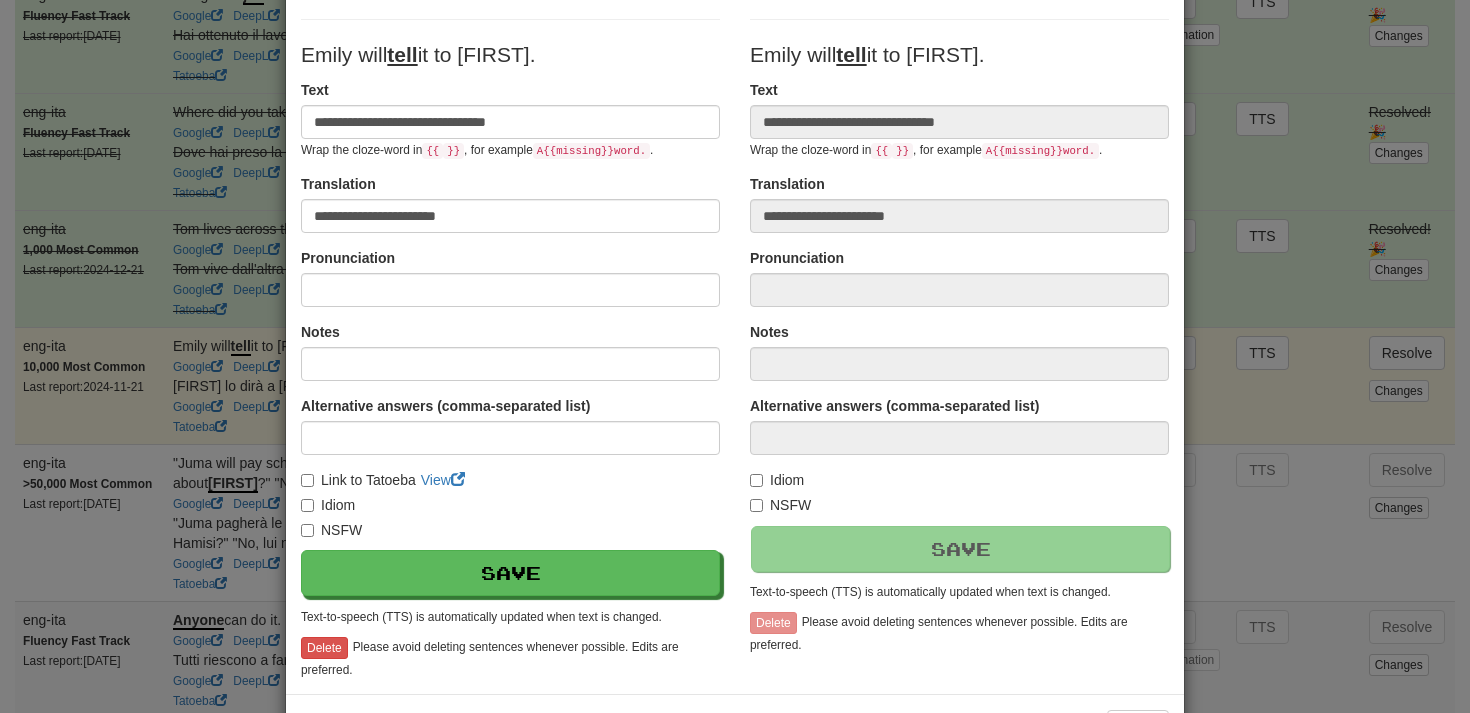scroll, scrollTop: 266, scrollLeft: 0, axis: vertical 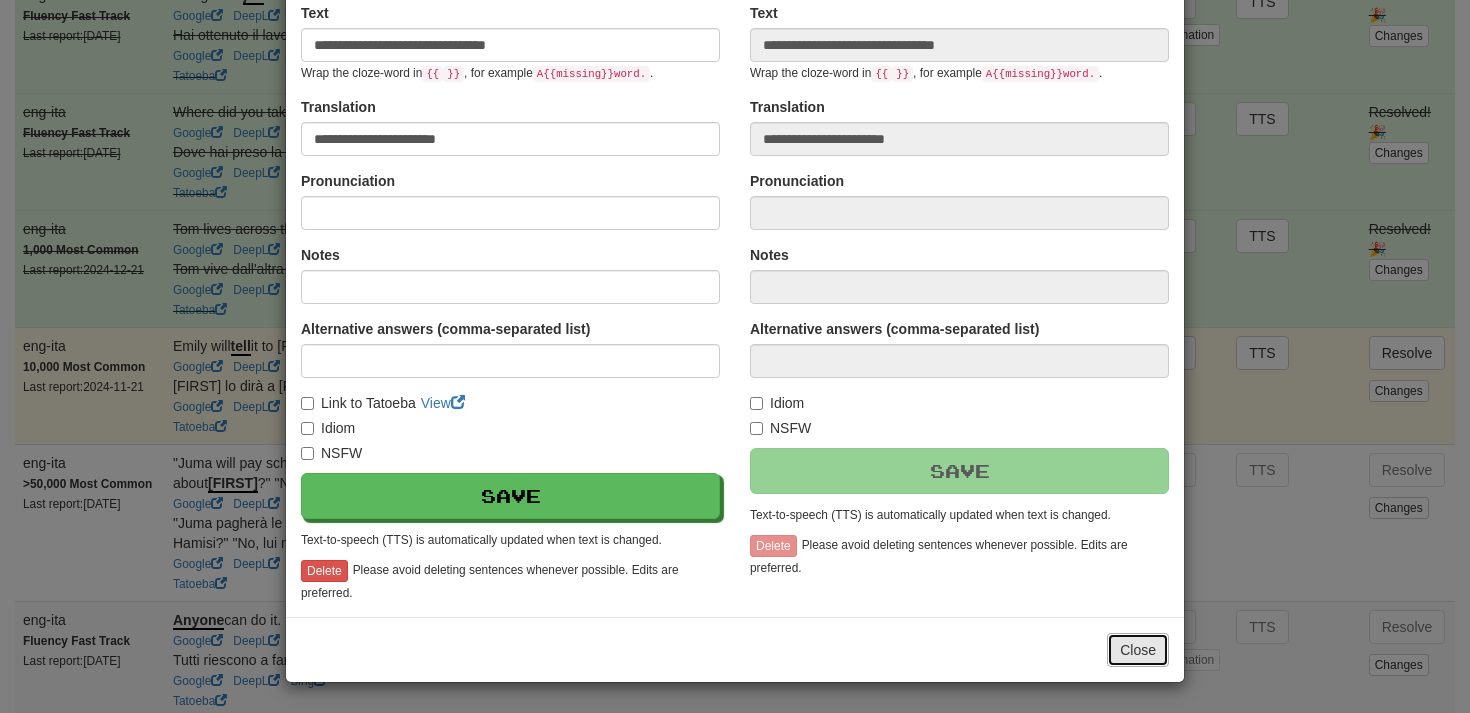 click on "Close" at bounding box center [1138, 650] 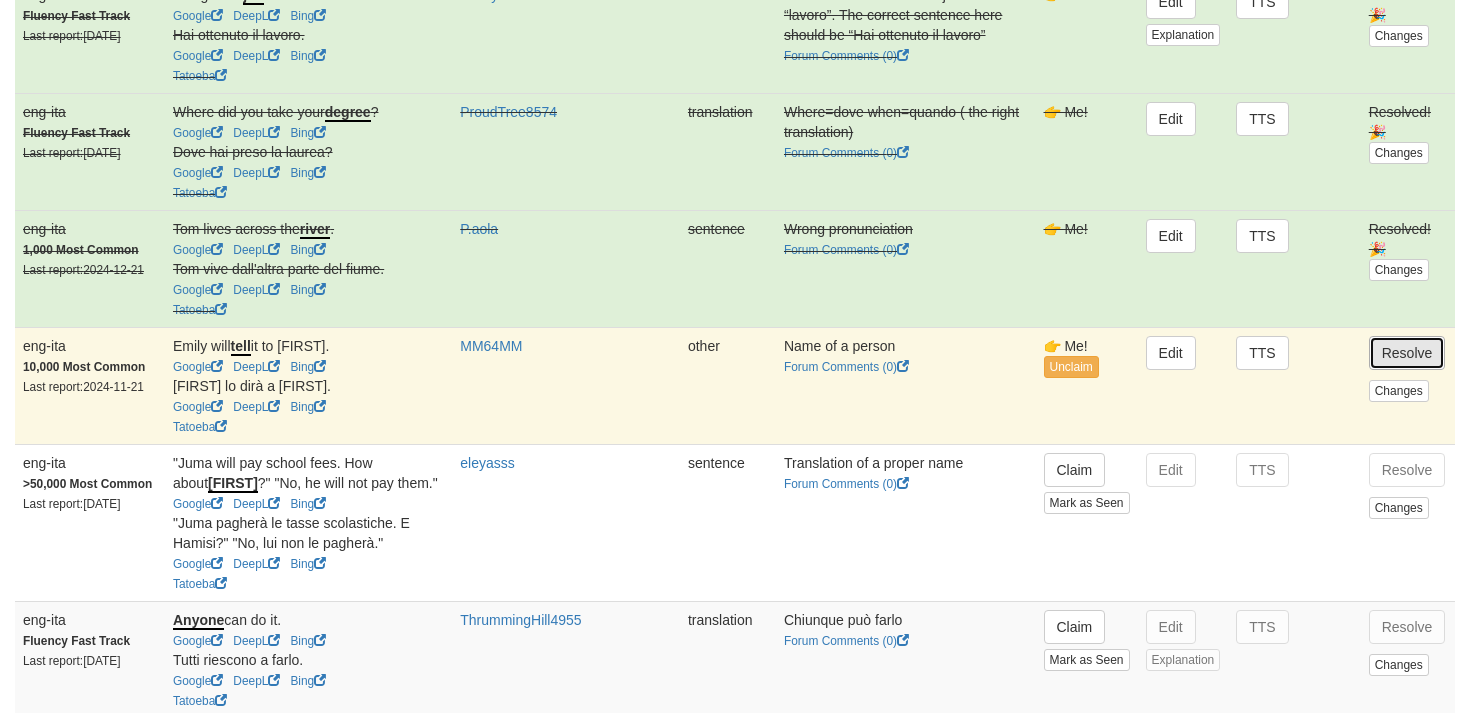 click on "Resolve" at bounding box center (1407, 353) 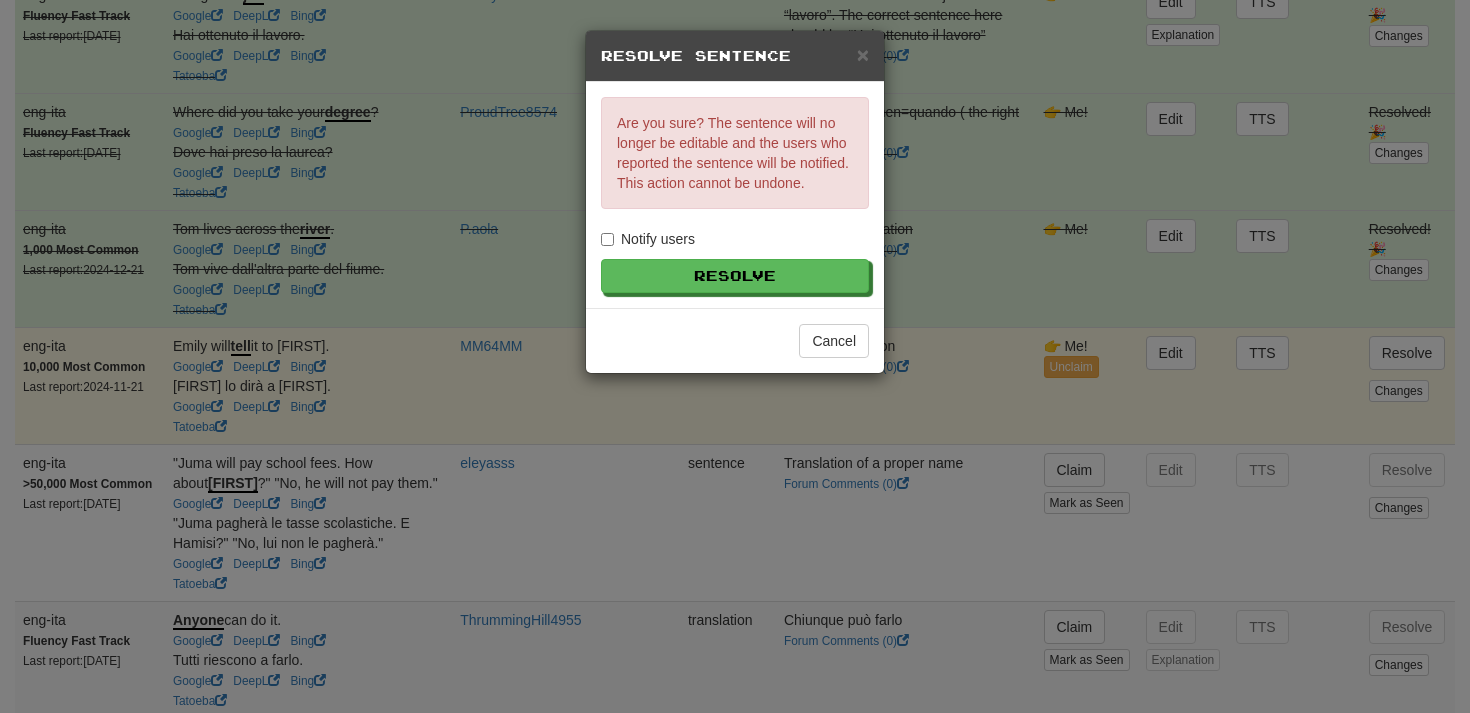 click on "Notify users" at bounding box center (648, 239) 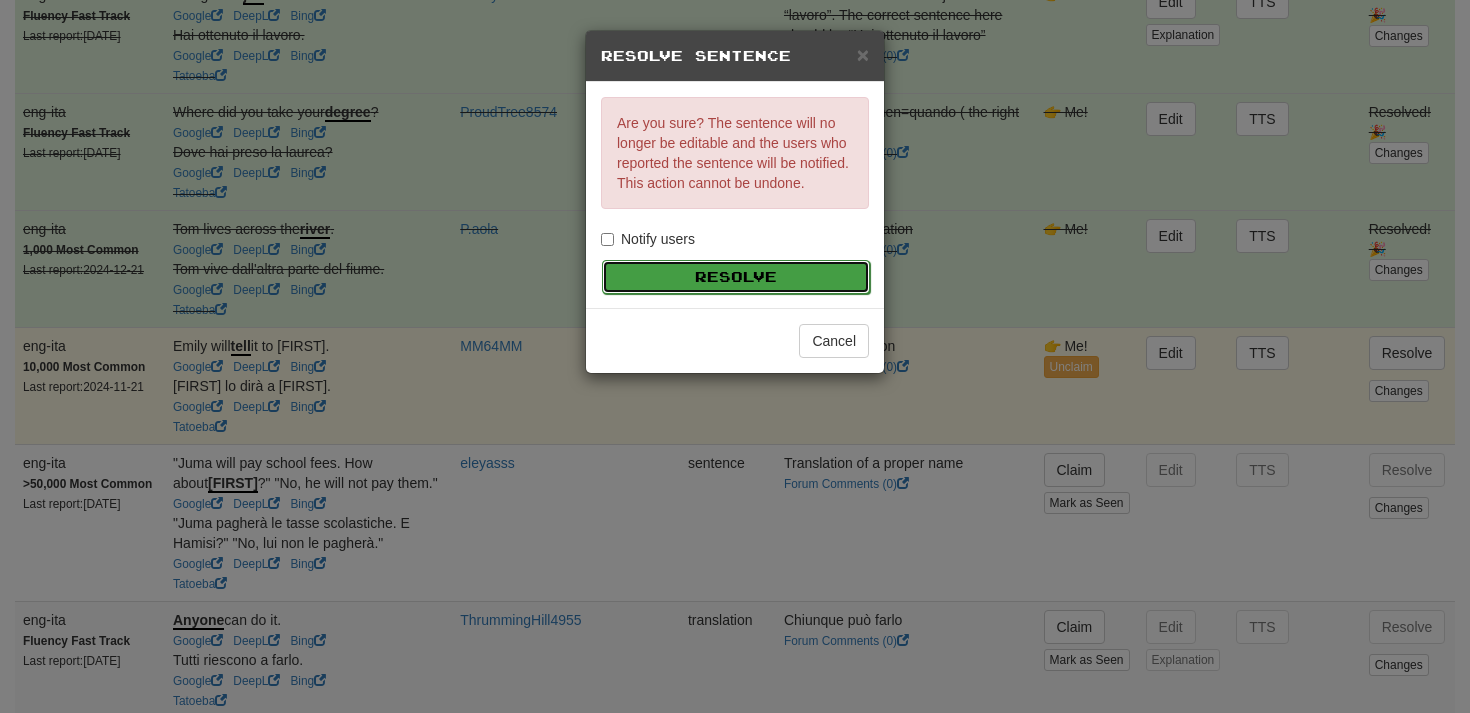click on "Resolve" at bounding box center (736, 277) 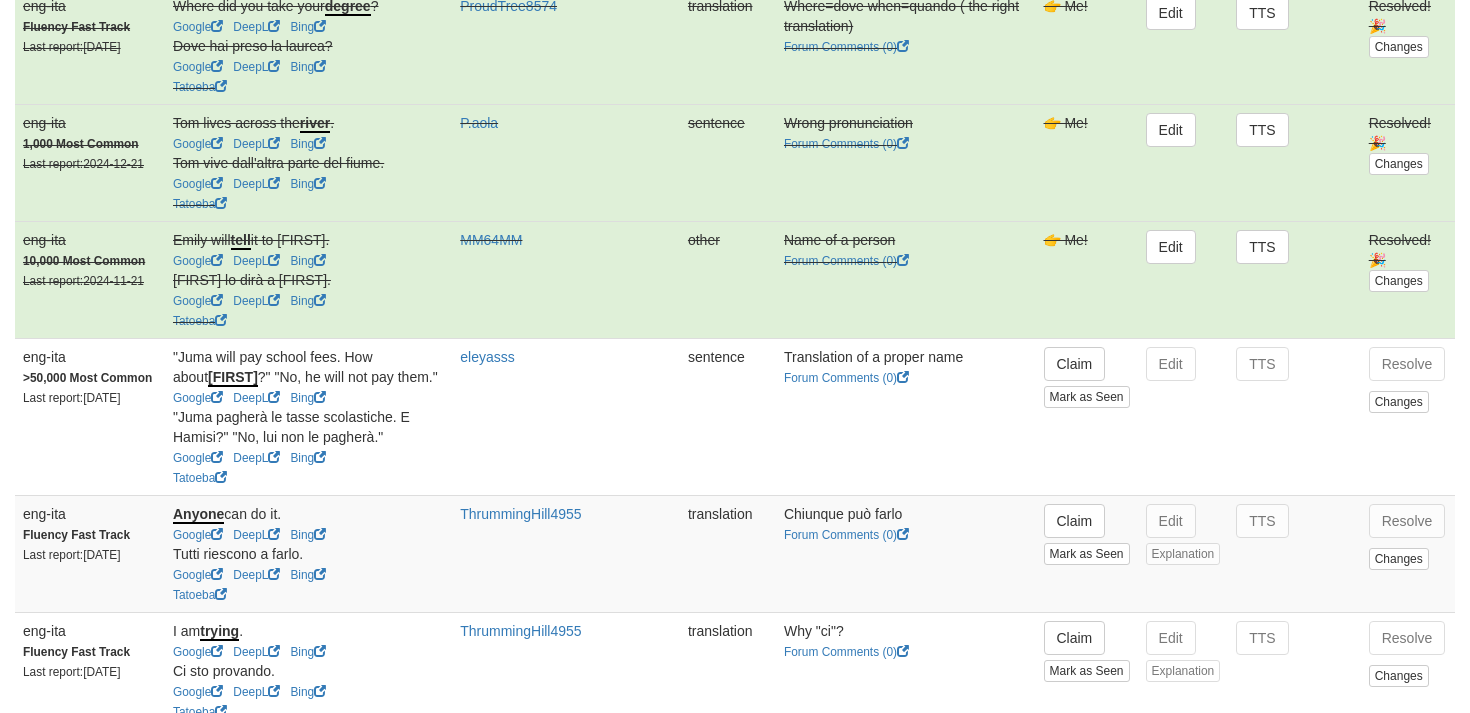 scroll, scrollTop: 3252, scrollLeft: 0, axis: vertical 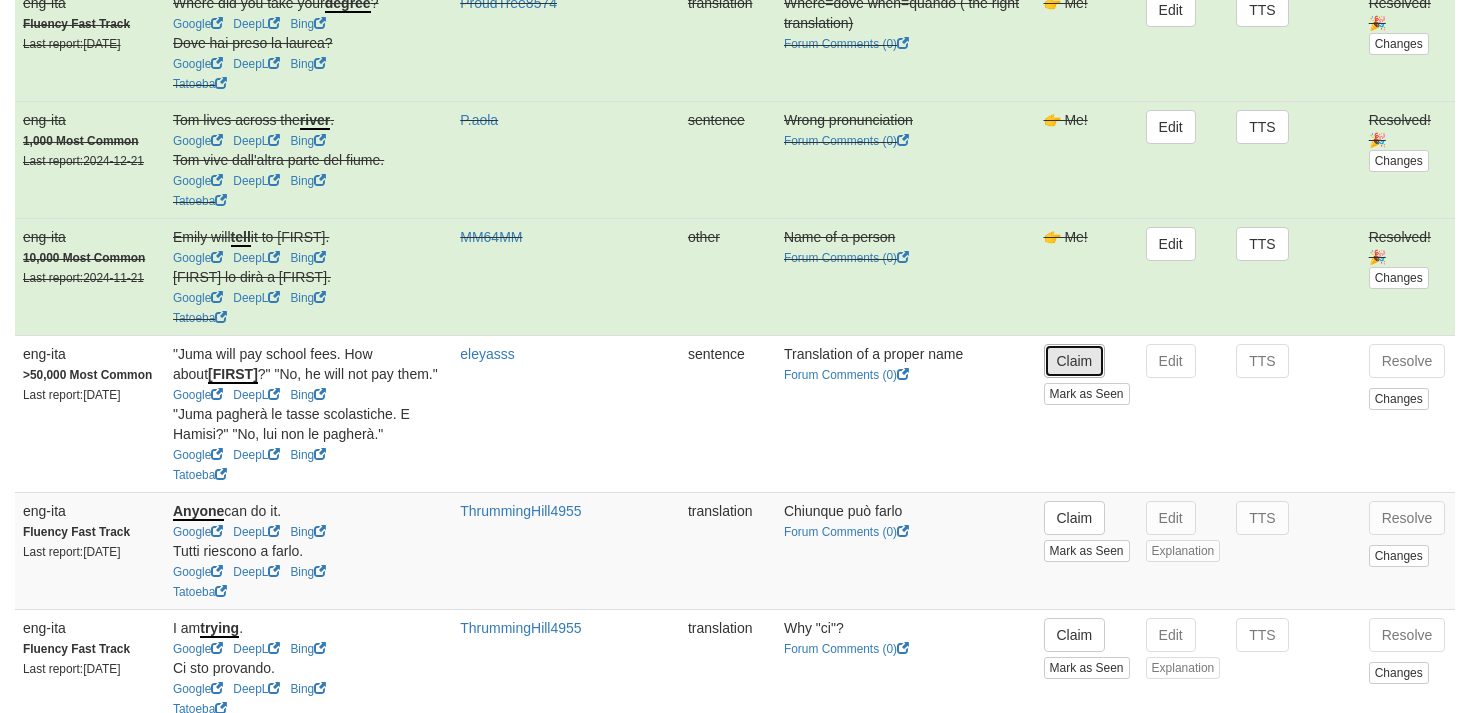 click on "Claim" at bounding box center (1075, 361) 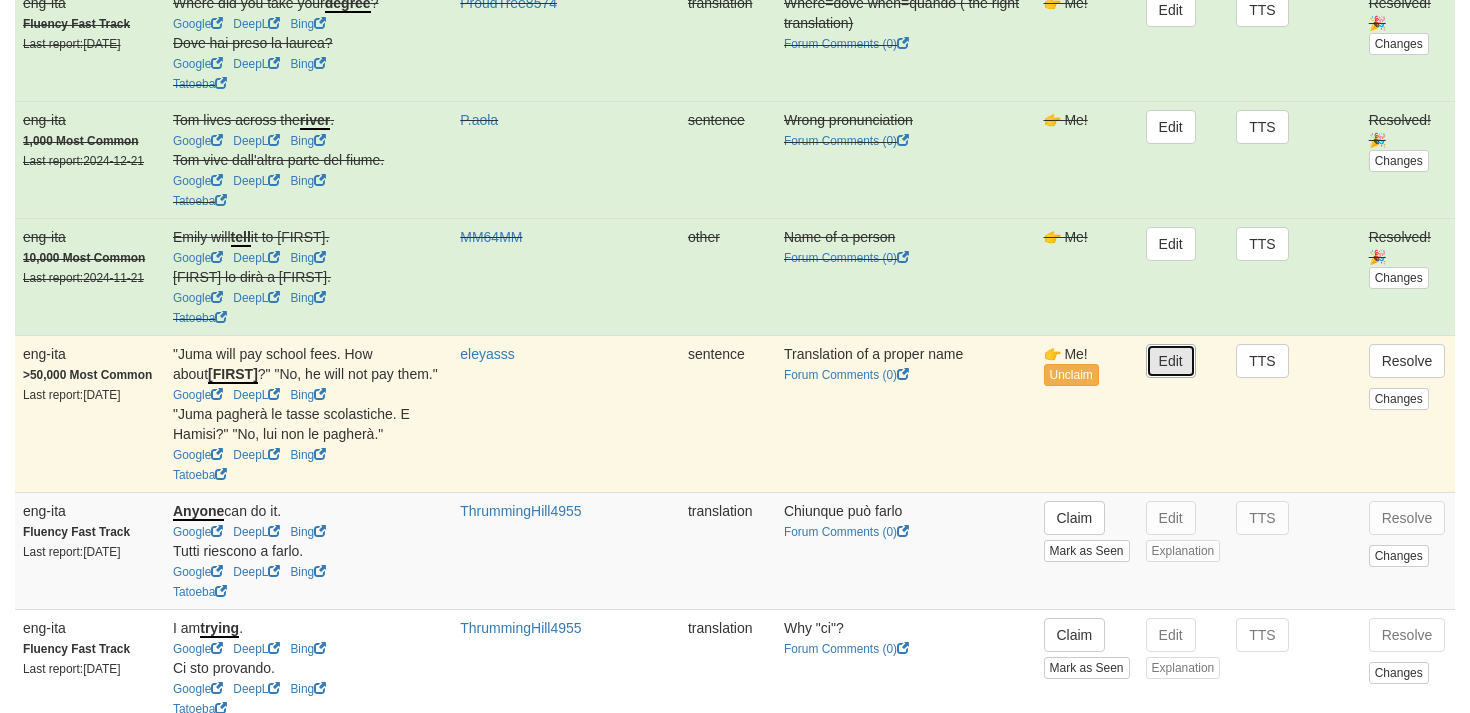 click on "Edit" at bounding box center (1171, 361) 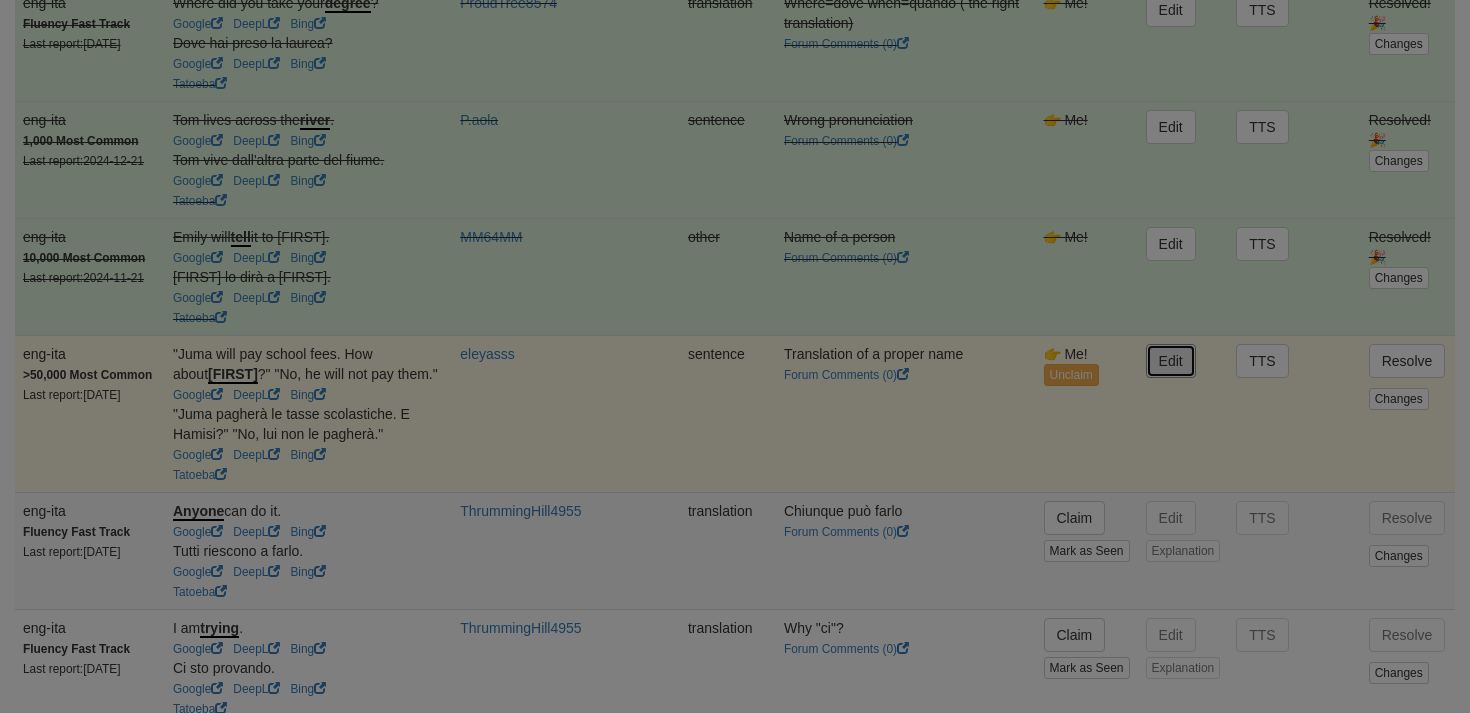type on "**********" 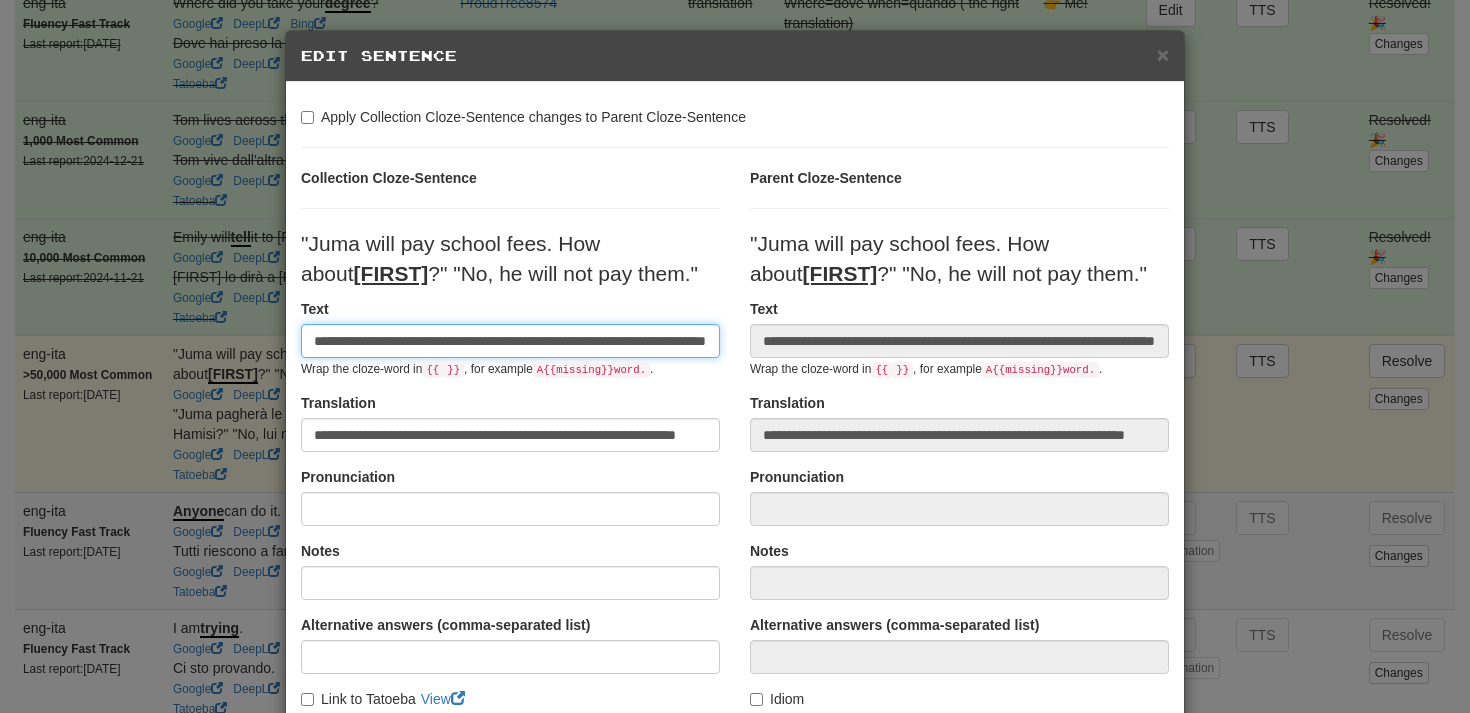 scroll, scrollTop: 0, scrollLeft: 100, axis: horizontal 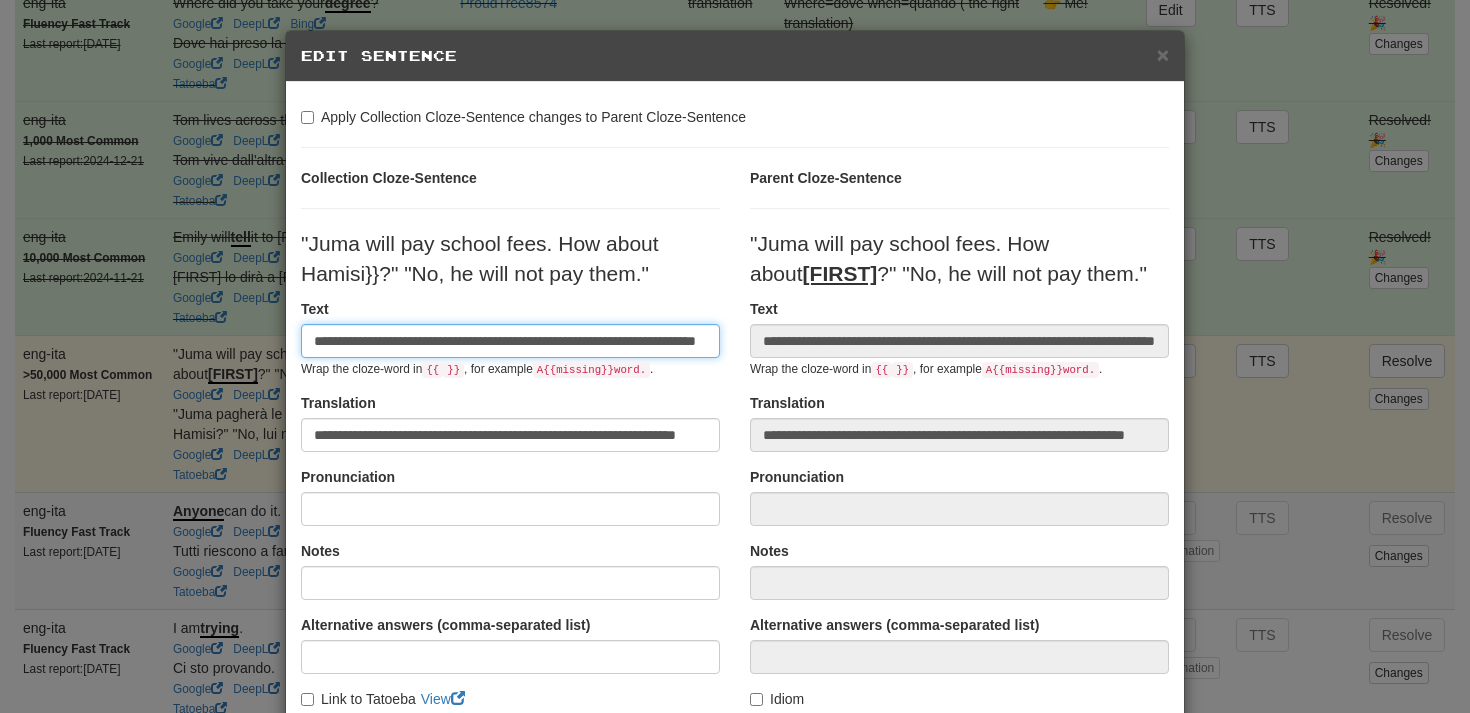drag, startPoint x: 549, startPoint y: 333, endPoint x: 268, endPoint y: 332, distance: 281.00177 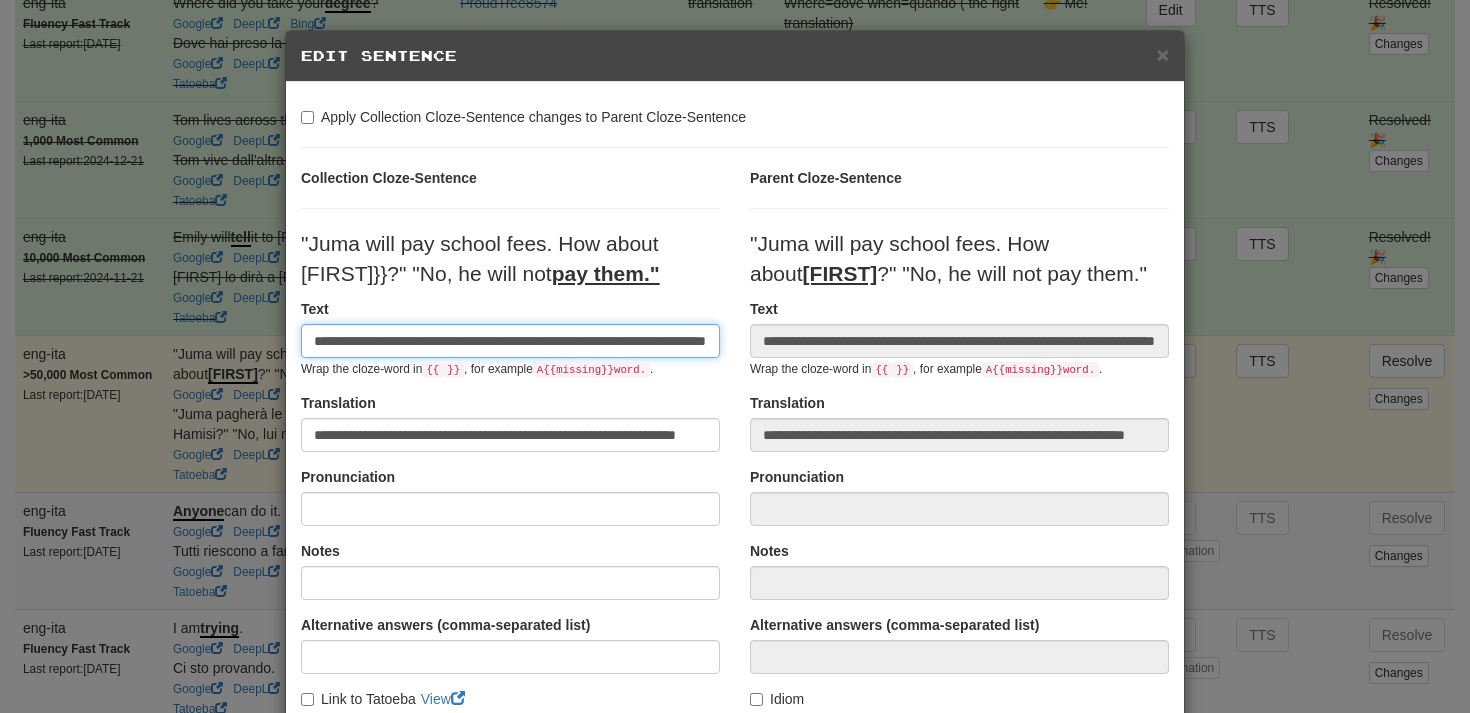 click on "**********" at bounding box center [510, 341] 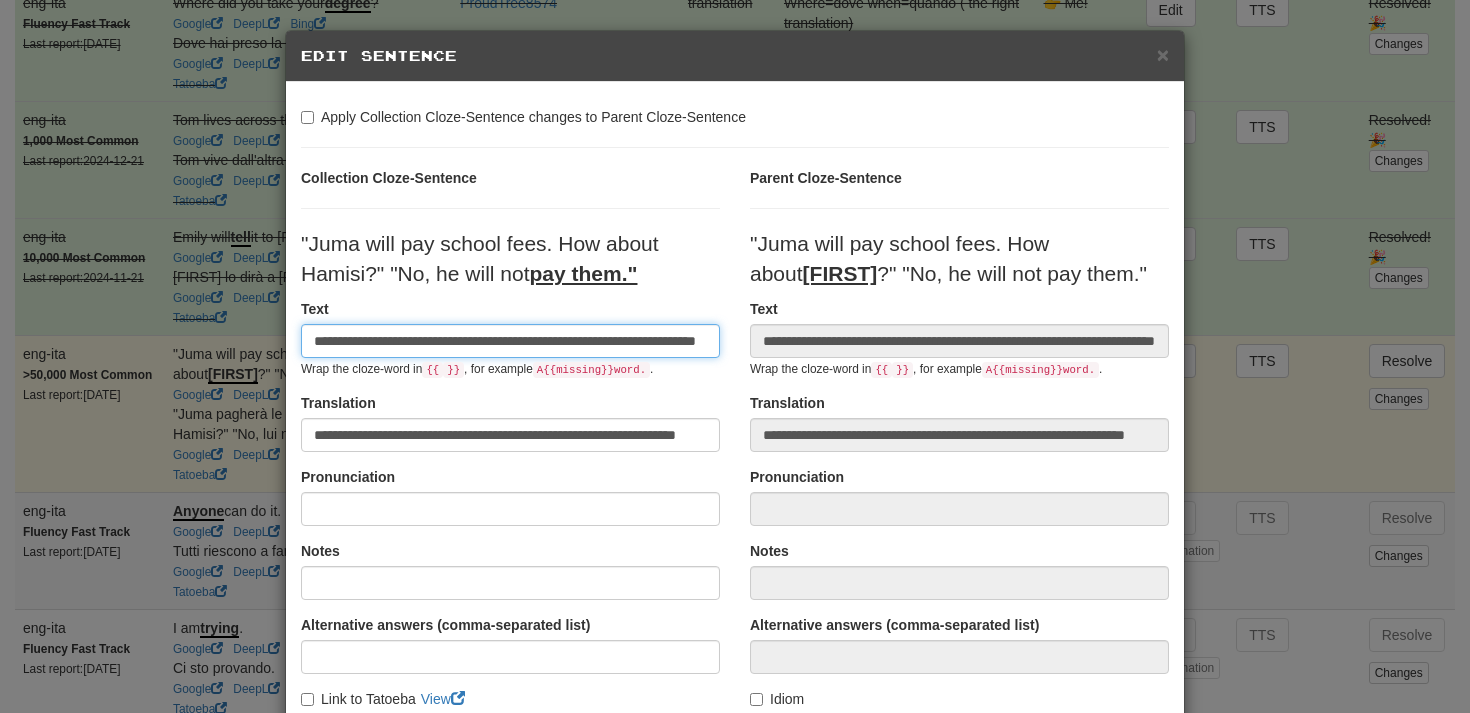 click on "**********" at bounding box center [510, 341] 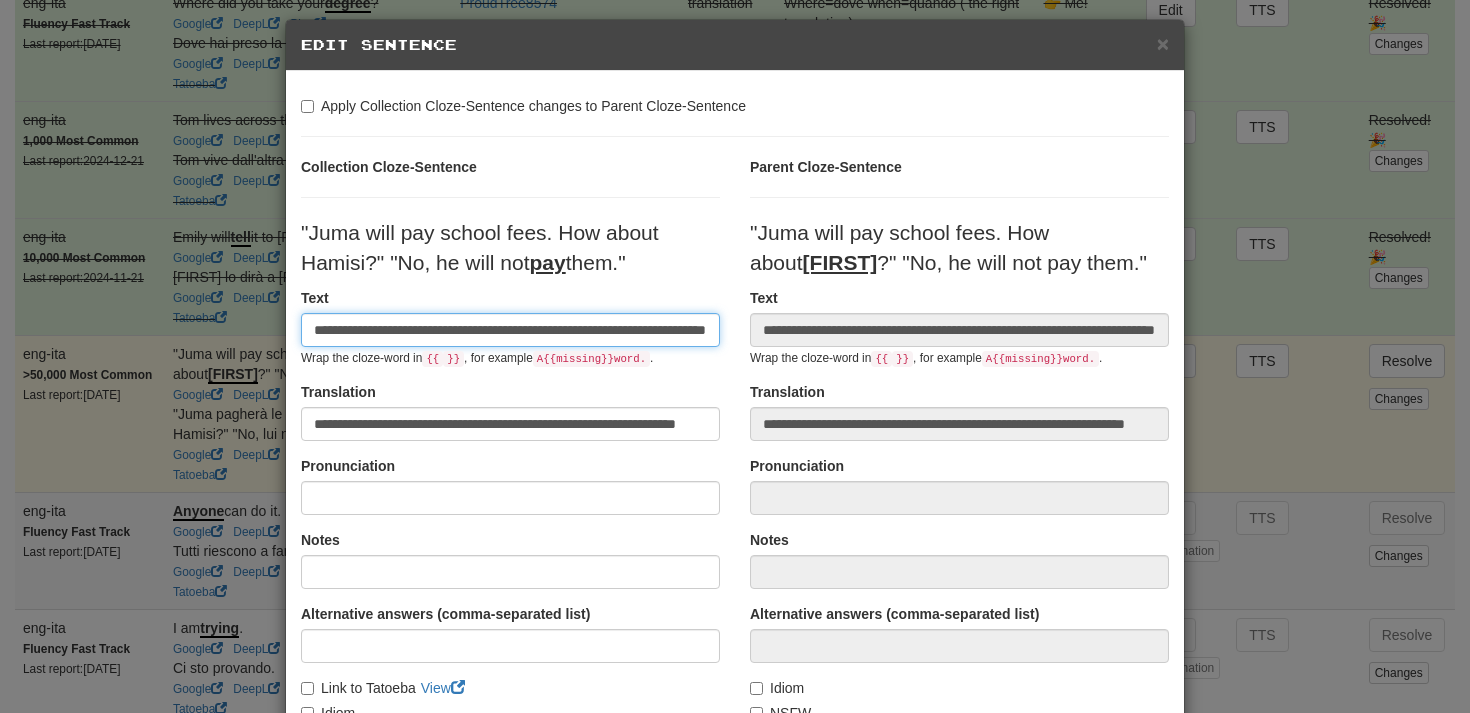 scroll, scrollTop: 14, scrollLeft: 0, axis: vertical 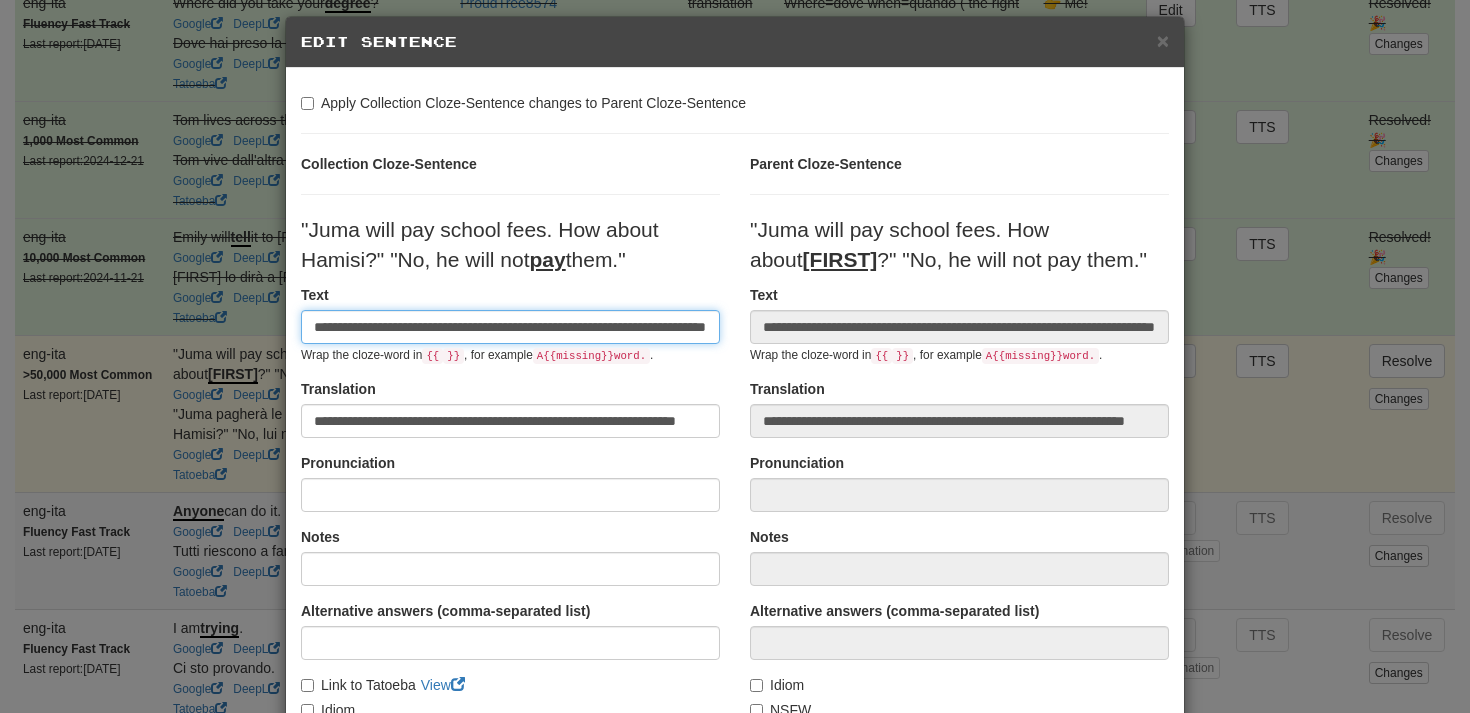 click on "**********" at bounding box center (510, 327) 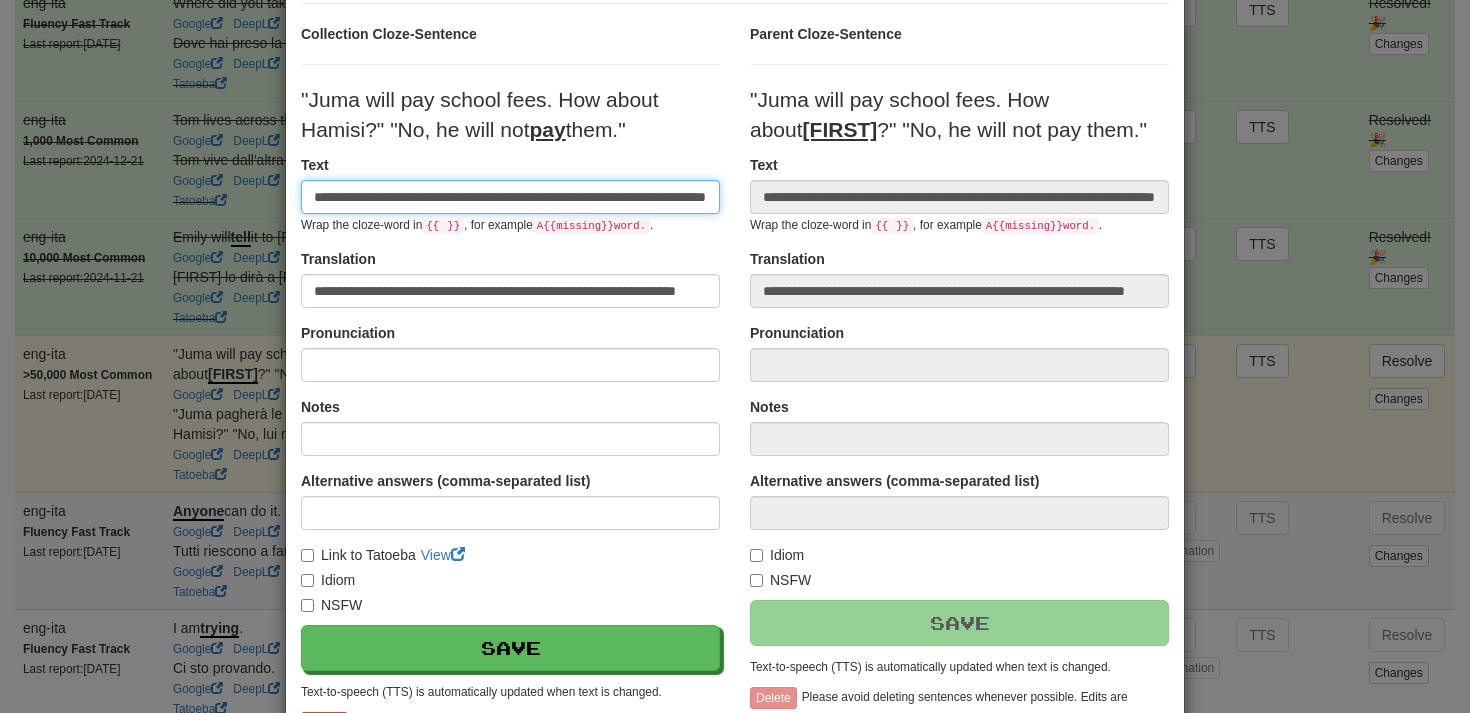 scroll, scrollTop: 186, scrollLeft: 0, axis: vertical 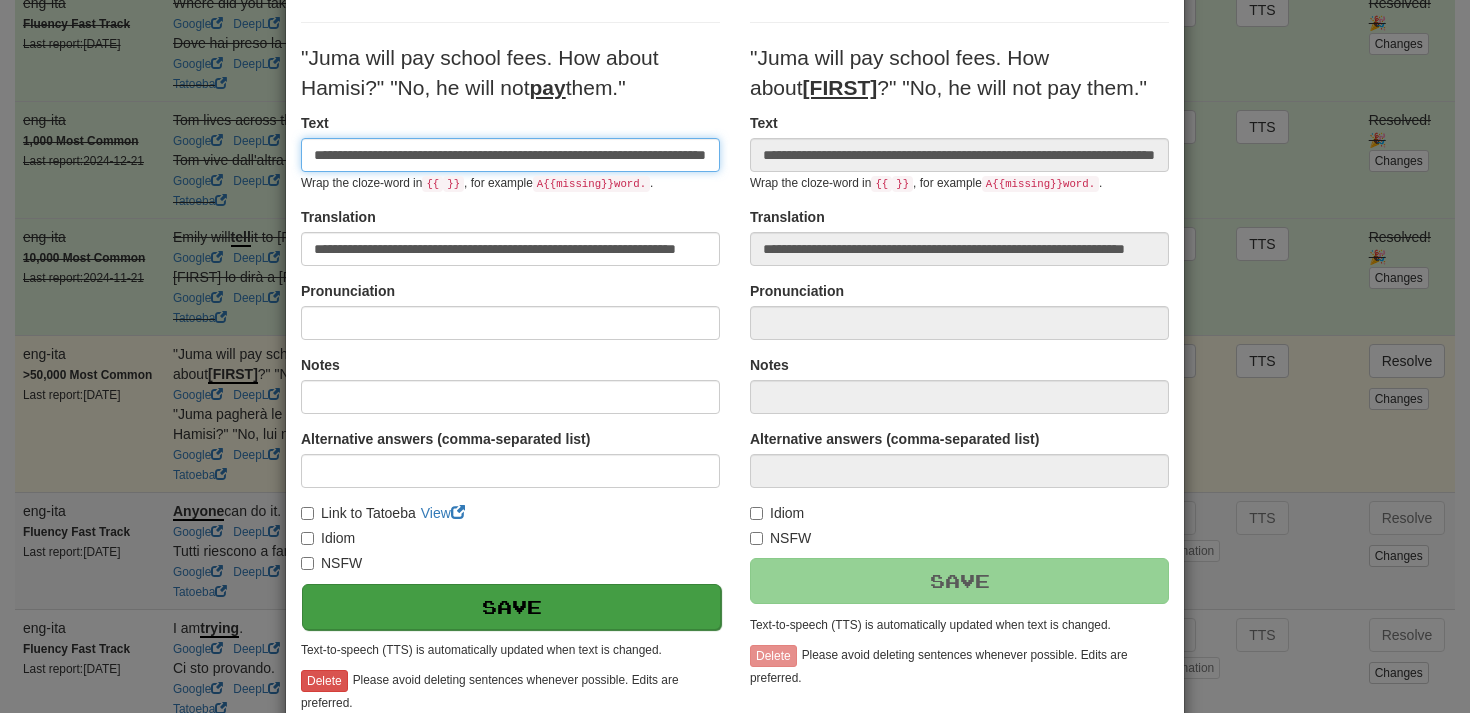 type on "**********" 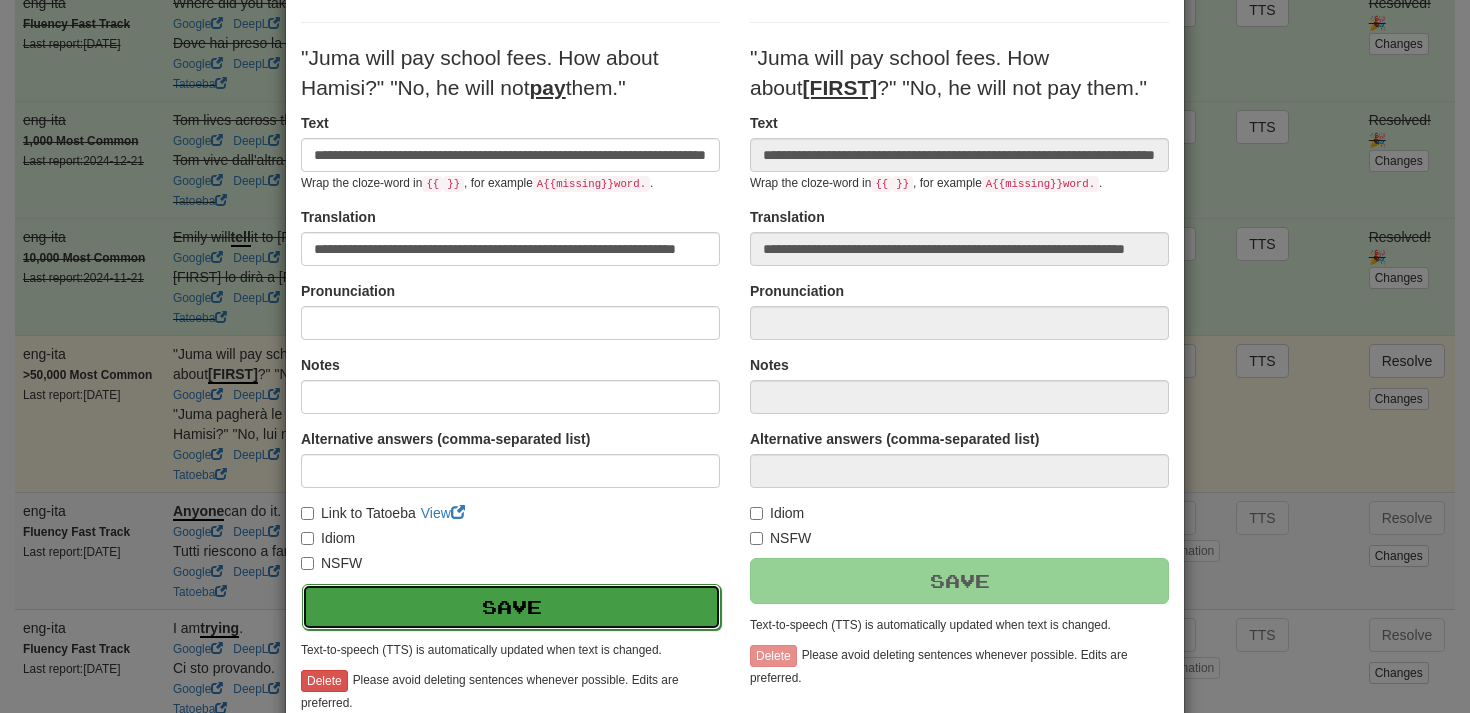 click on "Save" at bounding box center [511, 607] 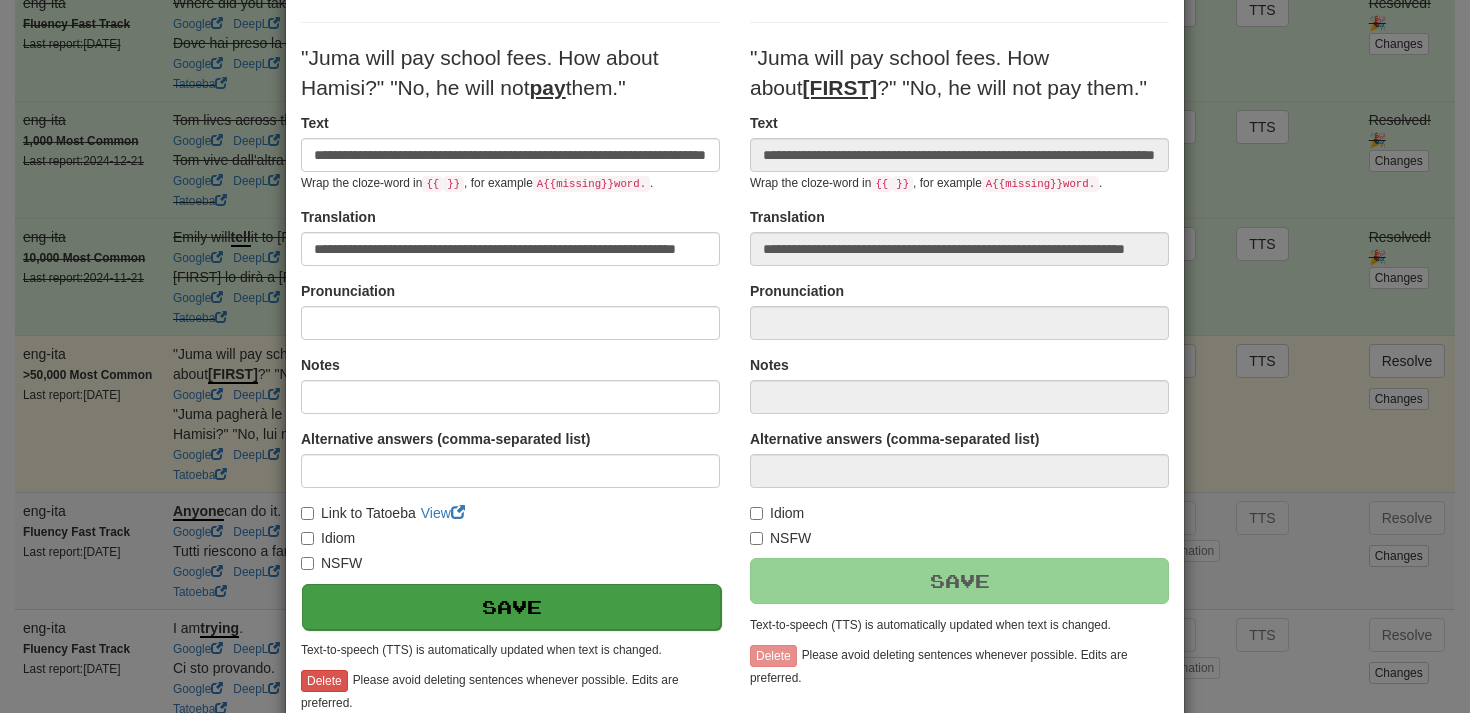 scroll, scrollTop: 0, scrollLeft: 0, axis: both 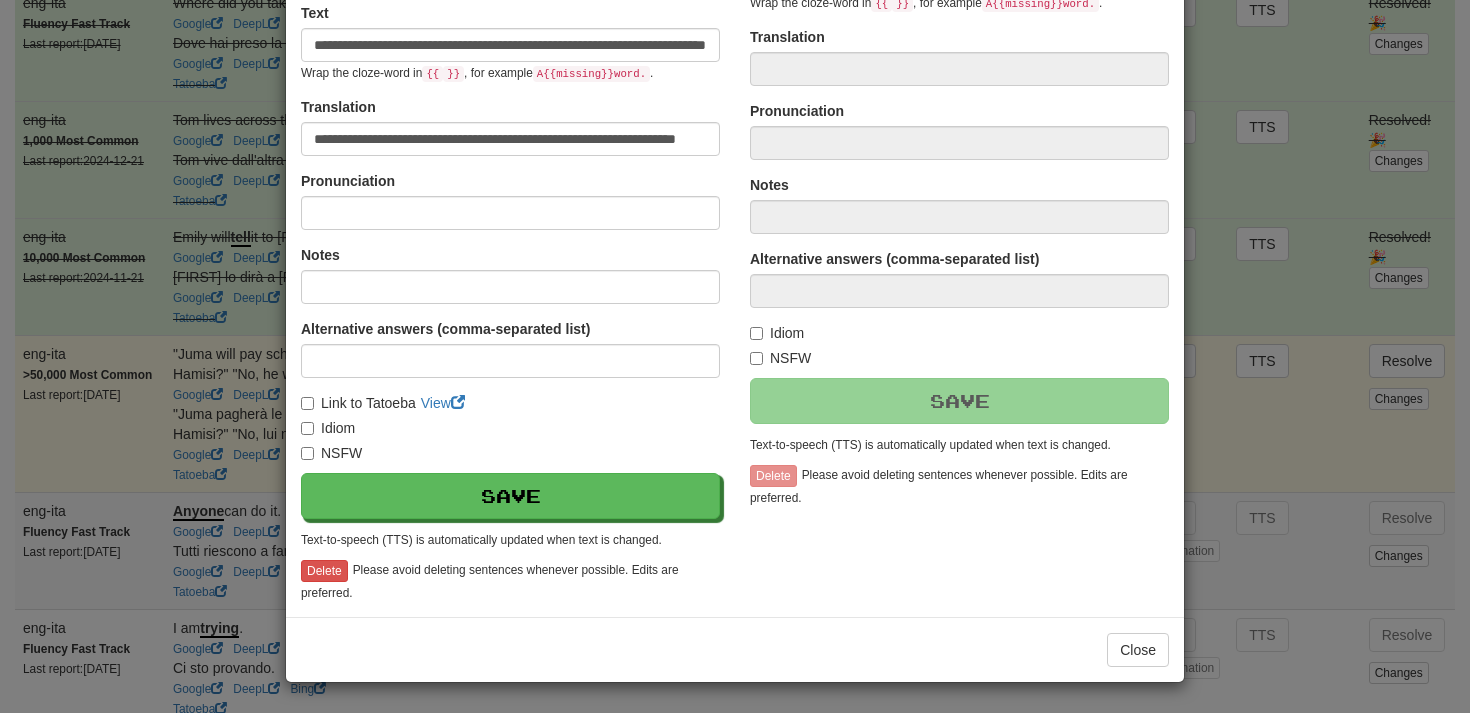 type on "**********" 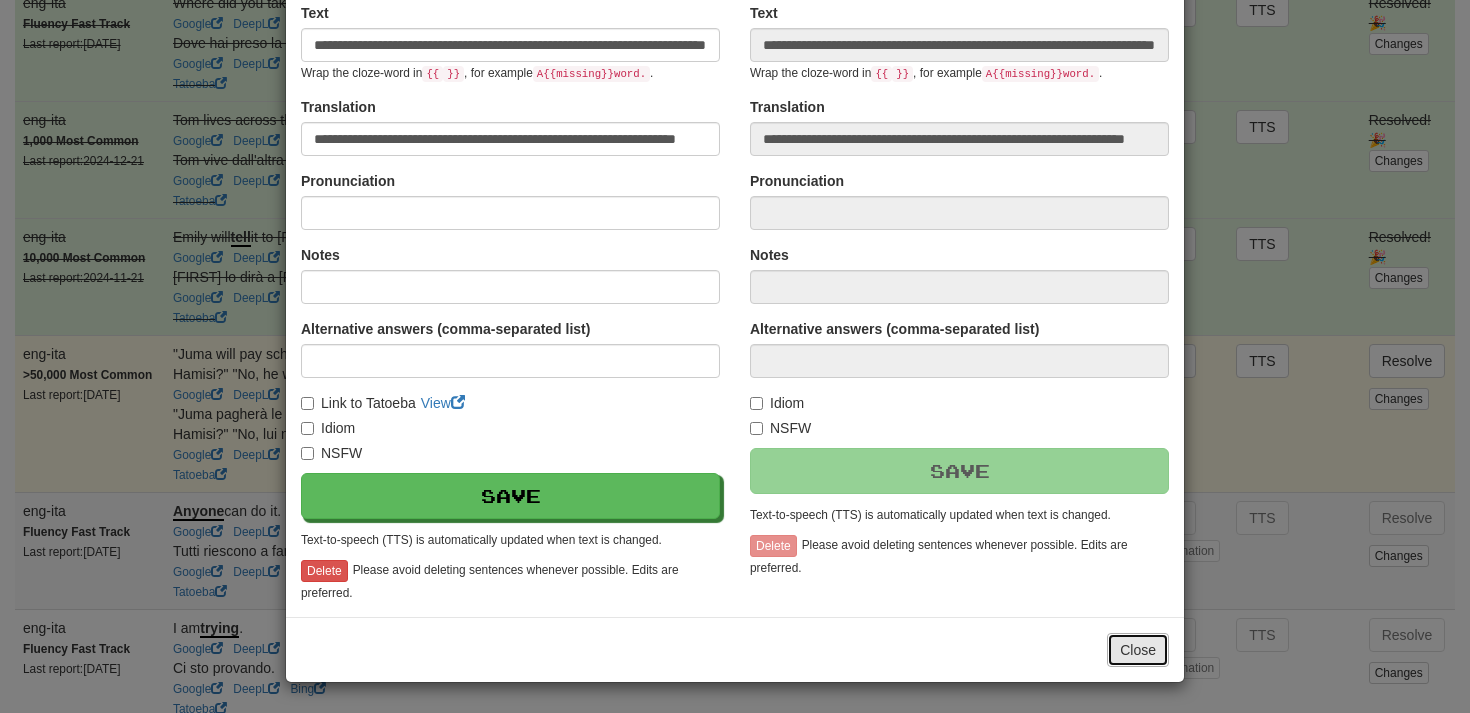 click on "Close" at bounding box center (1138, 650) 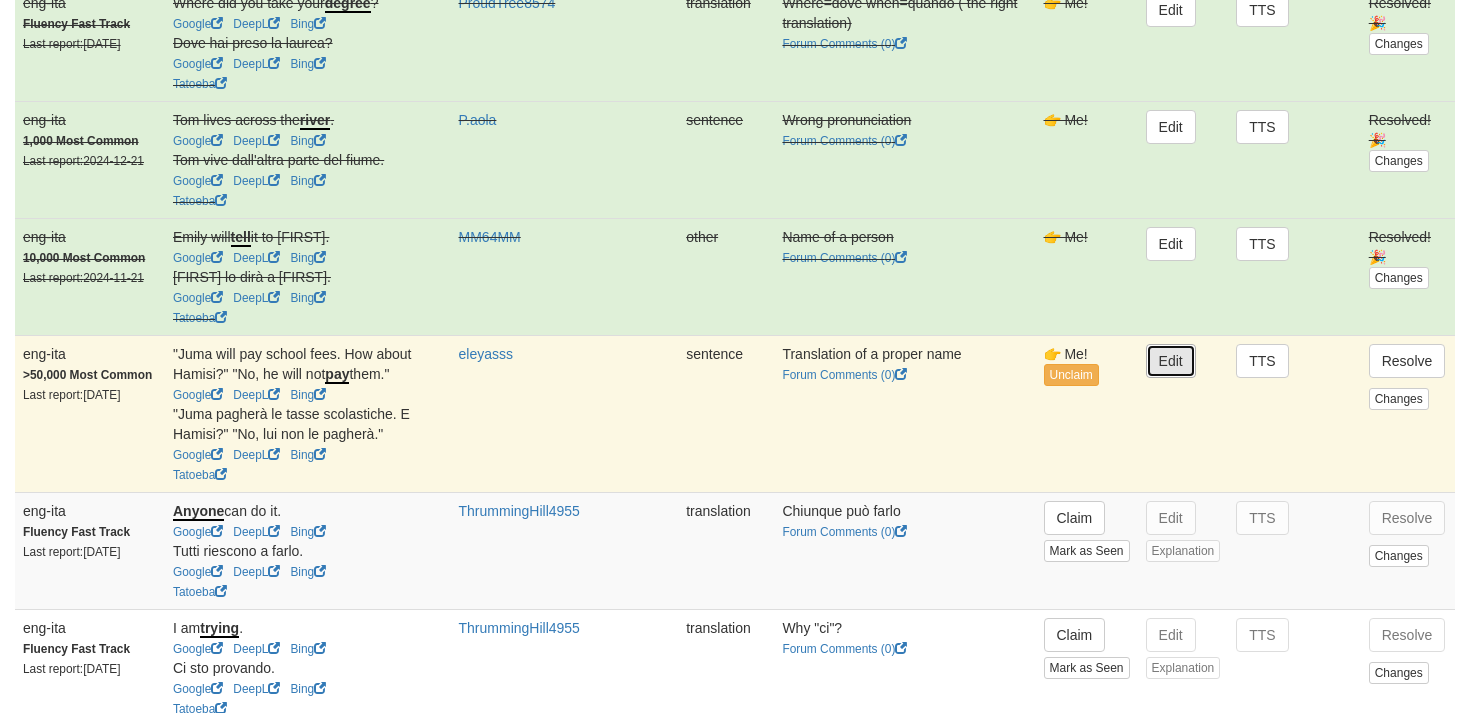 click on "Edit" at bounding box center (1171, 361) 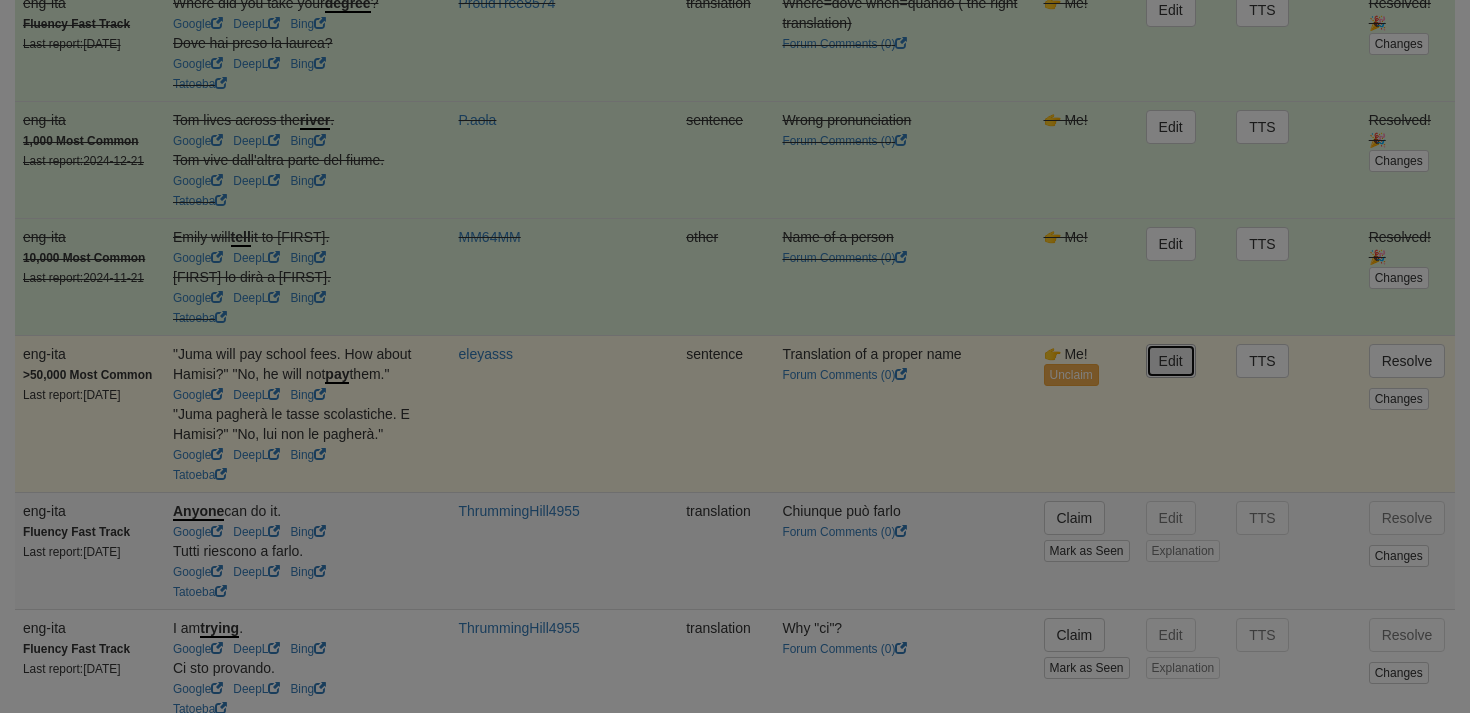 type on "**********" 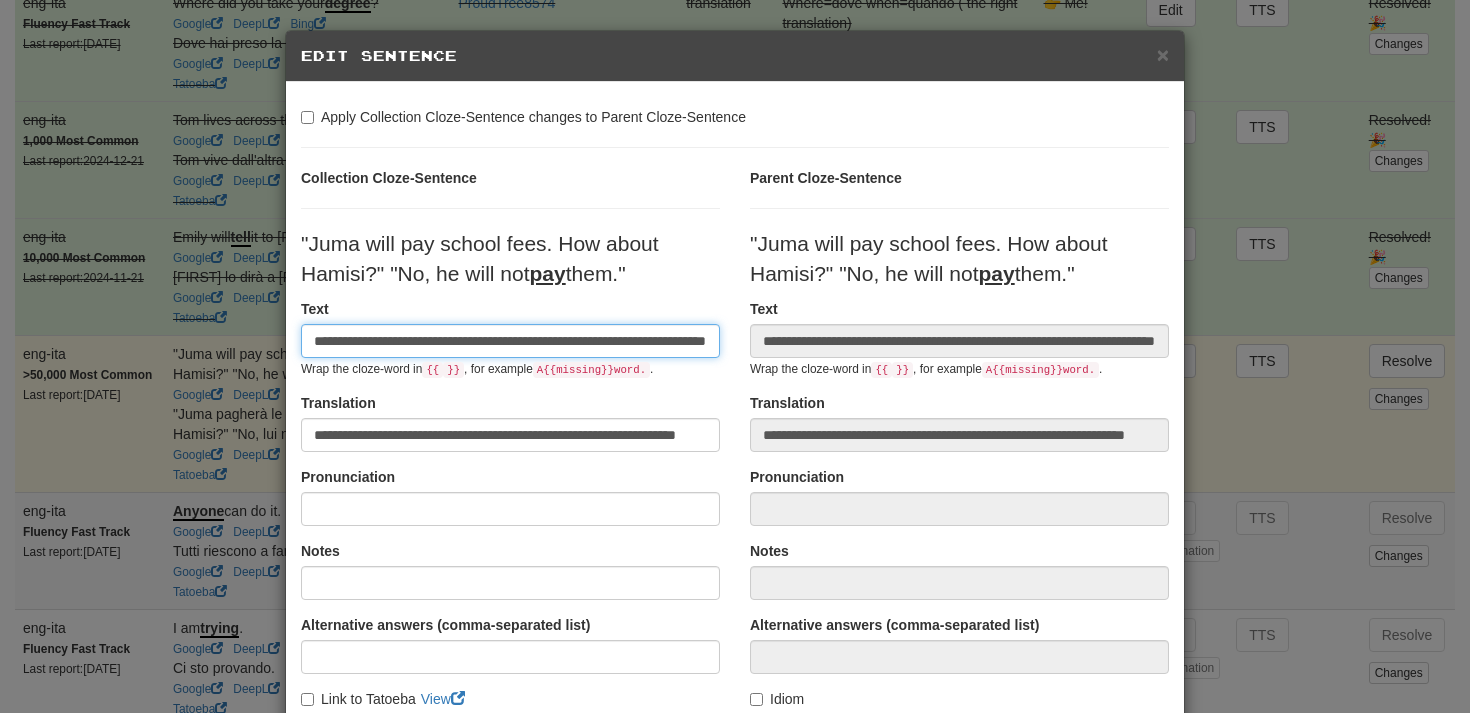 scroll, scrollTop: 0, scrollLeft: 100, axis: horizontal 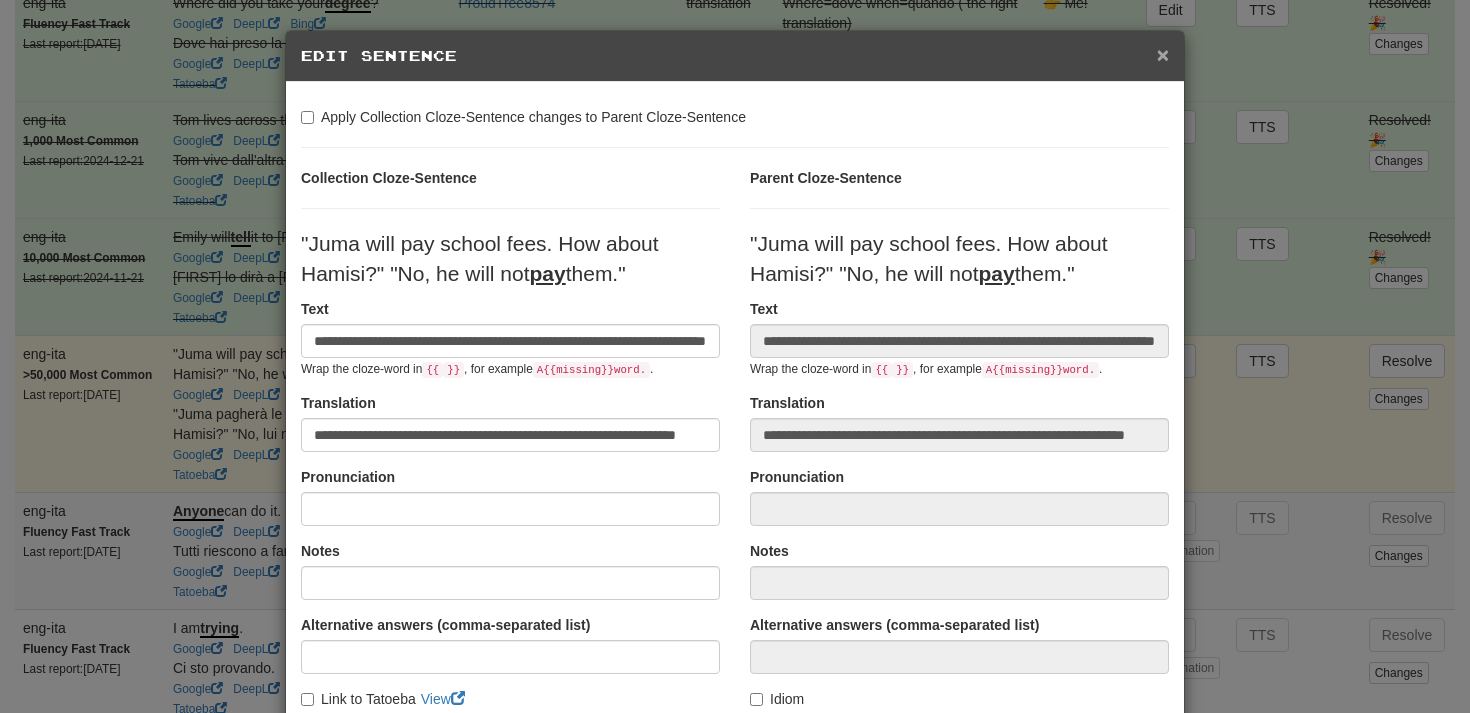 click on "×" at bounding box center (1163, 54) 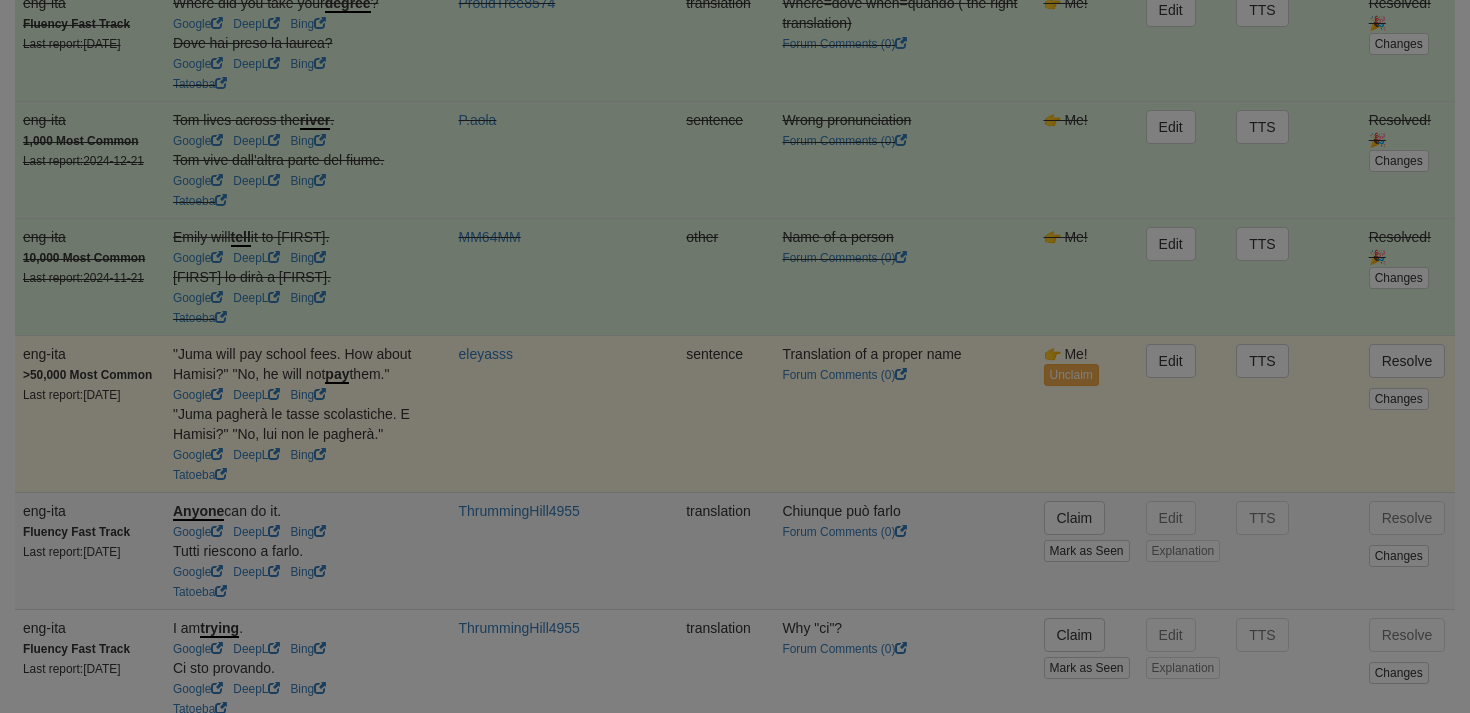 scroll, scrollTop: 0, scrollLeft: 0, axis: both 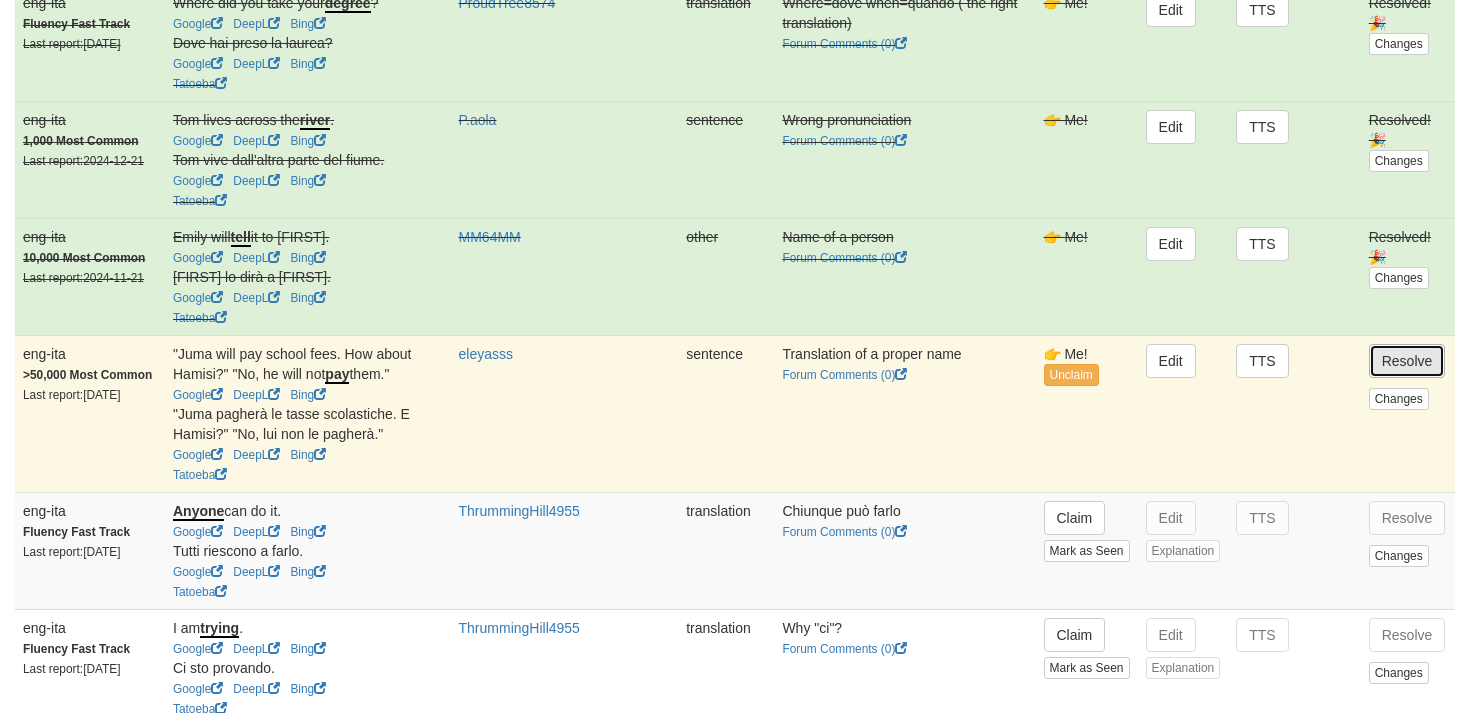 click on "Resolve" at bounding box center [1407, 361] 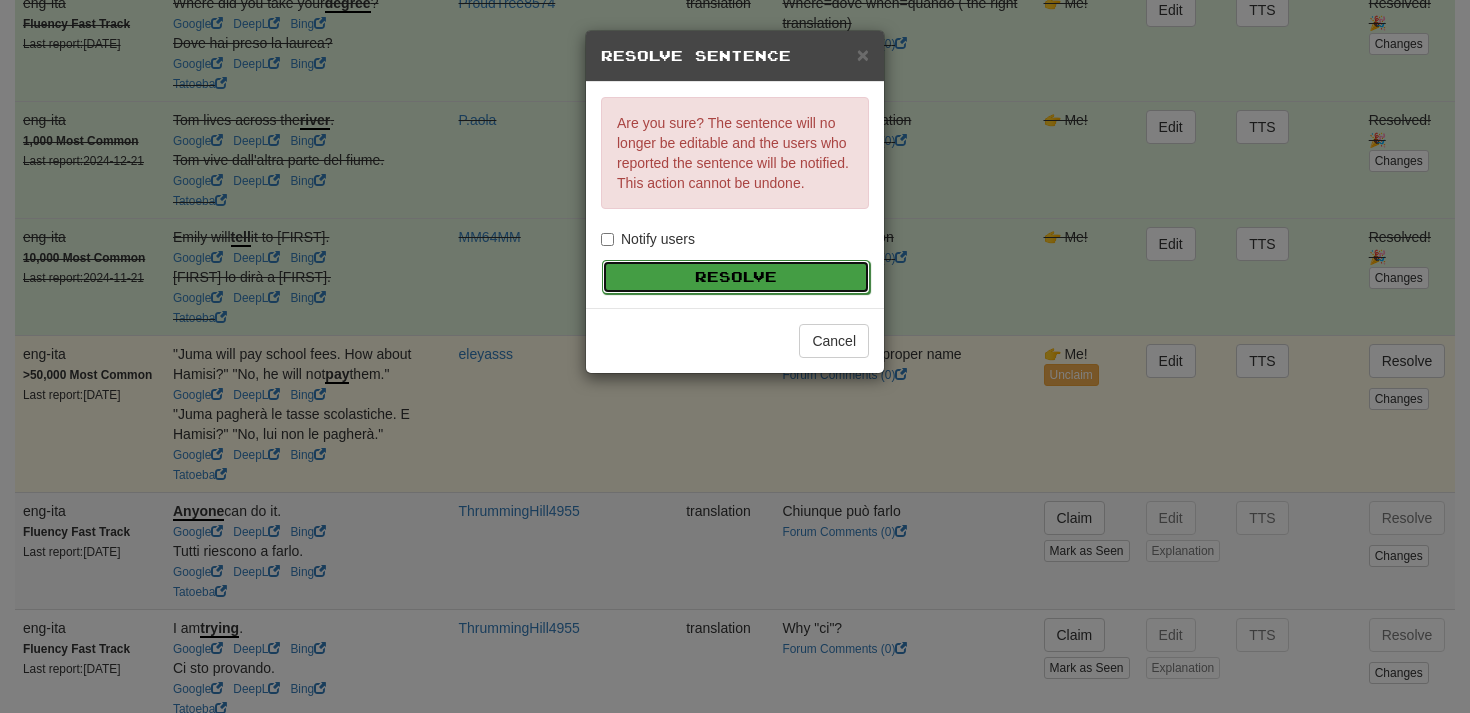 click on "Resolve" at bounding box center (736, 277) 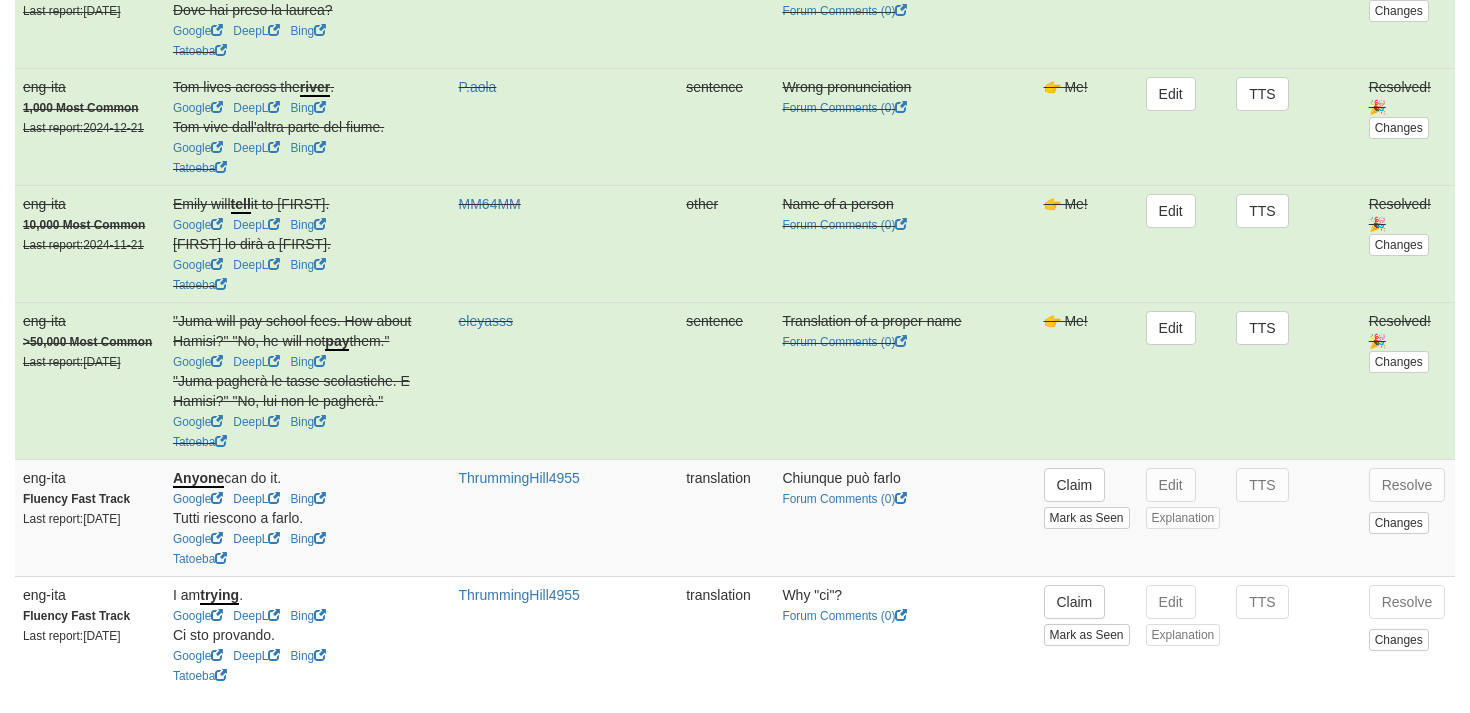 scroll, scrollTop: 3316, scrollLeft: 0, axis: vertical 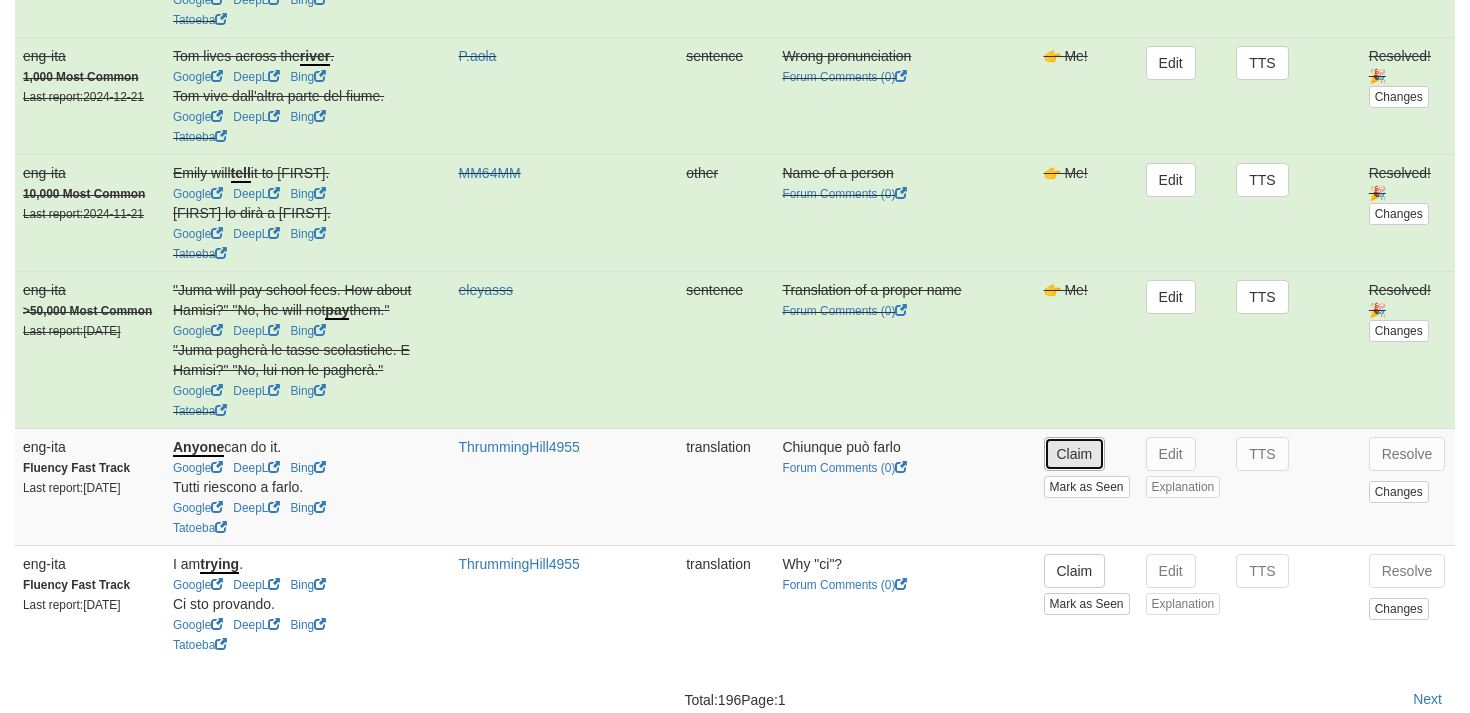 click on "Claim" at bounding box center [1075, 454] 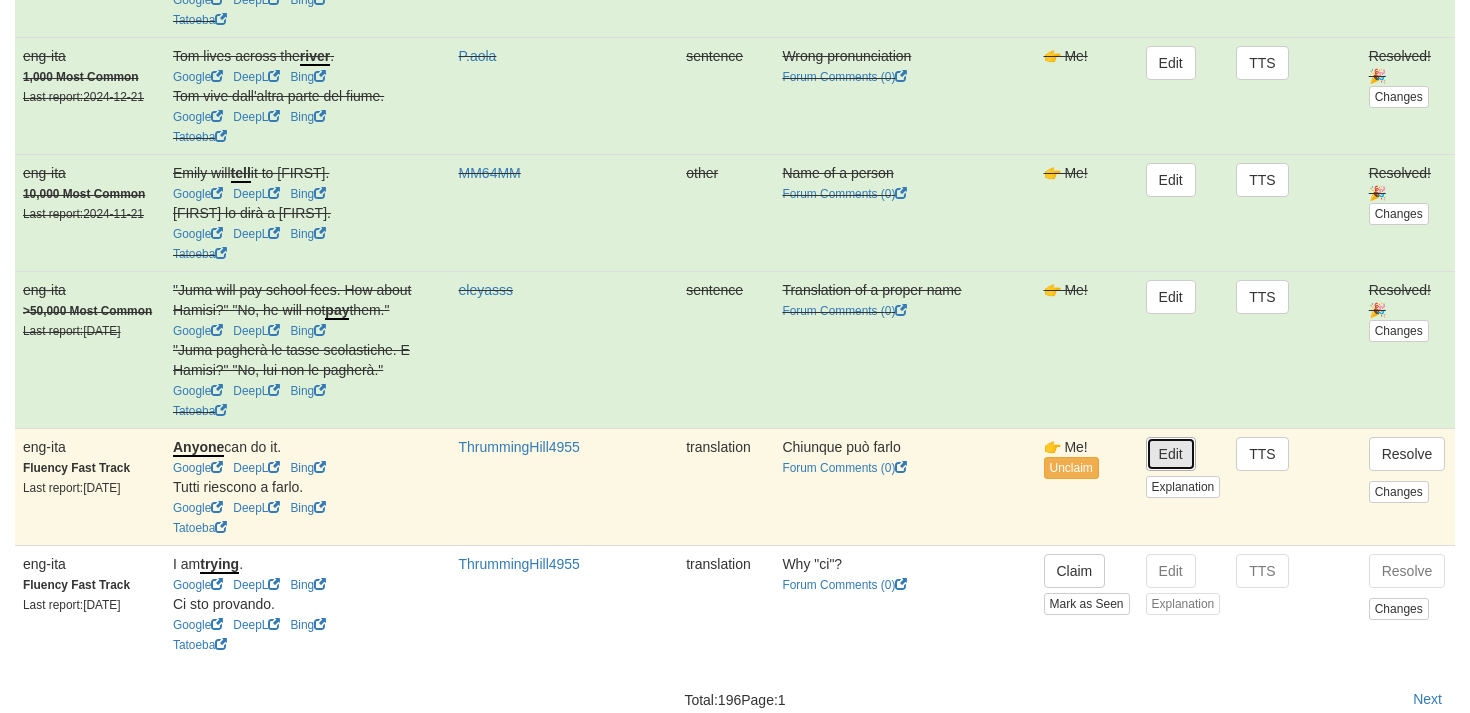 click on "Edit" at bounding box center [1171, 454] 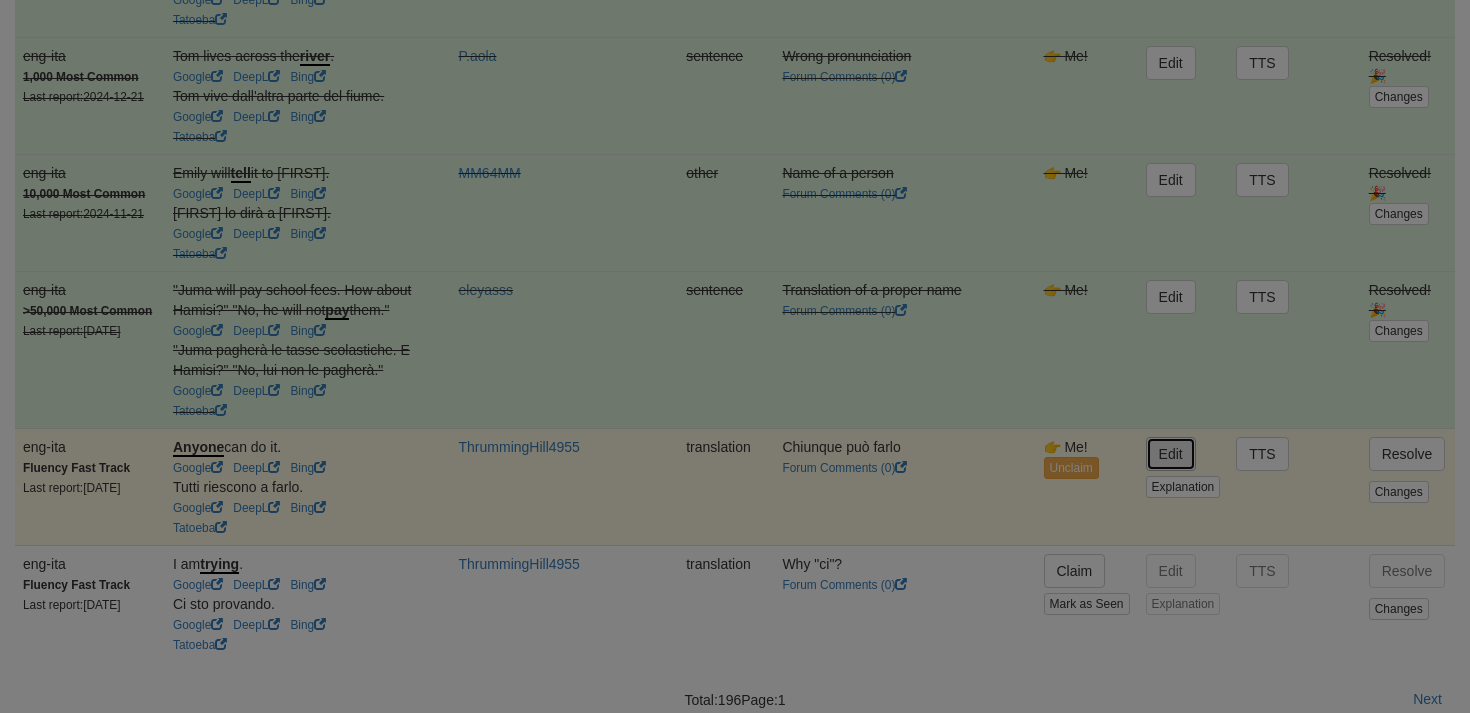 type on "**********" 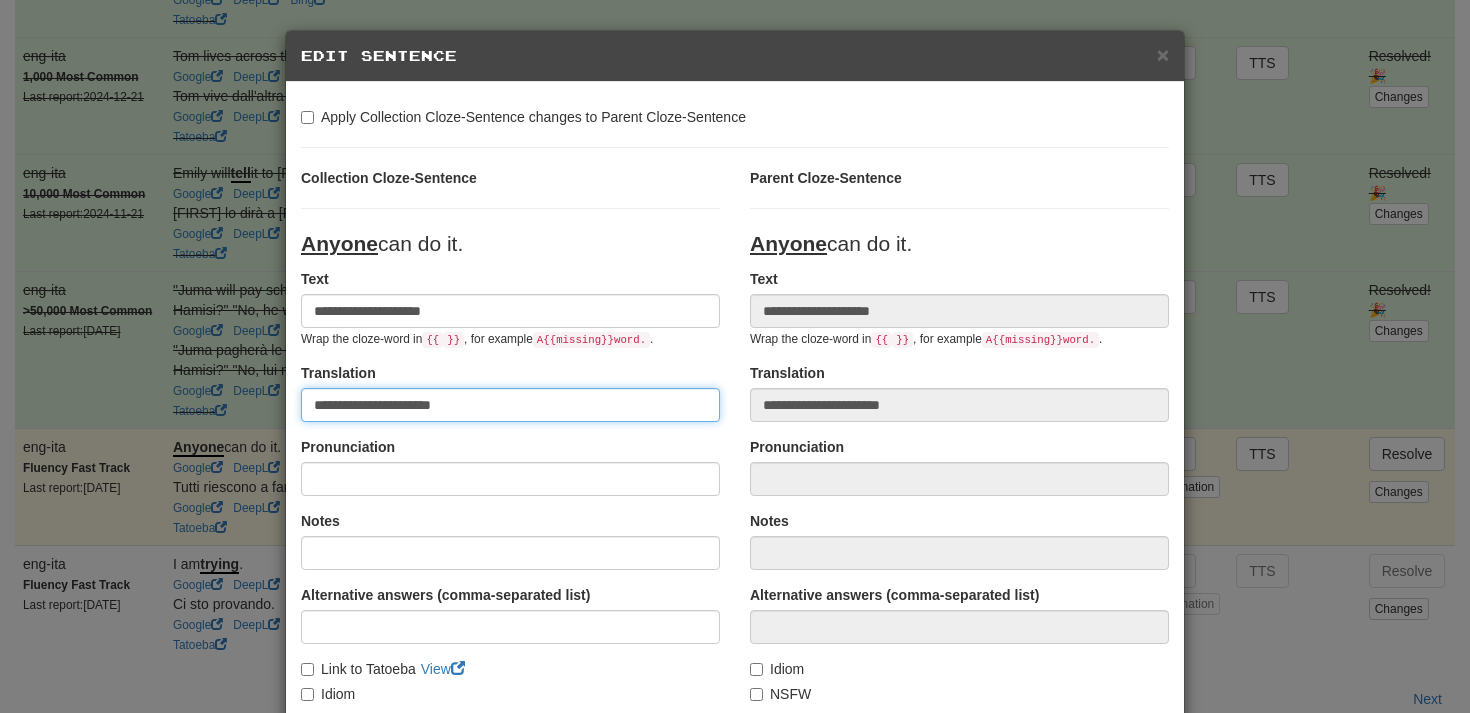 click on "**********" at bounding box center [510, 405] 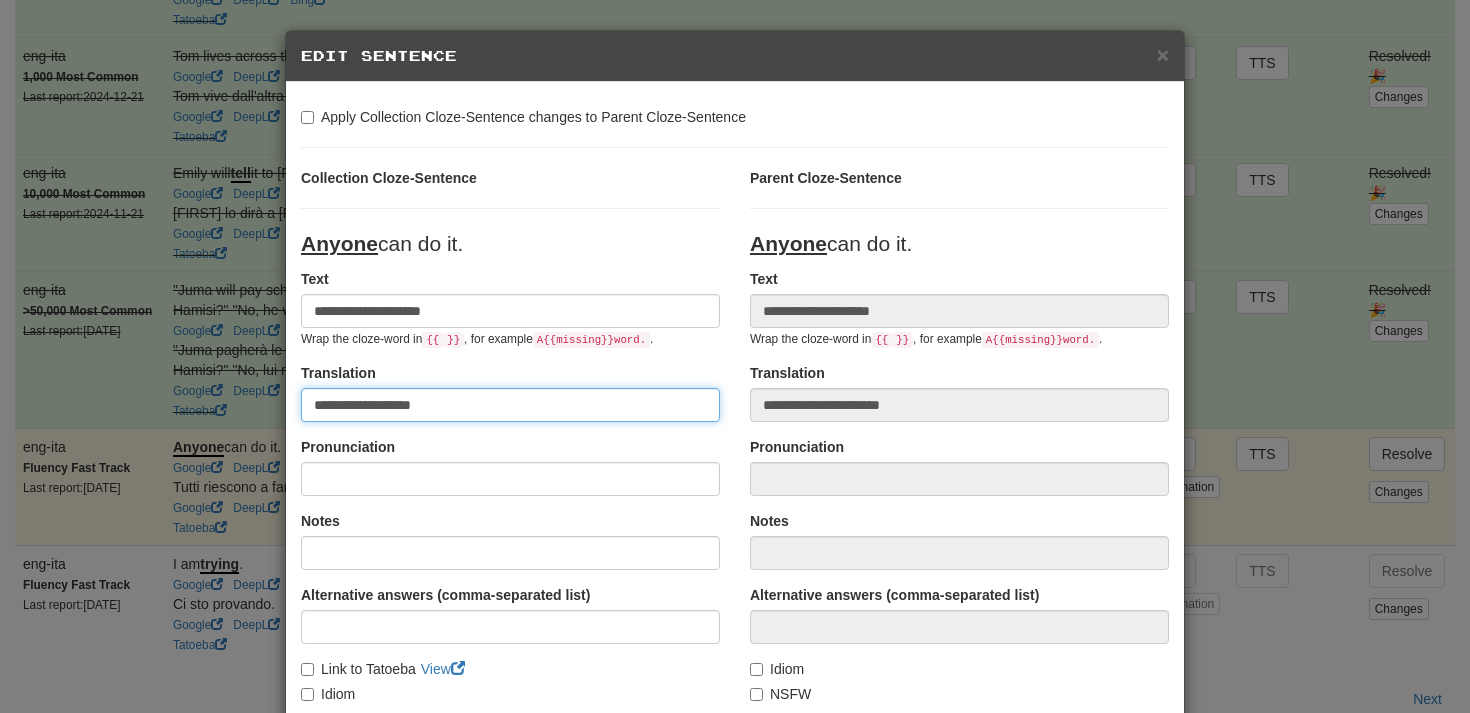 scroll, scrollTop: 266, scrollLeft: 0, axis: vertical 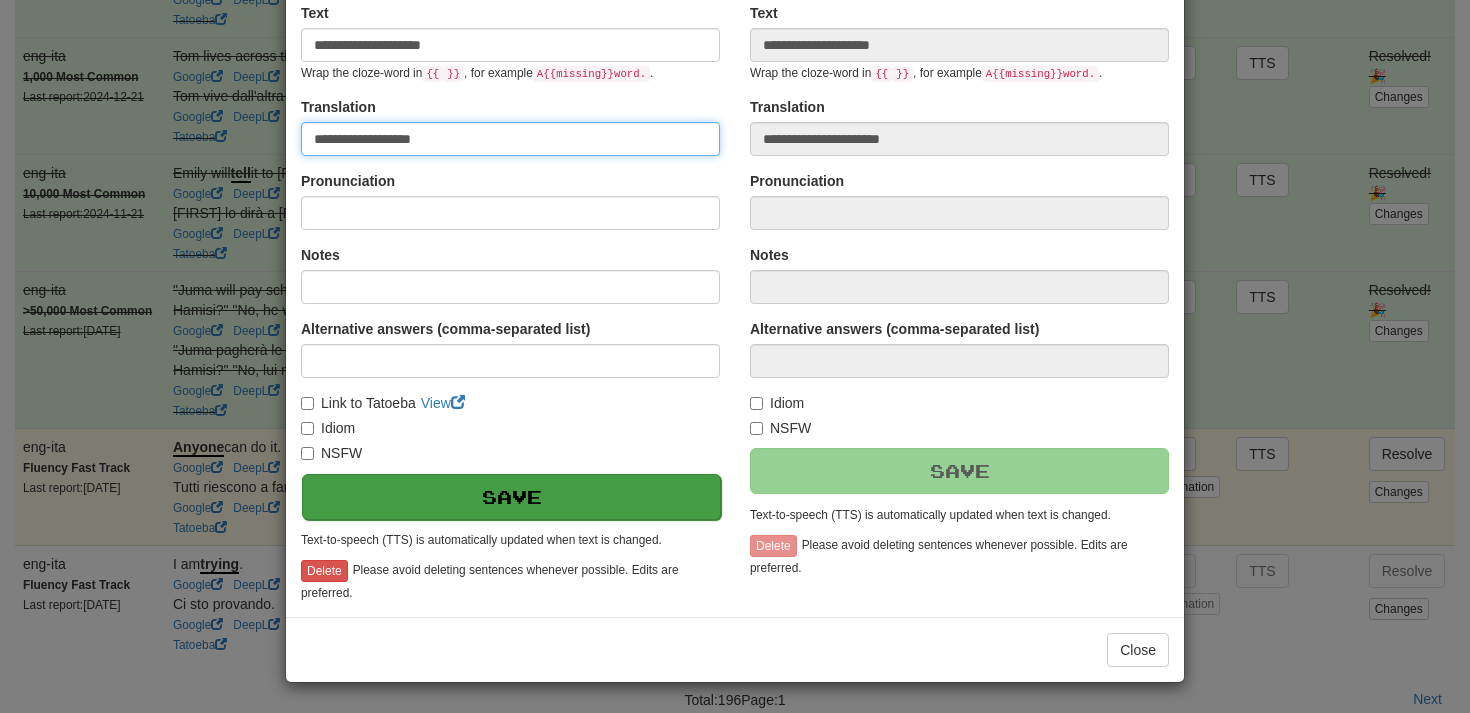 type on "**********" 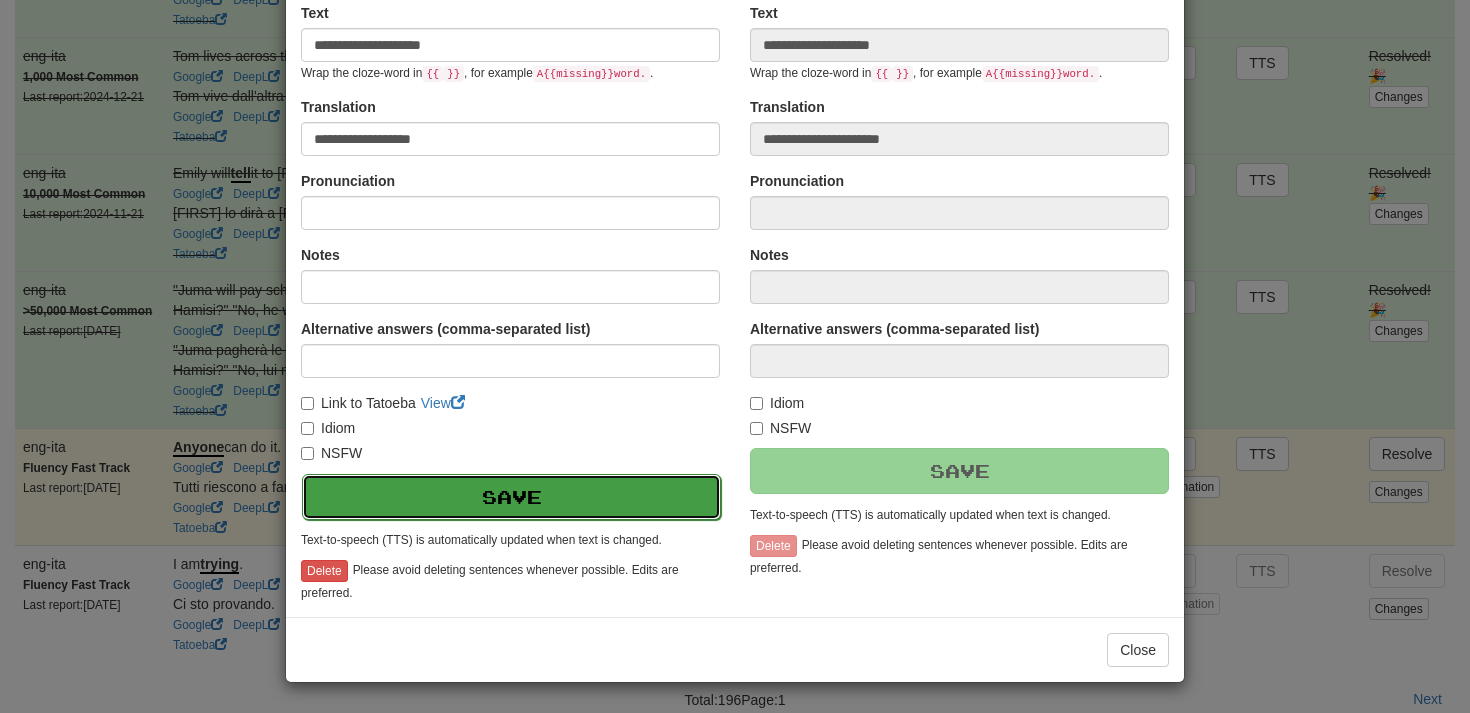 click on "Save" at bounding box center [511, 497] 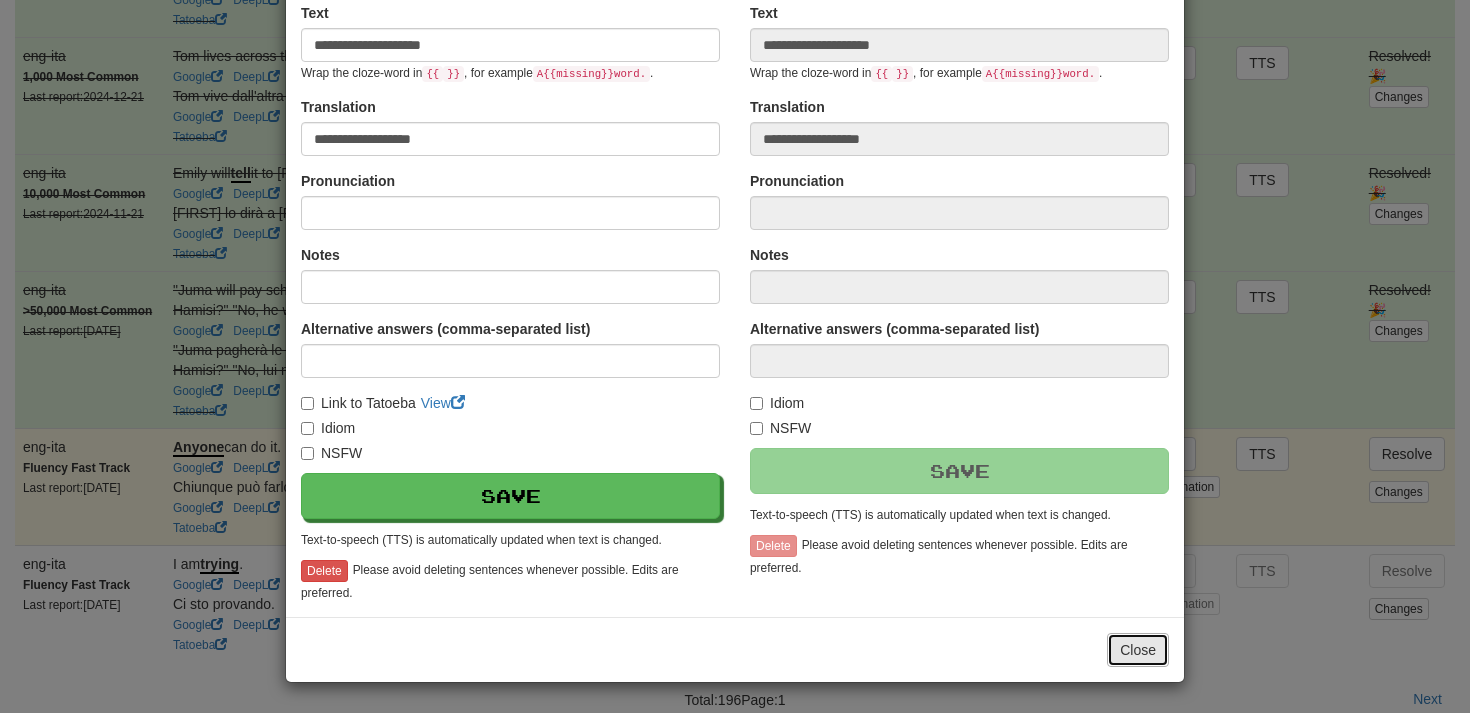 click on "Close" at bounding box center (1138, 650) 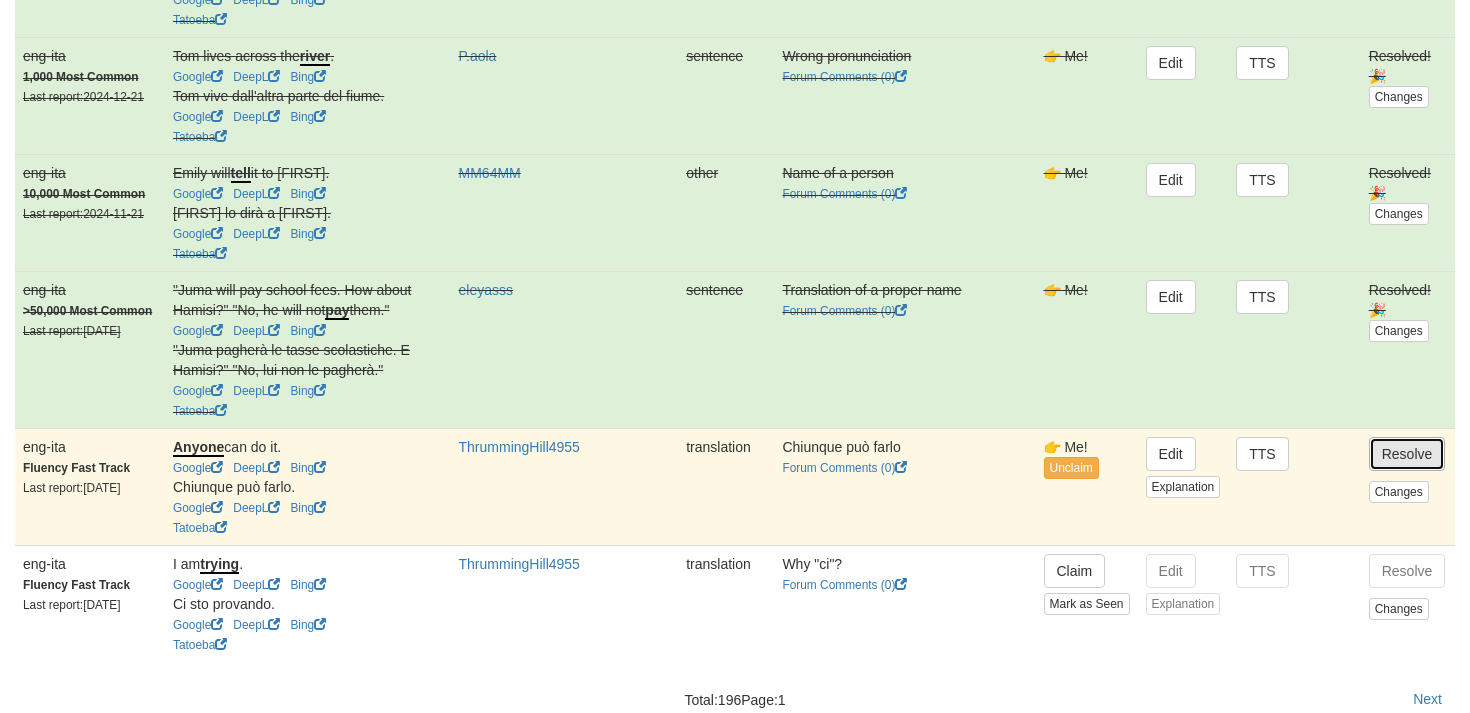 click on "Resolve" at bounding box center [1407, 454] 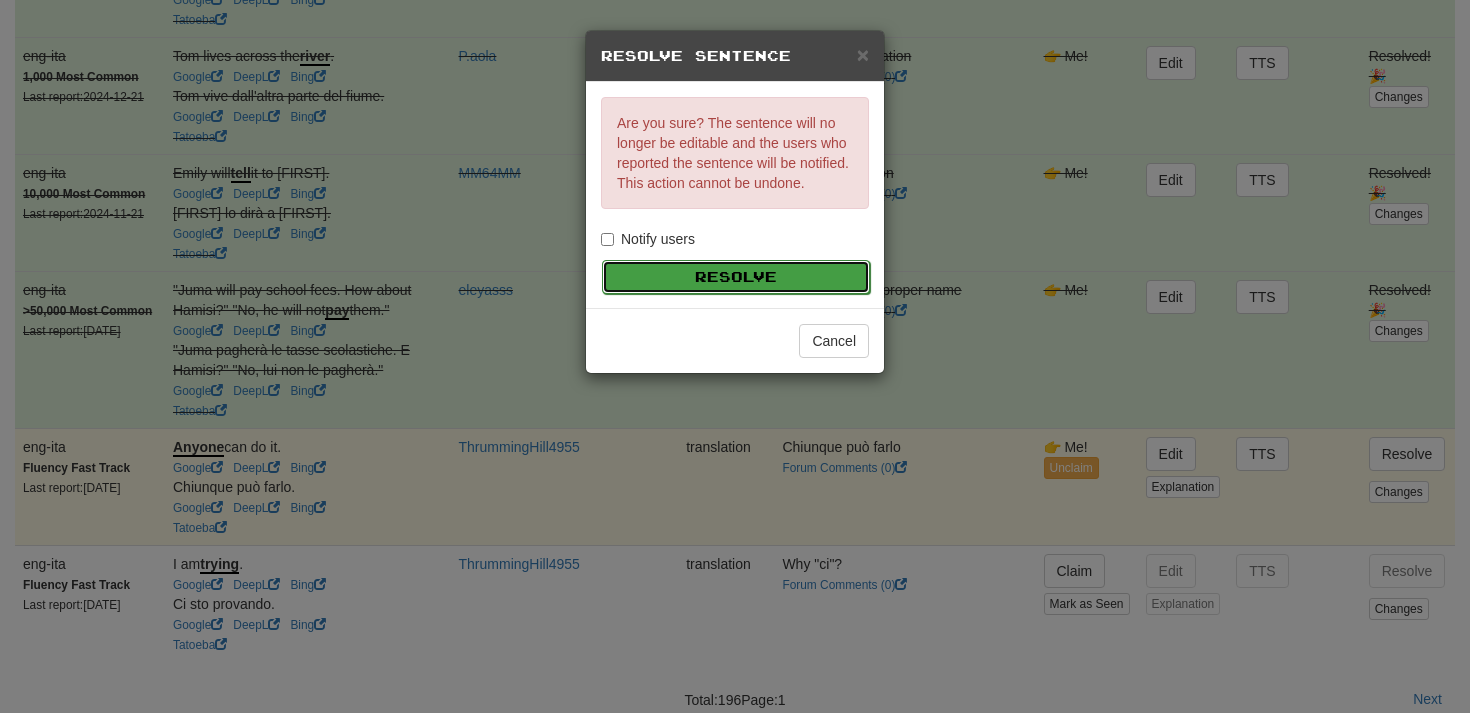 click on "Resolve" at bounding box center (736, 277) 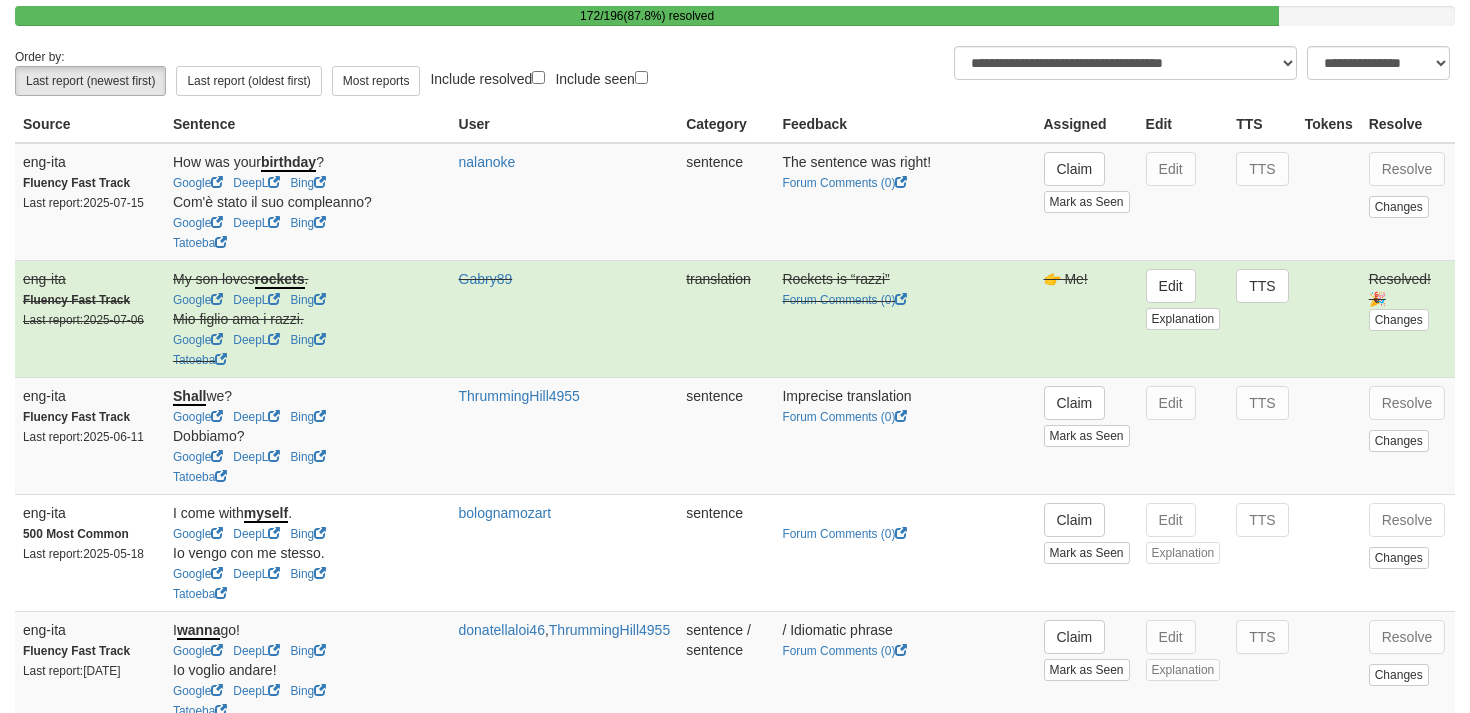 scroll, scrollTop: 143, scrollLeft: 0, axis: vertical 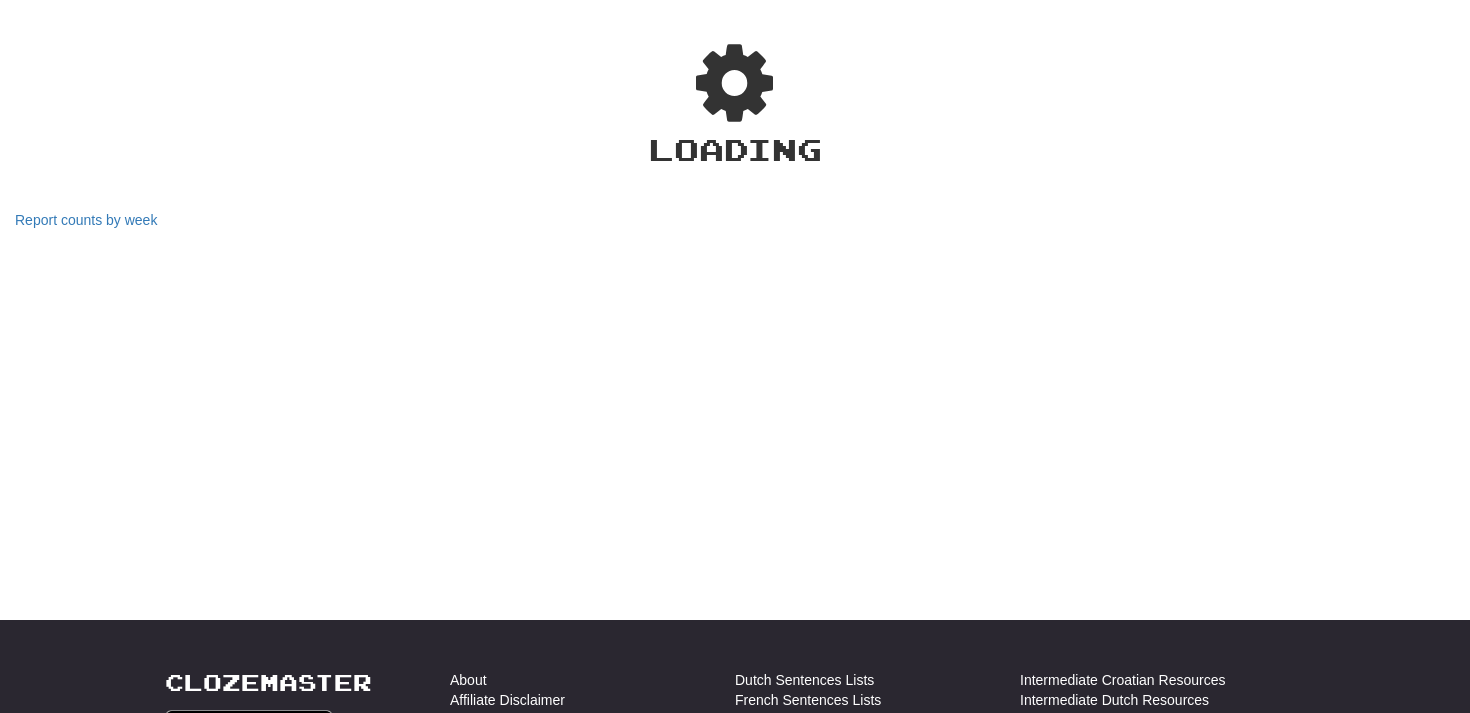 select on "***" 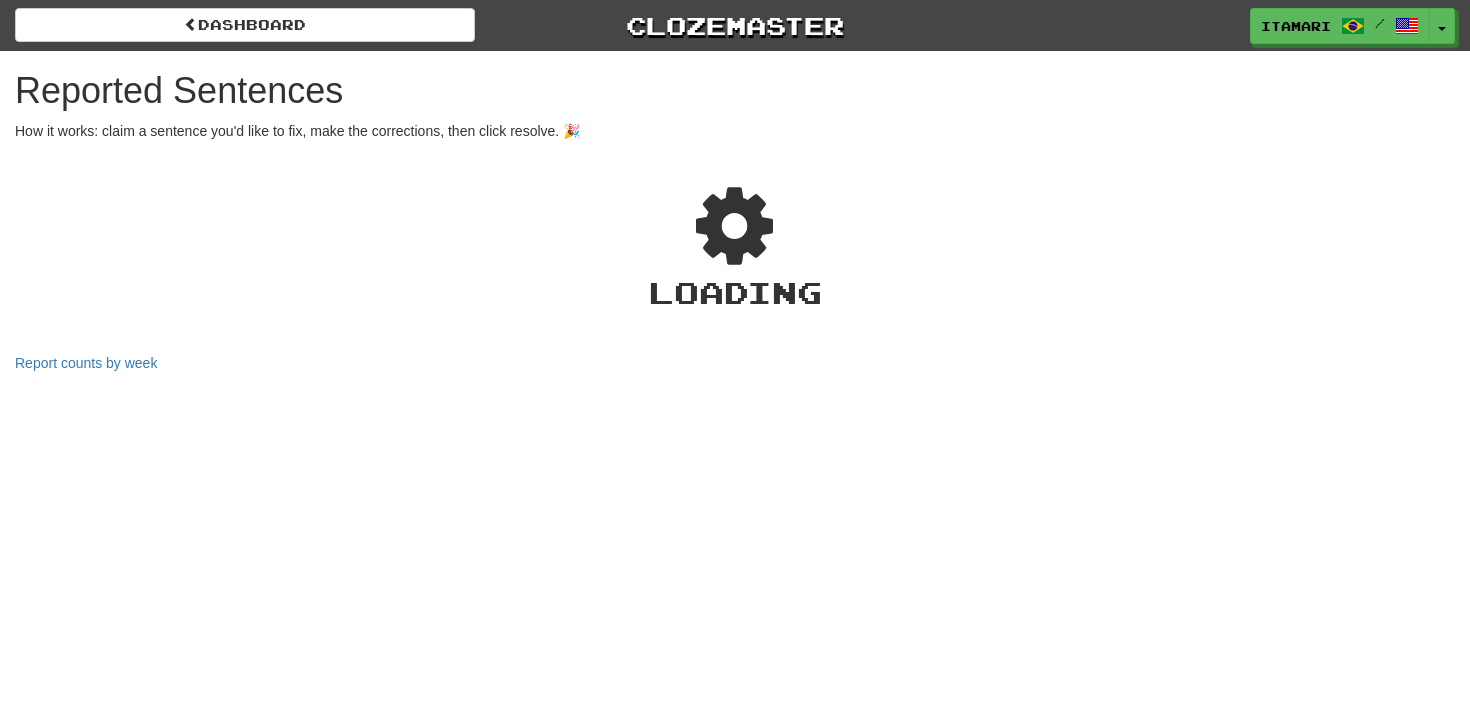 scroll, scrollTop: 0, scrollLeft: 0, axis: both 